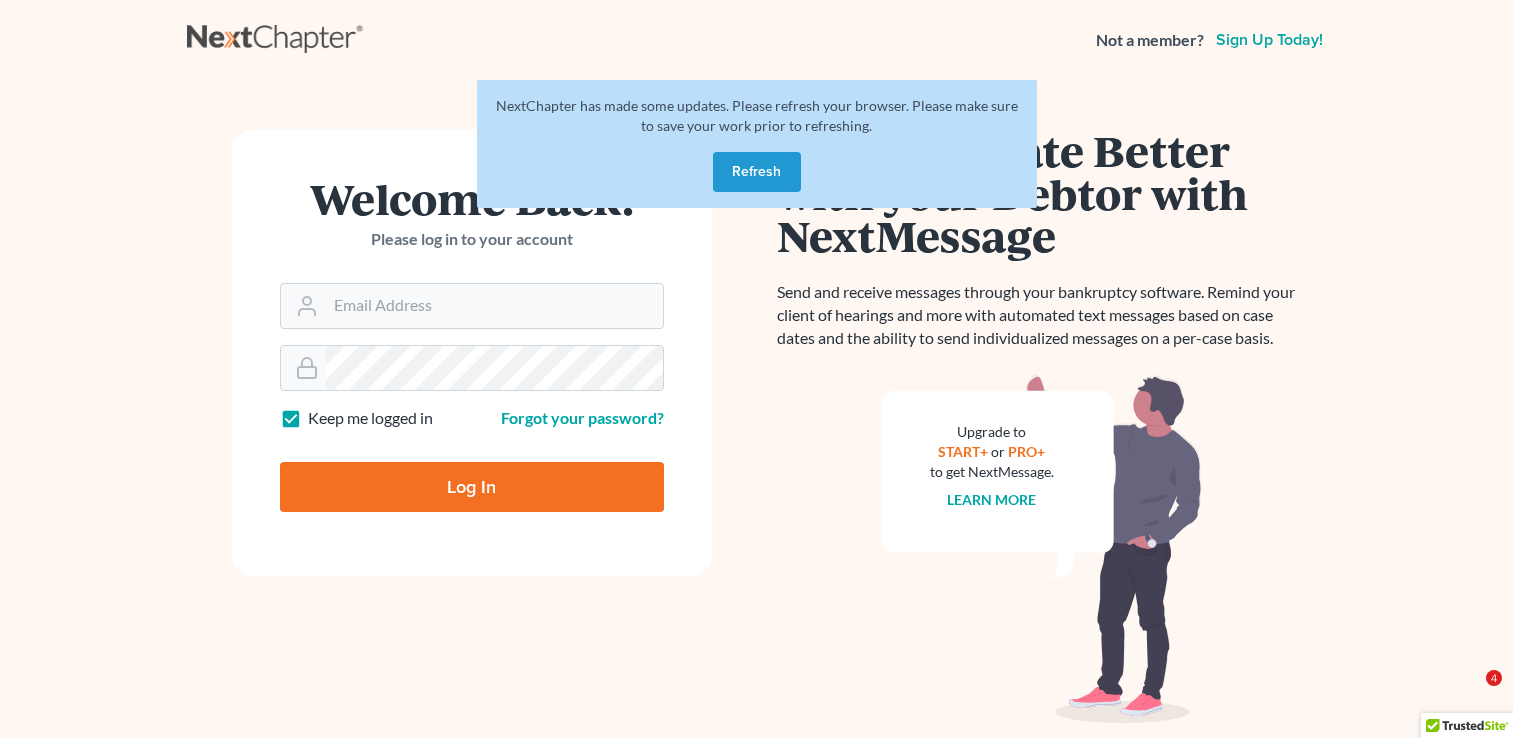scroll, scrollTop: 0, scrollLeft: 0, axis: both 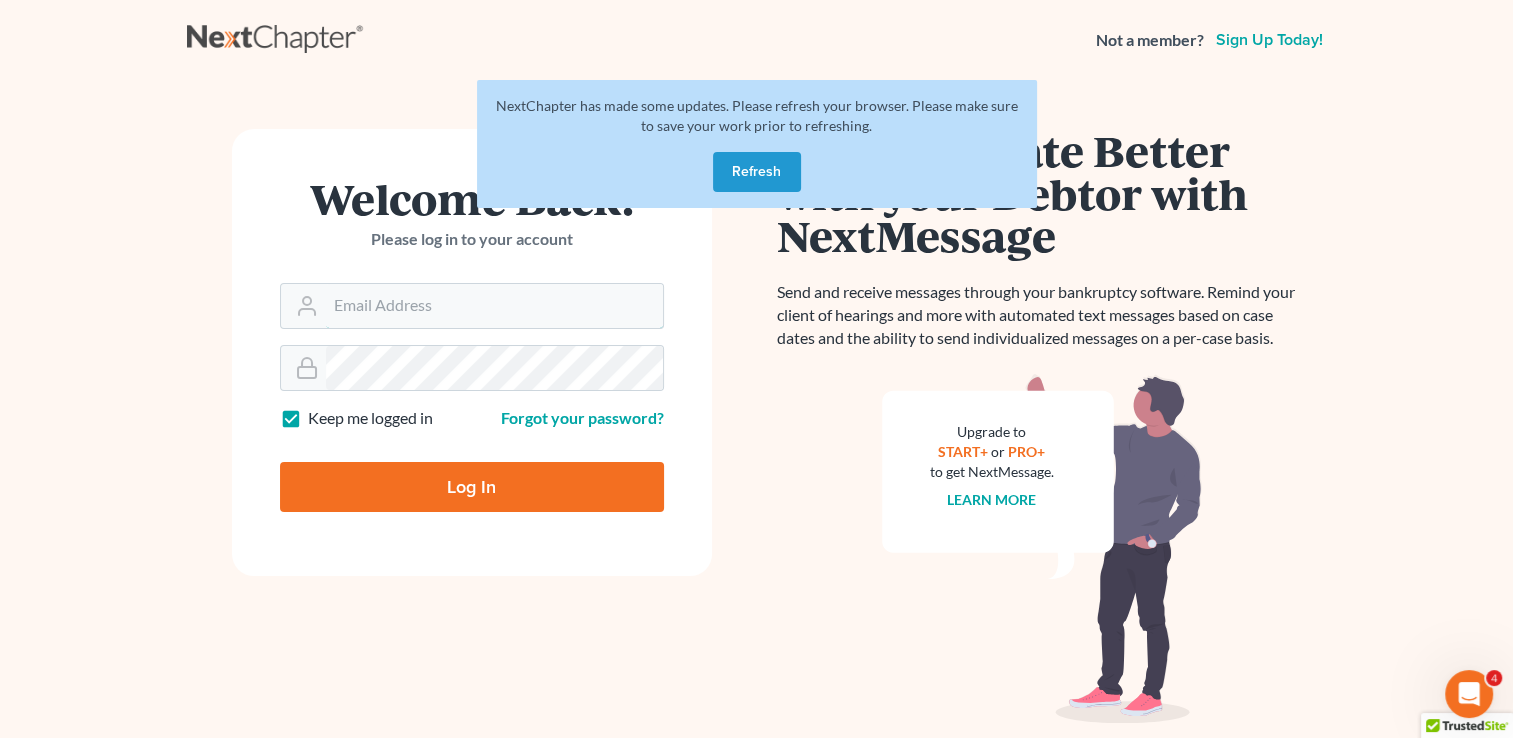 type on "[USERNAME]@example.com" 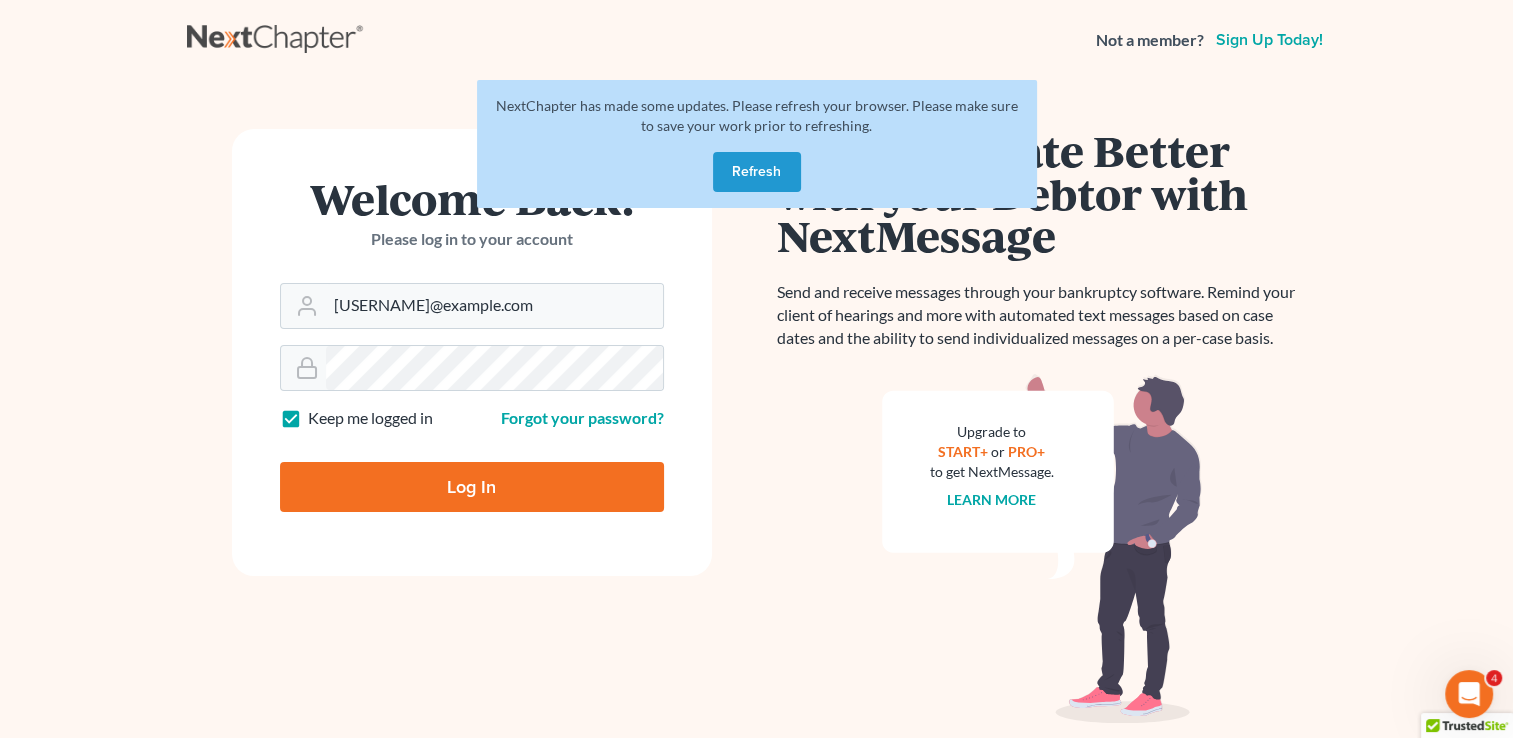 click on "Refresh" at bounding box center [757, 172] 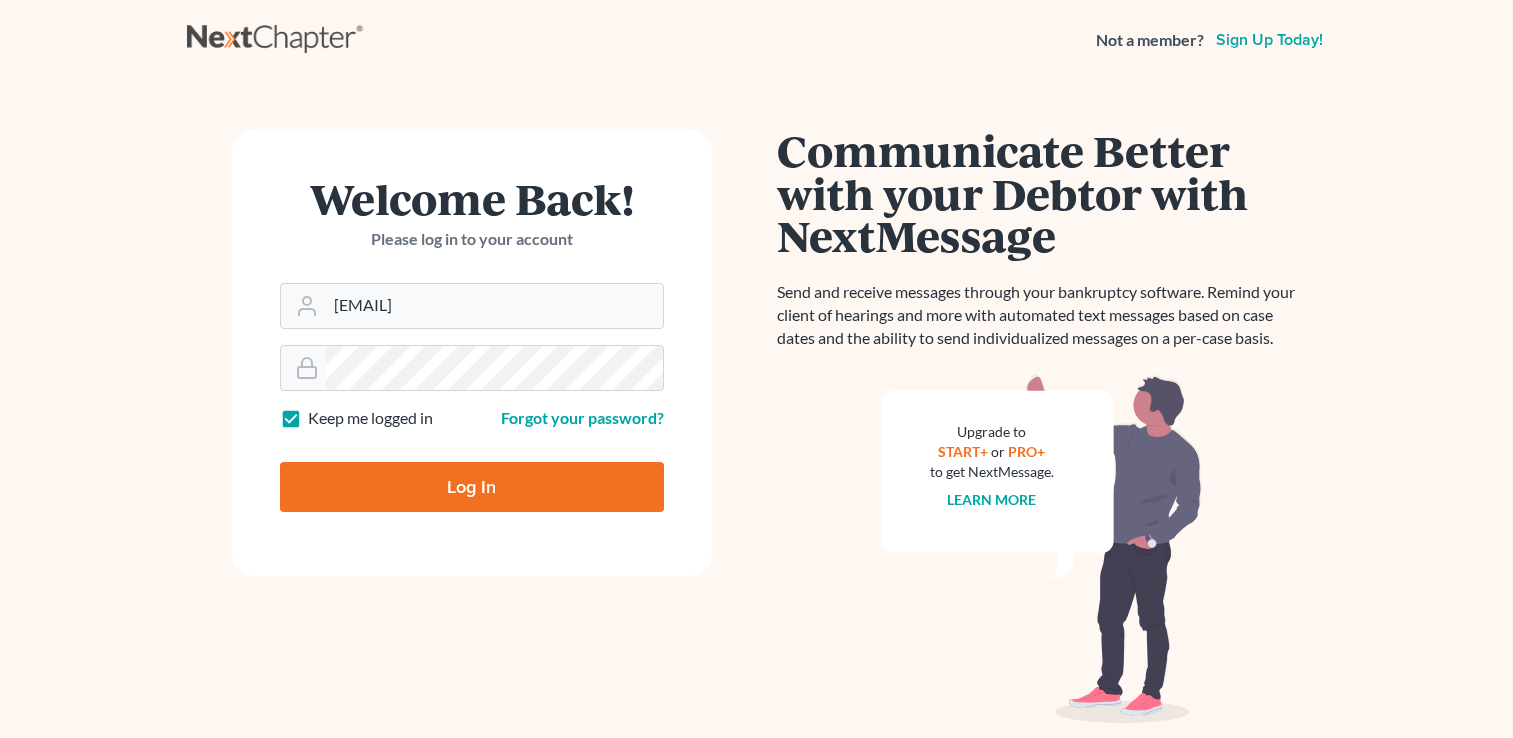 scroll, scrollTop: 0, scrollLeft: 0, axis: both 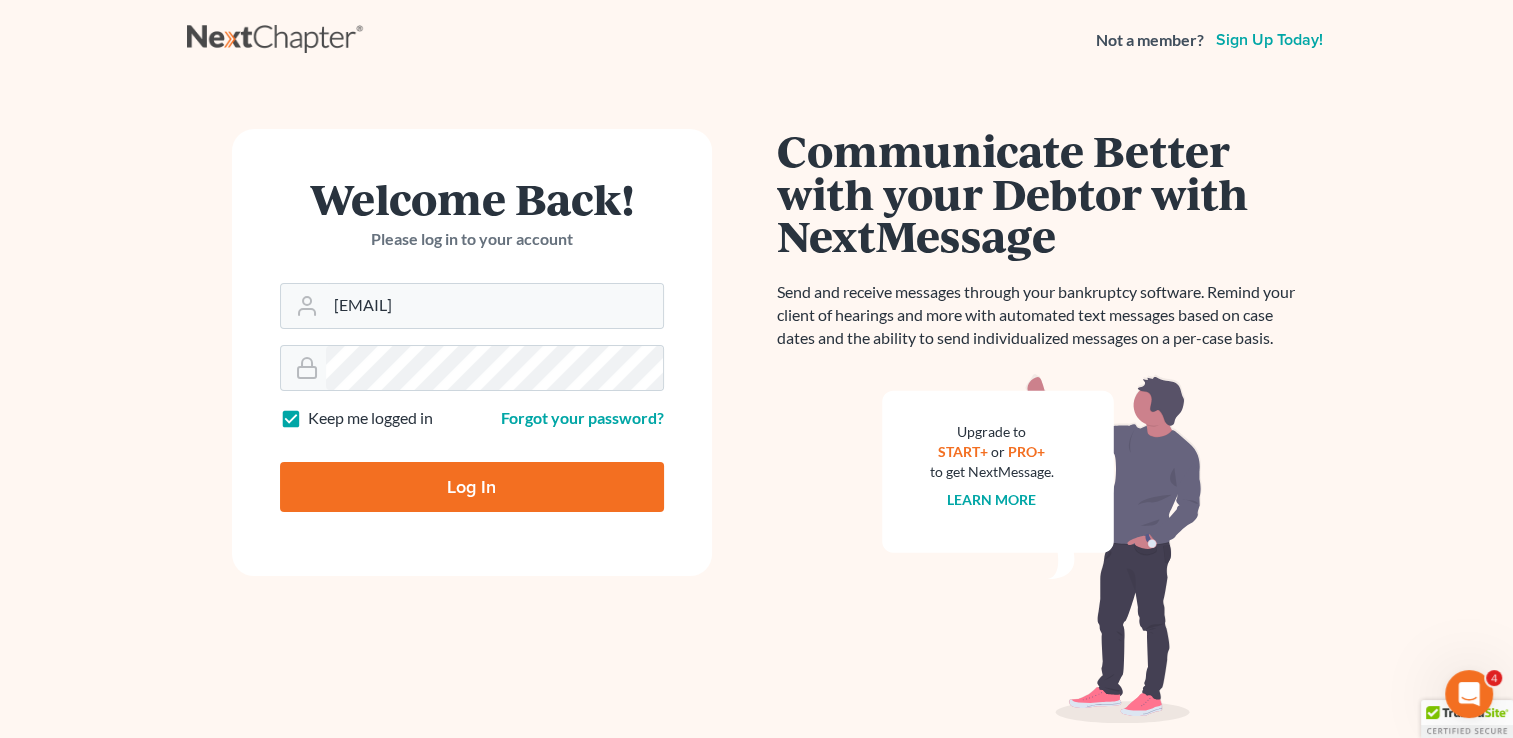 click on "Log In" at bounding box center [472, 487] 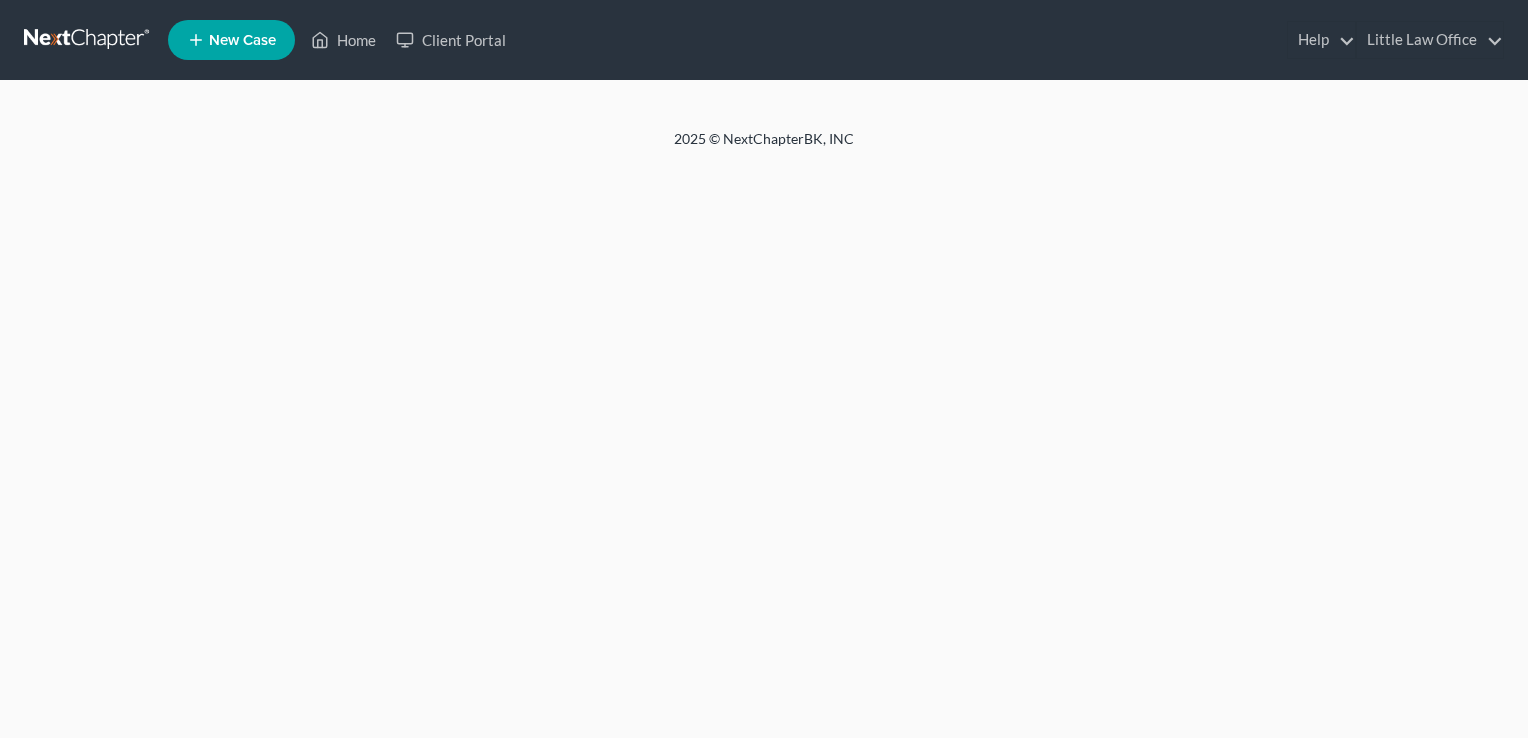 scroll, scrollTop: 0, scrollLeft: 0, axis: both 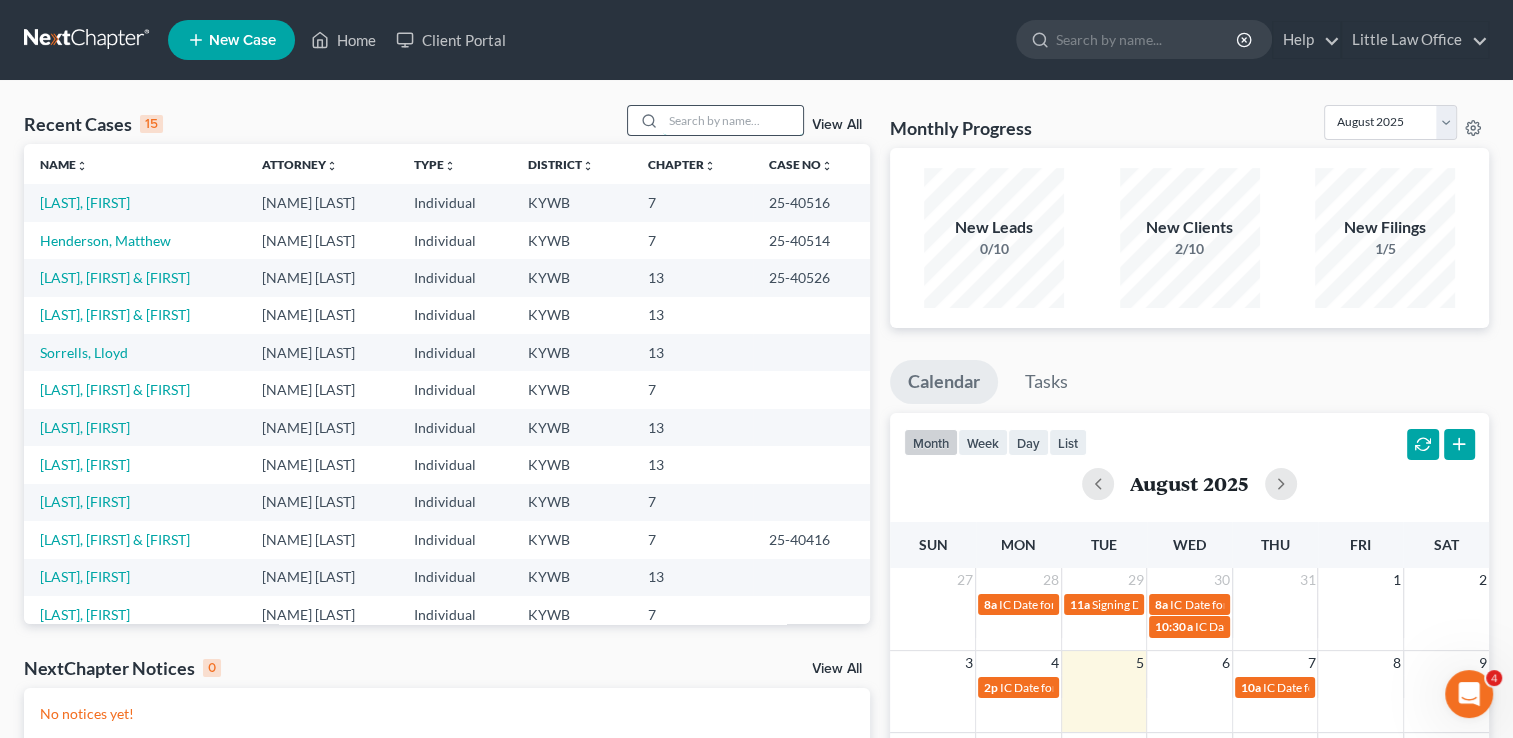 click at bounding box center (733, 120) 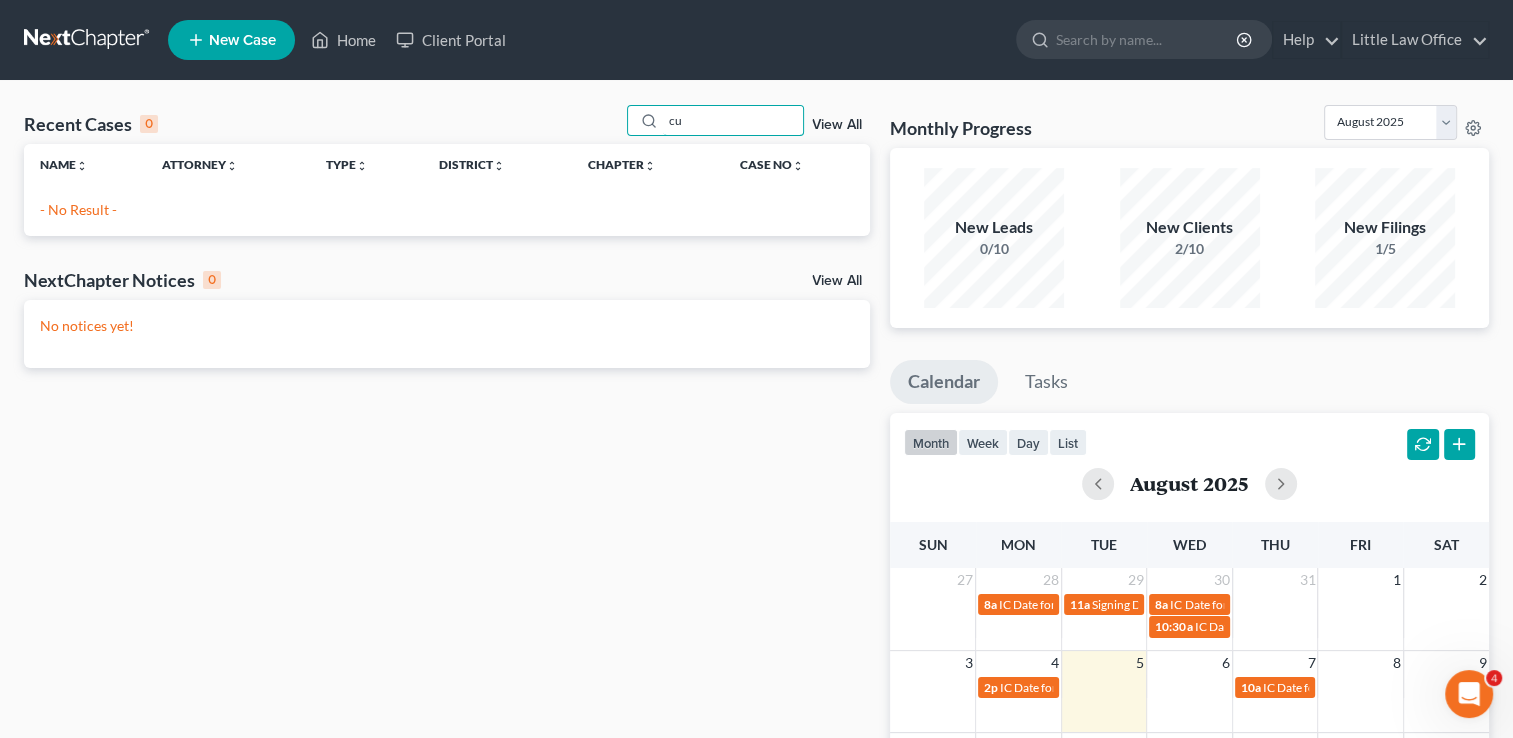 type on "c" 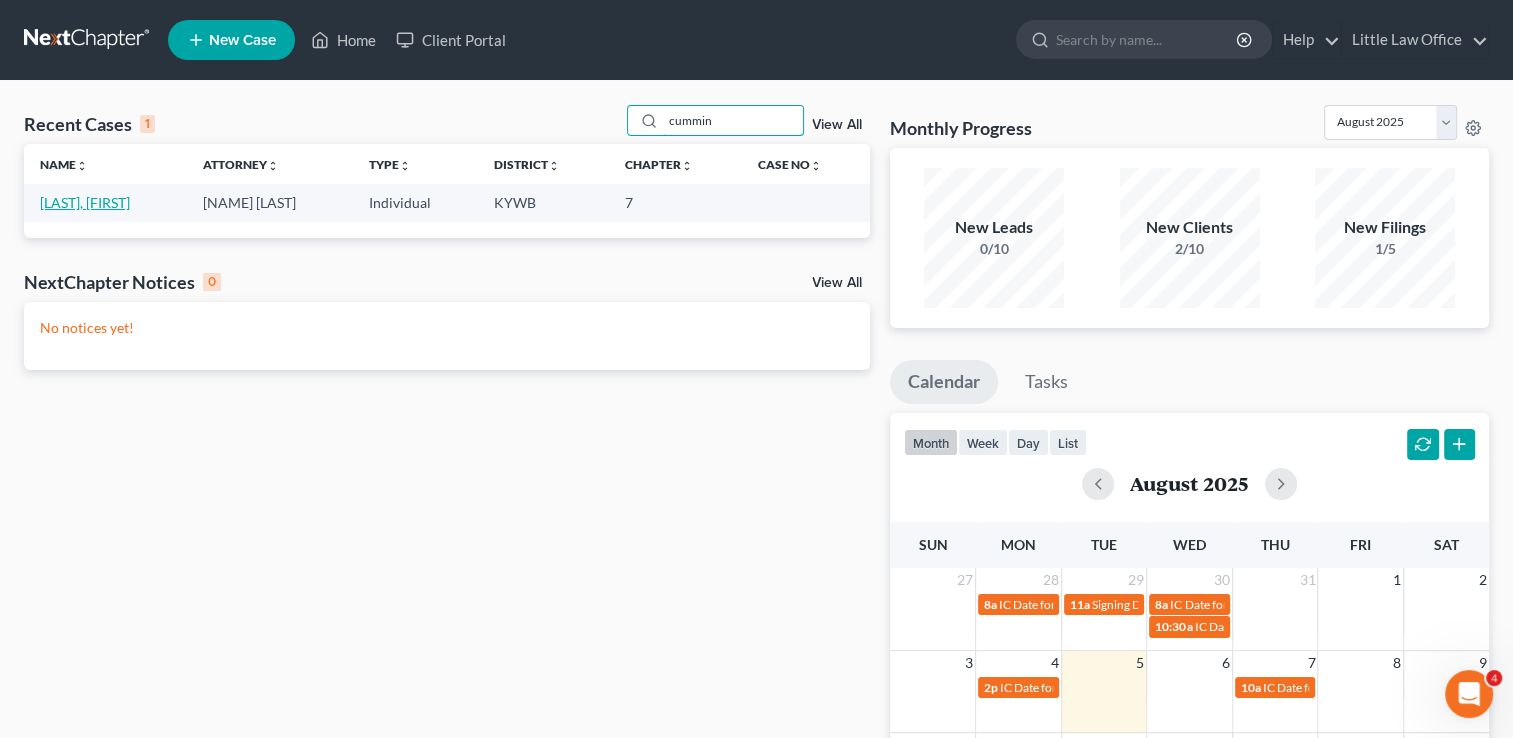 type on "cummin" 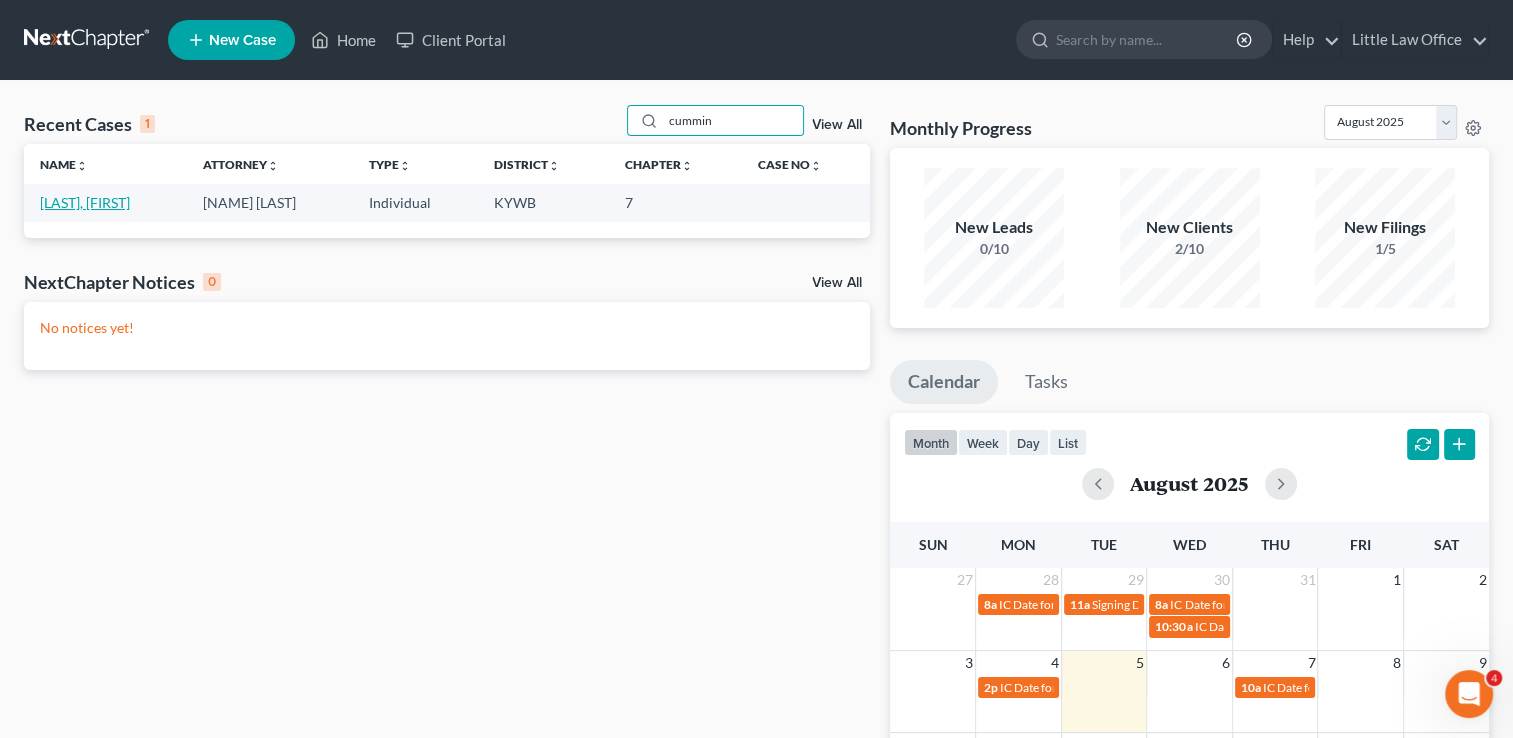 click on "[LAST], [FIRST]" at bounding box center (85, 202) 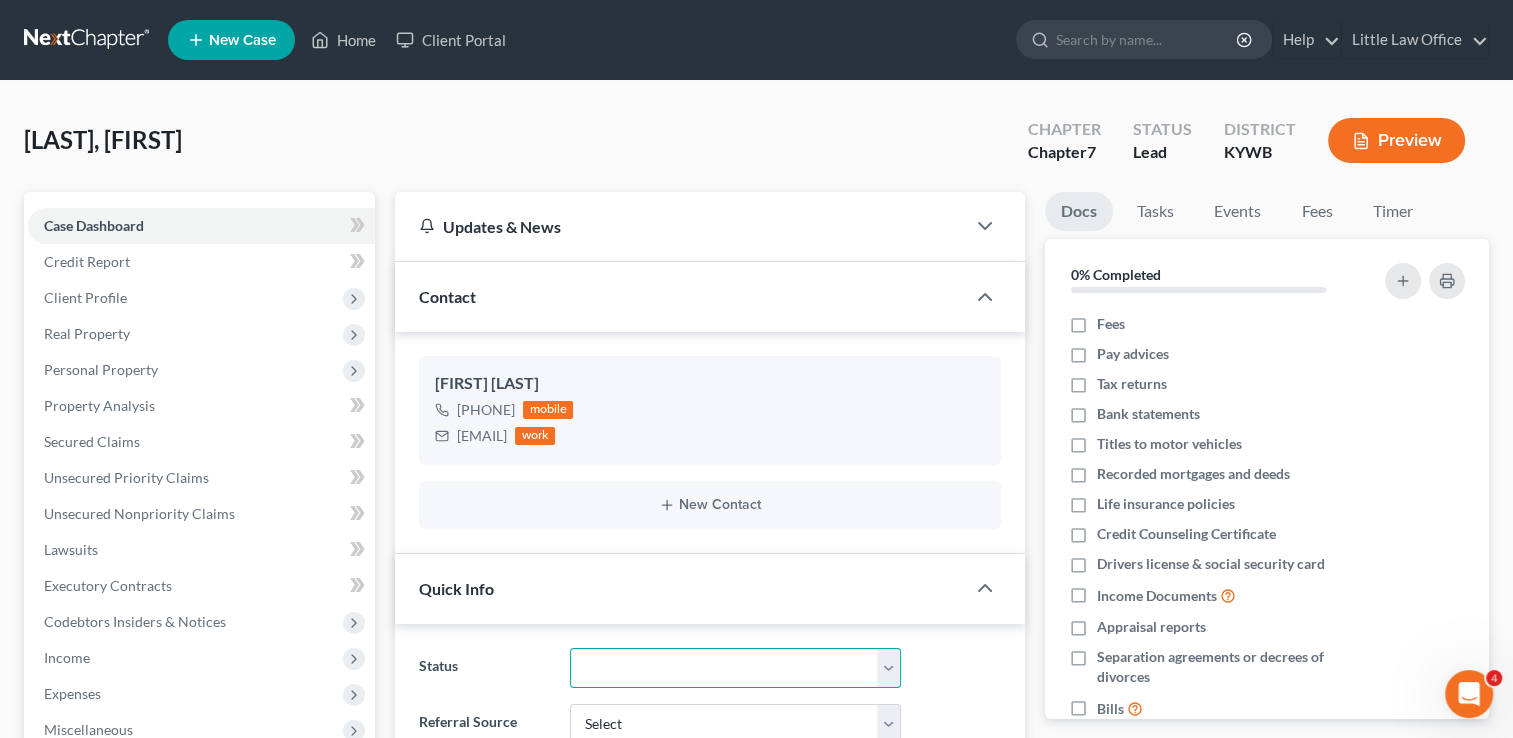 click on "Discharged Discharged & Reported Discharge Litigation Dismissal Notice Dismissed Dismissed & Litigation Filed Filed / Pre 341 Inactive In Progress Lead Lost Lead Plan Confirmation Plan Failing Possible Post 341 Pre Confirmation Preparing to File Ready to File Ready to Sign Rejected Retained To Review Withdrawn As Counsel" at bounding box center (735, 668) 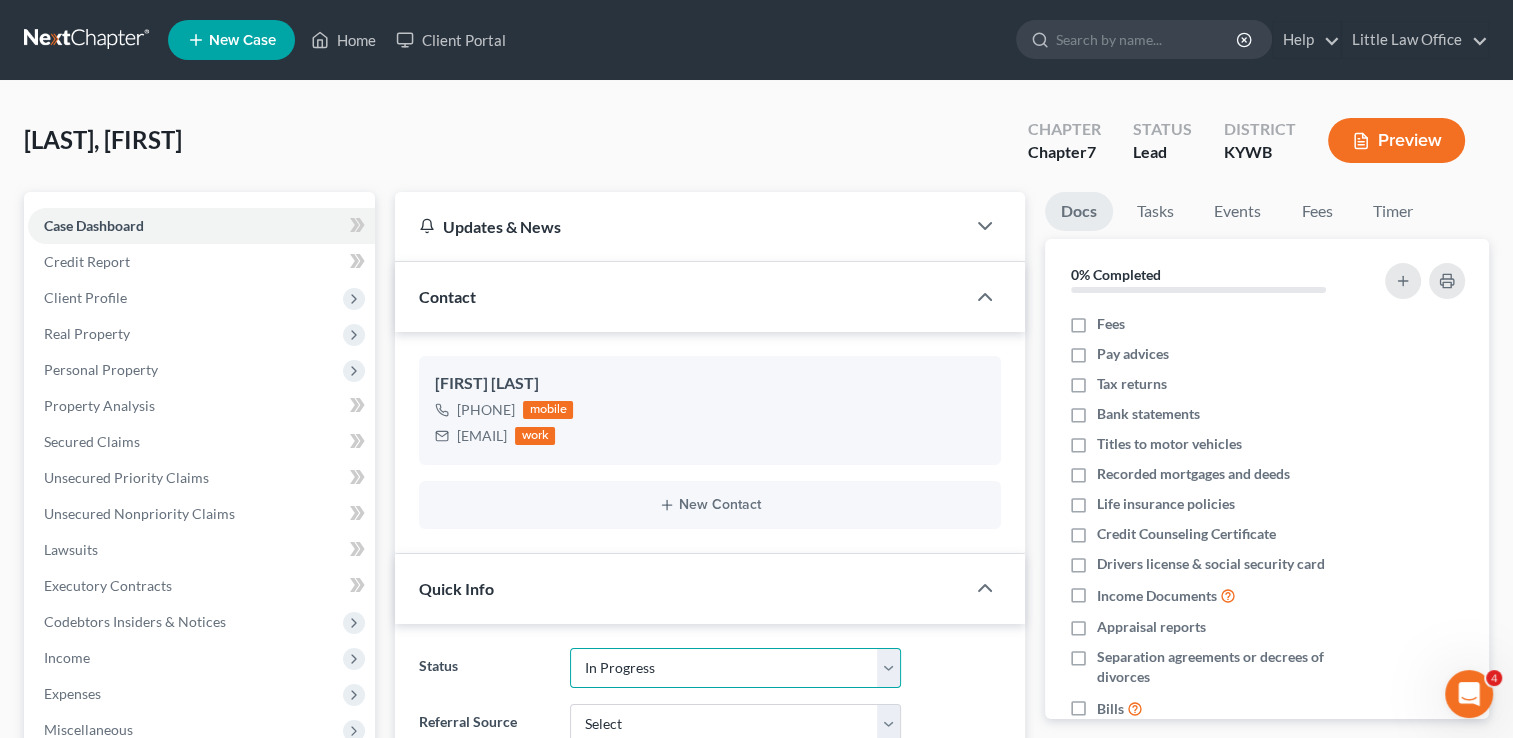 click on "Discharged Discharged & Reported Discharge Litigation Dismissal Notice Dismissed Dismissed & Litigation Filed Filed / Pre 341 Inactive In Progress Lead Lost Lead Plan Confirmation Plan Failing Possible Post 341 Pre Confirmation Preparing to File Ready to File Ready to Sign Rejected Retained To Review Withdrawn As Counsel" at bounding box center [735, 668] 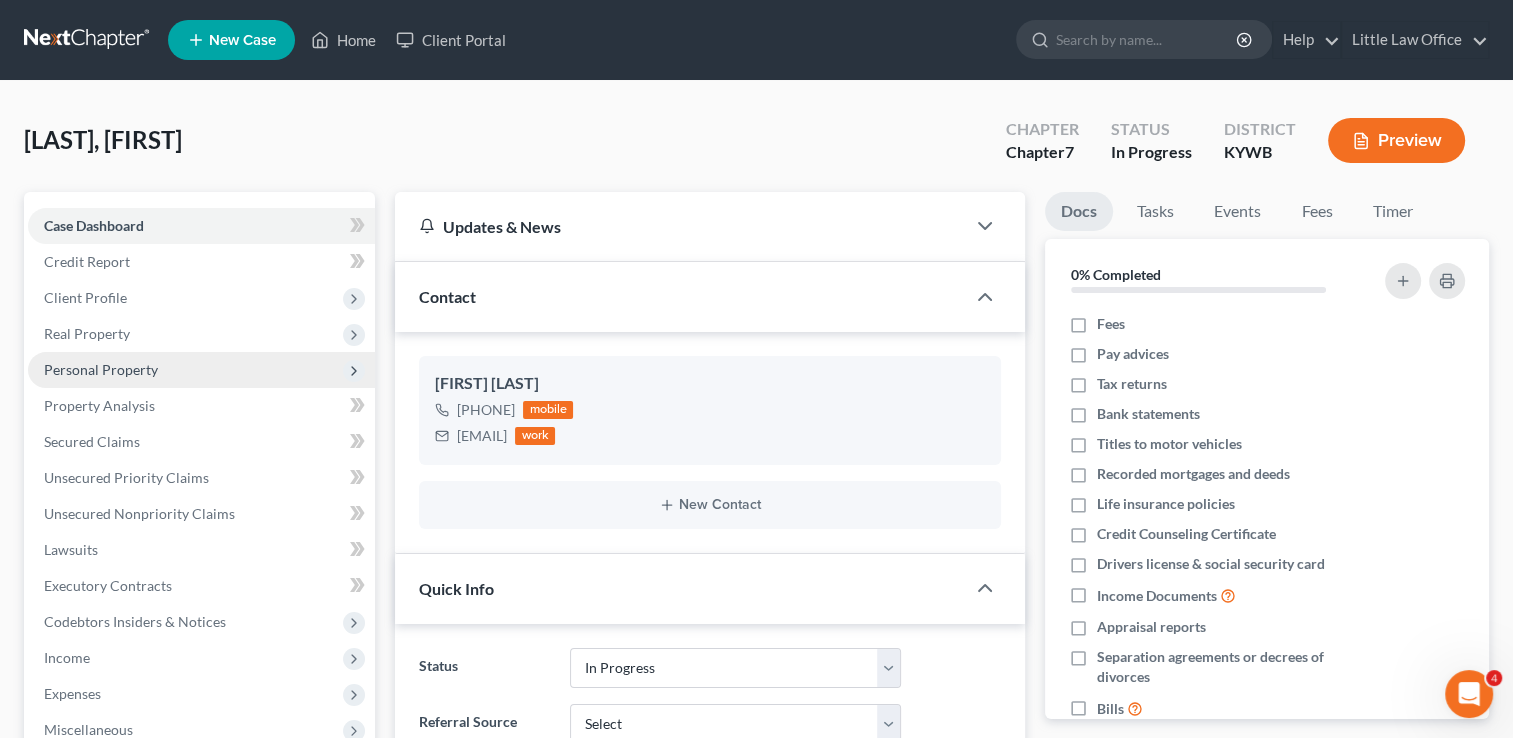 click on "Personal Property" at bounding box center [101, 369] 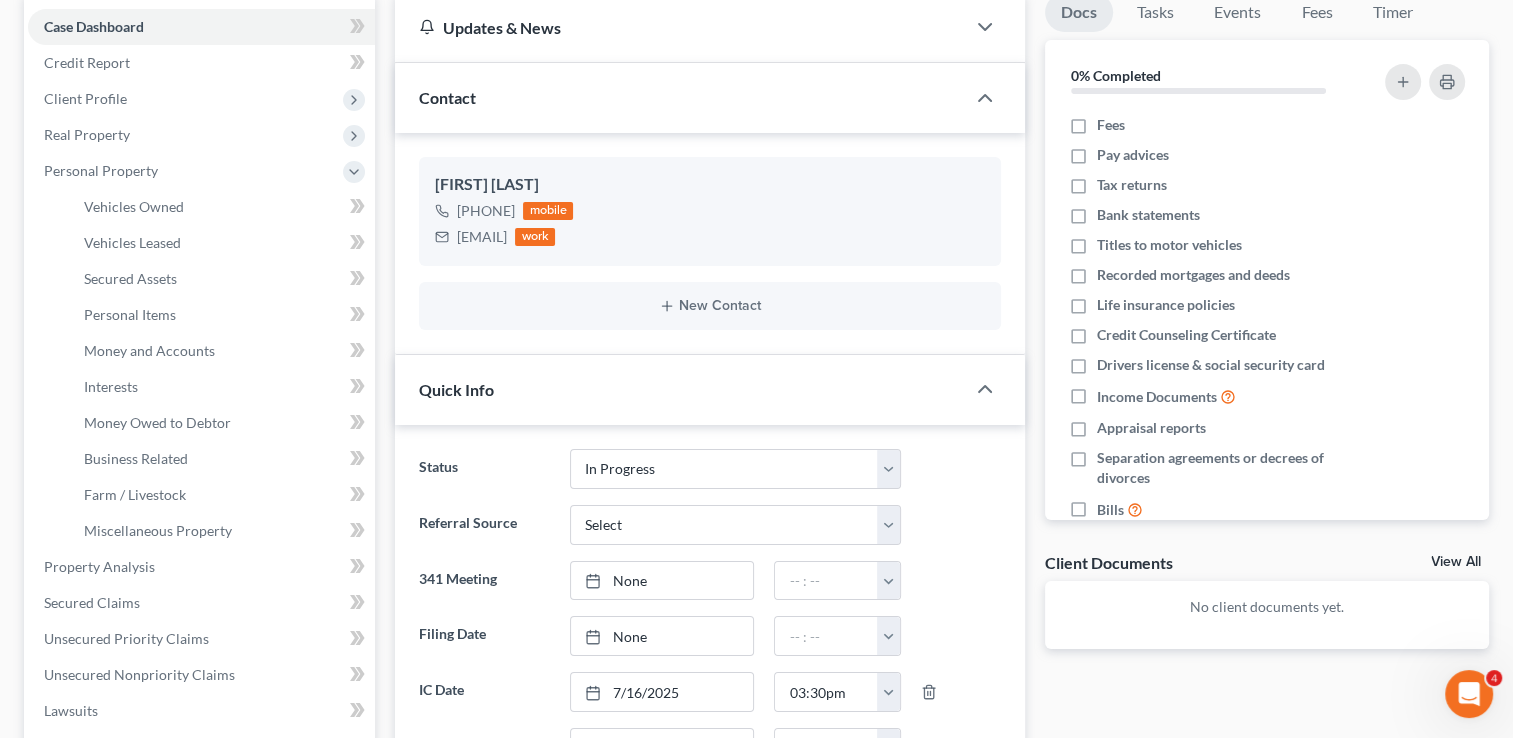 scroll, scrollTop: 200, scrollLeft: 0, axis: vertical 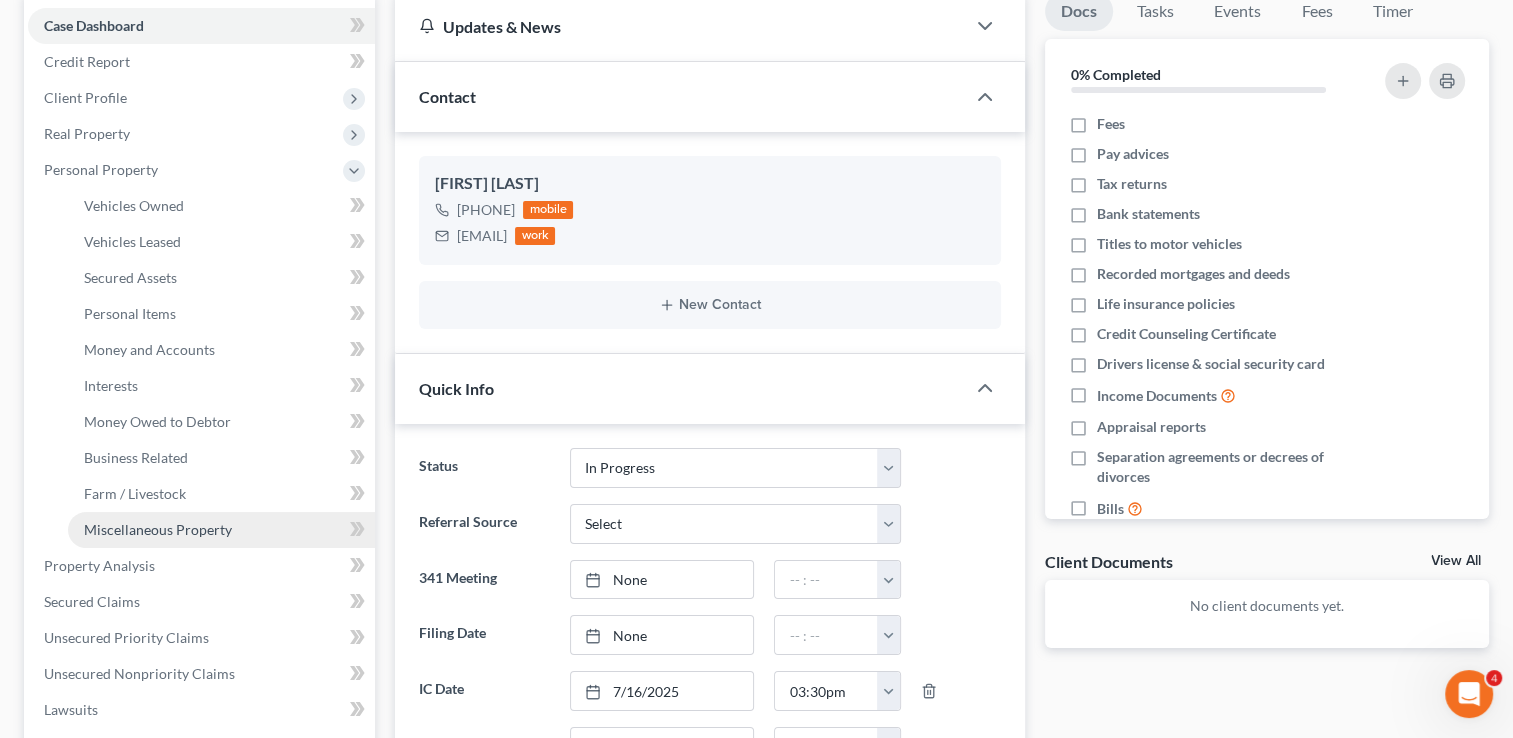 click on "Miscellaneous Property" at bounding box center (158, 529) 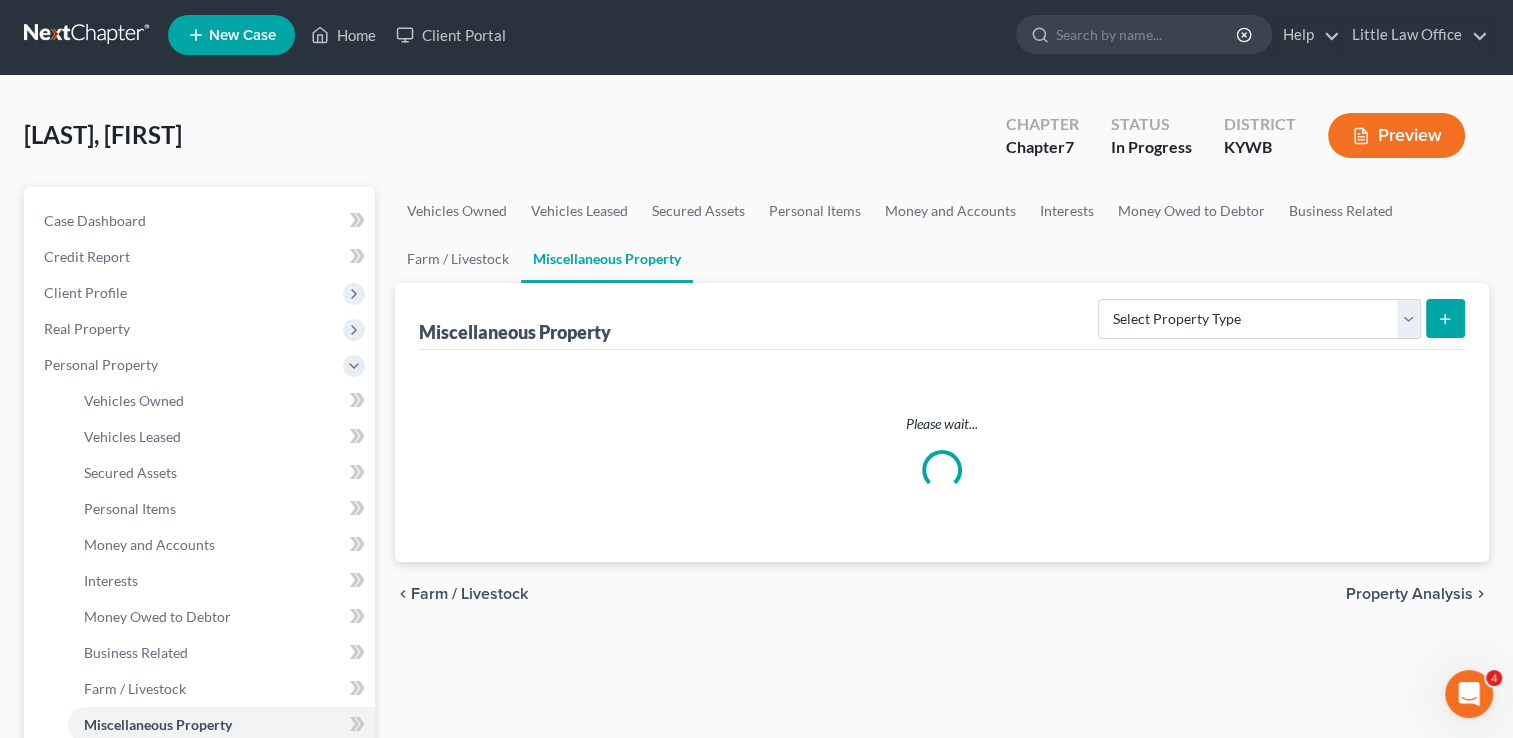 scroll, scrollTop: 0, scrollLeft: 0, axis: both 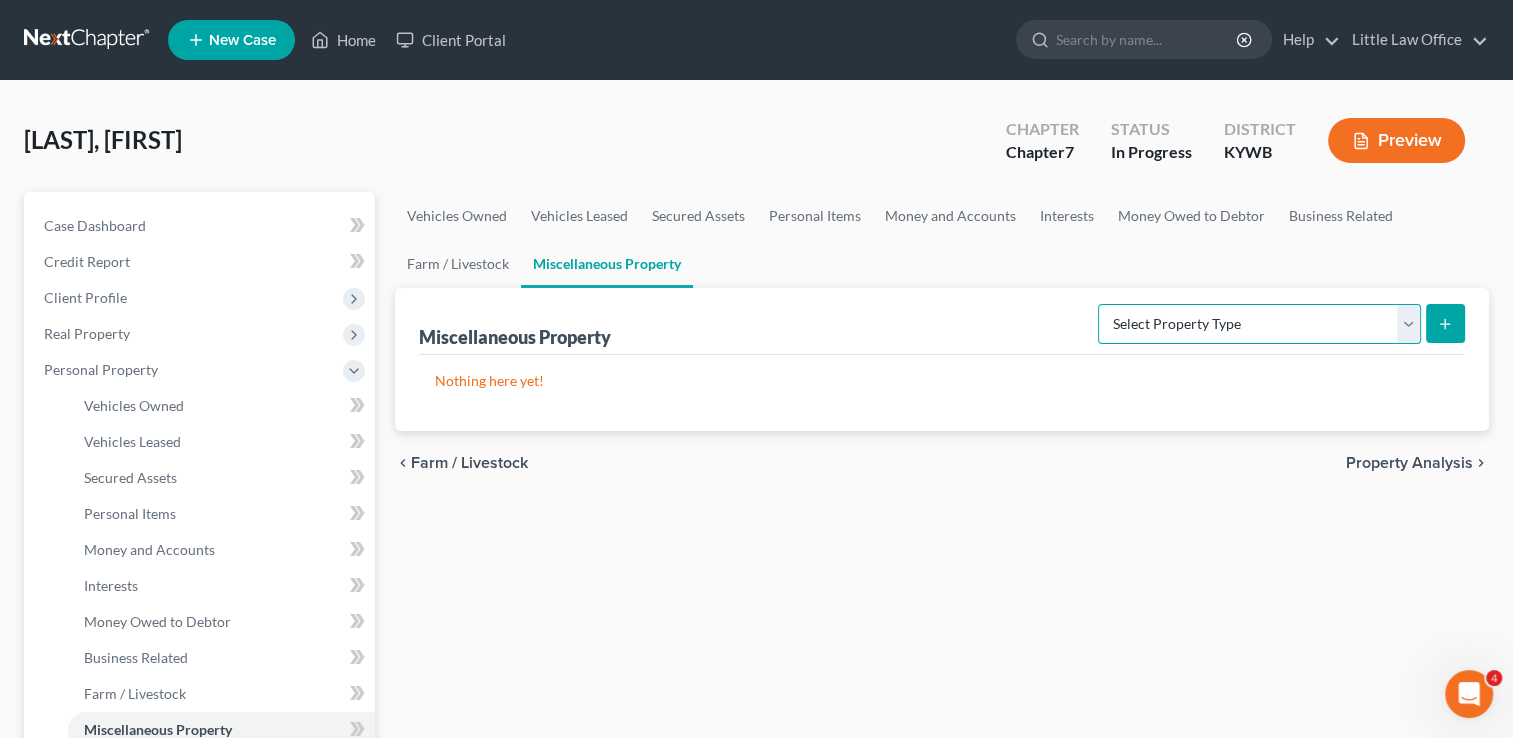 click on "Select Property Type Assigned for Creditor Benefit Within 1 Year Holding for Another Not Yet Listed Stored Within 1 Year Transferred" at bounding box center (1259, 324) 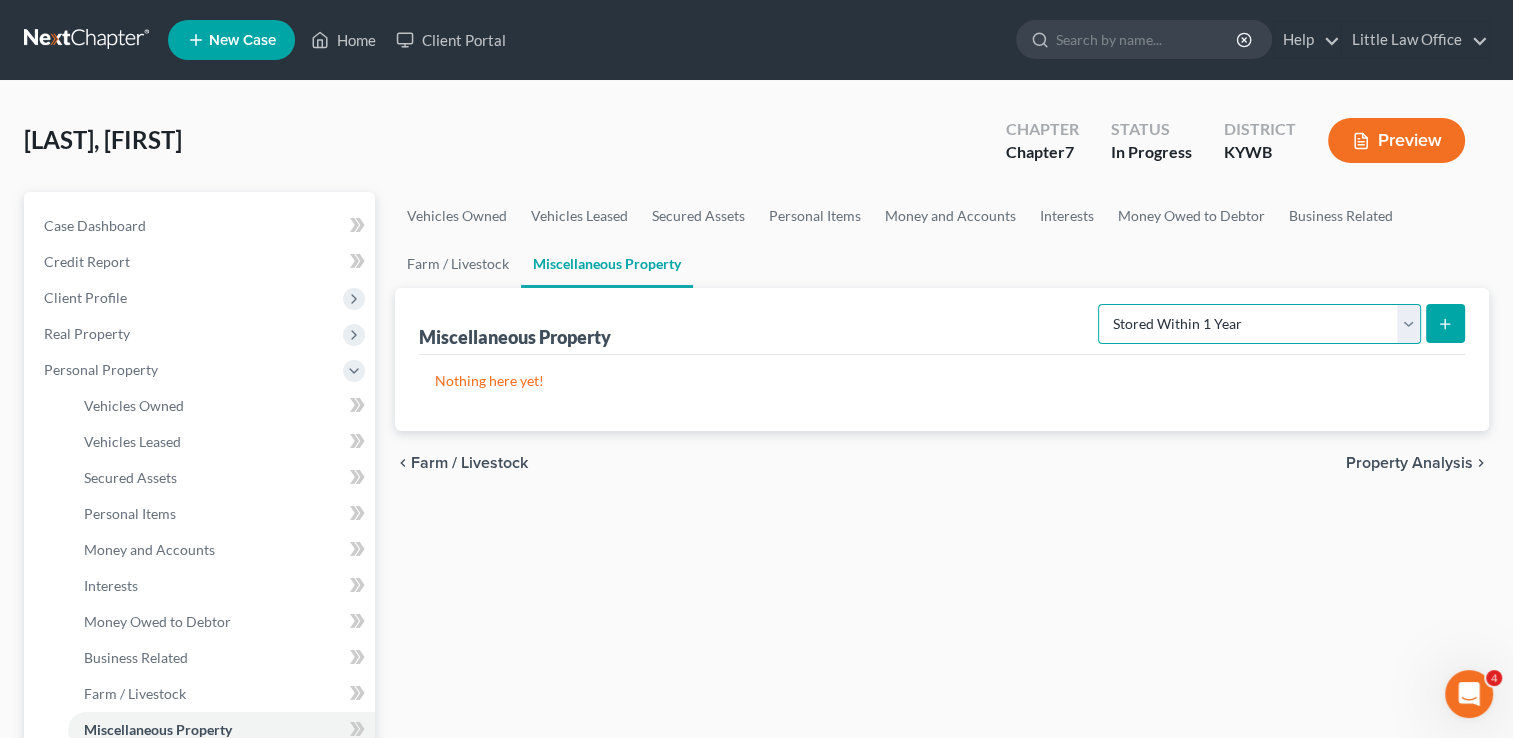 click on "Select Property Type Assigned for Creditor Benefit Within 1 Year Holding for Another Not Yet Listed Stored Within 1 Year Transferred" at bounding box center (1259, 324) 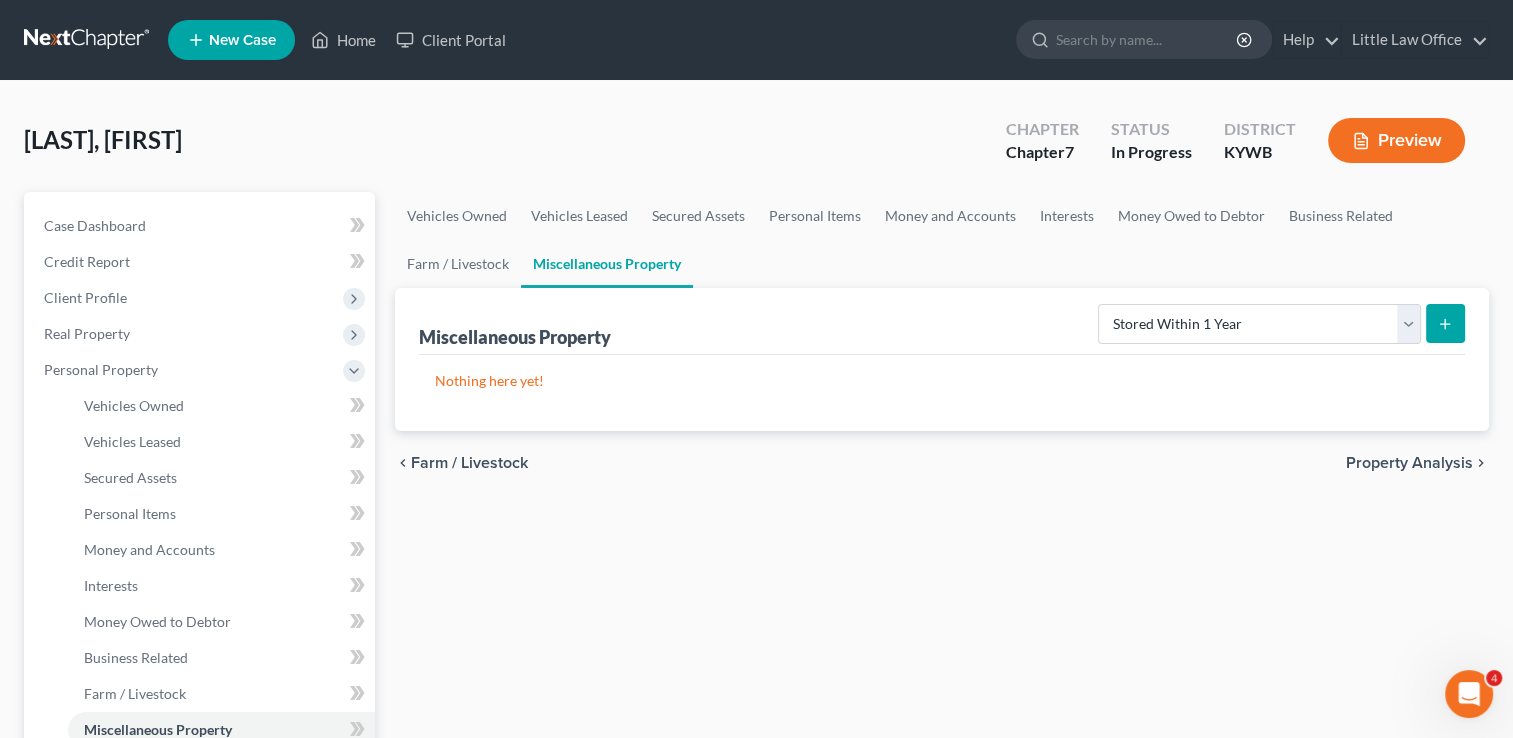 click 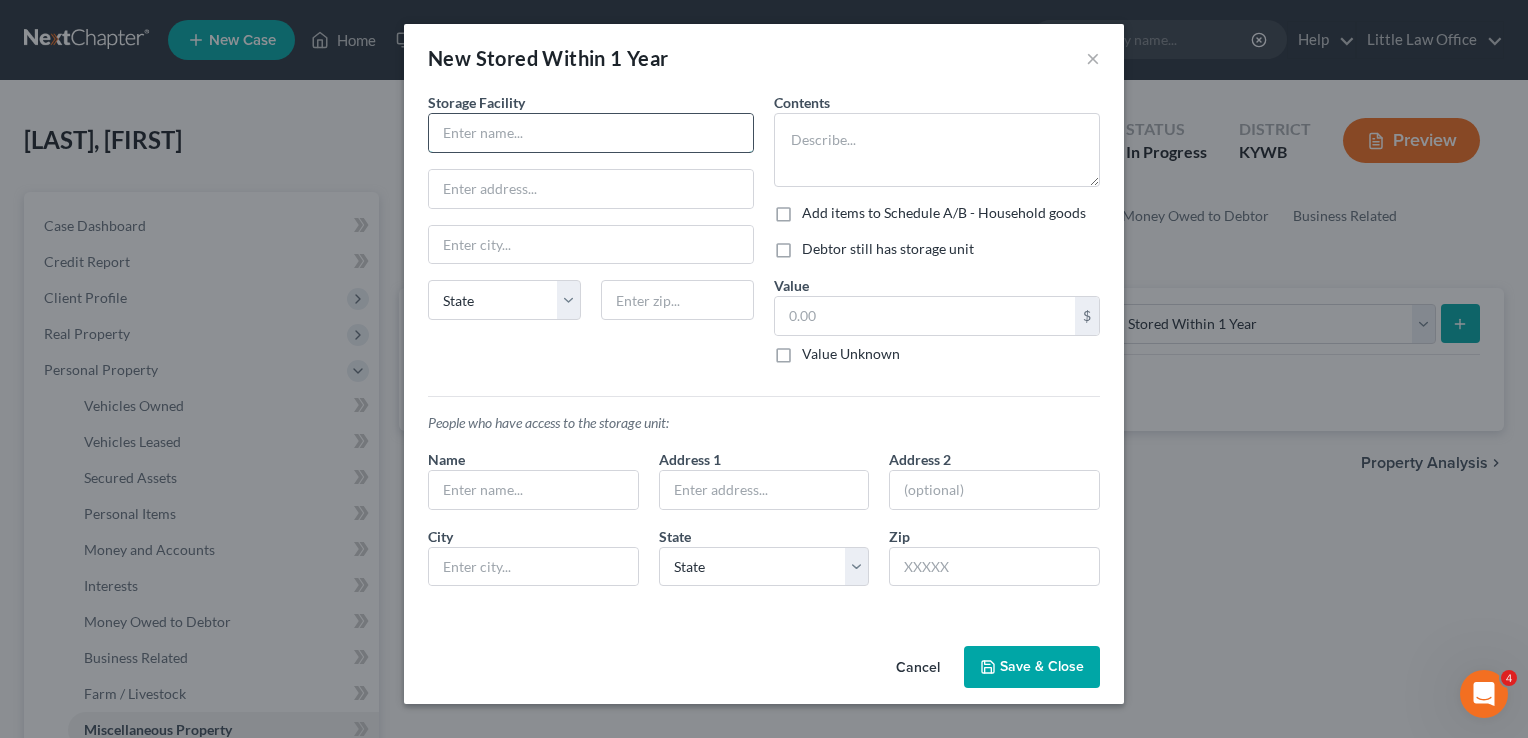 click at bounding box center (591, 133) 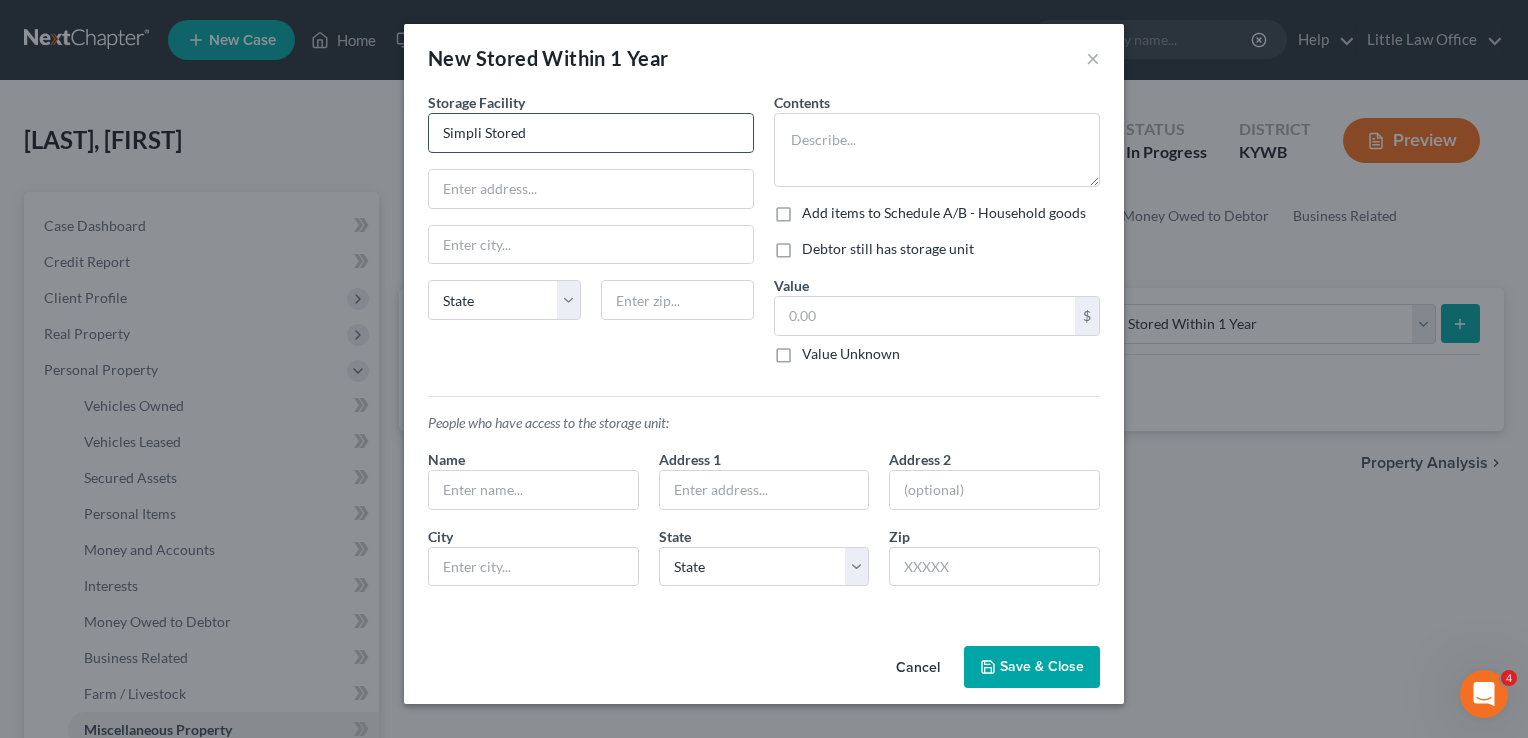 type on "Simpli Stored" 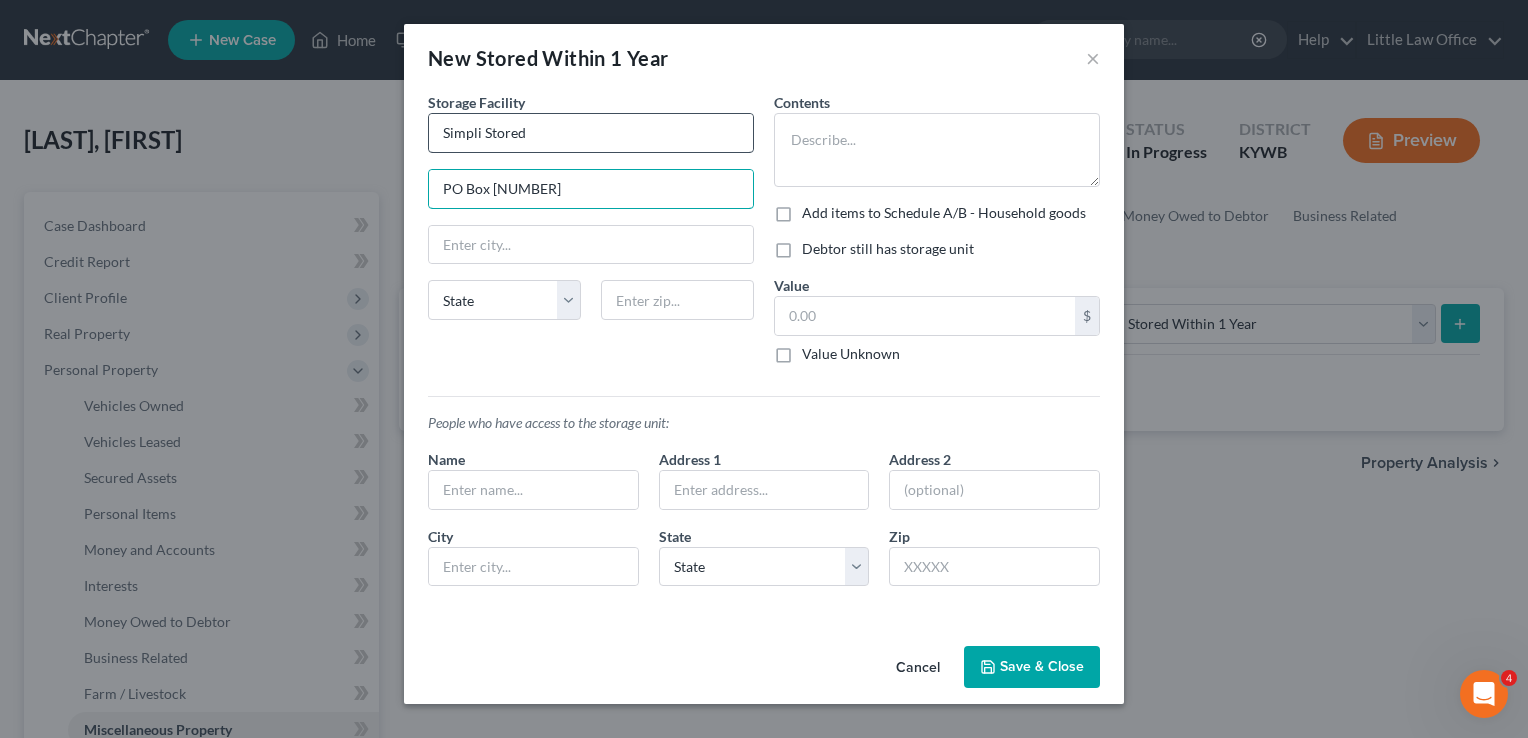 type on "PO Box 312" 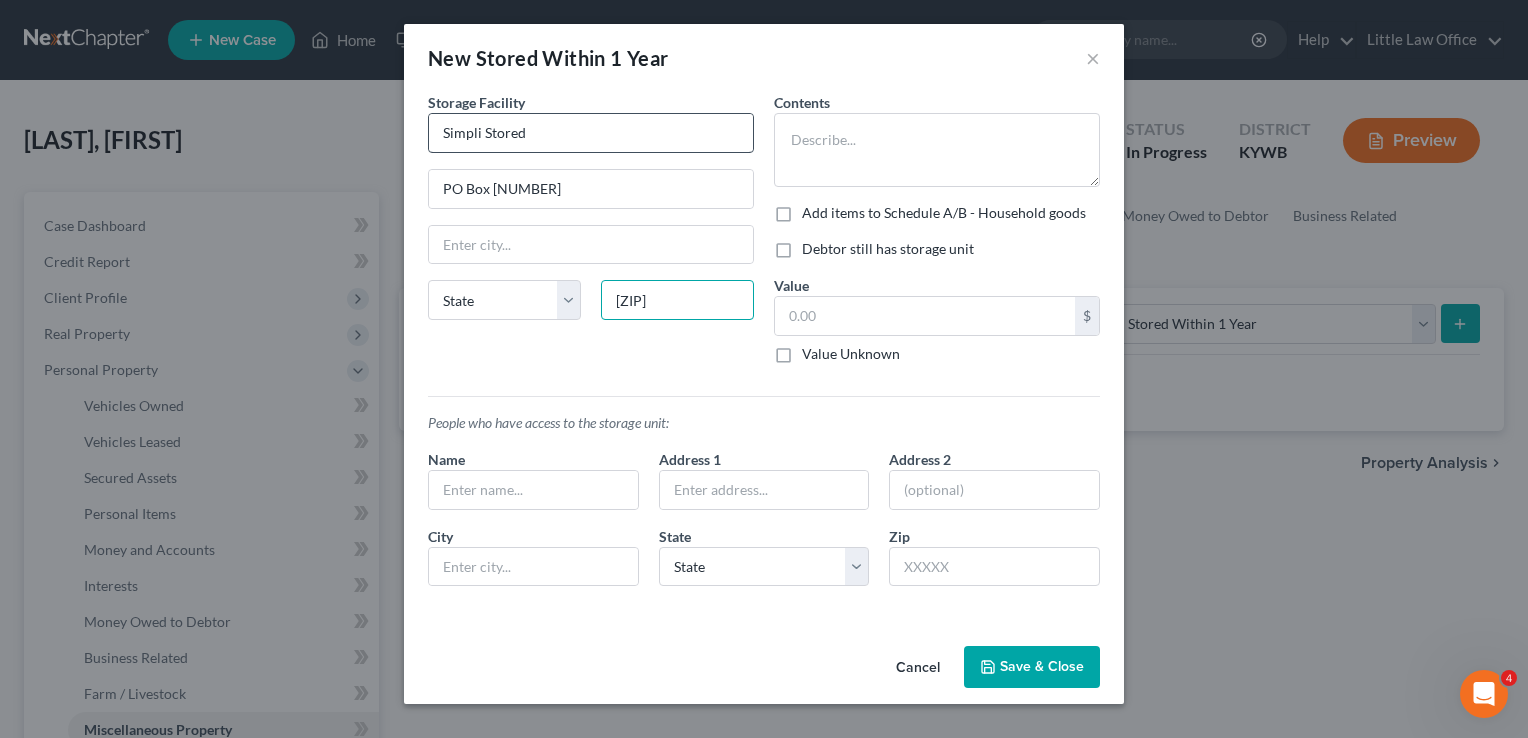 type on "40031" 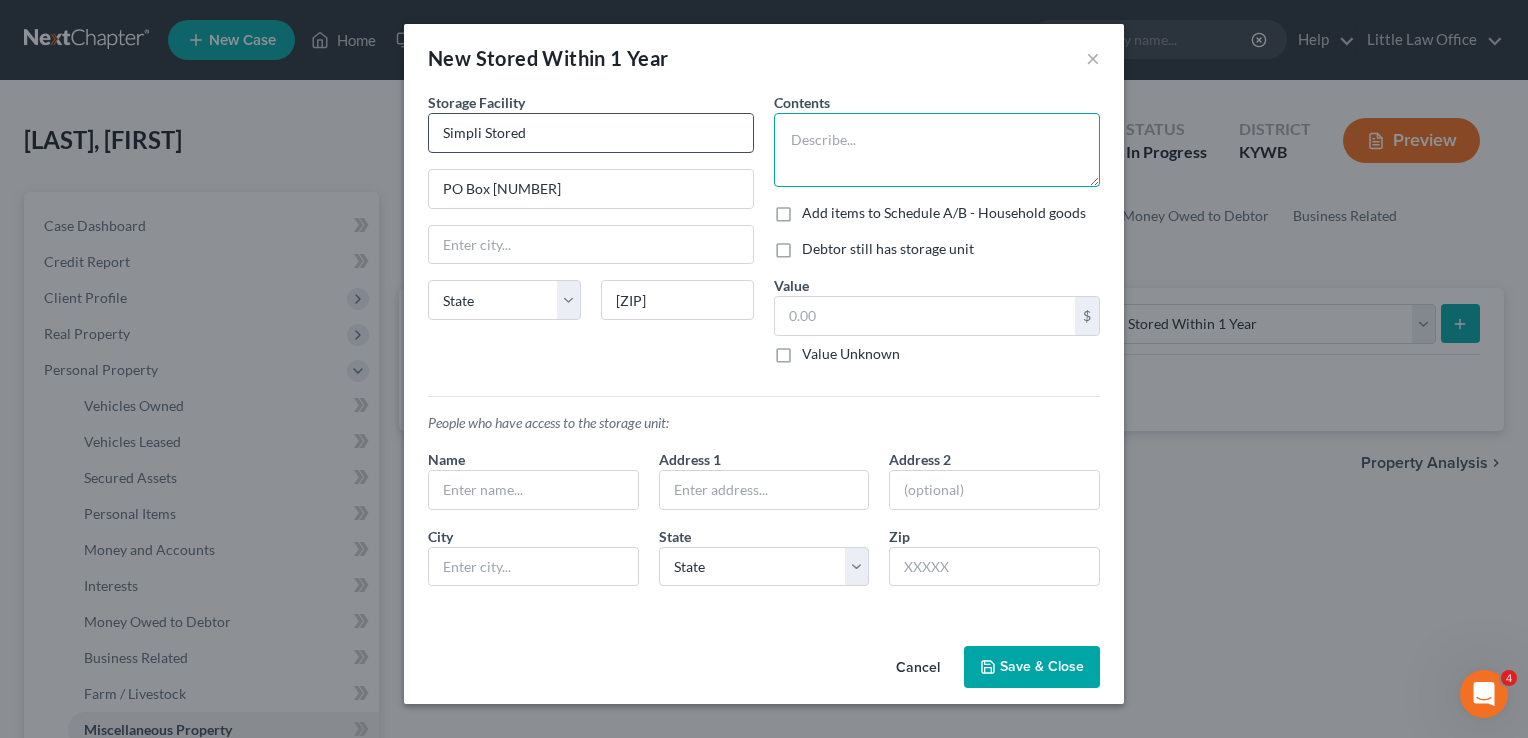 type on "La Grange" 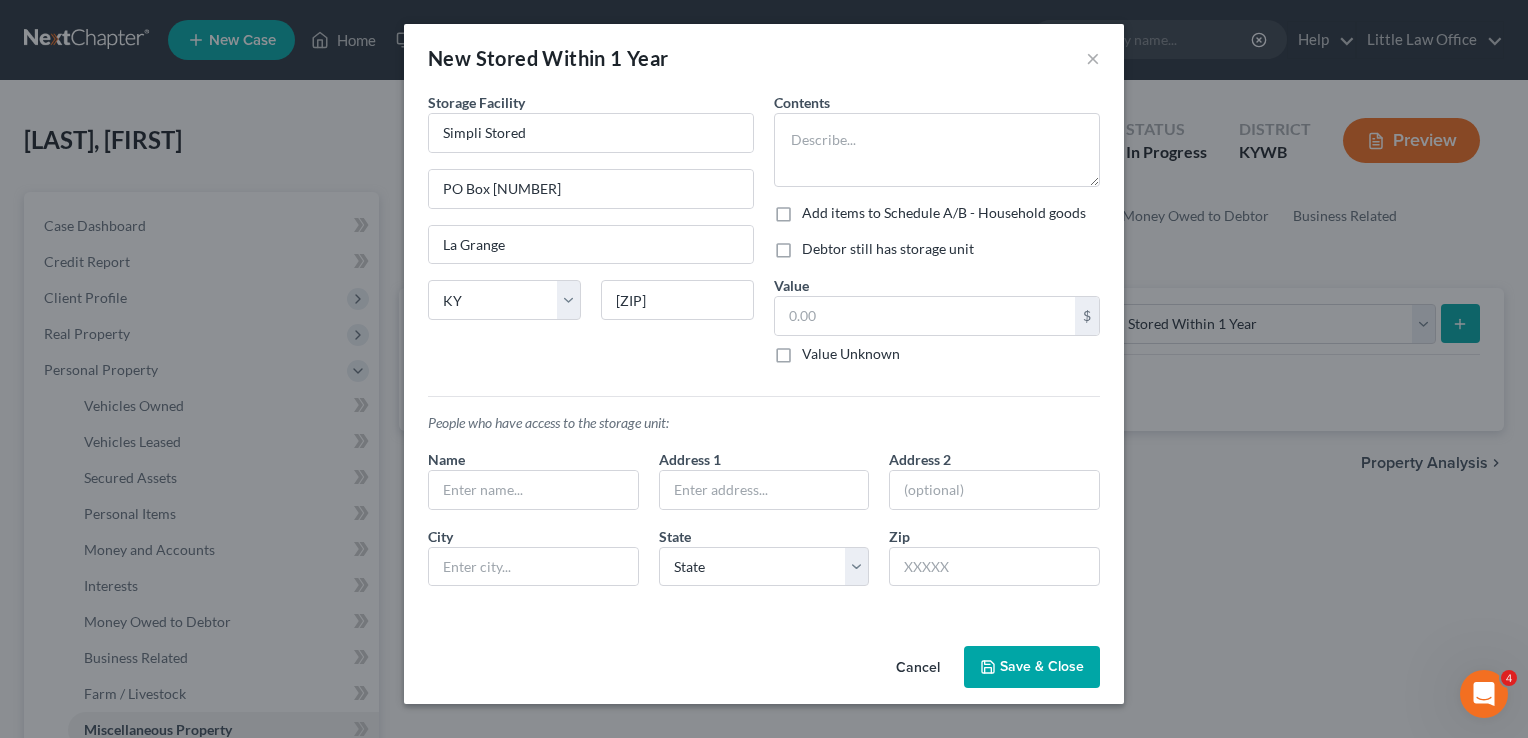 click on "Contents" at bounding box center [802, 102] 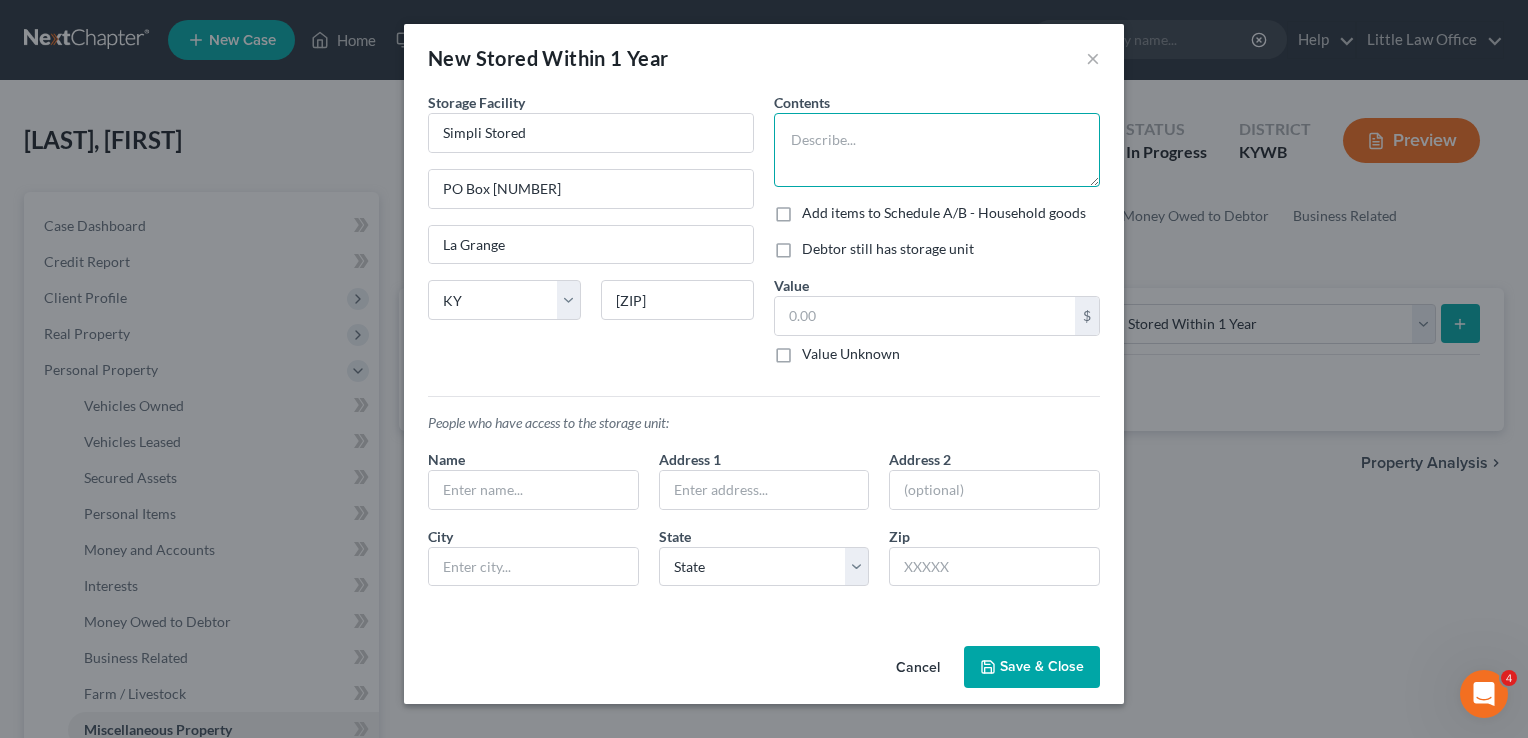 click at bounding box center [937, 150] 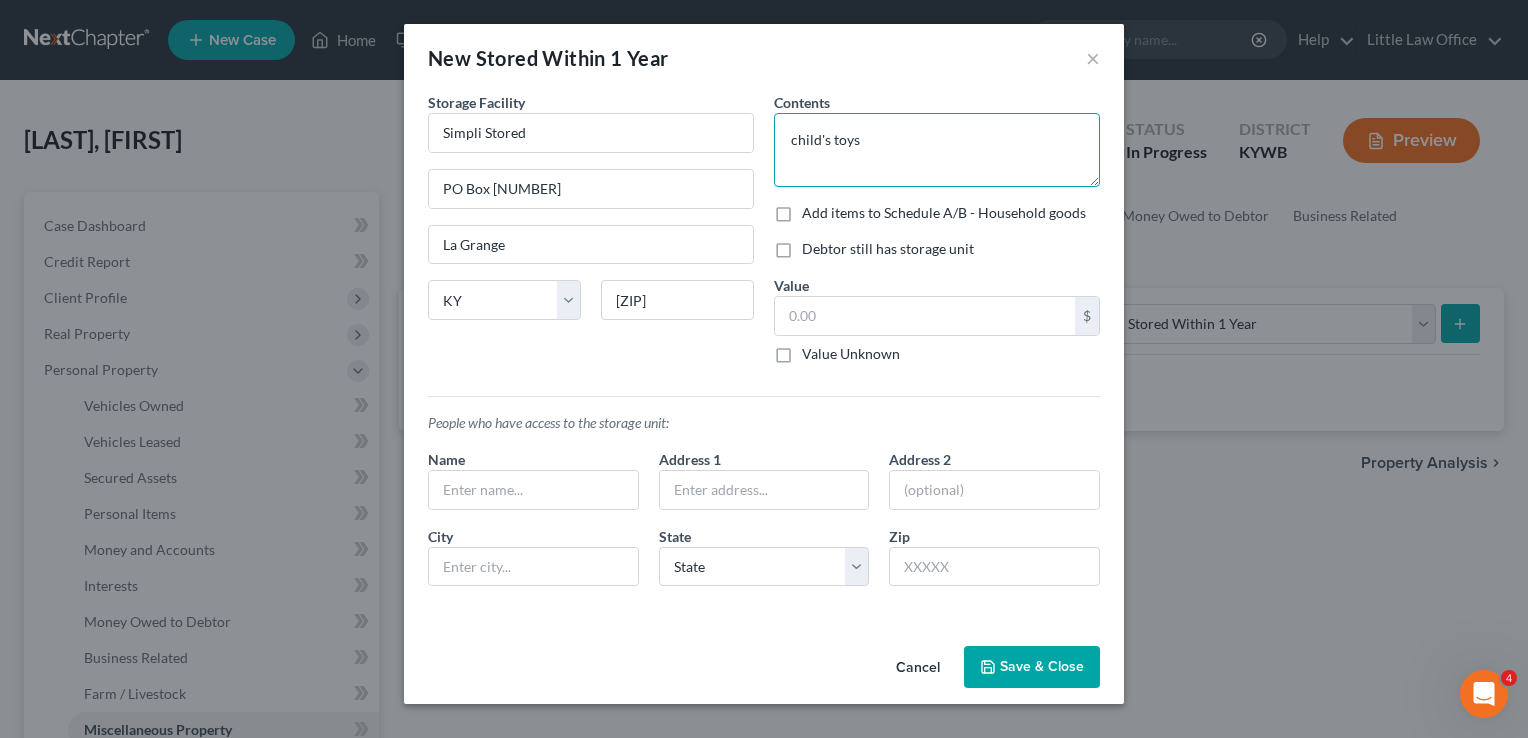 type on "child's toys" 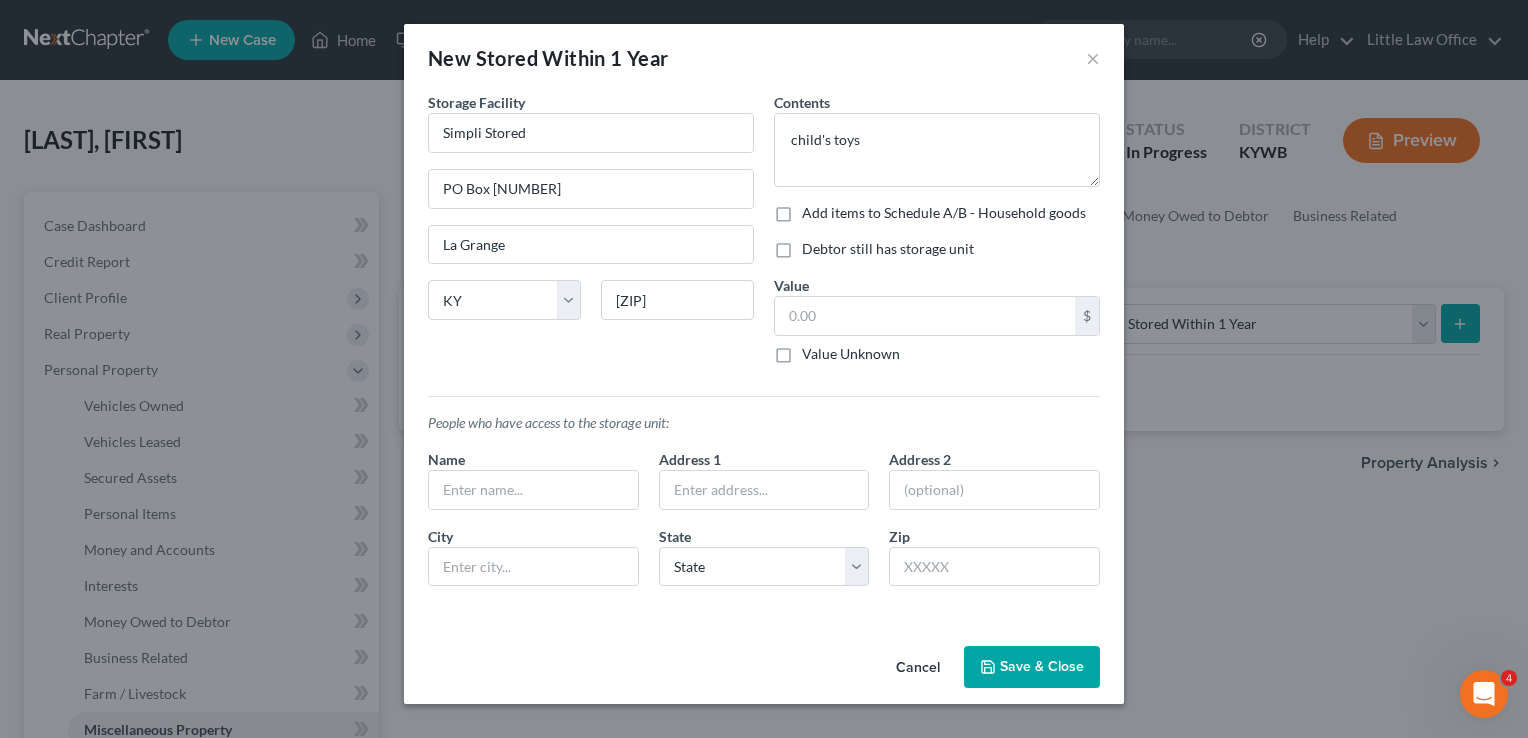 click on "Save & Close" at bounding box center (1032, 667) 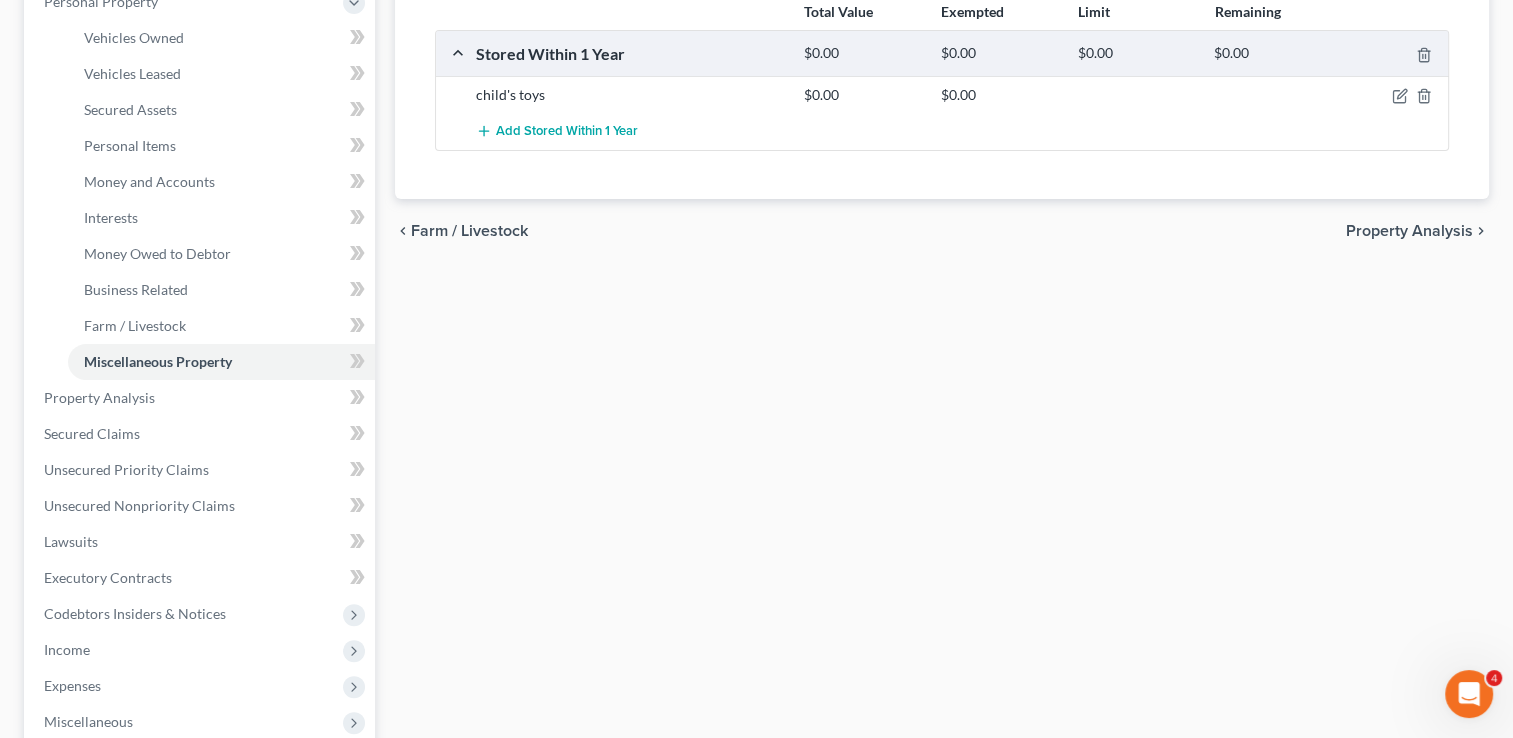 scroll, scrollTop: 372, scrollLeft: 0, axis: vertical 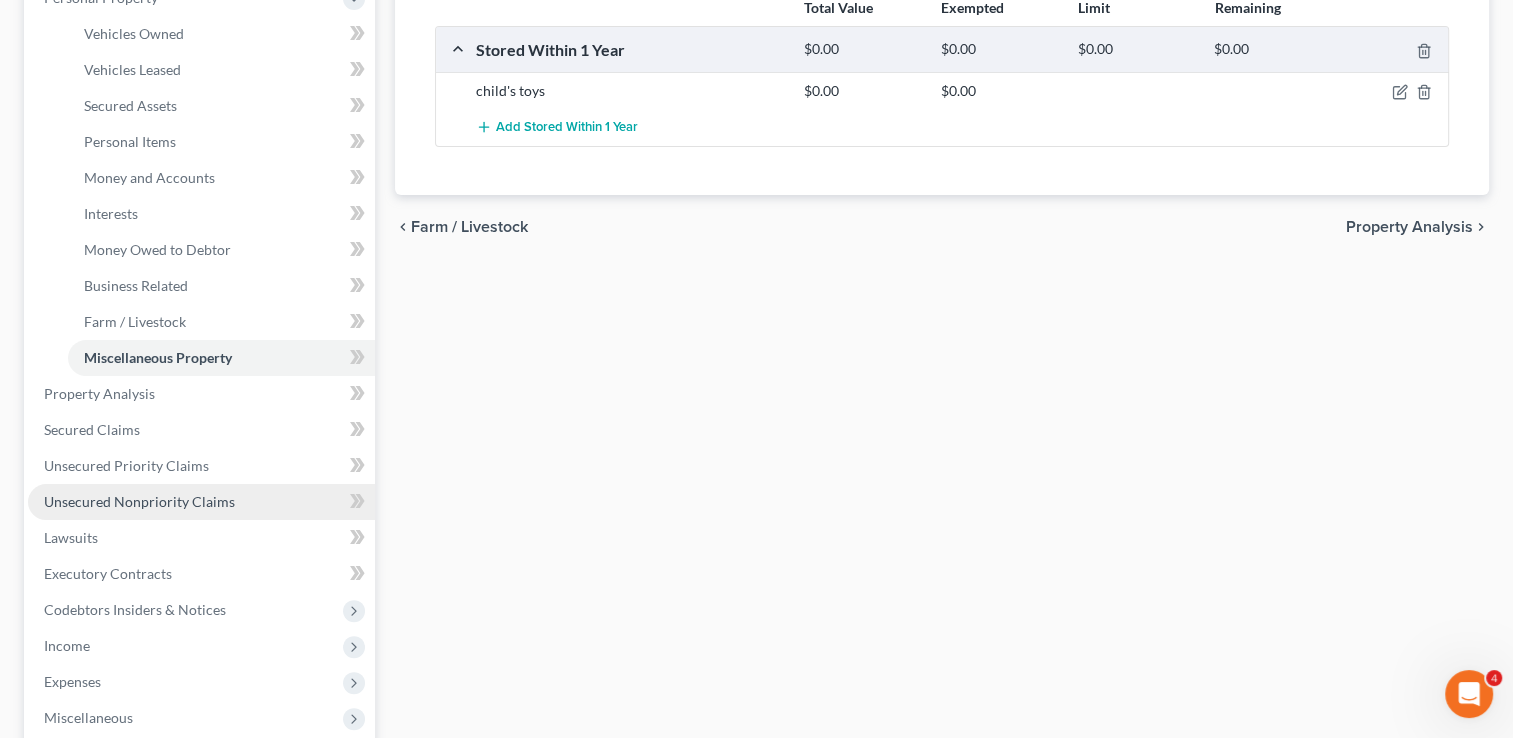 click on "Unsecured Nonpriority Claims" at bounding box center [139, 501] 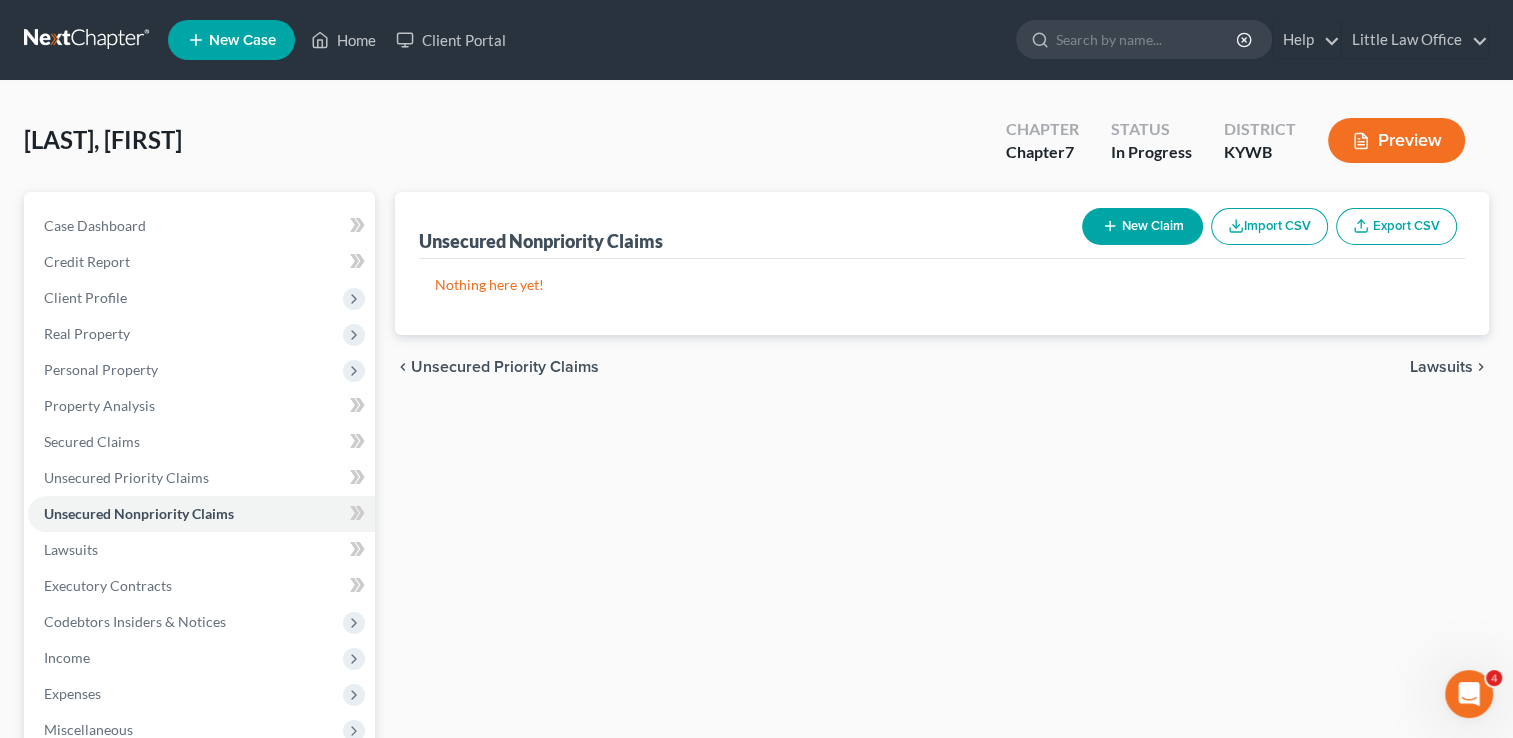 scroll, scrollTop: 0, scrollLeft: 0, axis: both 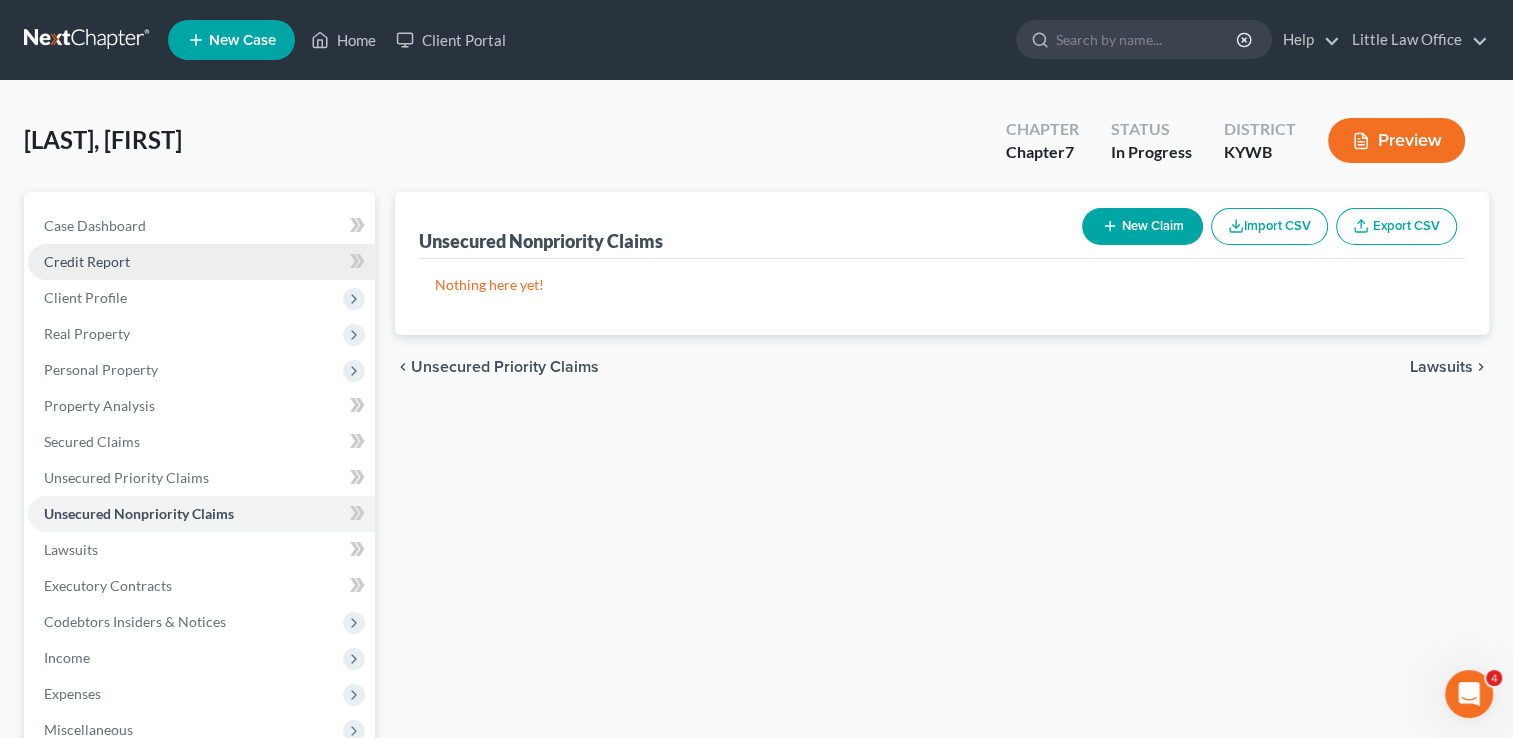 click on "Credit Report" at bounding box center (201, 262) 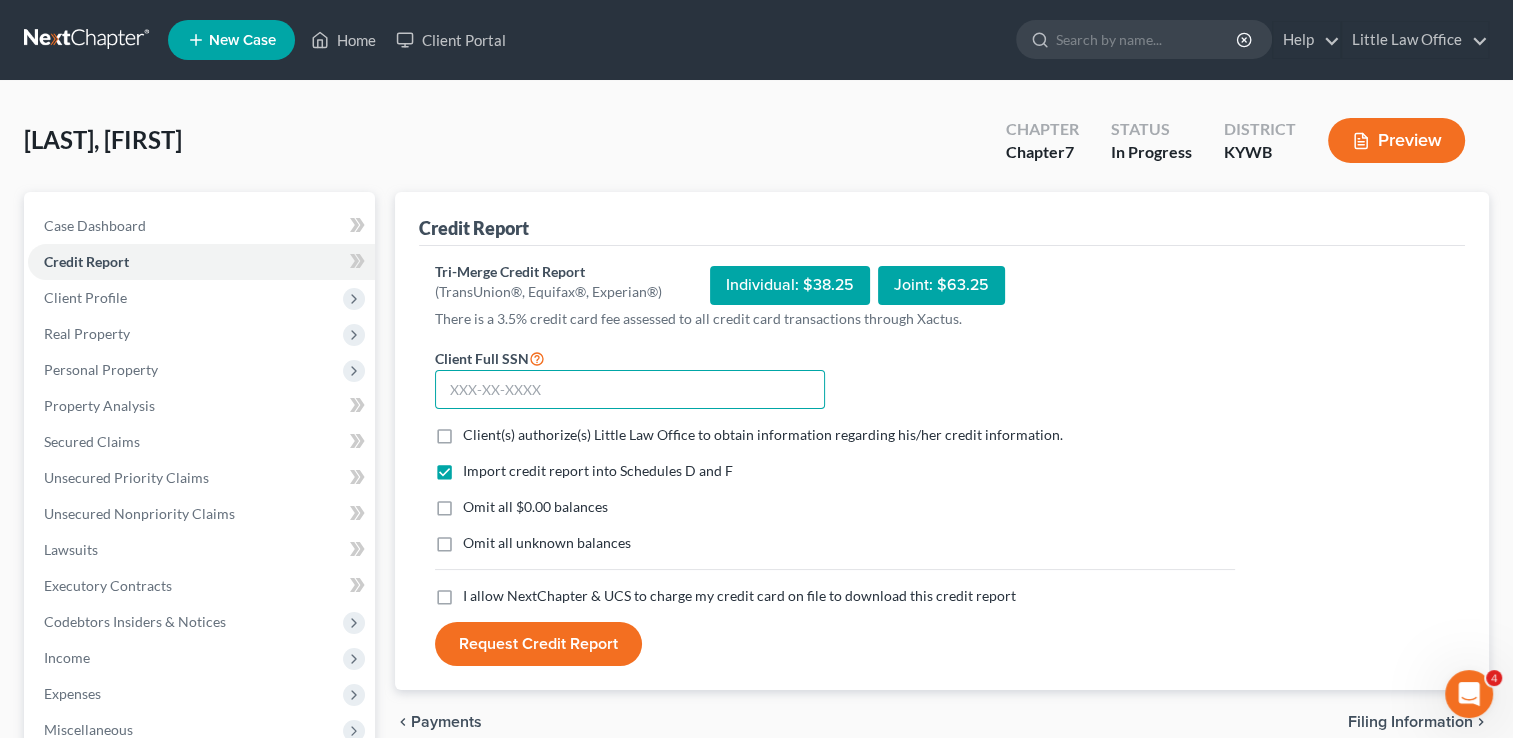 click at bounding box center (630, 390) 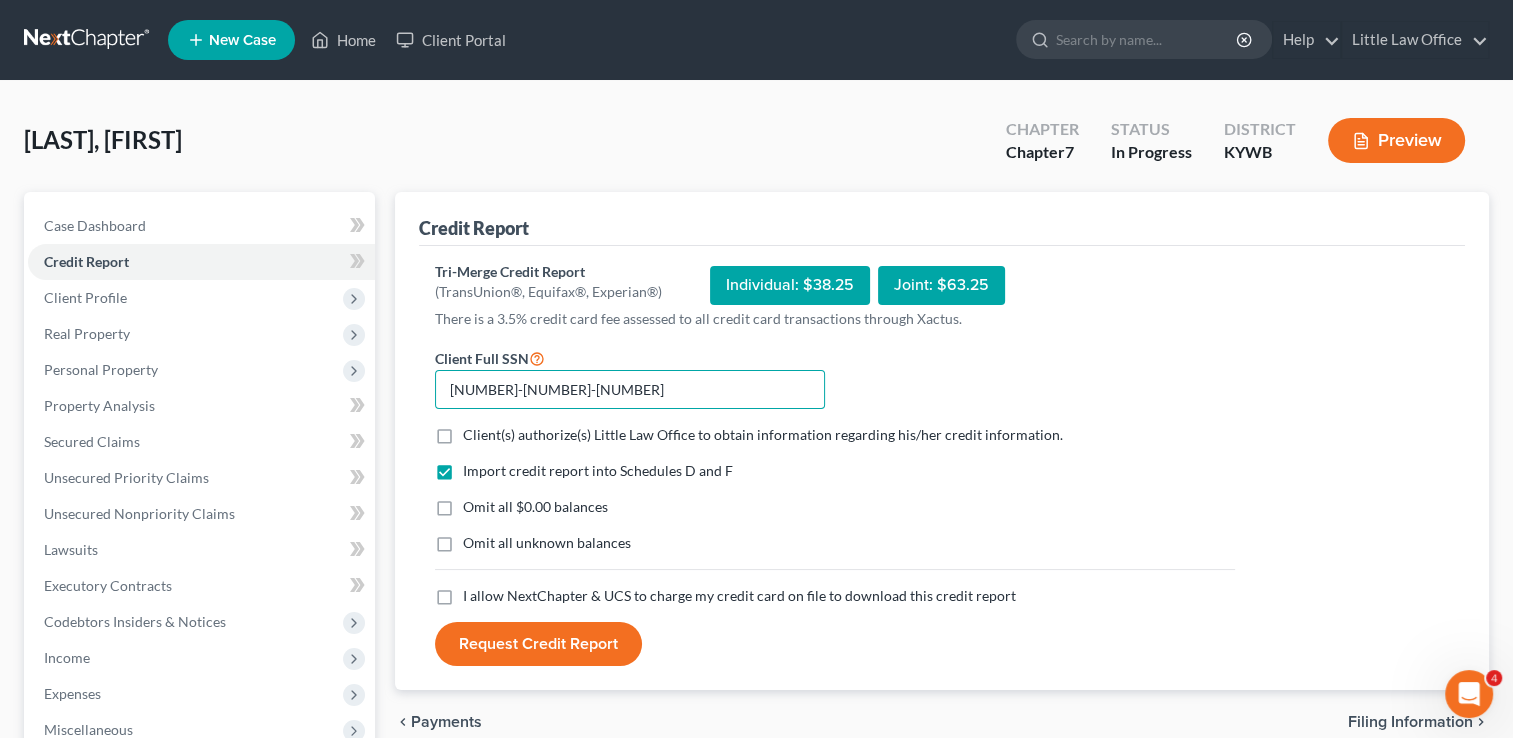 type on "403-43-0784" 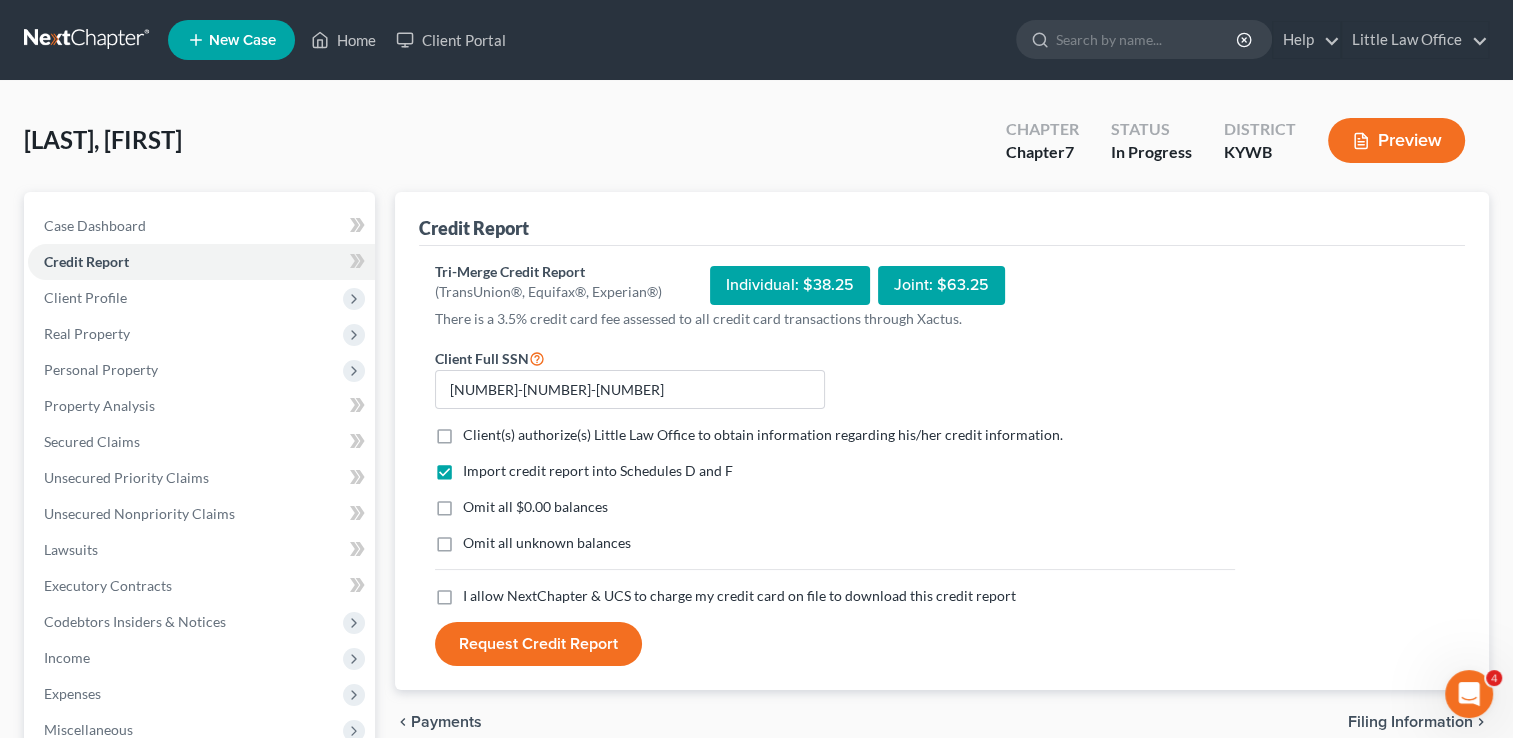 click on "Client(s) authorize(s) Little Law Office to obtain information regarding his/her credit information.
*" at bounding box center [763, 435] 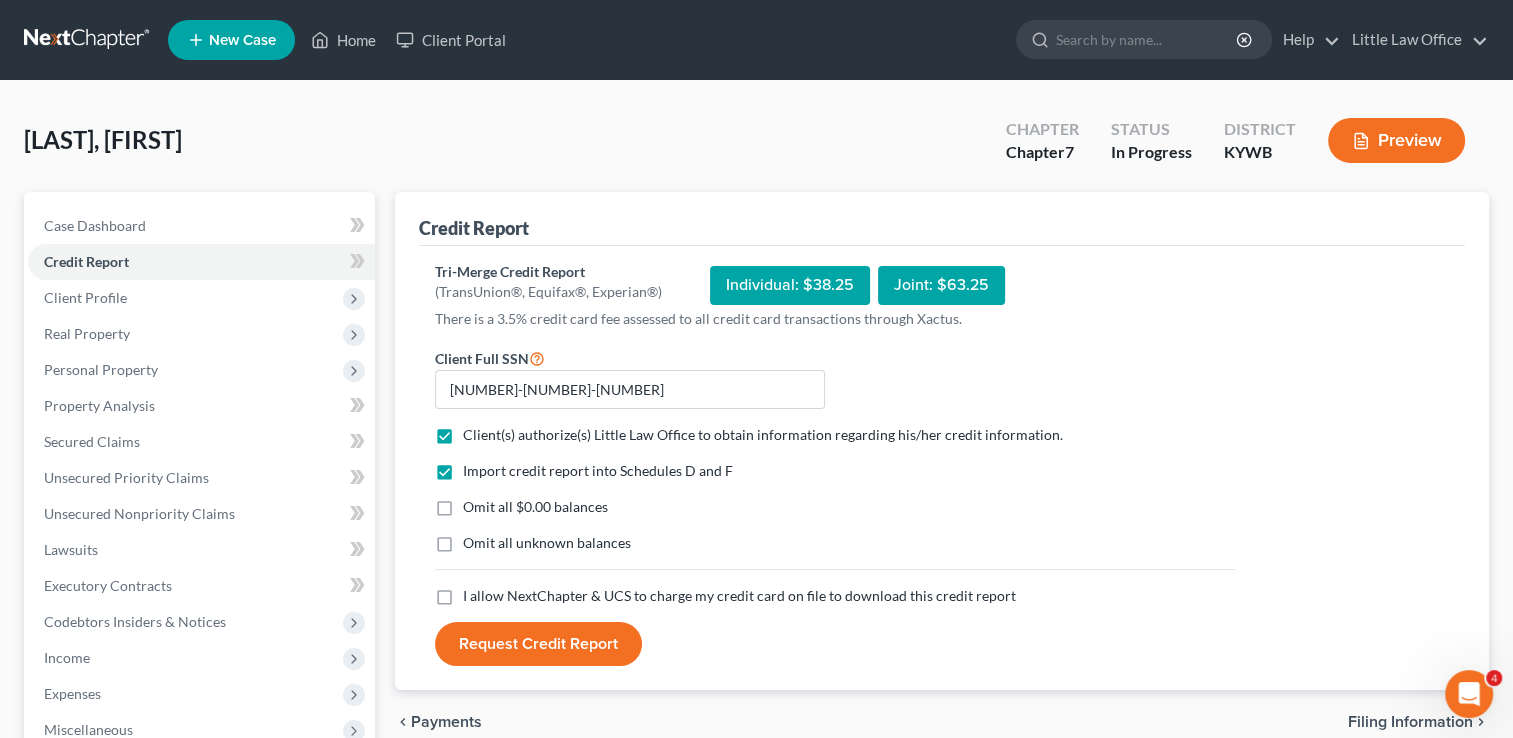 click on "Omit all $0.00 balances" at bounding box center [535, 507] 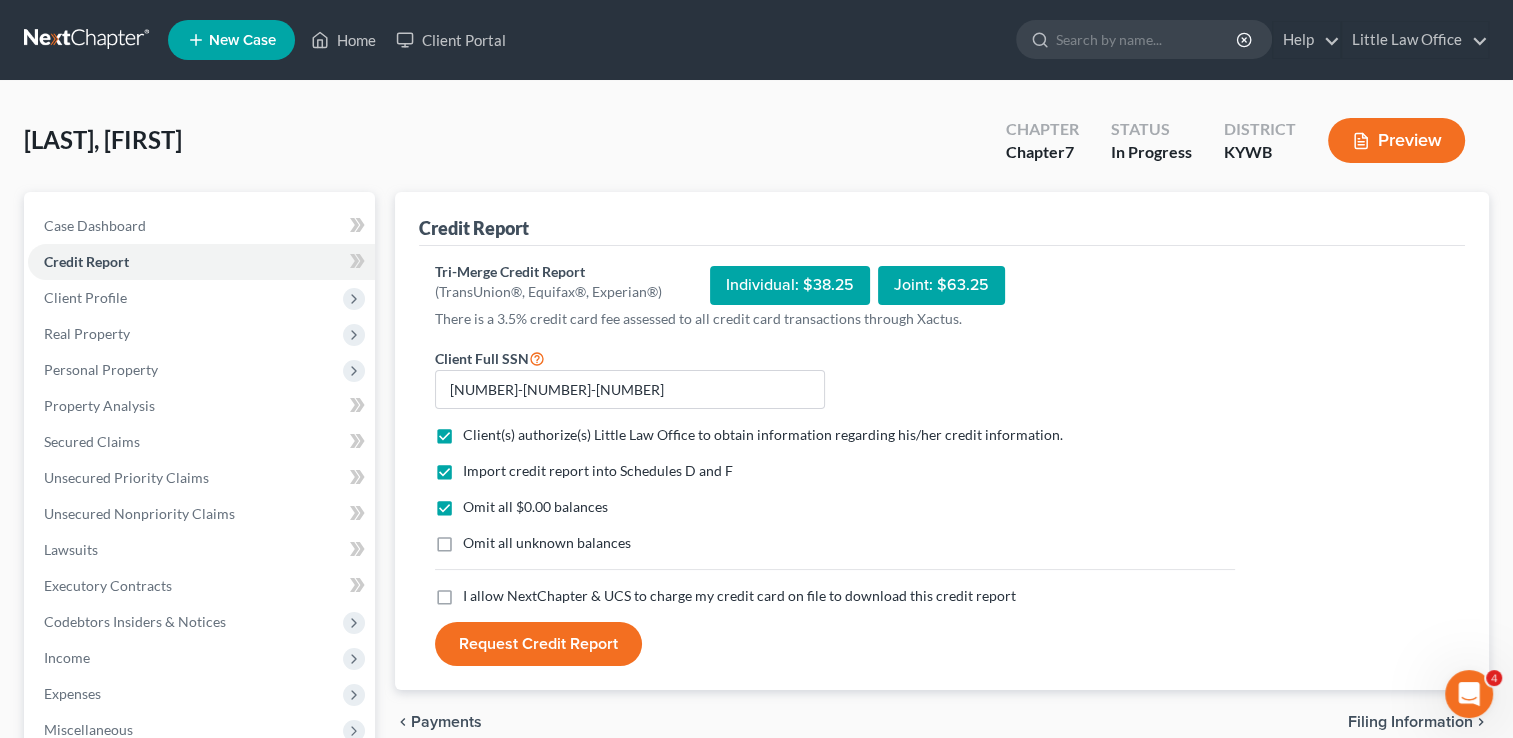 click on "I allow NextChapter & UCS to charge my credit card on file to download this credit report
*" at bounding box center [739, 596] 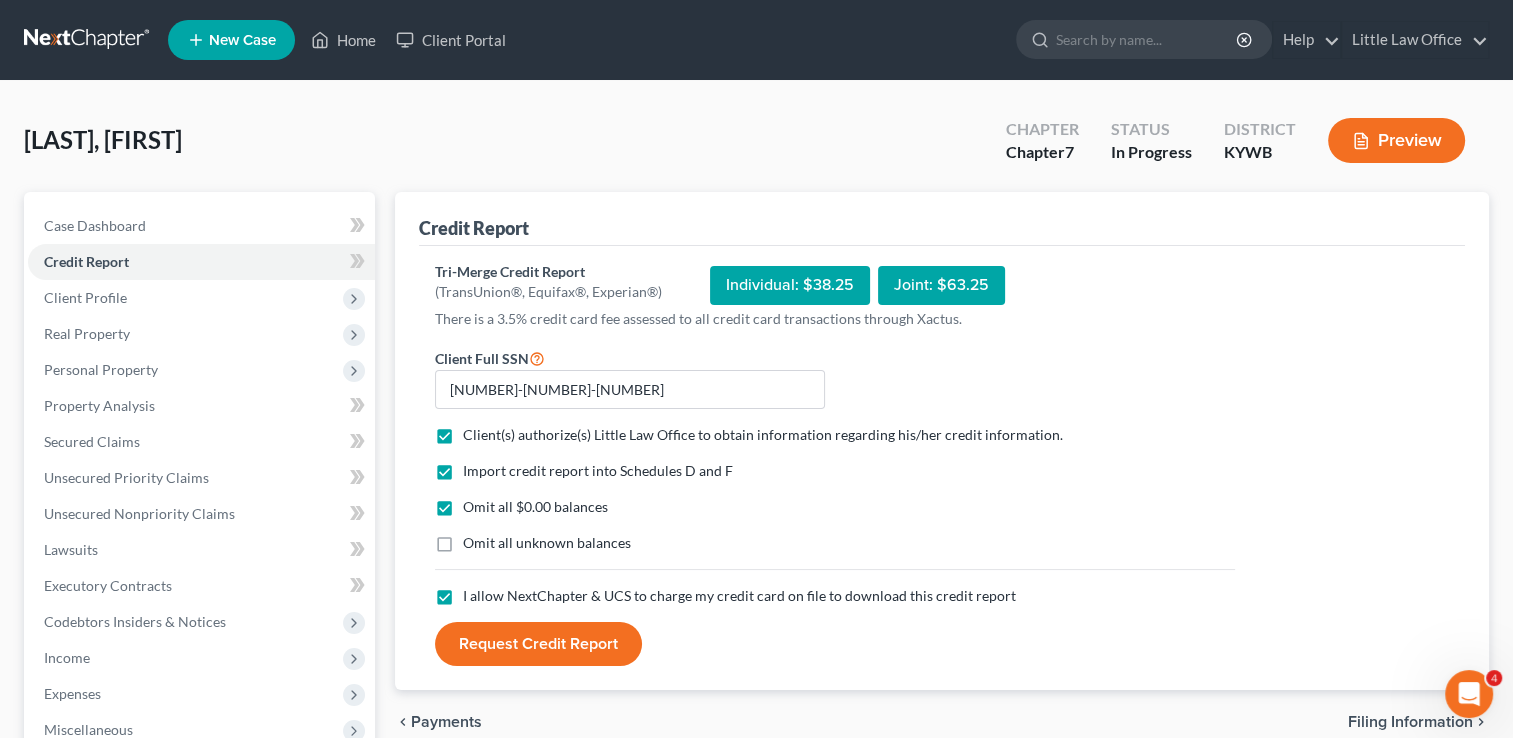 click on "Request Credit Report" at bounding box center [538, 644] 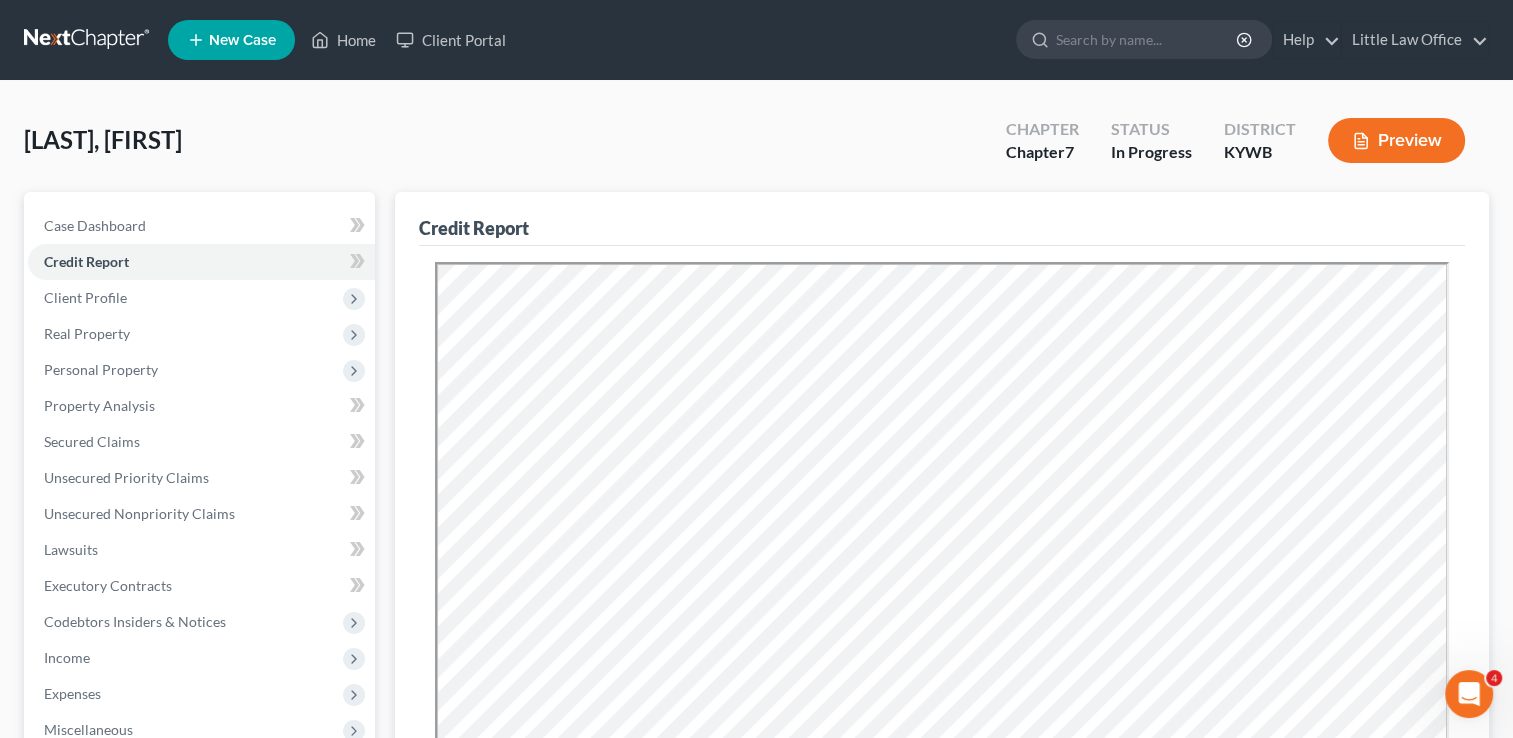 scroll, scrollTop: 0, scrollLeft: 0, axis: both 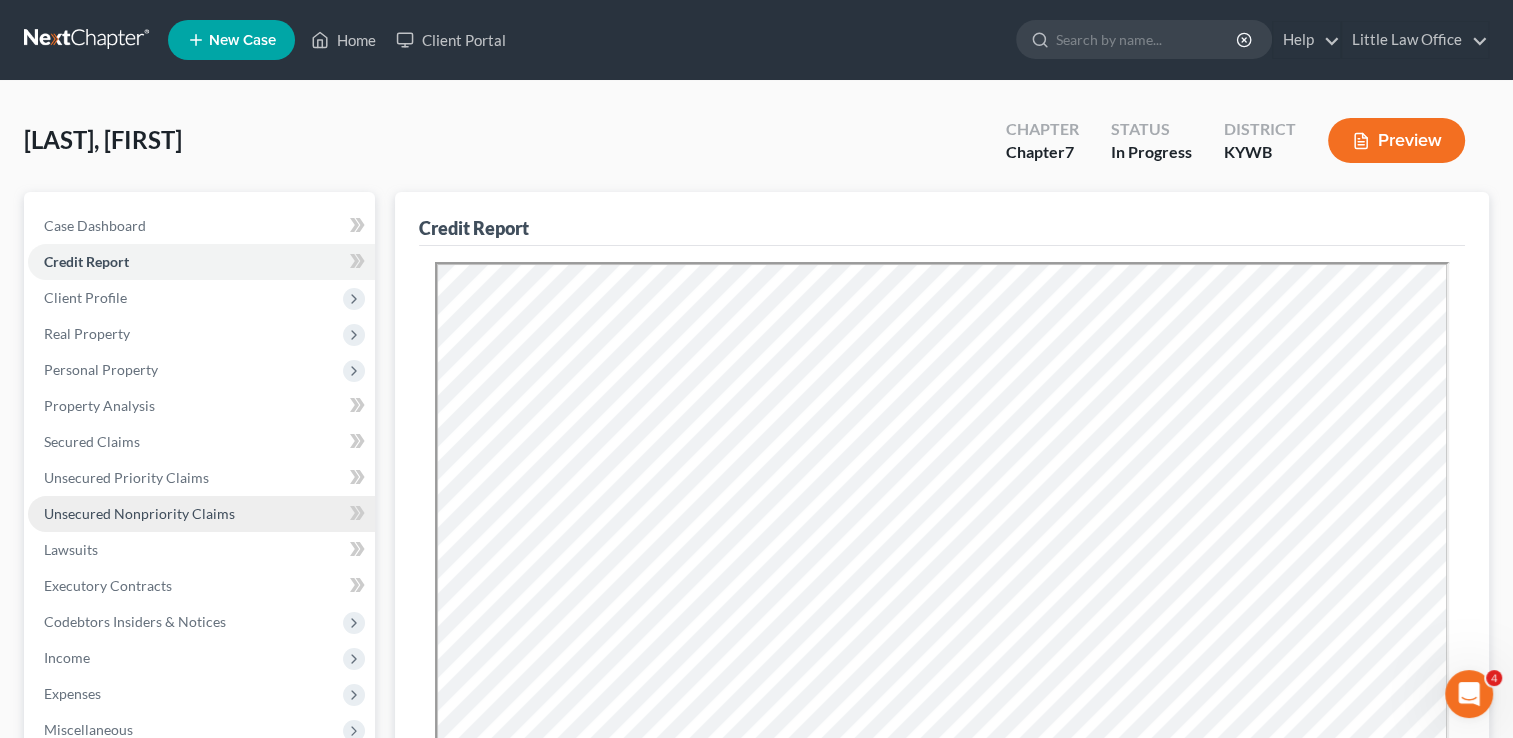 click on "Unsecured Nonpriority Claims" at bounding box center (139, 513) 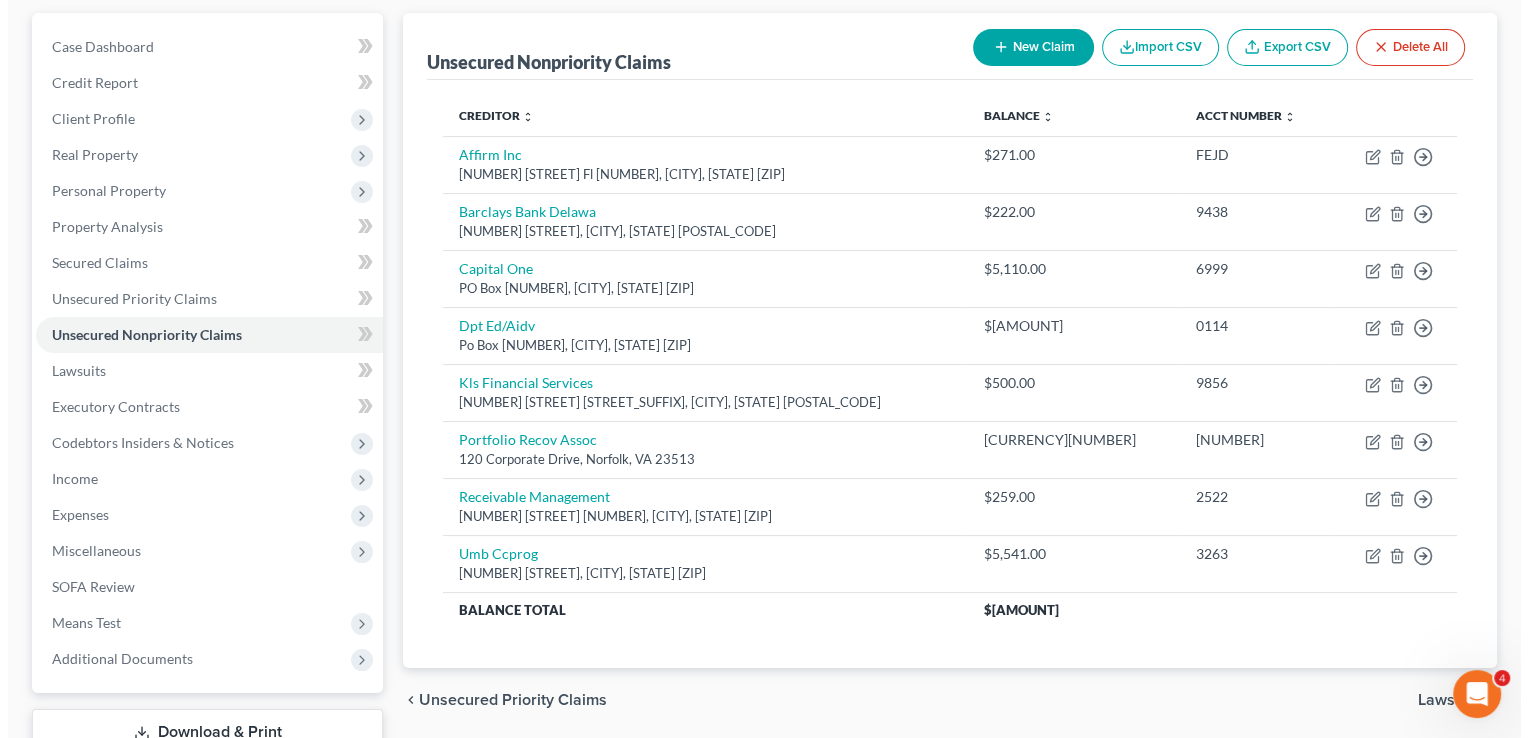 scroll, scrollTop: 176, scrollLeft: 0, axis: vertical 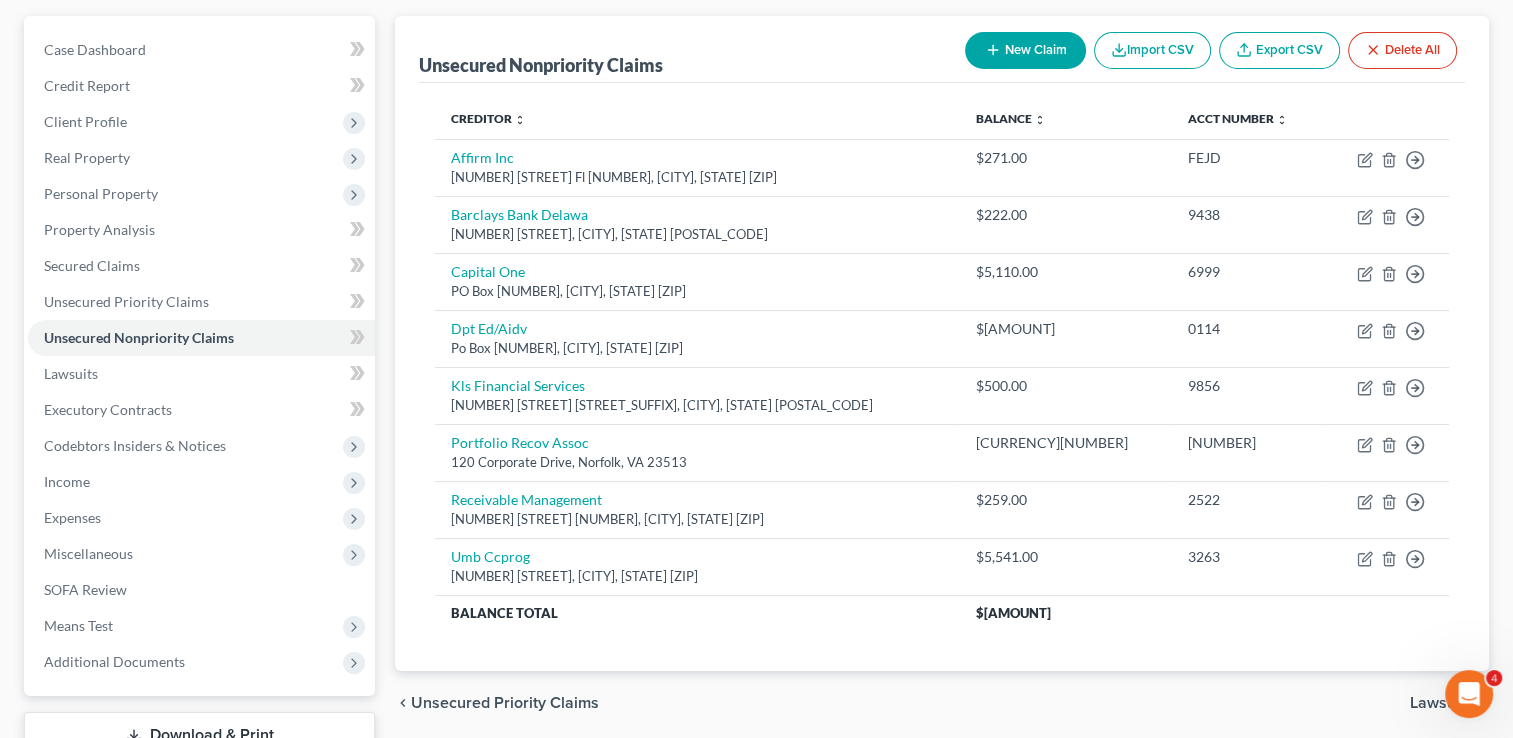 click on "New Claim" at bounding box center [1025, 50] 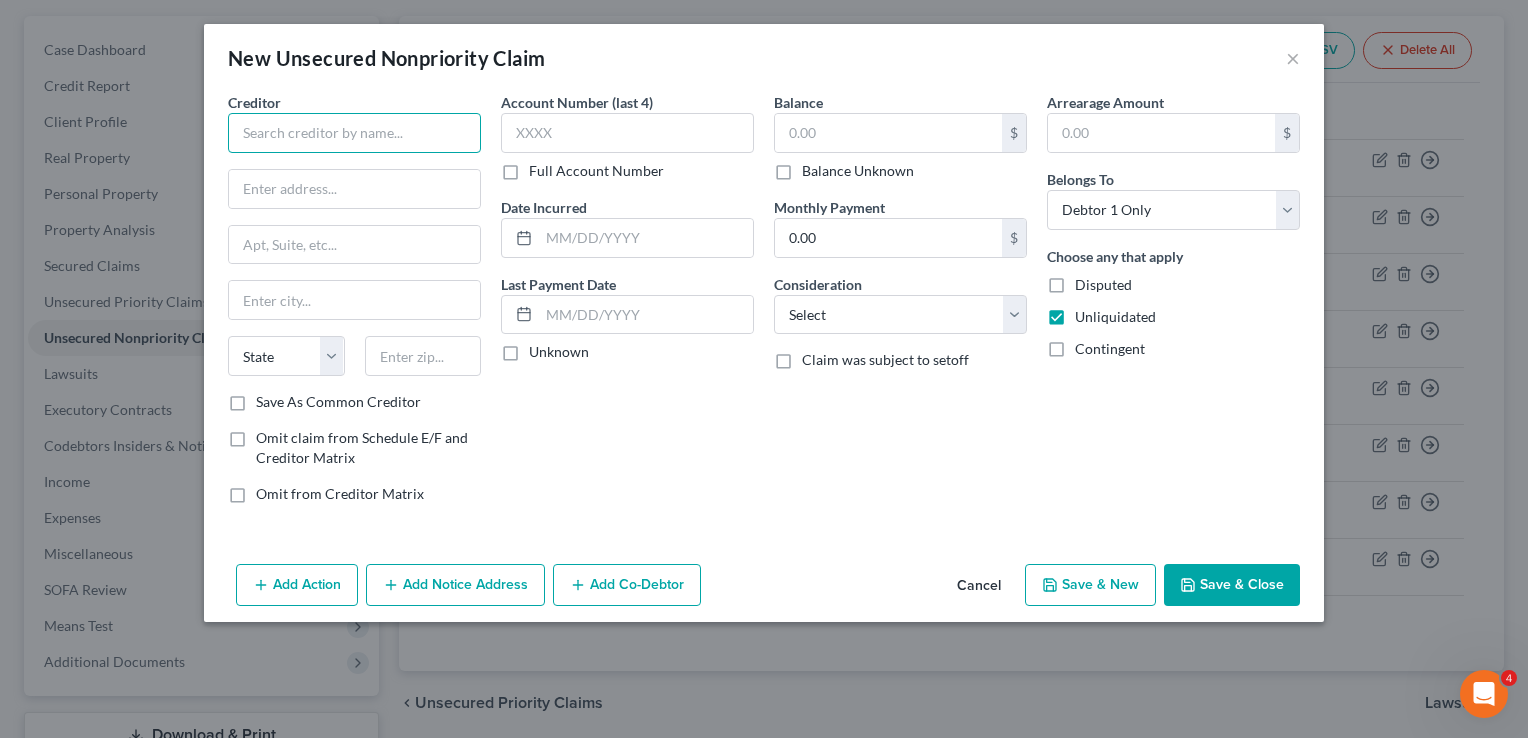 click at bounding box center (354, 133) 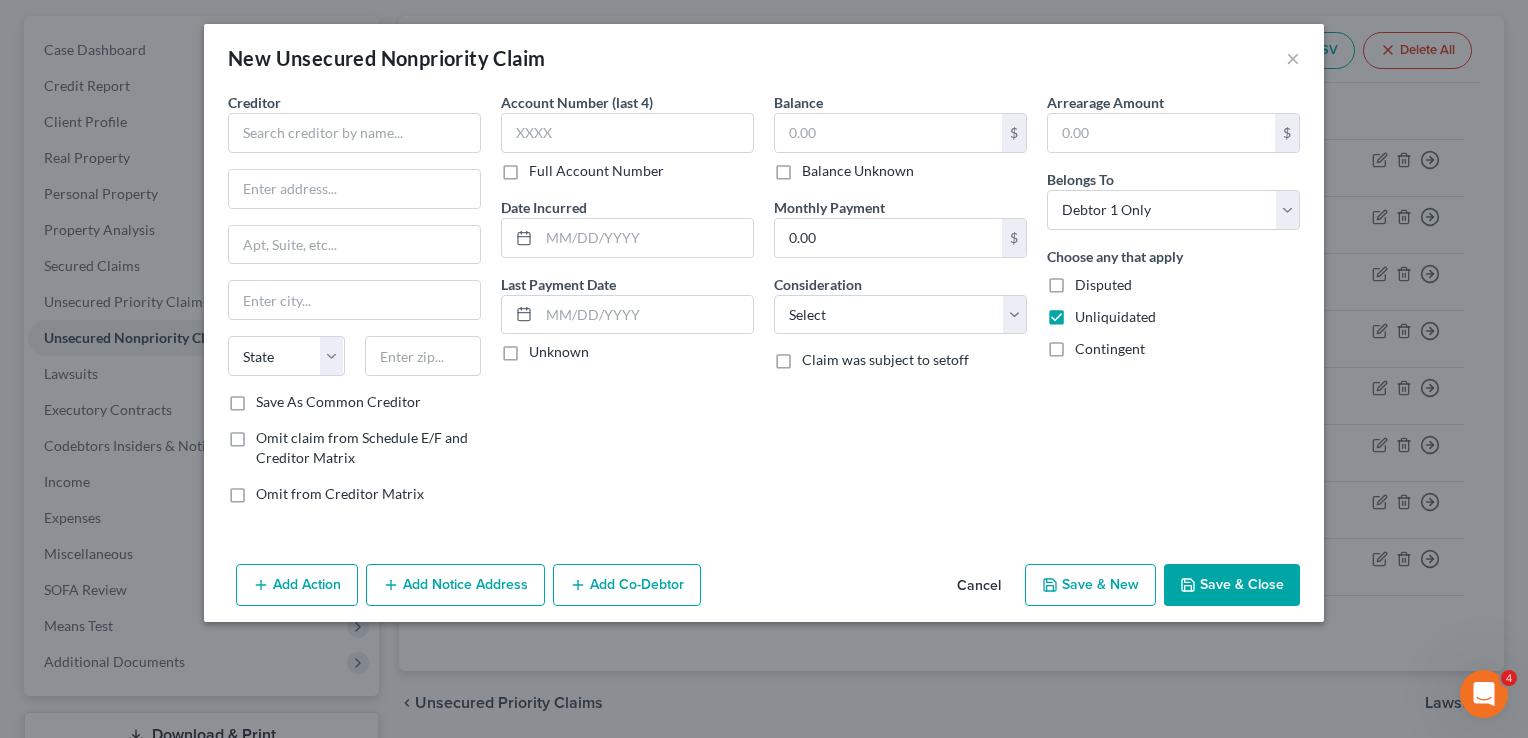 click on "Cancel" at bounding box center [979, 586] 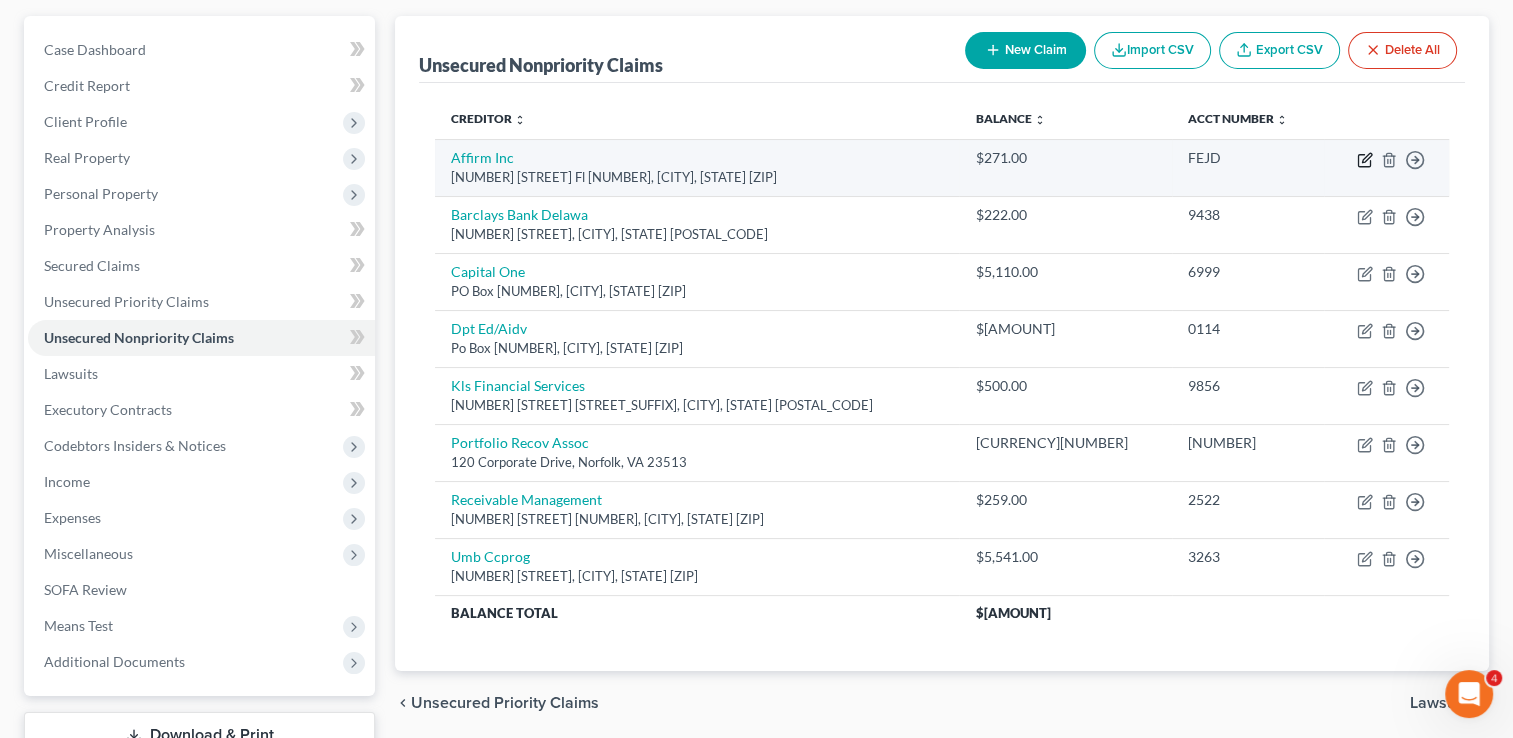 click 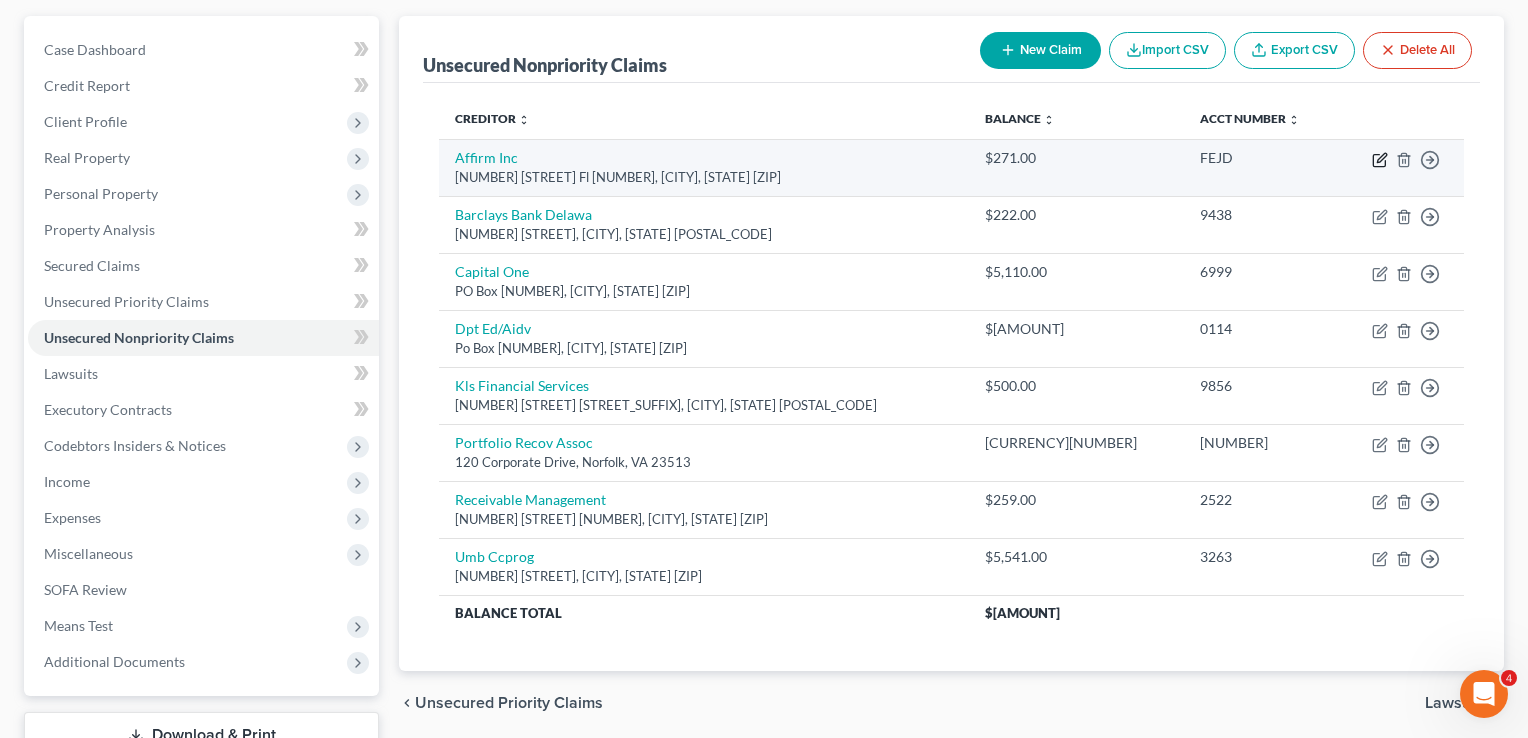 select on "4" 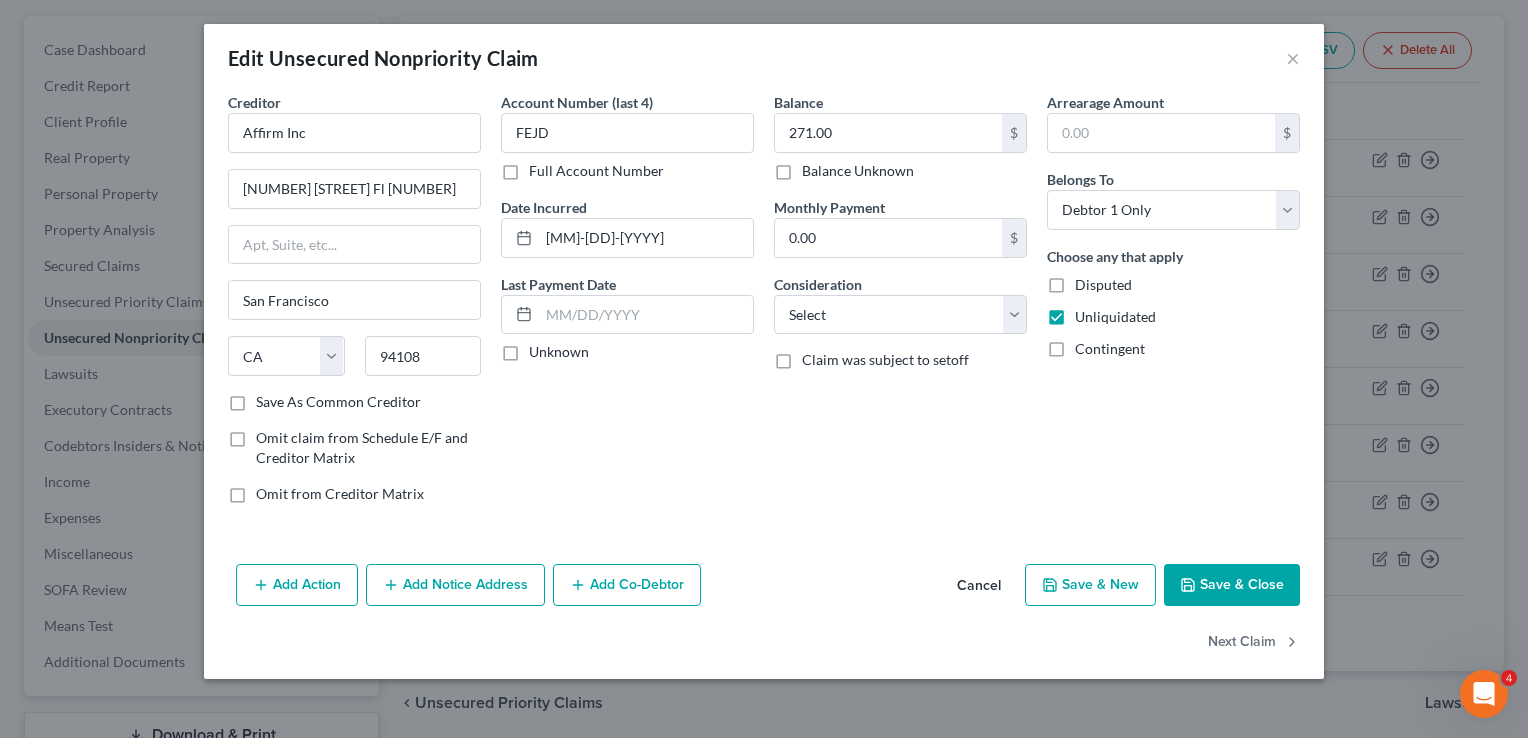 click on "Add Notice Address" at bounding box center [455, 585] 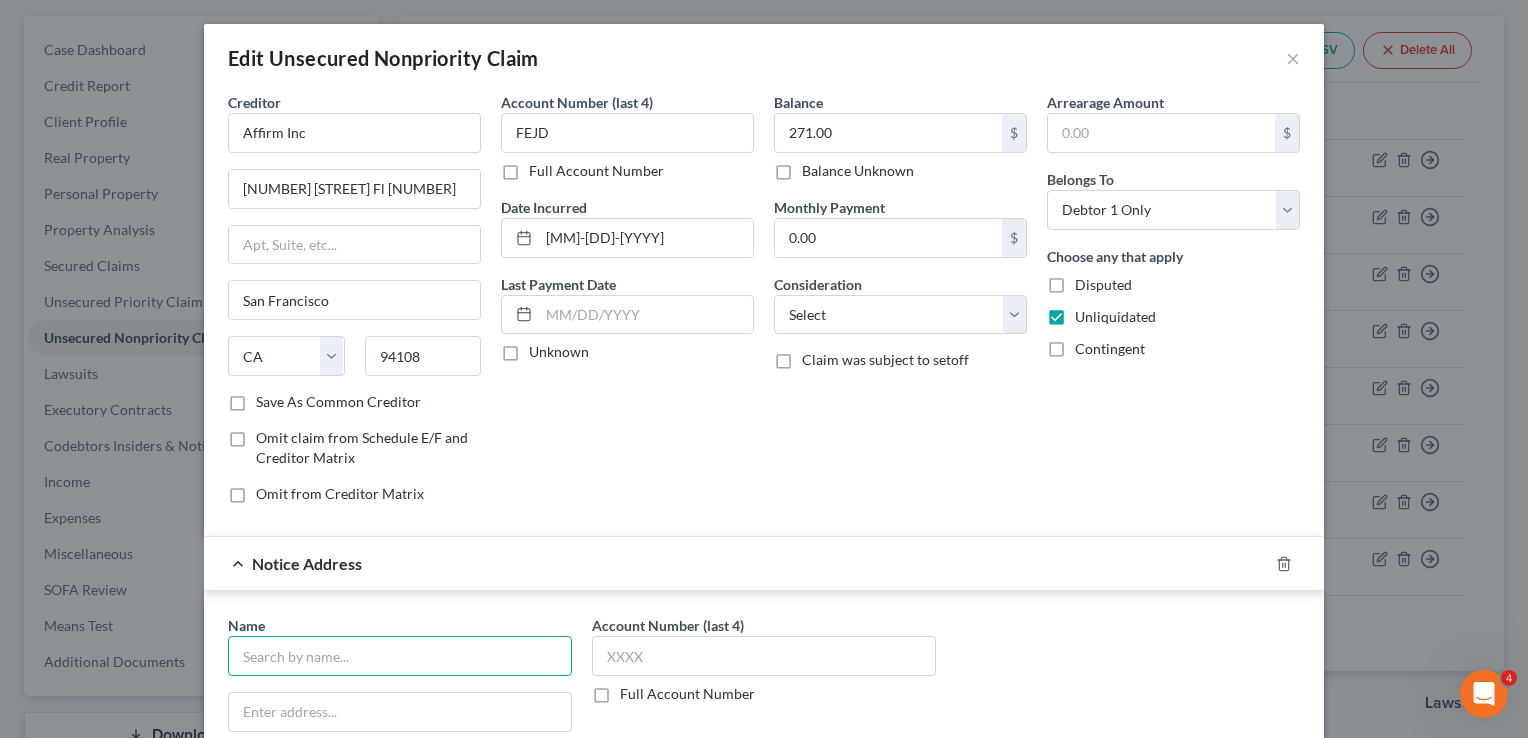 click at bounding box center (400, 656) 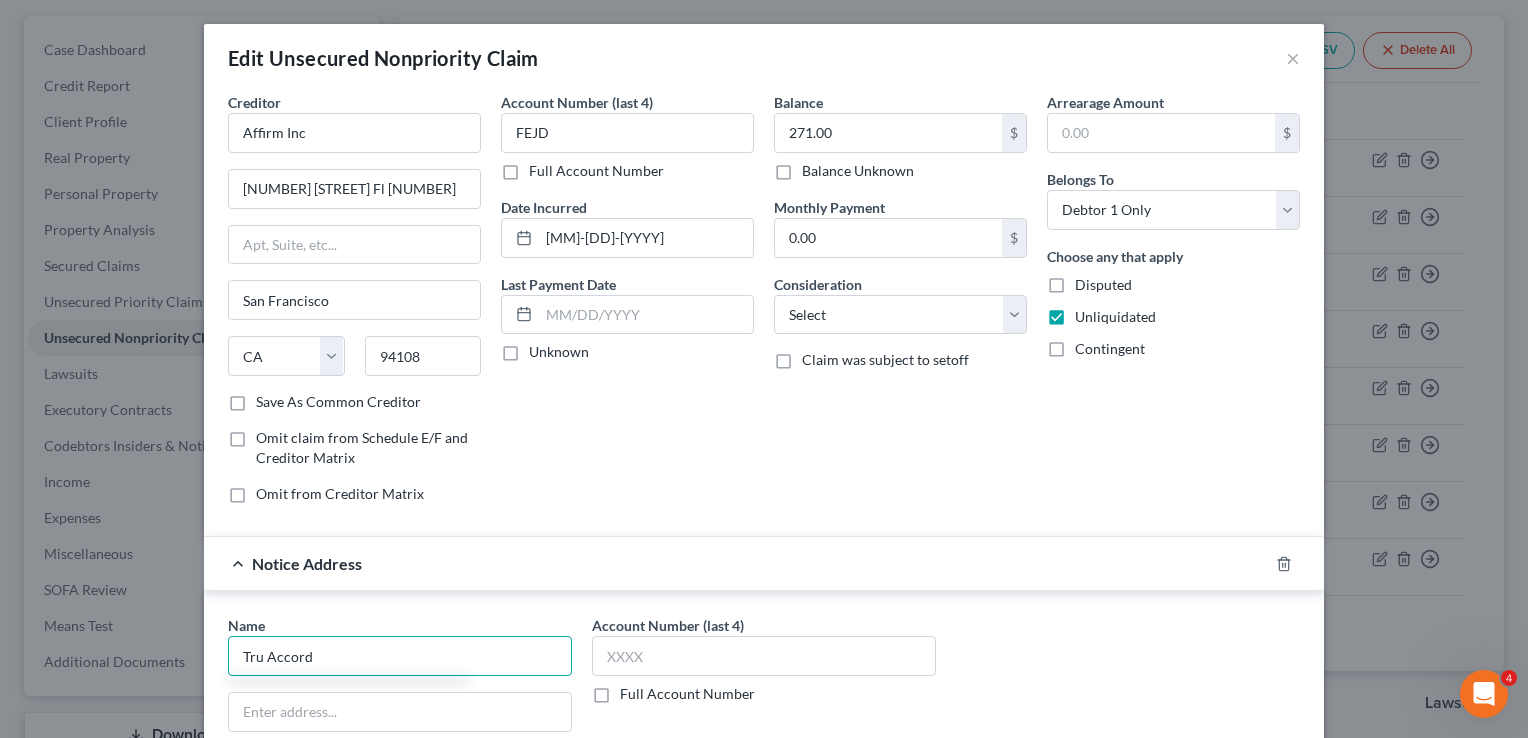 type on "Tru Accord" 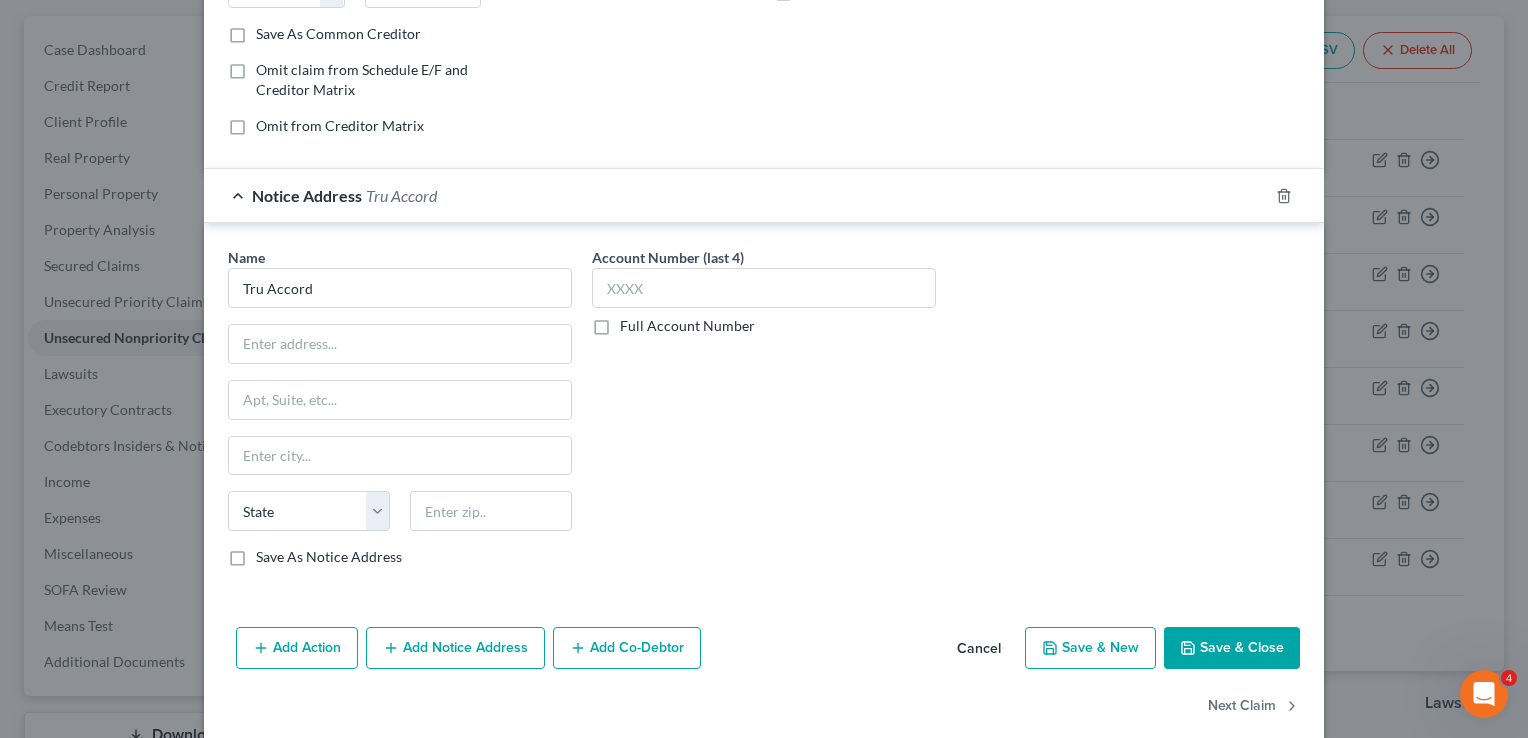 scroll, scrollTop: 370, scrollLeft: 0, axis: vertical 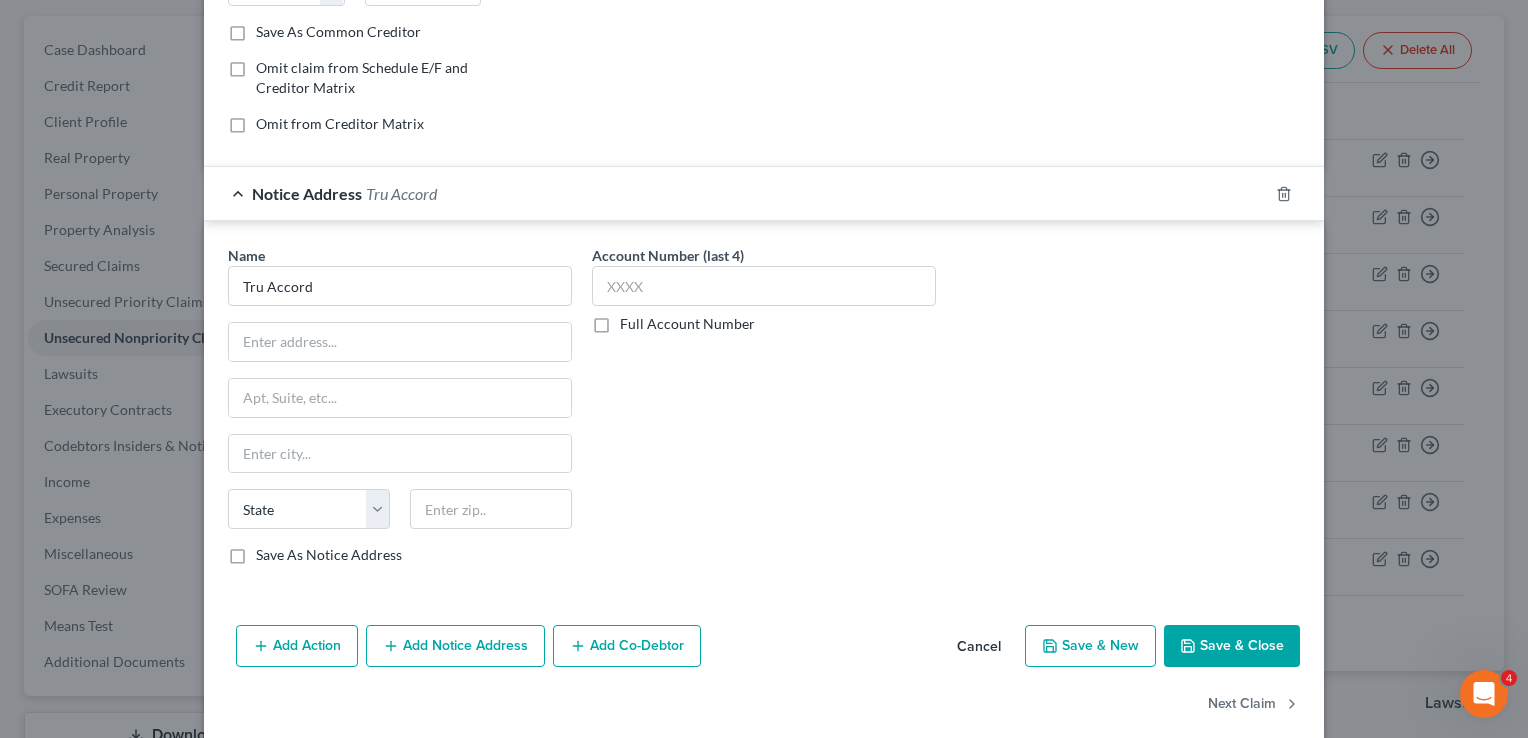 click on "Save & Close" at bounding box center (1232, 646) 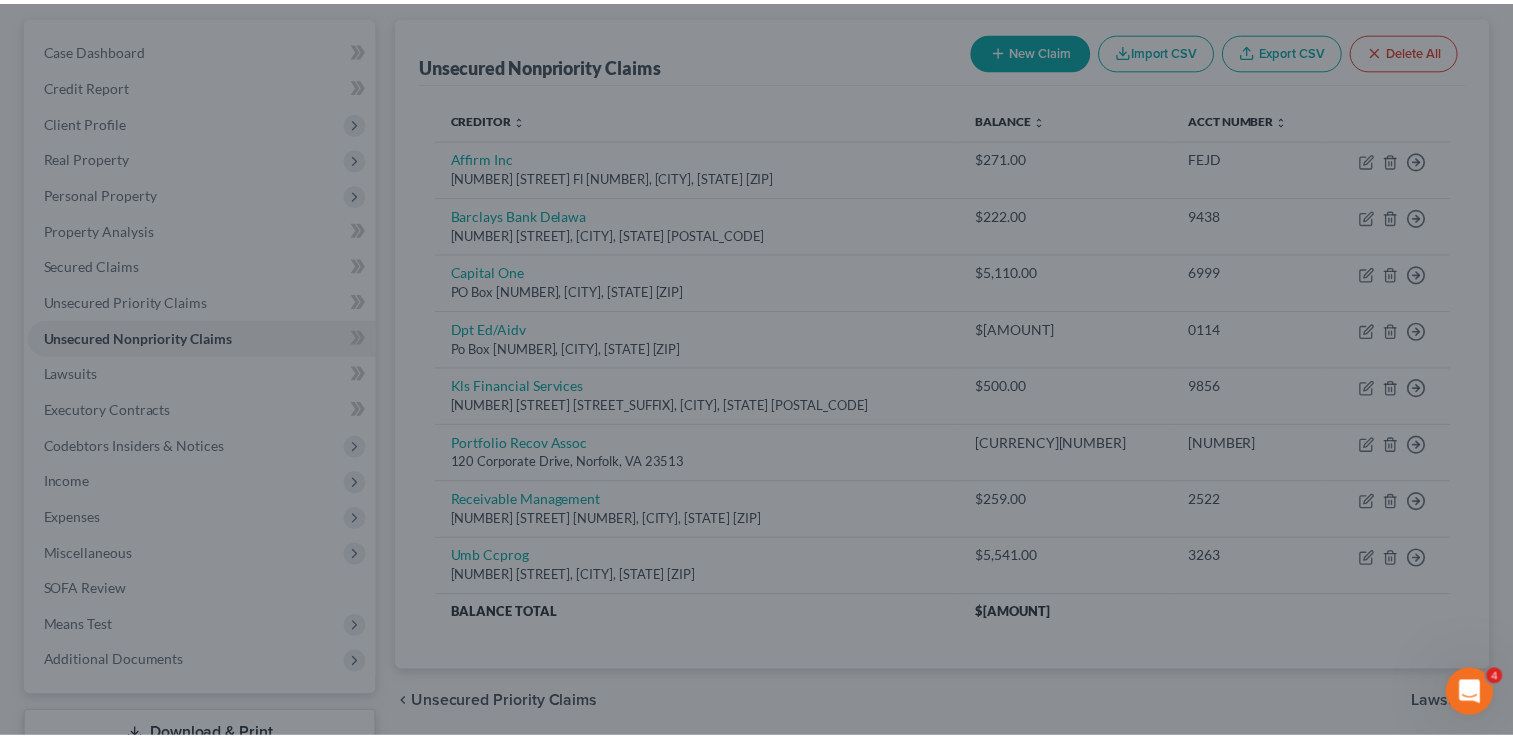 scroll, scrollTop: 0, scrollLeft: 0, axis: both 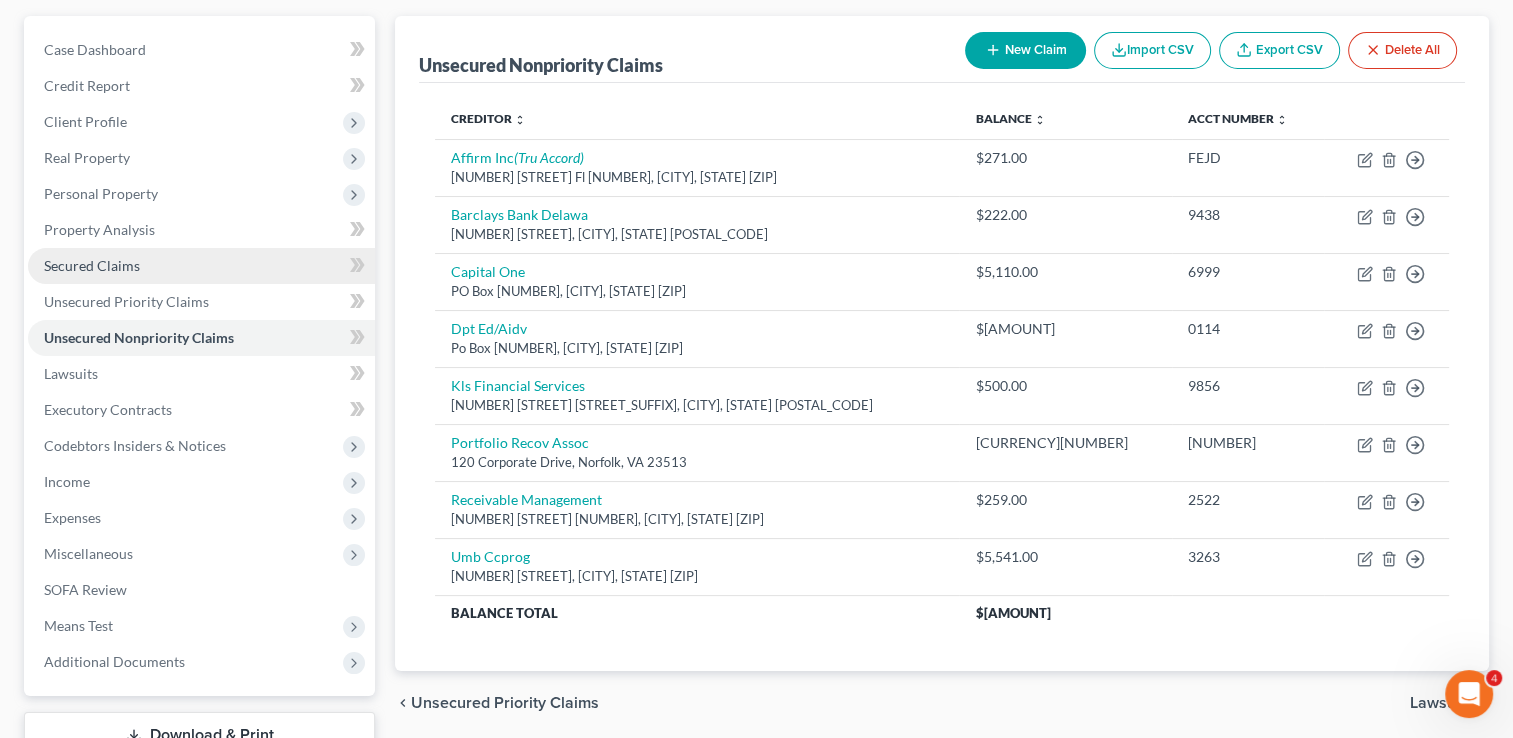 click on "Secured Claims" at bounding box center [92, 265] 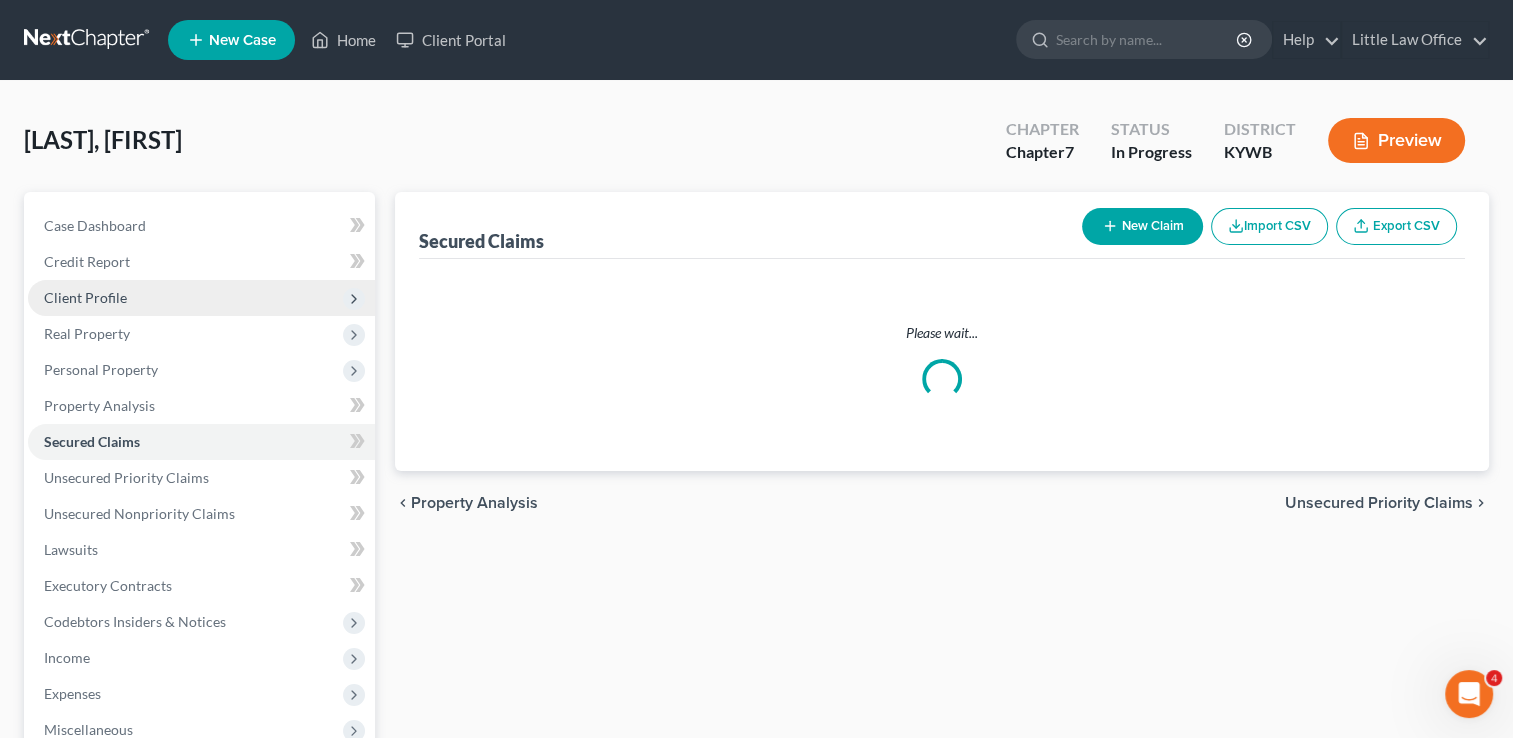 scroll, scrollTop: 0, scrollLeft: 0, axis: both 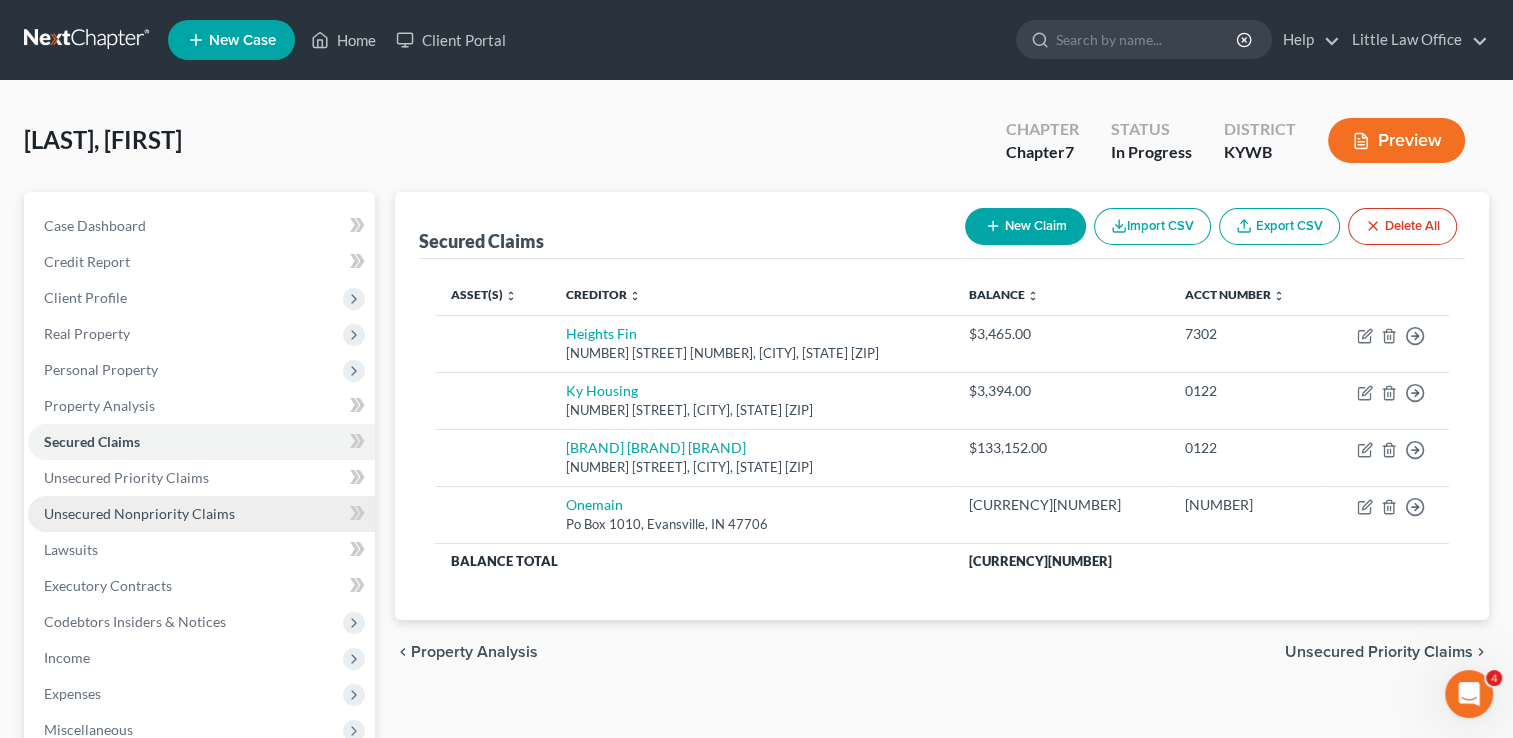 click on "Unsecured Nonpriority Claims" at bounding box center (139, 513) 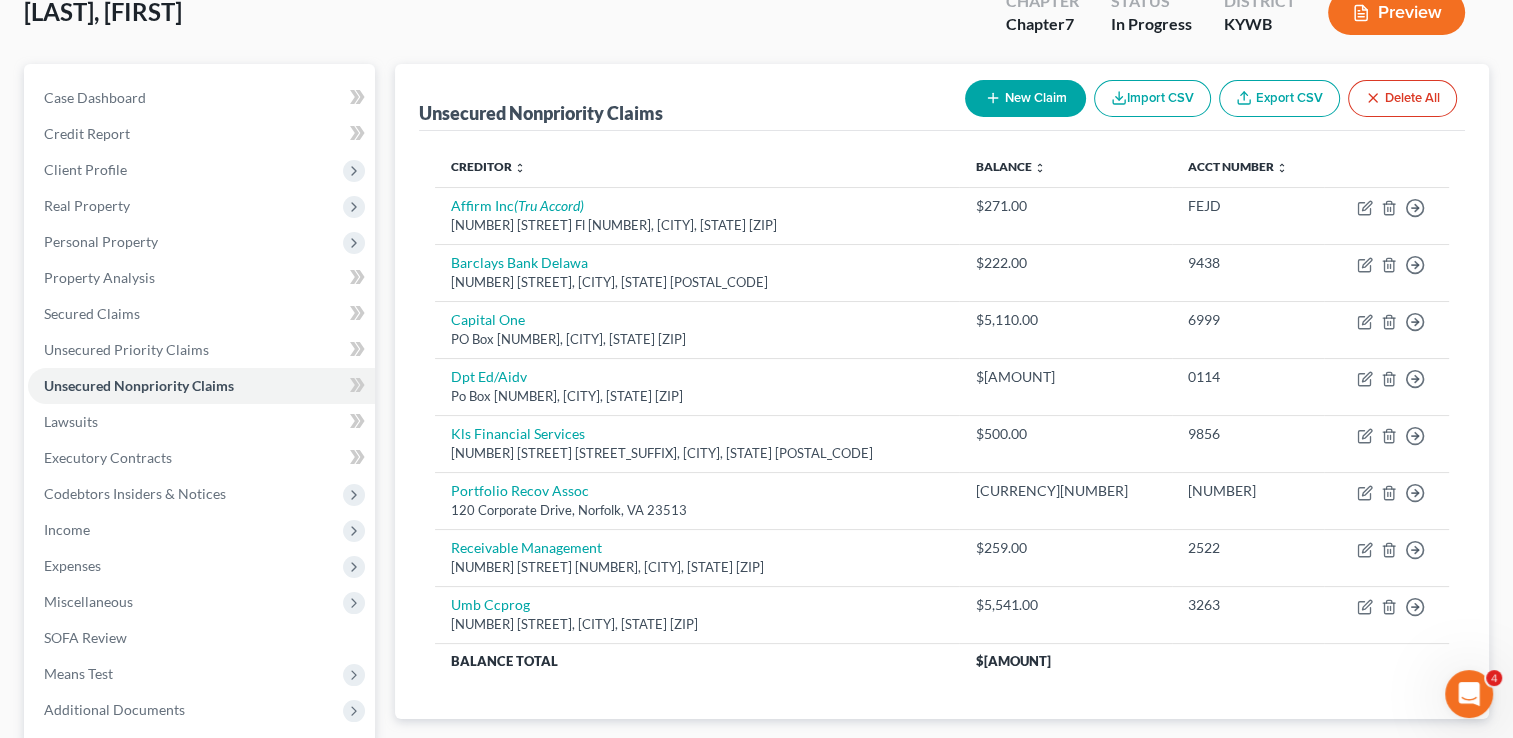 scroll, scrollTop: 129, scrollLeft: 0, axis: vertical 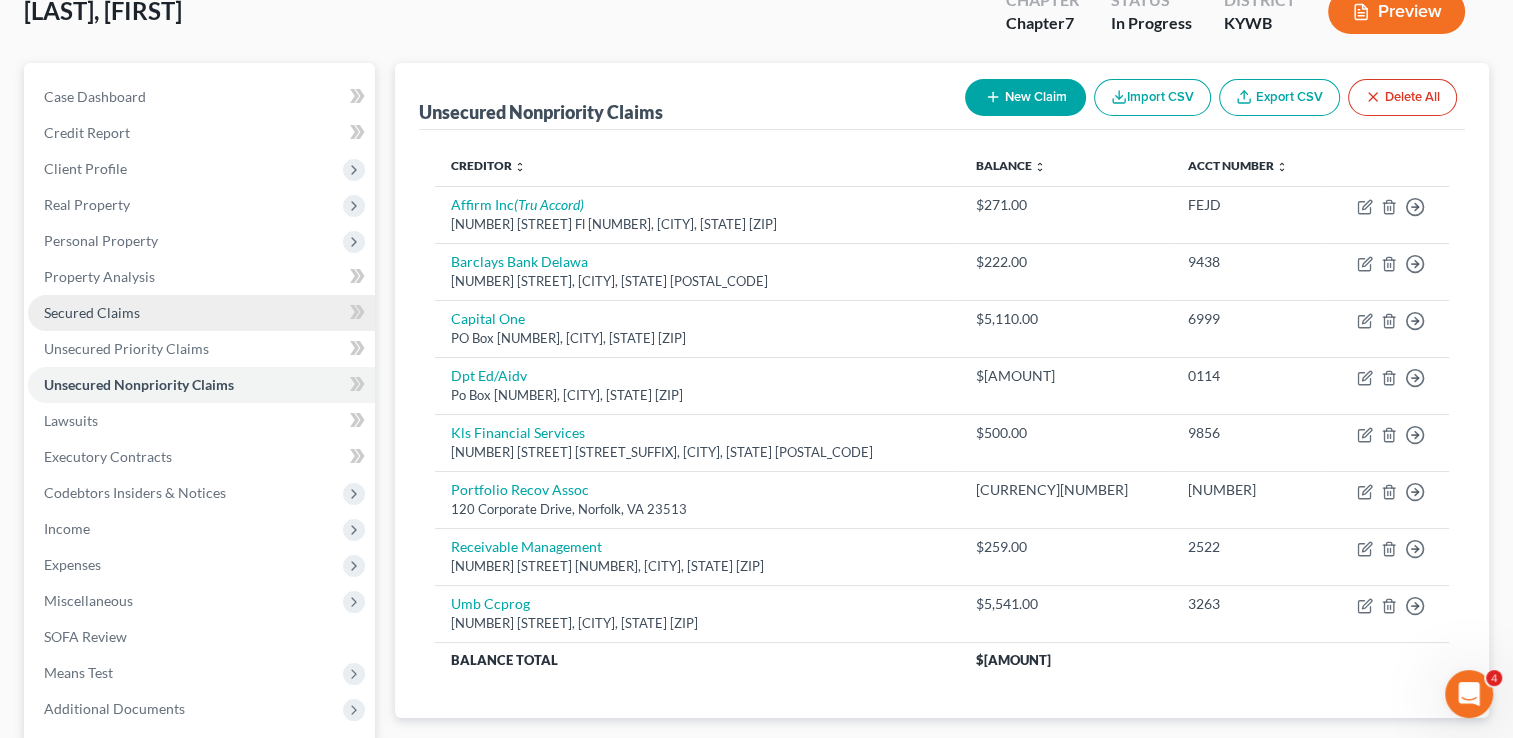 click on "Secured Claims" at bounding box center [92, 312] 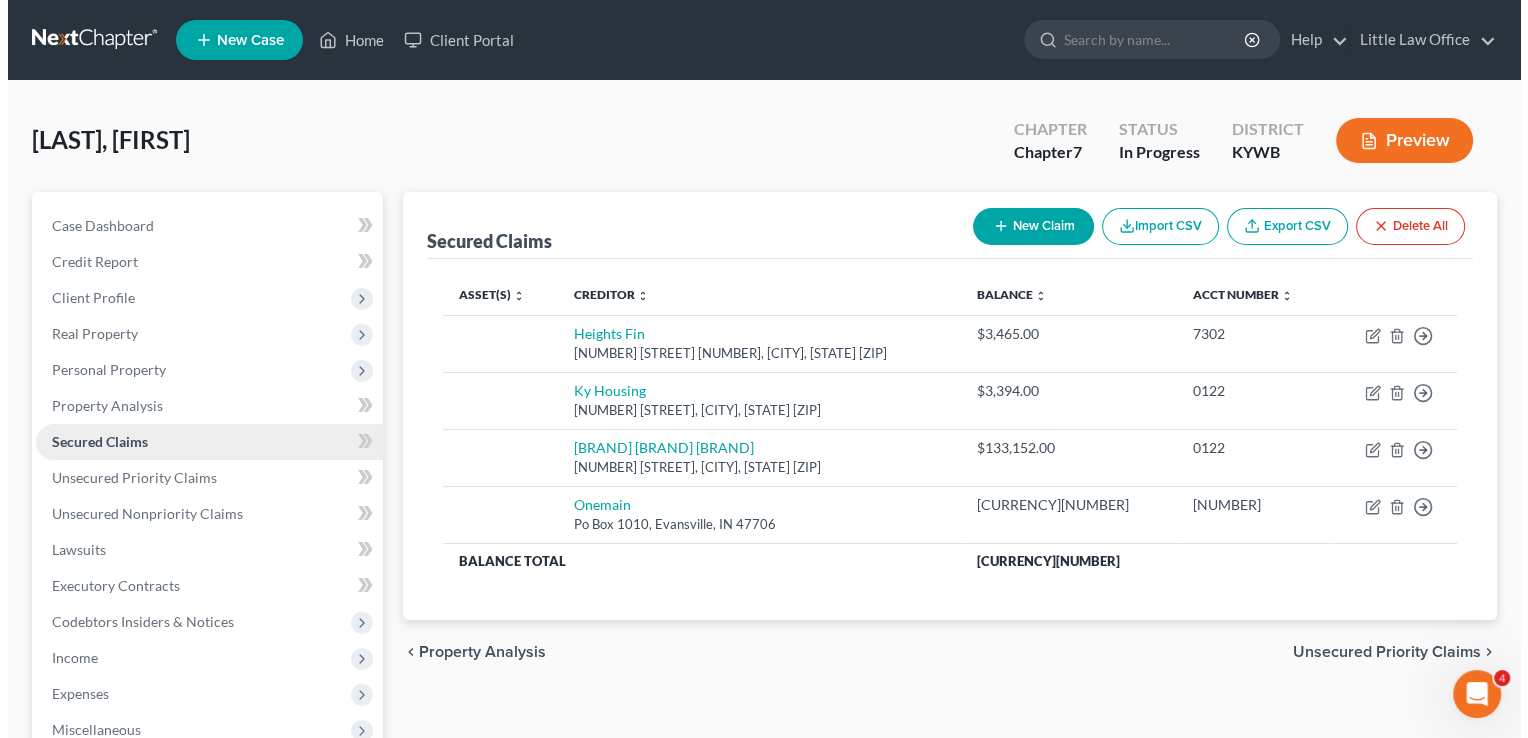 scroll, scrollTop: 0, scrollLeft: 0, axis: both 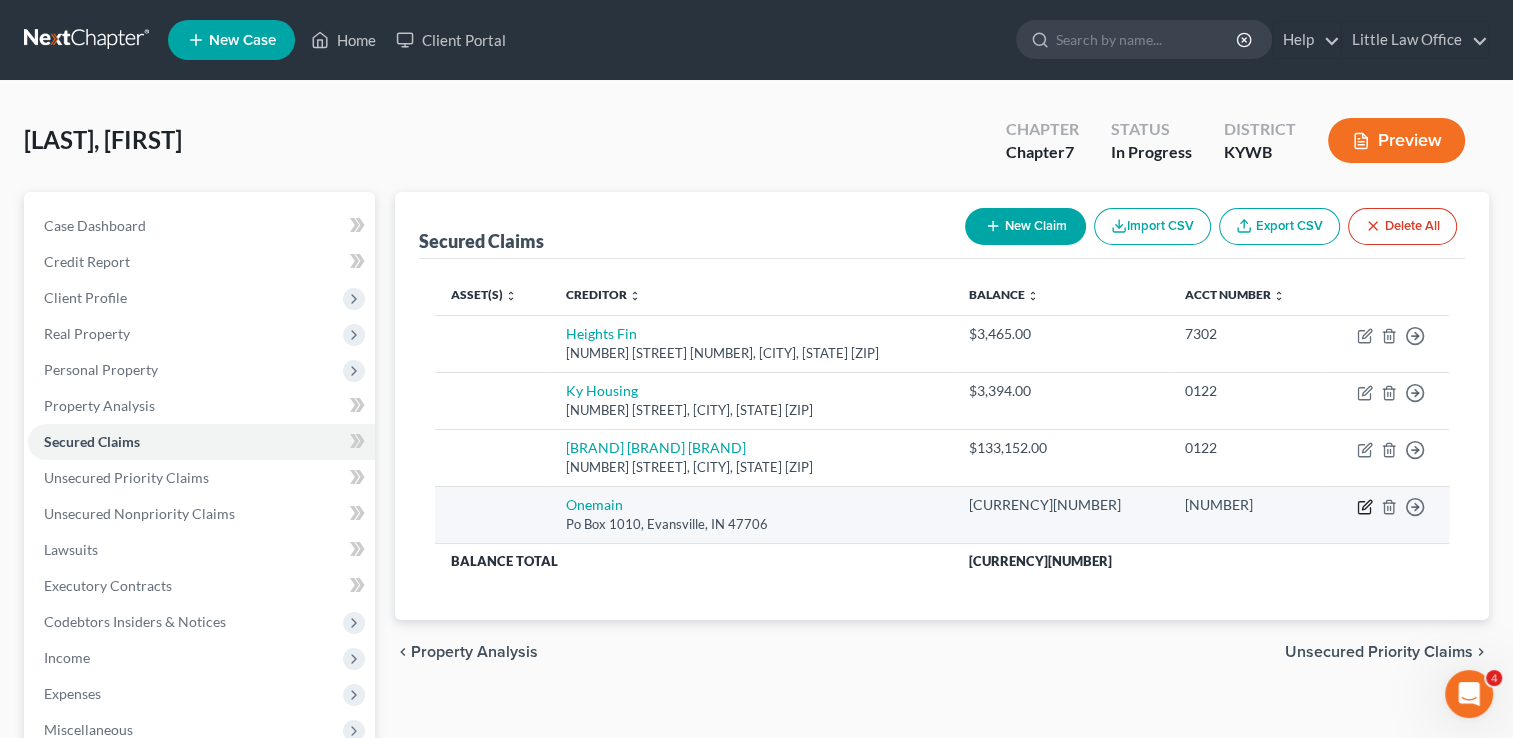 click 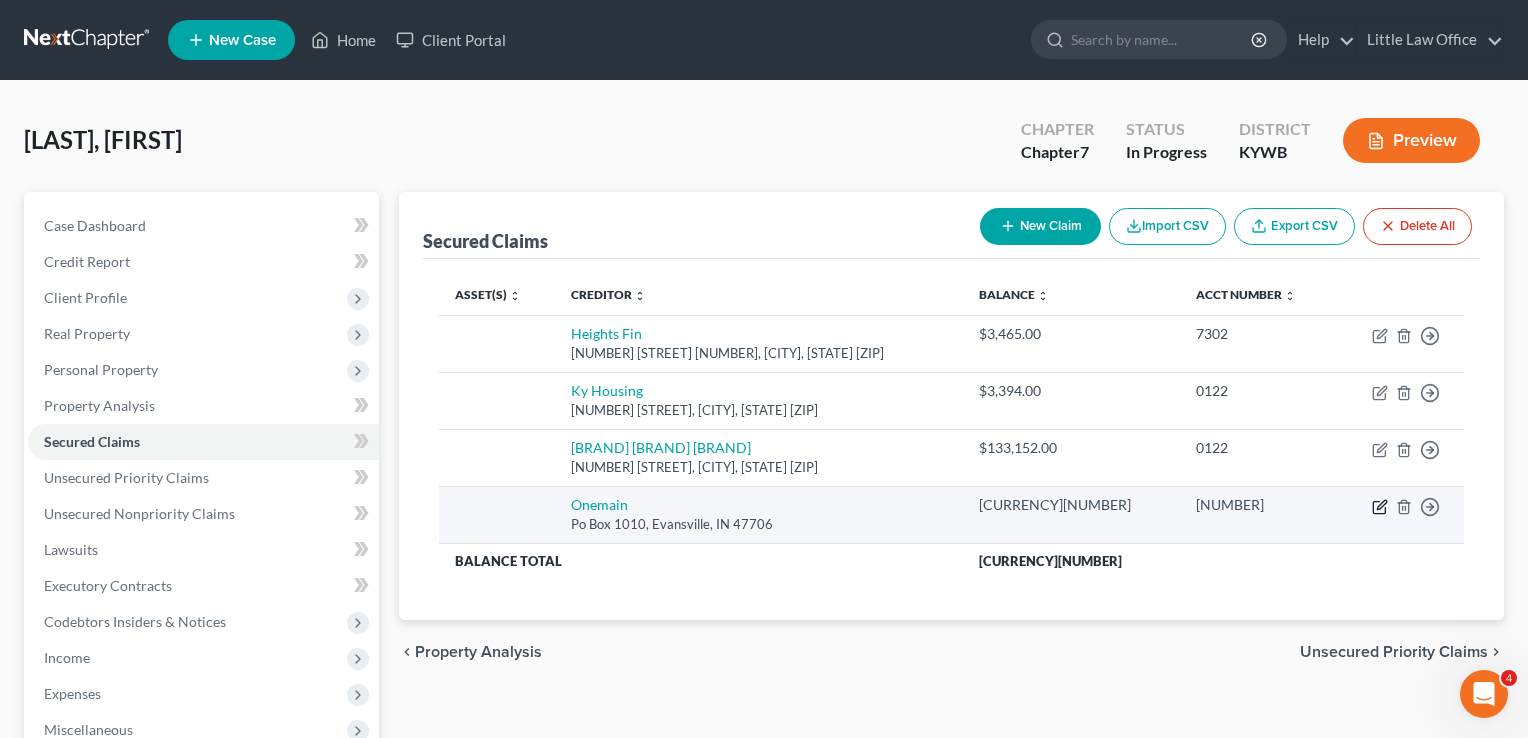 select on "15" 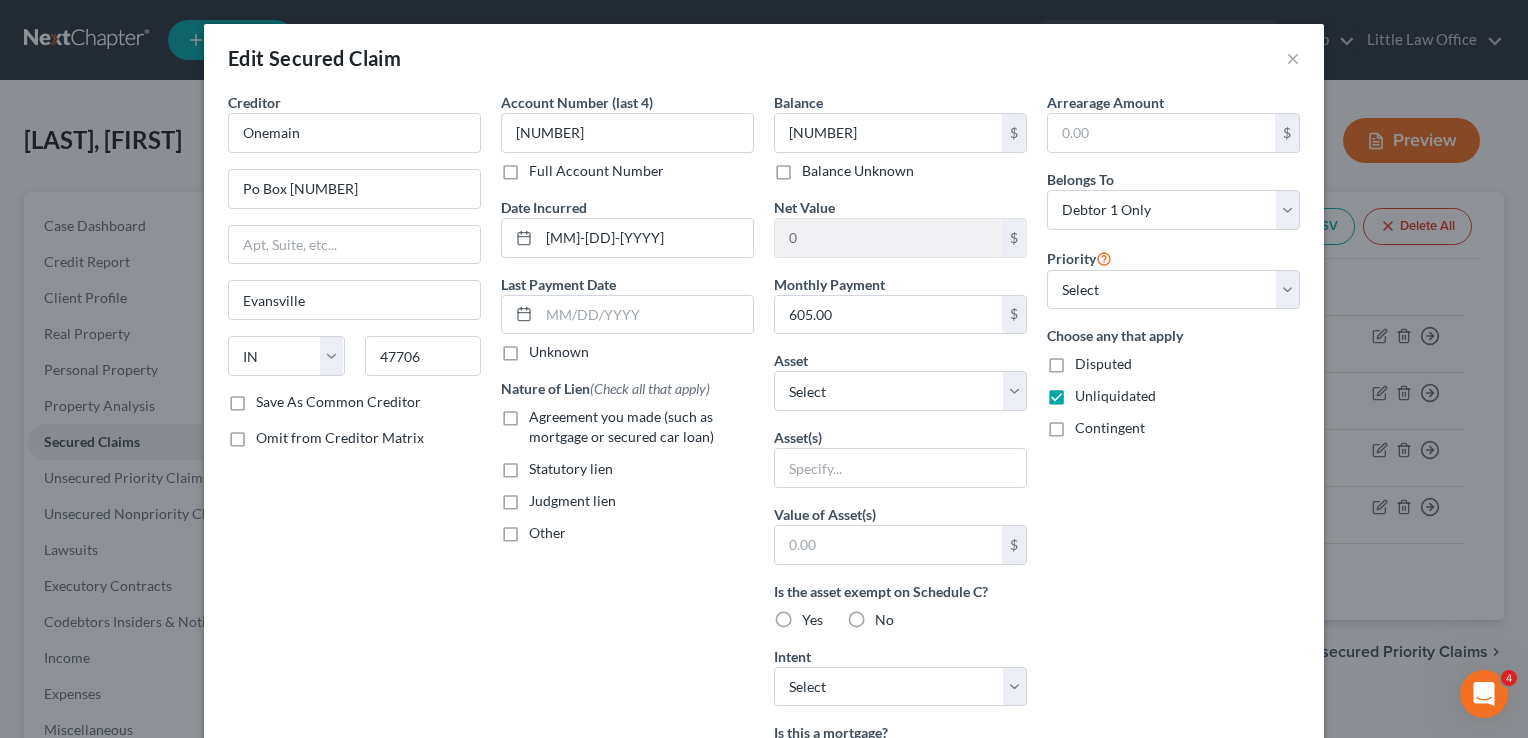 click on "Agreement you made (such as mortgage or secured car loan)" at bounding box center (641, 427) 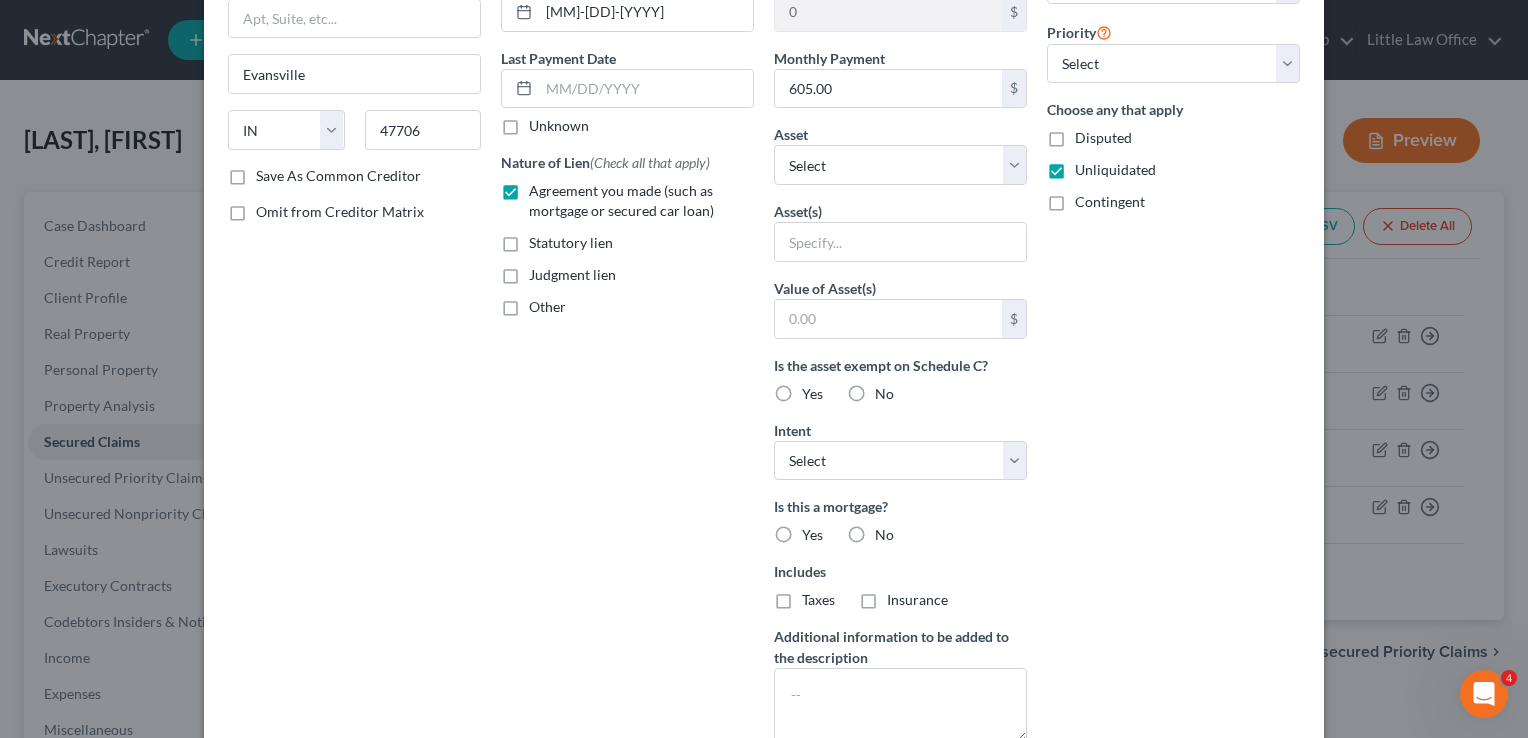 scroll, scrollTop: 289, scrollLeft: 0, axis: vertical 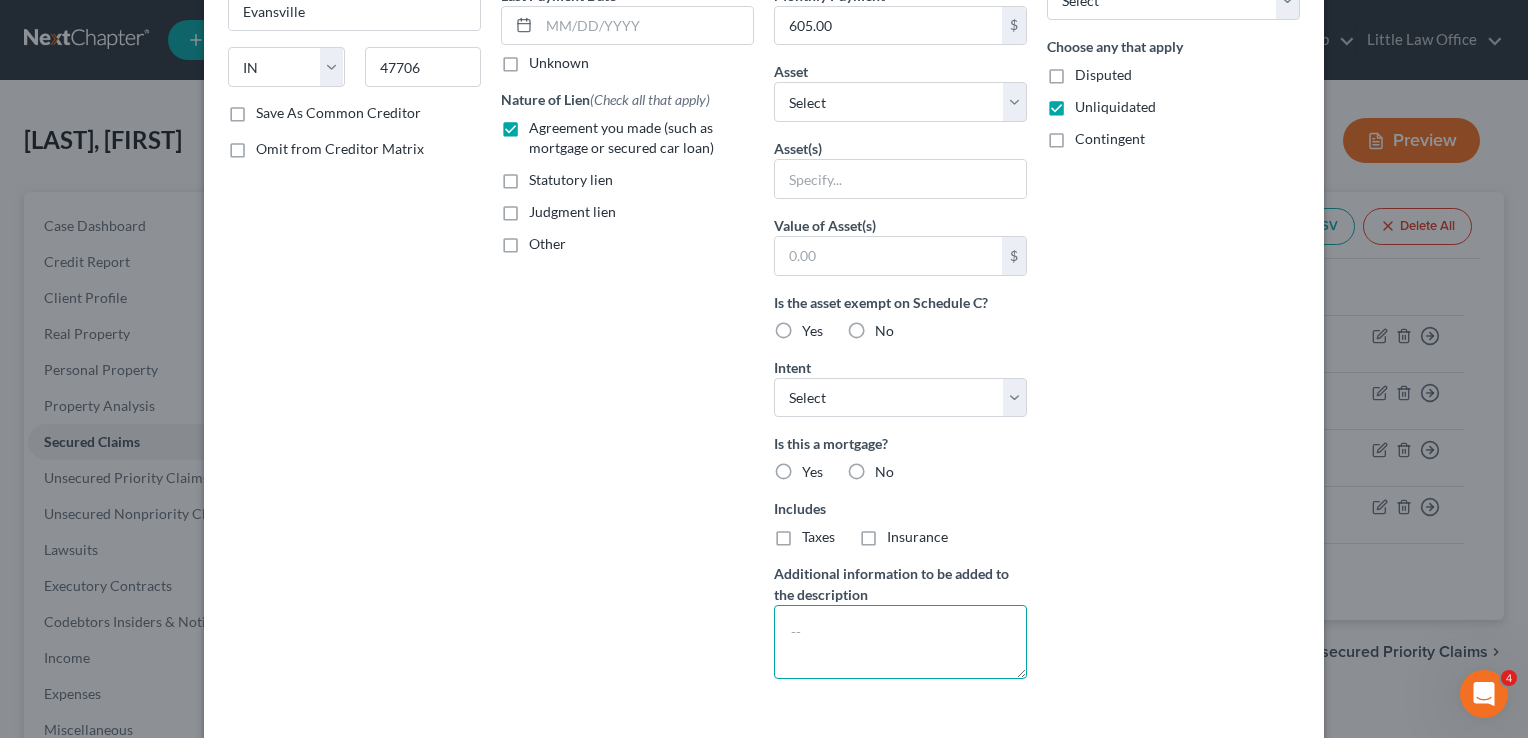 click at bounding box center [900, 642] 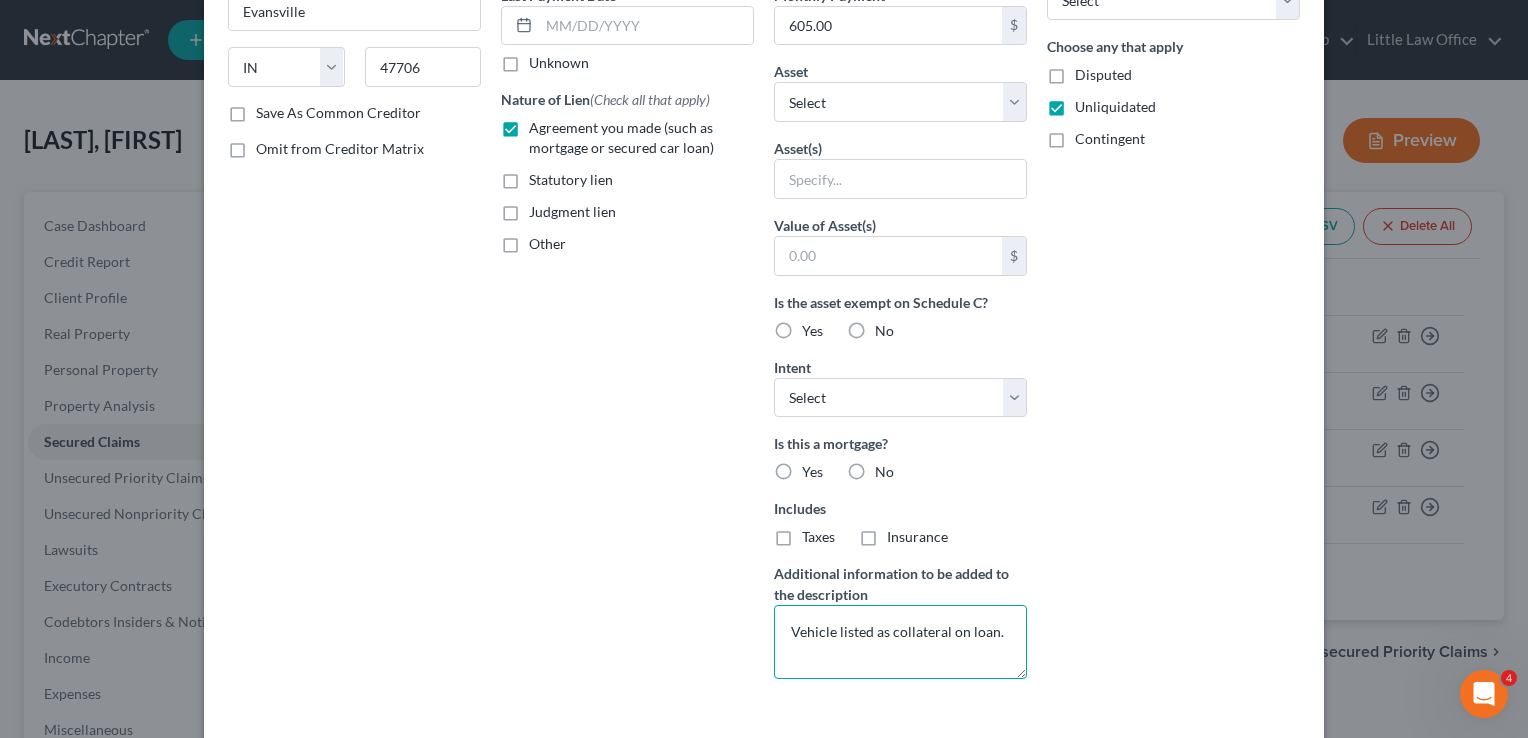 type on "Vehicle listed as collateral on loan." 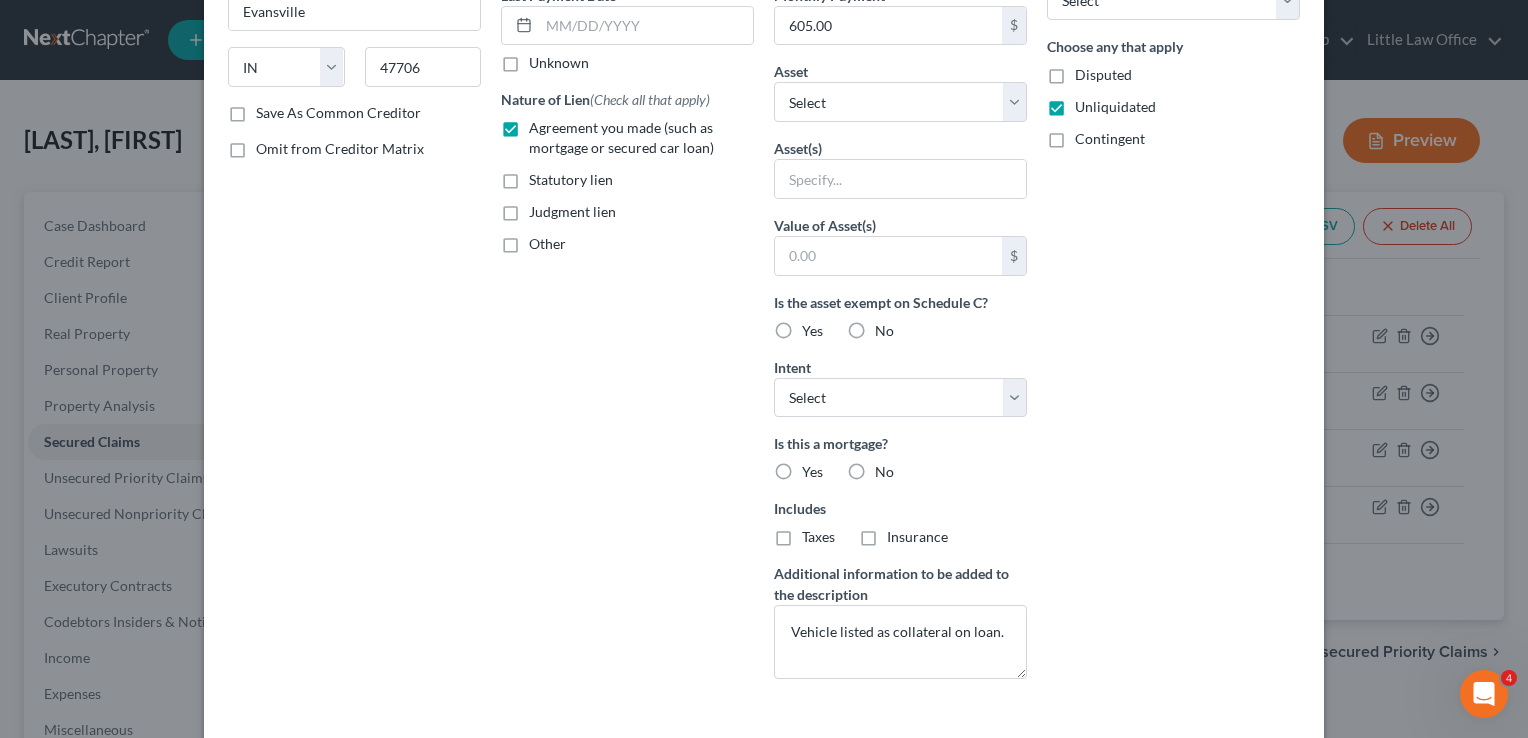 scroll, scrollTop: 426, scrollLeft: 0, axis: vertical 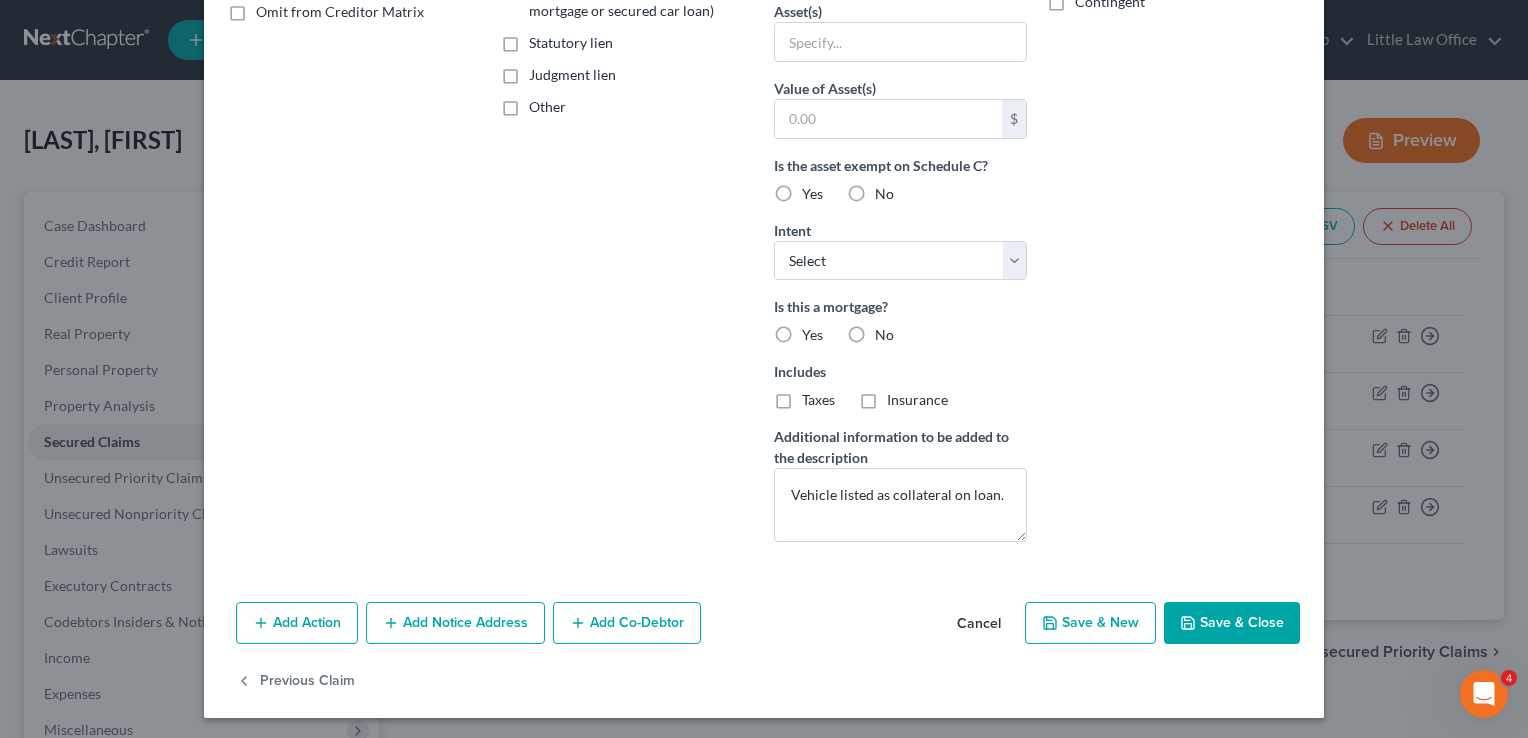click 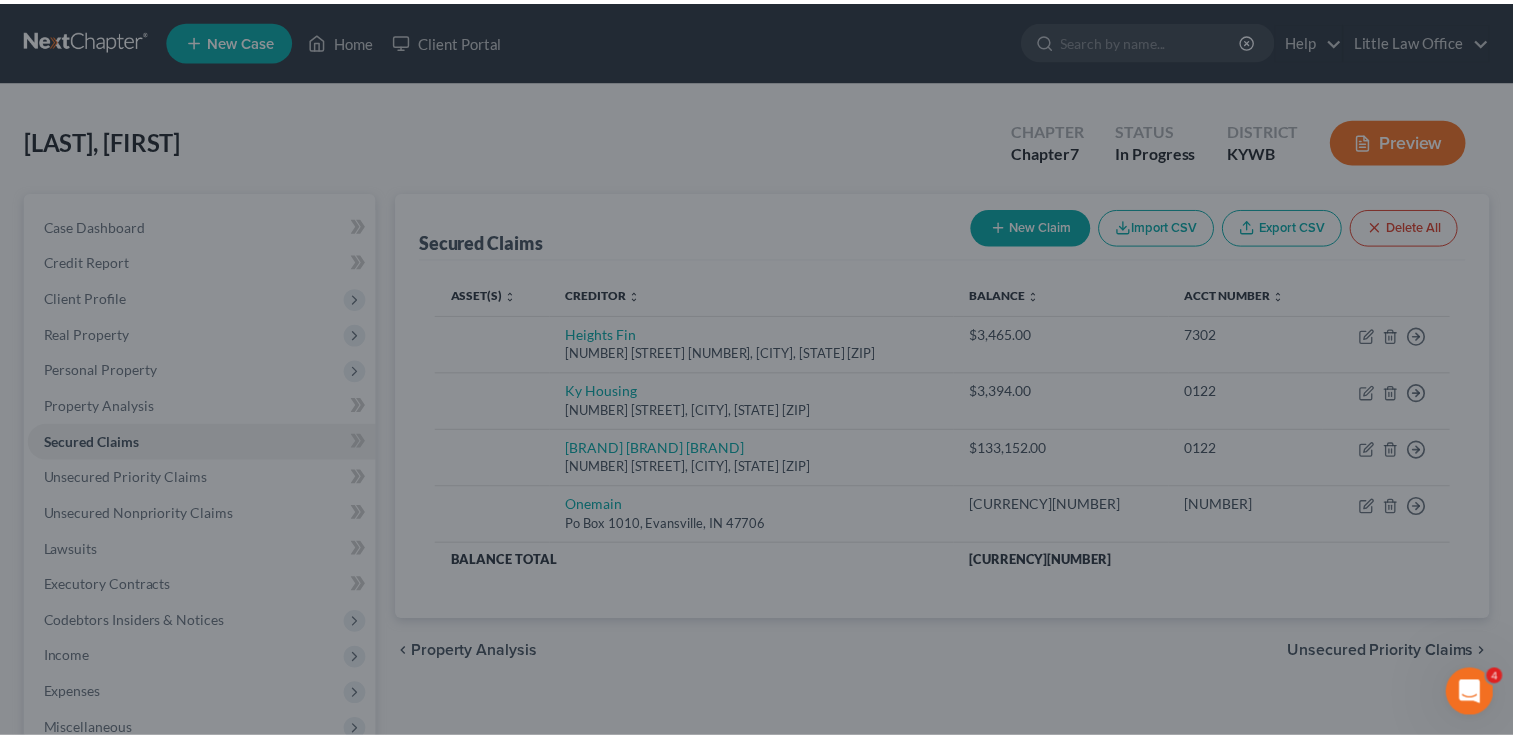 scroll, scrollTop: 208, scrollLeft: 0, axis: vertical 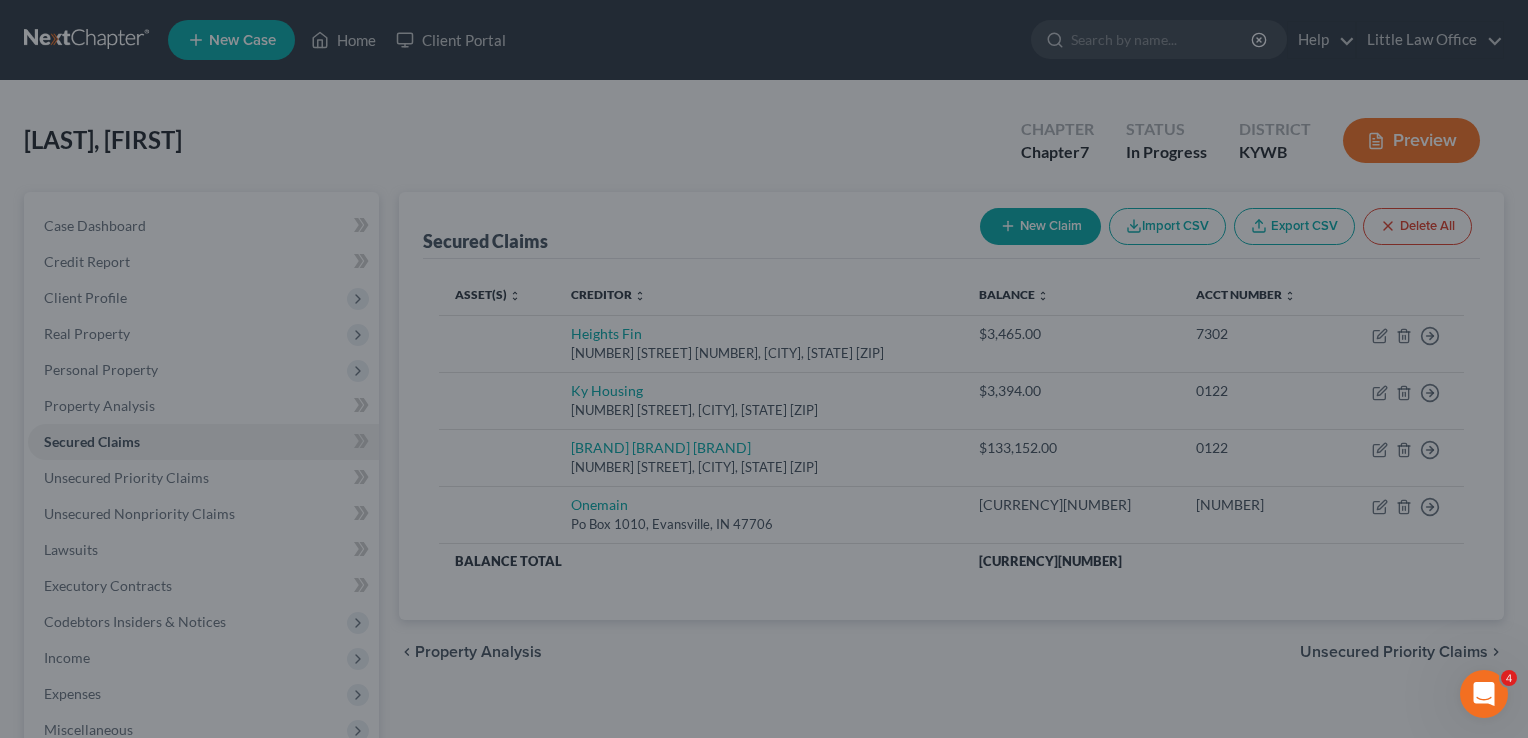 type on "0" 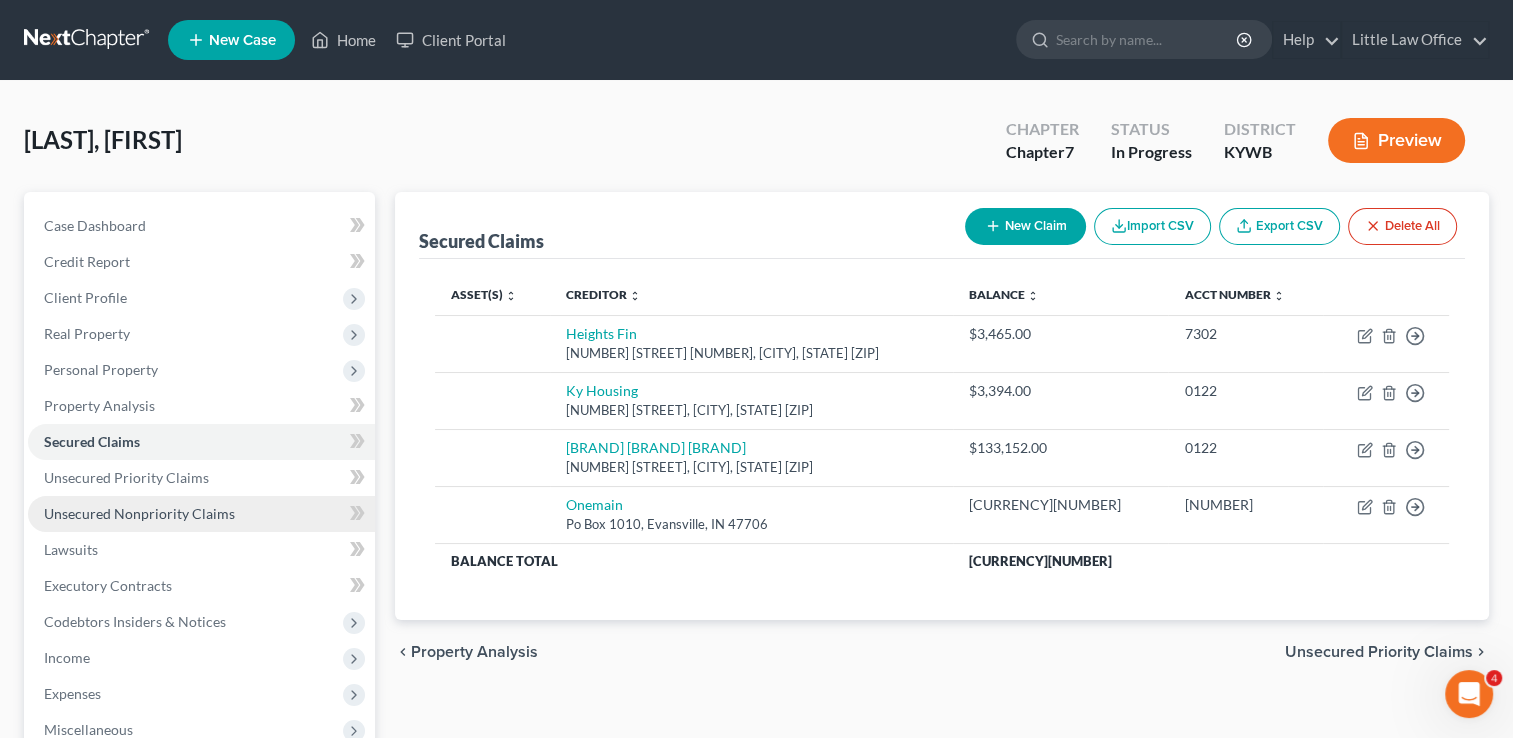 click on "Unsecured Nonpriority Claims" at bounding box center [201, 514] 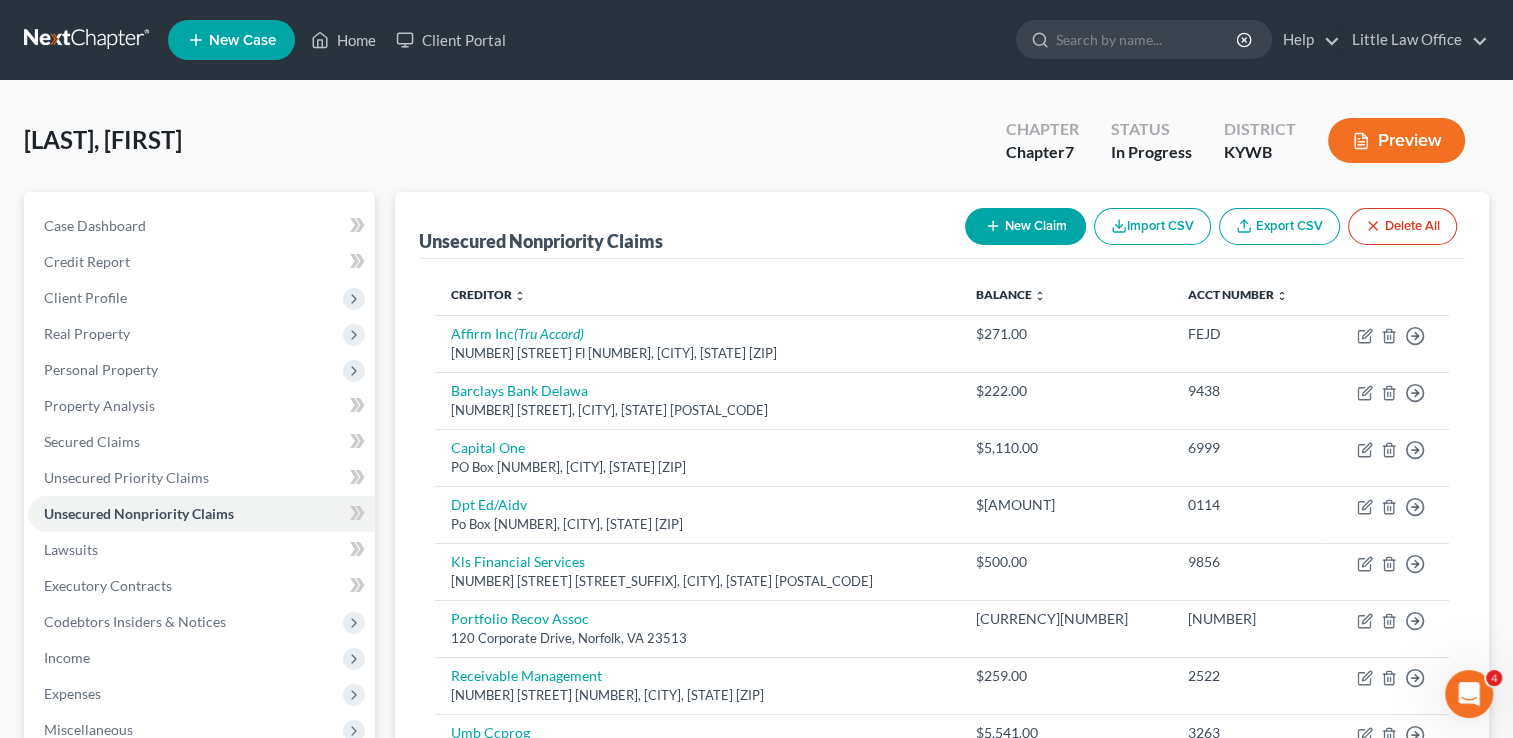 click on "New Claim" at bounding box center [1025, 226] 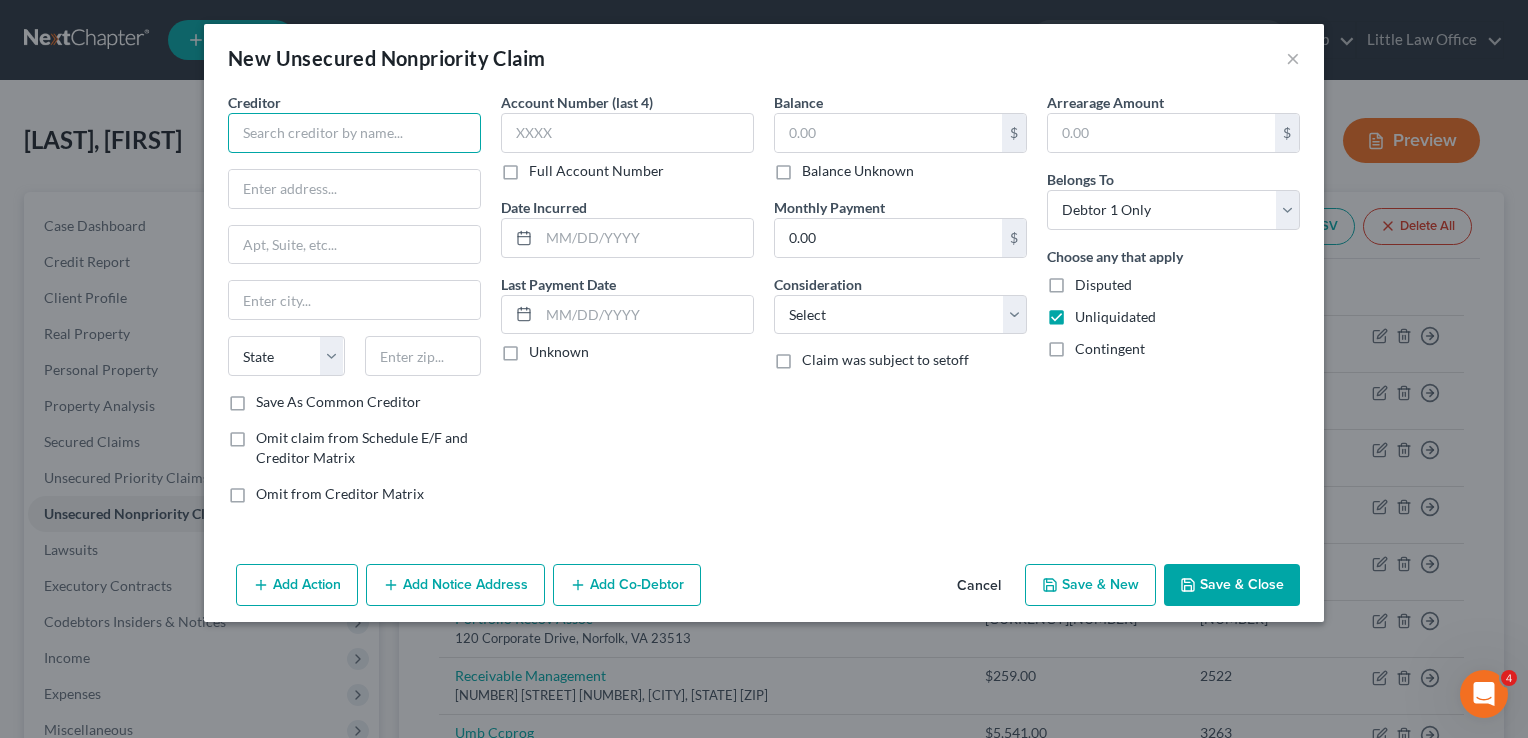 click at bounding box center [354, 133] 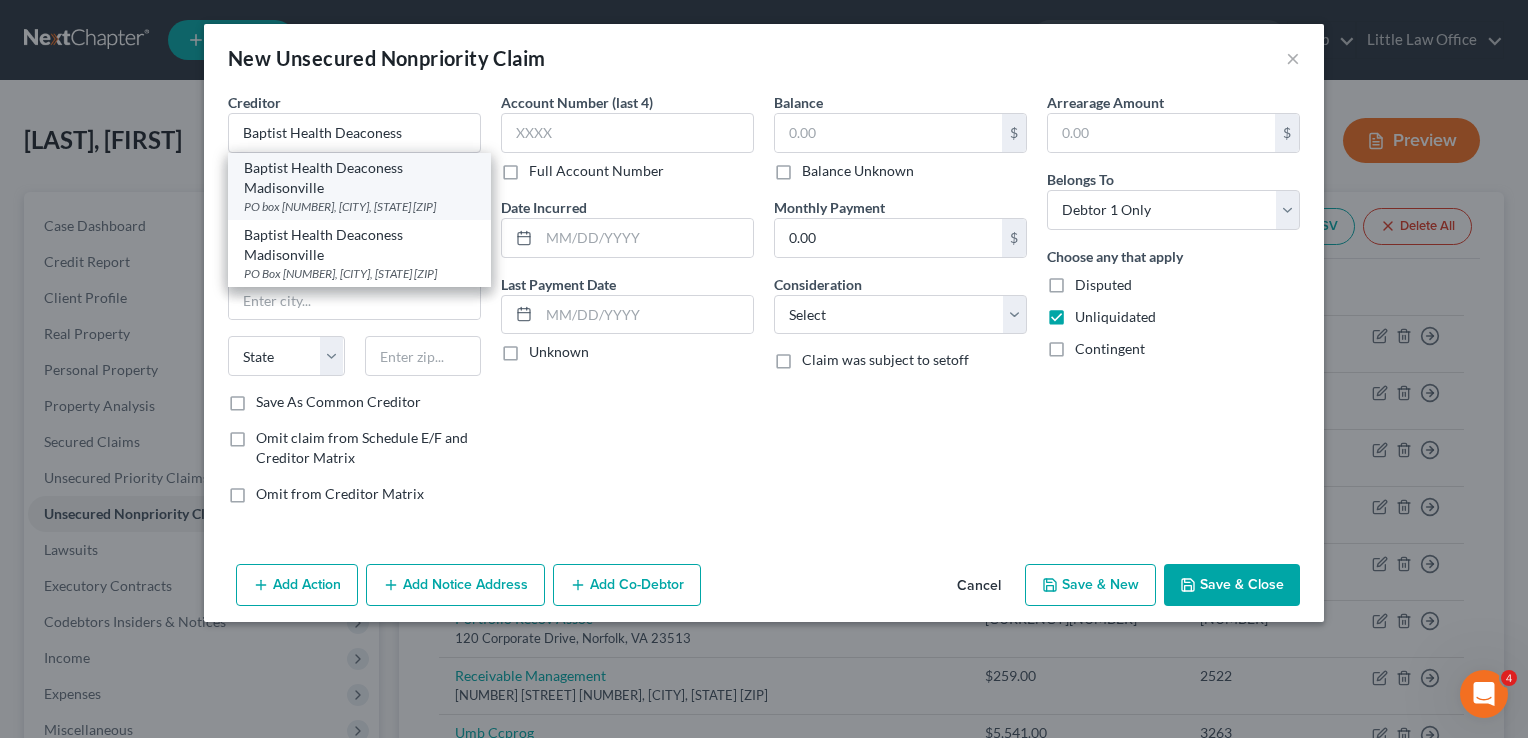 click on "Baptist Health Deaconess Madisonville" at bounding box center [359, 178] 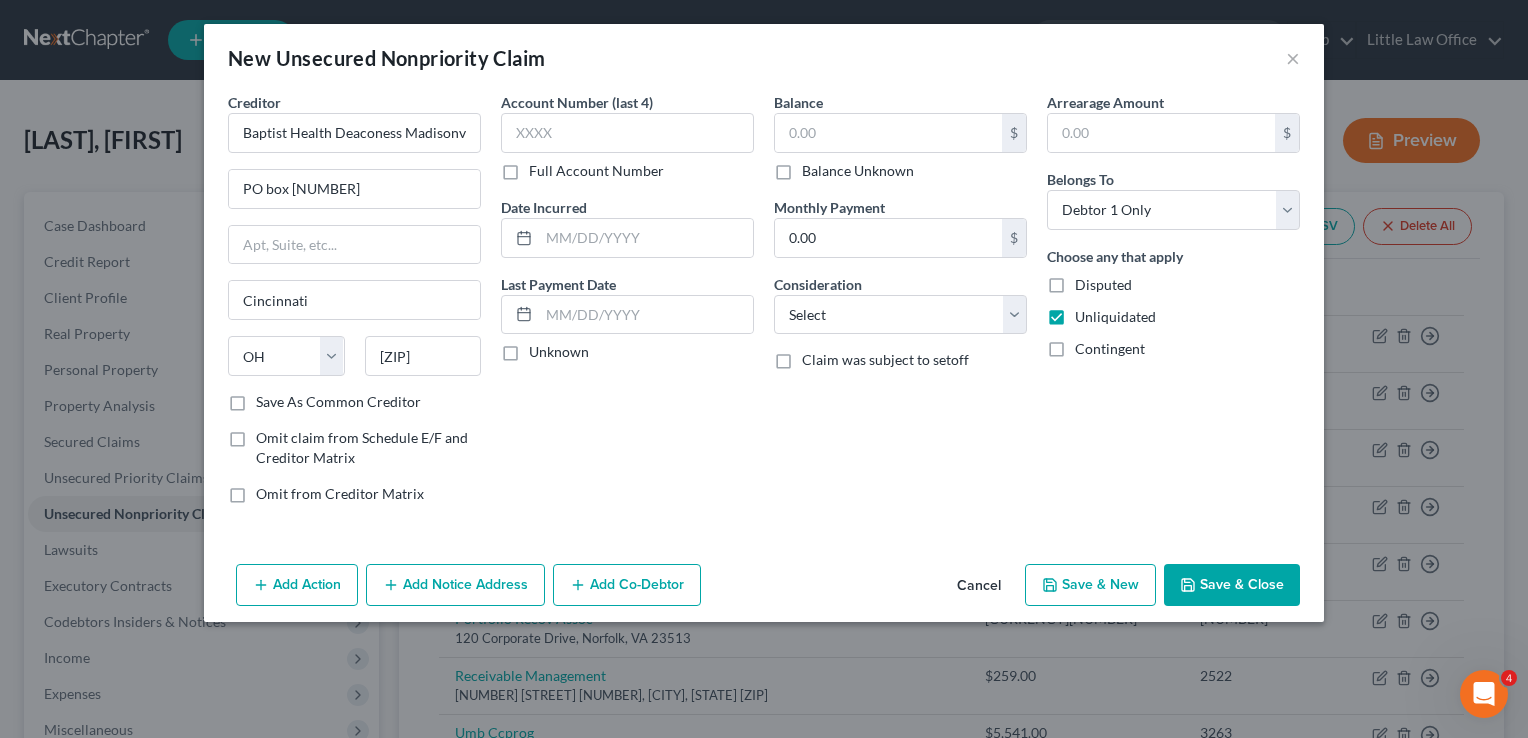 click on "Balance Unknown" at bounding box center (858, 171) 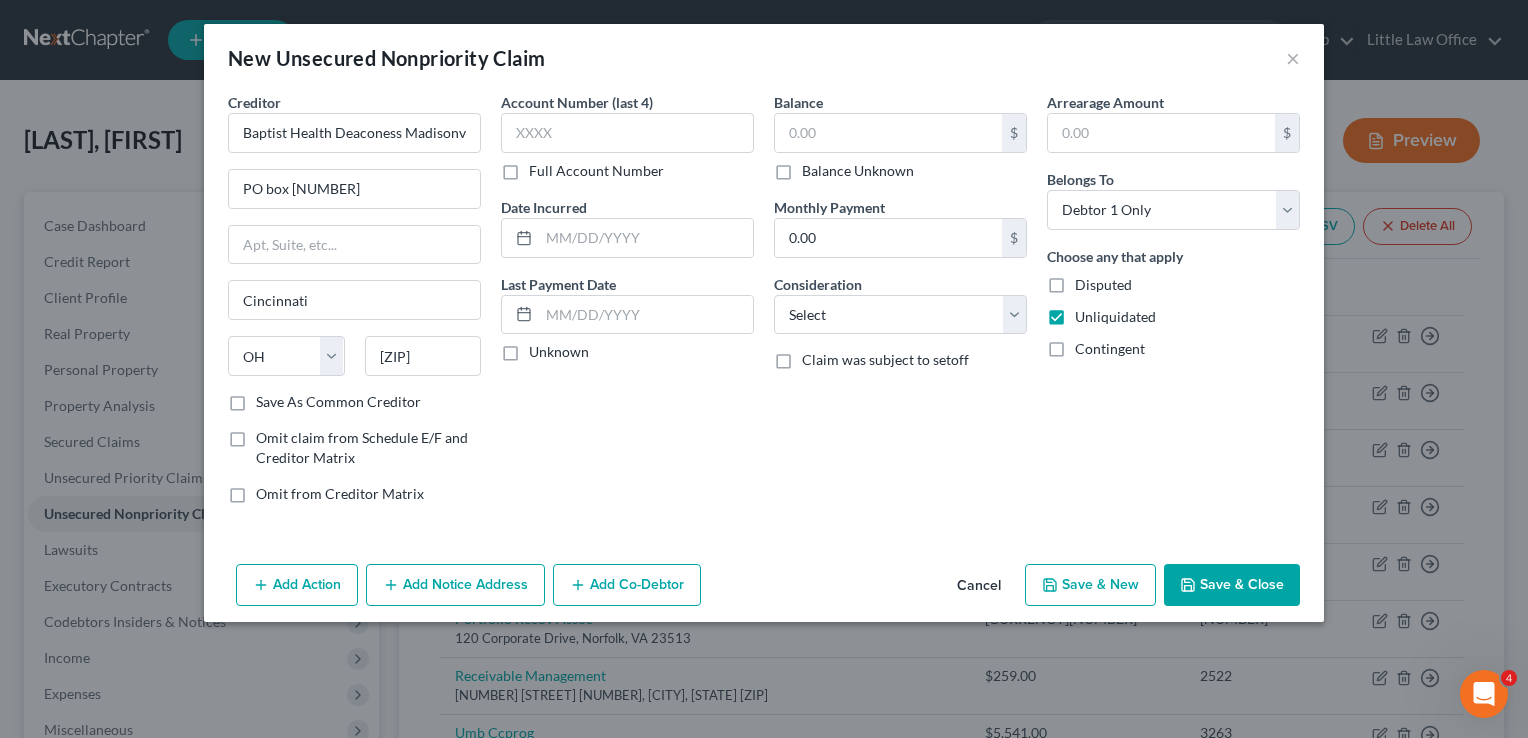 click on "Balance Unknown" at bounding box center [816, 167] 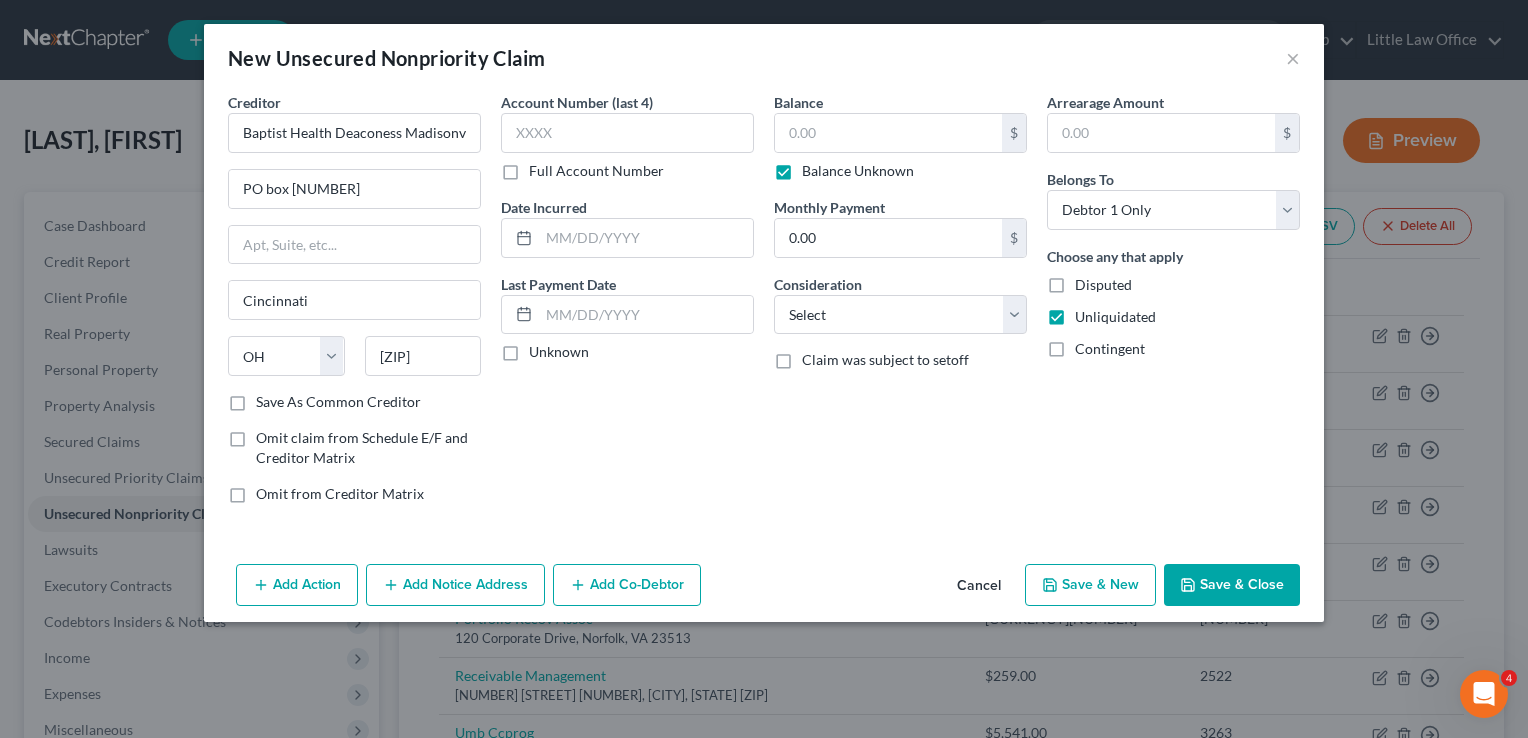 type on "0.00" 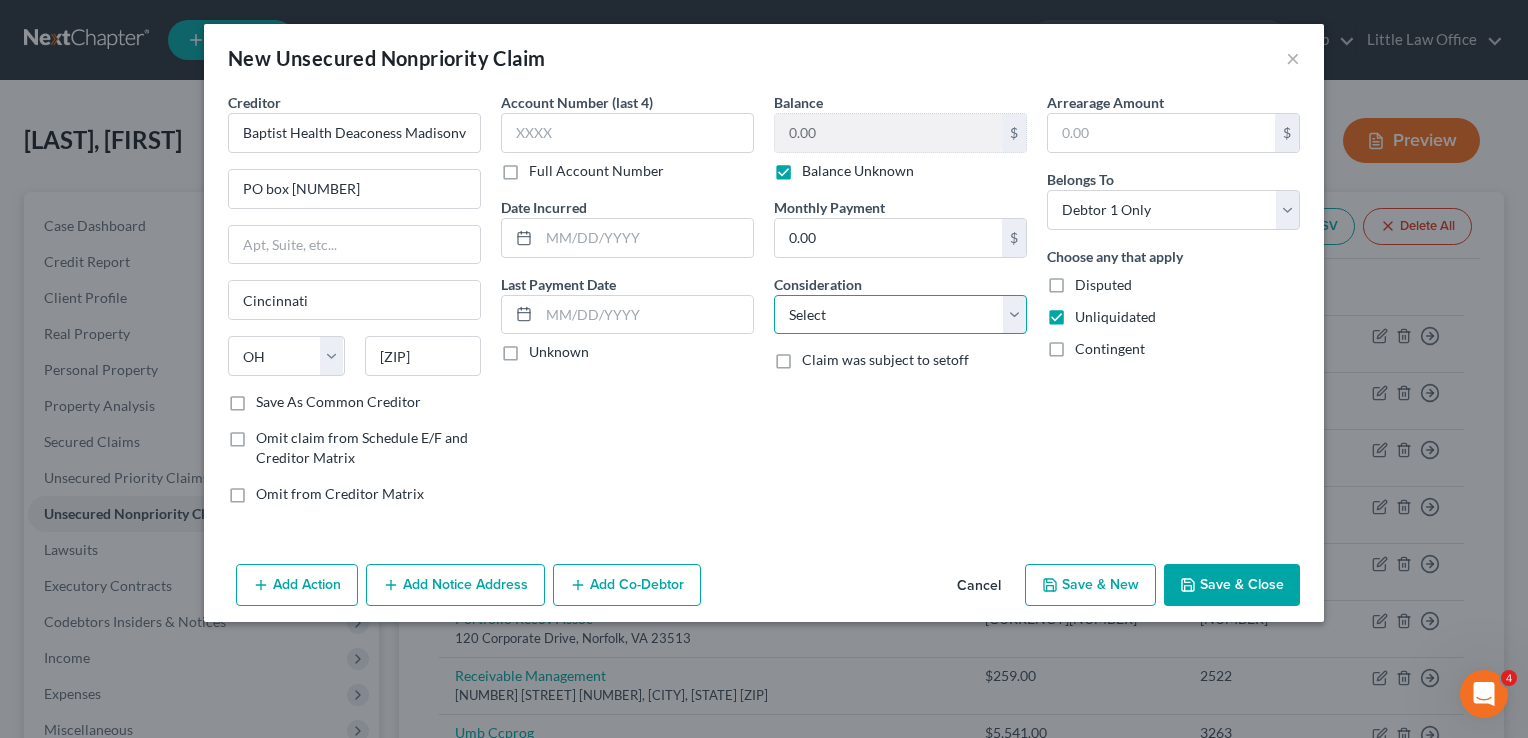 click on "Select Cable / Satellite Services Collection Agency Credit Card Debt Debt Counseling / Attorneys Deficiency Balance Domestic Support Obligations Home / Car Repairs Income Taxes Judgment Liens Medical Services Monies Loaned / Advanced Mortgage Obligation From Divorce Or Separation Obligation To Pensions Other Overdrawn Bank Account Promised To Help Pay Creditors Student Loans Suppliers And Vendors Telephone / Internet Services Utility Services" at bounding box center (900, 315) 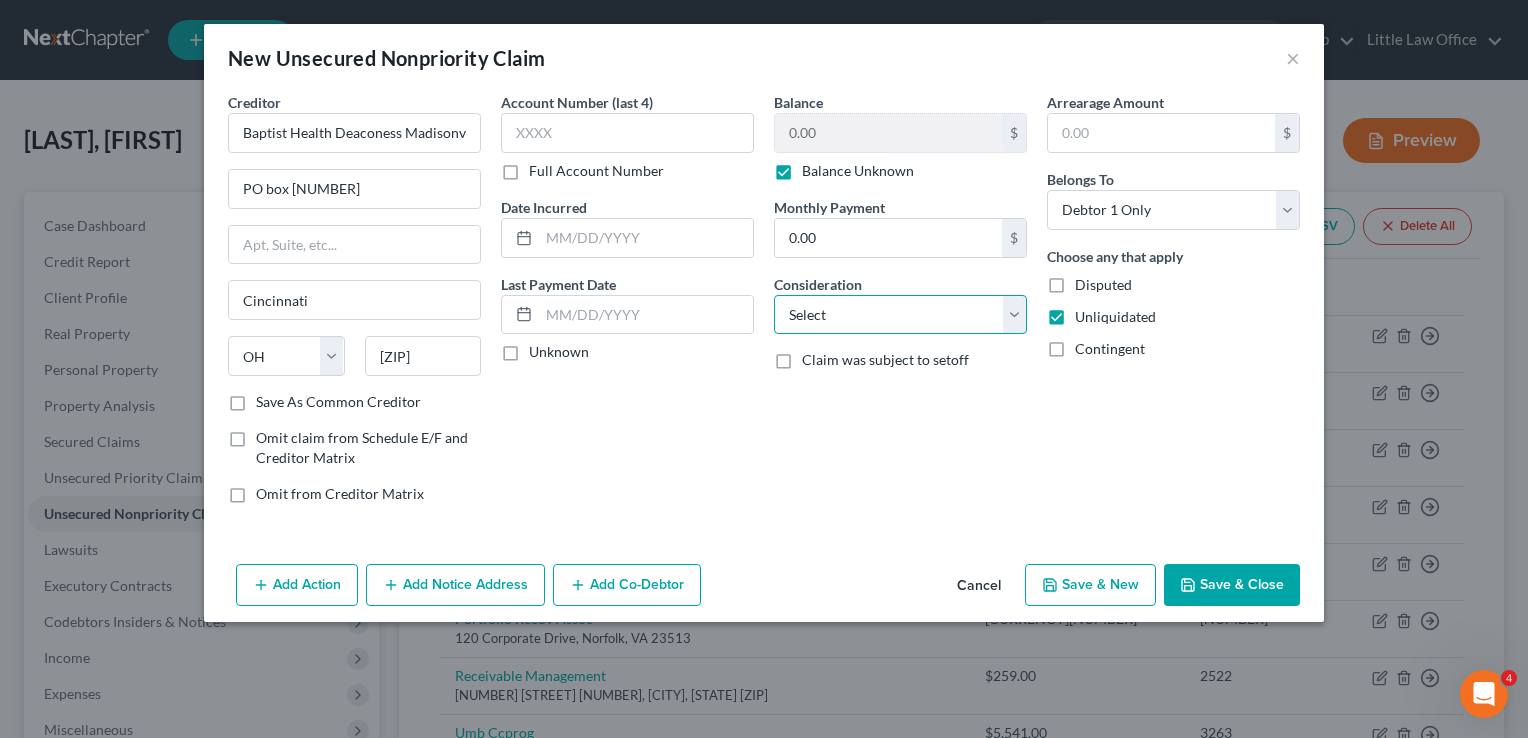 select on "9" 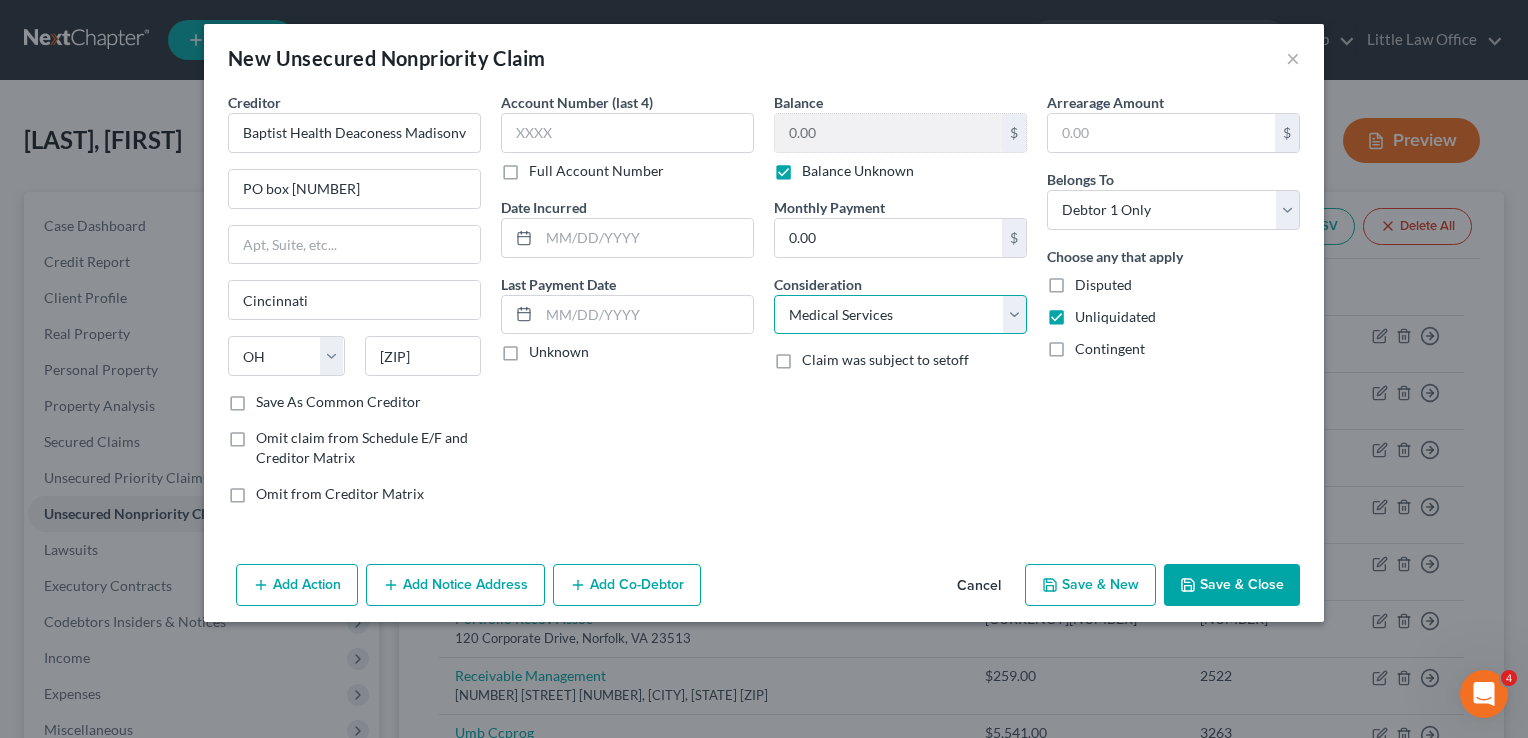 click on "Select Cable / Satellite Services Collection Agency Credit Card Debt Debt Counseling / Attorneys Deficiency Balance Domestic Support Obligations Home / Car Repairs Income Taxes Judgment Liens Medical Services Monies Loaned / Advanced Mortgage Obligation From Divorce Or Separation Obligation To Pensions Other Overdrawn Bank Account Promised To Help Pay Creditors Student Loans Suppliers And Vendors Telephone / Internet Services Utility Services" at bounding box center [900, 315] 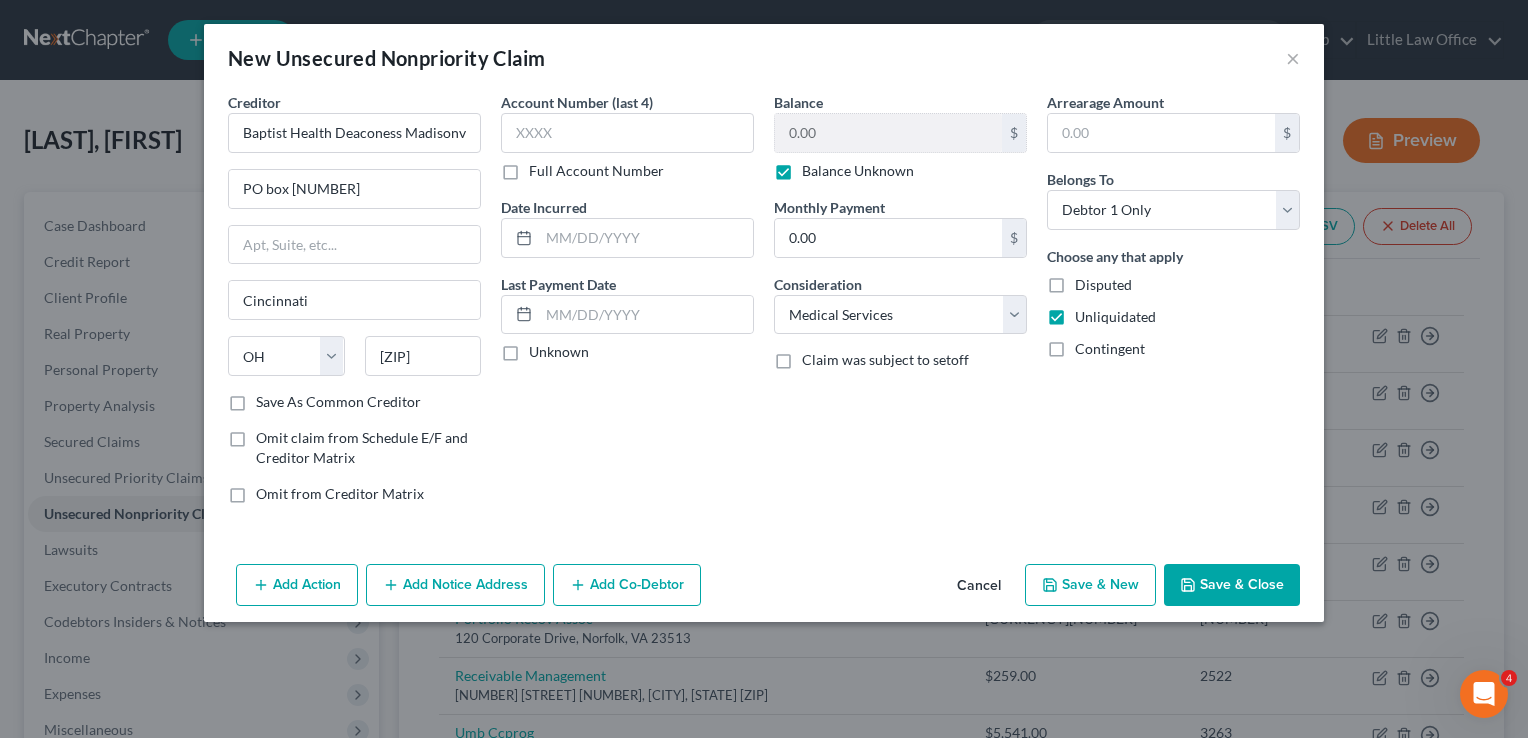 click on "Save & Close" at bounding box center [1232, 585] 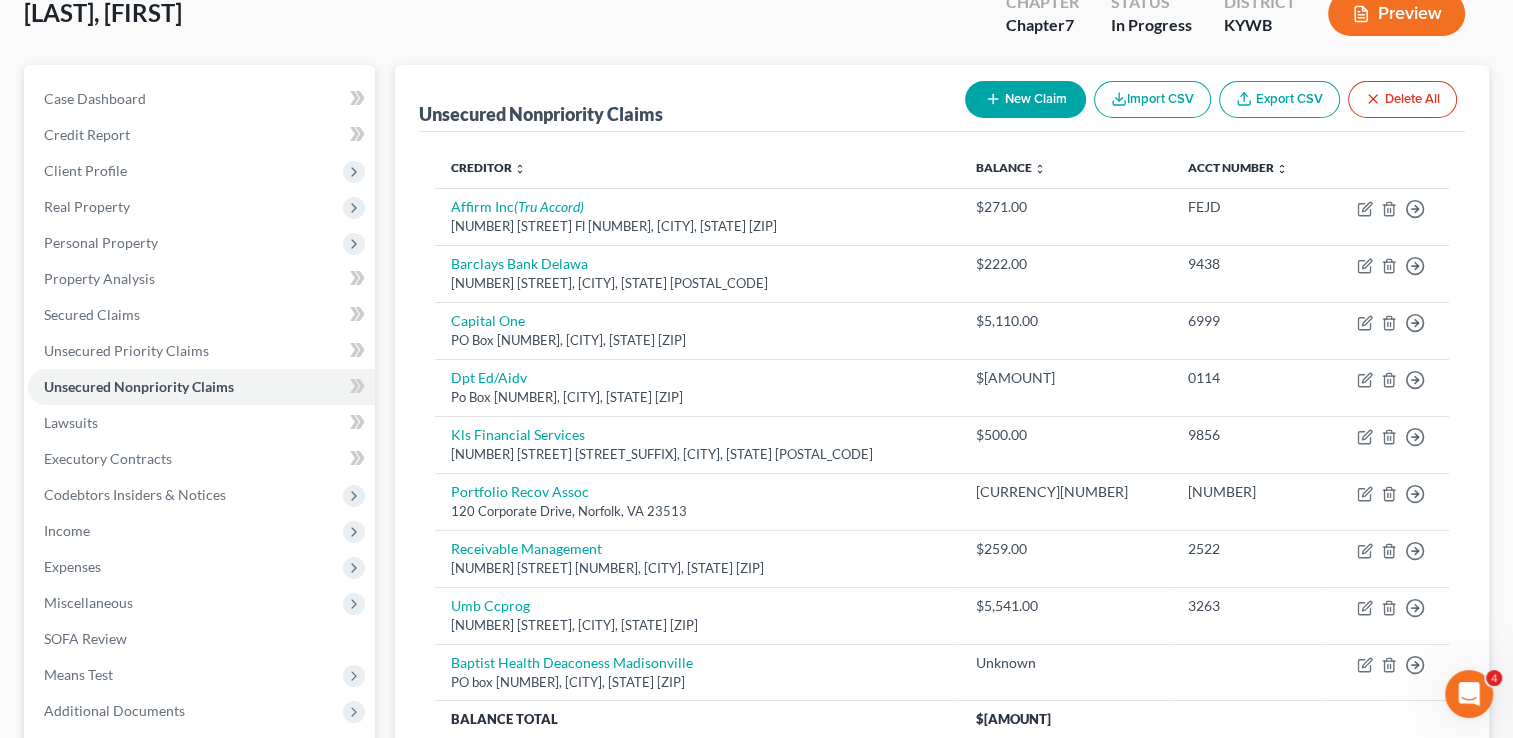 scroll, scrollTop: 118, scrollLeft: 0, axis: vertical 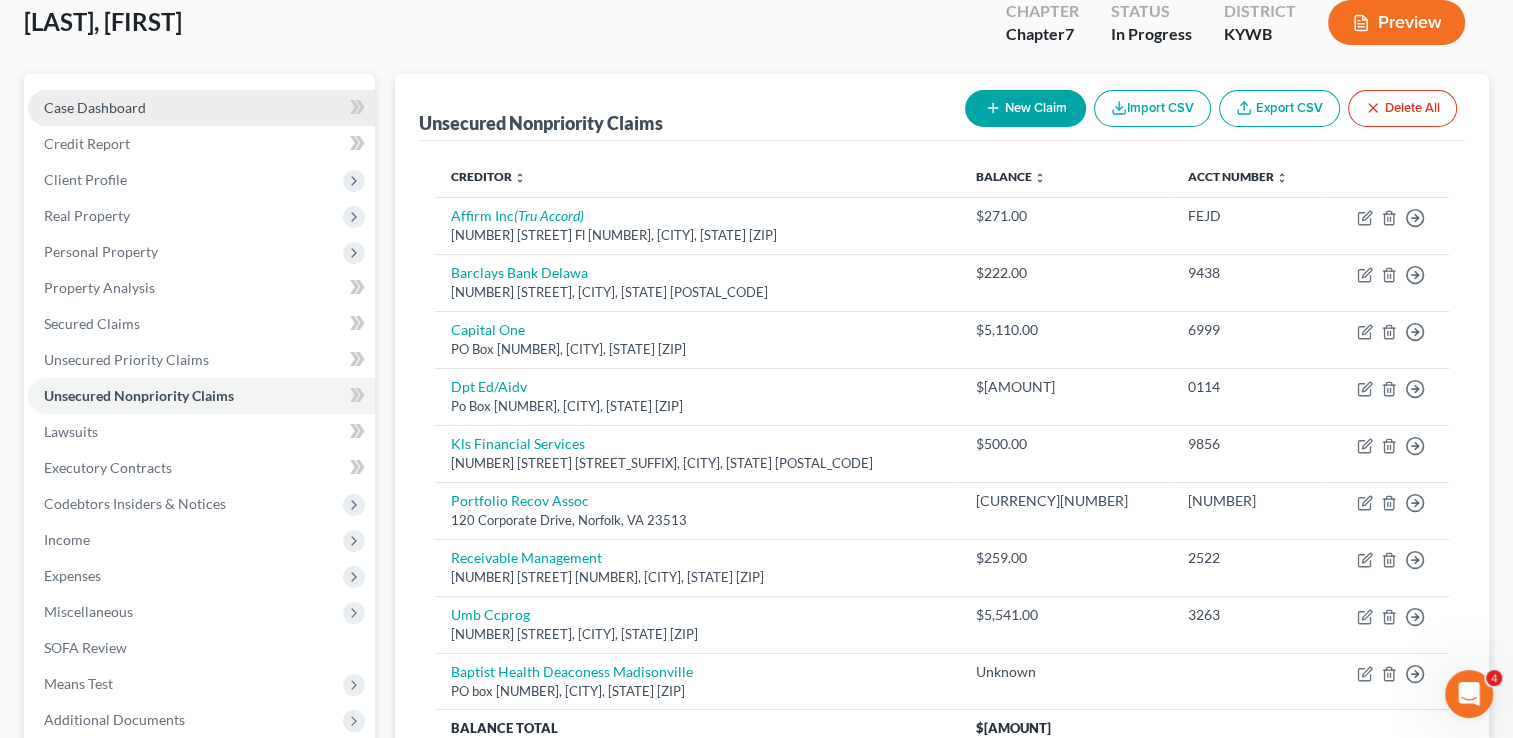 click on "Case Dashboard" at bounding box center [201, 108] 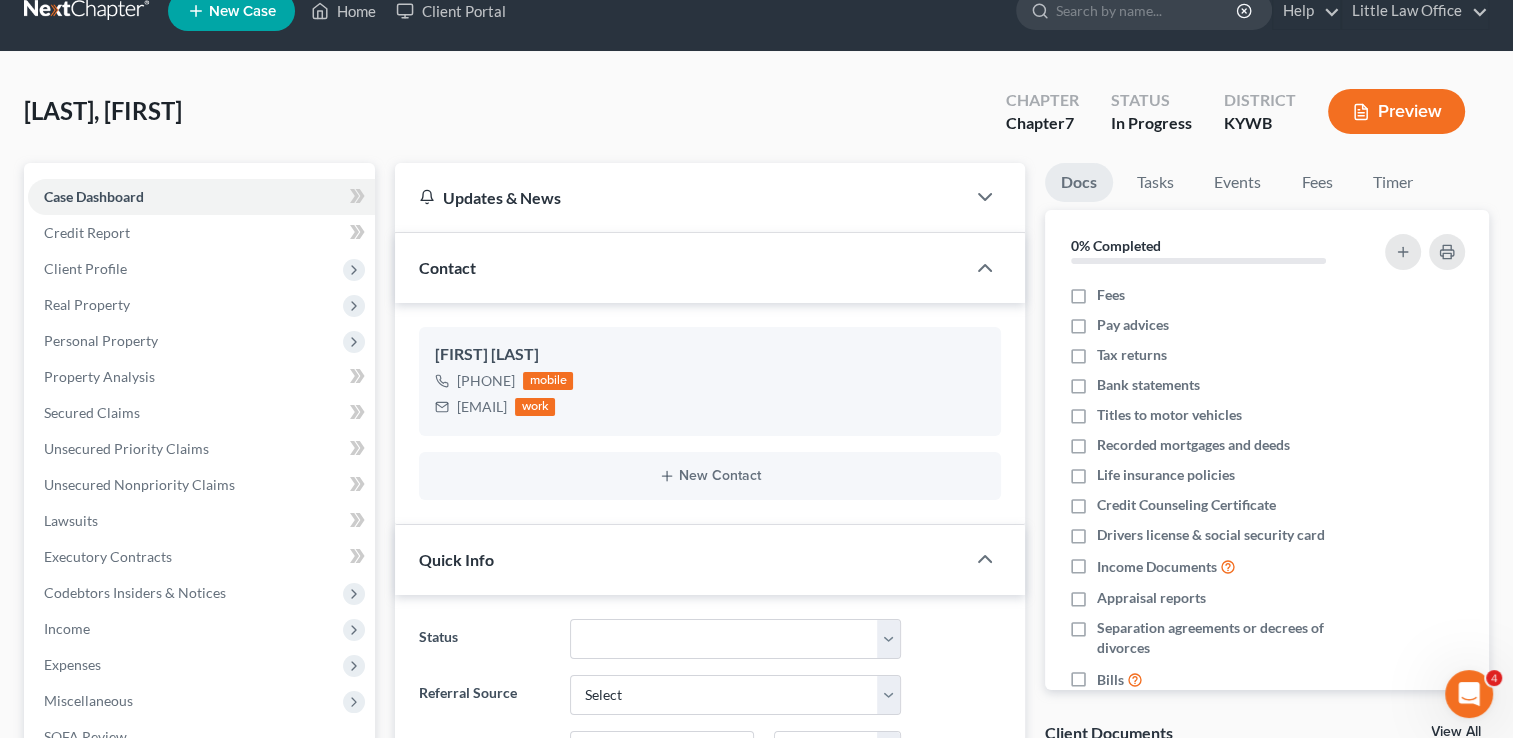 scroll, scrollTop: 0, scrollLeft: 0, axis: both 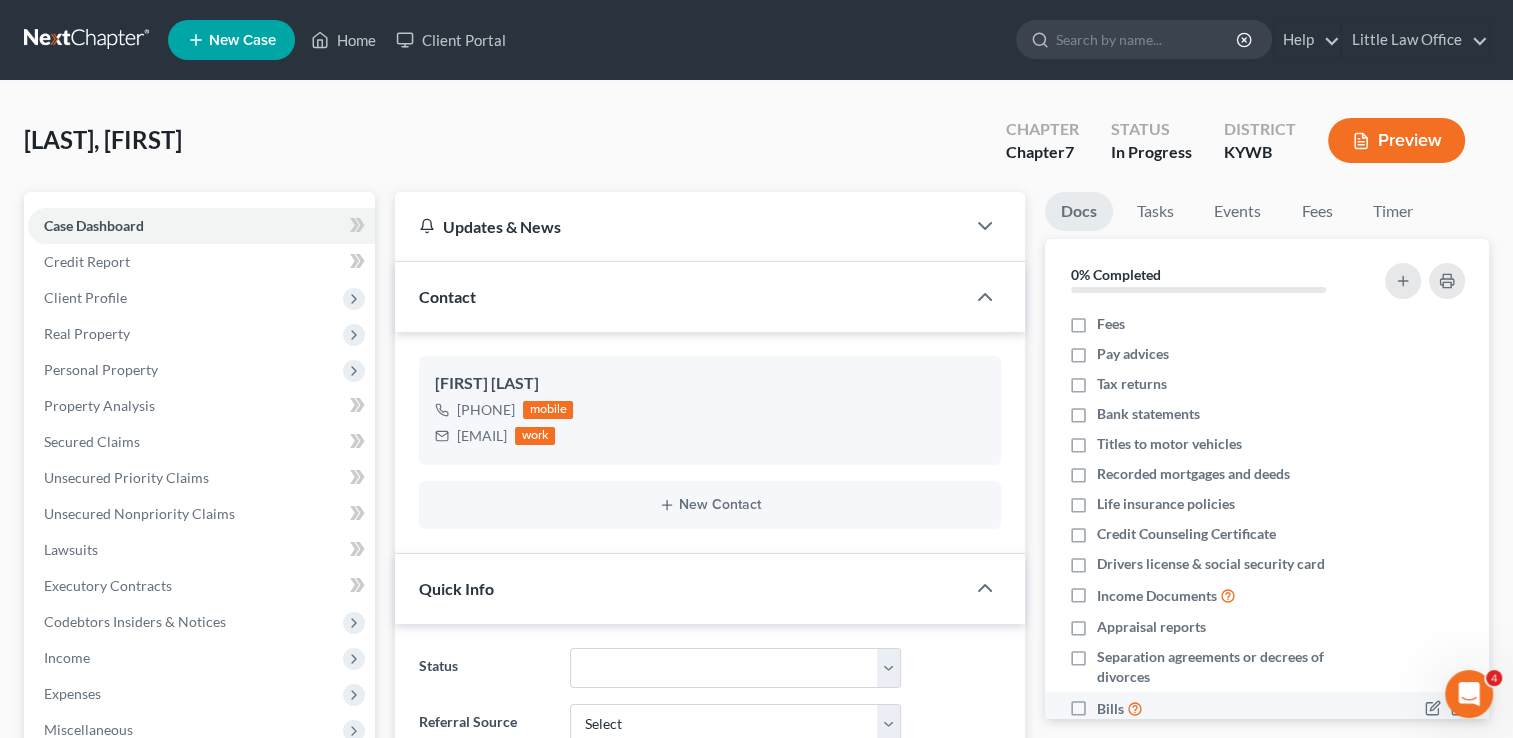 click on "Bills" at bounding box center (1120, 708) 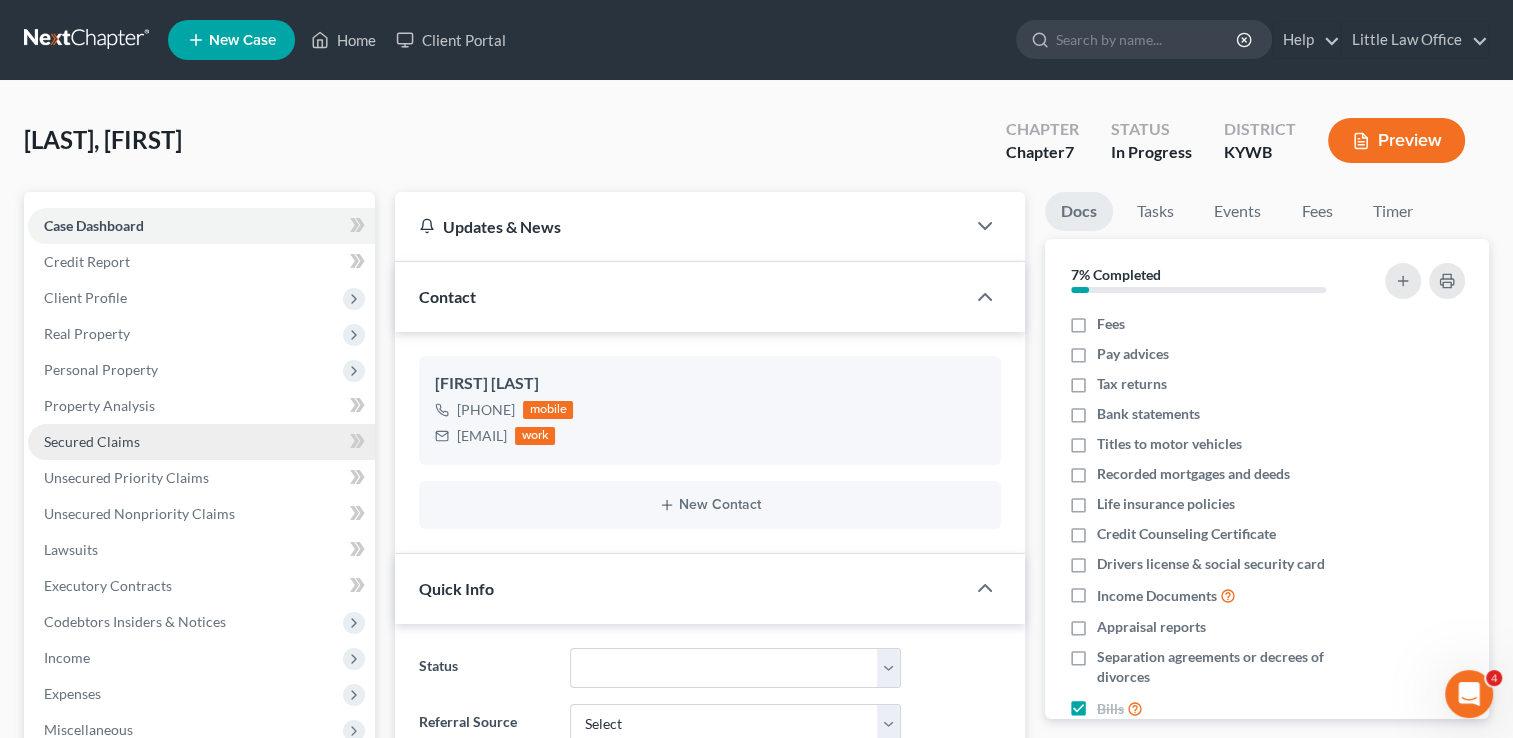 click on "Secured Claims" at bounding box center [92, 441] 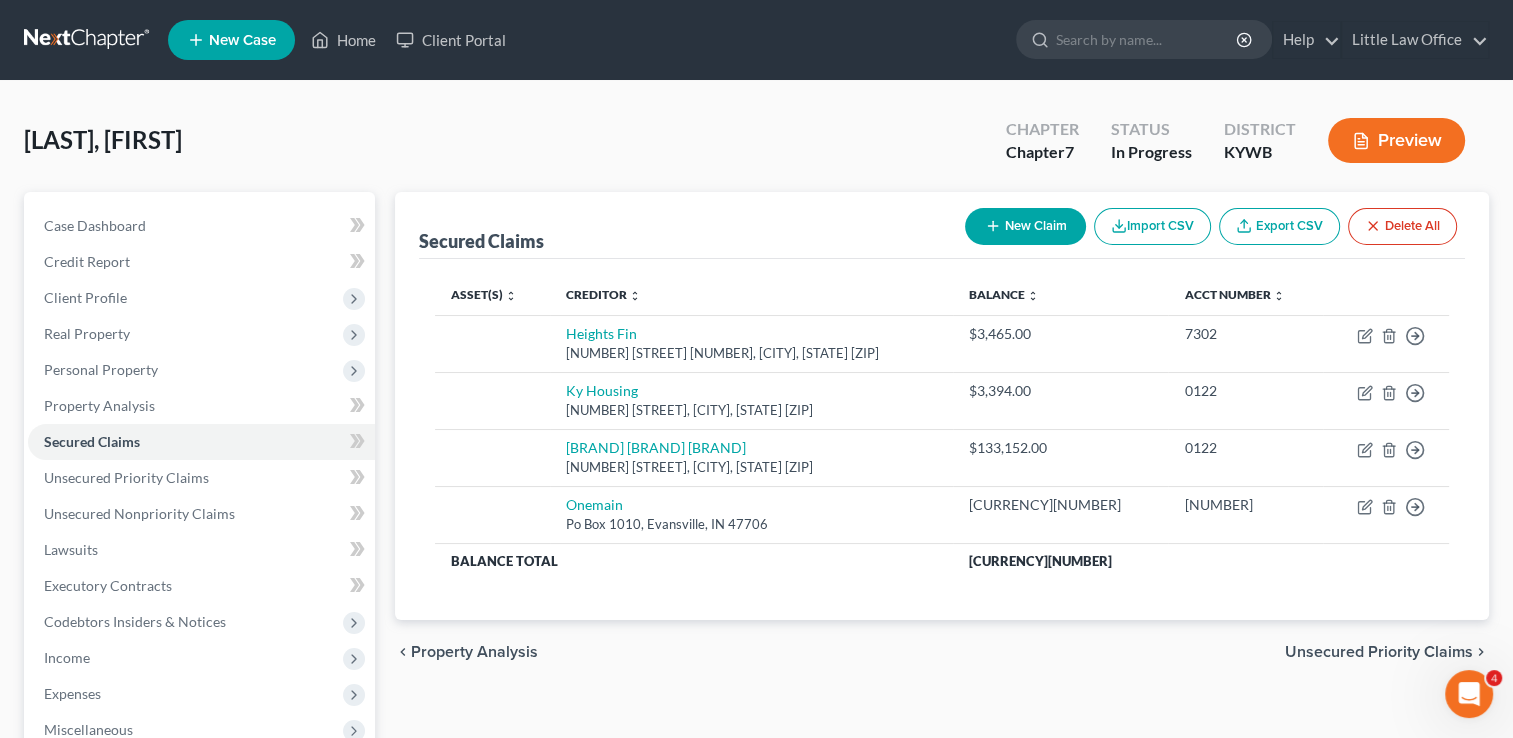 click on "Unsecured Priority Claims" at bounding box center (1379, 652) 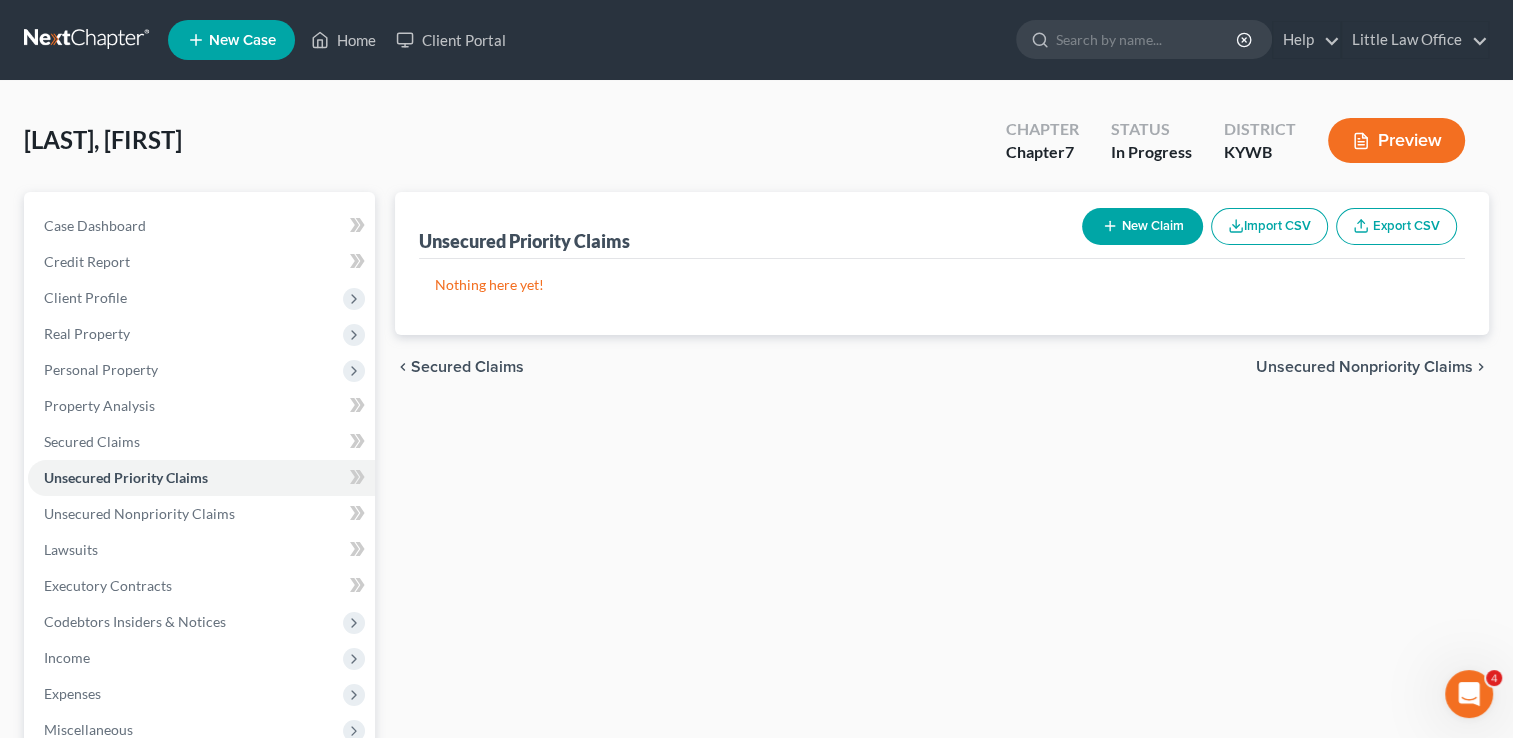 click on "Unsecured Nonpriority Claims" at bounding box center (1364, 367) 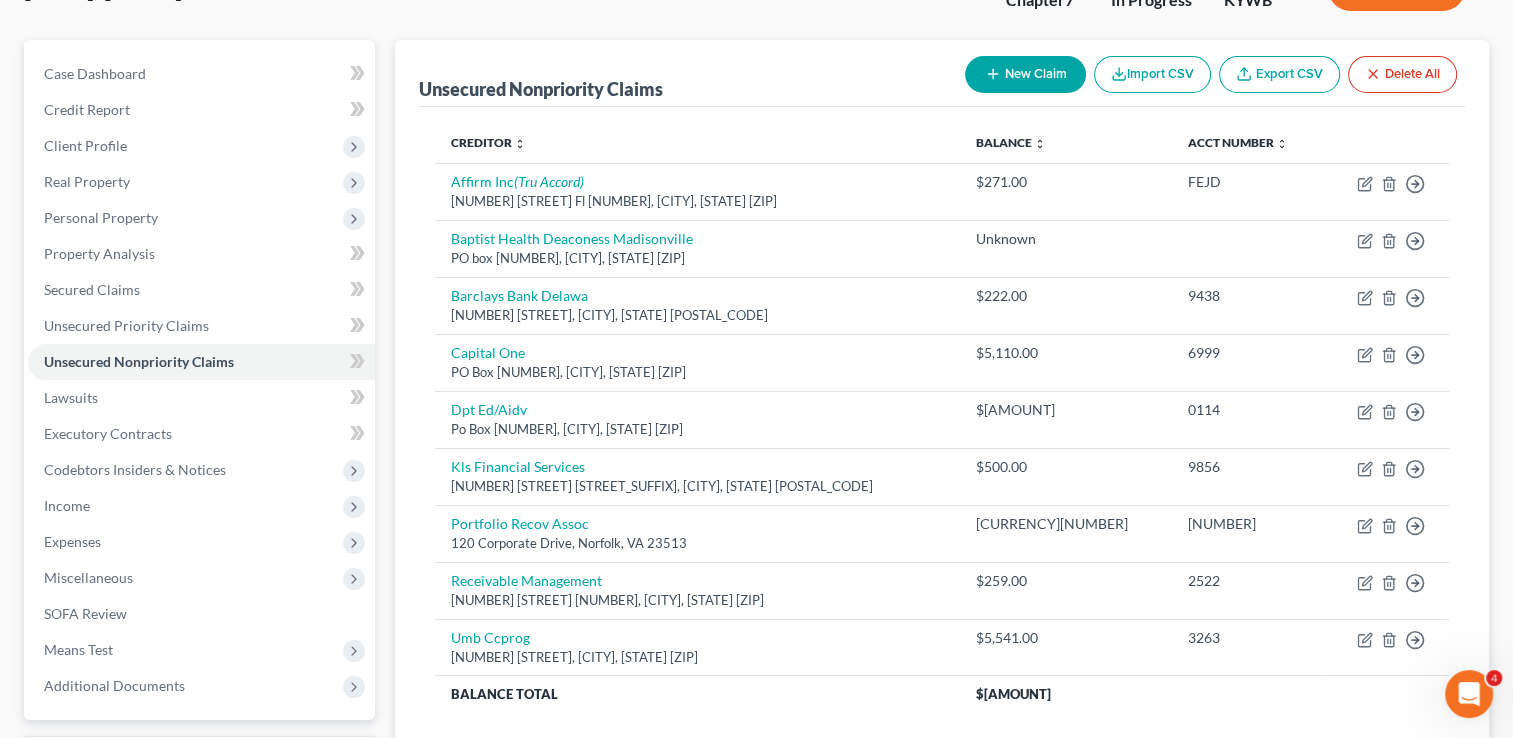 scroll, scrollTop: 155, scrollLeft: 0, axis: vertical 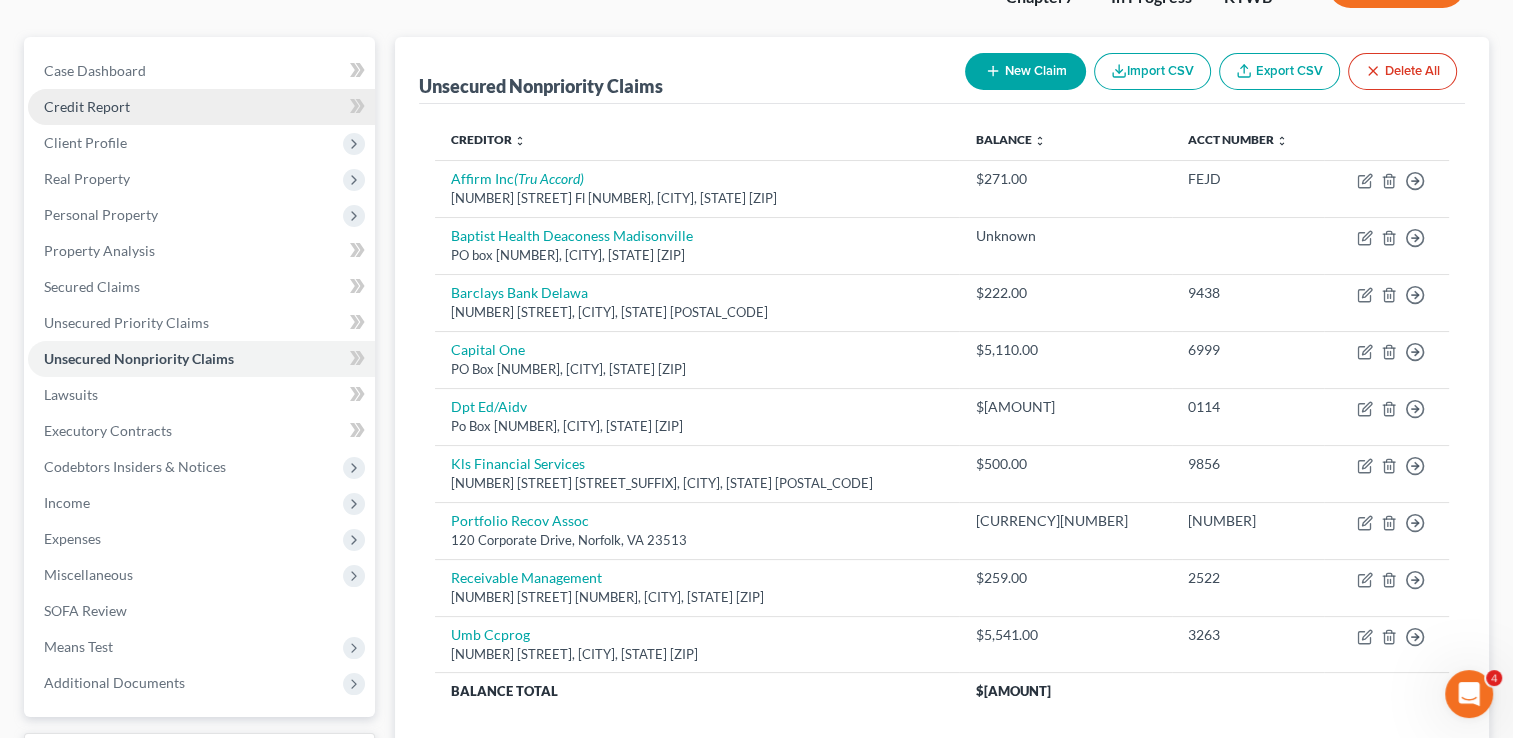 click on "Credit Report" at bounding box center [201, 107] 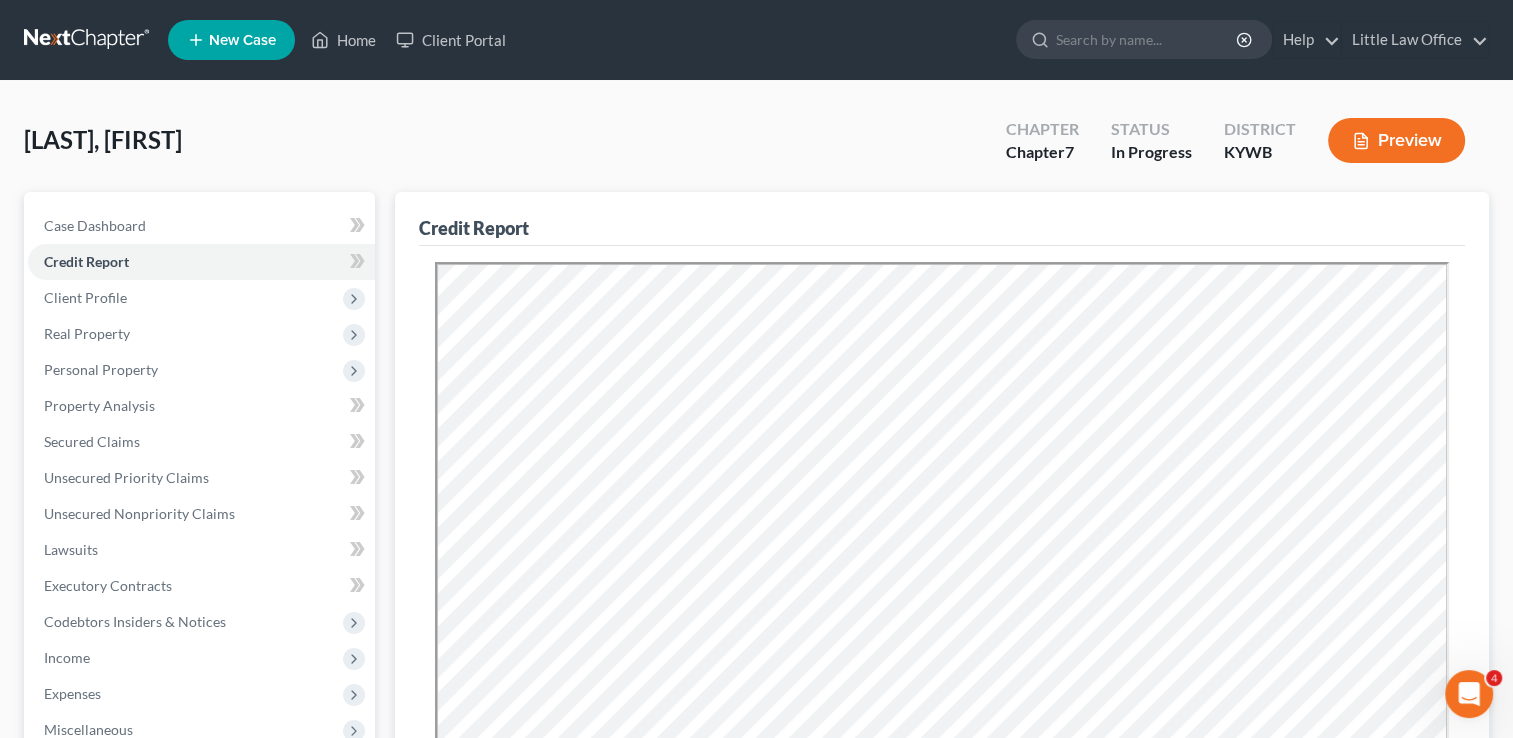 scroll, scrollTop: 0, scrollLeft: 0, axis: both 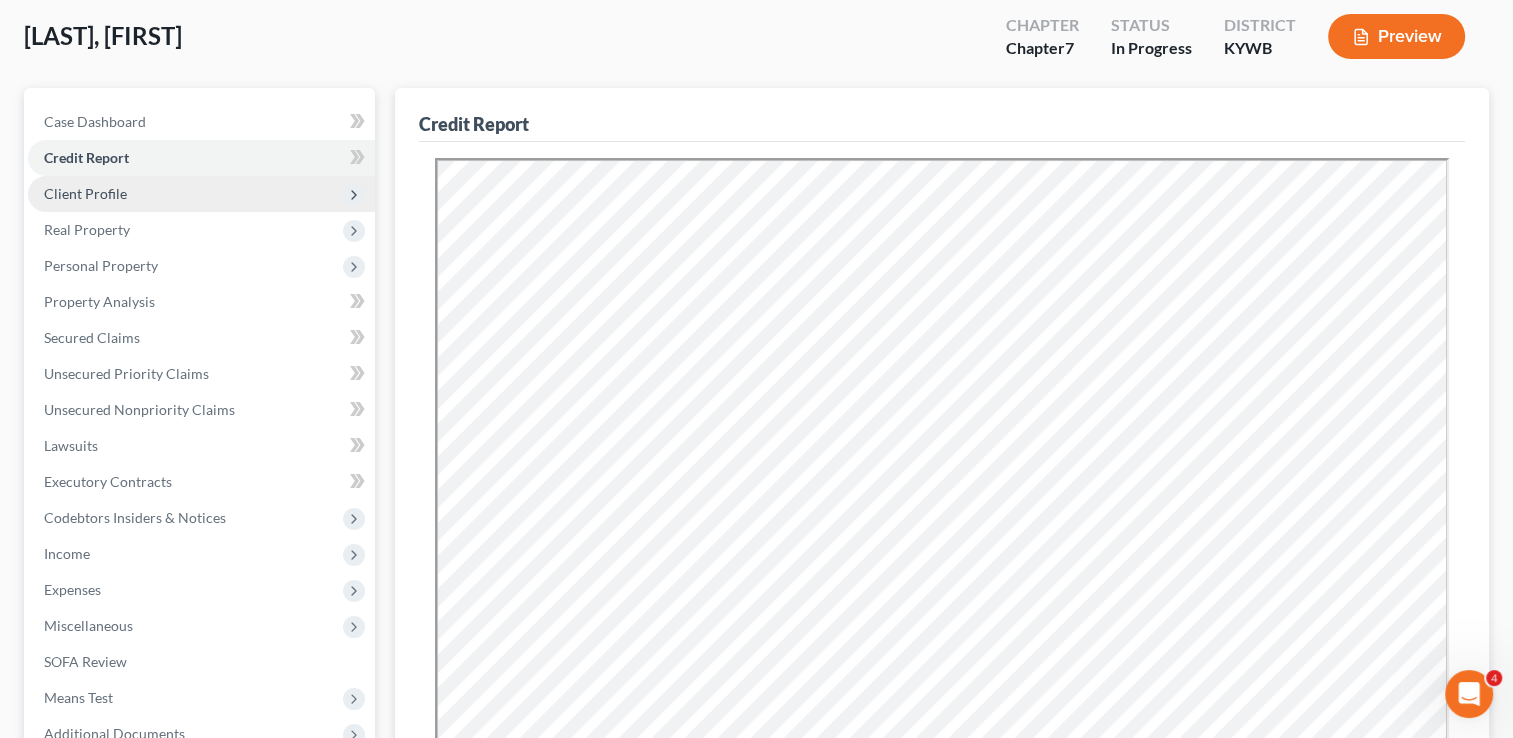 click on "Client Profile" at bounding box center [85, 193] 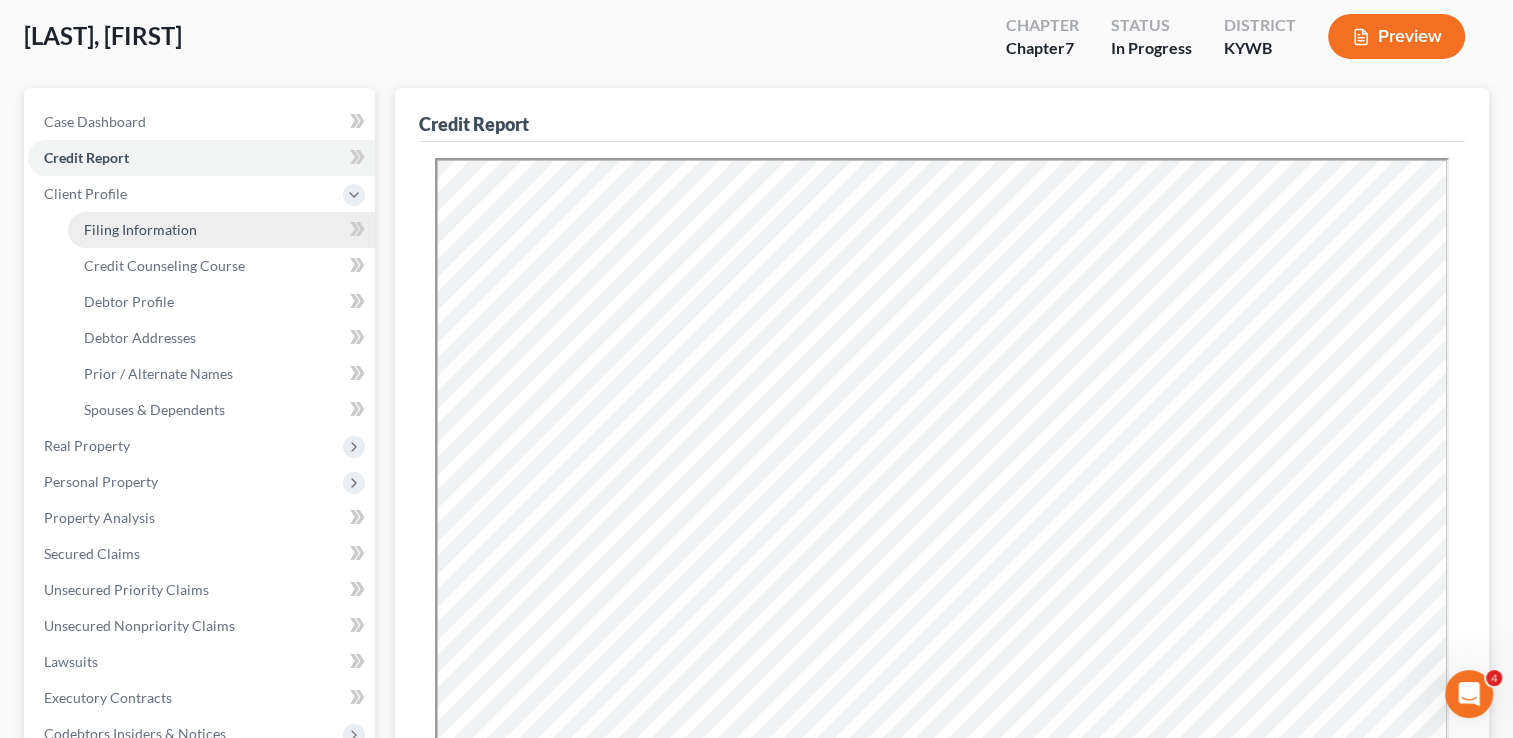 click on "Filing Information" at bounding box center [140, 229] 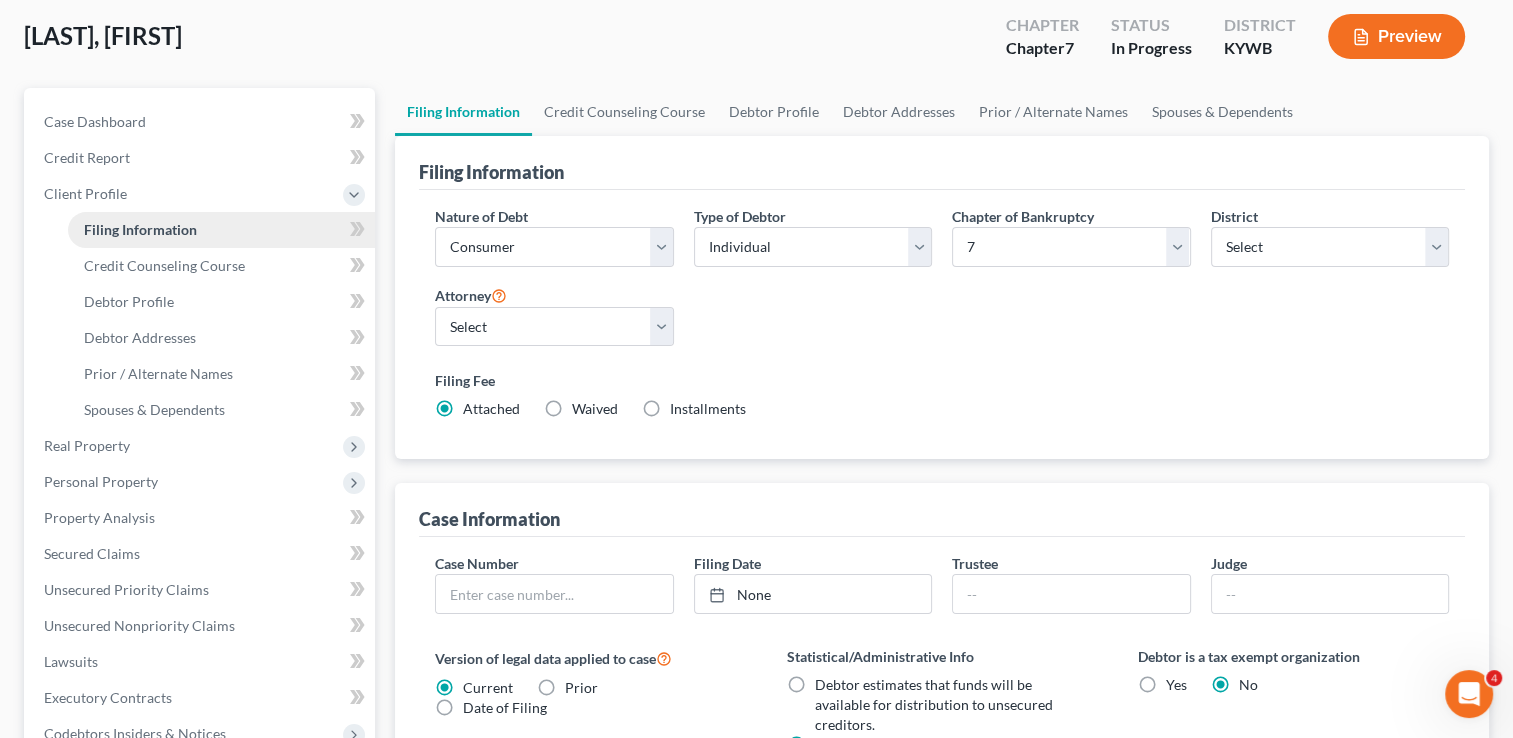 scroll, scrollTop: 0, scrollLeft: 0, axis: both 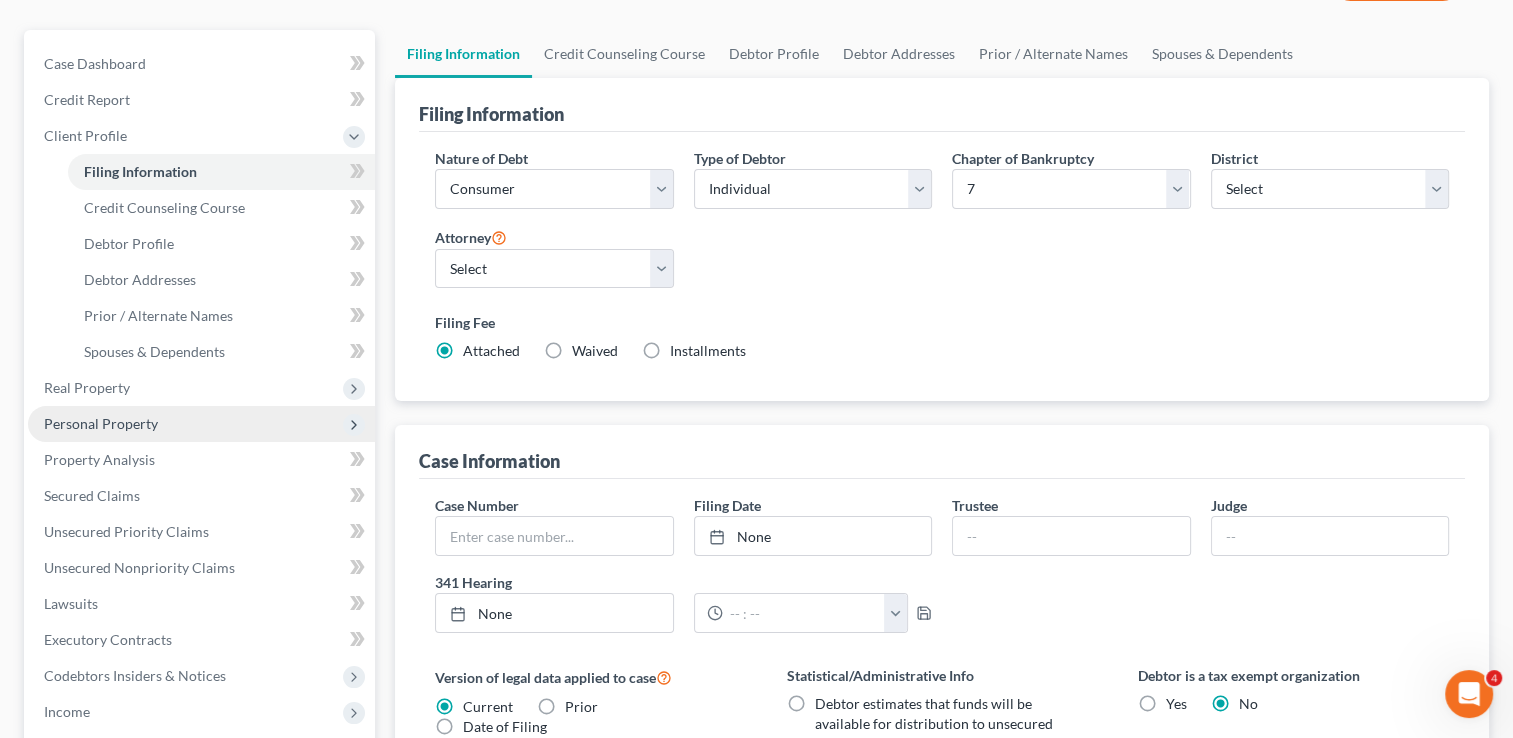 click on "Personal Property" at bounding box center (201, 424) 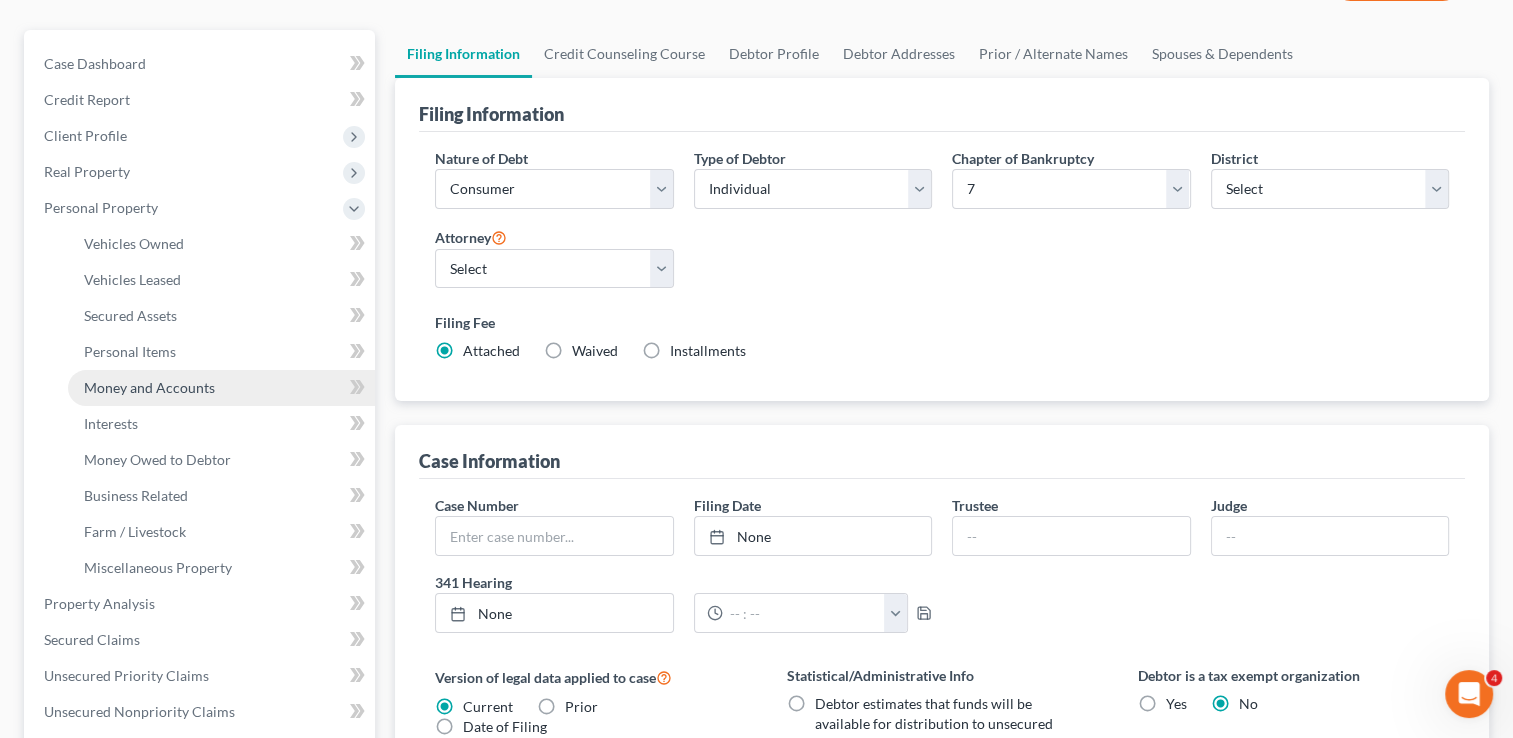 click on "Money and Accounts" at bounding box center (221, 388) 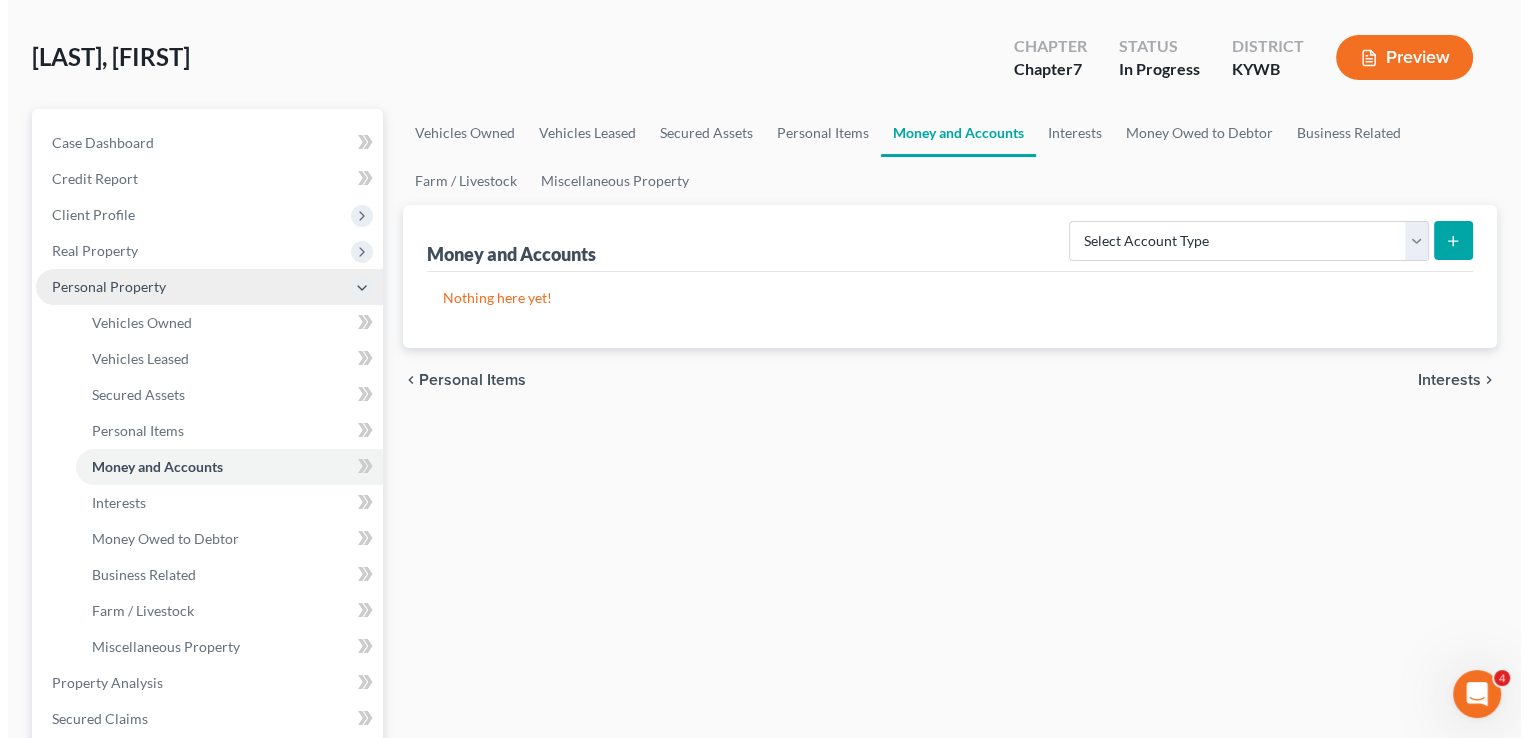 scroll, scrollTop: 0, scrollLeft: 0, axis: both 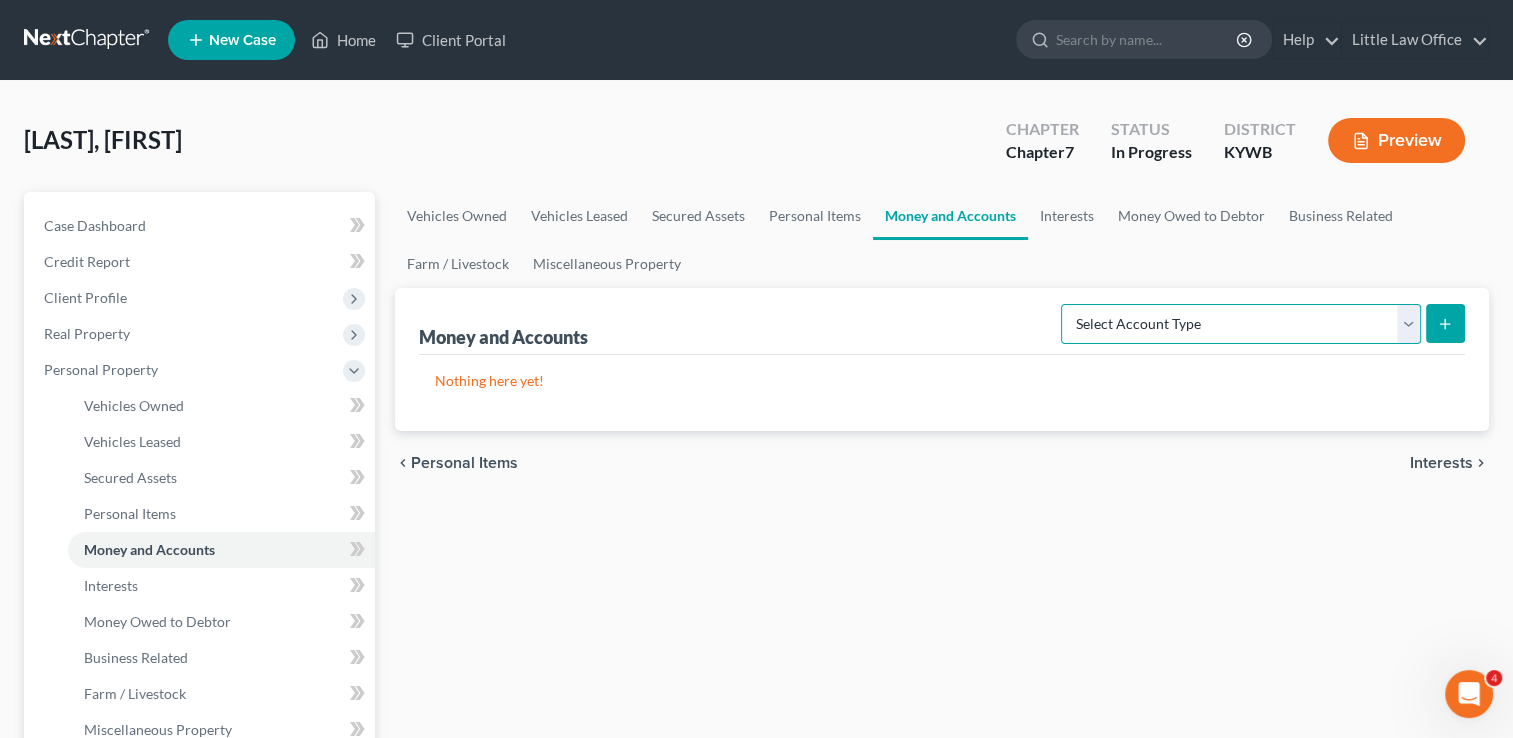 click on "Select Account Type Brokerage Cash on Hand Certificates of Deposit Checking Account Money Market Other (Credit Union, Health Savings Account, etc) Safe Deposit Box Savings Account Security Deposits or Prepayments" at bounding box center (1241, 324) 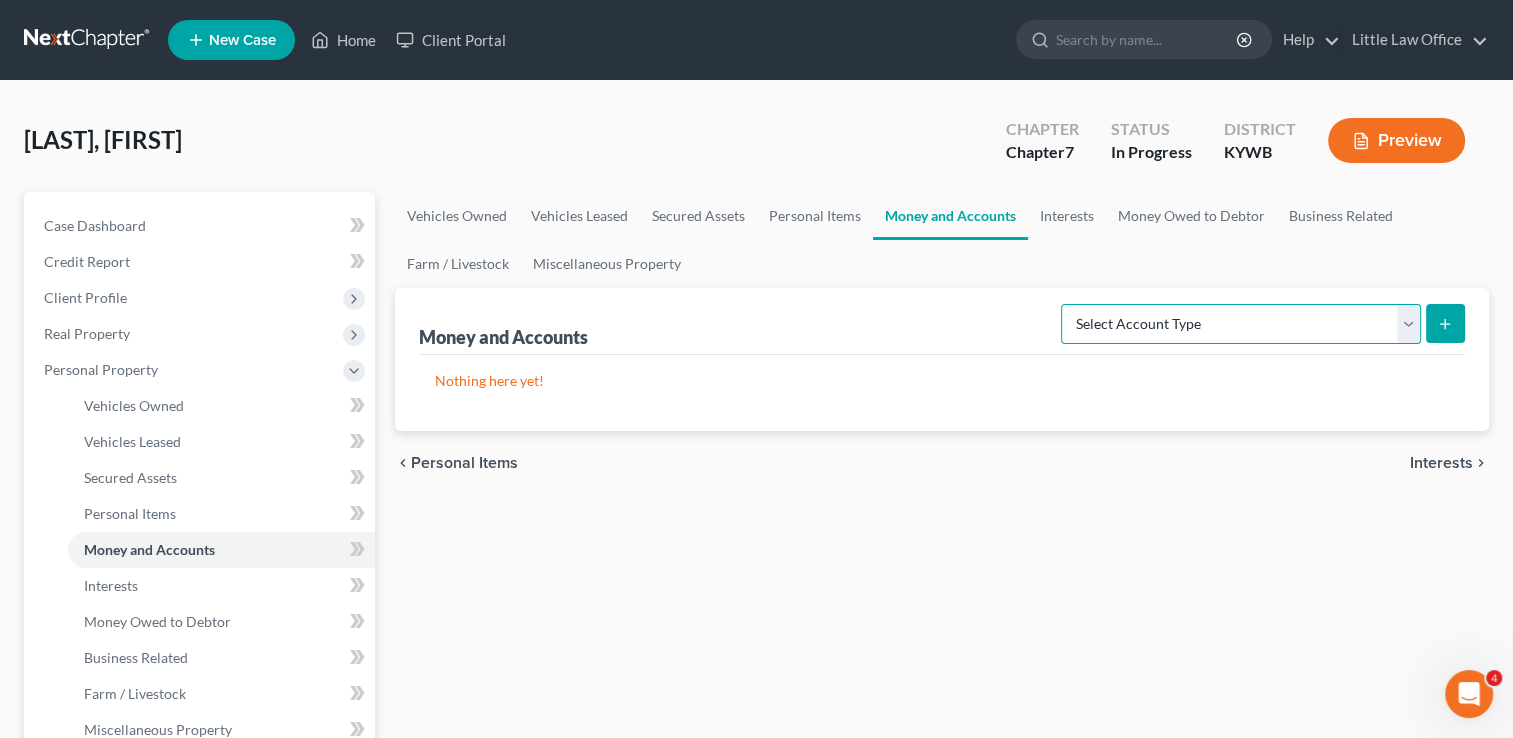 select on "savings" 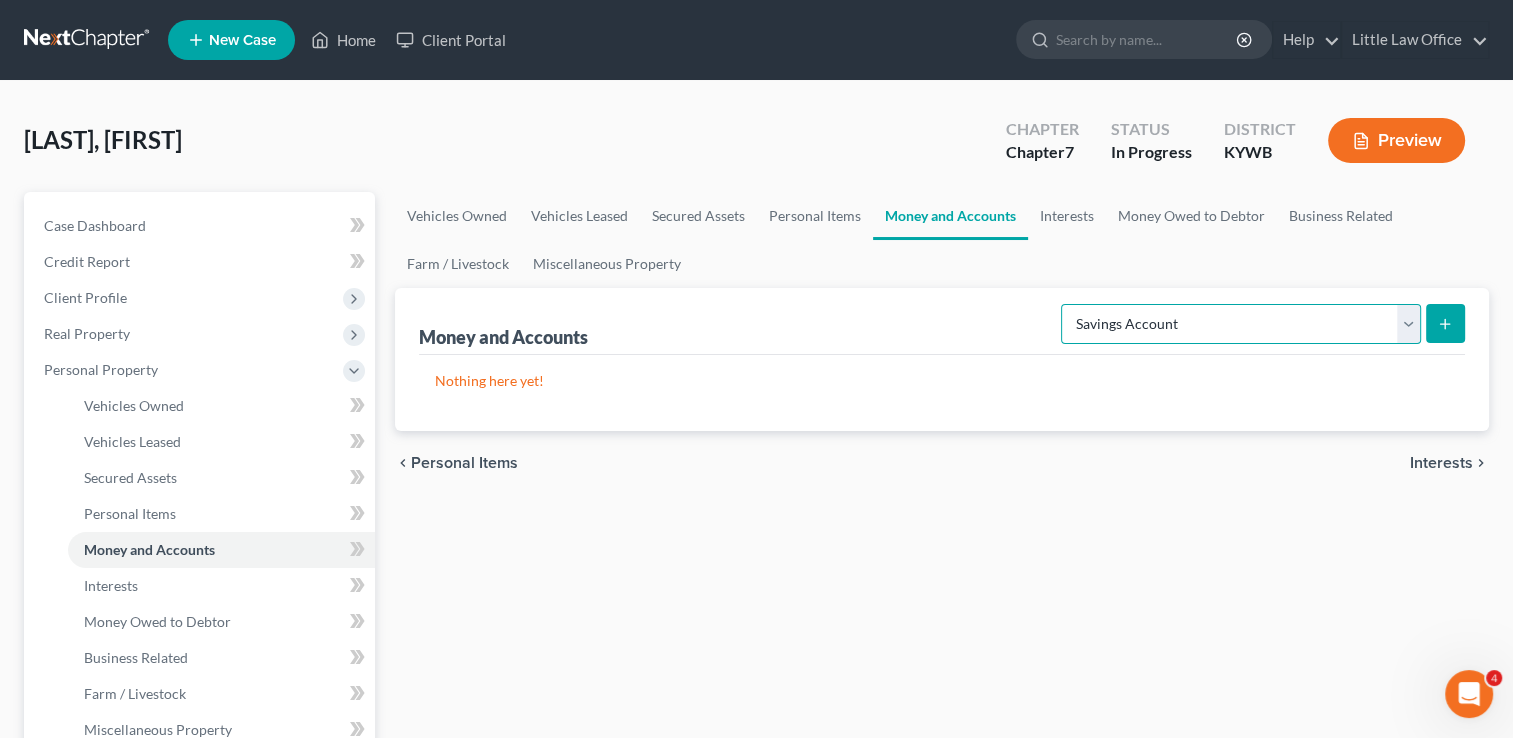 click on "Select Account Type Brokerage Cash on Hand Certificates of Deposit Checking Account Money Market Other (Credit Union, Health Savings Account, etc) Safe Deposit Box Savings Account Security Deposits or Prepayments" at bounding box center [1241, 324] 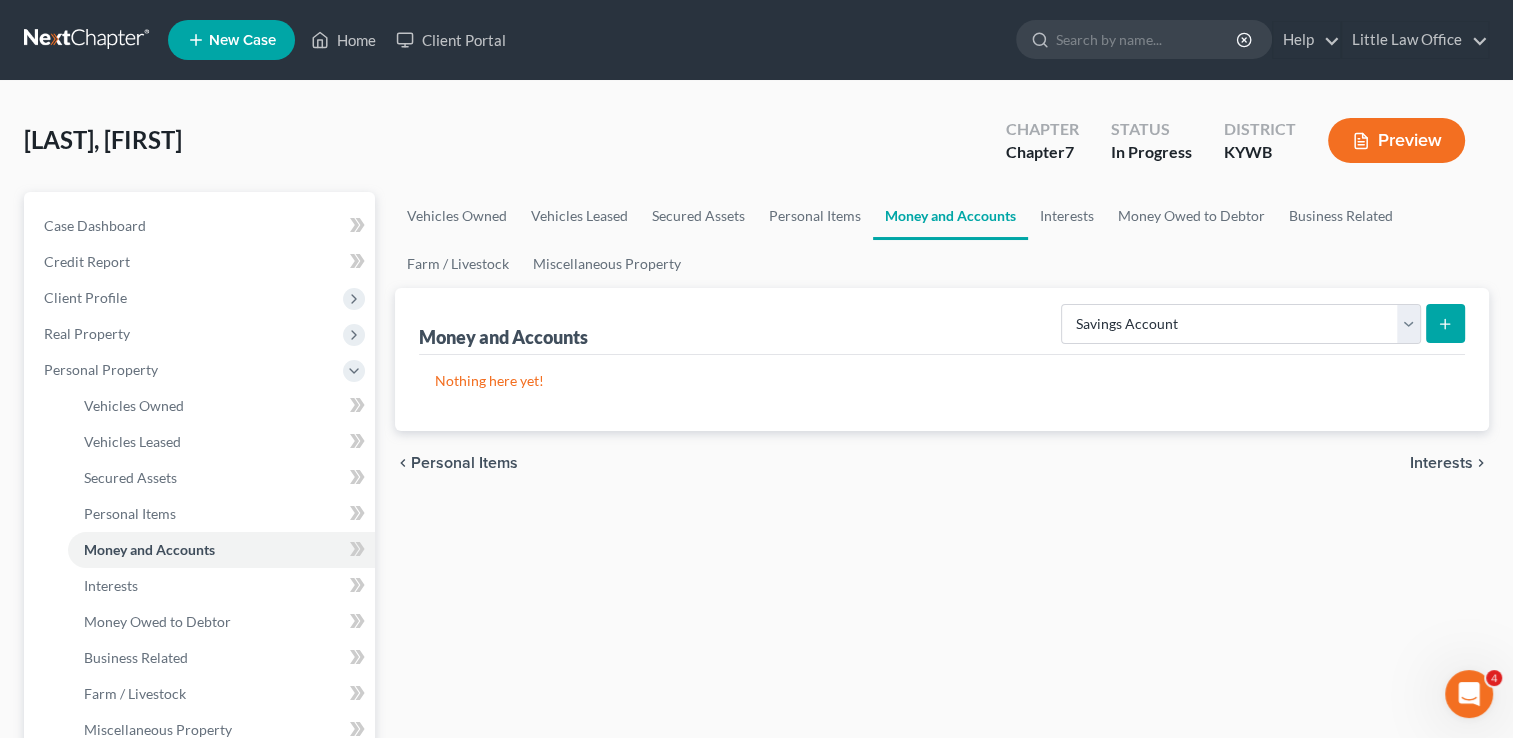 click at bounding box center (1445, 323) 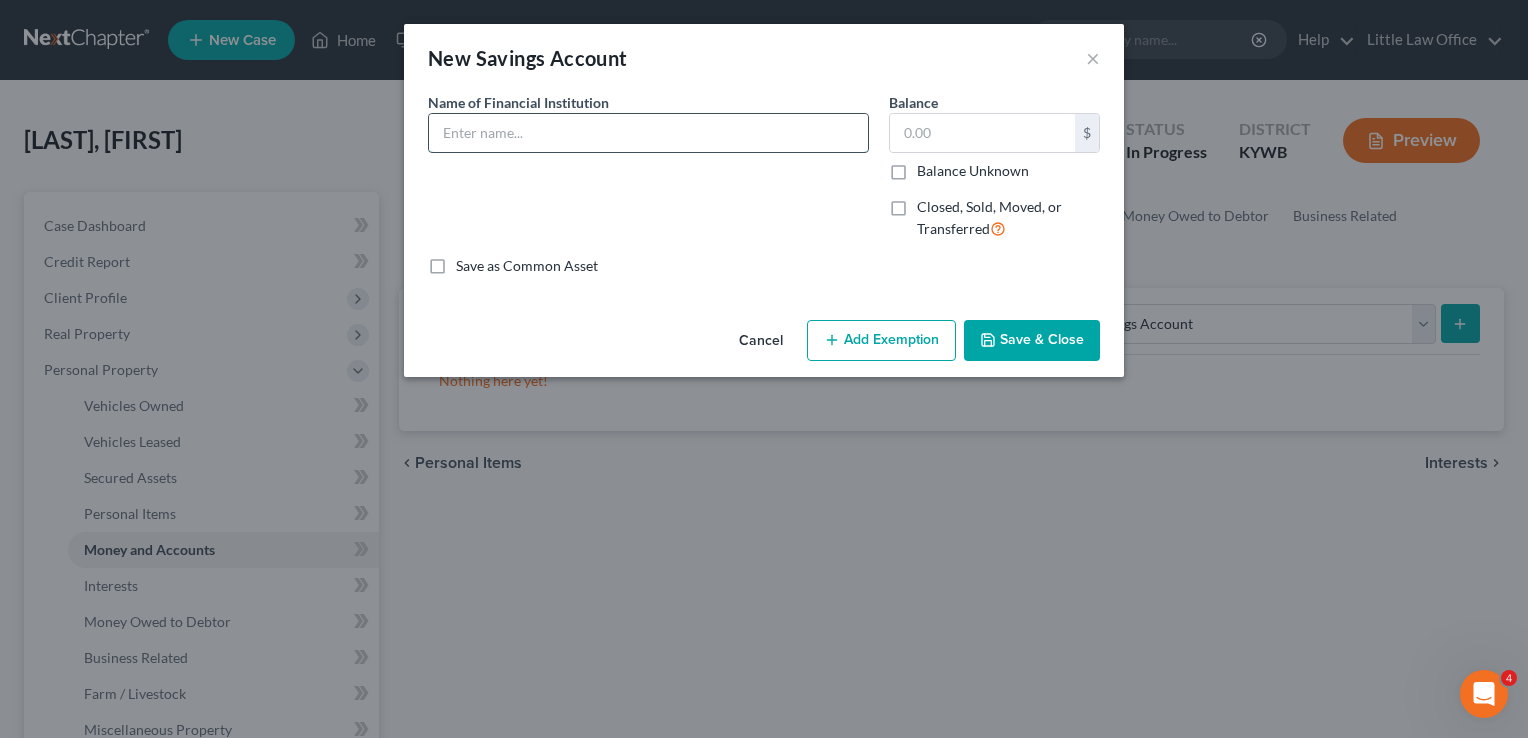 click at bounding box center [648, 133] 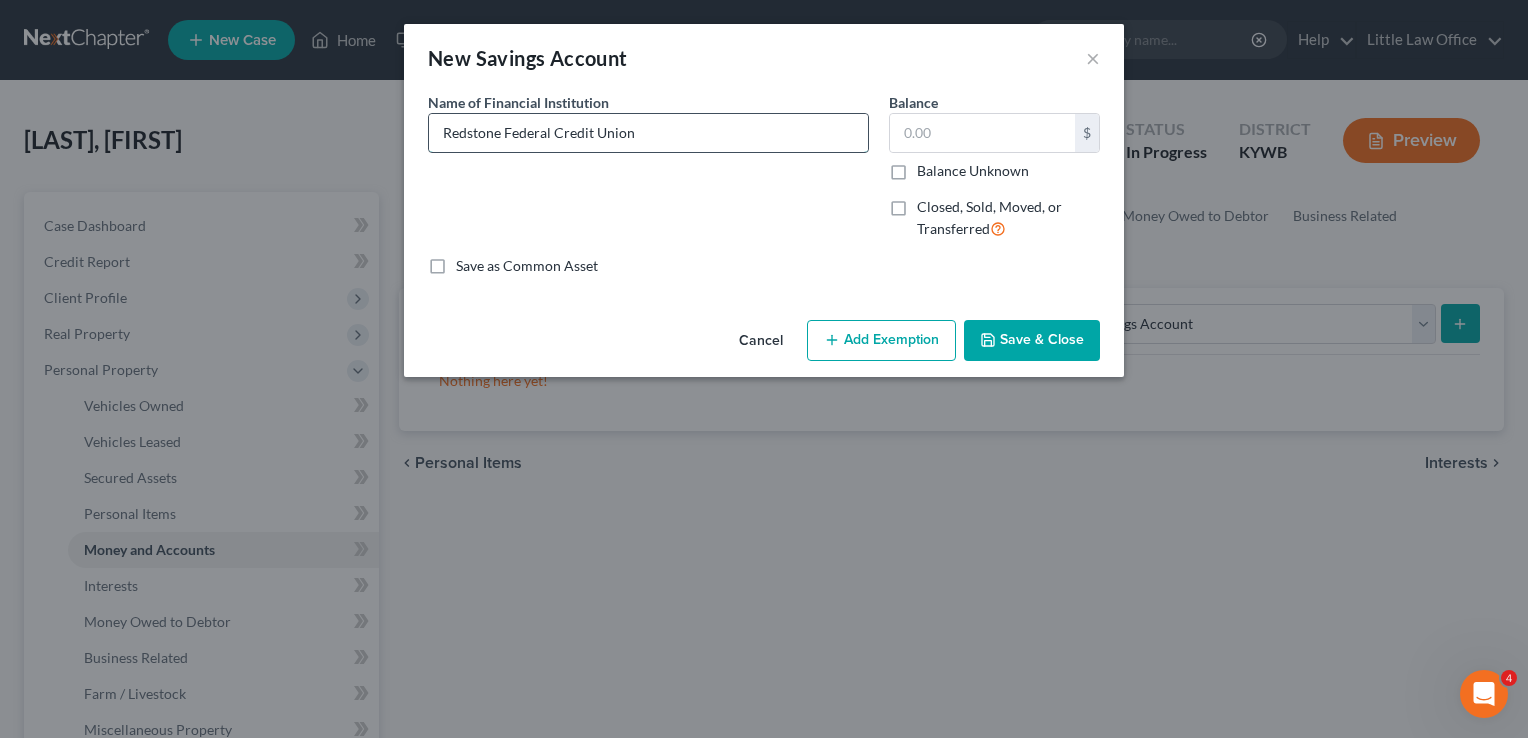 type on "Redstone Federal Credit Union" 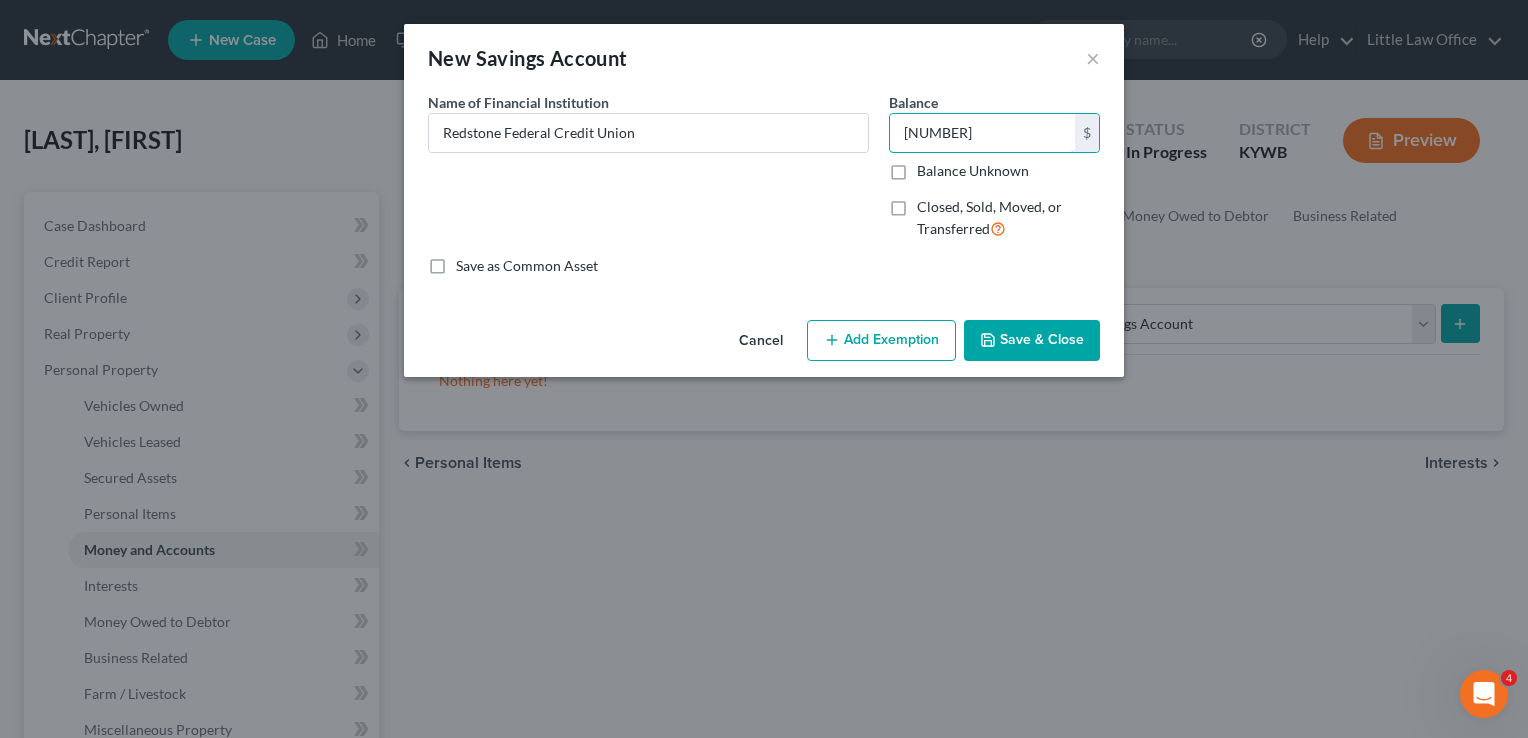 type on "5.22" 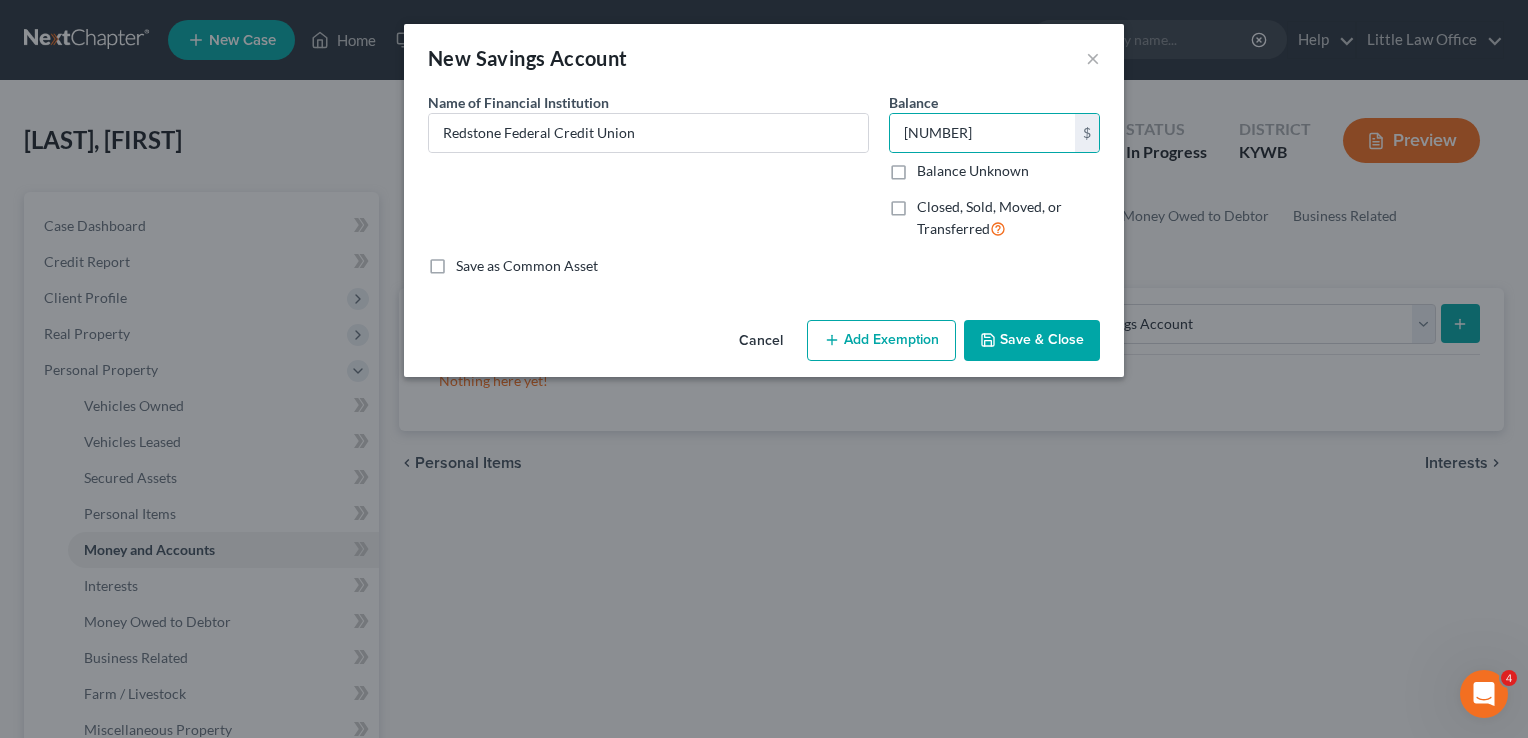 click on "Add Exemption" at bounding box center [881, 341] 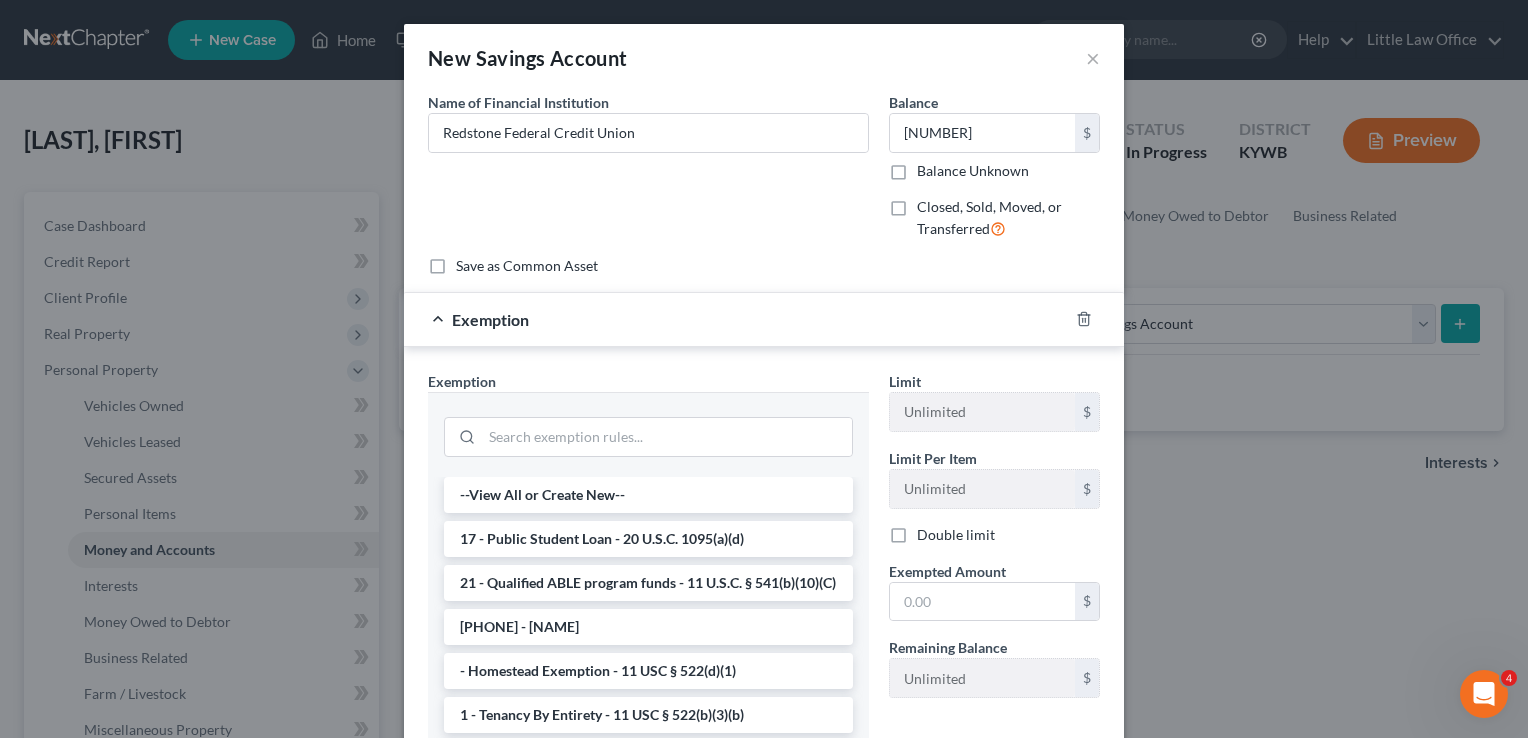 click at bounding box center (648, 435) 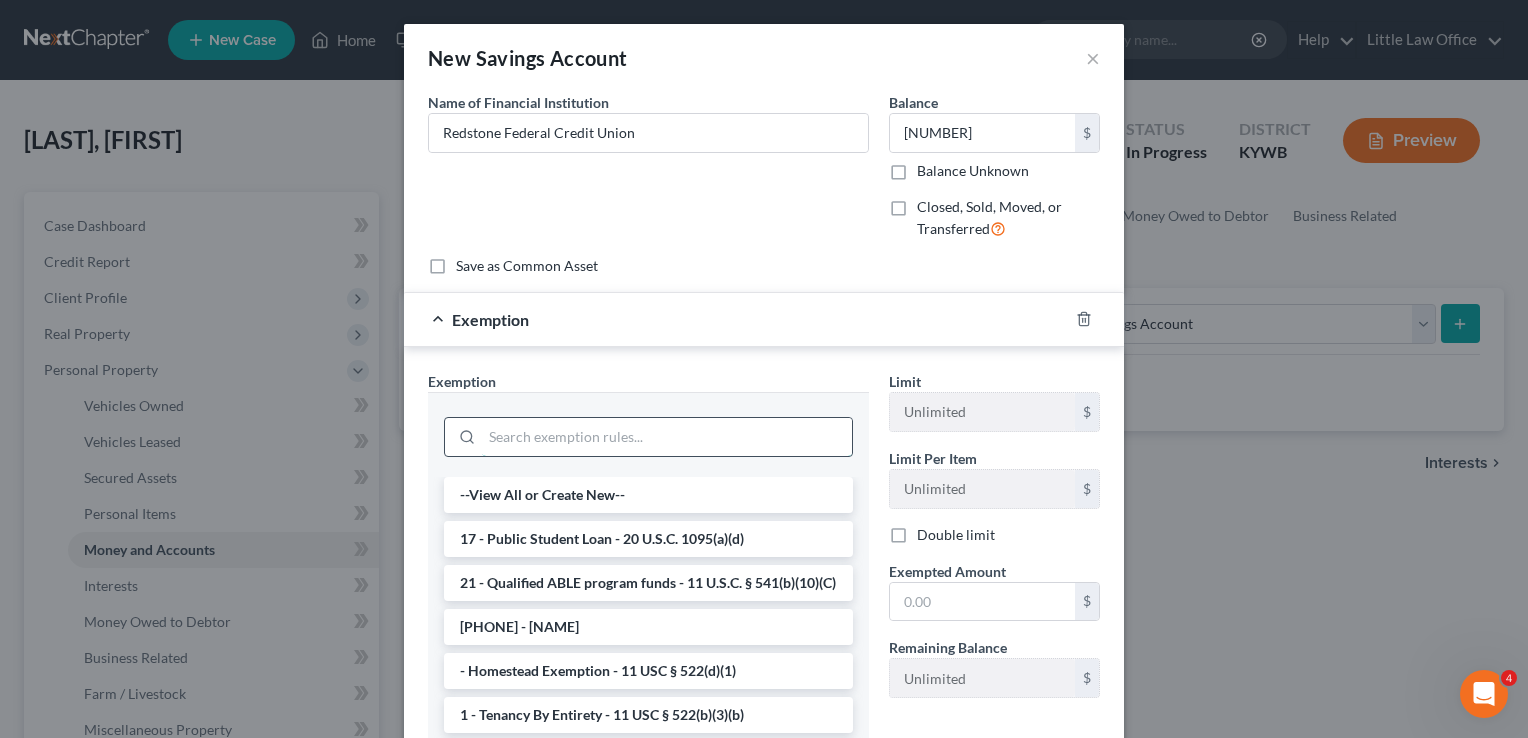 click at bounding box center [667, 437] 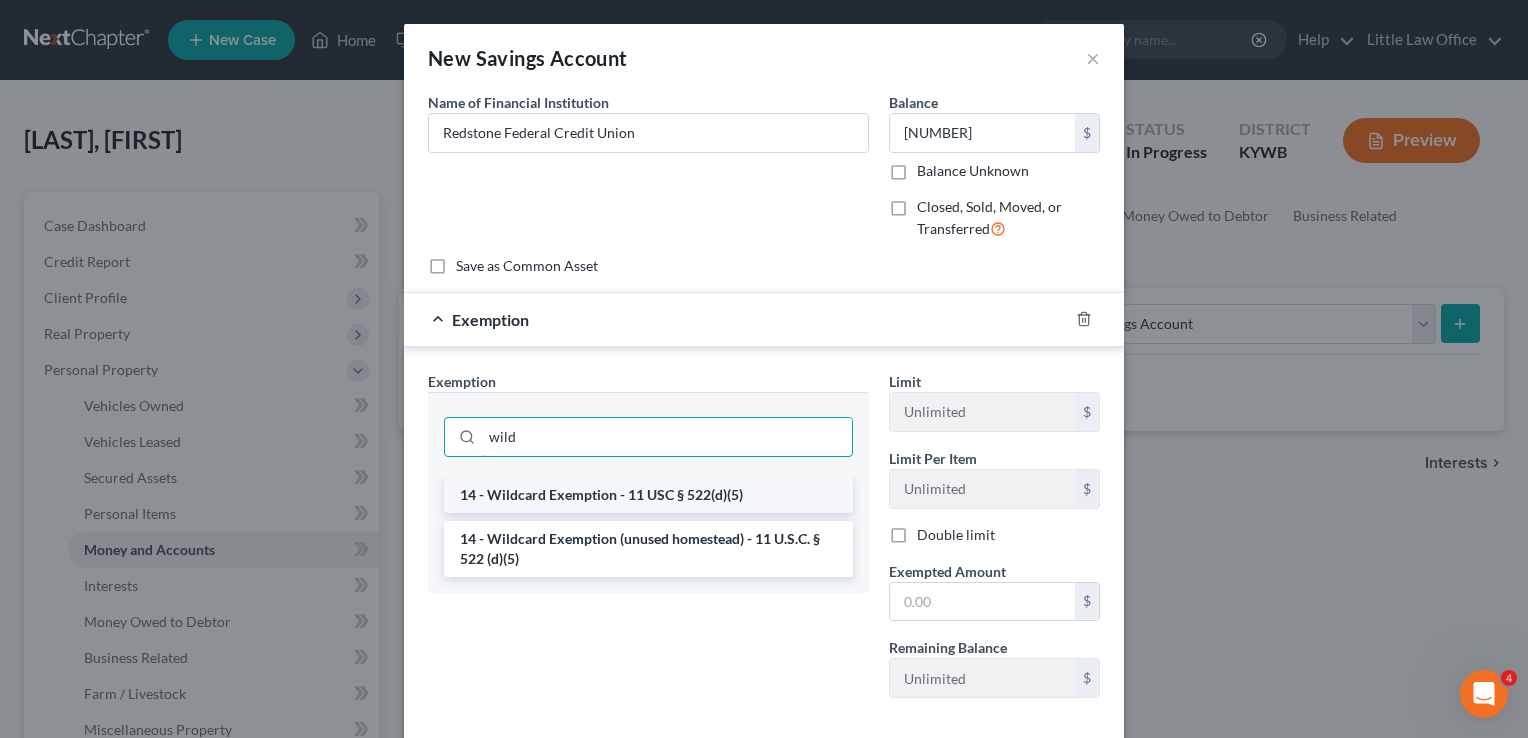 type on "wild" 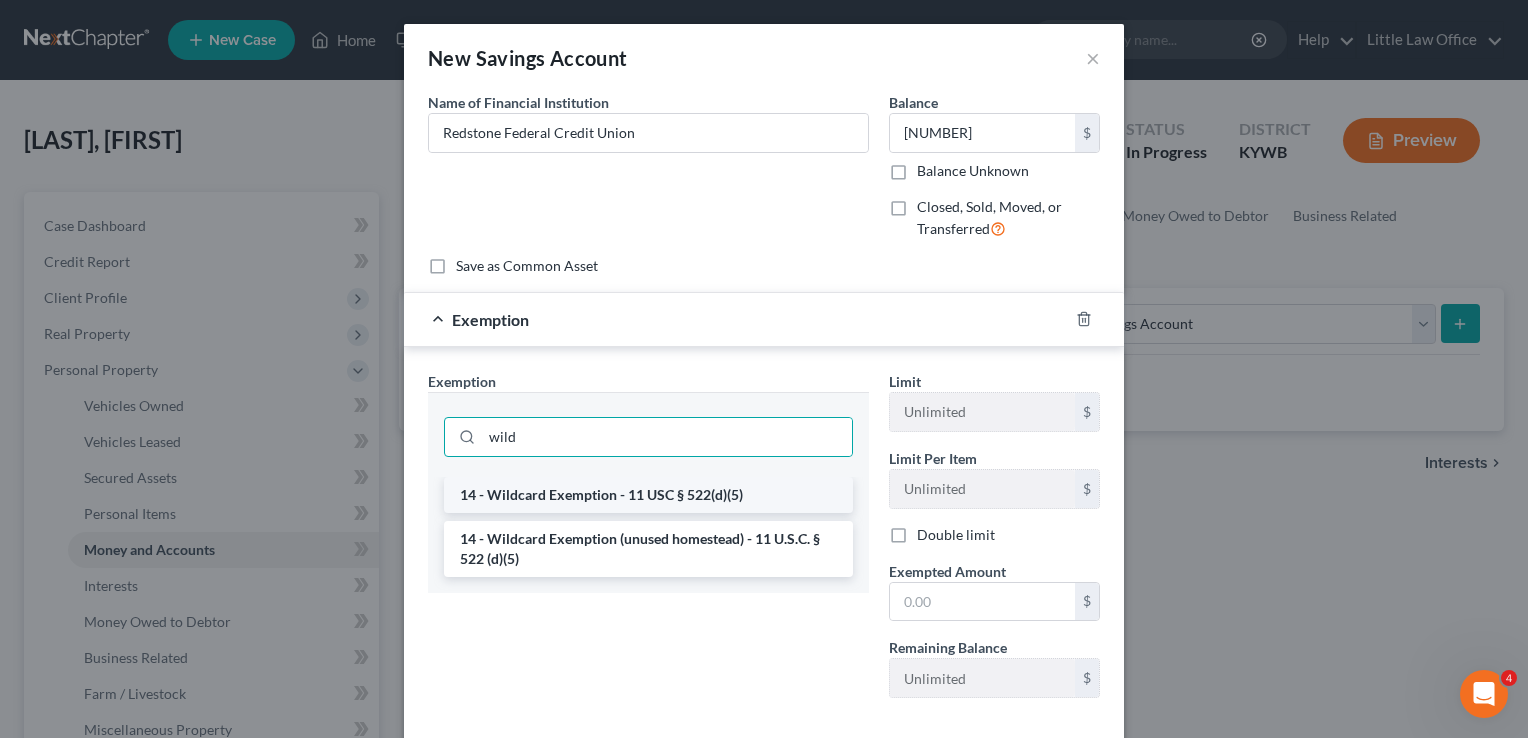 click on "14 - Wildcard Exemption - 11 USC § 522(d)(5)" at bounding box center (648, 495) 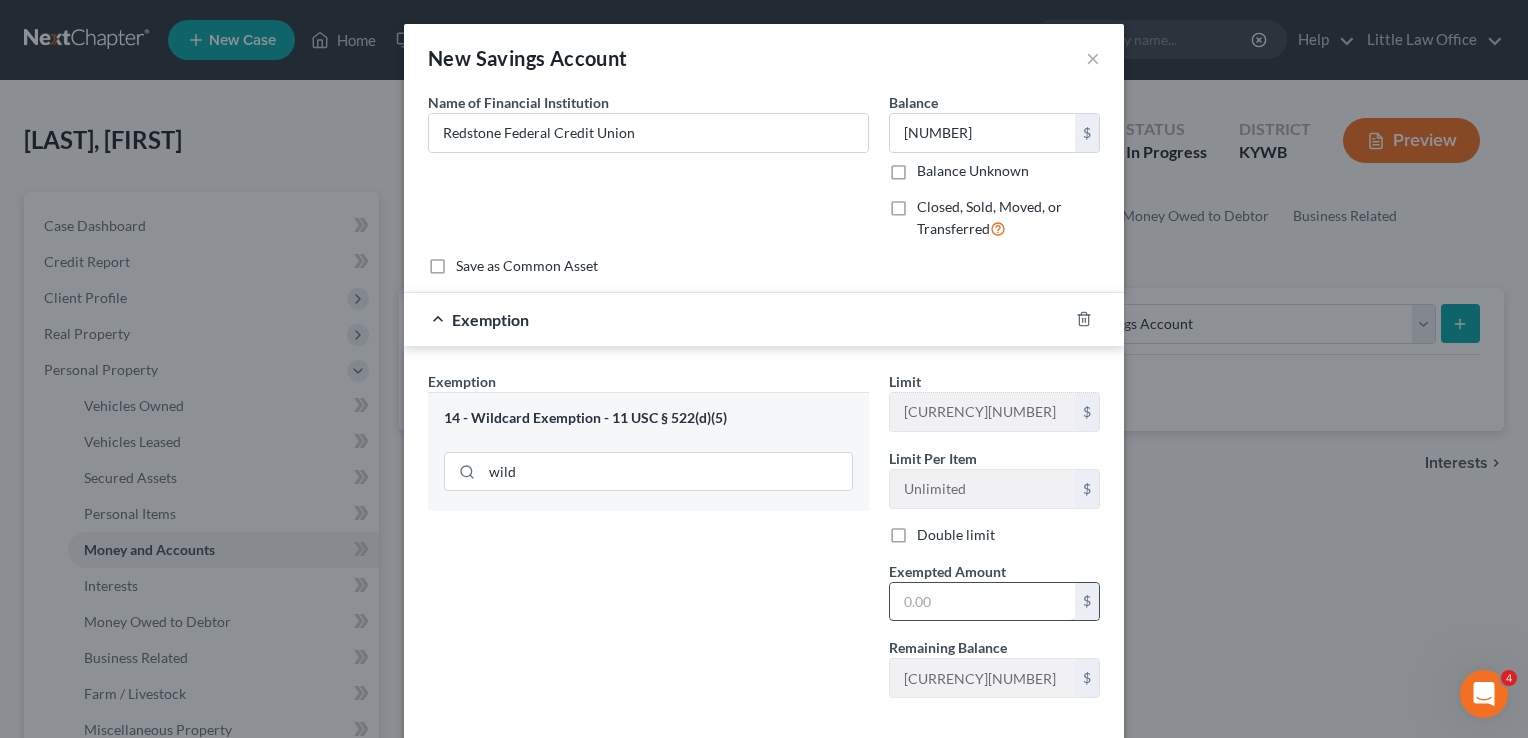 click at bounding box center (982, 602) 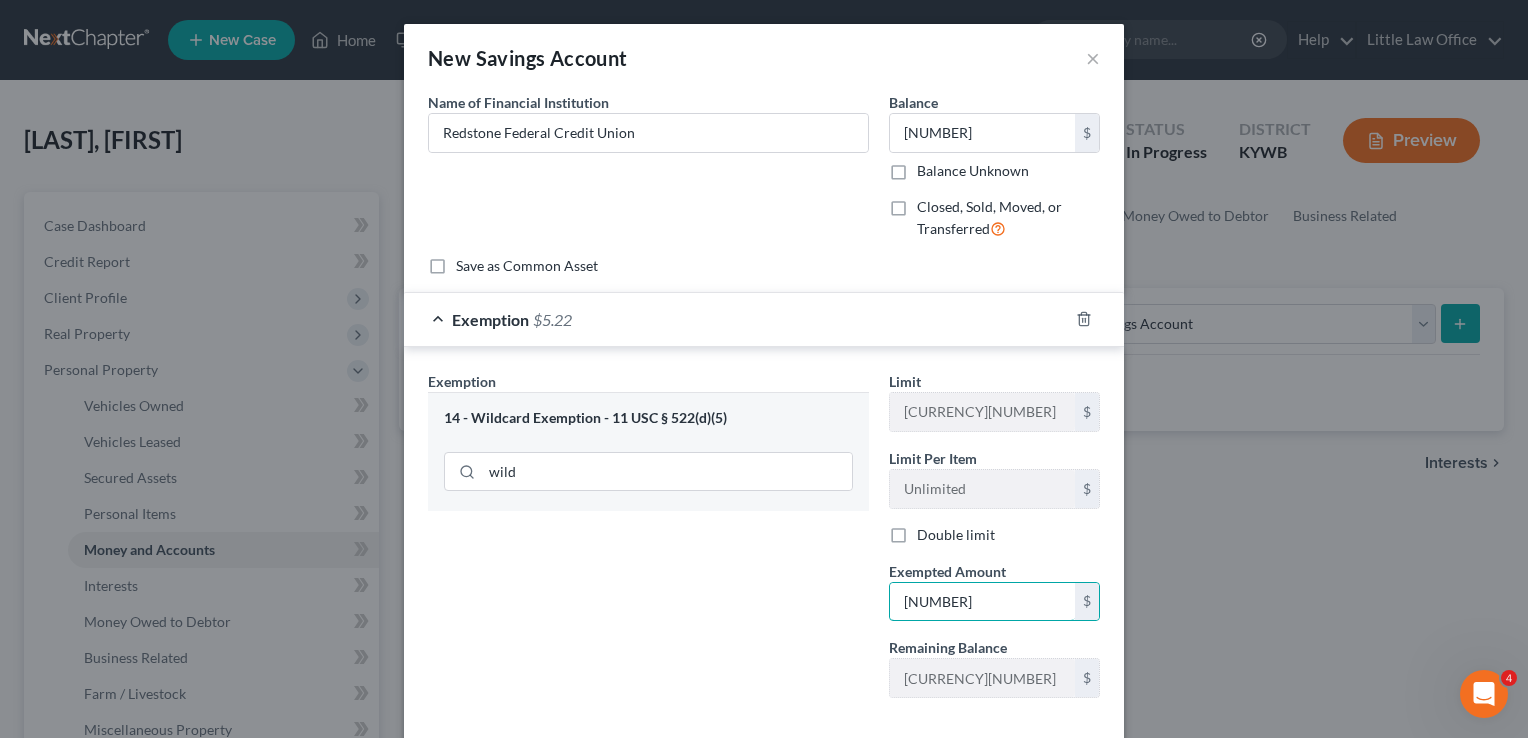 type on "5.22" 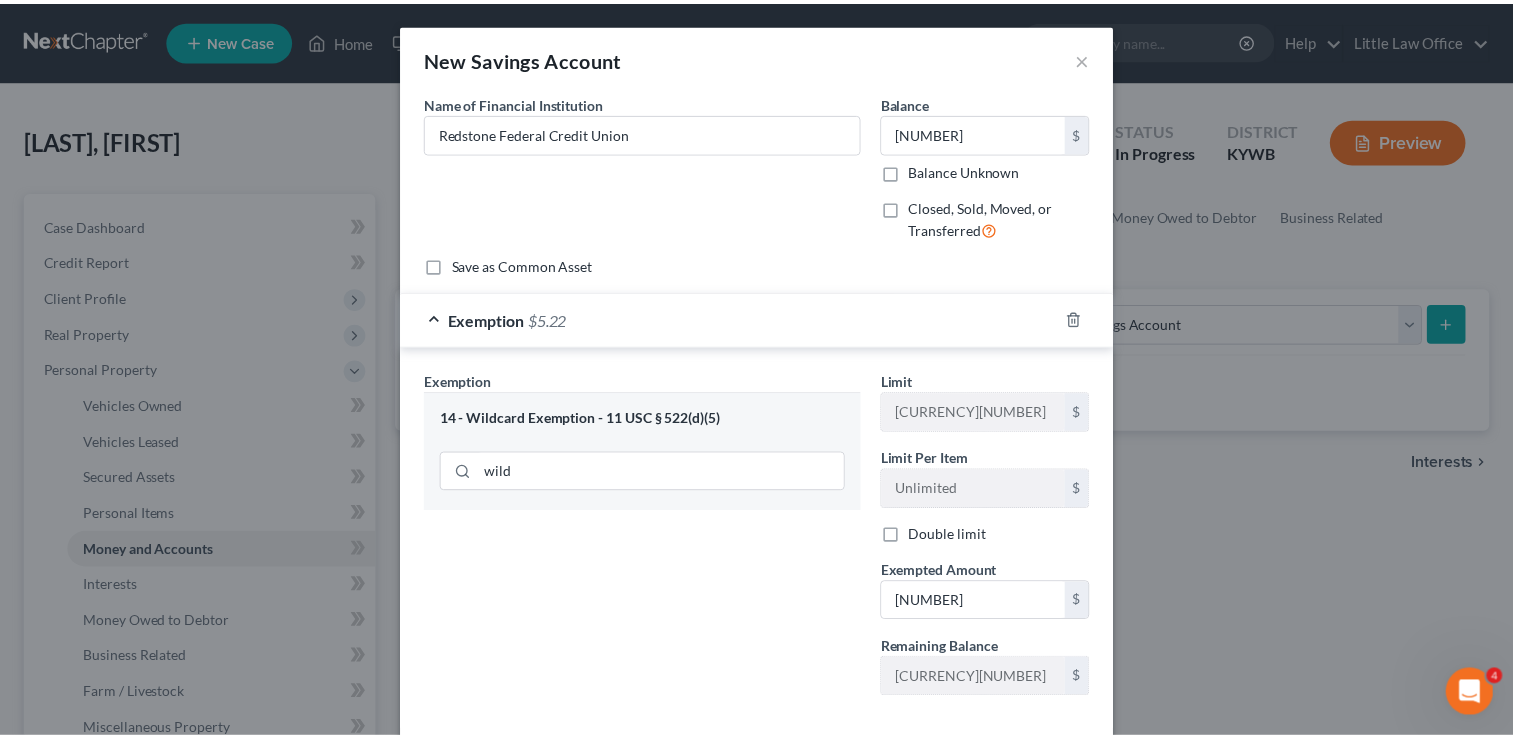 scroll, scrollTop: 100, scrollLeft: 0, axis: vertical 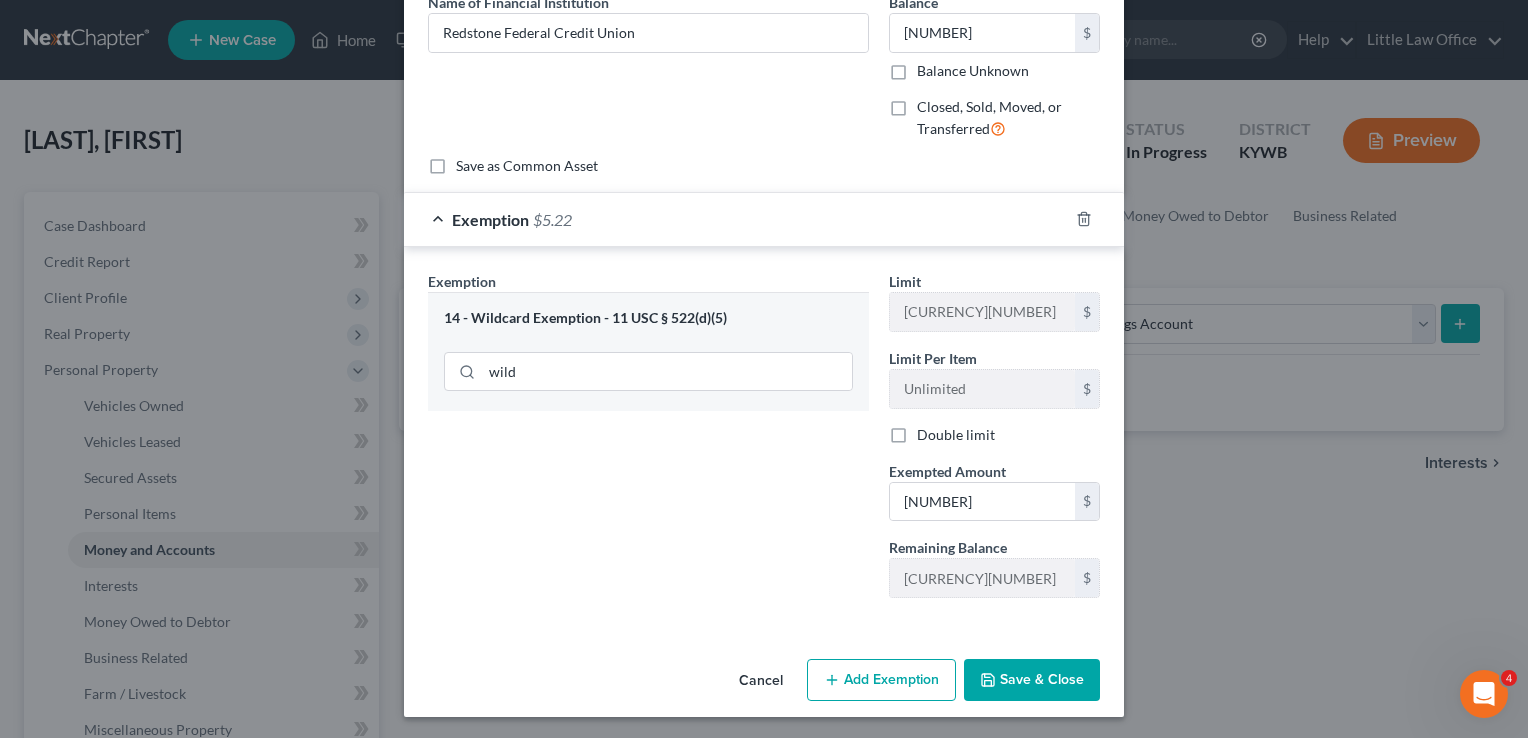 click on "Save & Close" at bounding box center (1032, 680) 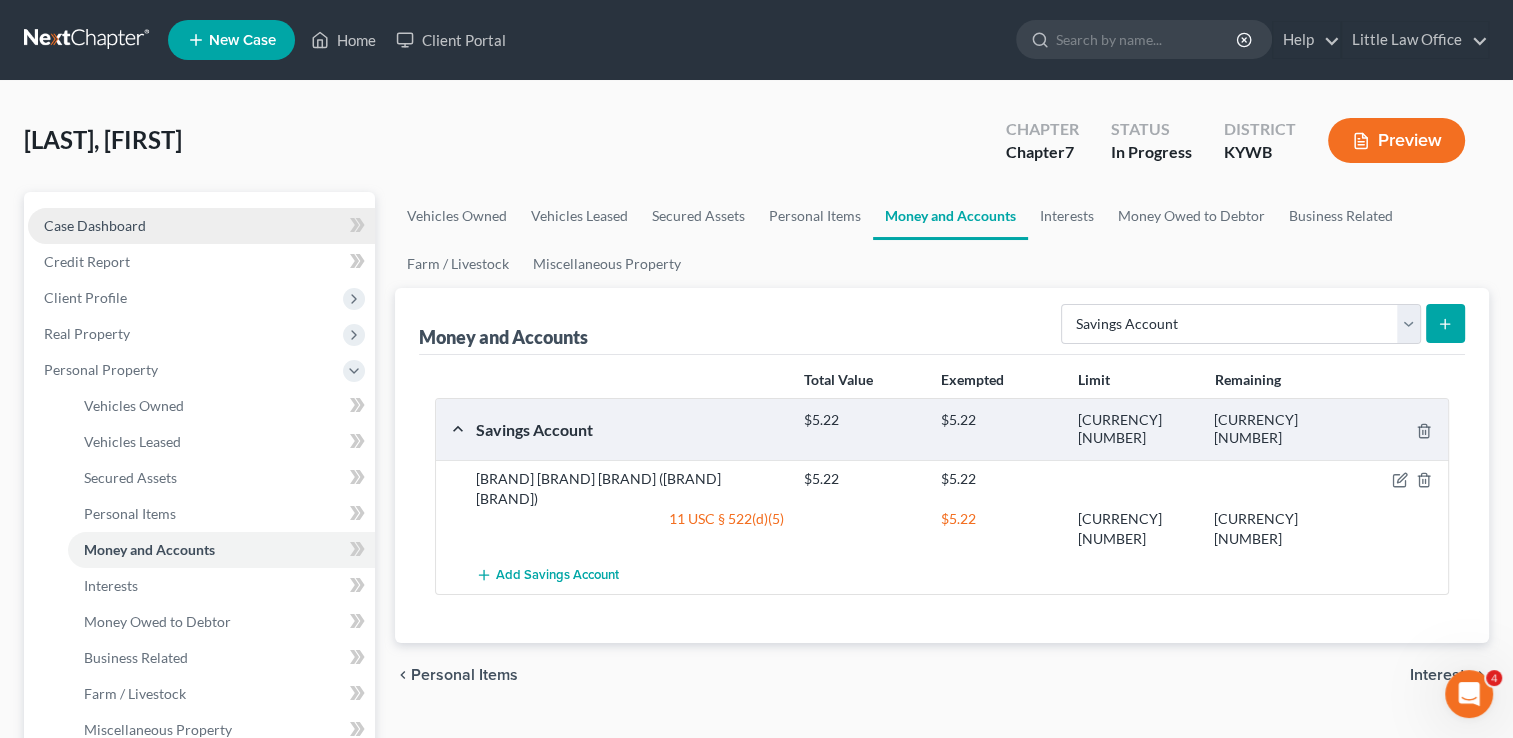 click on "Case Dashboard" at bounding box center (95, 225) 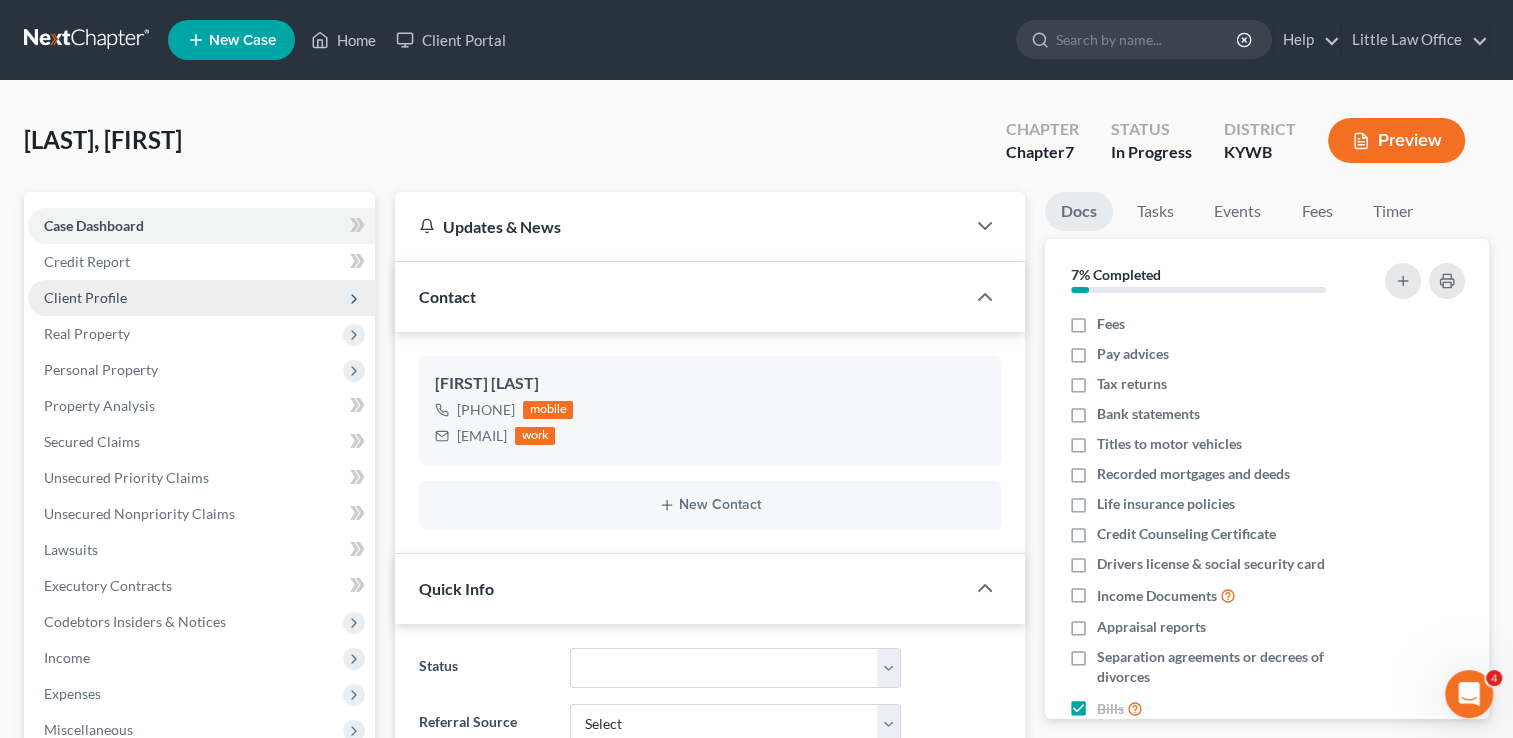 click on "Client Profile" at bounding box center (85, 297) 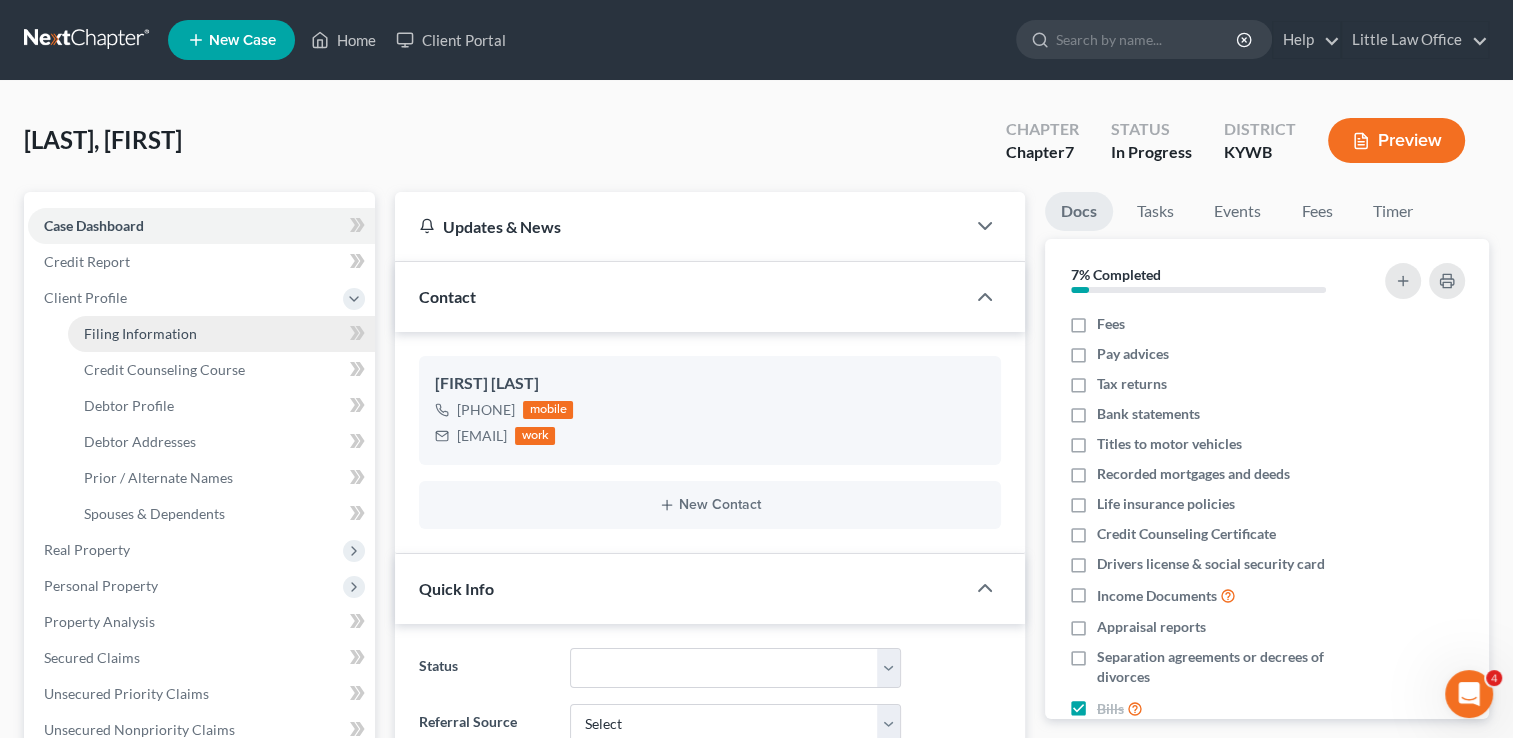 click on "Filing Information" at bounding box center (140, 333) 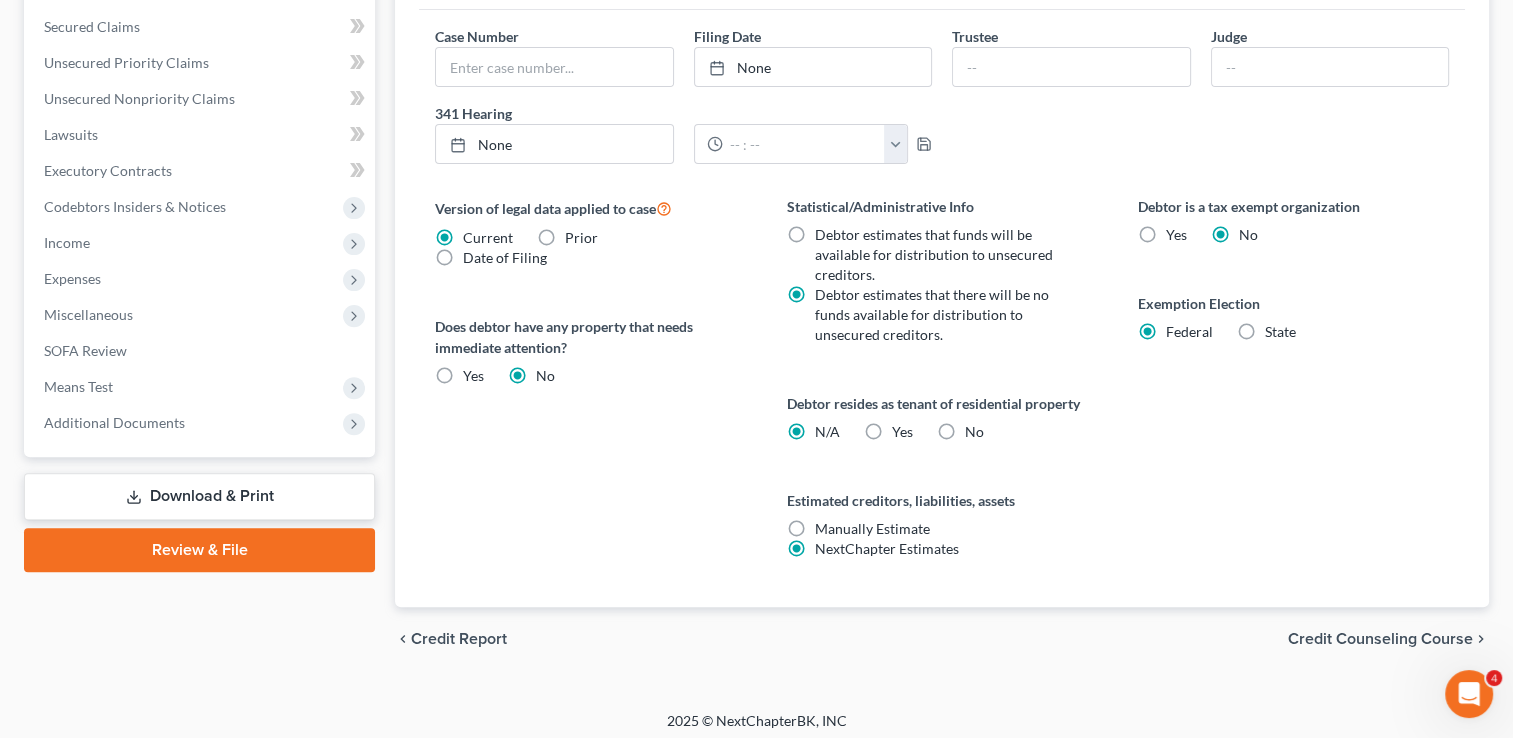 scroll, scrollTop: 632, scrollLeft: 0, axis: vertical 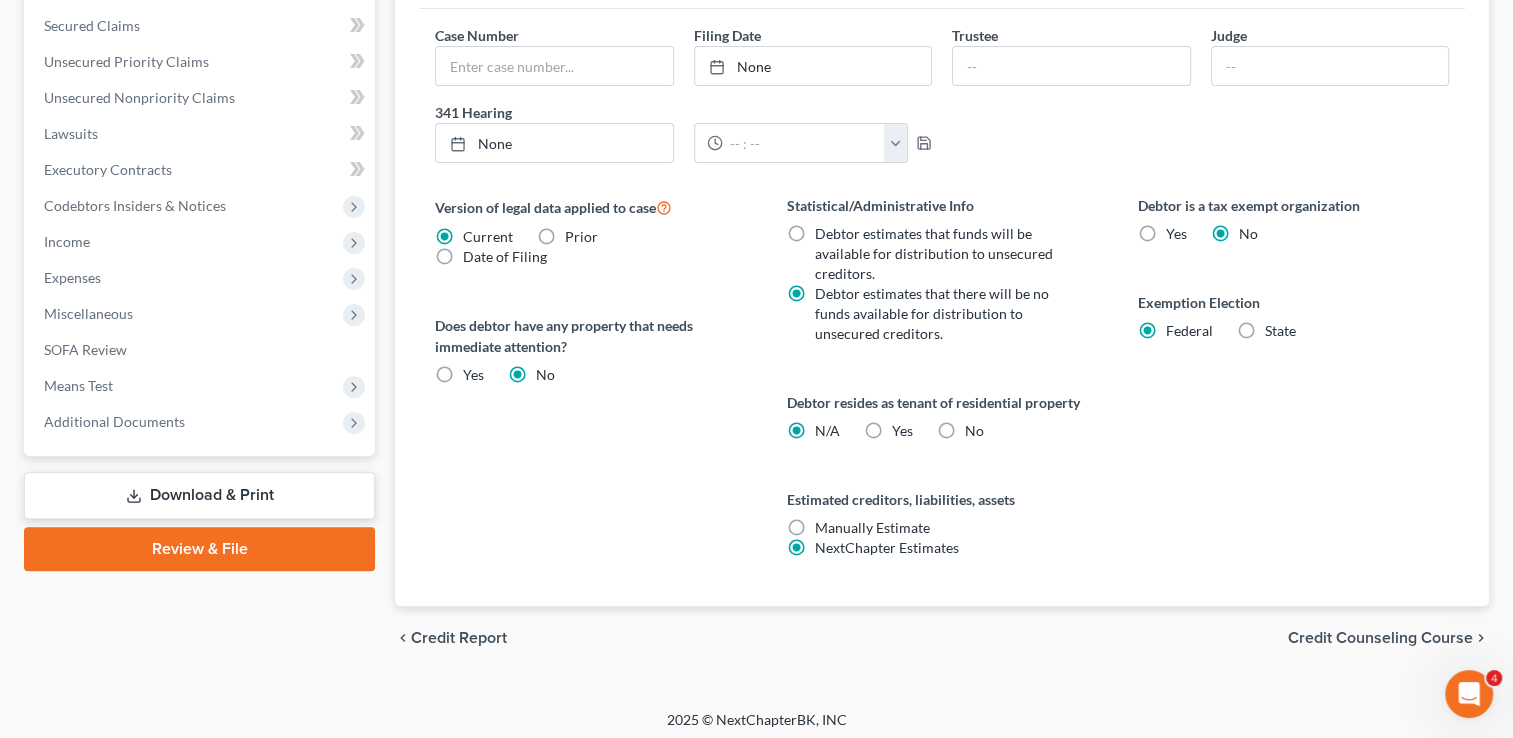 click on "Credit Counseling Course" at bounding box center (1380, 638) 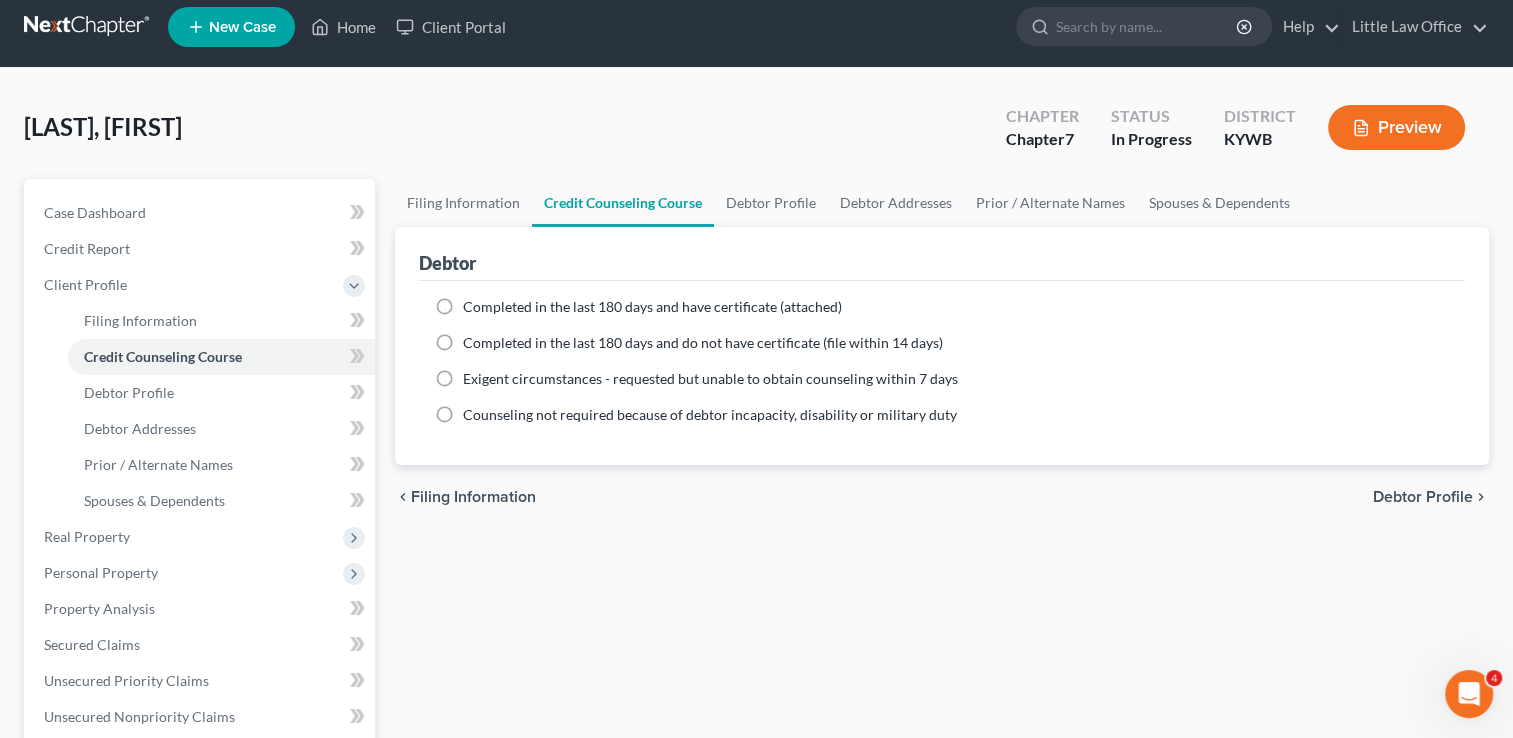 scroll, scrollTop: 0, scrollLeft: 0, axis: both 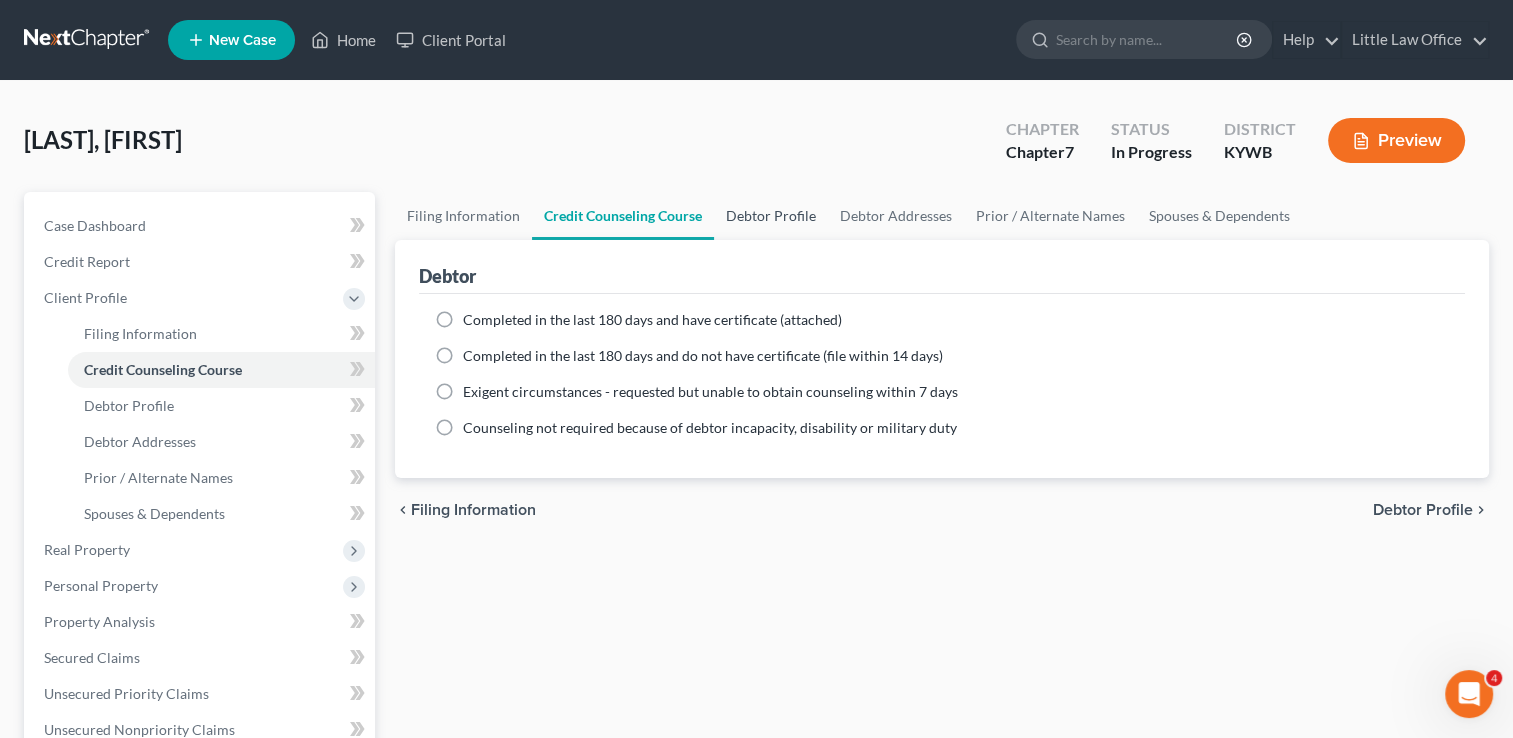 click on "Debtor Profile" at bounding box center (771, 216) 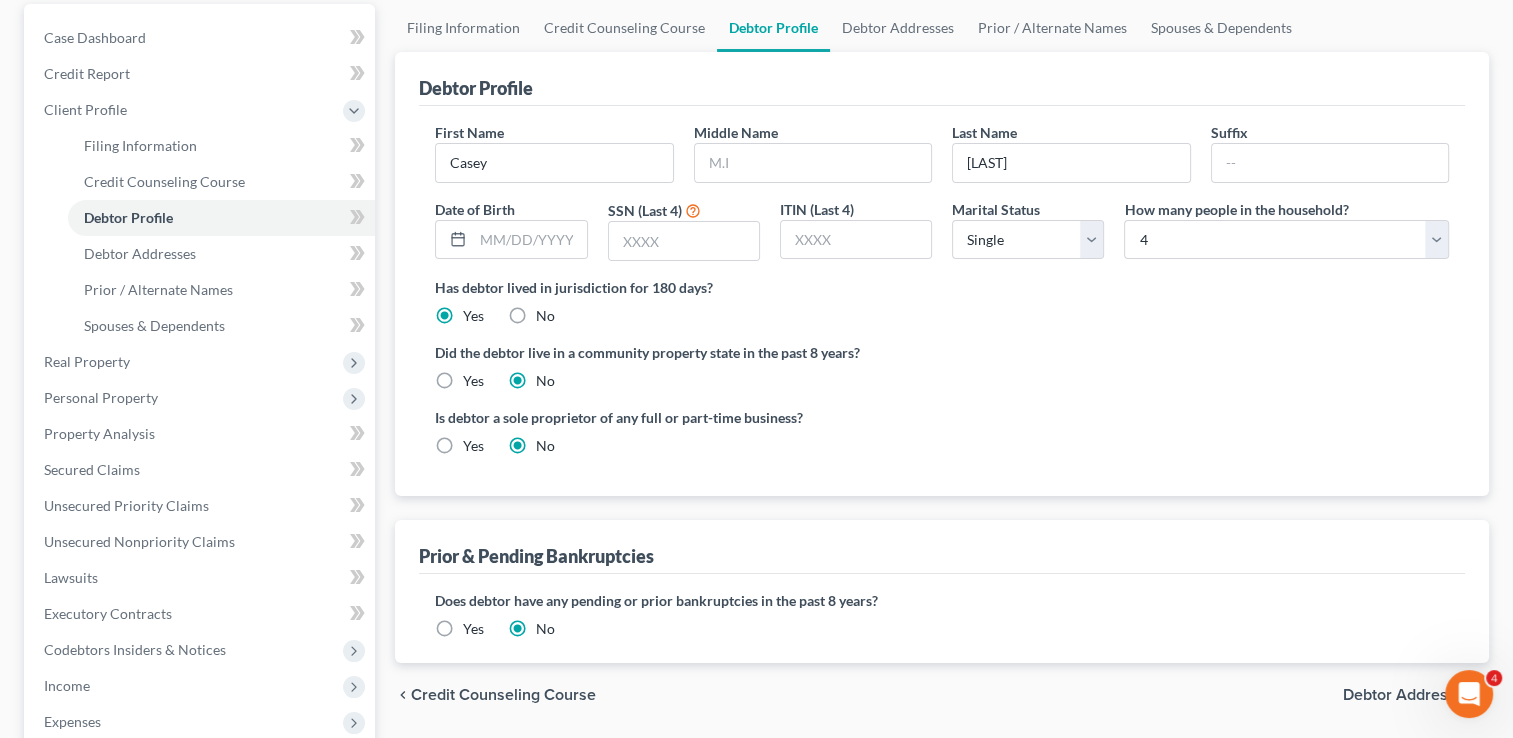 scroll, scrollTop: 192, scrollLeft: 0, axis: vertical 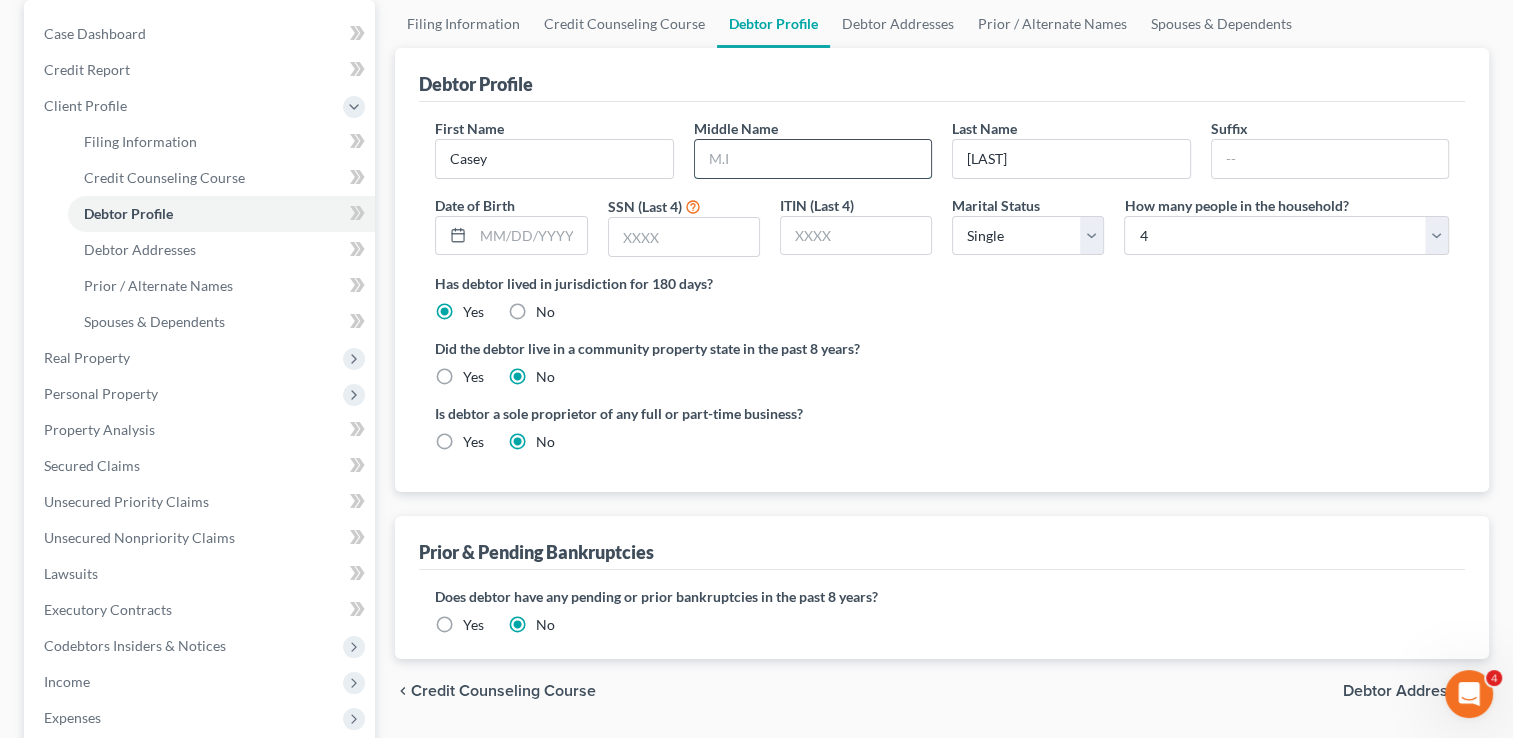 click at bounding box center (813, 159) 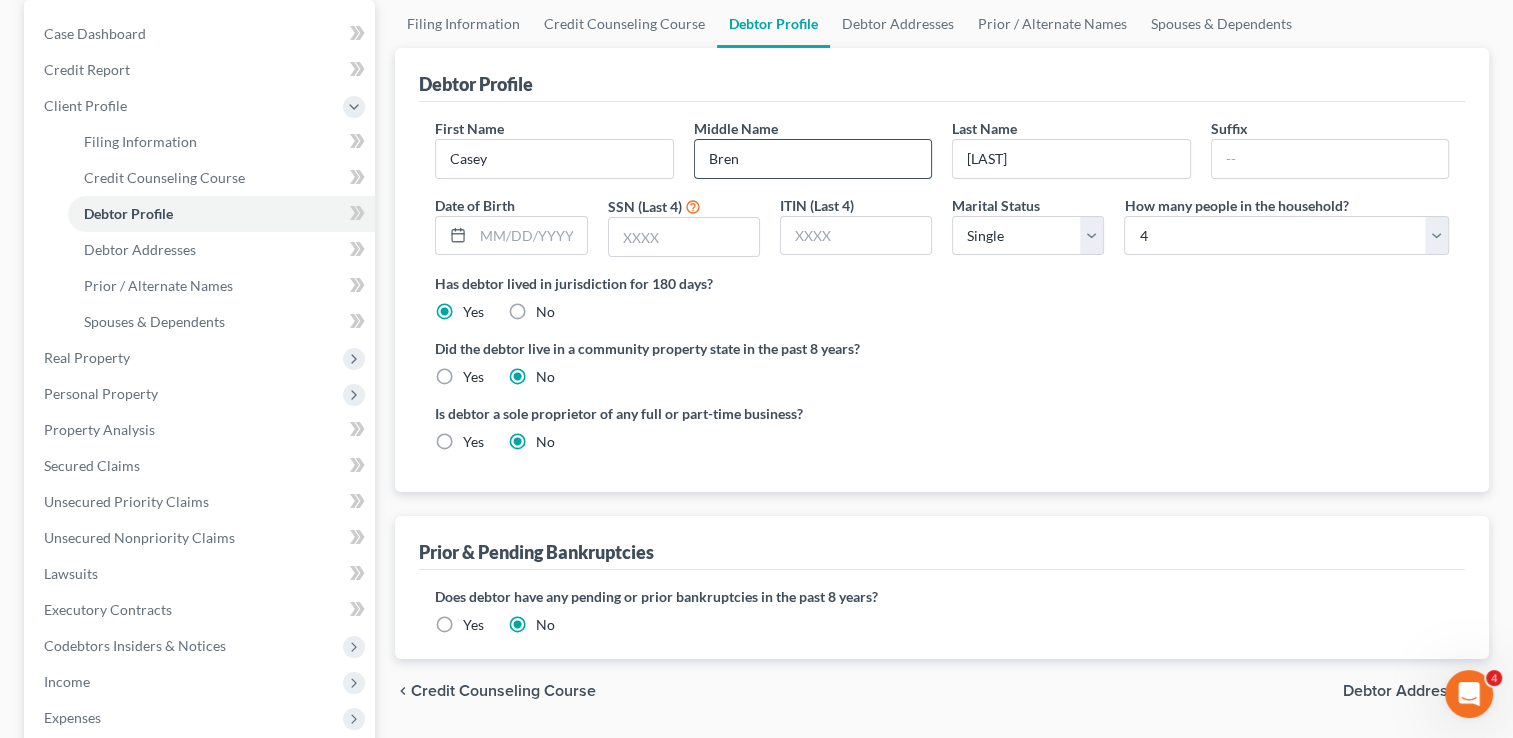 type on "Bren" 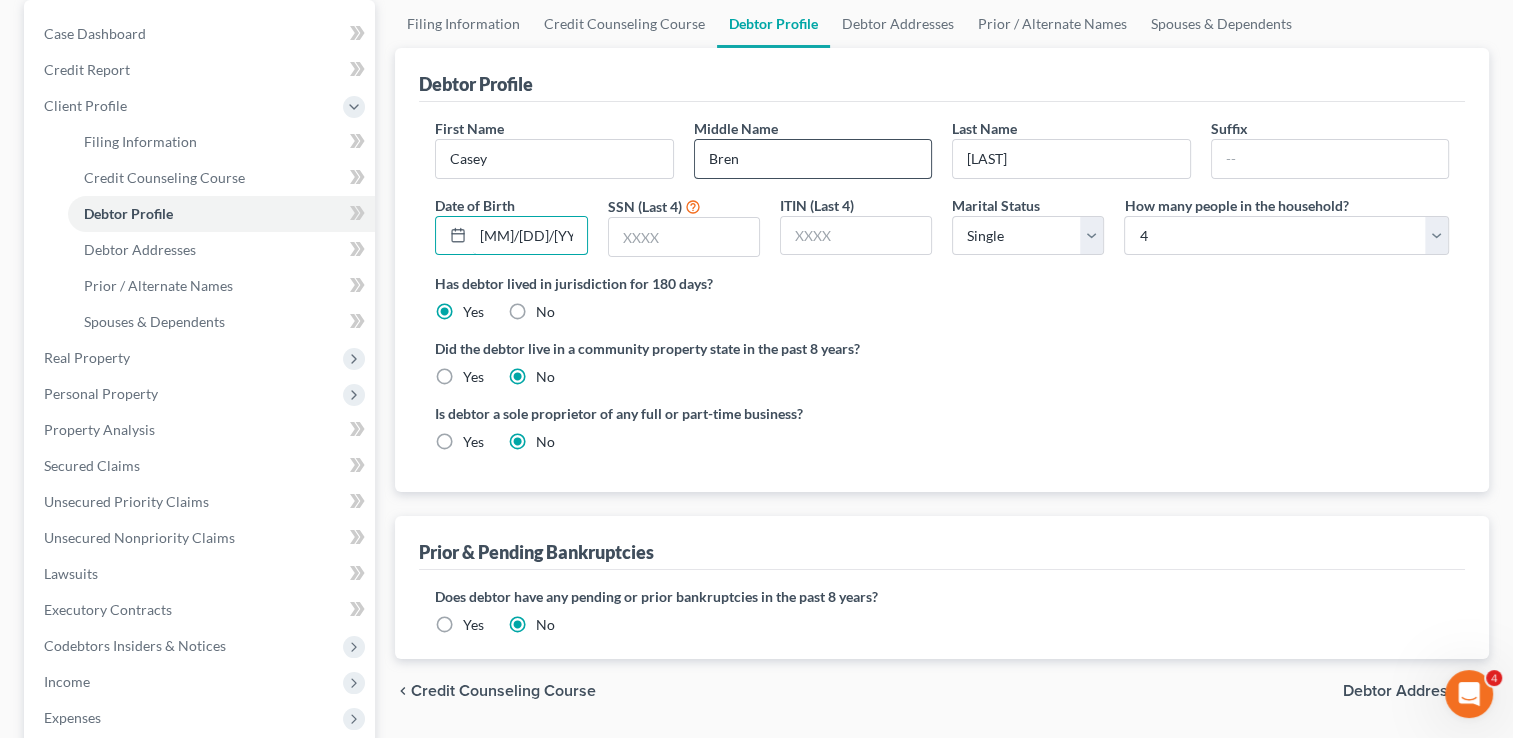 type on "02/10/1989" 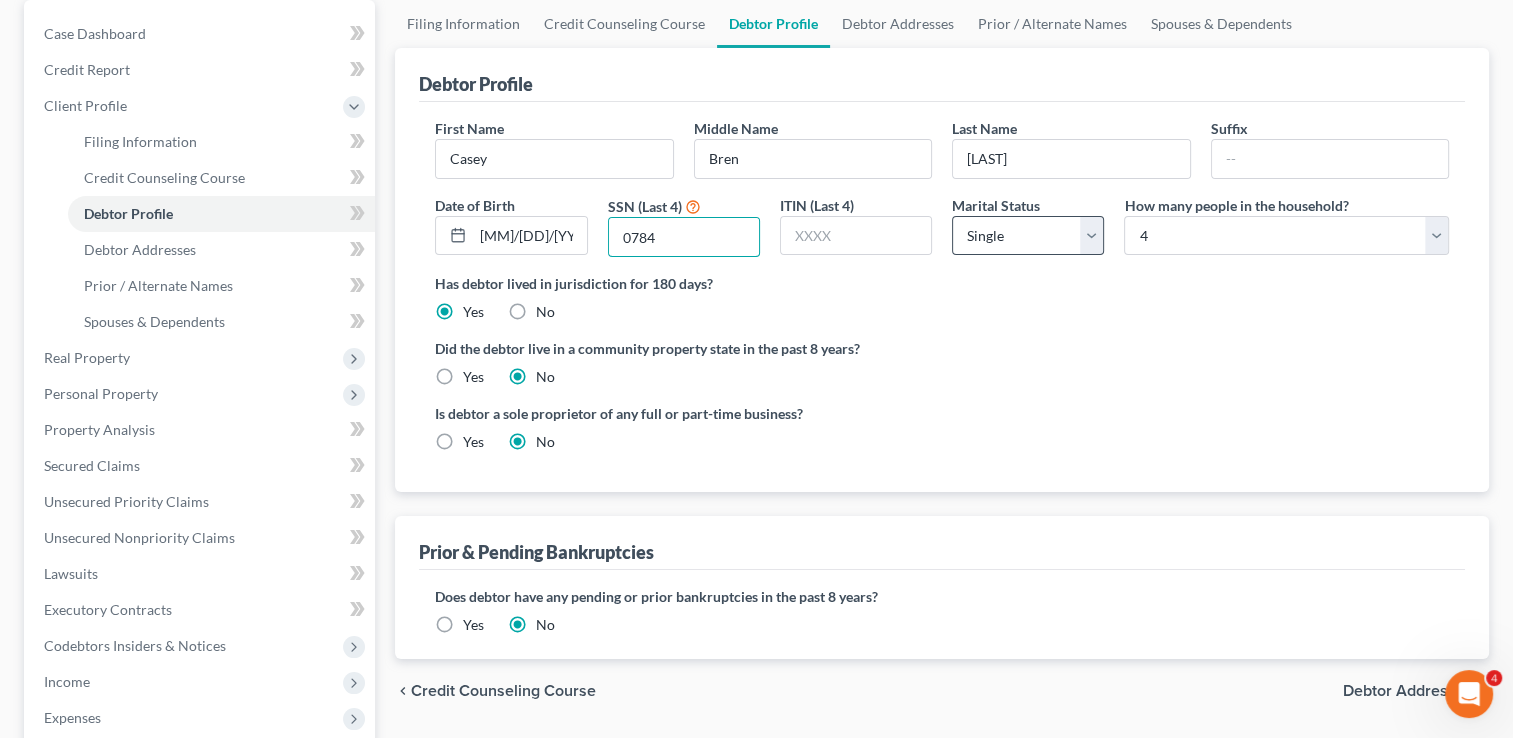 type on "0784" 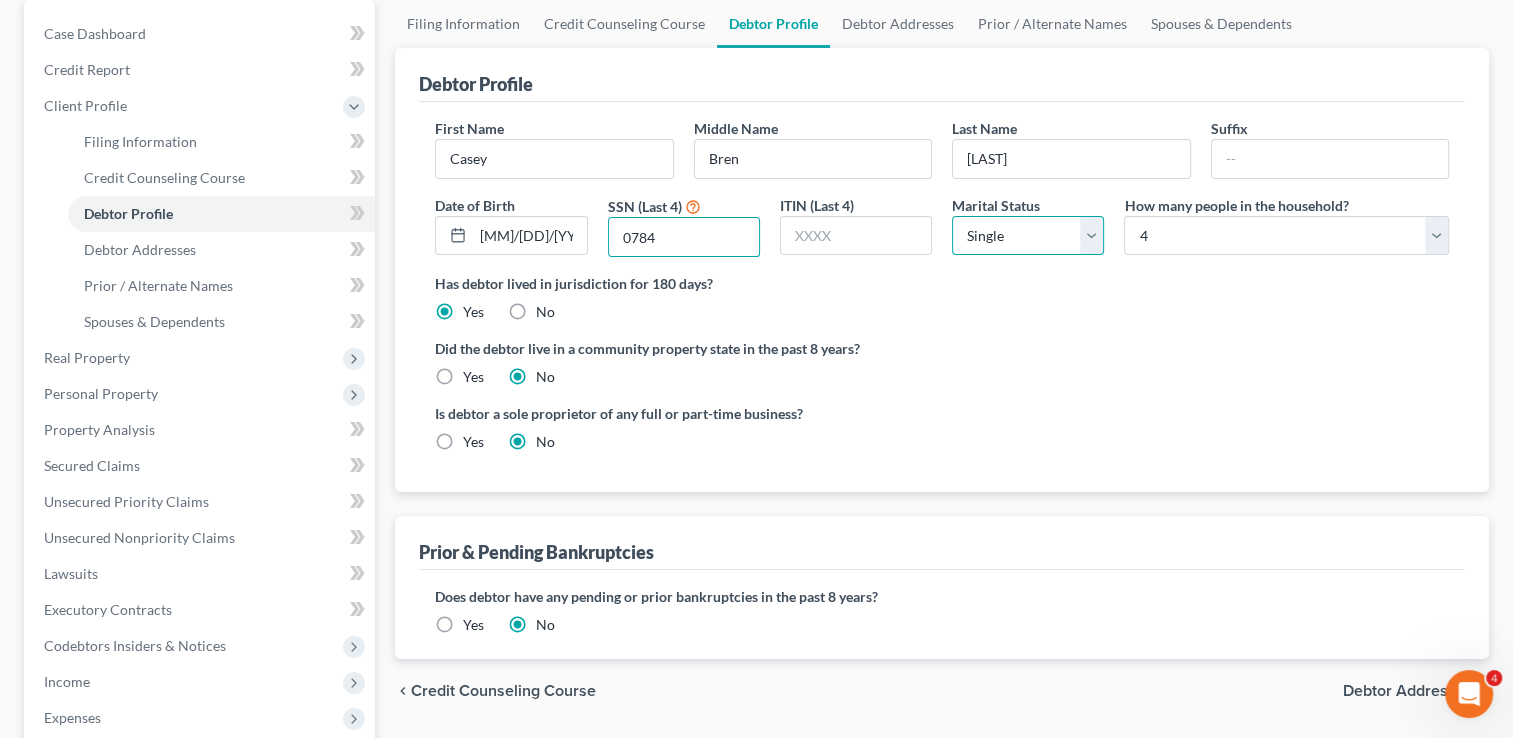 click on "Select Single Married Separated Divorced Widowed" at bounding box center [1028, 236] 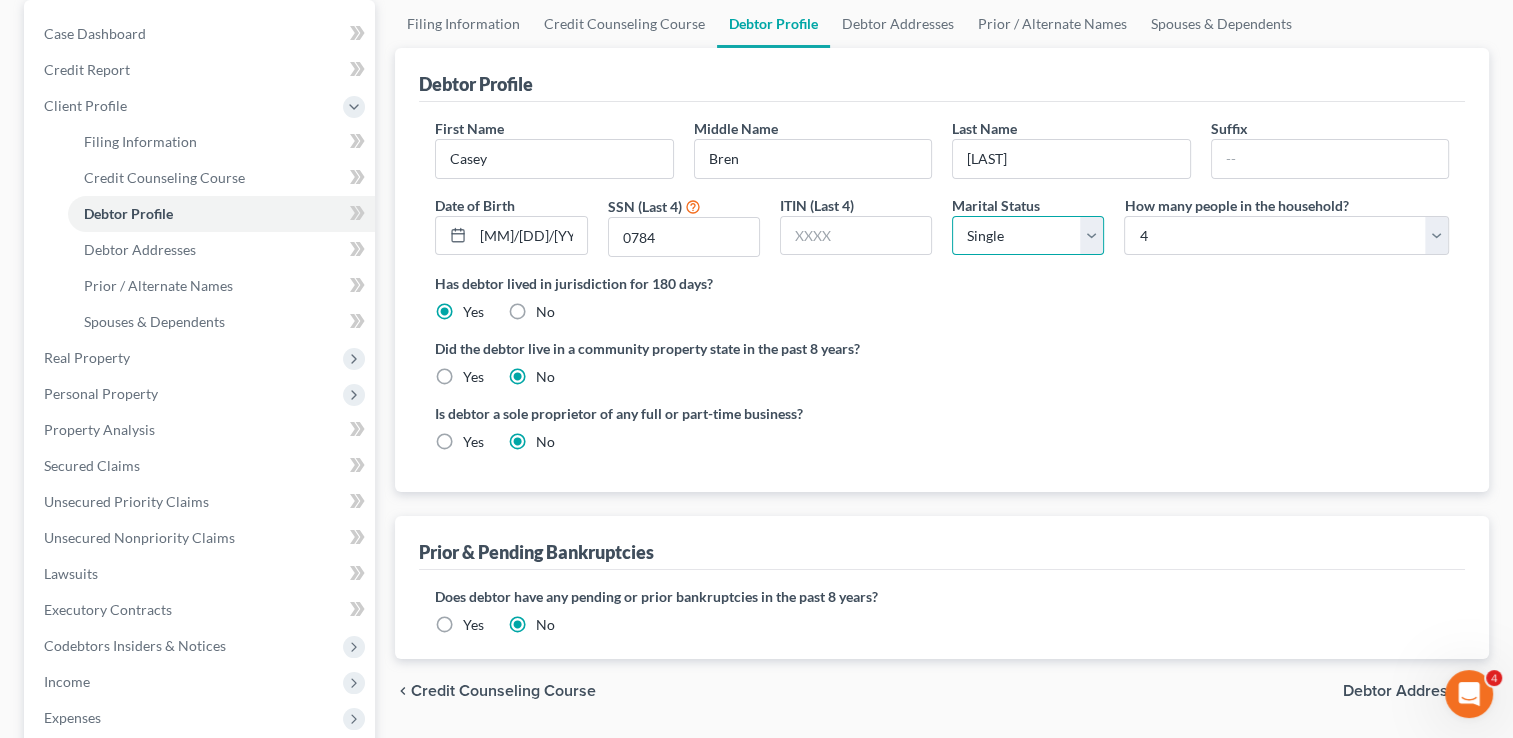 click on "Select Single Married Separated Divorced Widowed" at bounding box center (1028, 236) 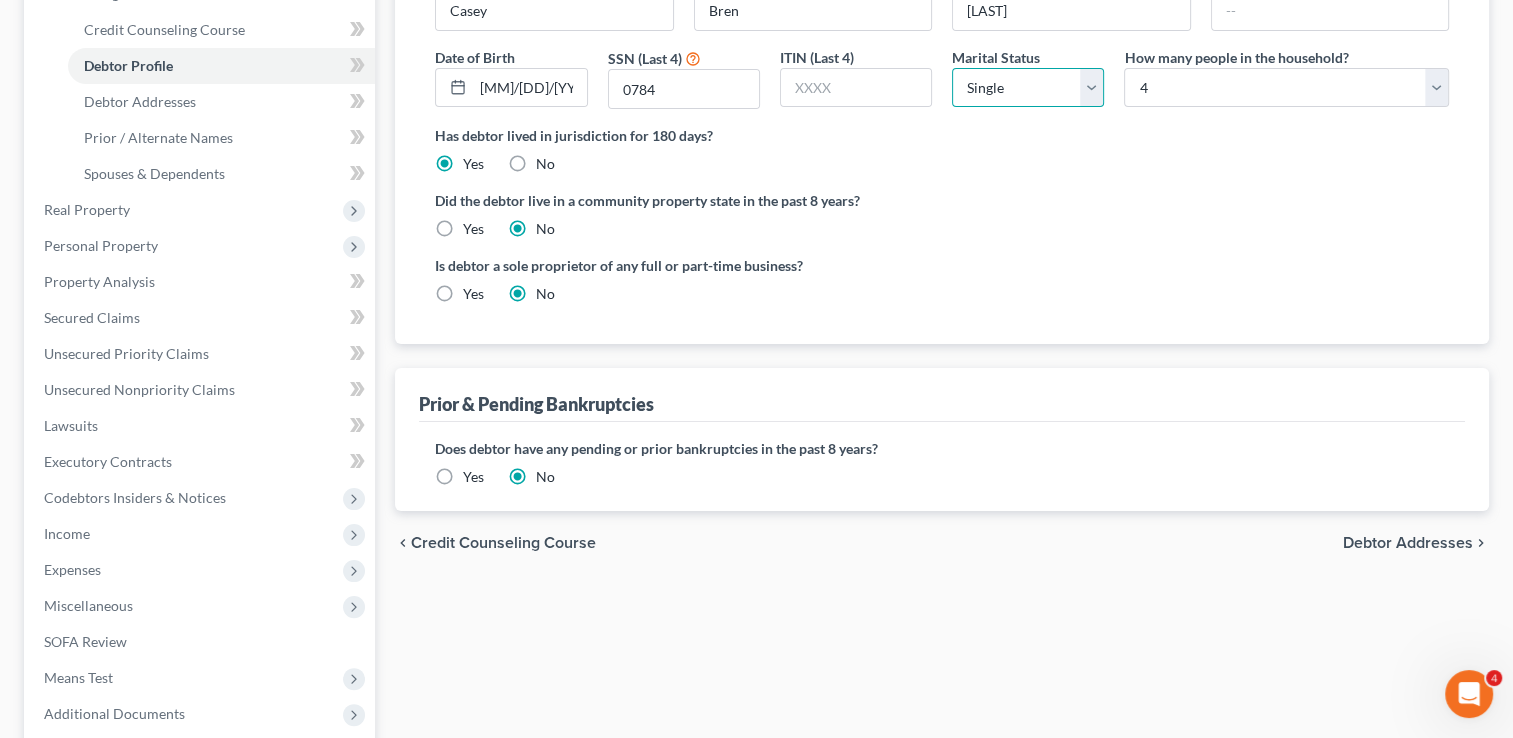 scroll, scrollTop: 341, scrollLeft: 0, axis: vertical 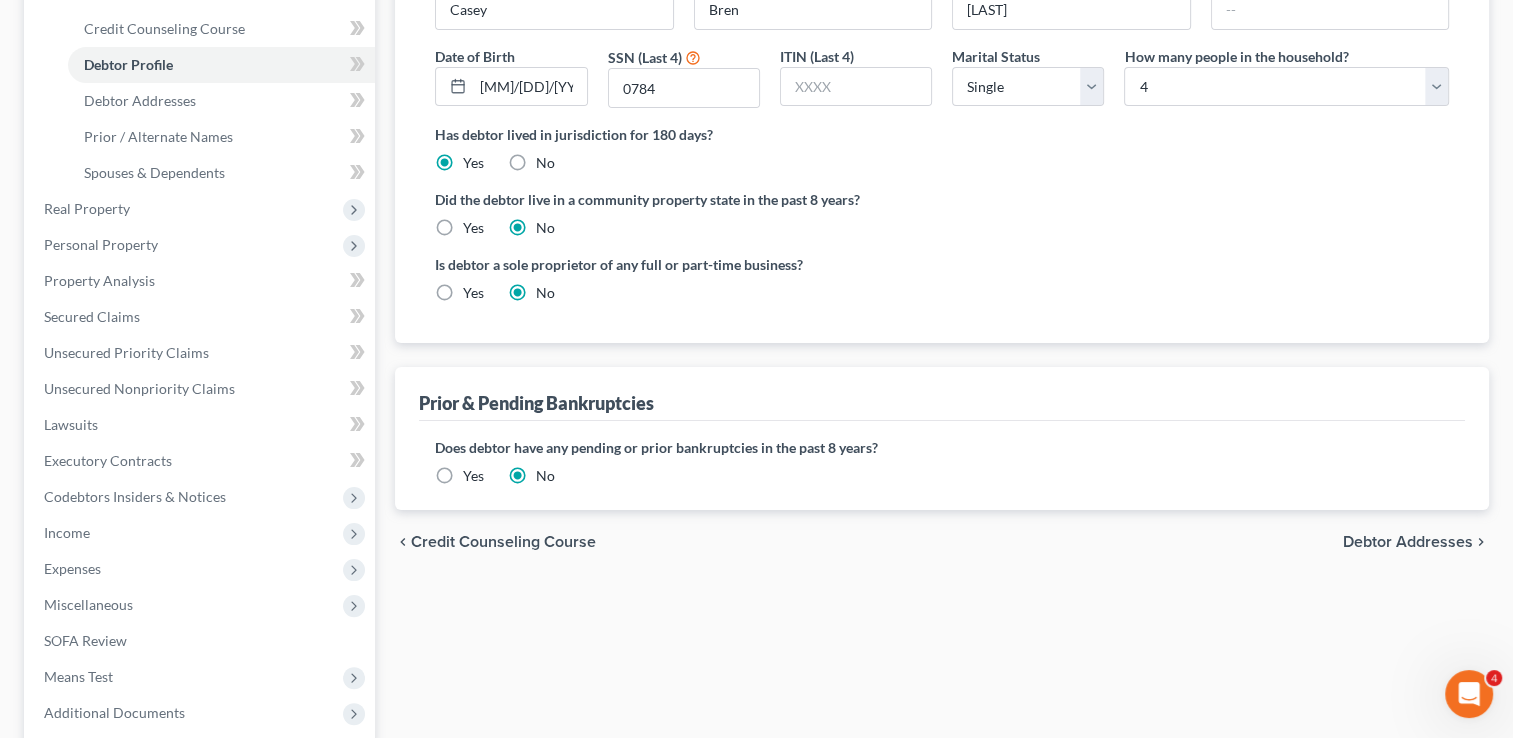 click on "Debtor Addresses" at bounding box center [1408, 542] 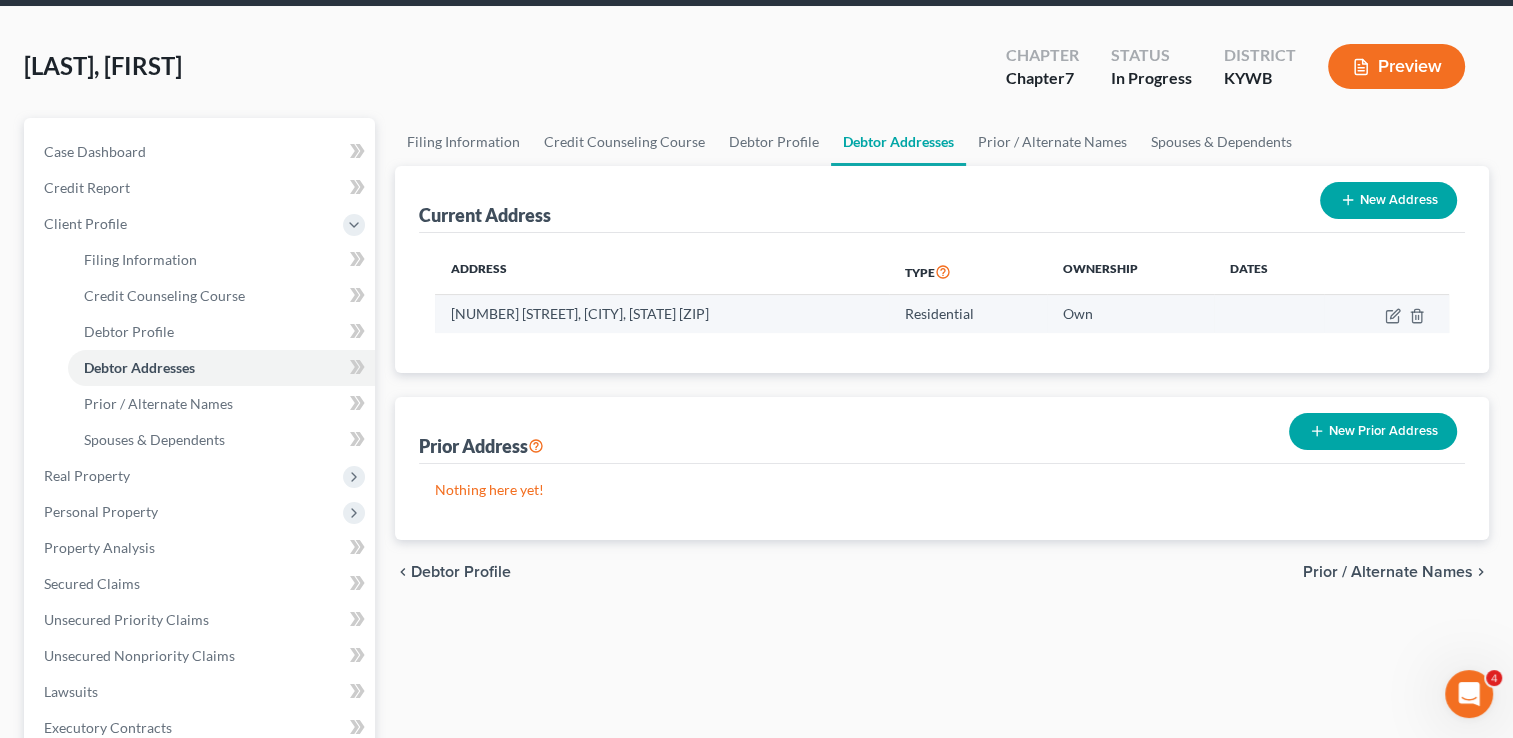 scroll, scrollTop: 0, scrollLeft: 0, axis: both 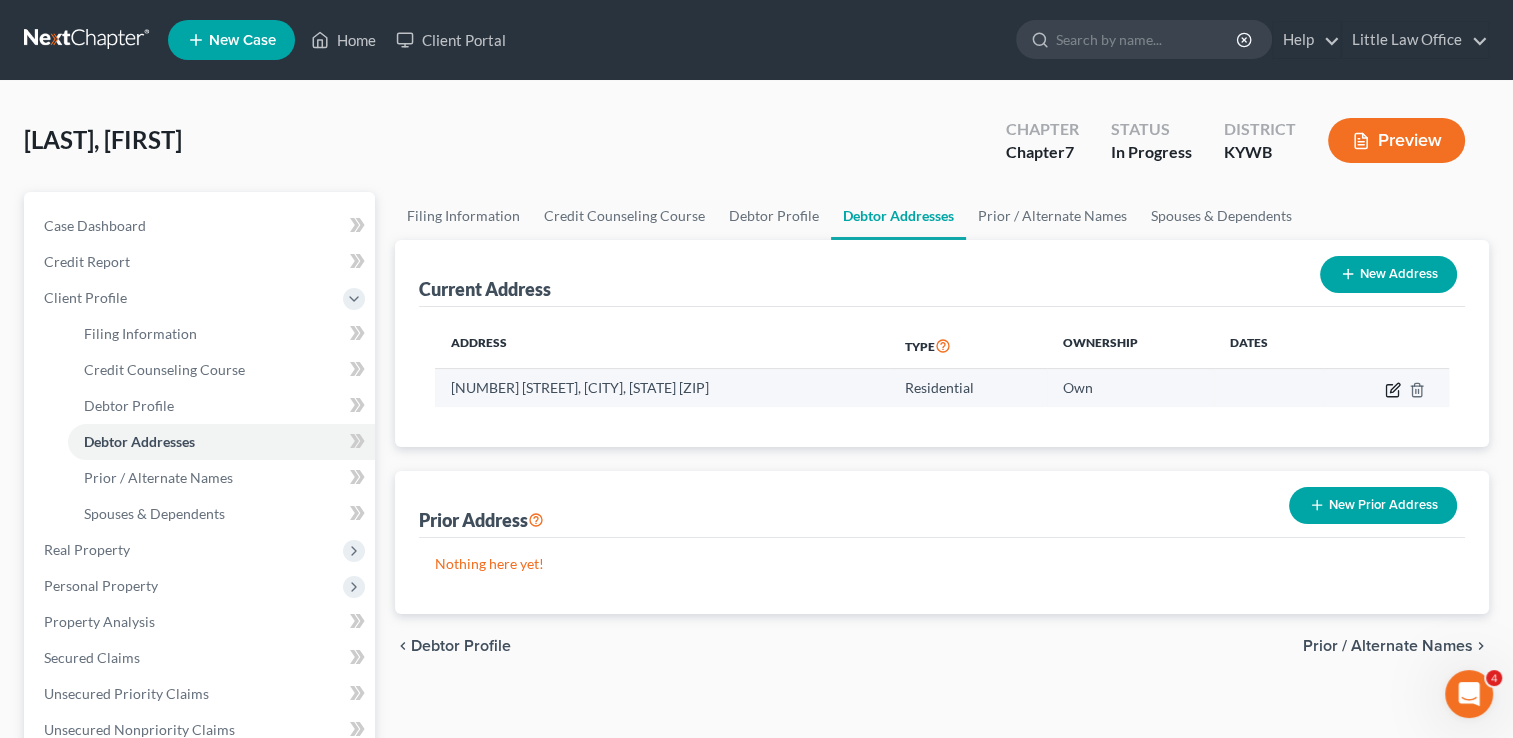click 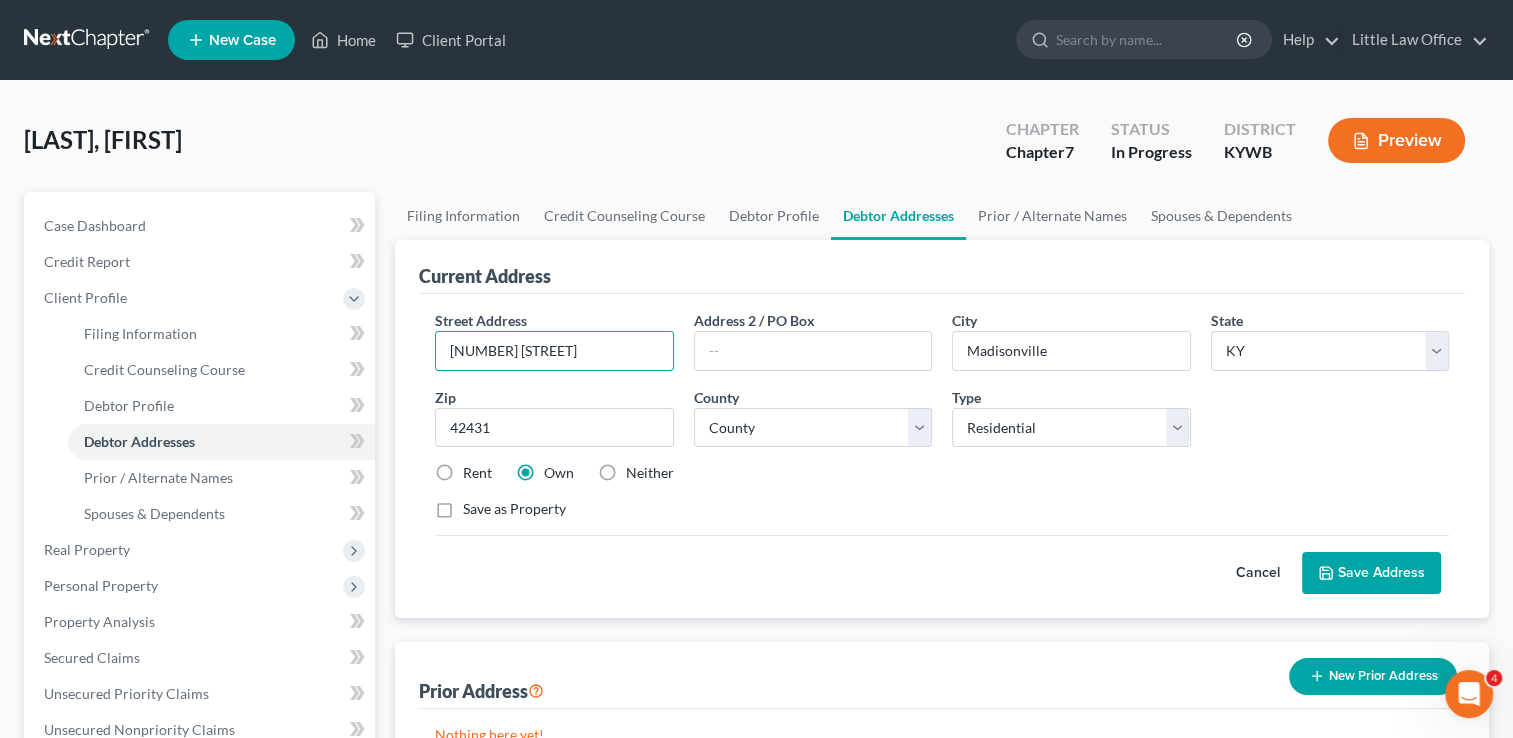 drag, startPoint x: 614, startPoint y: 346, endPoint x: 422, endPoint y: 341, distance: 192.0651 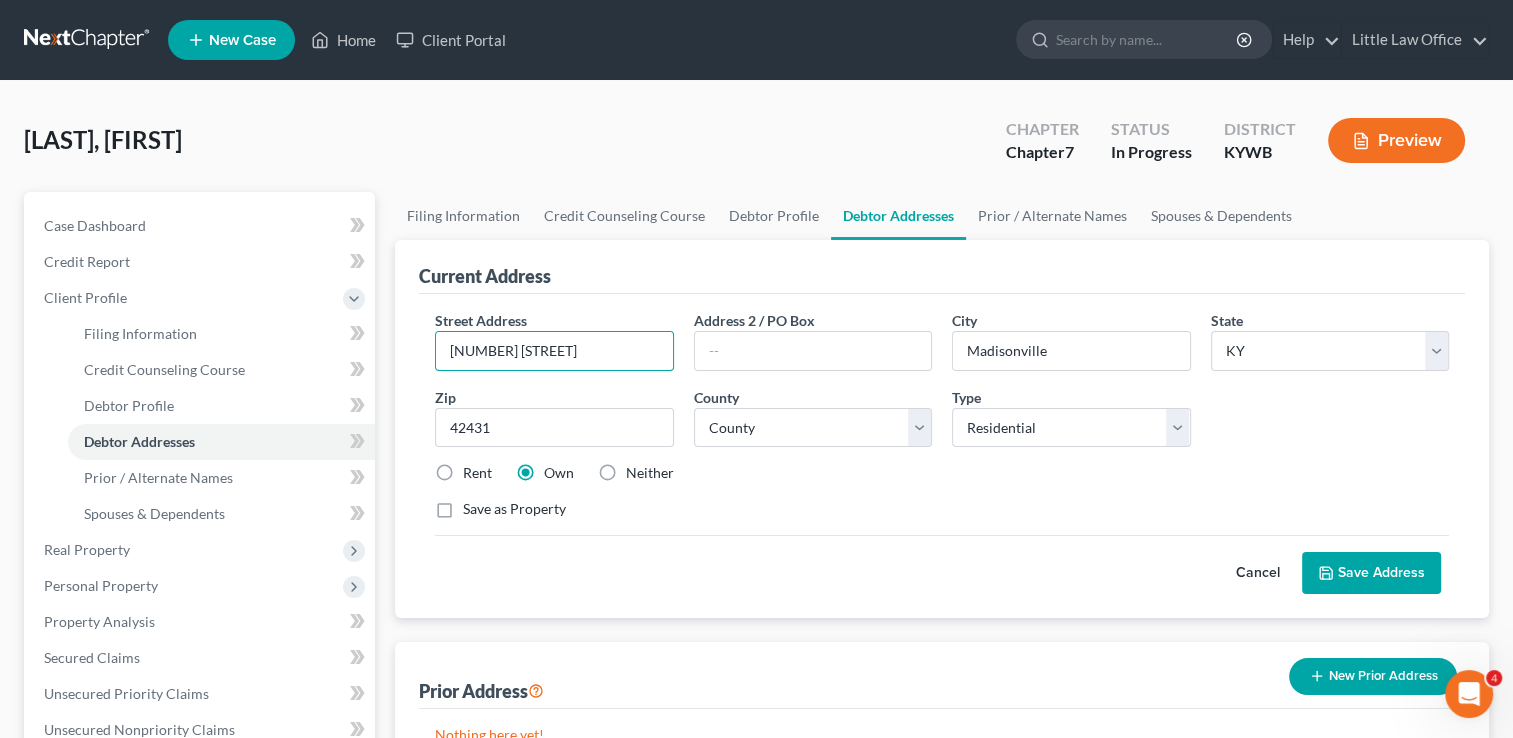 type on "185 High Street" 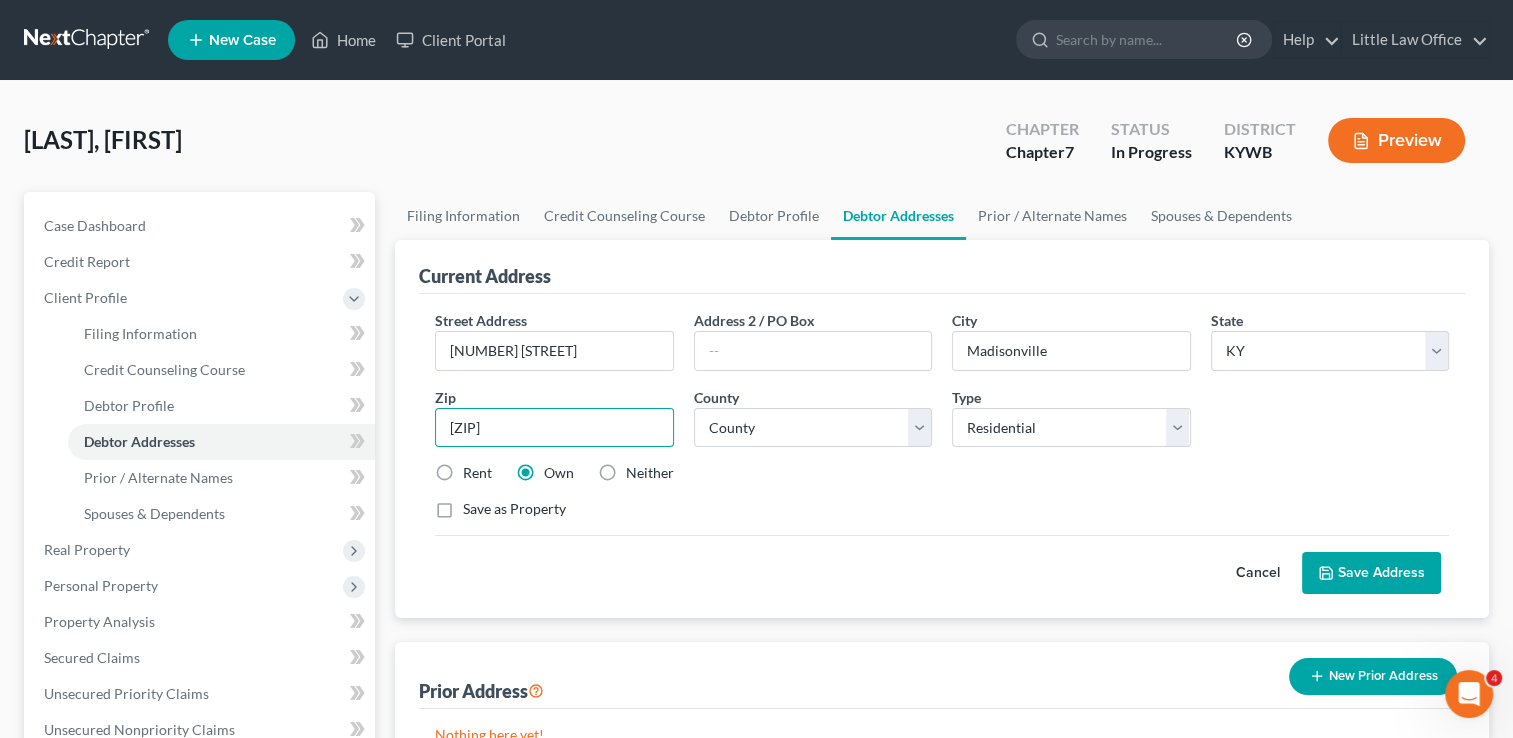 type on "42327" 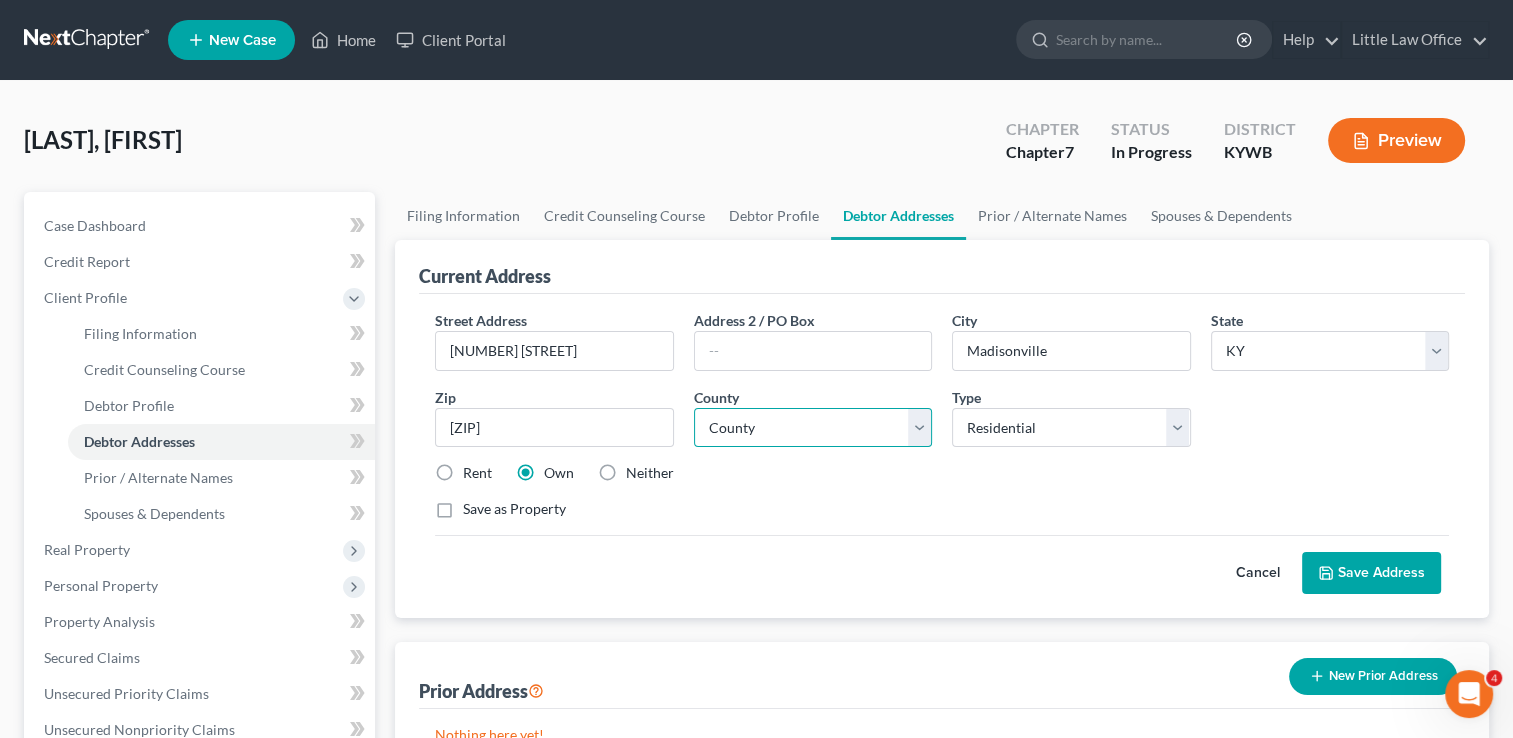 type on "Calhoun" 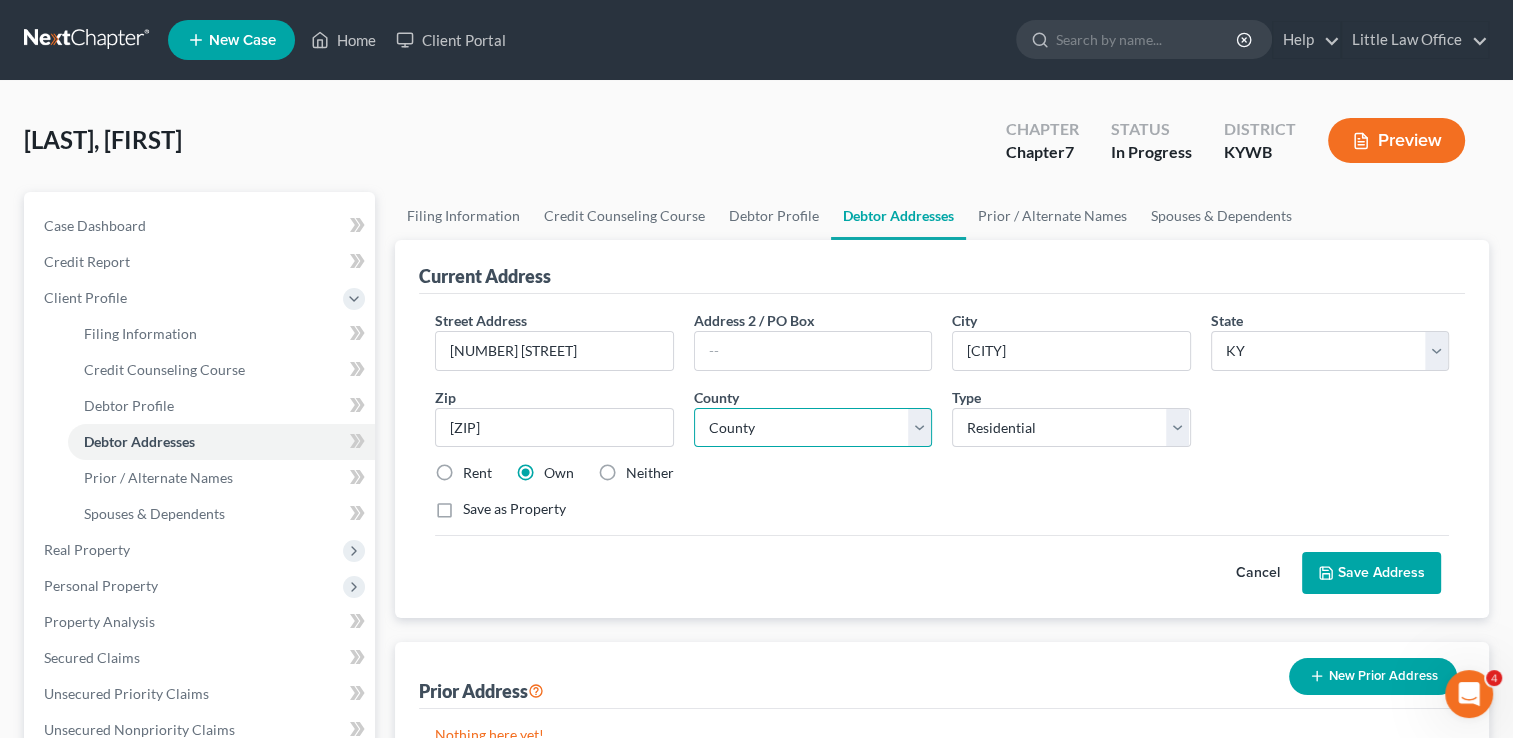 select on "53" 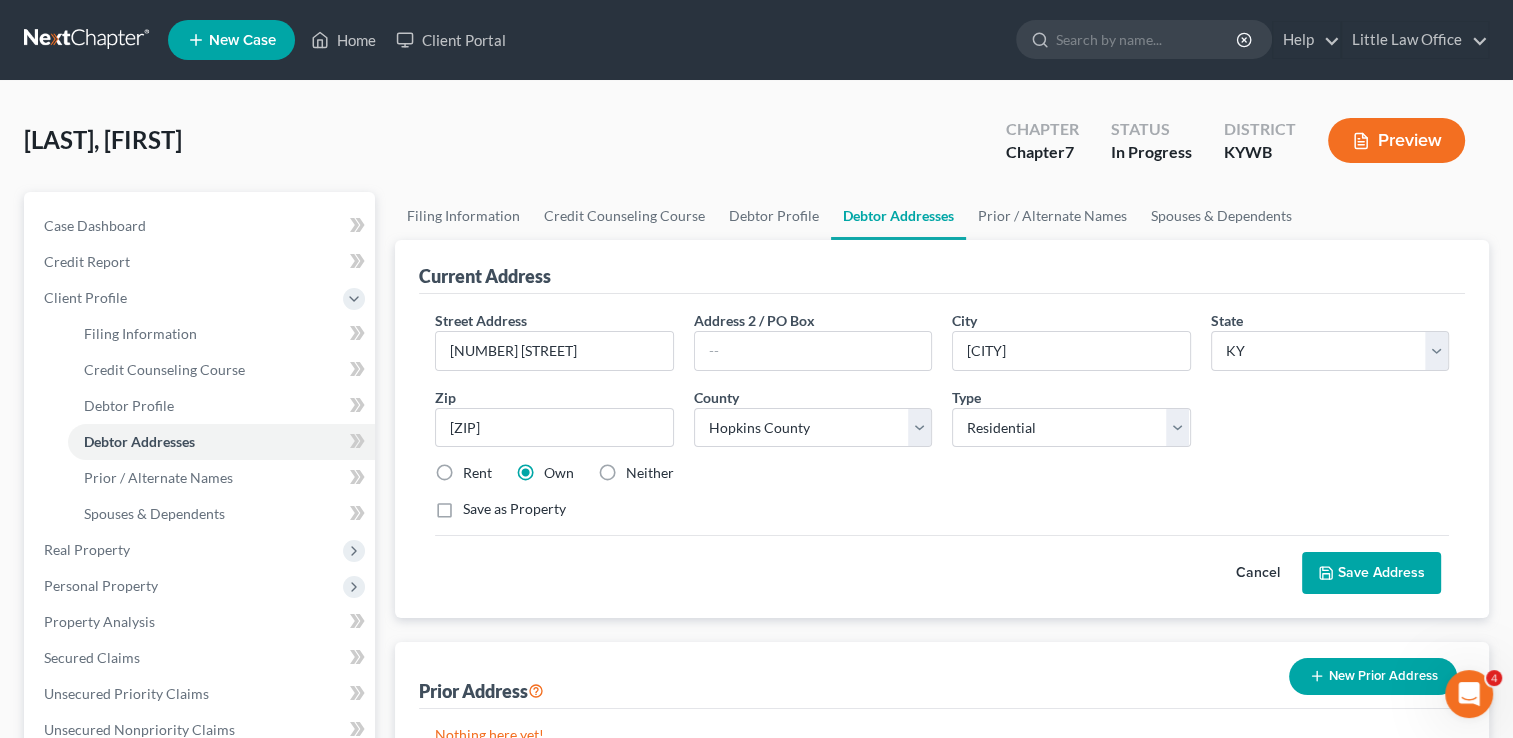 click on "Neither" at bounding box center (650, 473) 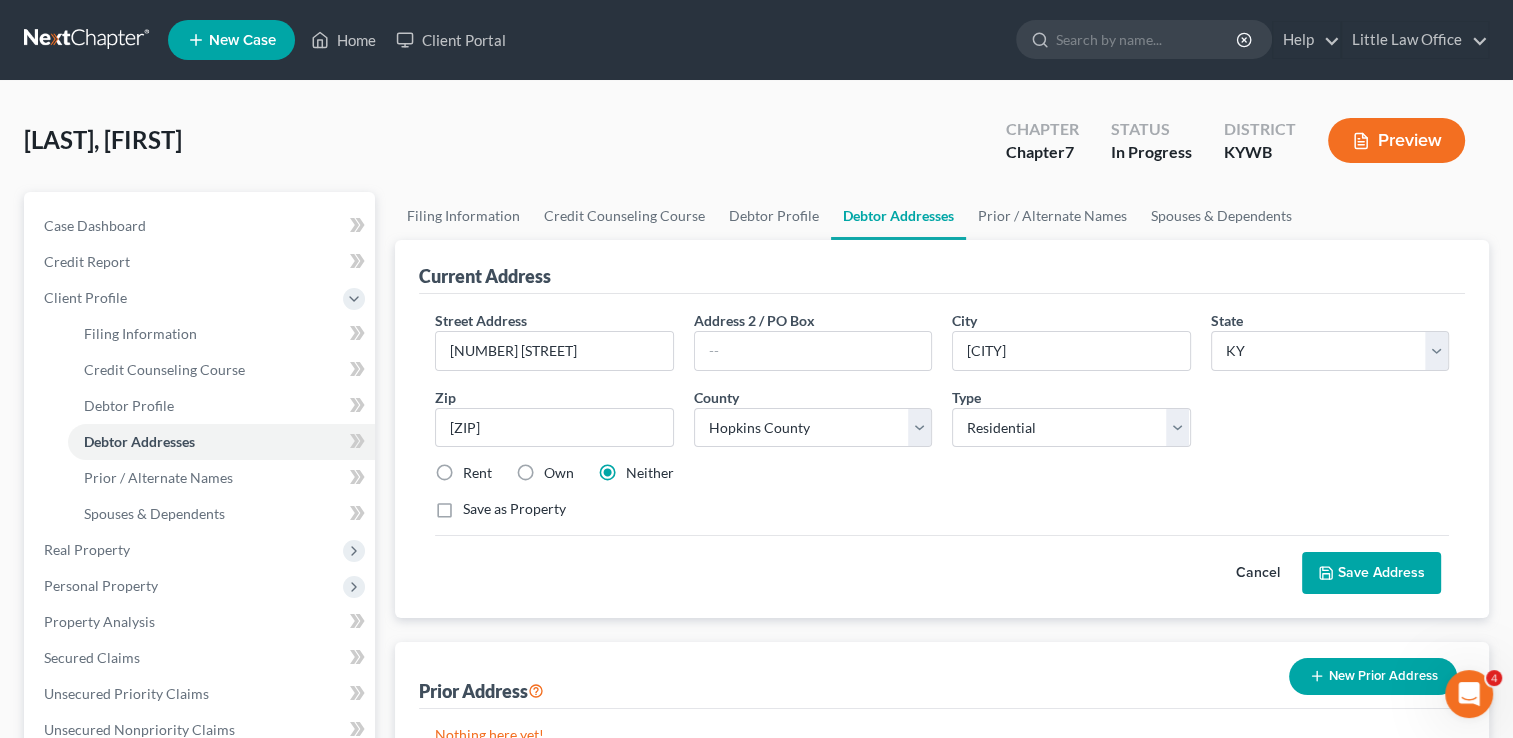 click on "Save Address" at bounding box center (1371, 573) 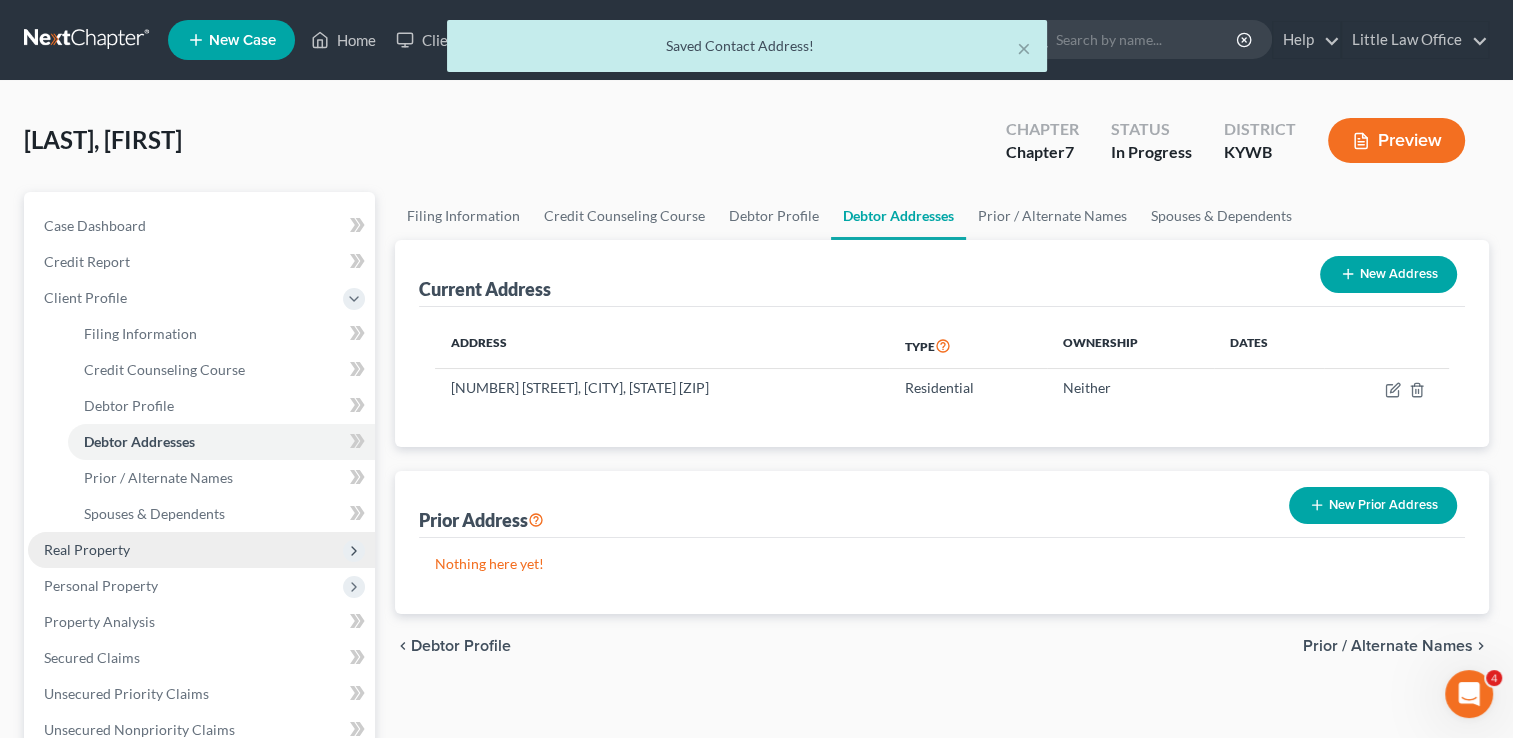 click on "Real Property" at bounding box center [201, 550] 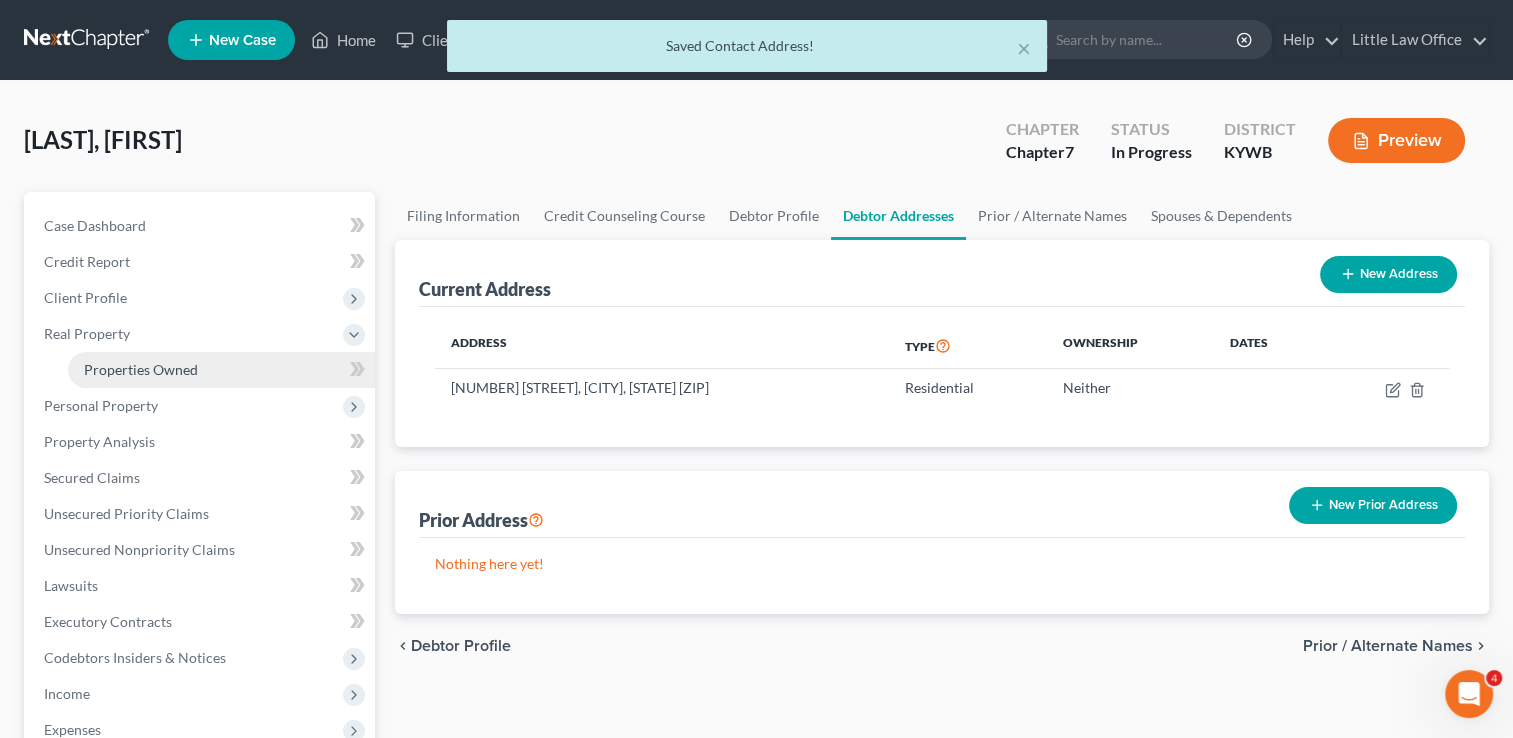 click on "Properties Owned" at bounding box center (141, 369) 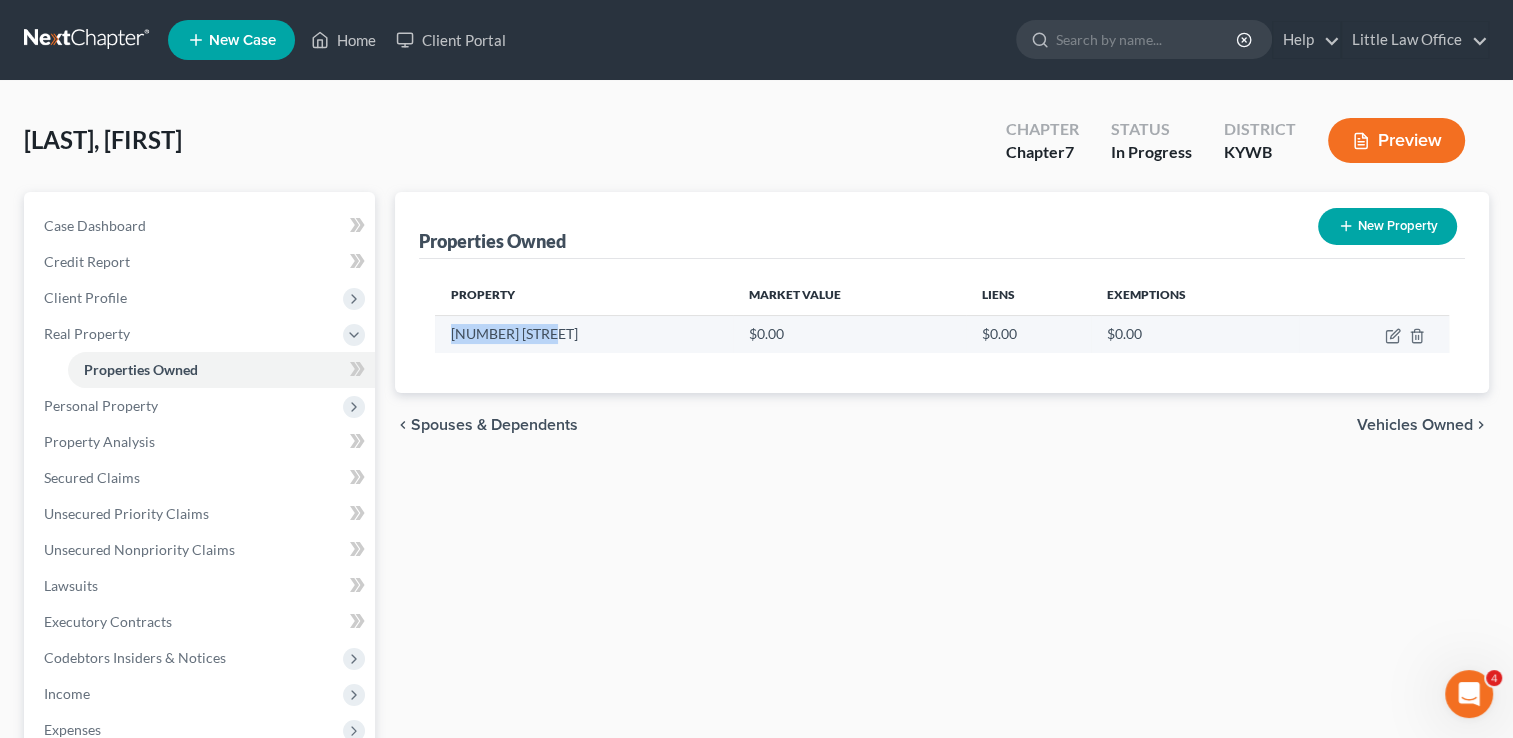 drag, startPoint x: 436, startPoint y: 332, endPoint x: 552, endPoint y: 330, distance: 116.01724 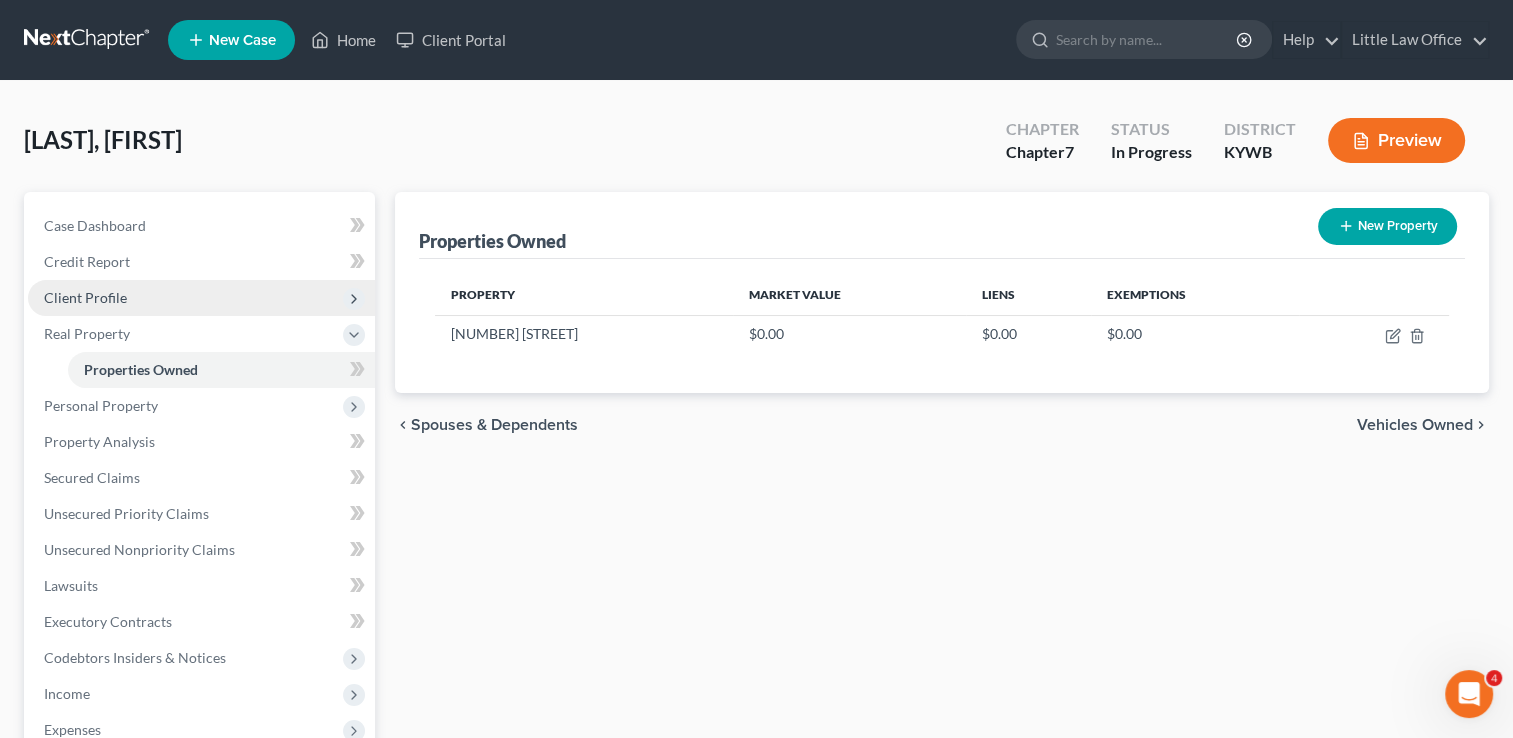 click on "Client Profile" at bounding box center (85, 297) 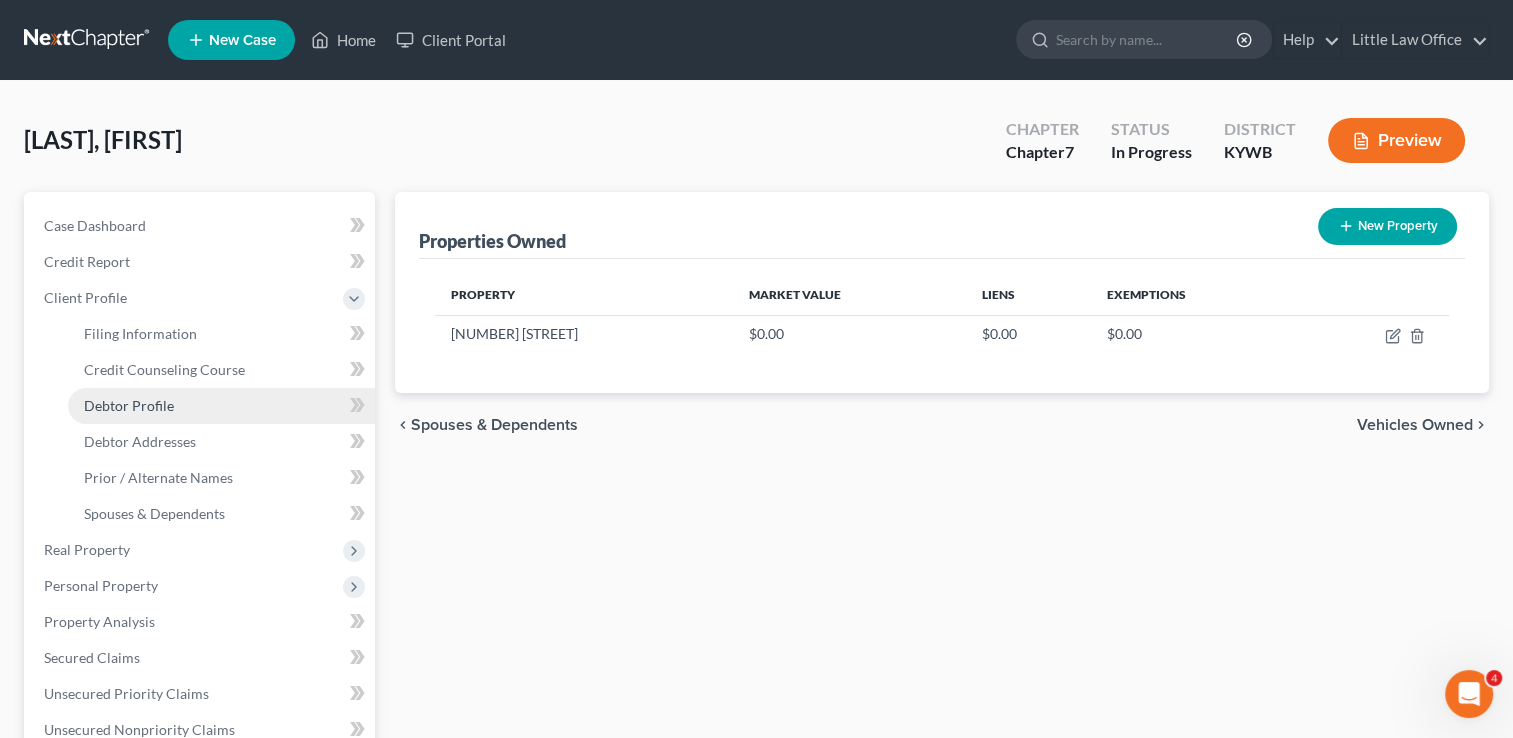 click on "Debtor Profile" at bounding box center [129, 405] 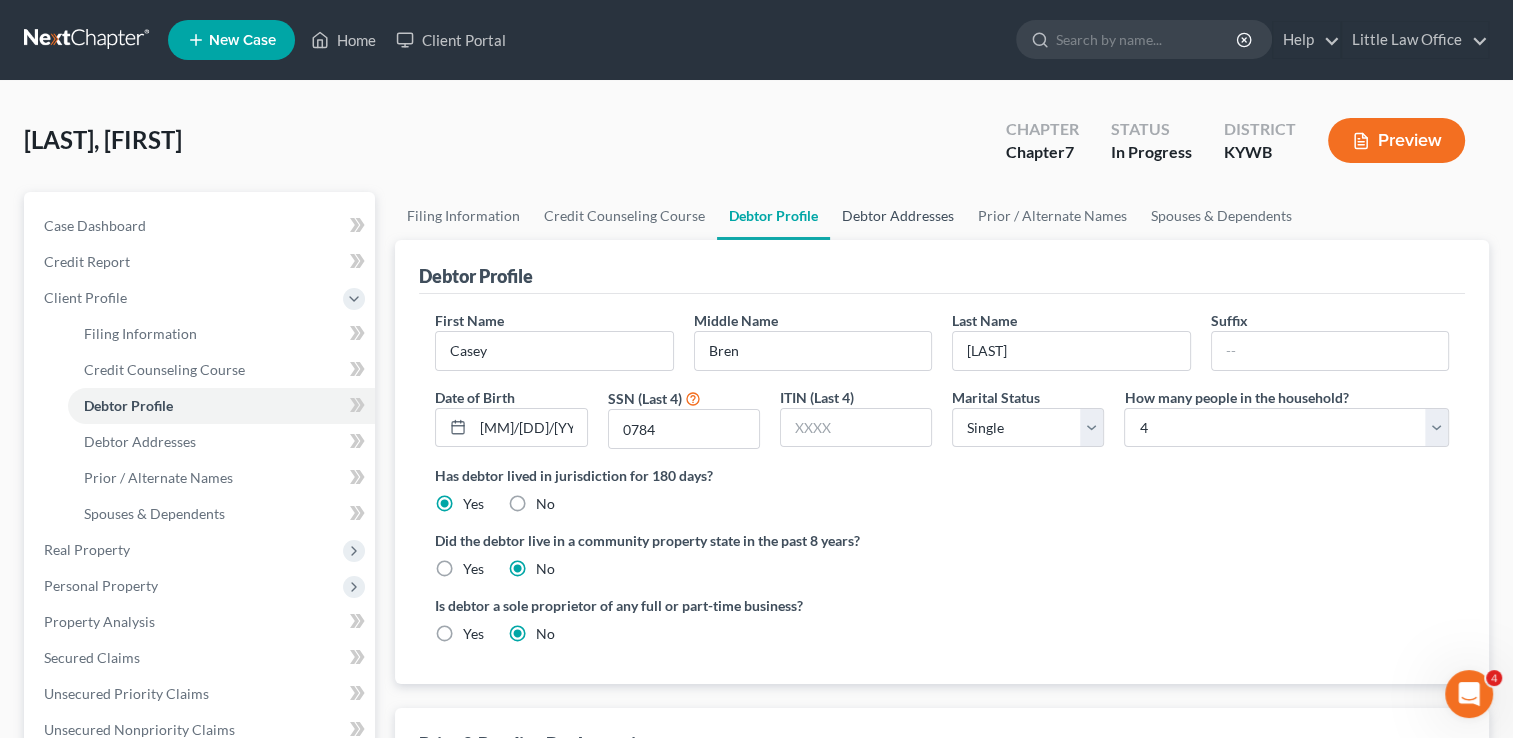 click on "Debtor Addresses" at bounding box center [898, 216] 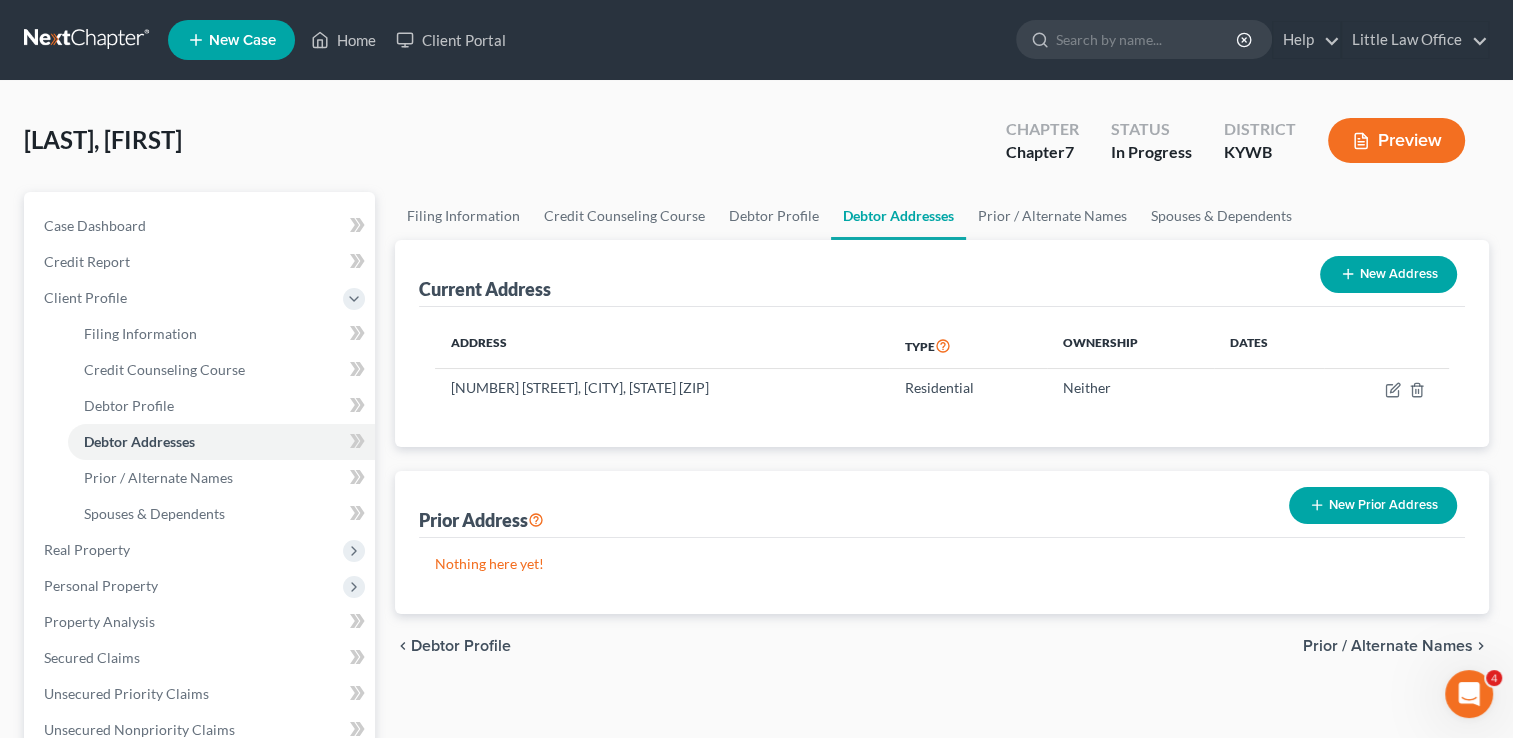 click on "New Prior Address" at bounding box center (1373, 505) 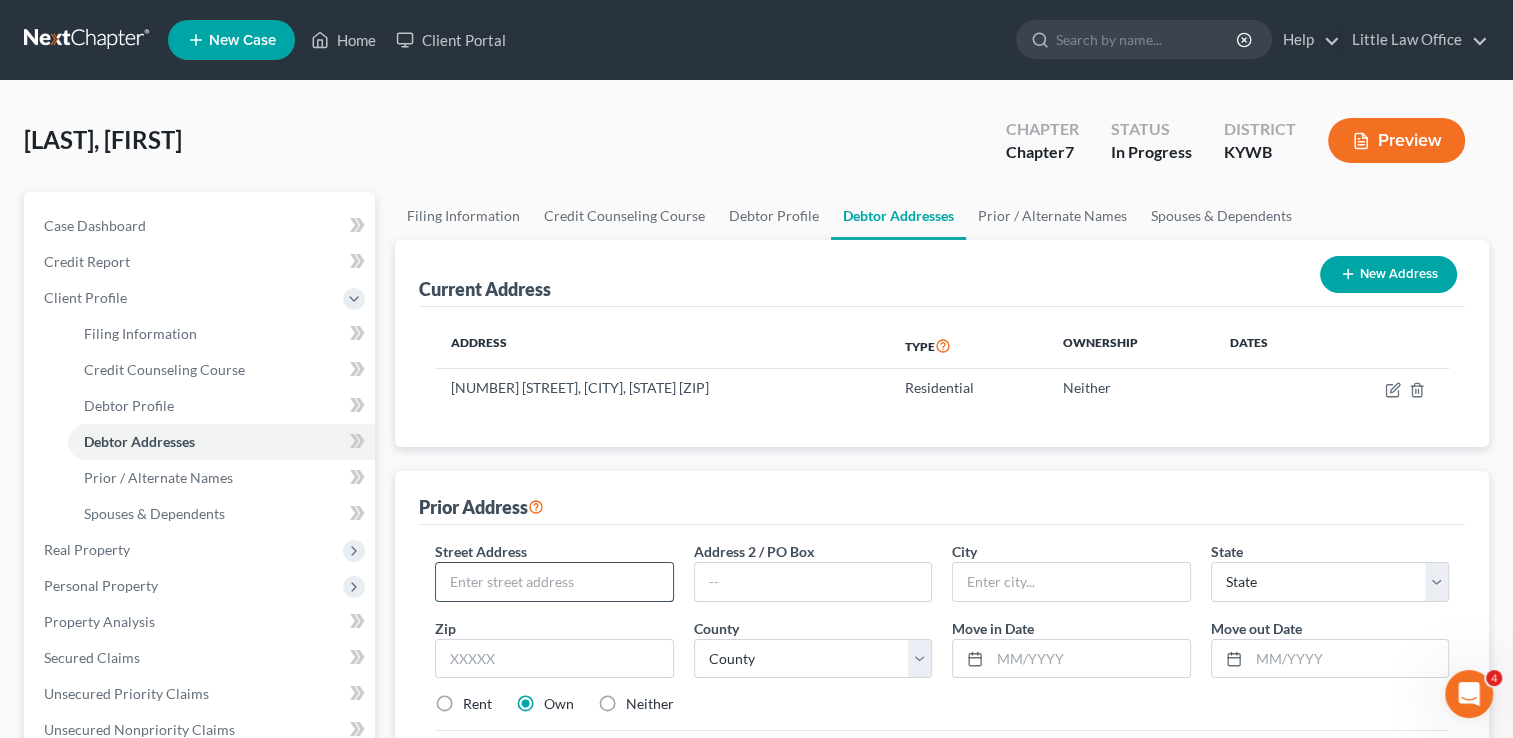 click at bounding box center (554, 582) 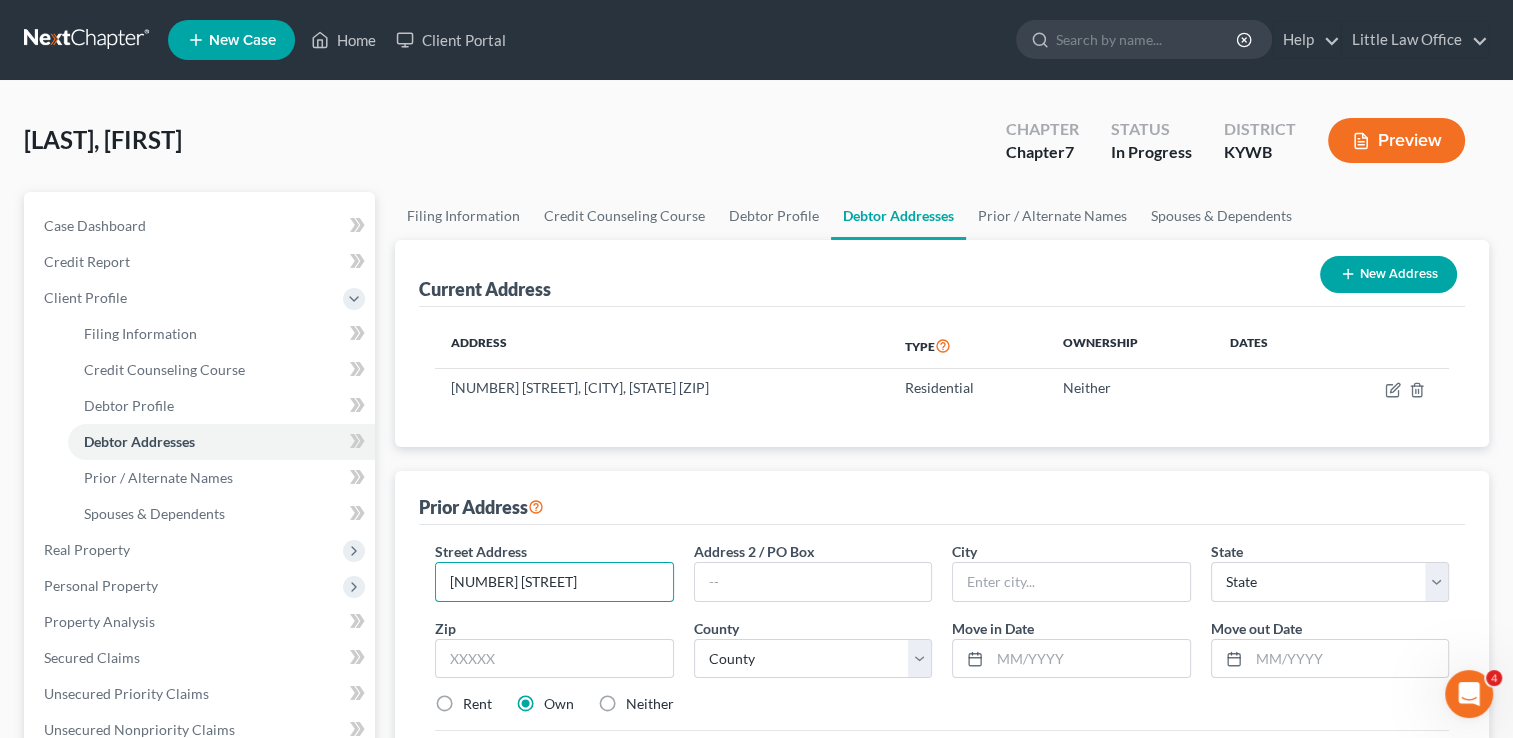 type on "157 Storm Lane" 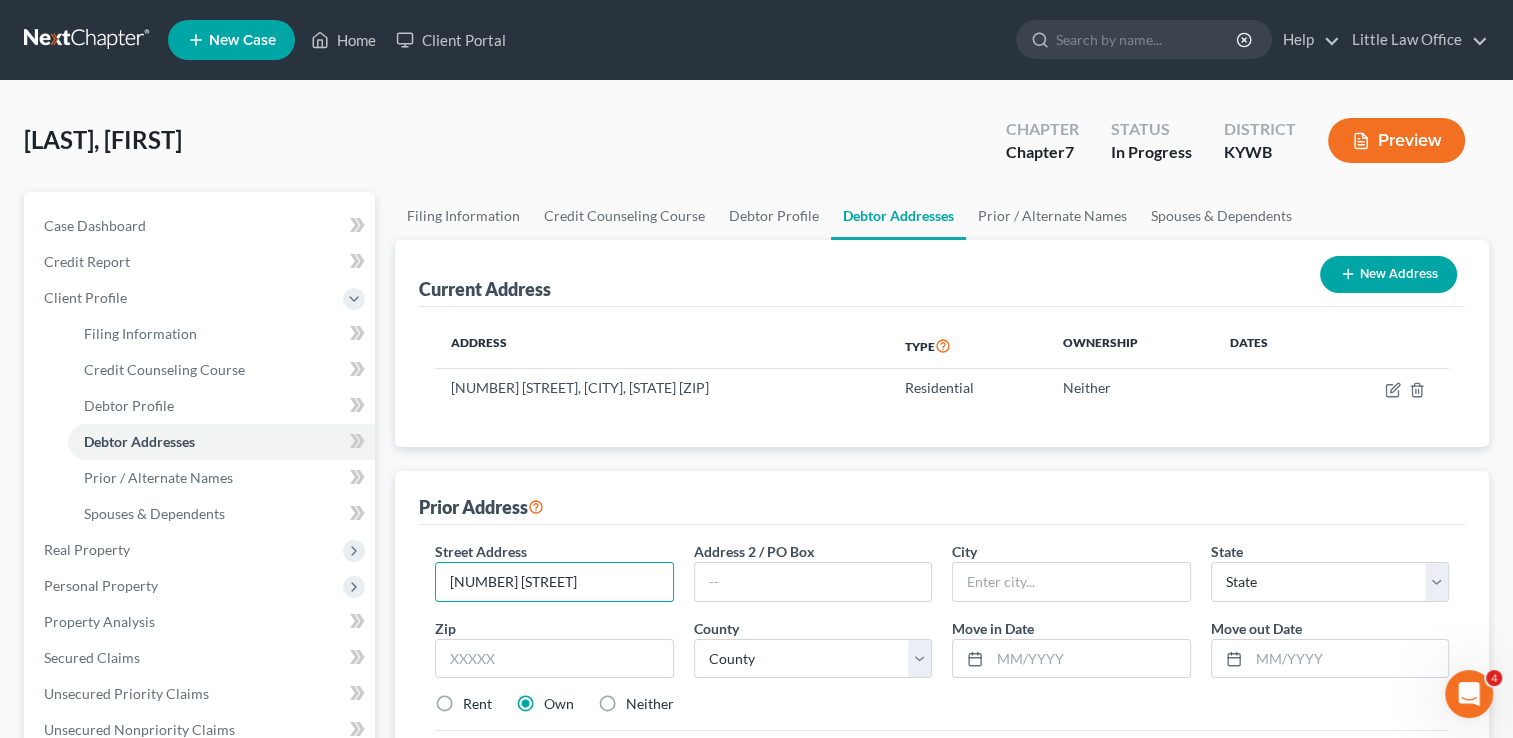 click on "Street Address
*
157 Storm Lane Address 2 / PO Box
City
*
State
*
State AL AK AR AZ CA CO CT DE DC FL GA GU HI ID IL IN IA KS KY LA ME MD MA MI MN MS MO MT NC ND NE NV NH NJ NM NY OH OK OR PA PR RI SC SD TN TX UT VI VA VT WA WV WI WY
Zip
*
County
*
County
Move in Date
*
Move out Date
*
Rent Own Neither Save as Property" at bounding box center (942, 636) 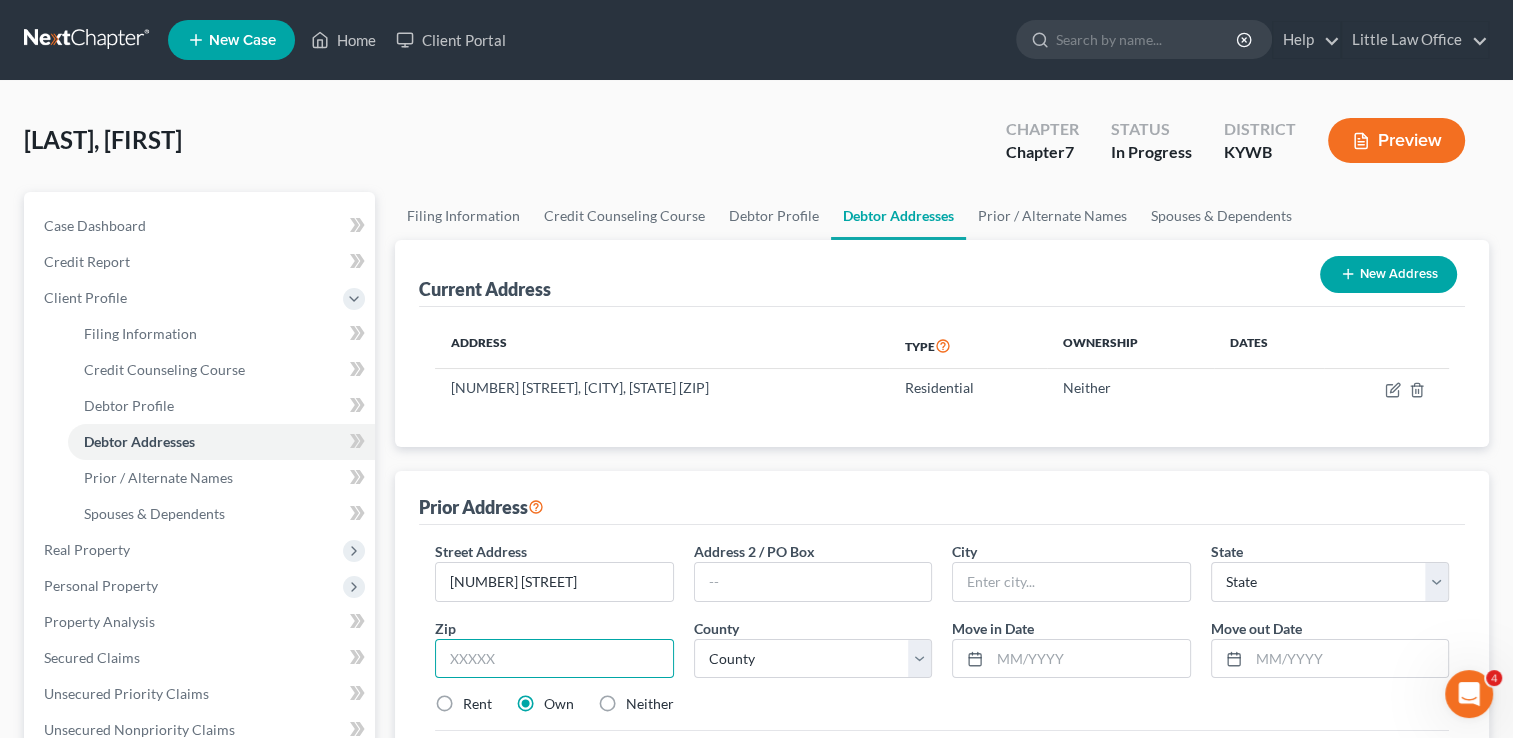 click at bounding box center [554, 659] 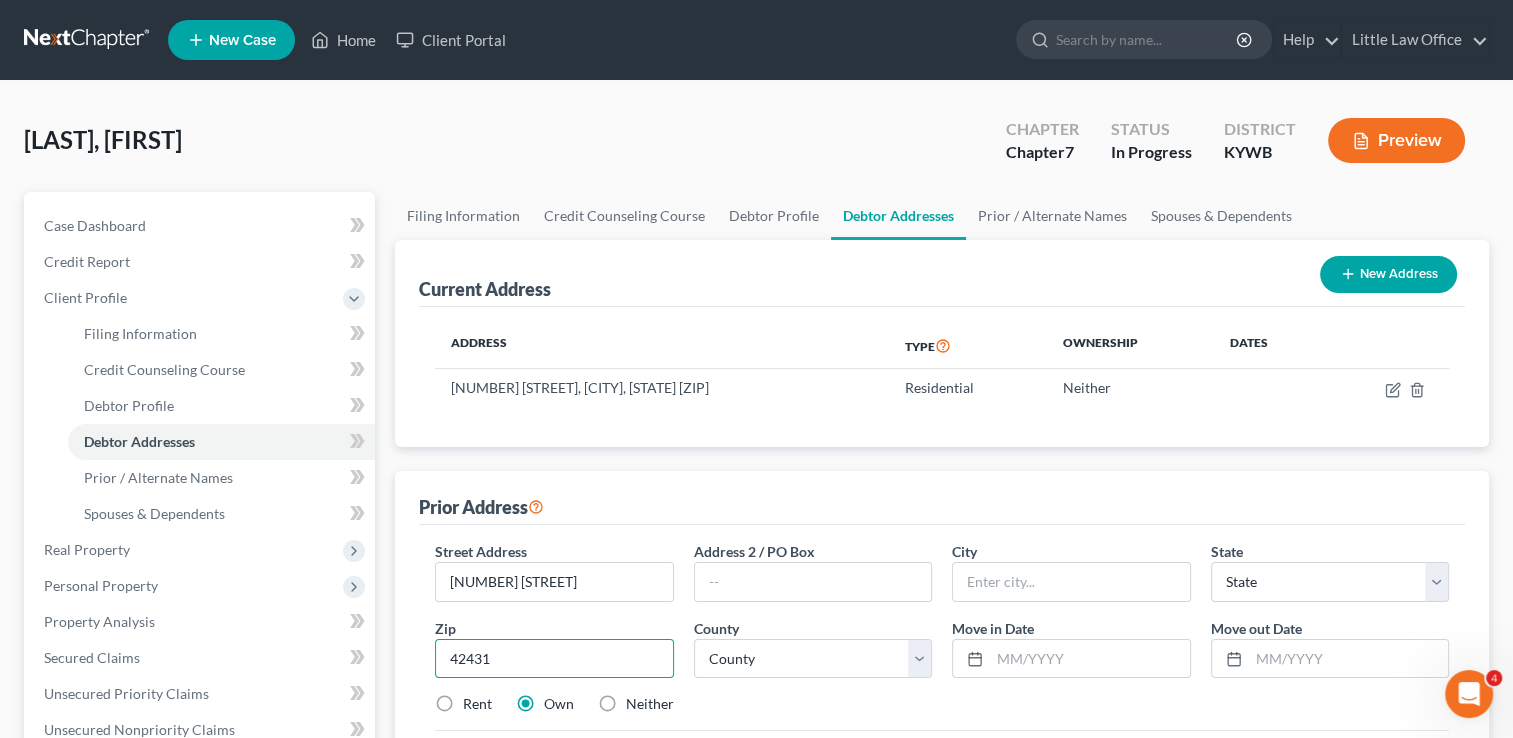 type on "42431" 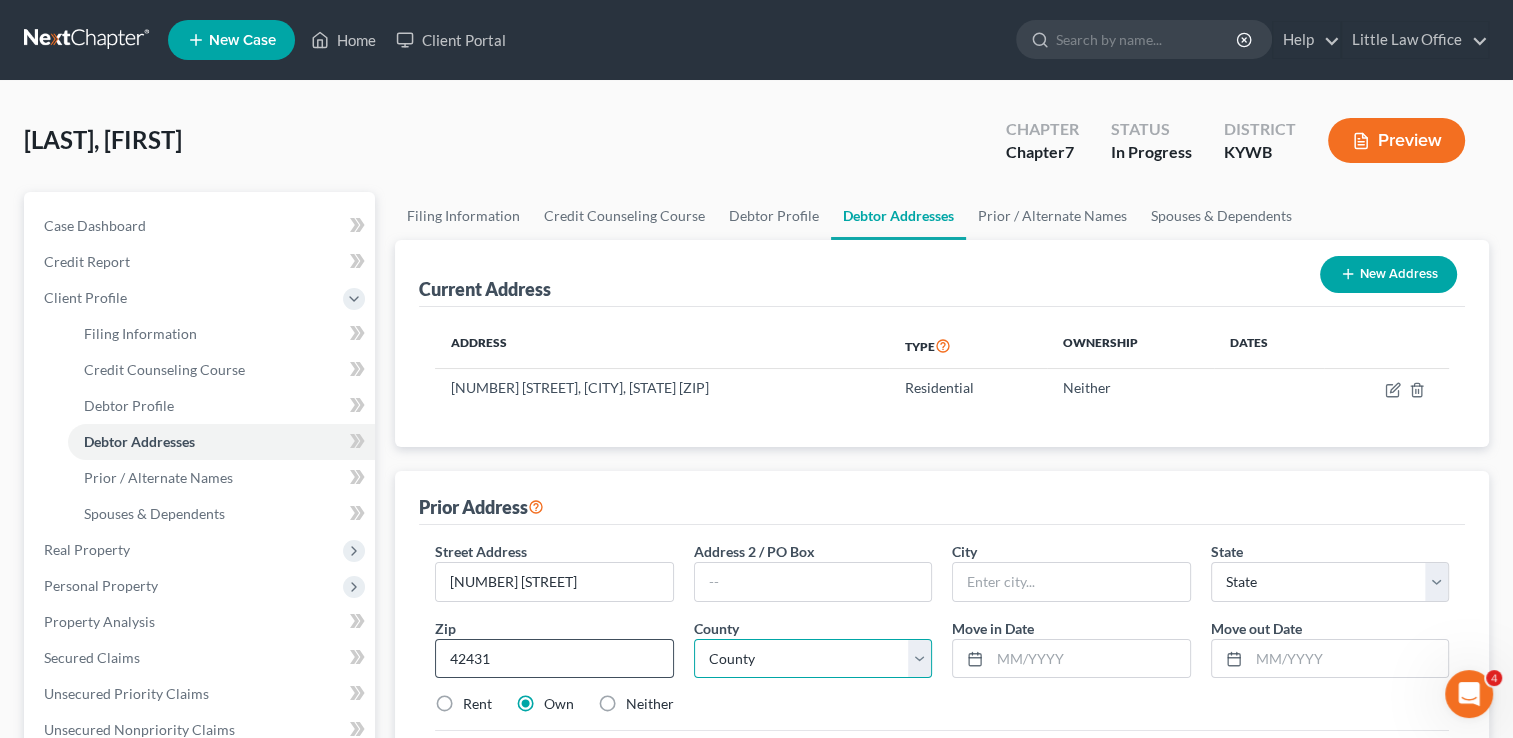 type on "Madisonville" 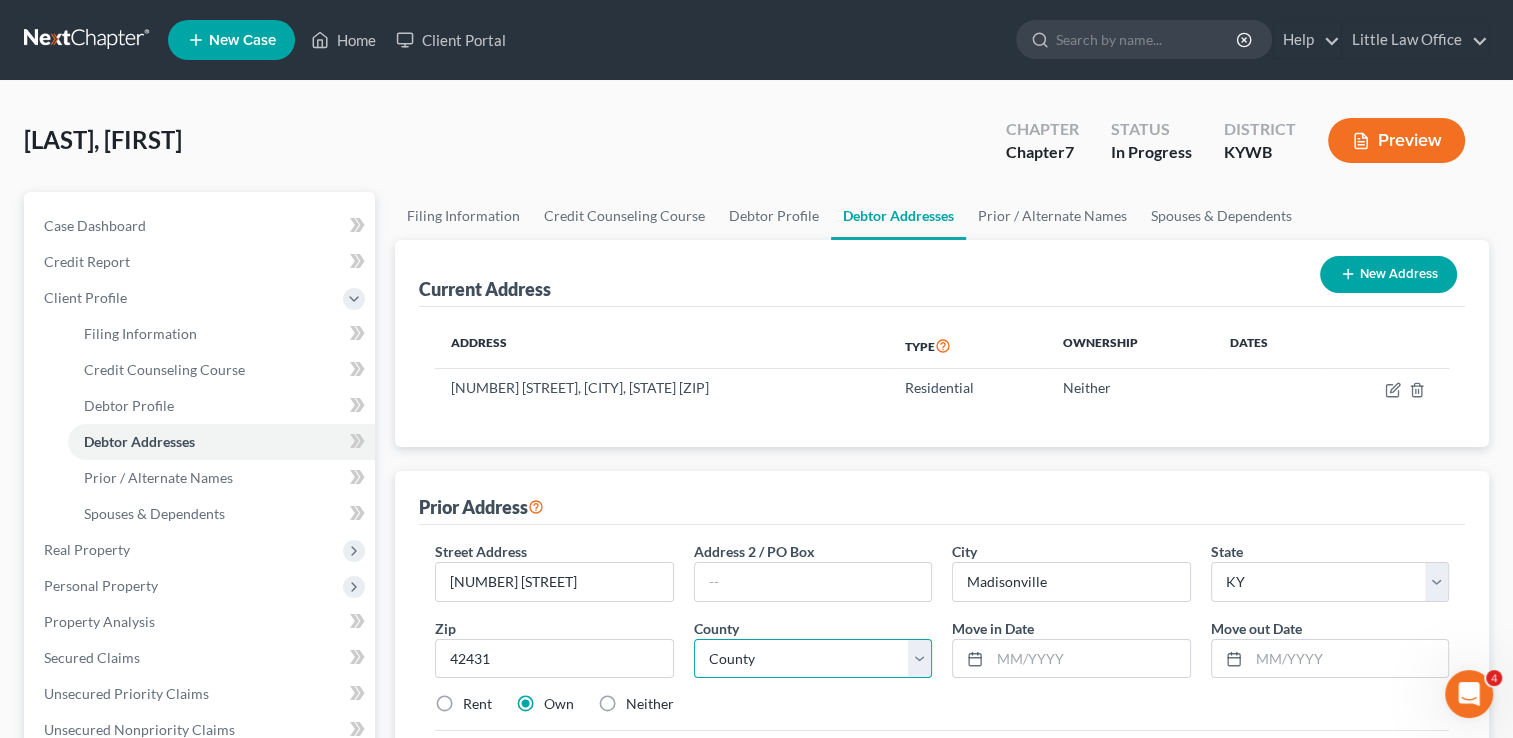 click on "County Adair County Allen County Anderson County Ballard County Barren County Bath County Bell County Boone County Bourbon County Boyd County Boyle County Bracken County Breathitt County Breckinridge County Bullitt County Butler County Caldwell County Calloway County Campbell County Carlisle County Carroll County Carter County Casey County Christian County Clark County Clay County Clinton County Crittenden County Cumberland County Daviess County Edmonson County Elliott County Estill County Fayette County Fleming County Floyd County Franklin County Fulton County Gallatin County Garrard County Grant County Graves County Grayson County Green County Greenup County Hancock County Hardin County Harlan County Harrison County Hart County Henderson County Henry County Hickman County Hopkins County Jackson County Jefferson County Jessamine County Johnson County Kenton County Knott County Knox County Larue County Laurel County Lawrence County Lee County Leslie County Letcher County Lewis County Lincoln County" at bounding box center [813, 659] 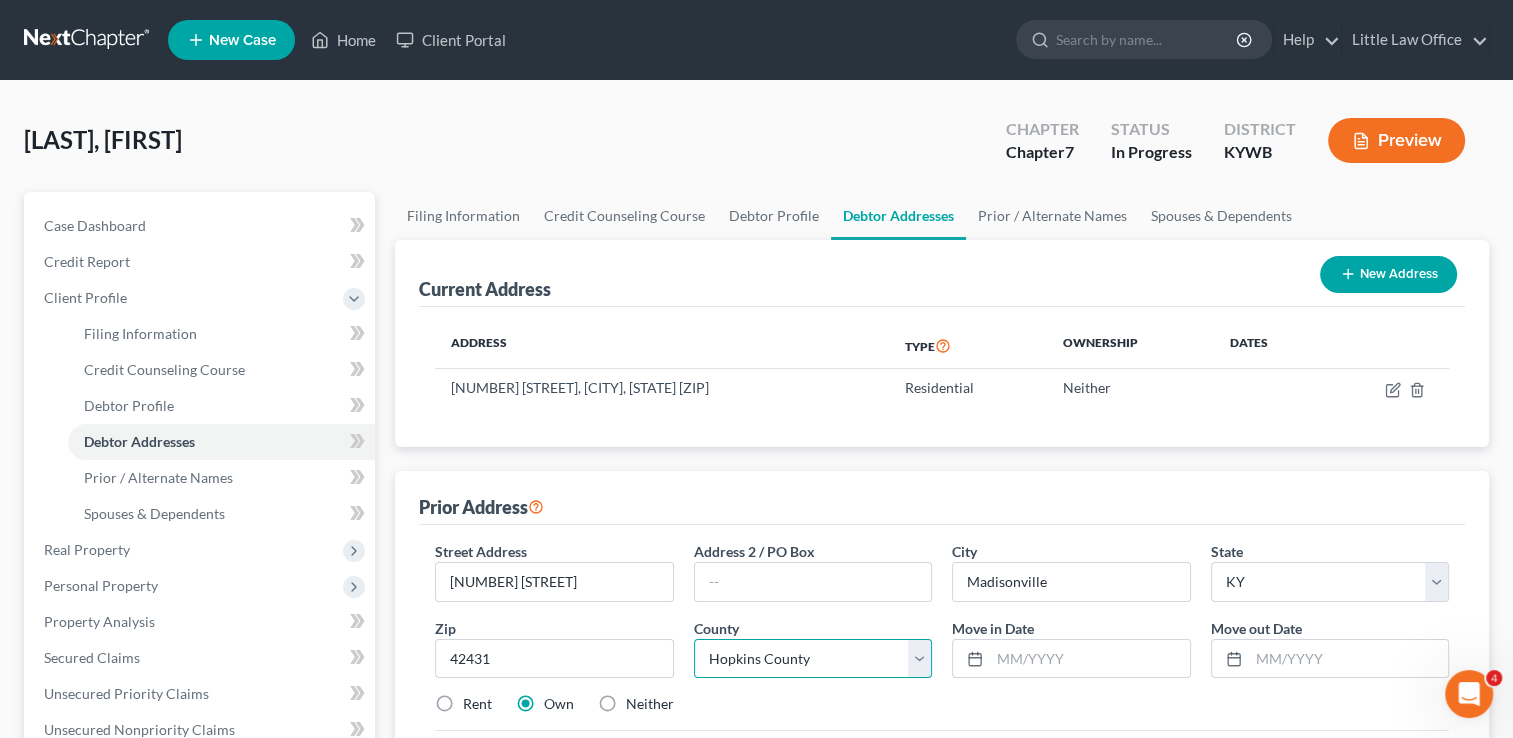 click on "County Adair County Allen County Anderson County Ballard County Barren County Bath County Bell County Boone County Bourbon County Boyd County Boyle County Bracken County Breathitt County Breckinridge County Bullitt County Butler County Caldwell County Calloway County Campbell County Carlisle County Carroll County Carter County Casey County Christian County Clark County Clay County Clinton County Crittenden County Cumberland County Daviess County Edmonson County Elliott County Estill County Fayette County Fleming County Floyd County Franklin County Fulton County Gallatin County Garrard County Grant County Graves County Grayson County Green County Greenup County Hancock County Hardin County Harlan County Harrison County Hart County Henderson County Henry County Hickman County Hopkins County Jackson County Jefferson County Jessamine County Johnson County Kenton County Knott County Knox County Larue County Laurel County Lawrence County Lee County Leslie County Letcher County Lewis County Lincoln County" at bounding box center [813, 659] 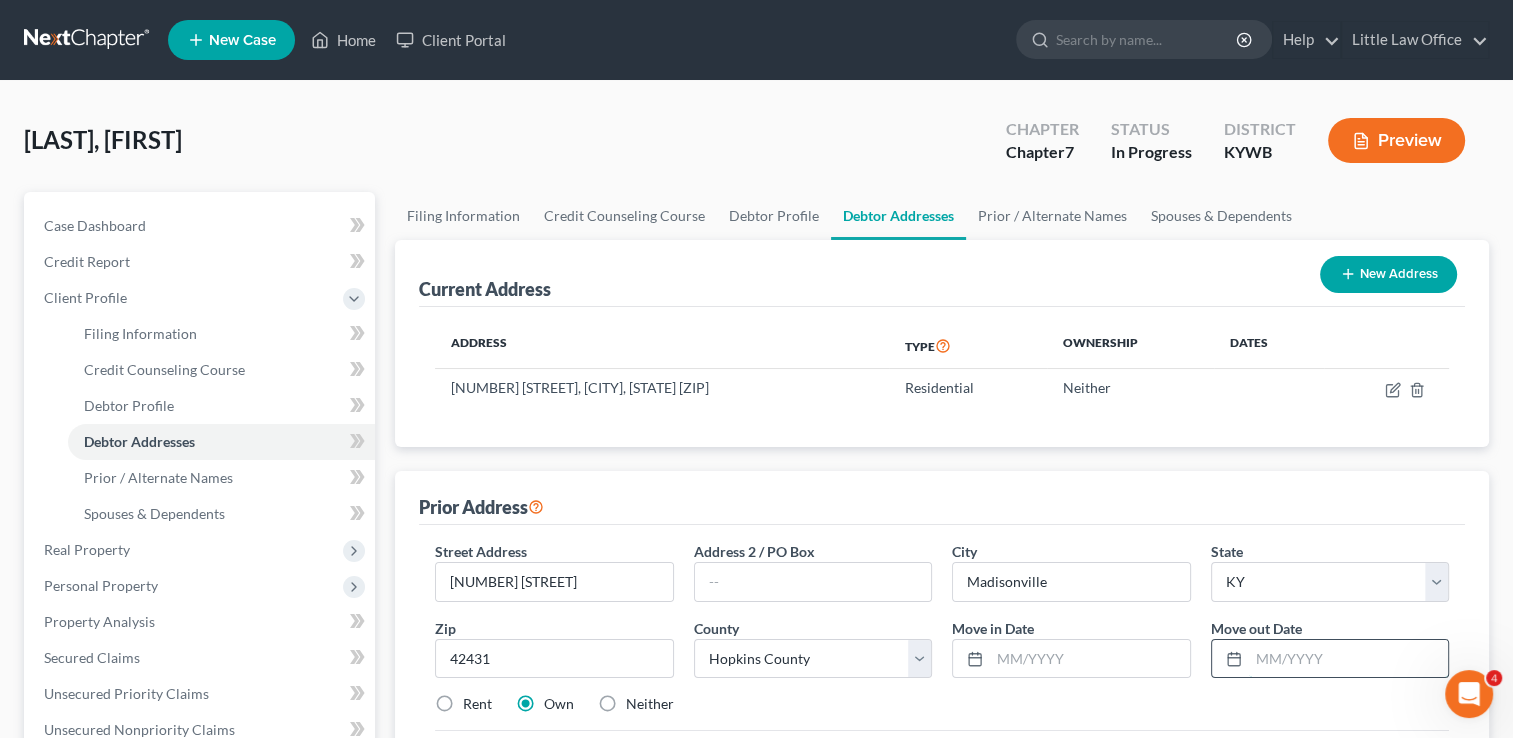 click at bounding box center [1348, 659] 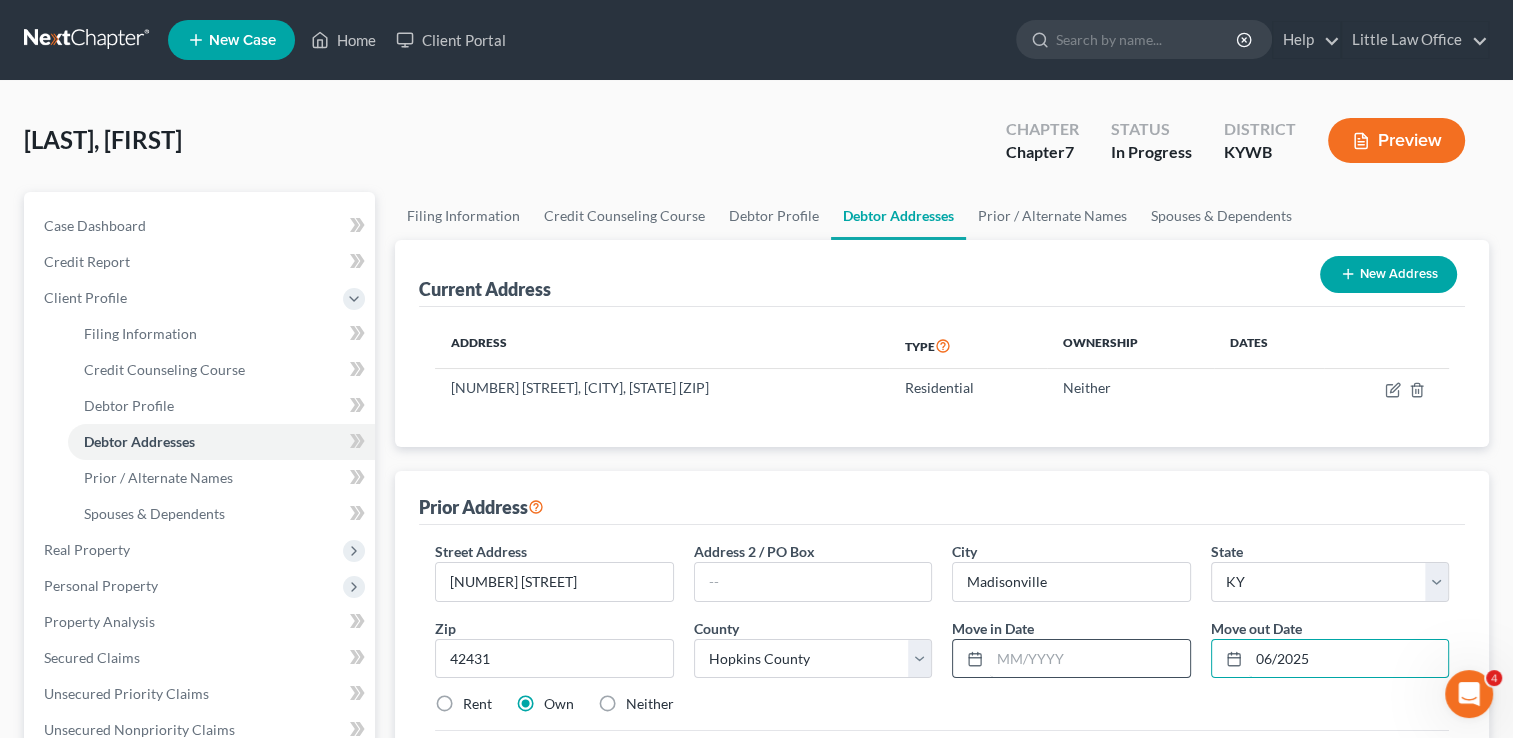 type on "06/2025" 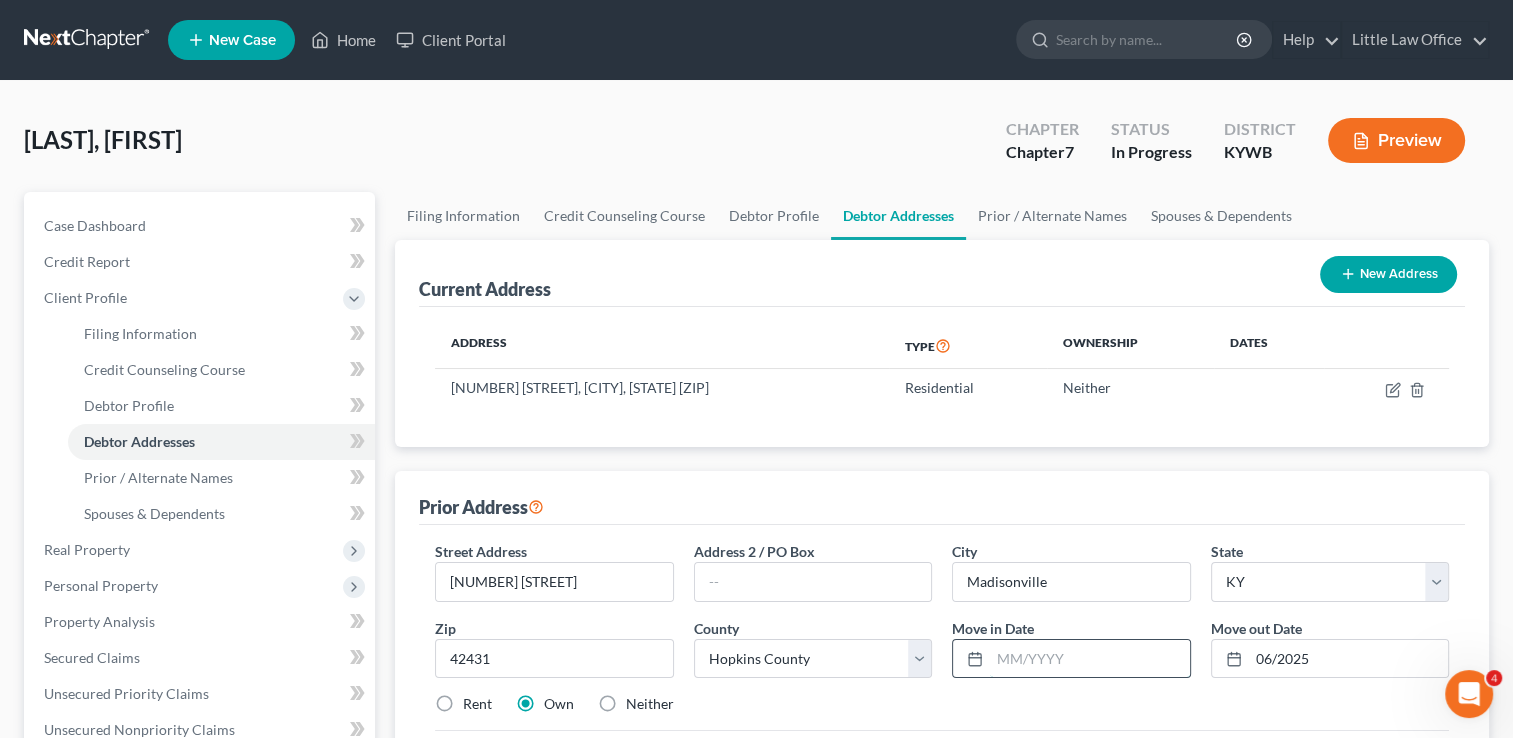 click at bounding box center (1089, 659) 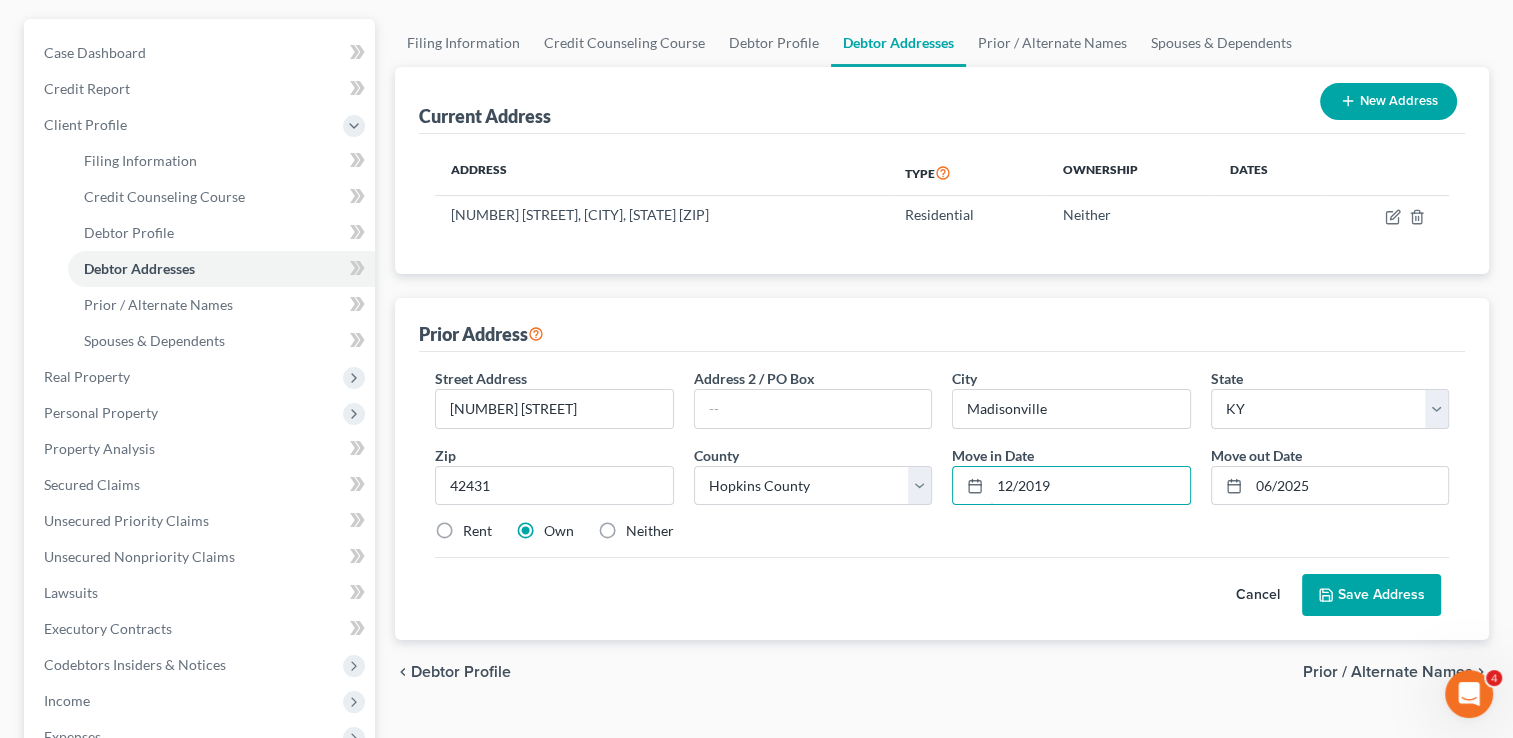 scroll, scrollTop: 182, scrollLeft: 0, axis: vertical 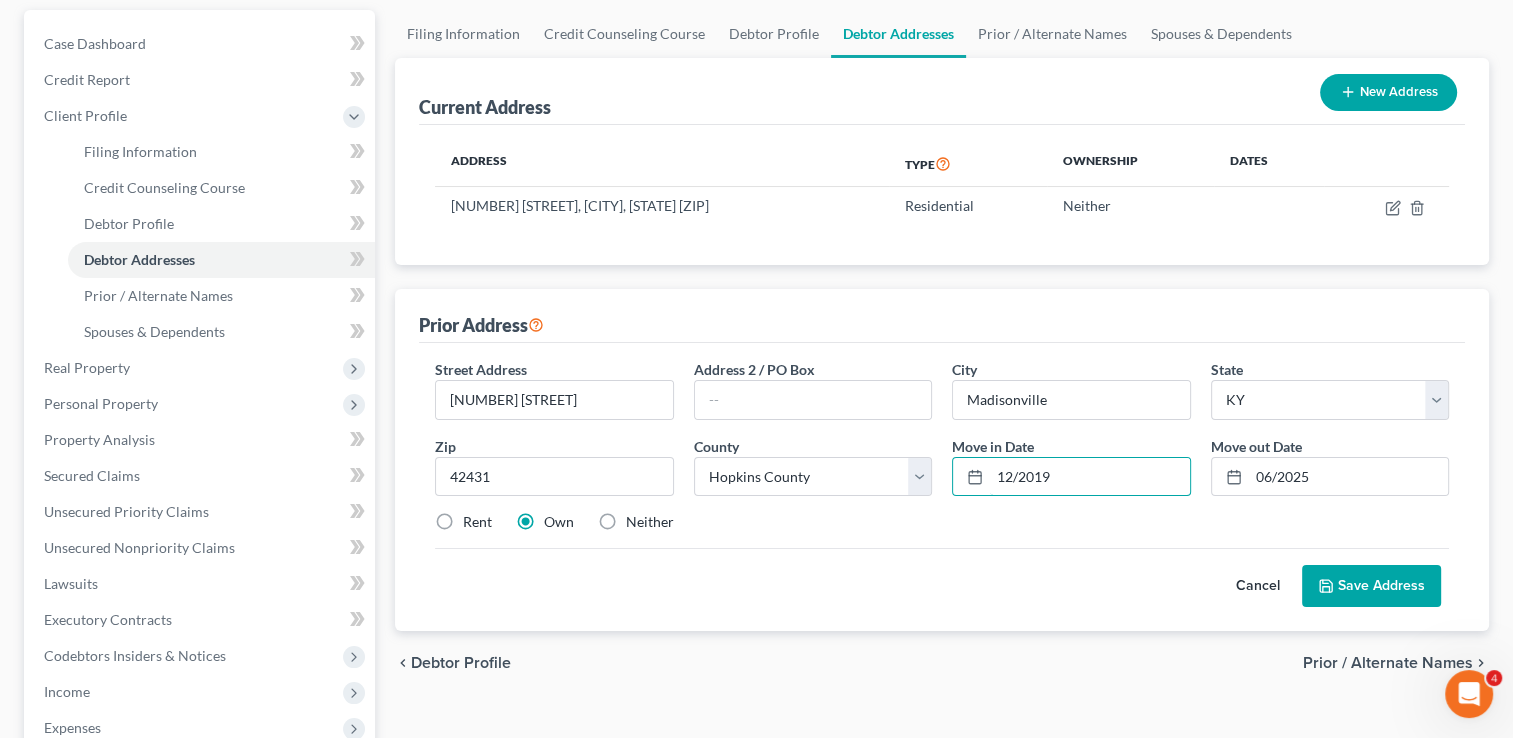 type on "12/2019" 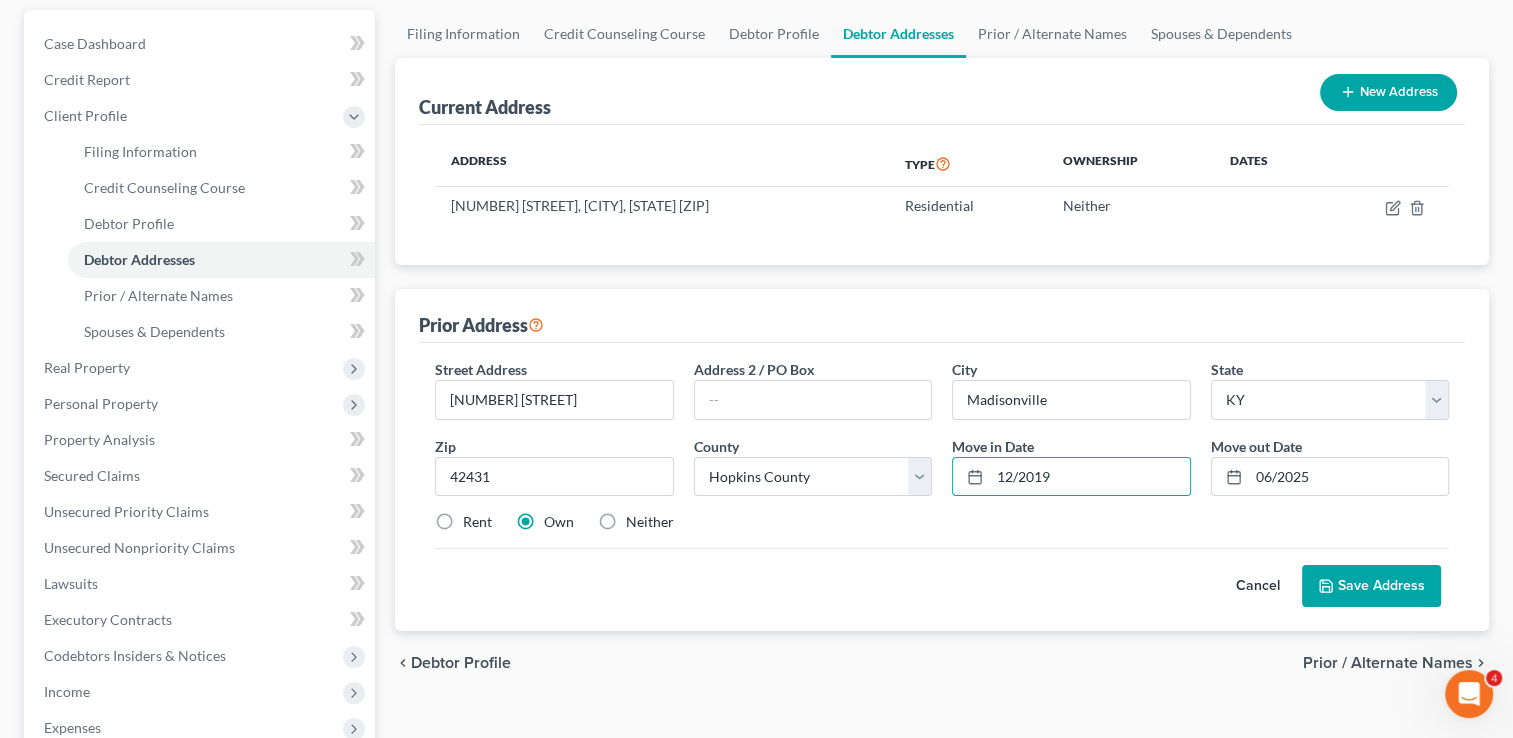 click on "Save Address" at bounding box center [1371, 586] 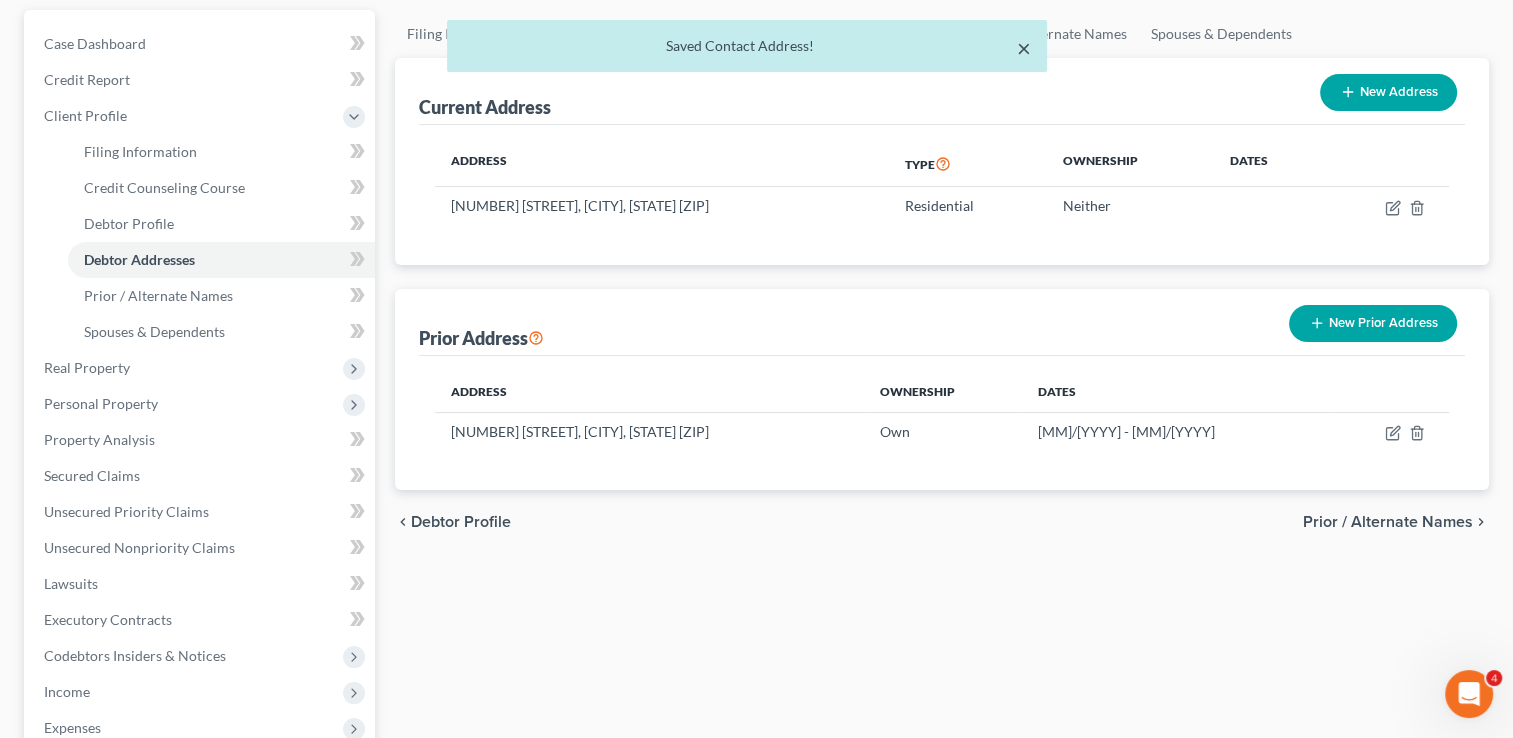 click on "×" at bounding box center (1024, 48) 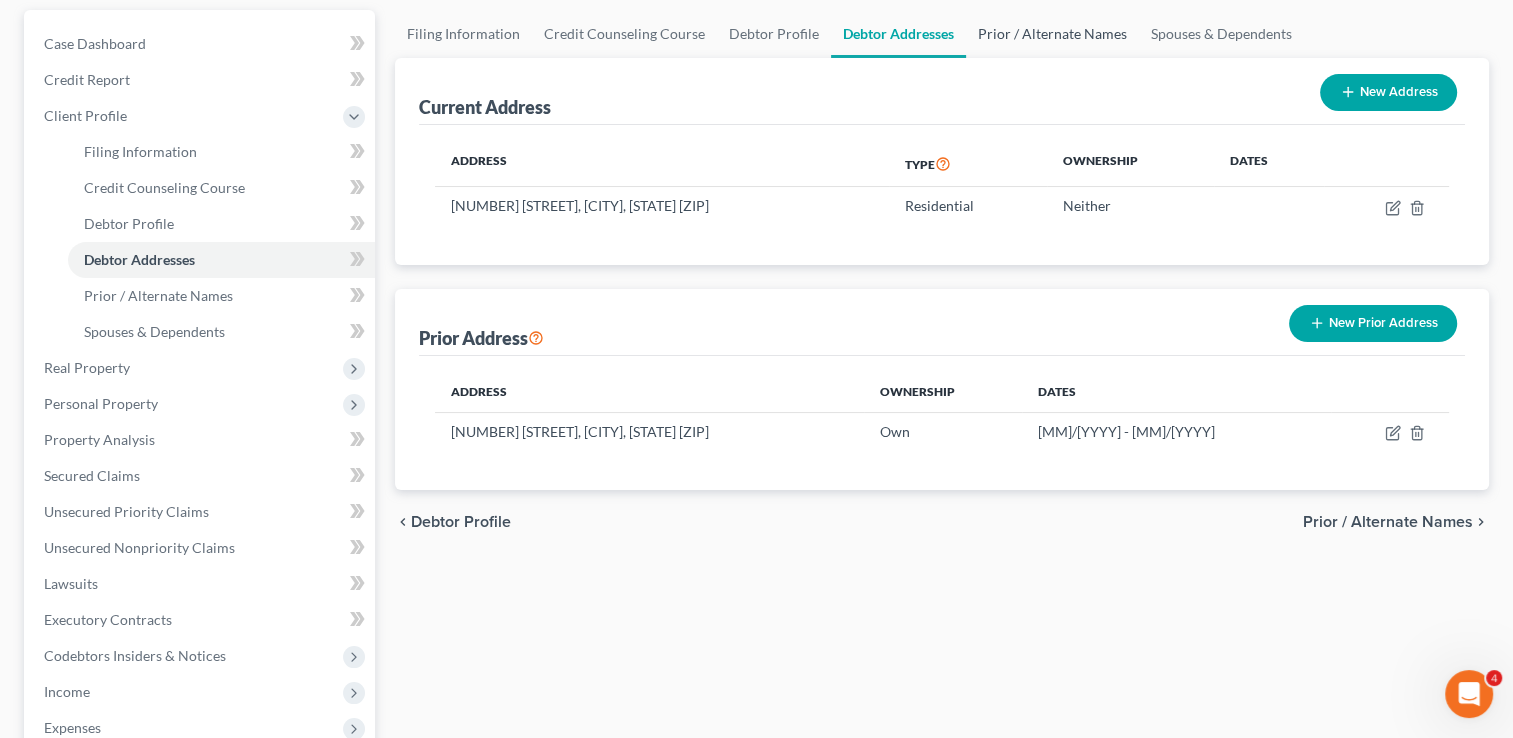 click on "Prior / Alternate Names" at bounding box center (1052, 34) 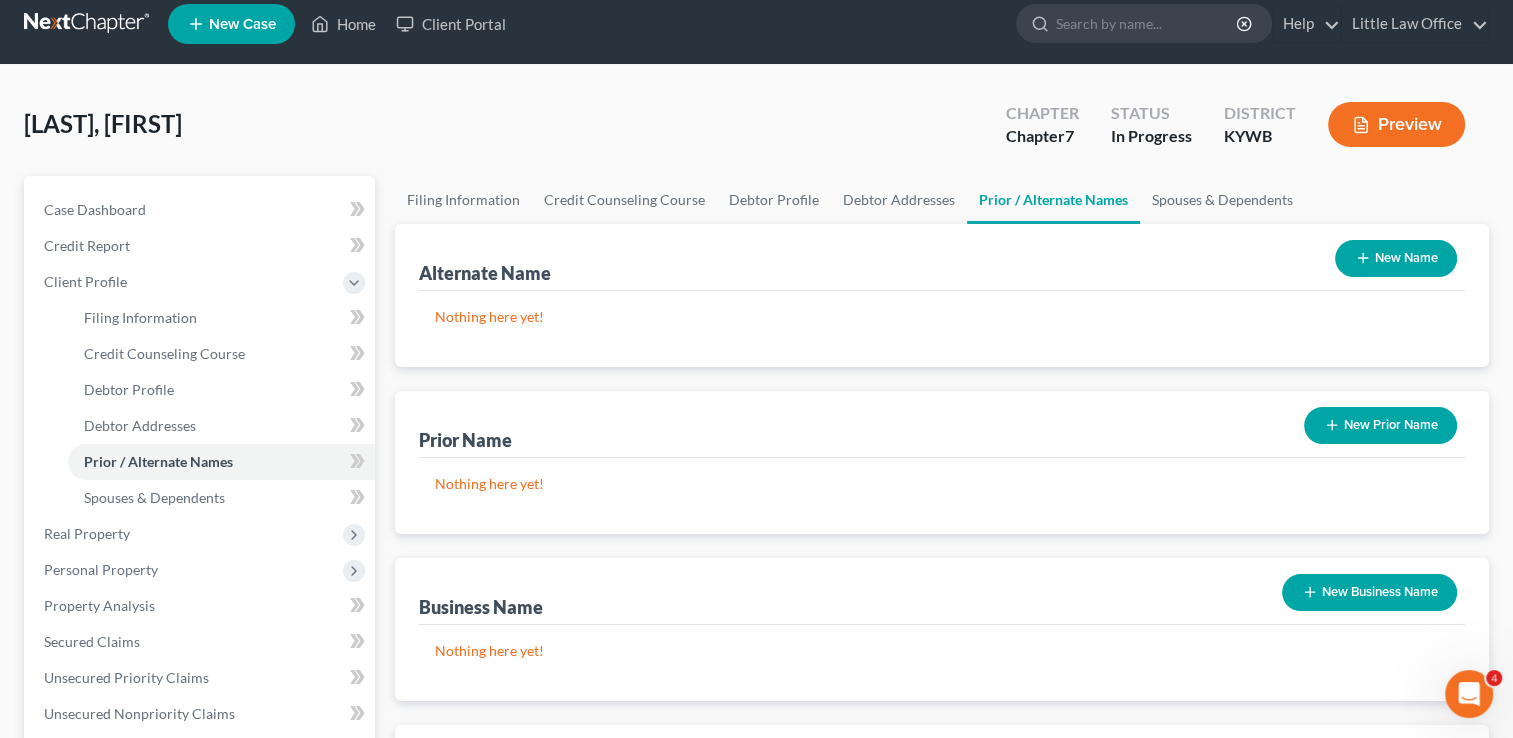scroll, scrollTop: 0, scrollLeft: 0, axis: both 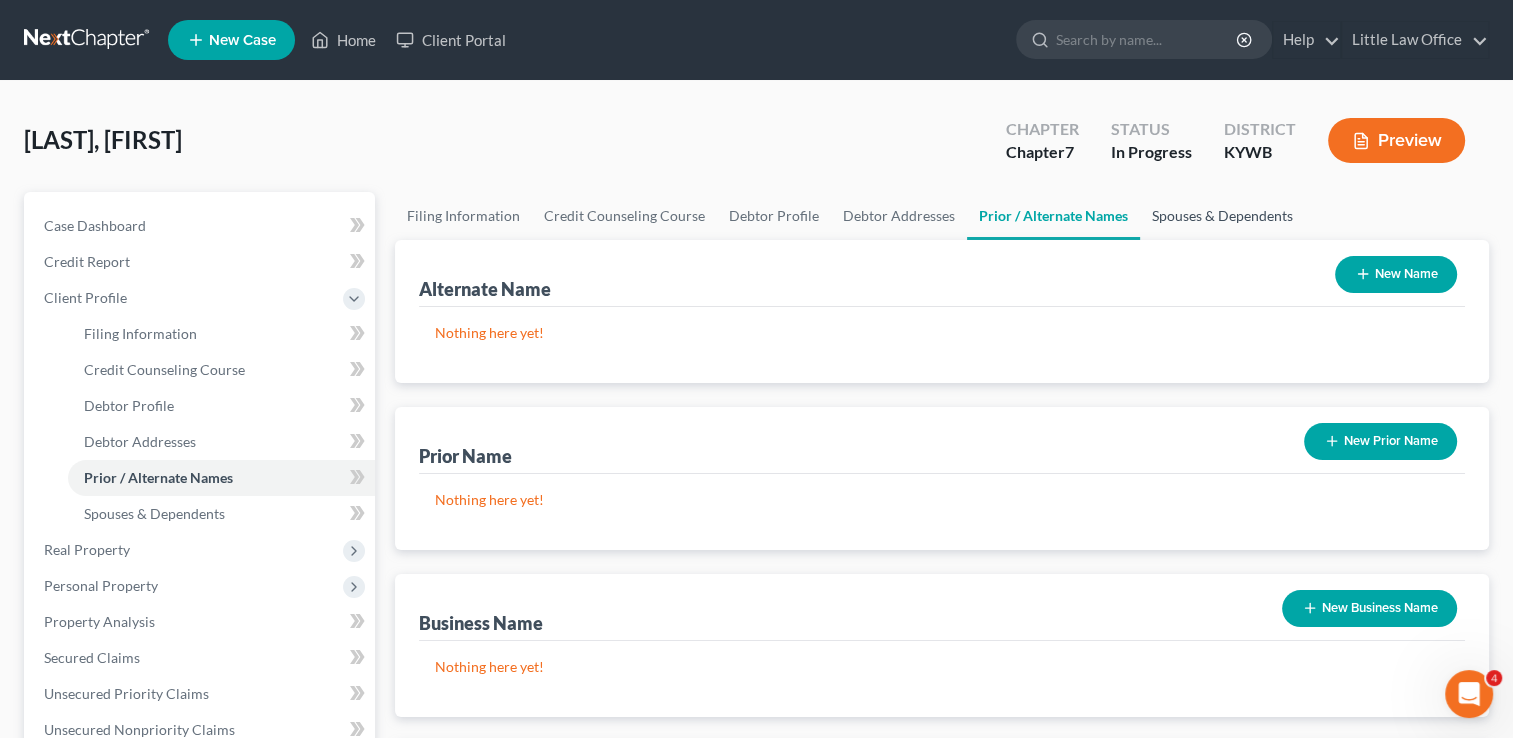 click on "Spouses & Dependents" at bounding box center (1222, 216) 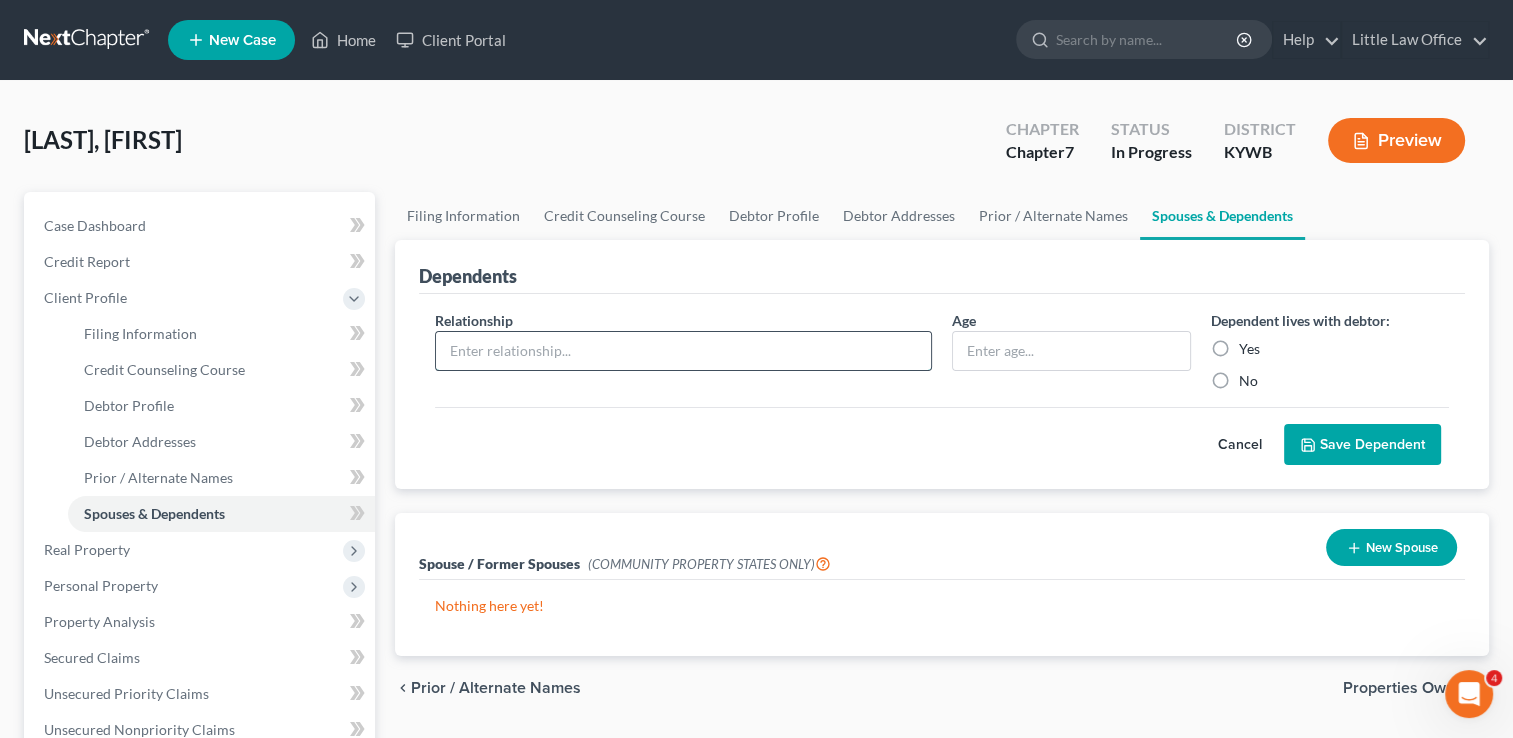 click at bounding box center (683, 351) 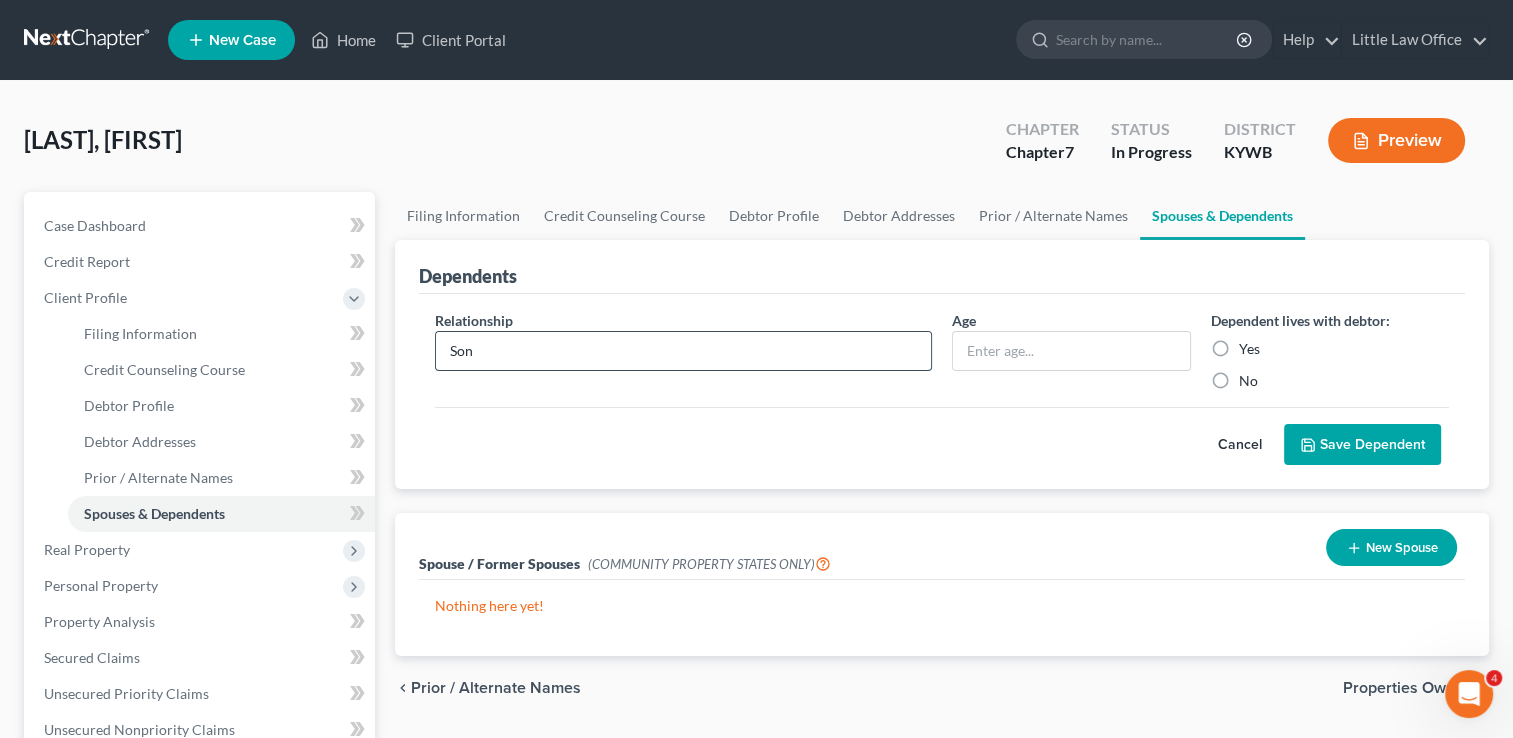 type on "Son" 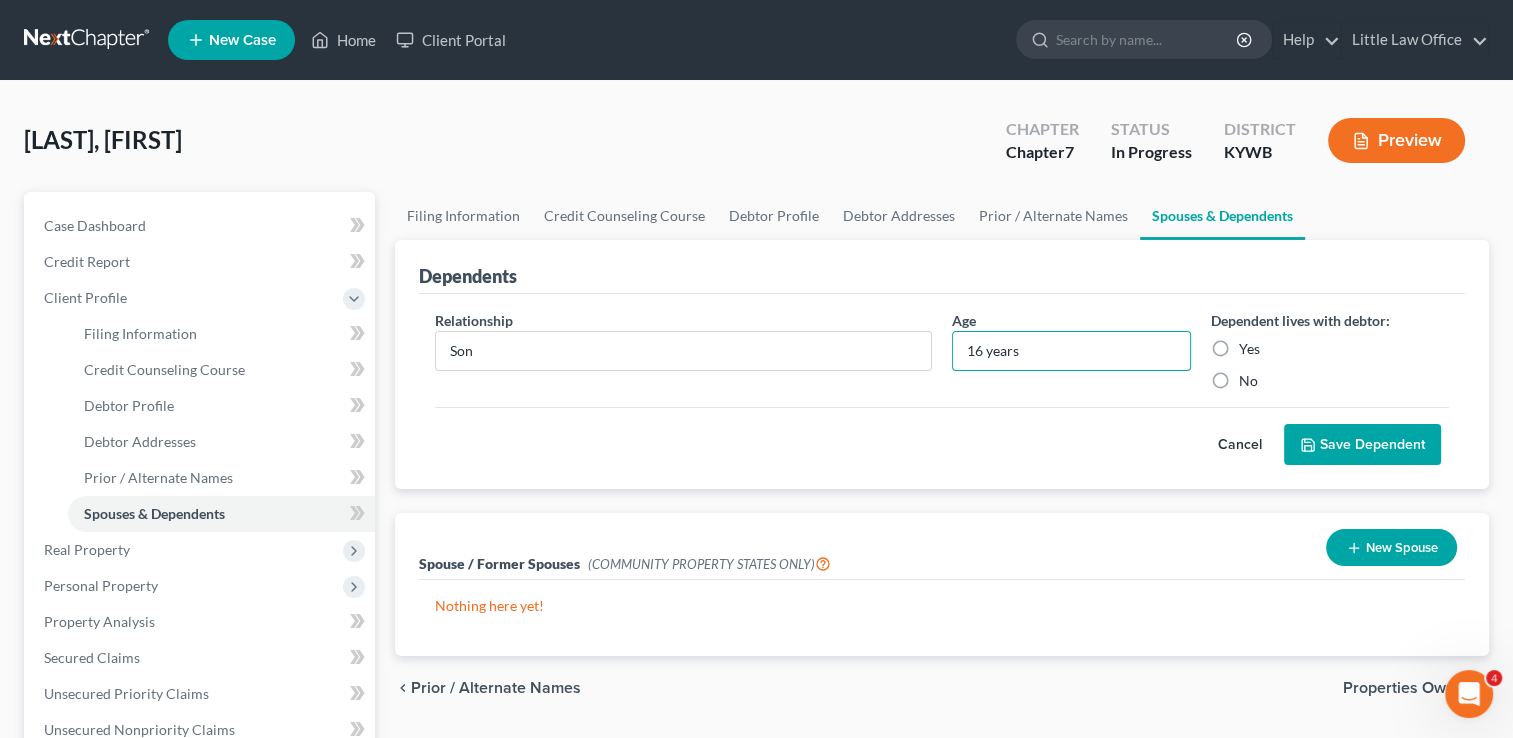 type on "16 years" 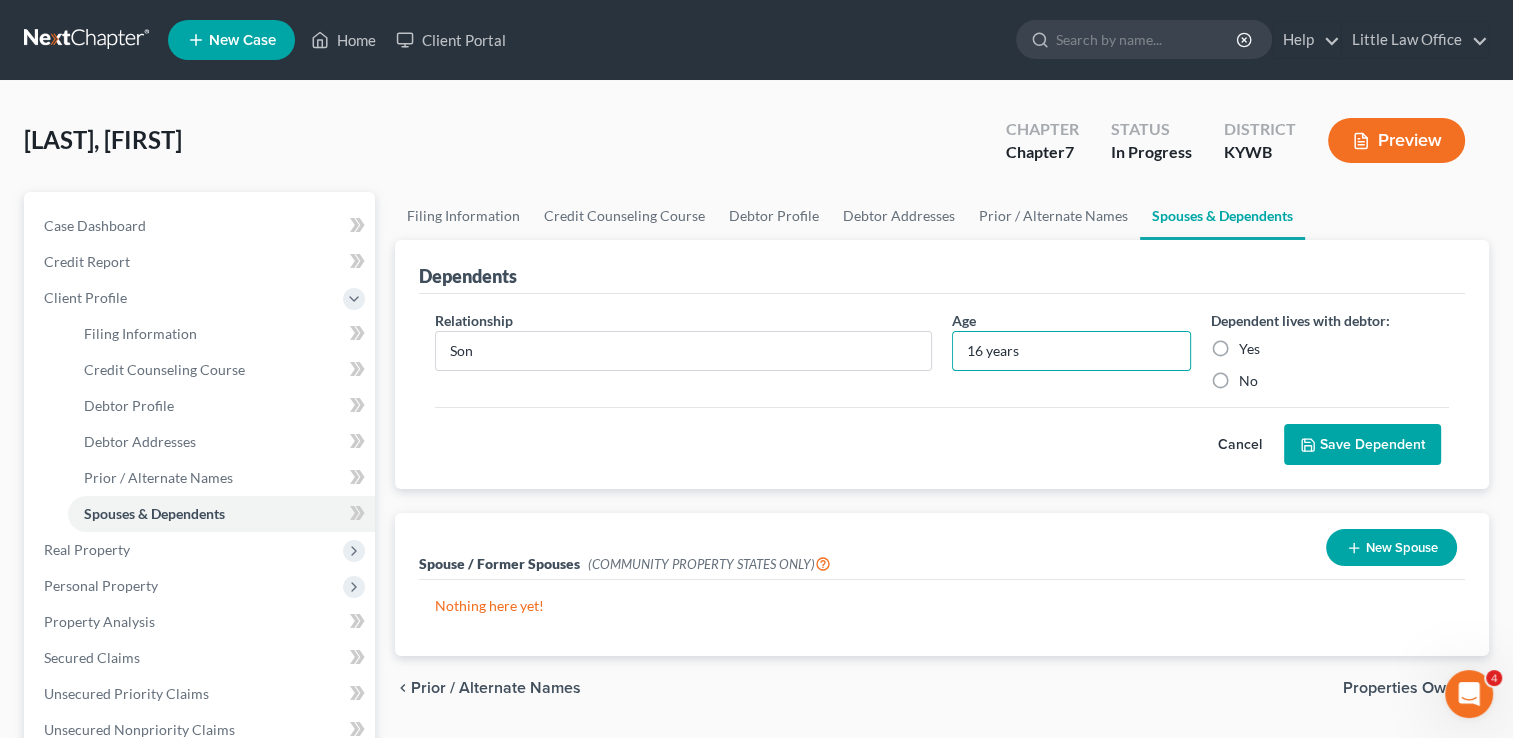 click on "Yes" at bounding box center [1330, 349] 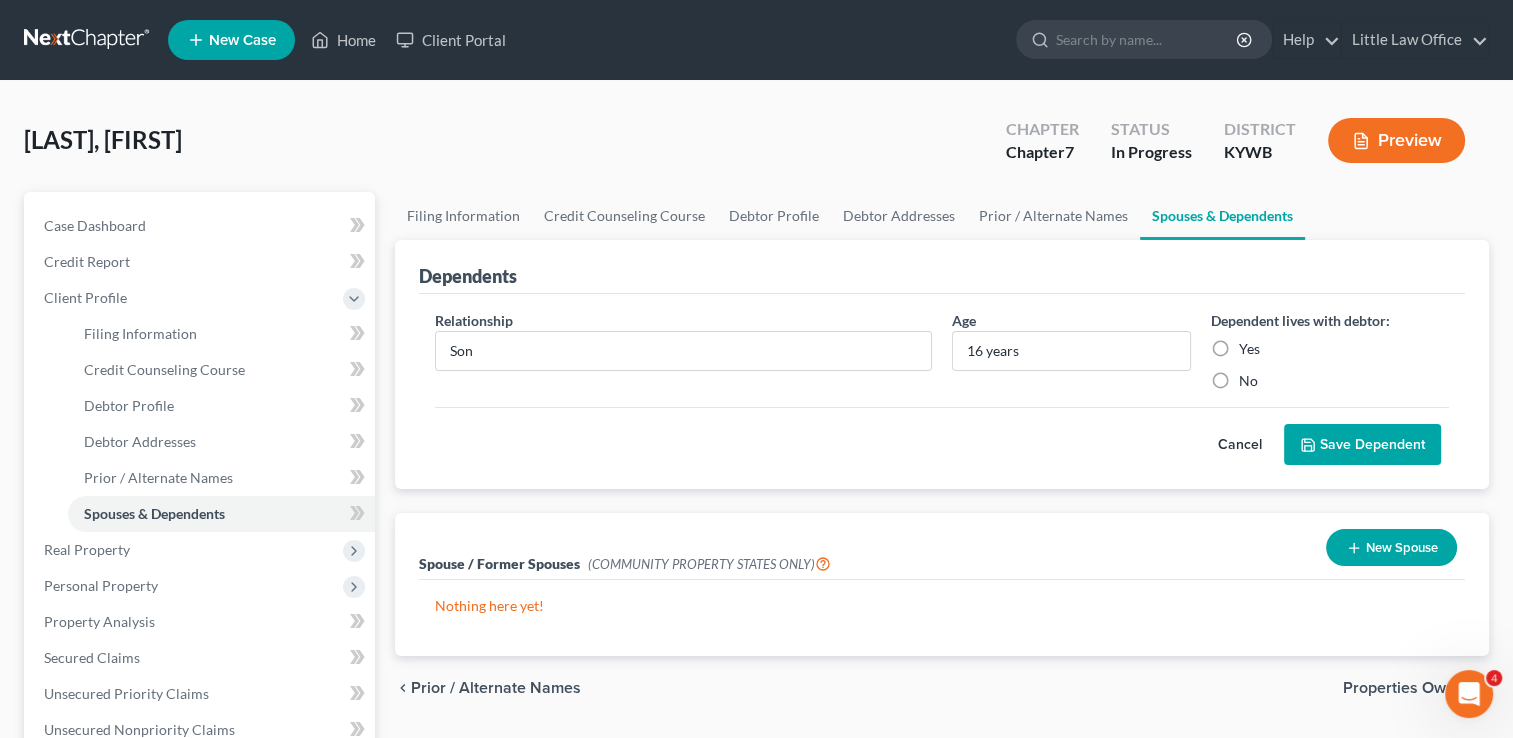 click on "Yes" at bounding box center (1249, 349) 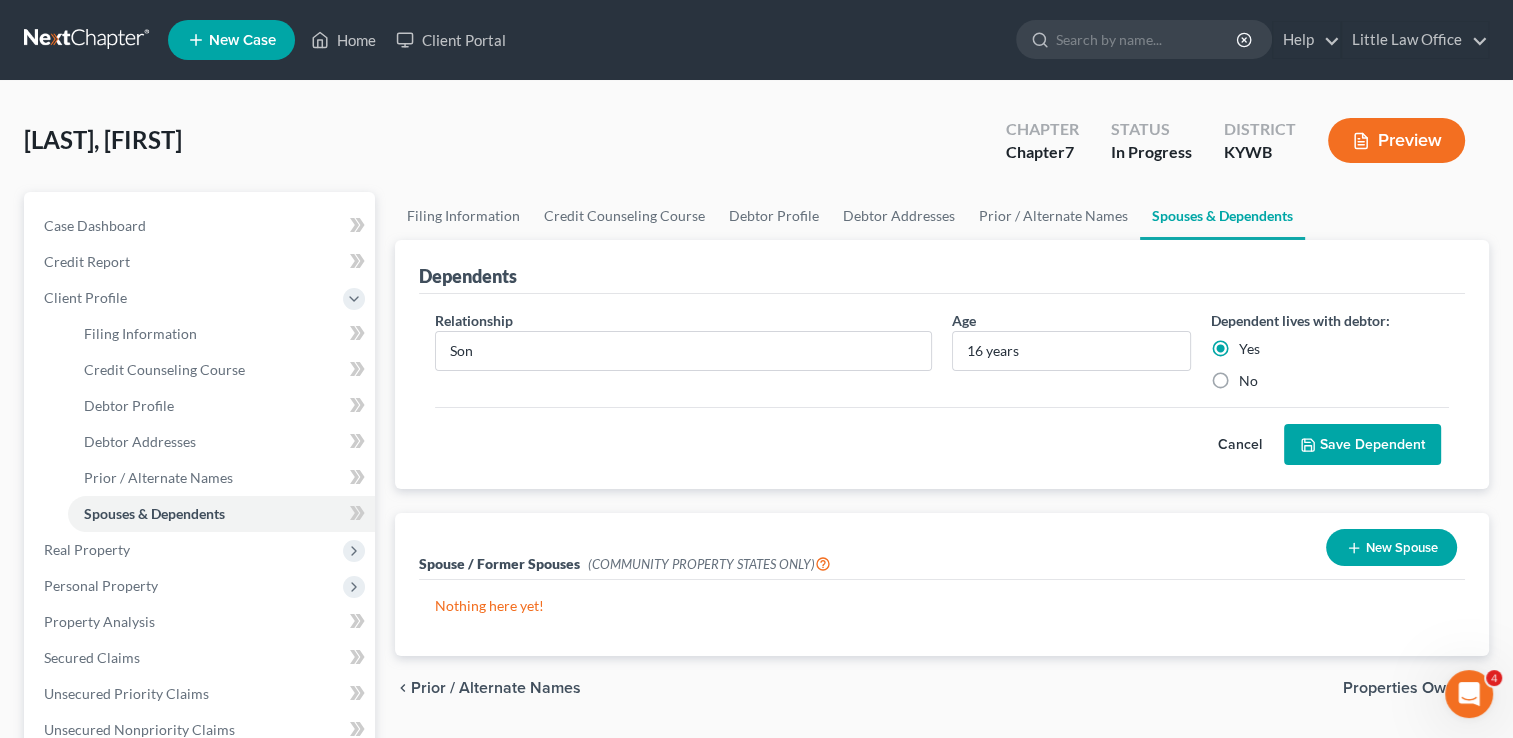 click on "Save Dependent" at bounding box center [1362, 445] 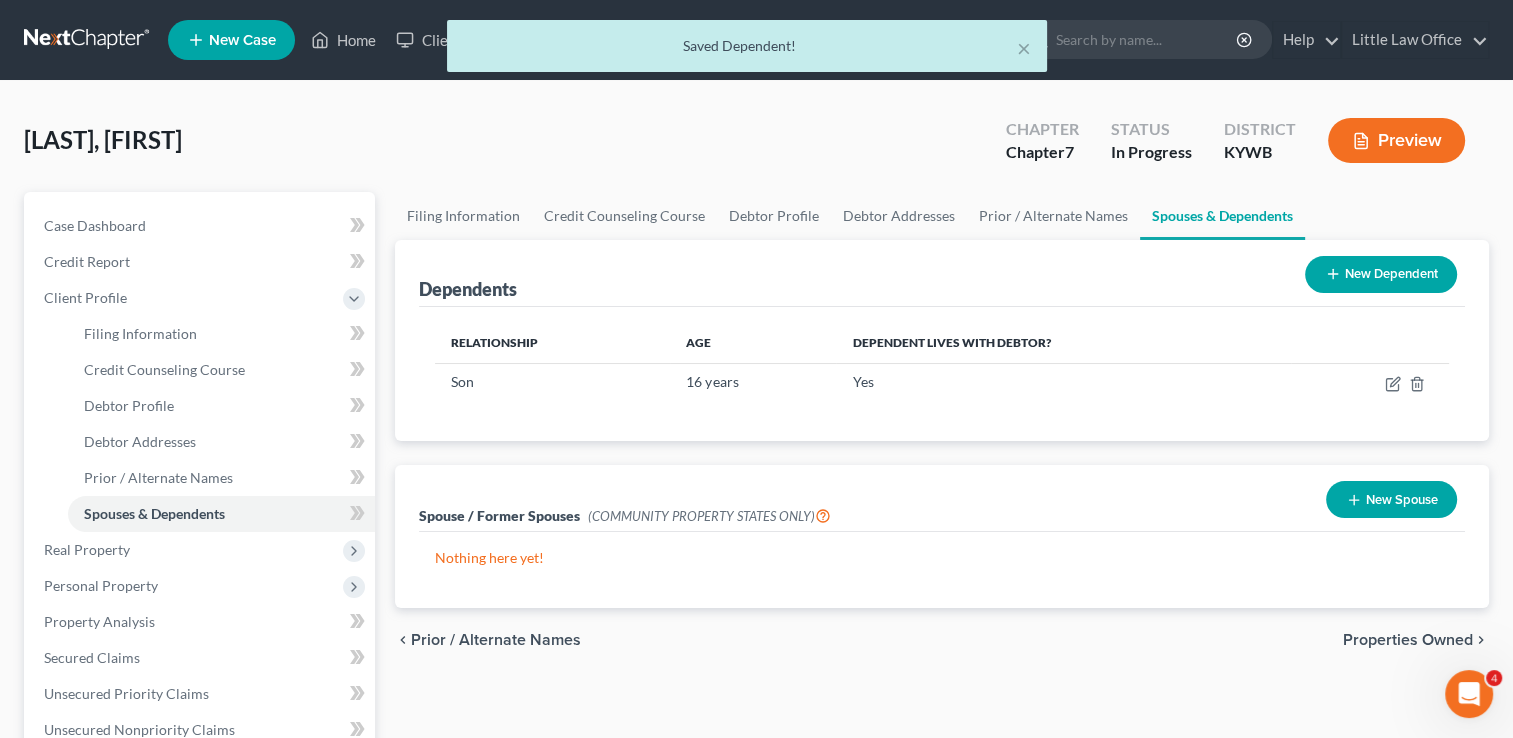 click on "New Dependent" at bounding box center (1381, 274) 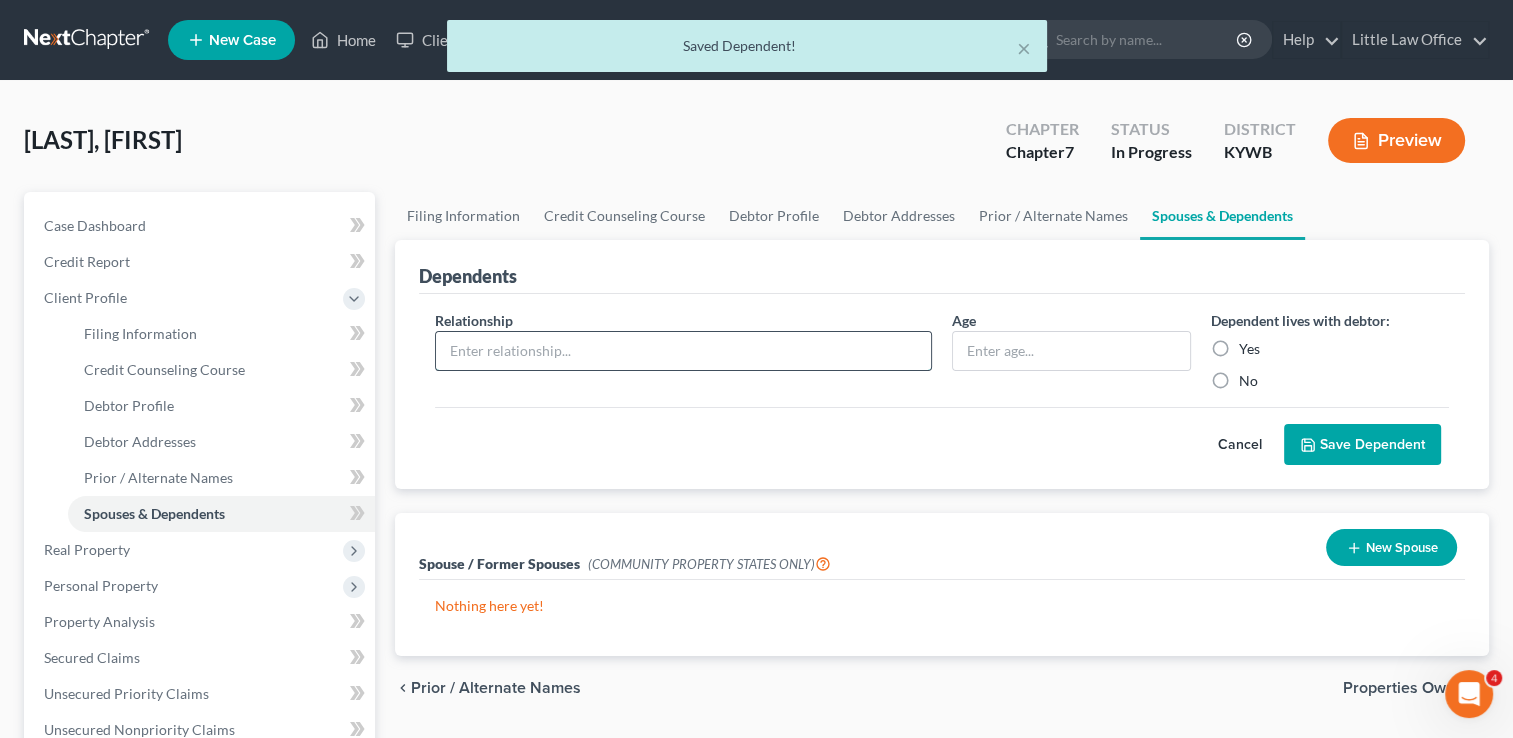 click at bounding box center [683, 351] 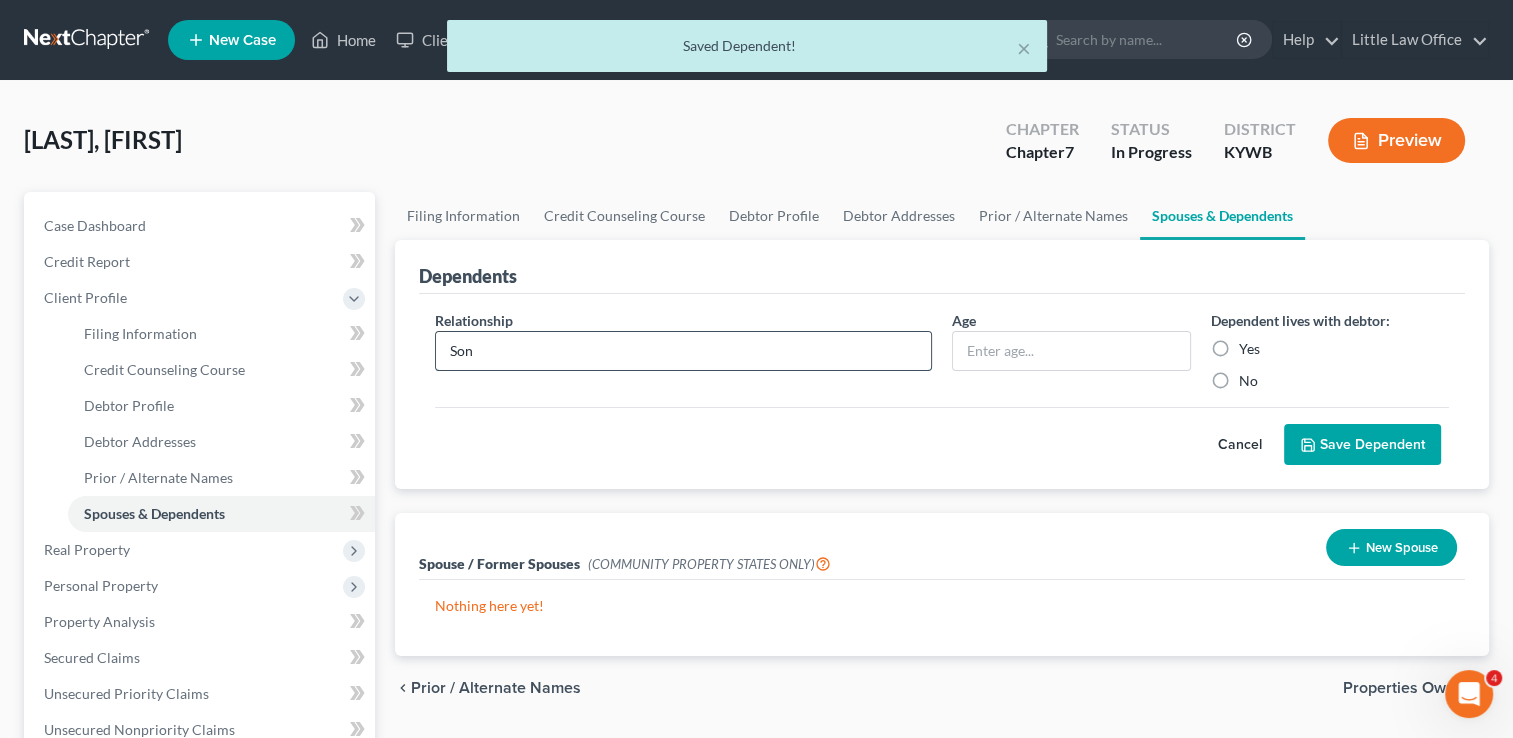 type on "Son" 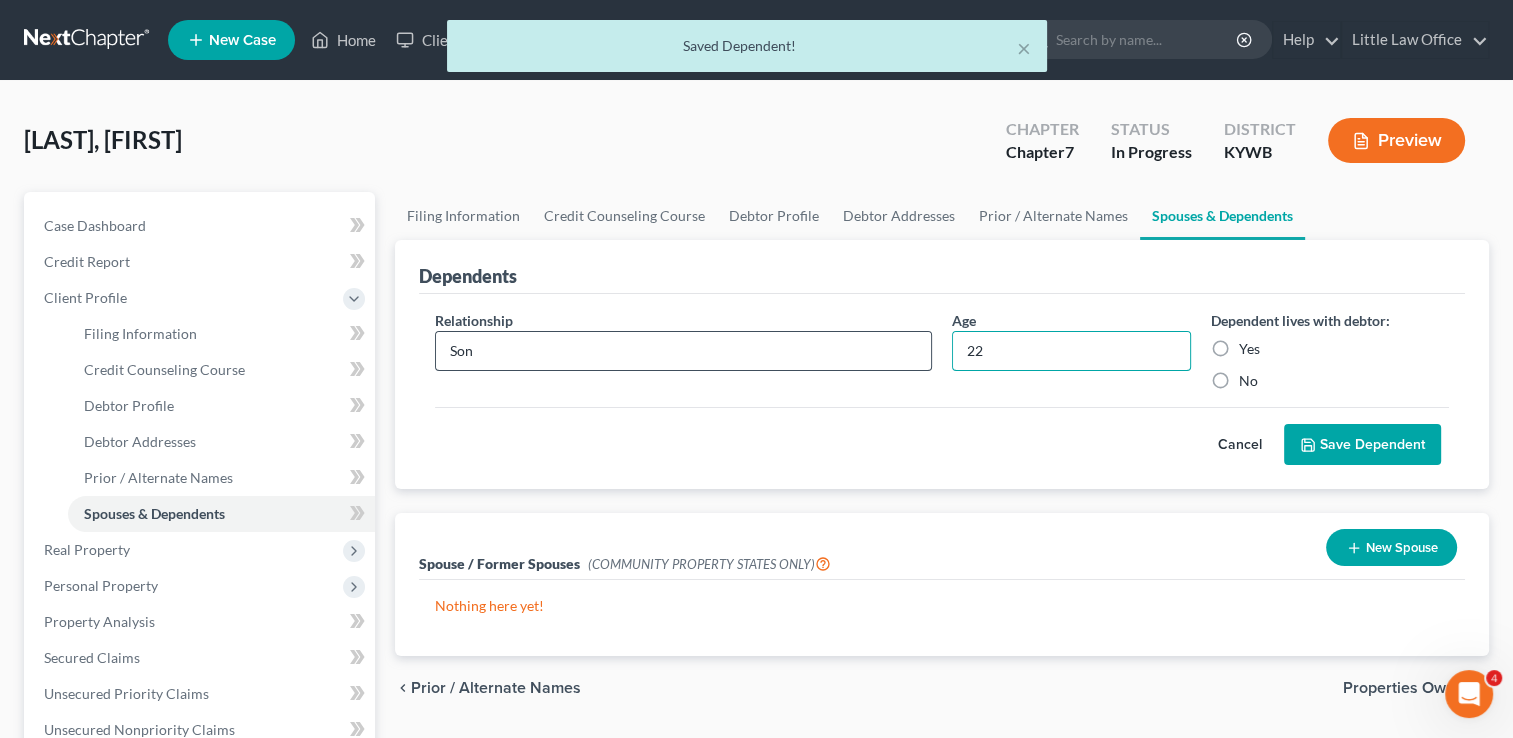 type on "2" 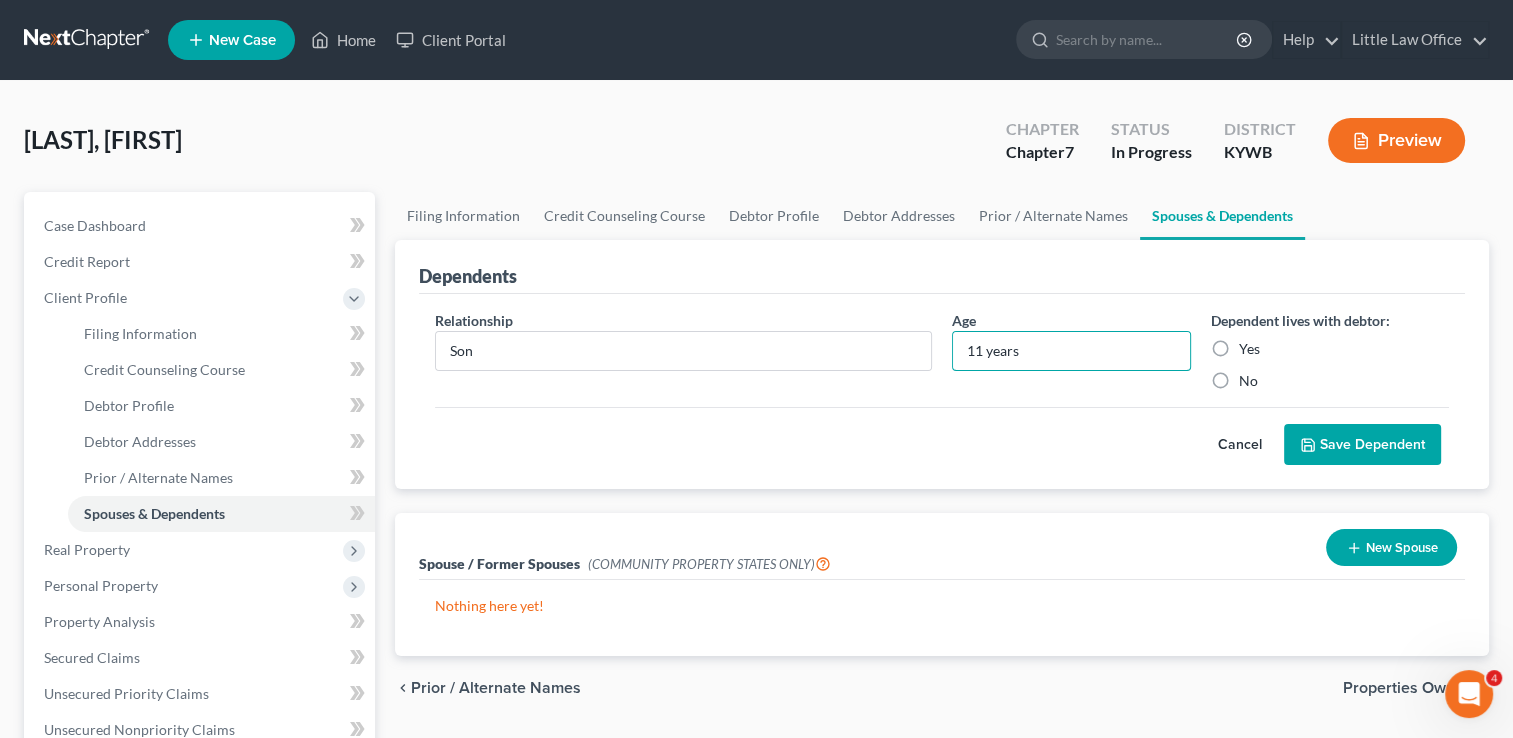 type on "11 years" 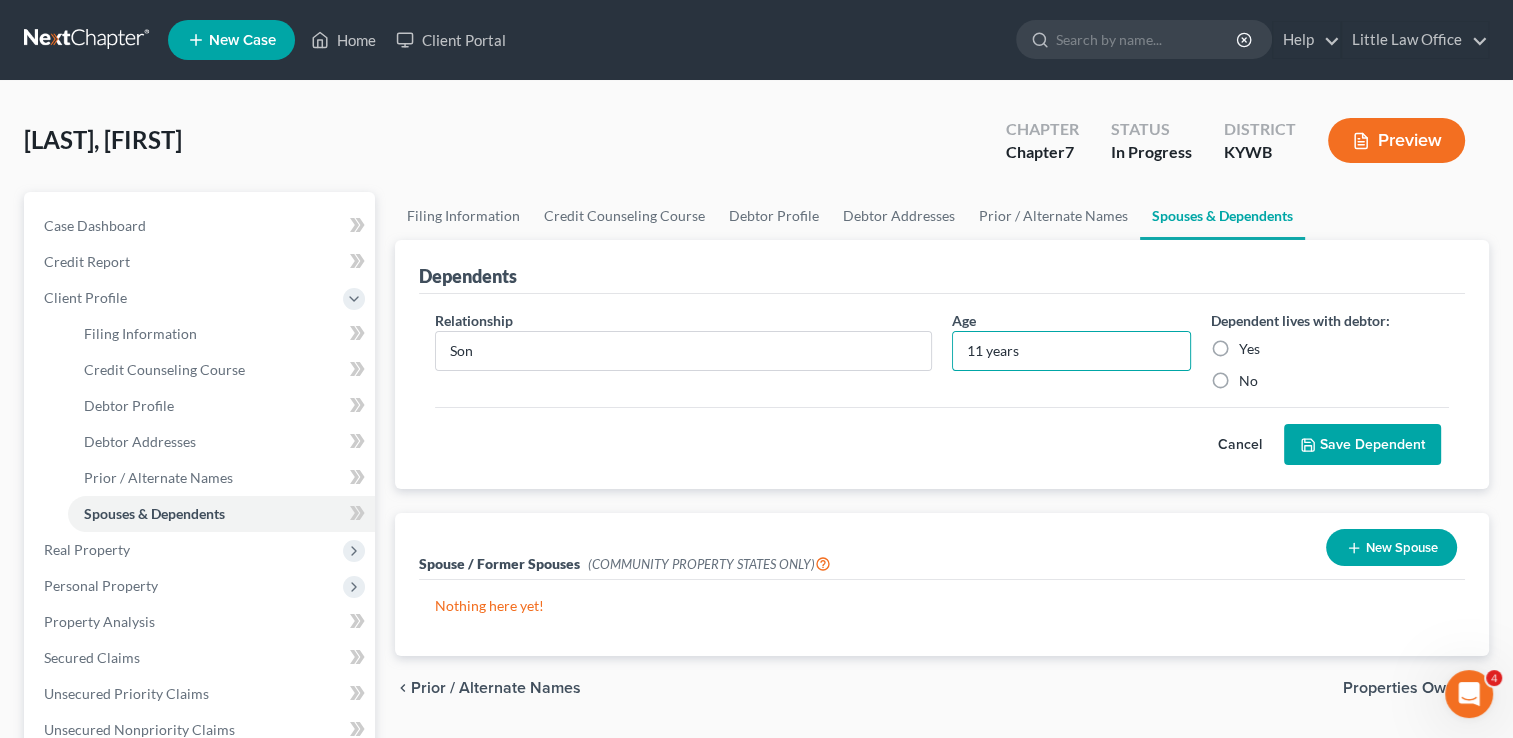 click on "Yes" at bounding box center [1249, 349] 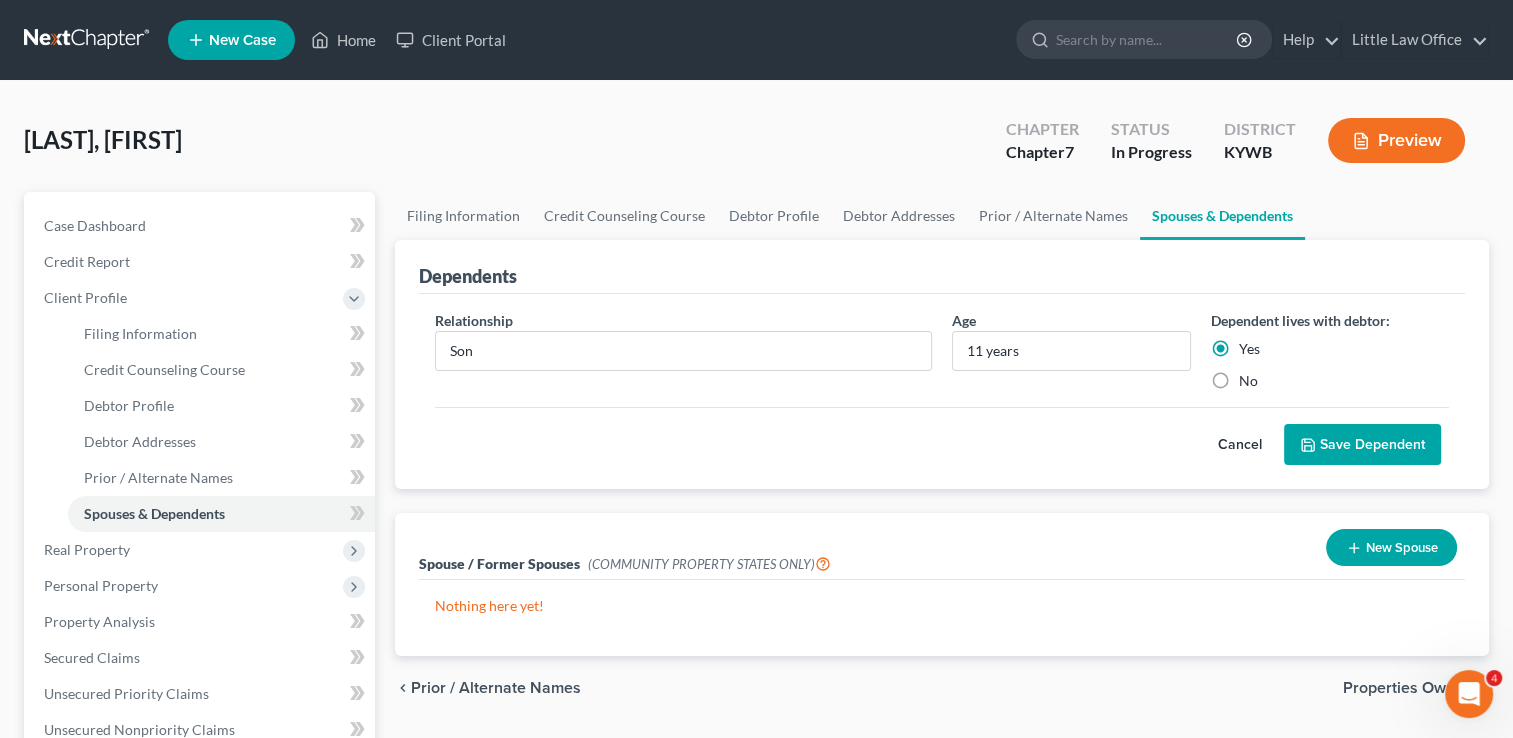 click 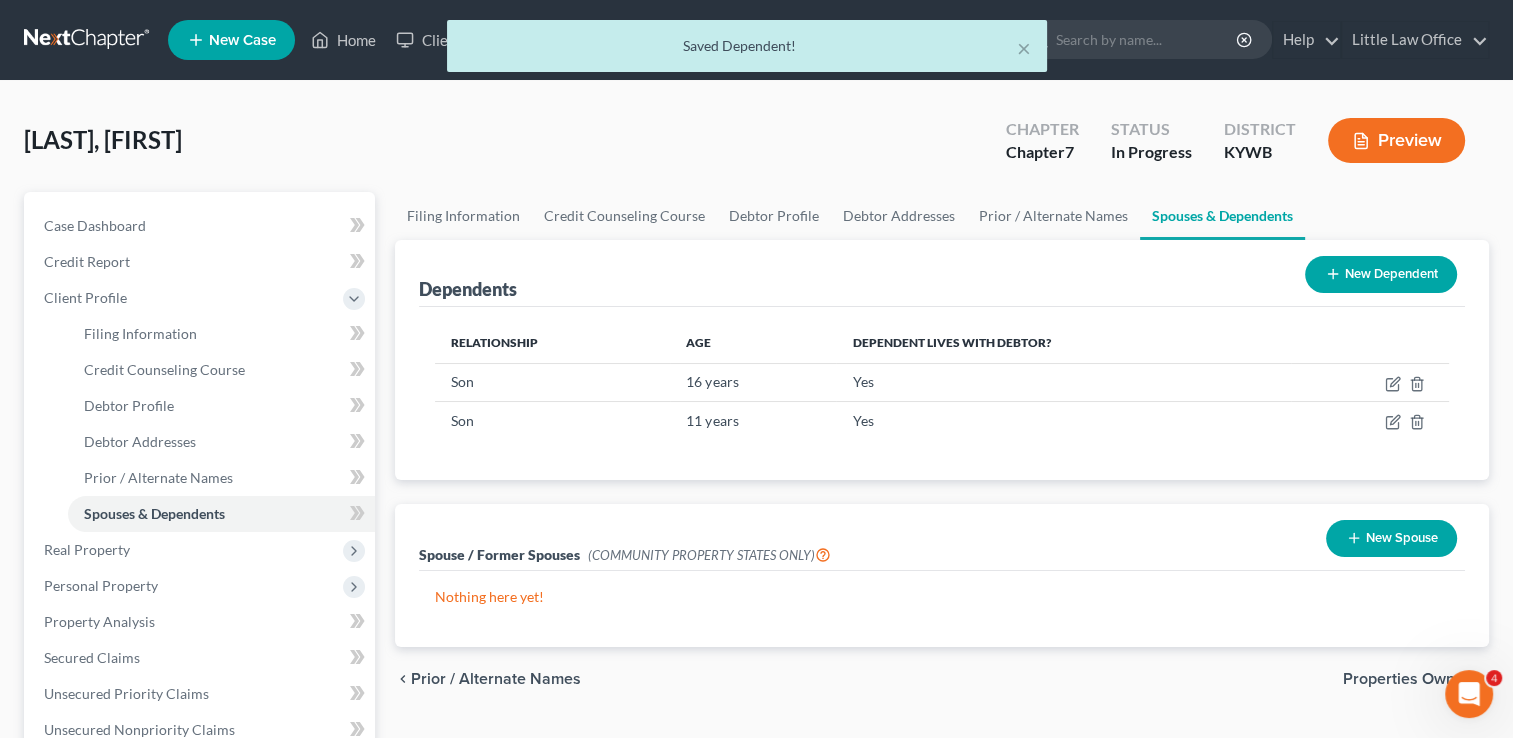 click on "New Dependent" at bounding box center [1381, 274] 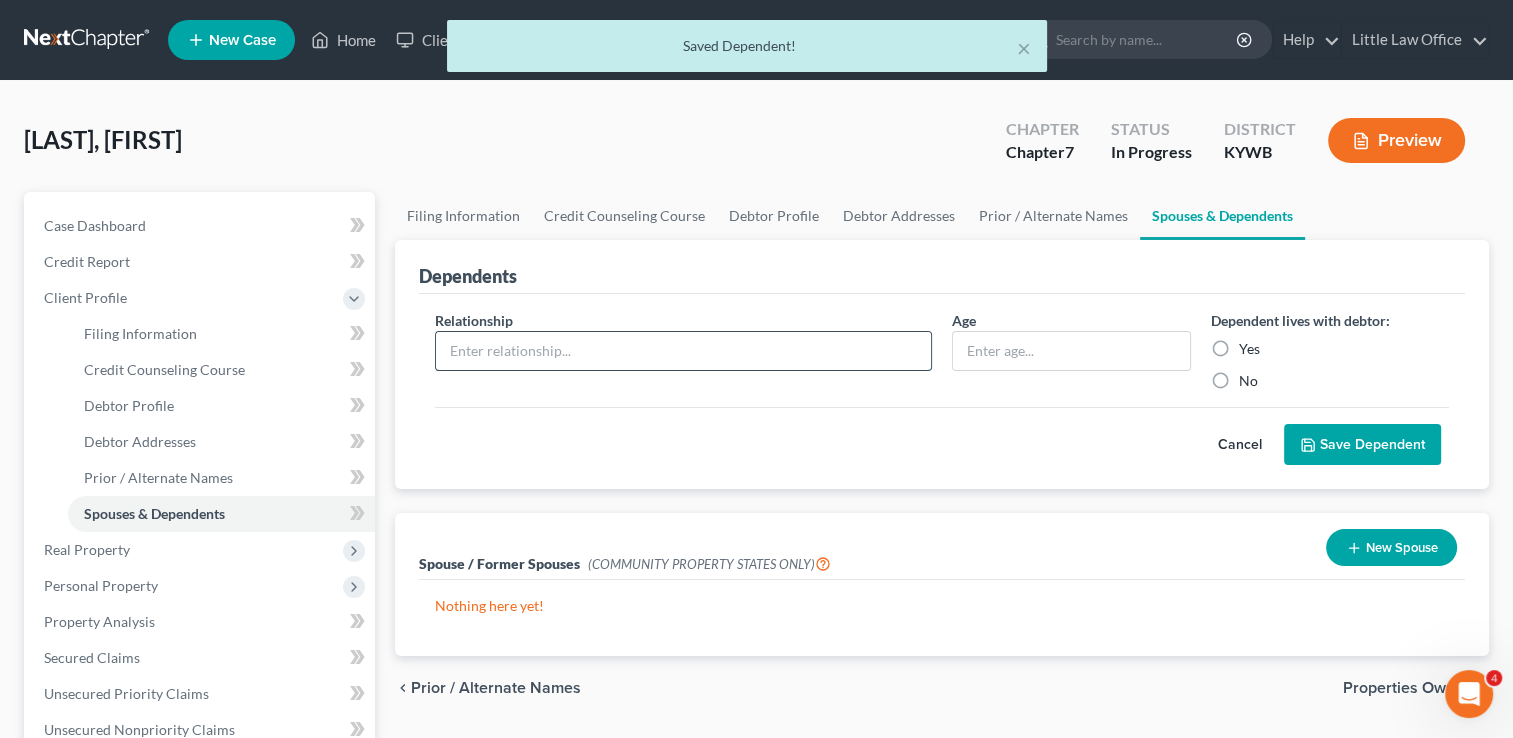 click at bounding box center (683, 351) 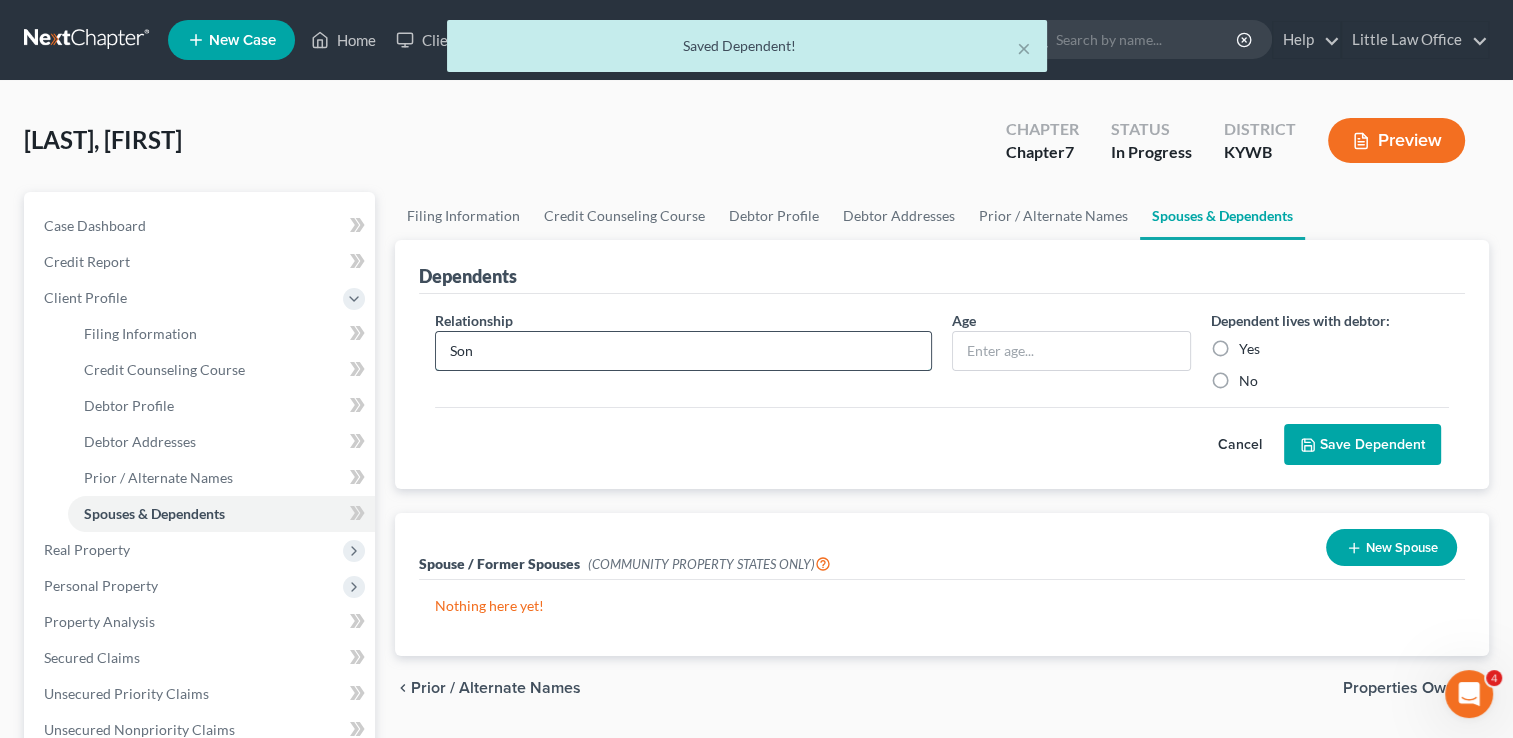 type on "Son" 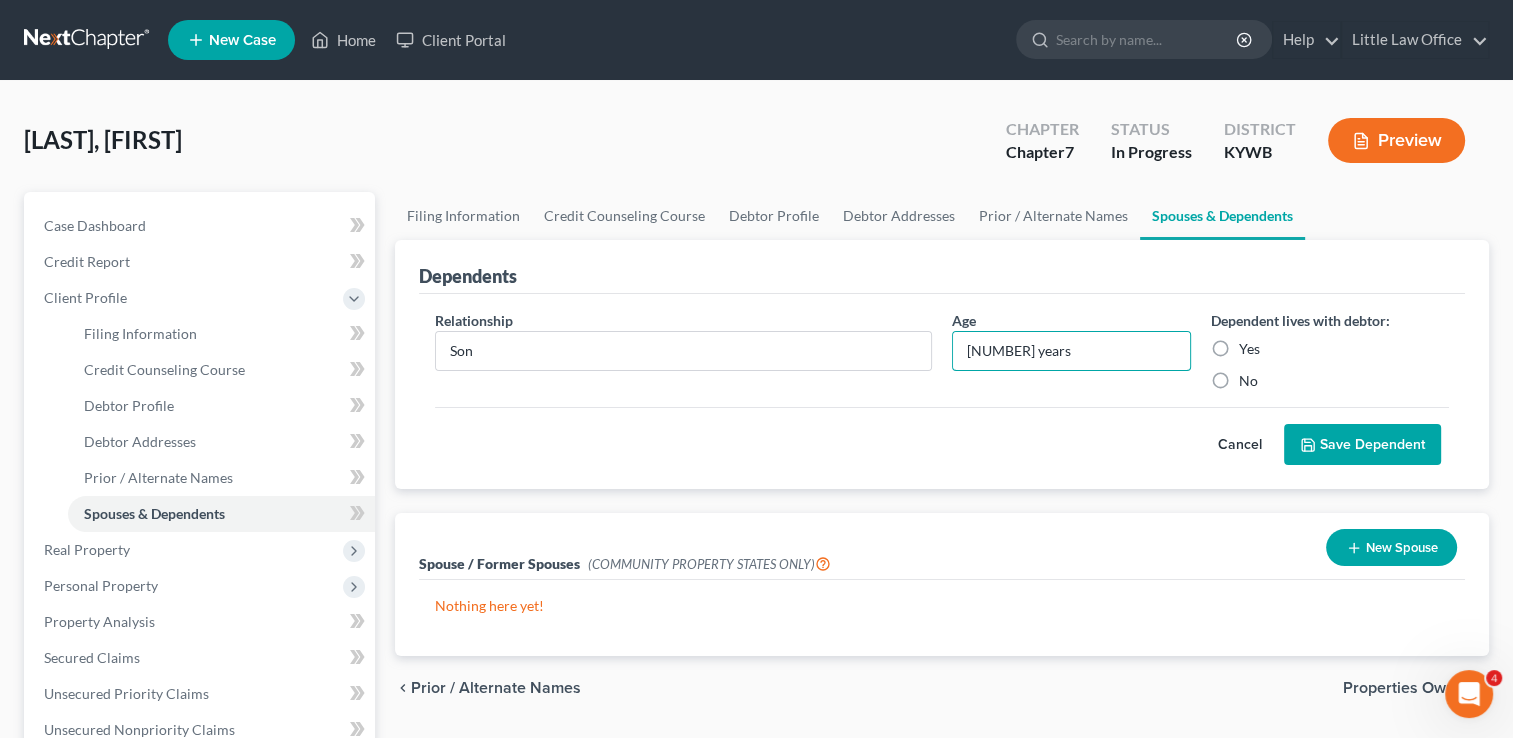 type on "6 years" 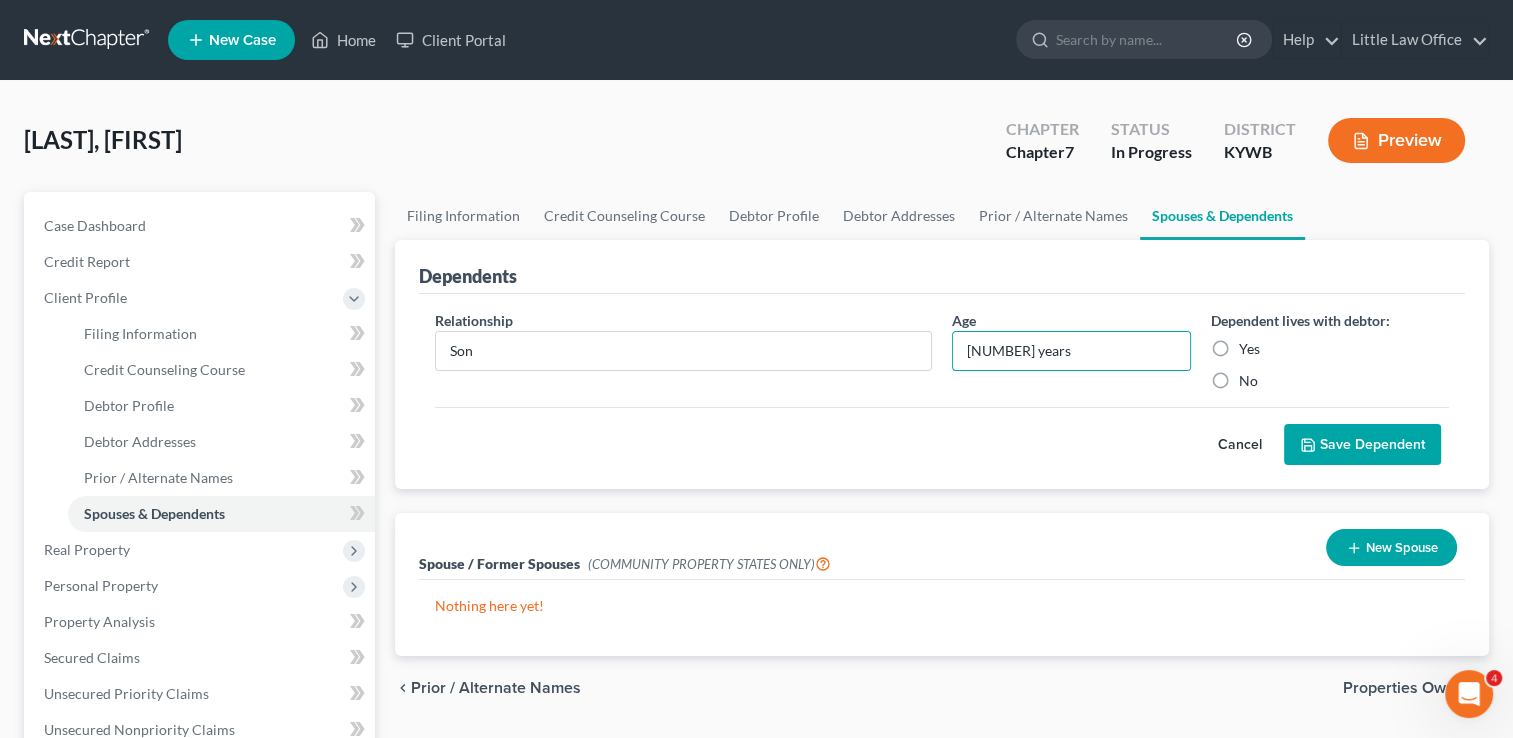 click on "Yes" at bounding box center [1249, 349] 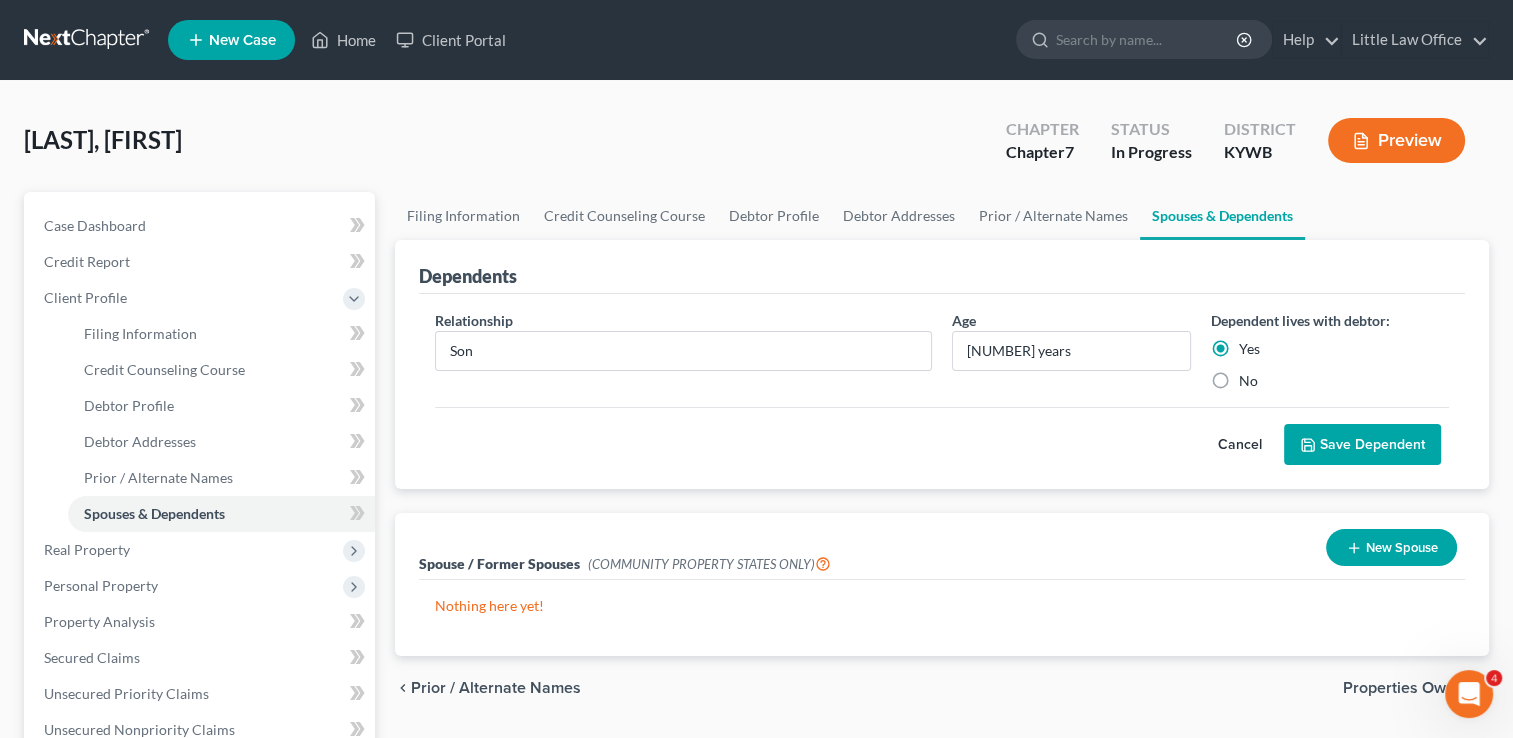 click 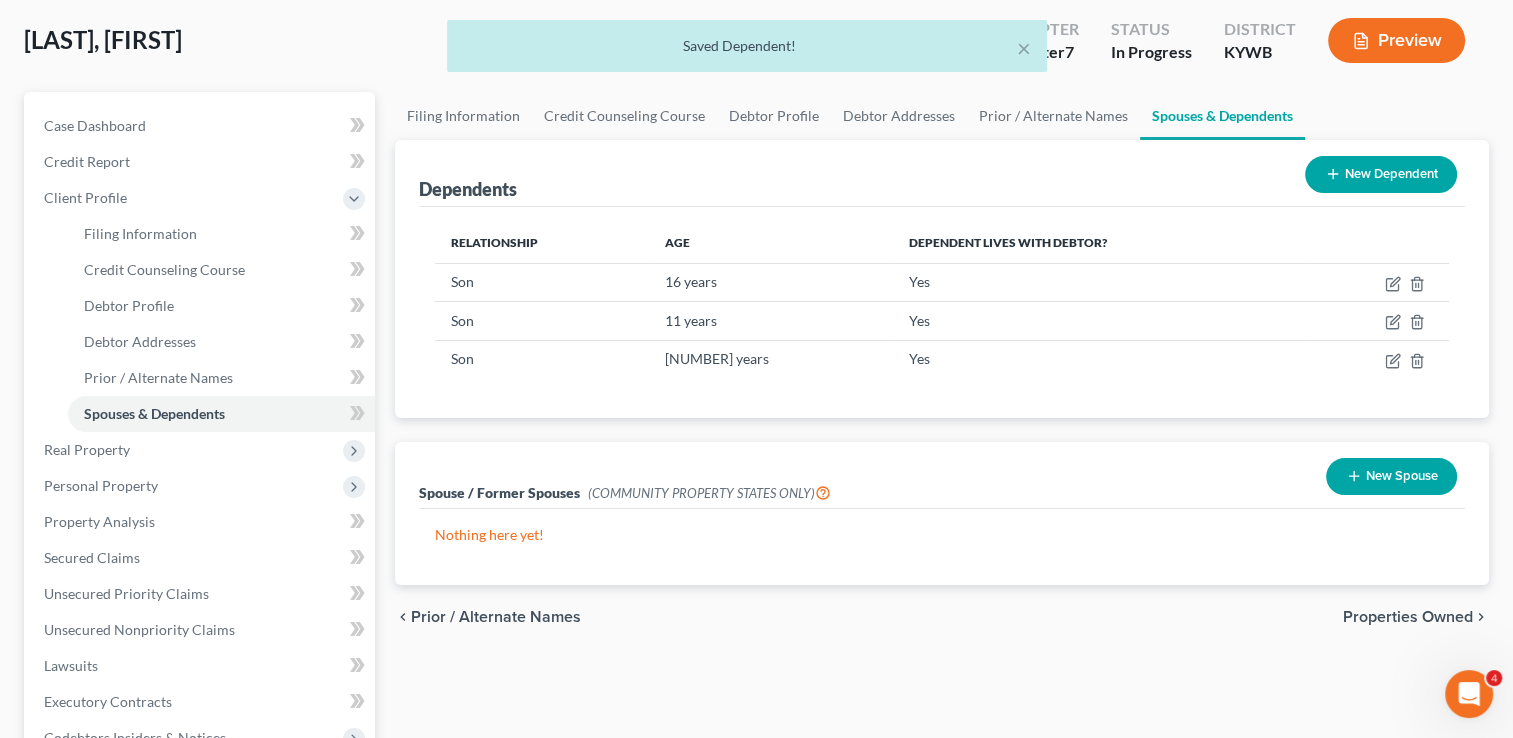 scroll, scrollTop: 107, scrollLeft: 0, axis: vertical 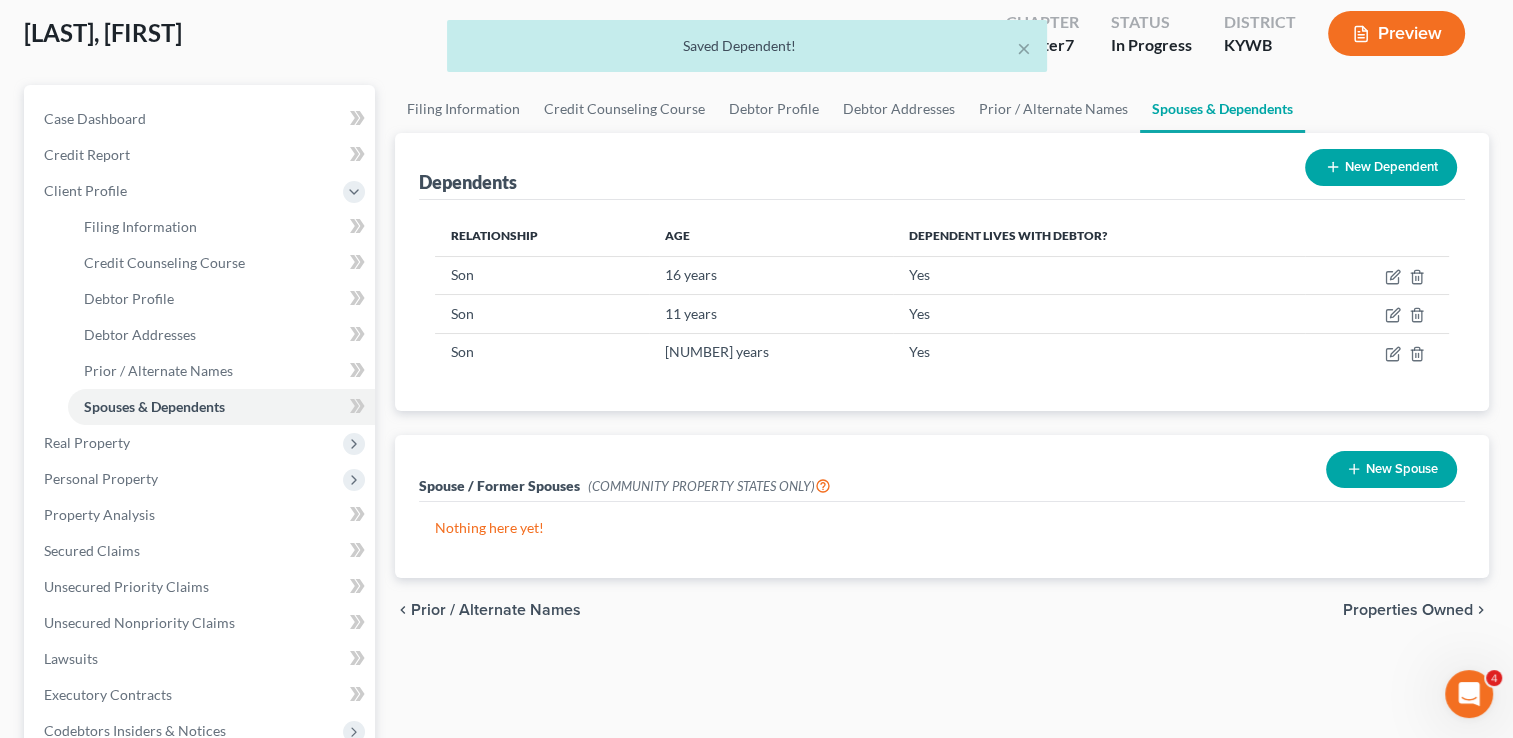 click on "Properties Owned" at bounding box center (1408, 610) 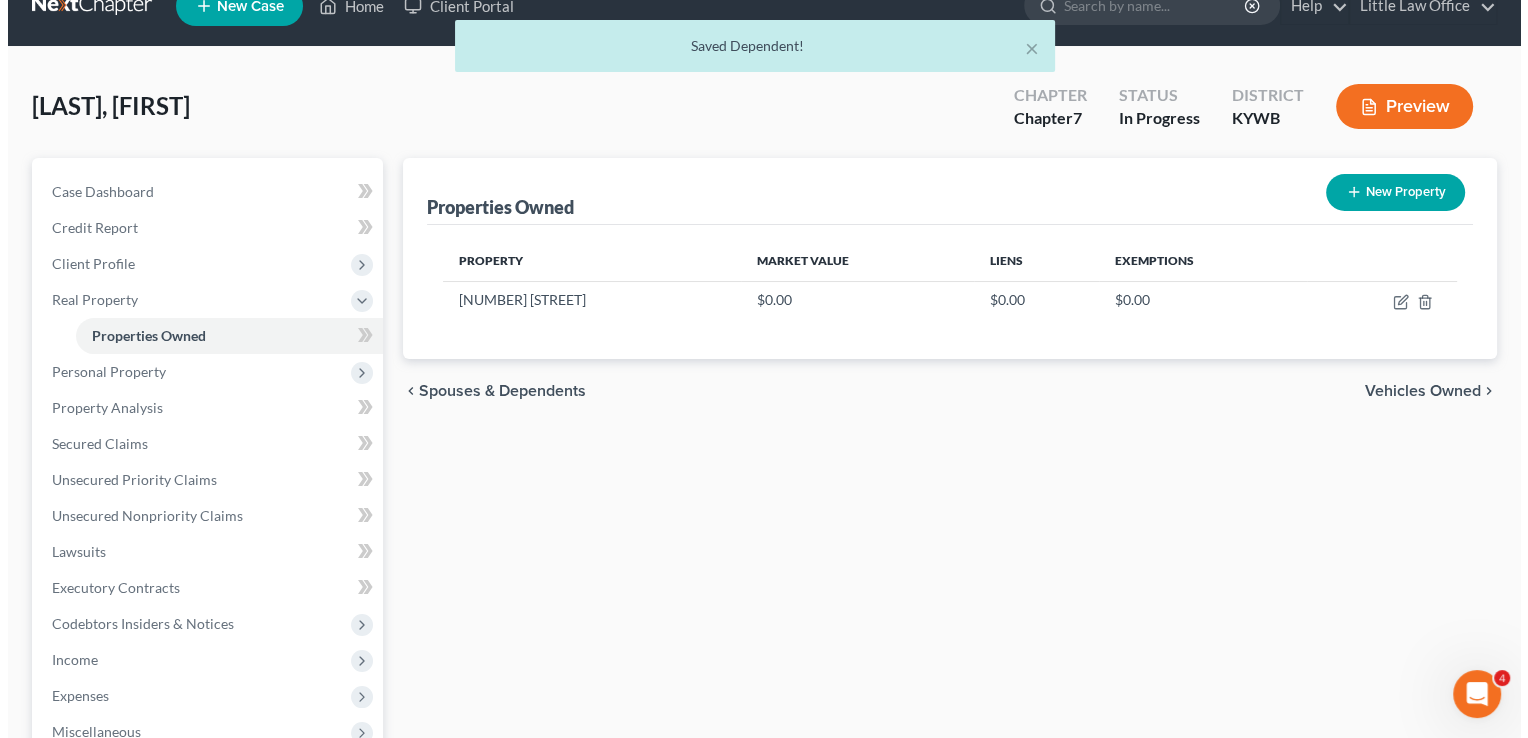 scroll, scrollTop: 0, scrollLeft: 0, axis: both 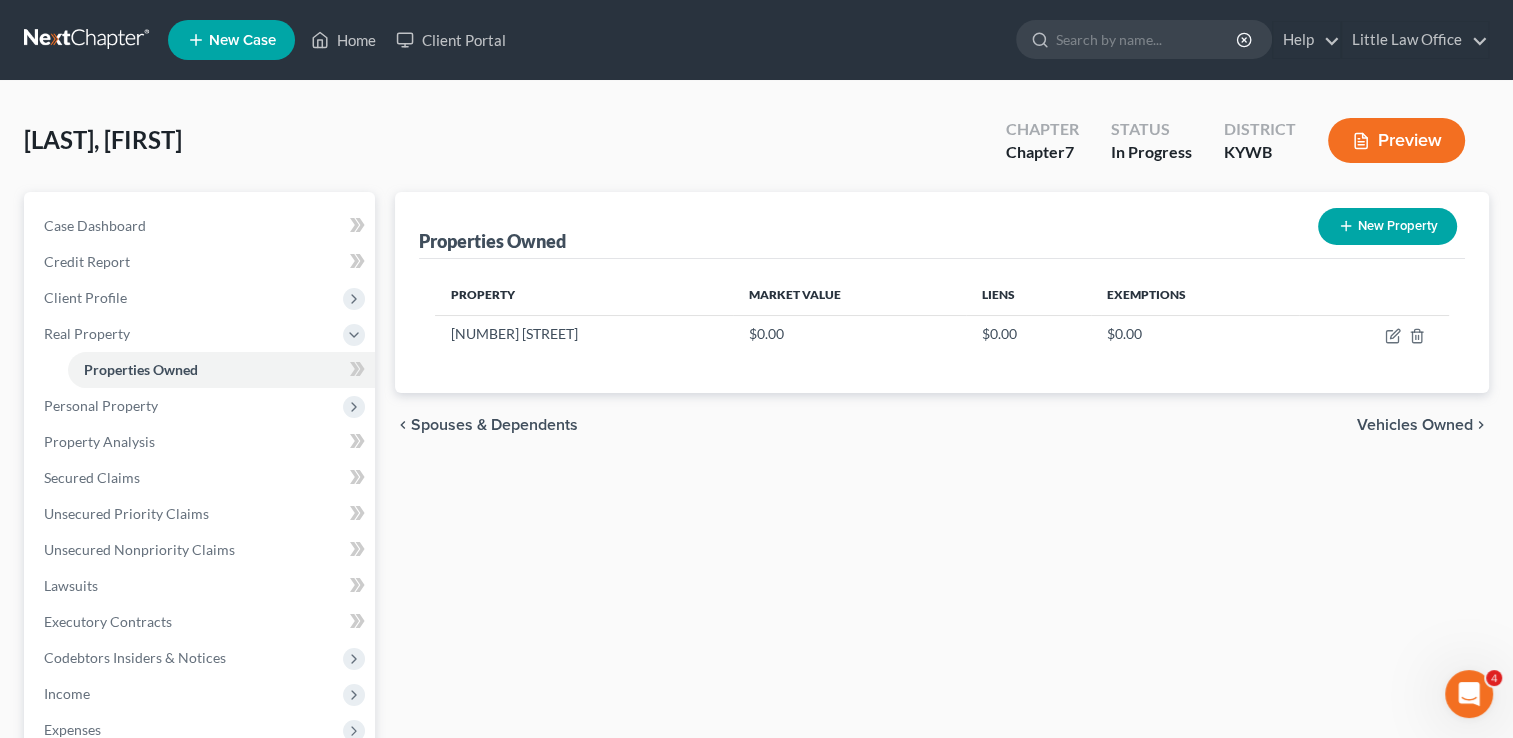 click on "Vehicles Owned" at bounding box center (1415, 425) 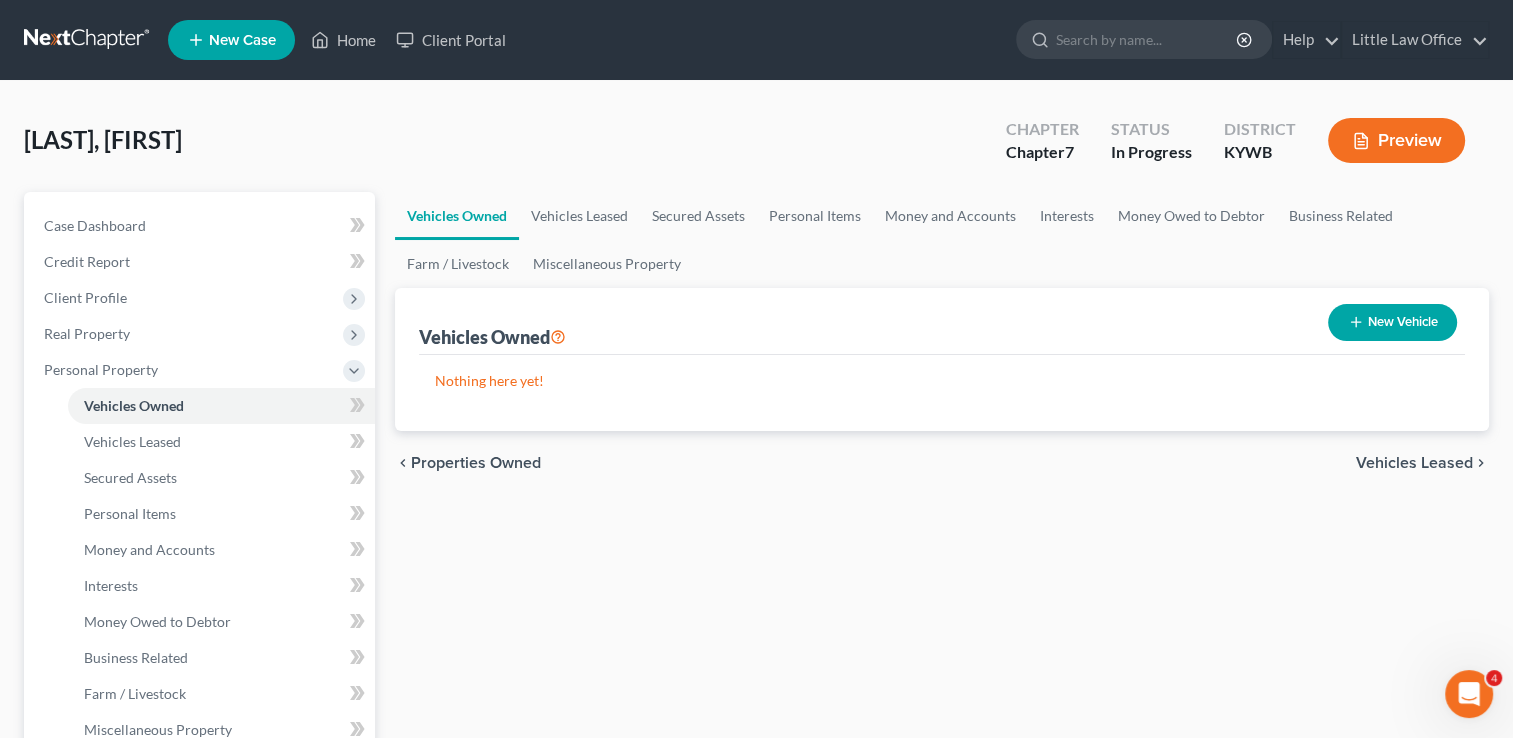 click on "New Vehicle" at bounding box center (1392, 322) 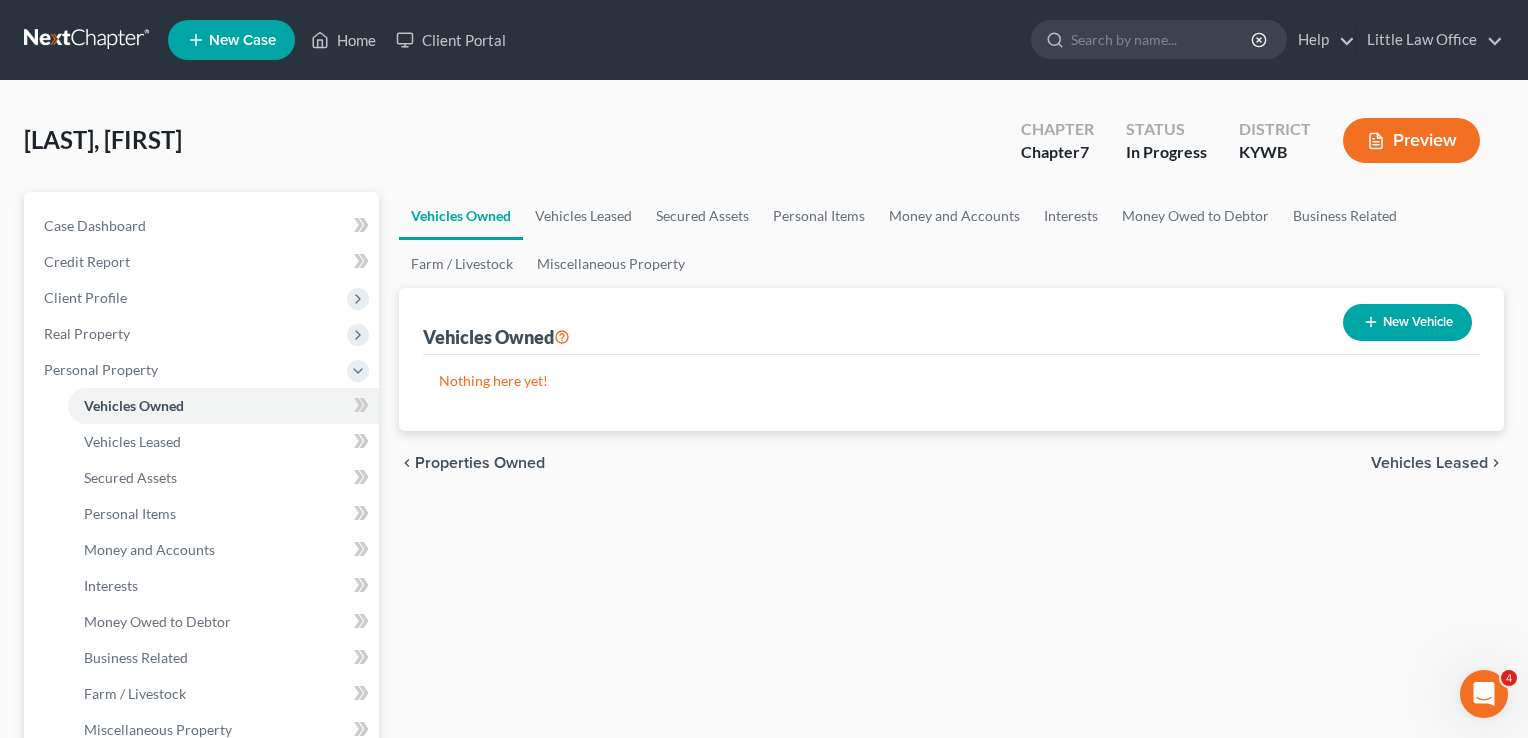 select on "0" 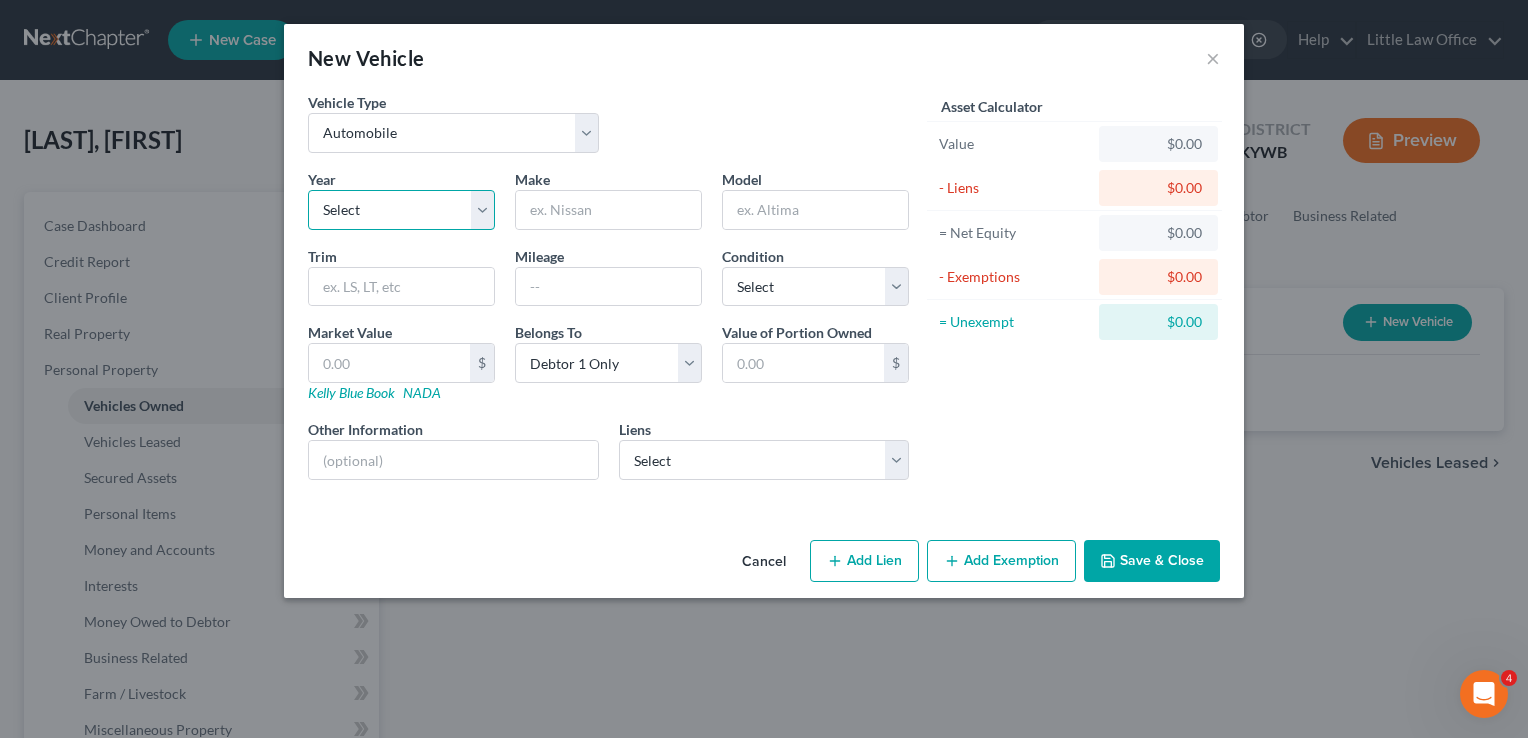 click on "Select 2026 2025 2024 2023 2022 2021 2020 2019 2018 2017 2016 2015 2014 2013 2012 2011 2010 2009 2008 2007 2006 2005 2004 2003 2002 2001 2000 1999 1998 1997 1996 1995 1994 1993 1992 1991 1990 1989 1988 1987 1986 1985 1984 1983 1982 1981 1980 1979 1978 1977 1976 1975 1974 1973 1972 1971 1970 1969 1968 1967 1966 1965 1964 1963 1962 1961 1960 1959 1958 1957 1956 1955 1954 1953 1952 1951 1950 1949 1948 1947 1946 1945 1944 1943 1942 1941 1940 1939 1938 1937 1936 1935 1934 1933 1932 1931 1930 1929 1928 1927 1926 1925 1924 1923 1922 1921 1920 1919 1918 1917 1916 1915 1914 1913 1912 1911 1910 1909 1908 1907 1906 1905 1904 1903 1902 1901" at bounding box center [401, 210] 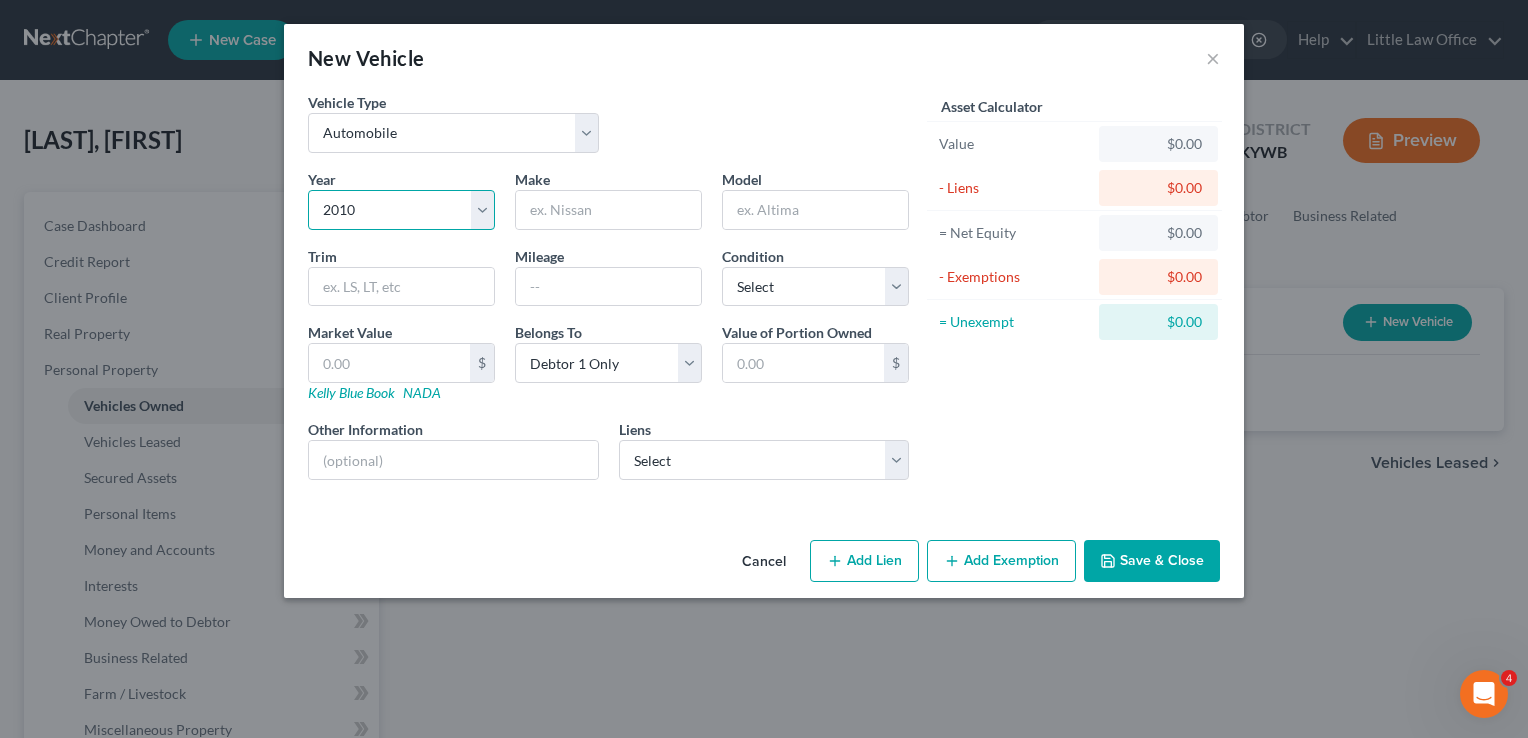 click on "Select 2026 2025 2024 2023 2022 2021 2020 2019 2018 2017 2016 2015 2014 2013 2012 2011 2010 2009 2008 2007 2006 2005 2004 2003 2002 2001 2000 1999 1998 1997 1996 1995 1994 1993 1992 1991 1990 1989 1988 1987 1986 1985 1984 1983 1982 1981 1980 1979 1978 1977 1976 1975 1974 1973 1972 1971 1970 1969 1968 1967 1966 1965 1964 1963 1962 1961 1960 1959 1958 1957 1956 1955 1954 1953 1952 1951 1950 1949 1948 1947 1946 1945 1944 1943 1942 1941 1940 1939 1938 1937 1936 1935 1934 1933 1932 1931 1930 1929 1928 1927 1926 1925 1924 1923 1922 1921 1920 1919 1918 1917 1916 1915 1914 1913 1912 1911 1910 1909 1908 1907 1906 1905 1904 1903 1902 1901" at bounding box center (401, 210) 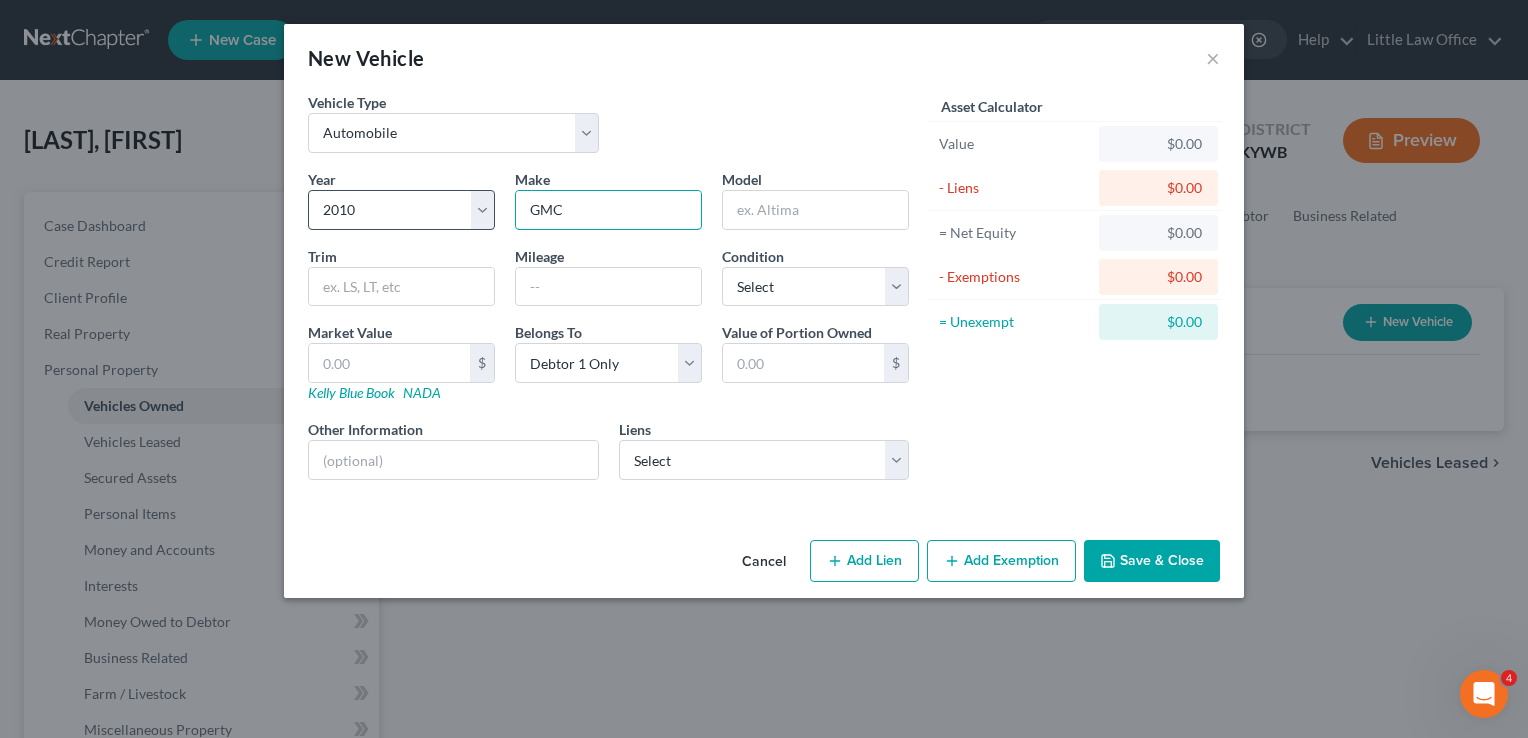 type on "GMC" 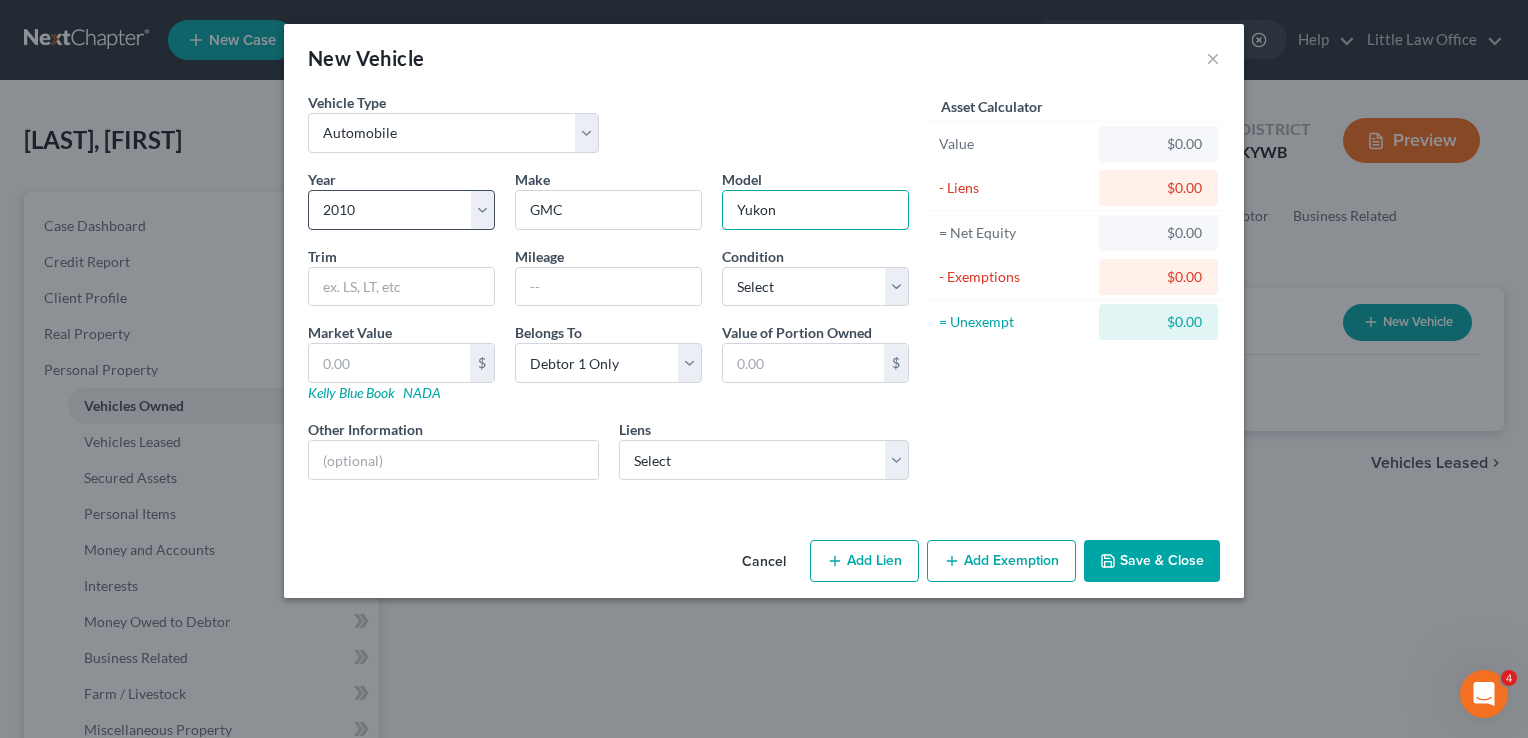 type on "Yukon" 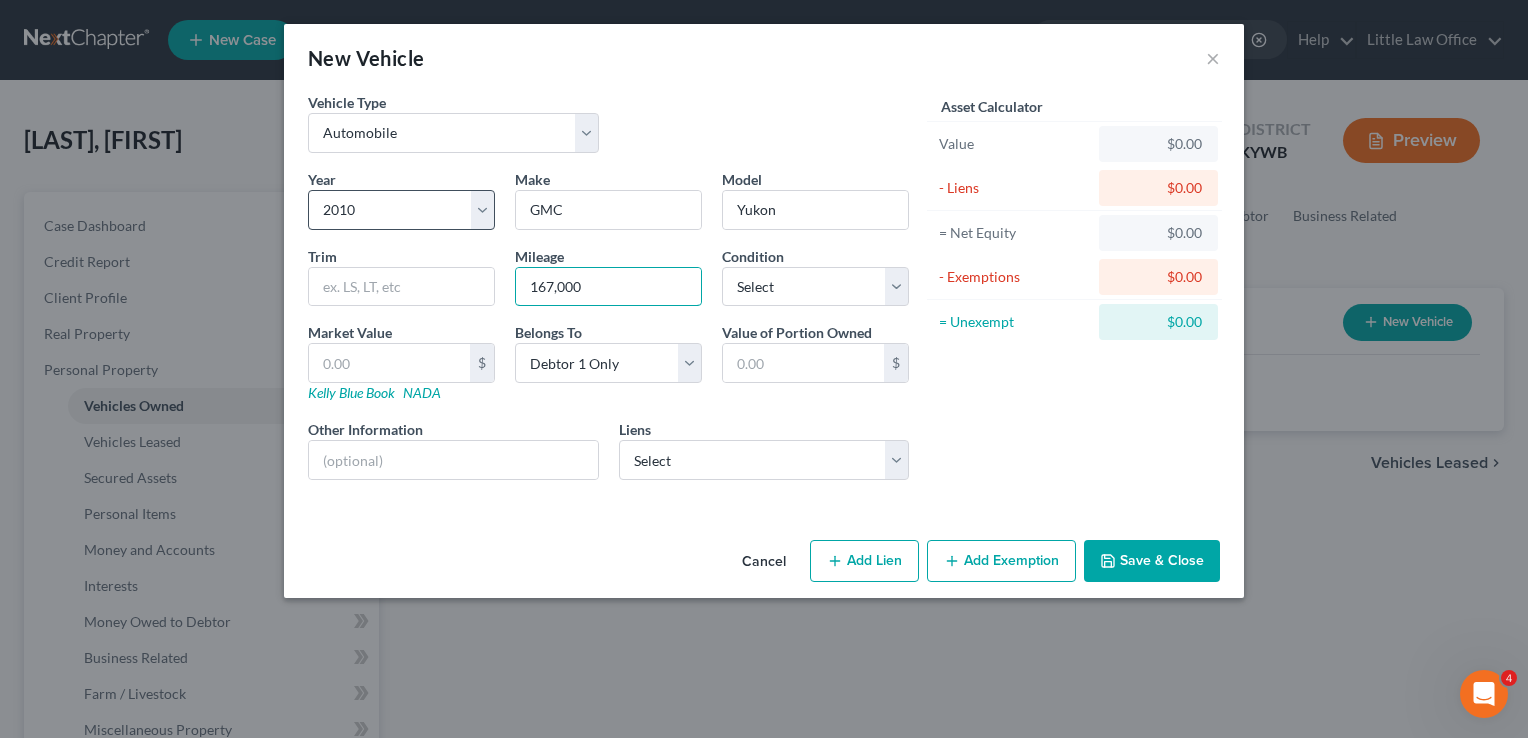 type on "167,000" 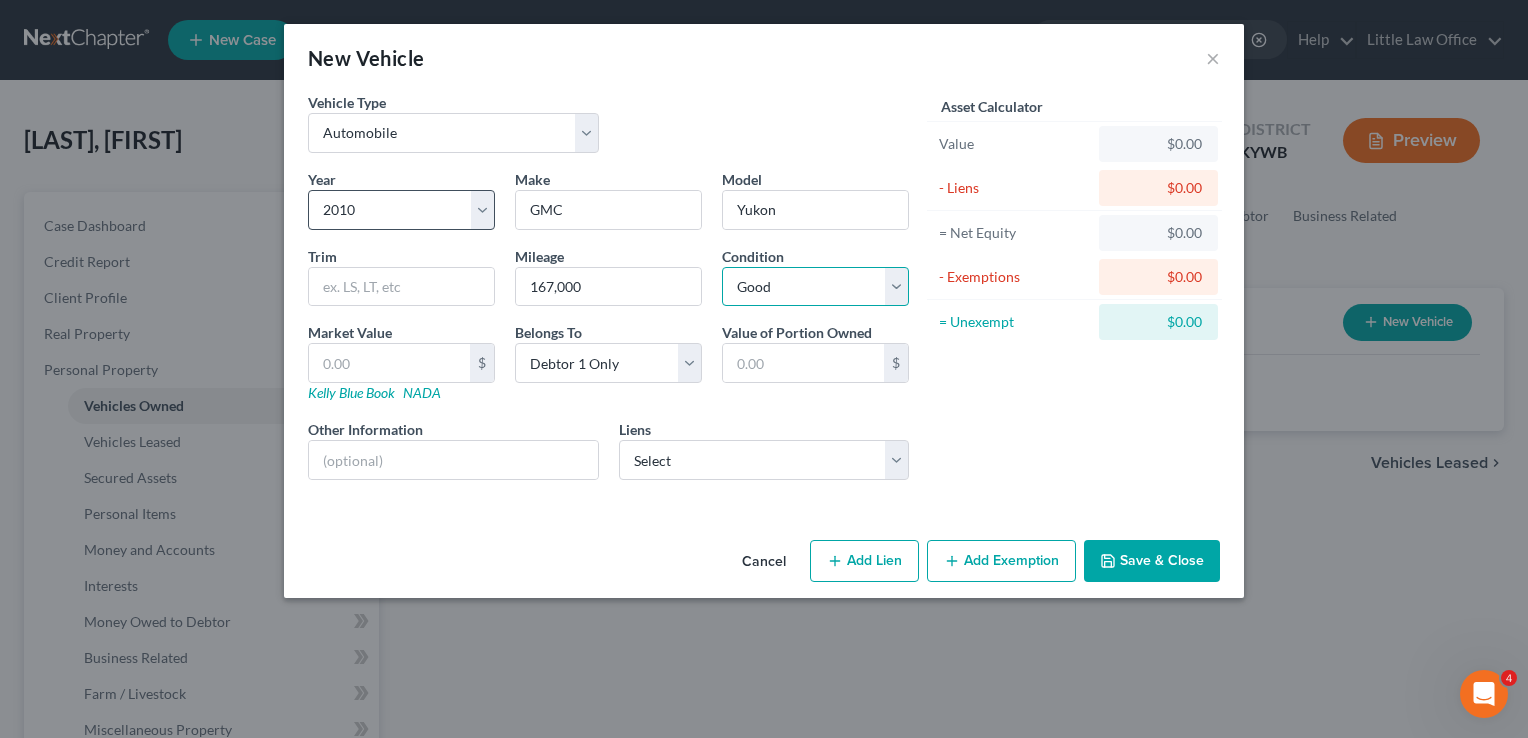 select on "3" 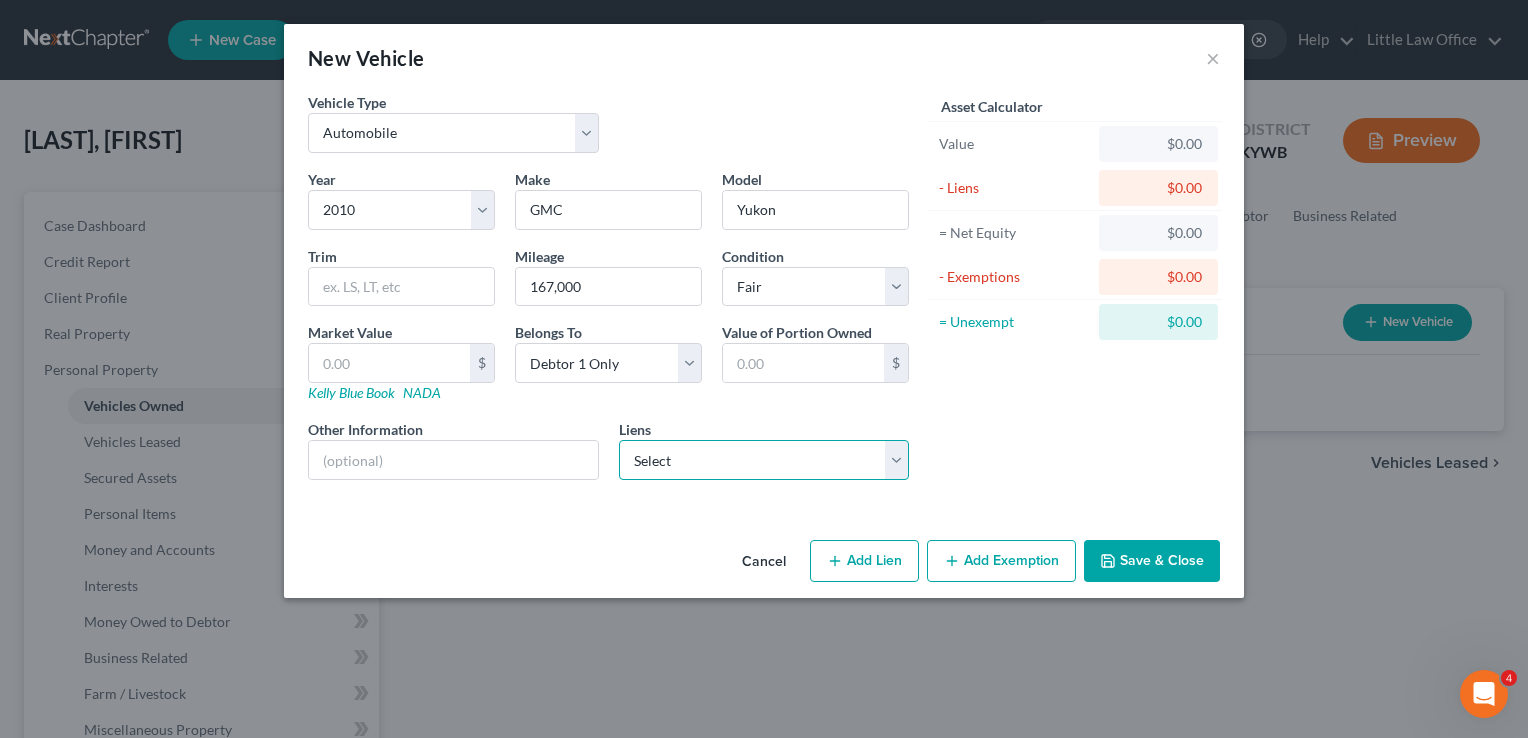 click on "Select Ky Housing Corp - $133,152.00 Onemain - $14,404.00 Heights Fin - $3,465.00 Ky Housing - $3,394.00" at bounding box center [764, 460] 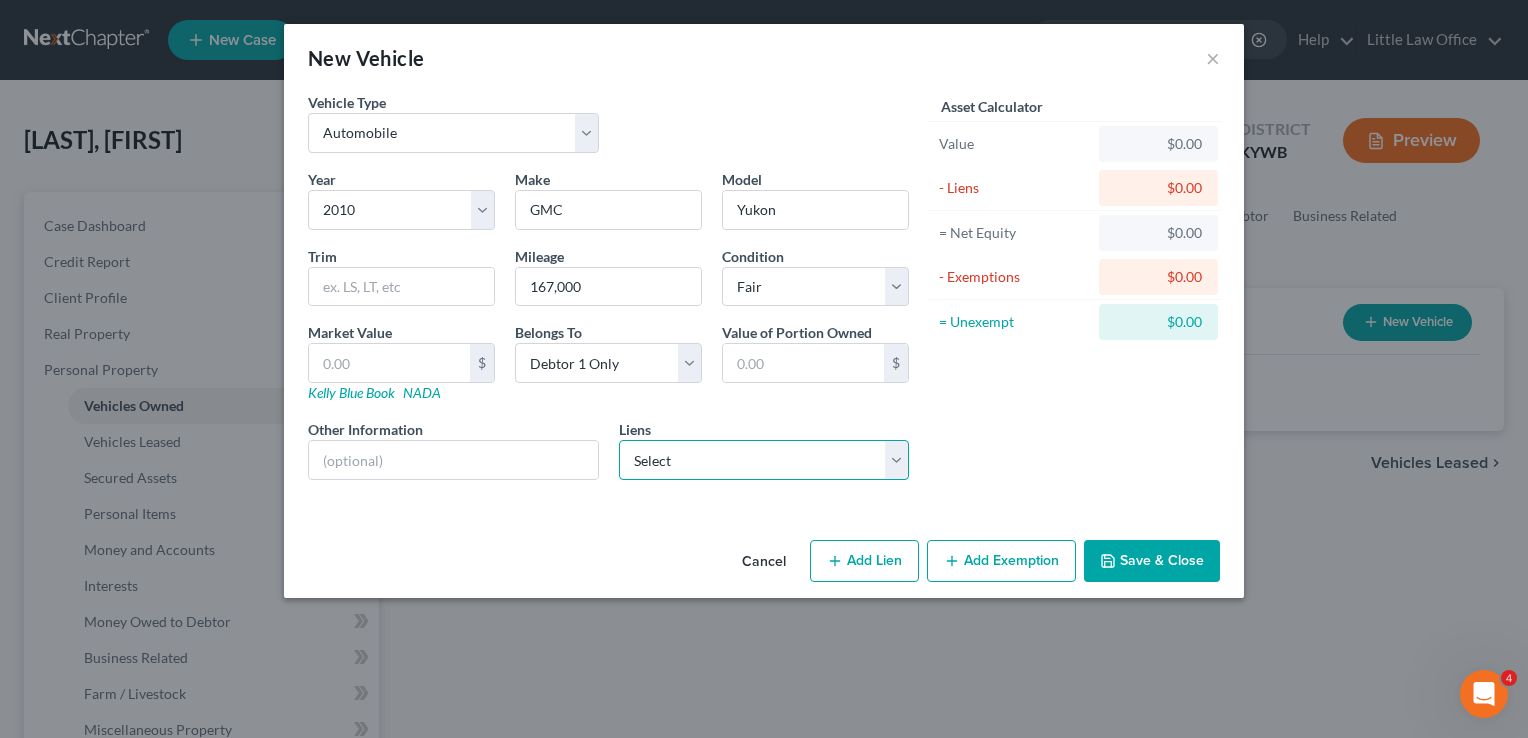 select on "1" 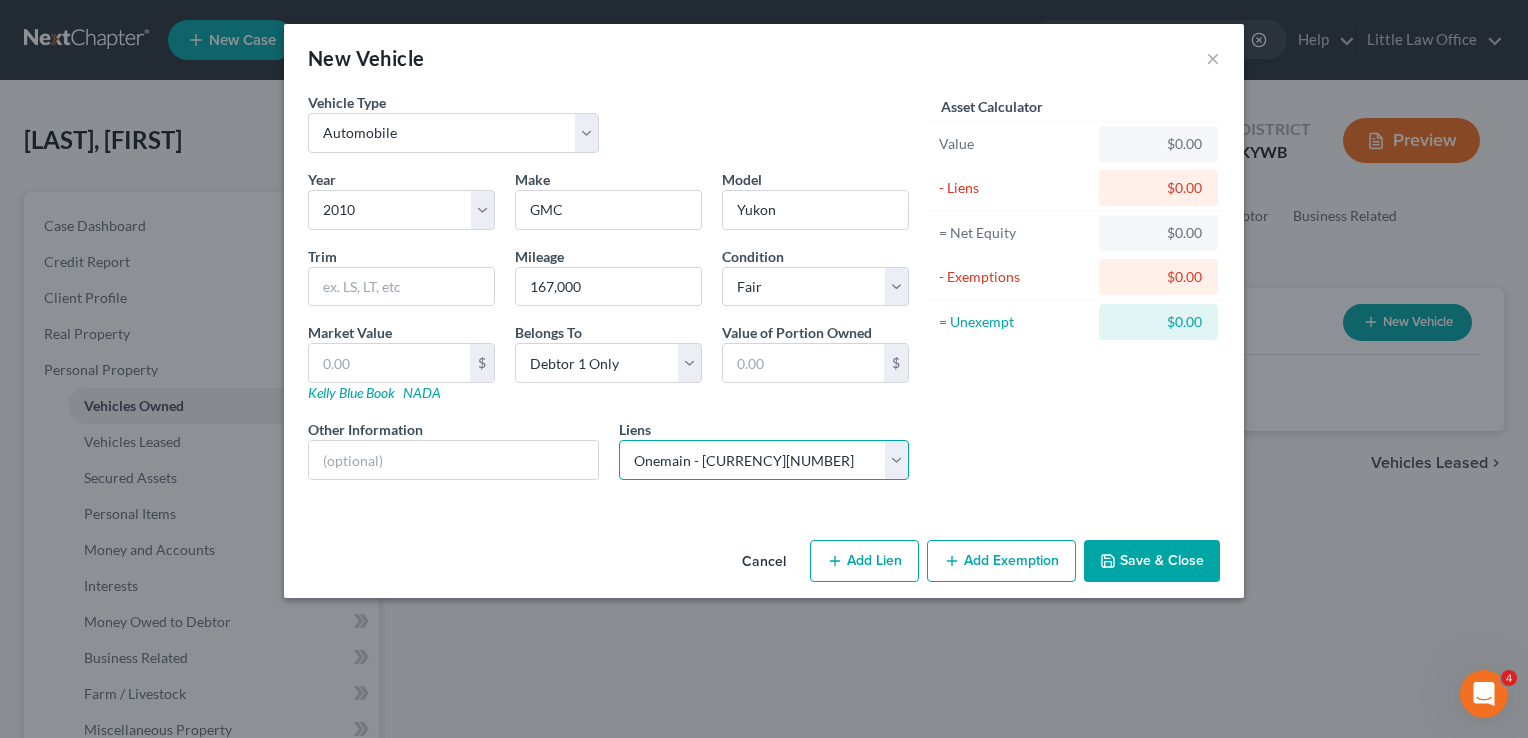 click on "Select Ky Housing Corp - $133,152.00 Onemain - $14,404.00 Heights Fin - $3,465.00 Ky Housing - $3,394.00" at bounding box center (764, 460) 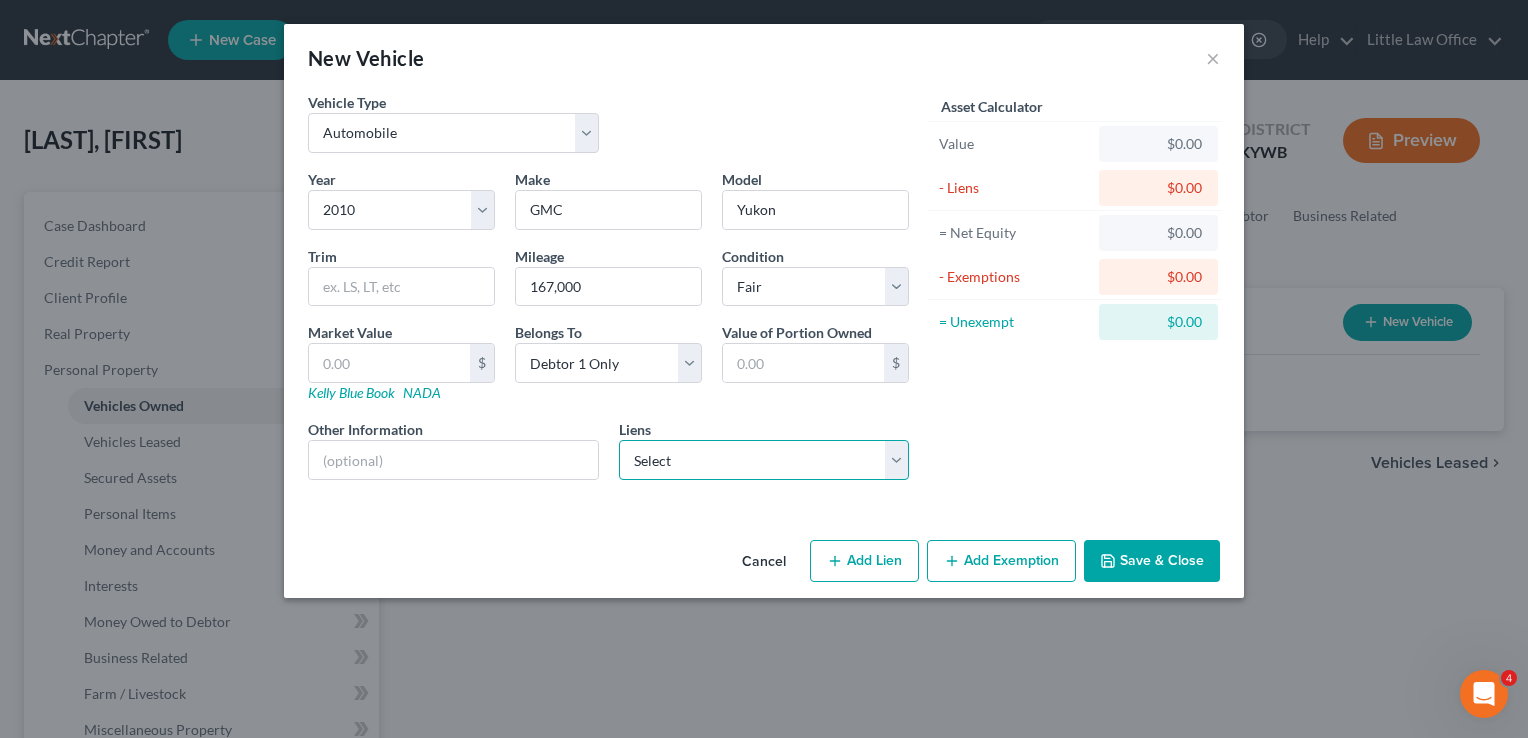 select on "15" 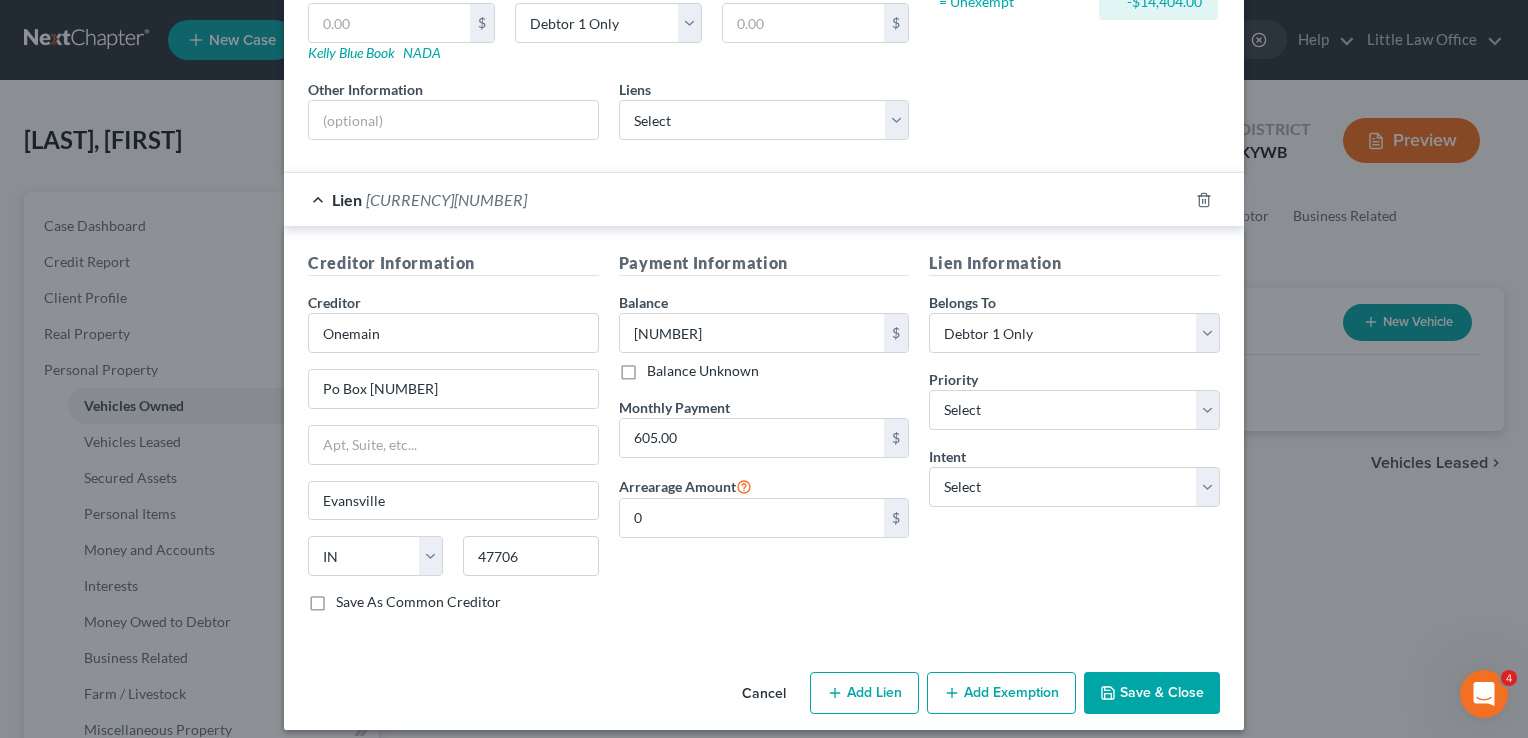 scroll, scrollTop: 341, scrollLeft: 0, axis: vertical 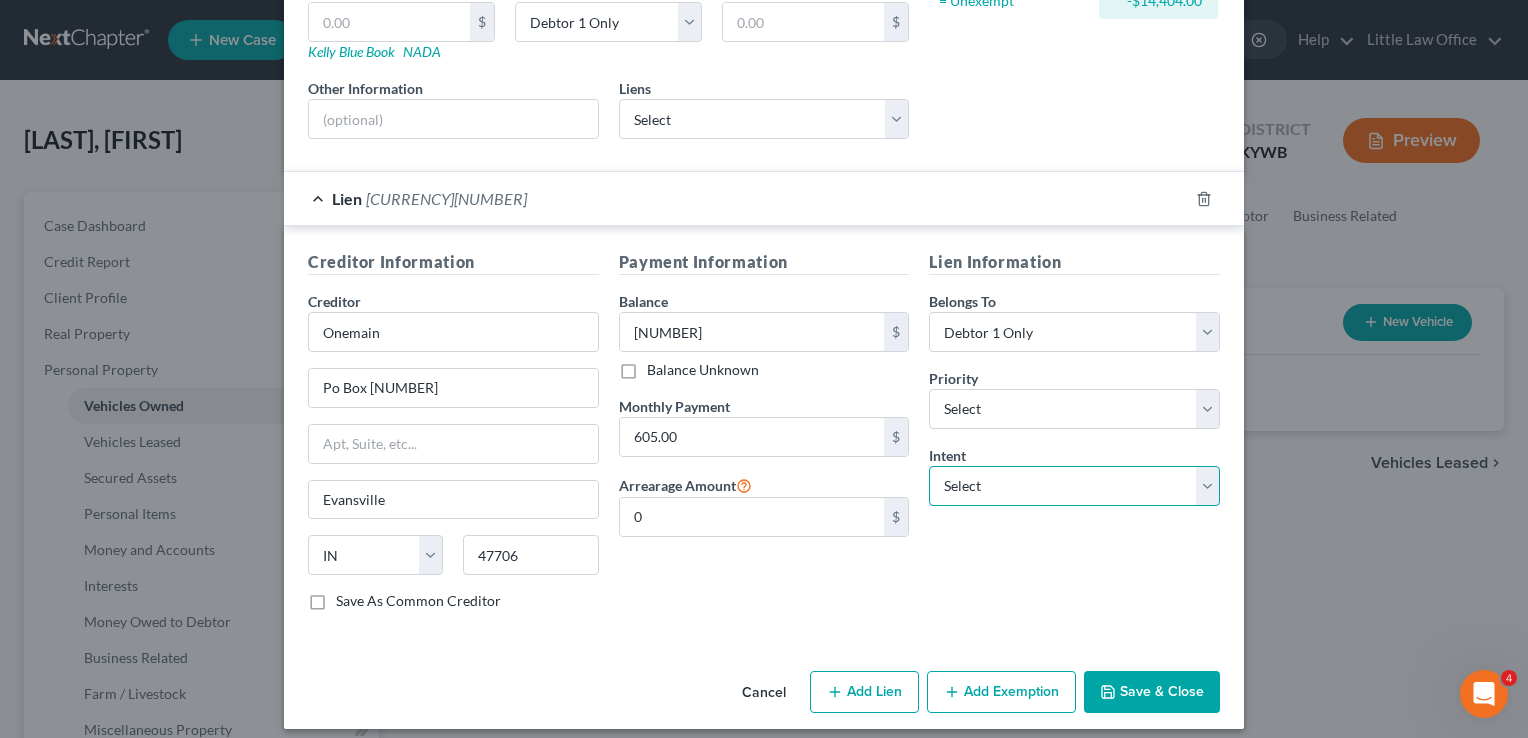 click on "Select Surrender Redeem Reaffirm Avoid Other" at bounding box center (1074, 486) 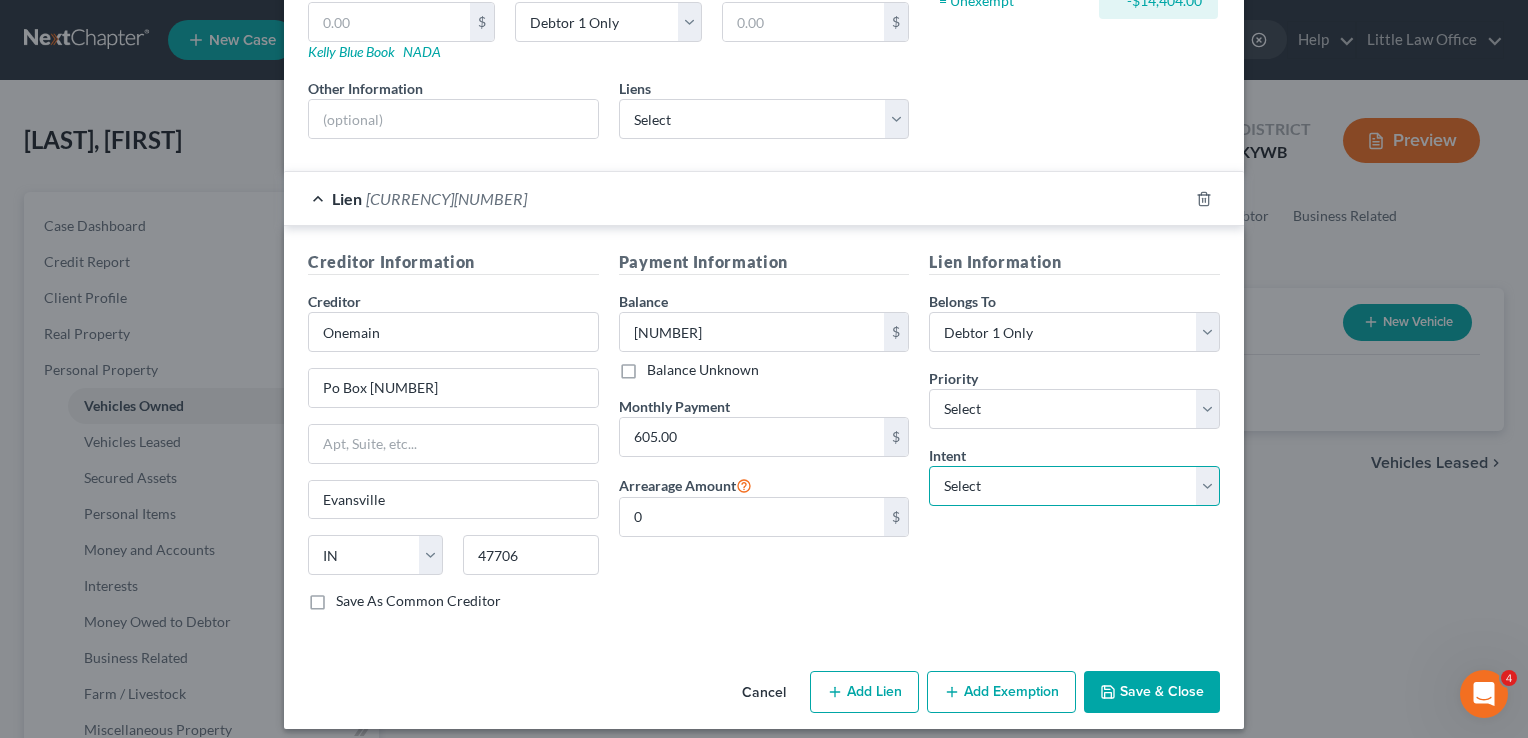 select on "2" 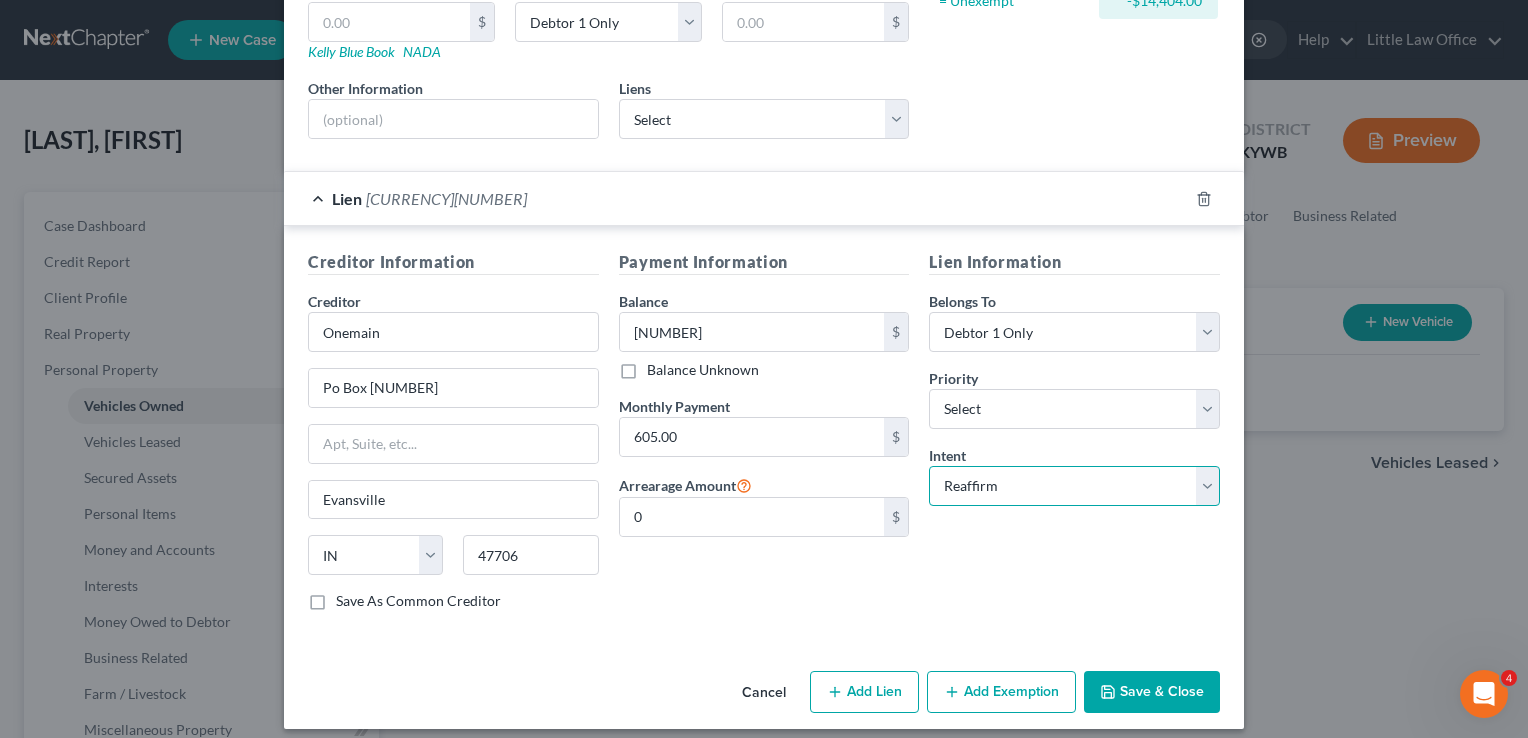 click on "Select Surrender Redeem Reaffirm Avoid Other" at bounding box center (1074, 486) 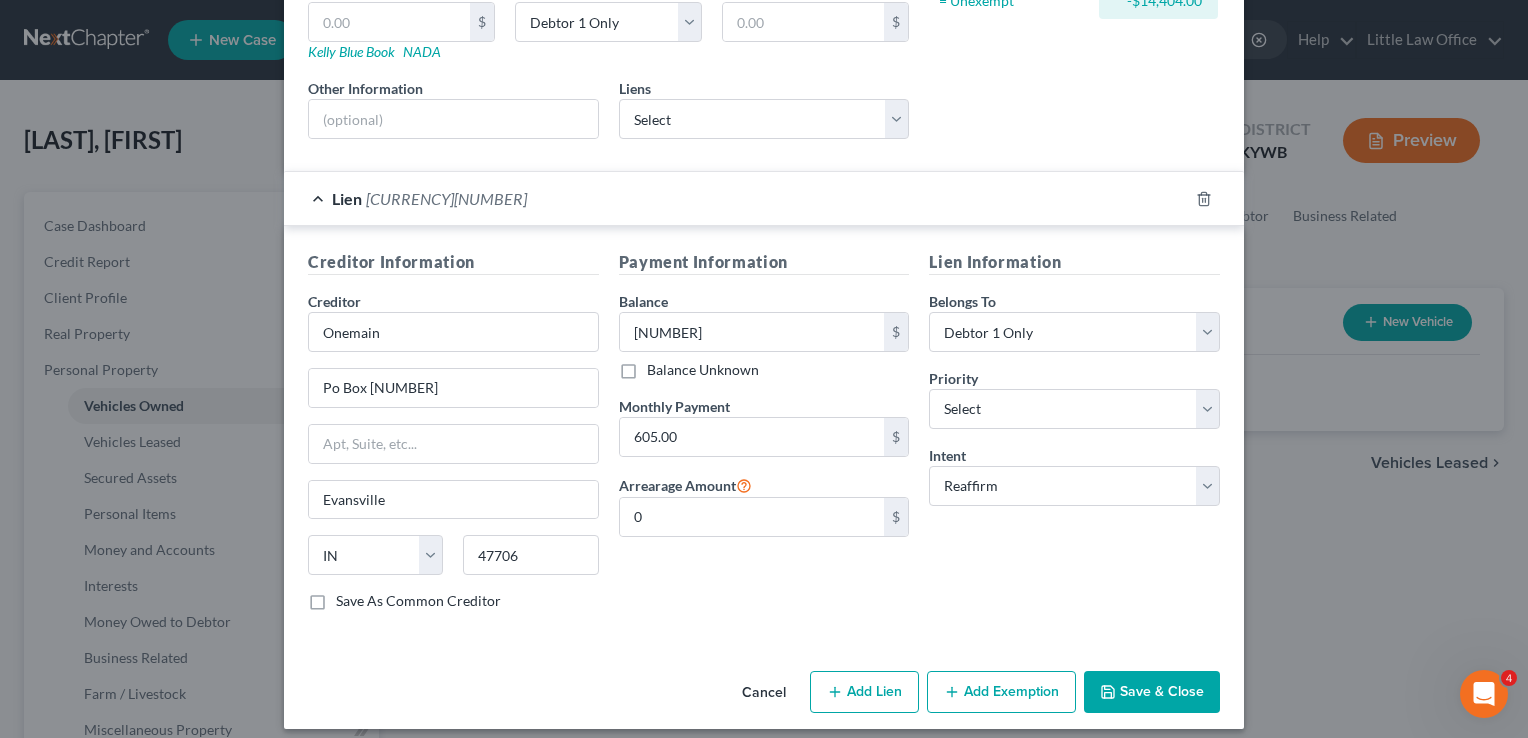 click on "Save & Close" at bounding box center [1152, 692] 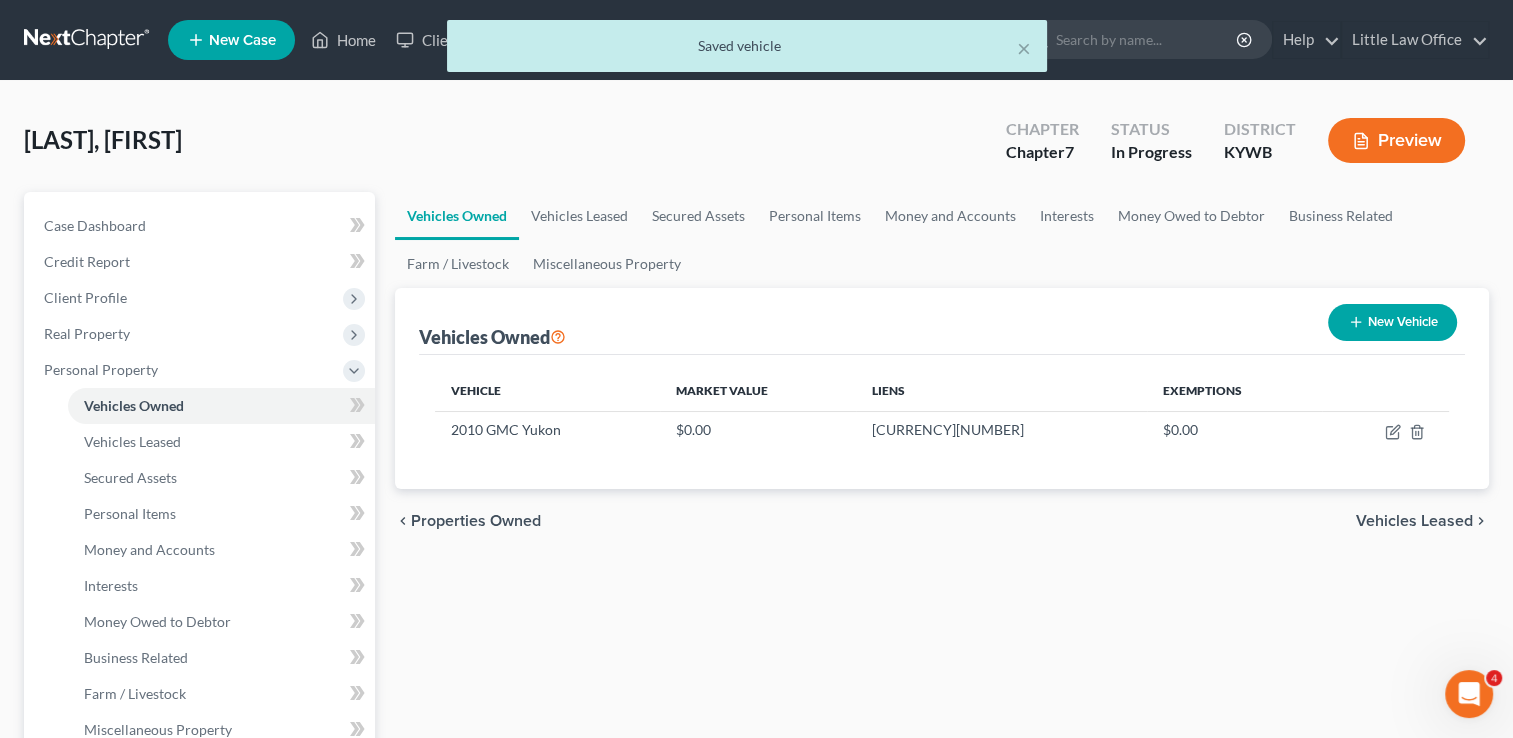 click on "New Vehicle" at bounding box center [1392, 322] 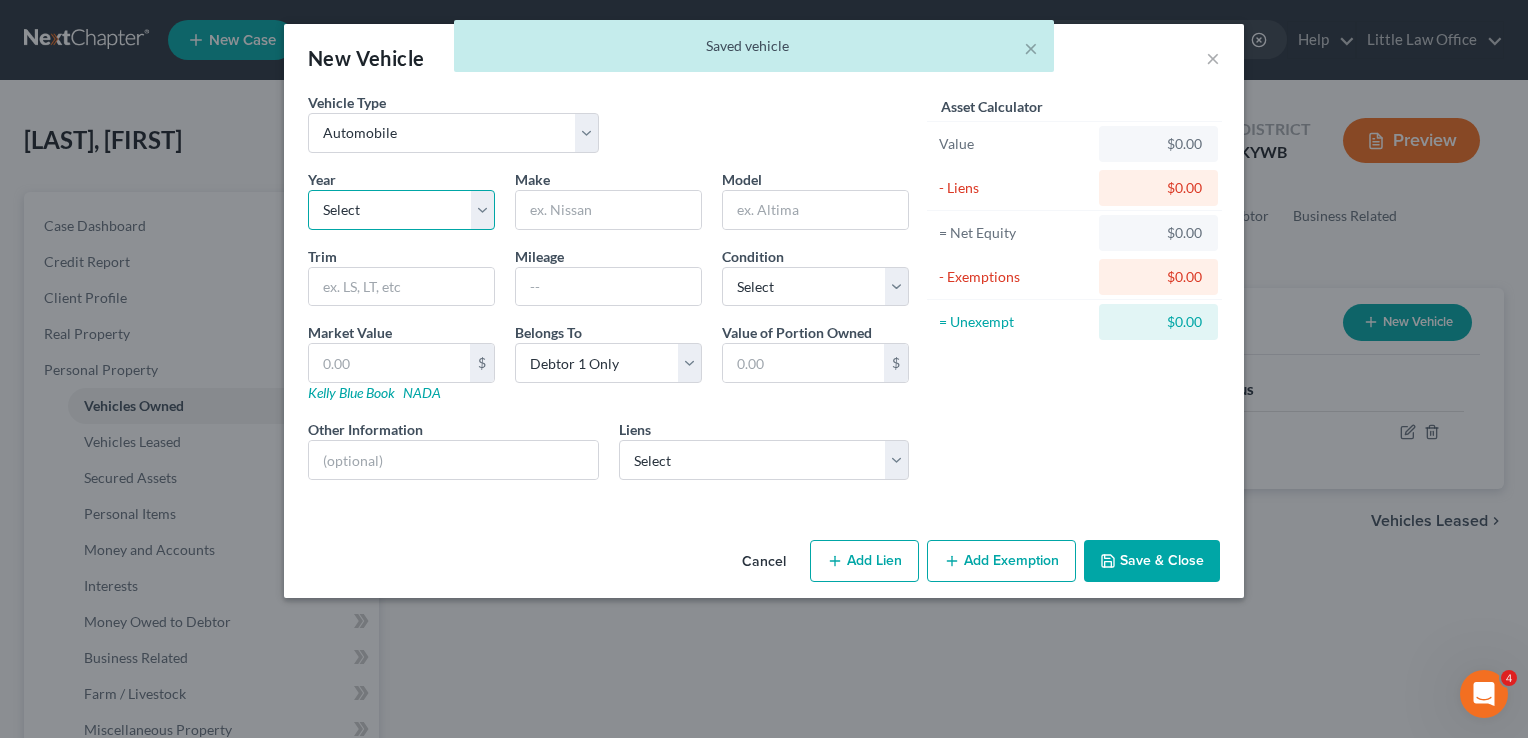 click on "Select 2026 2025 2024 2023 2022 2021 2020 2019 2018 2017 2016 2015 2014 2013 2012 2011 2010 2009 2008 2007 2006 2005 2004 2003 2002 2001 2000 1999 1998 1997 1996 1995 1994 1993 1992 1991 1990 1989 1988 1987 1986 1985 1984 1983 1982 1981 1980 1979 1978 1977 1976 1975 1974 1973 1972 1971 1970 1969 1968 1967 1966 1965 1964 1963 1962 1961 1960 1959 1958 1957 1956 1955 1954 1953 1952 1951 1950 1949 1948 1947 1946 1945 1944 1943 1942 1941 1940 1939 1938 1937 1936 1935 1934 1933 1932 1931 1930 1929 1928 1927 1926 1925 1924 1923 1922 1921 1920 1919 1918 1917 1916 1915 1914 1913 1912 1911 1910 1909 1908 1907 1906 1905 1904 1903 1902 1901" at bounding box center [401, 210] 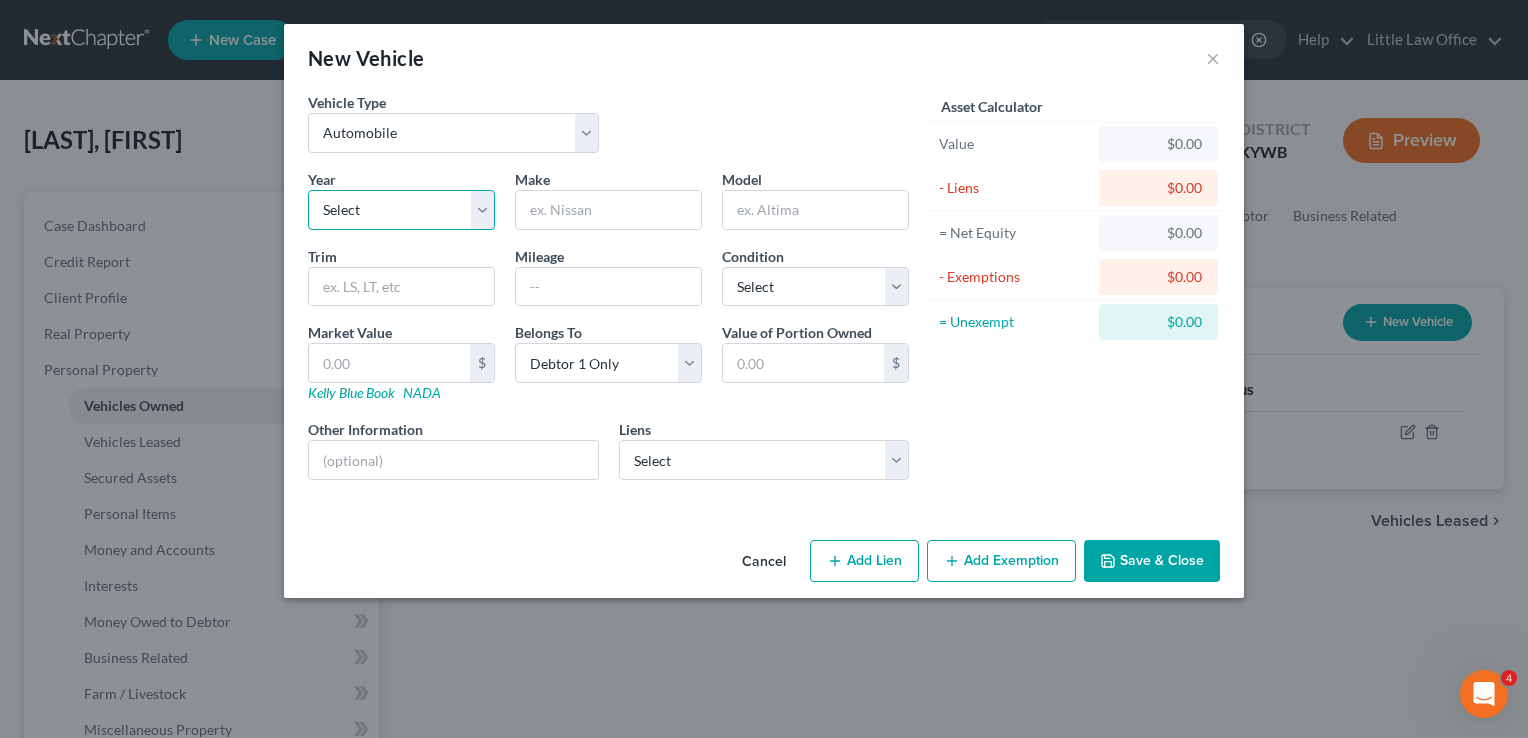 select on "22" 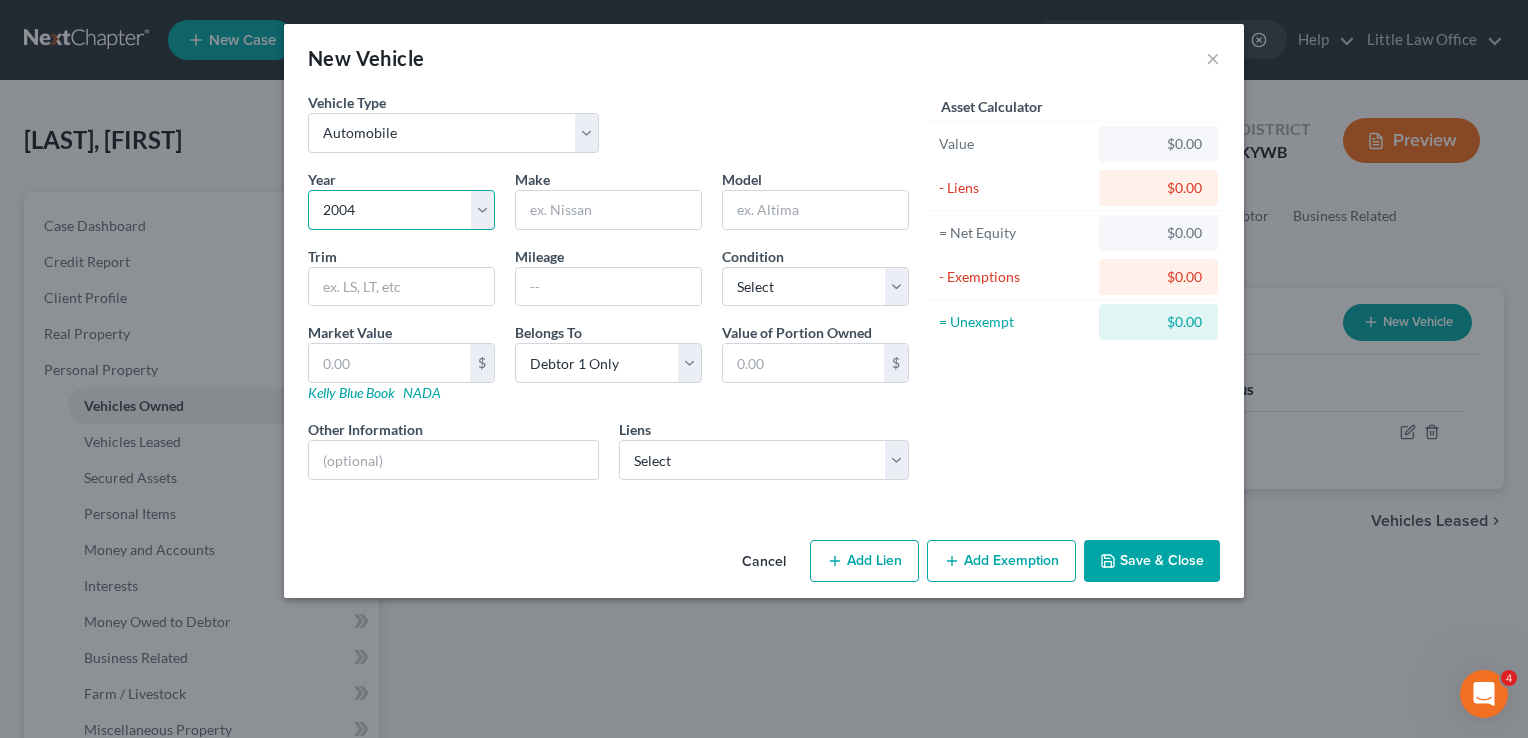 click on "Select 2026 2025 2024 2023 2022 2021 2020 2019 2018 2017 2016 2015 2014 2013 2012 2011 2010 2009 2008 2007 2006 2005 2004 2003 2002 2001 2000 1999 1998 1997 1996 1995 1994 1993 1992 1991 1990 1989 1988 1987 1986 1985 1984 1983 1982 1981 1980 1979 1978 1977 1976 1975 1974 1973 1972 1971 1970 1969 1968 1967 1966 1965 1964 1963 1962 1961 1960 1959 1958 1957 1956 1955 1954 1953 1952 1951 1950 1949 1948 1947 1946 1945 1944 1943 1942 1941 1940 1939 1938 1937 1936 1935 1934 1933 1932 1931 1930 1929 1928 1927 1926 1925 1924 1923 1922 1921 1920 1919 1918 1917 1916 1915 1914 1913 1912 1911 1910 1909 1908 1907 1906 1905 1904 1903 1902 1901" at bounding box center (401, 210) 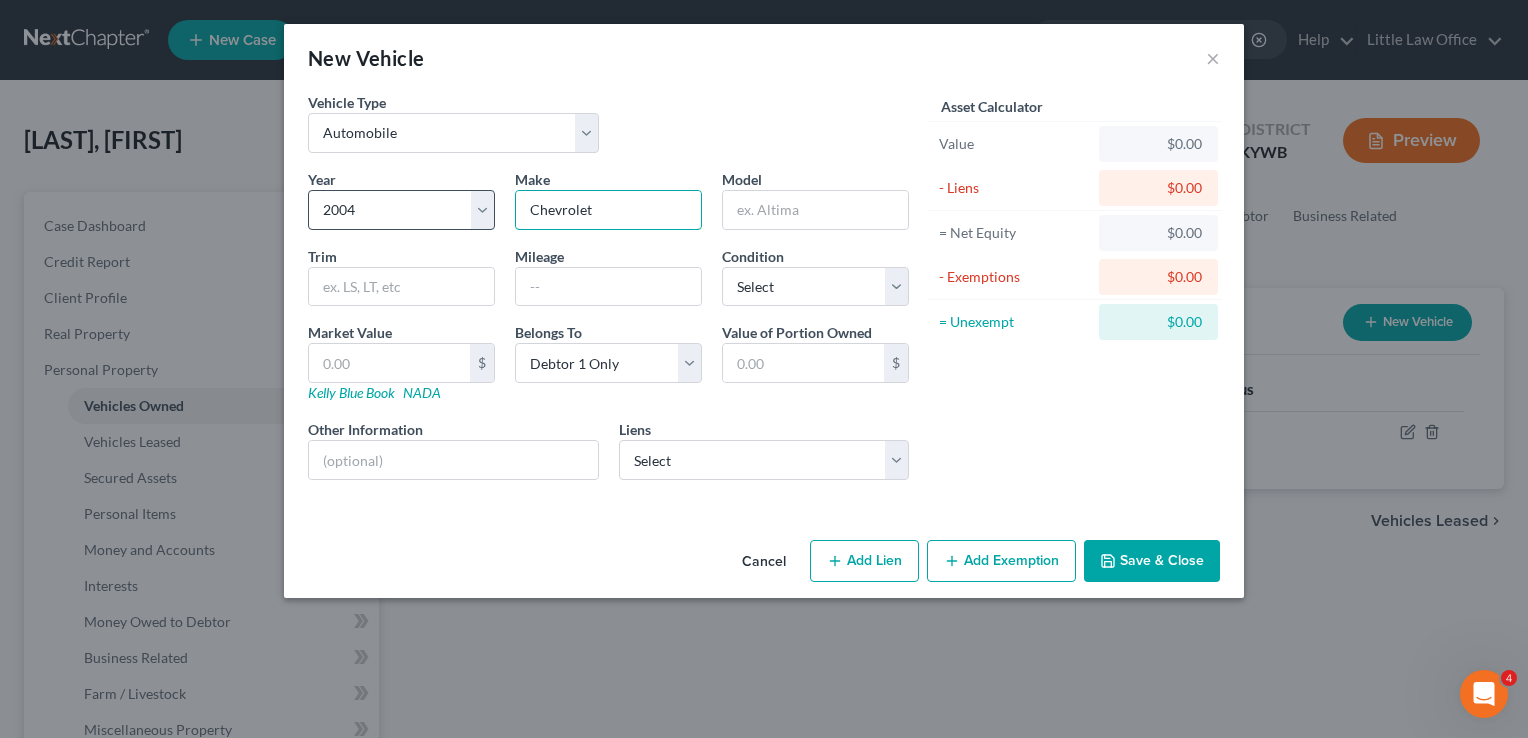 type on "Chevrolet" 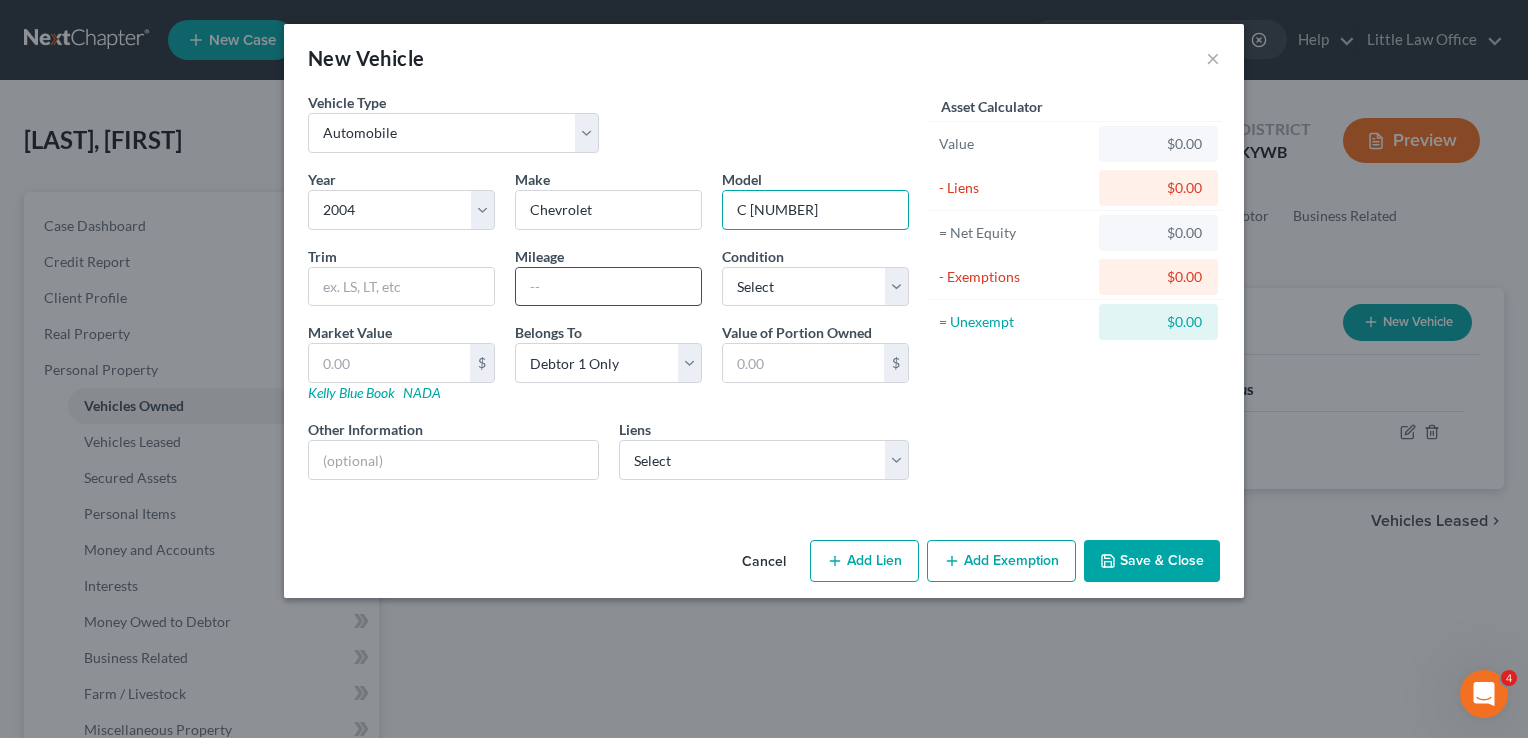 type on "C 1500" 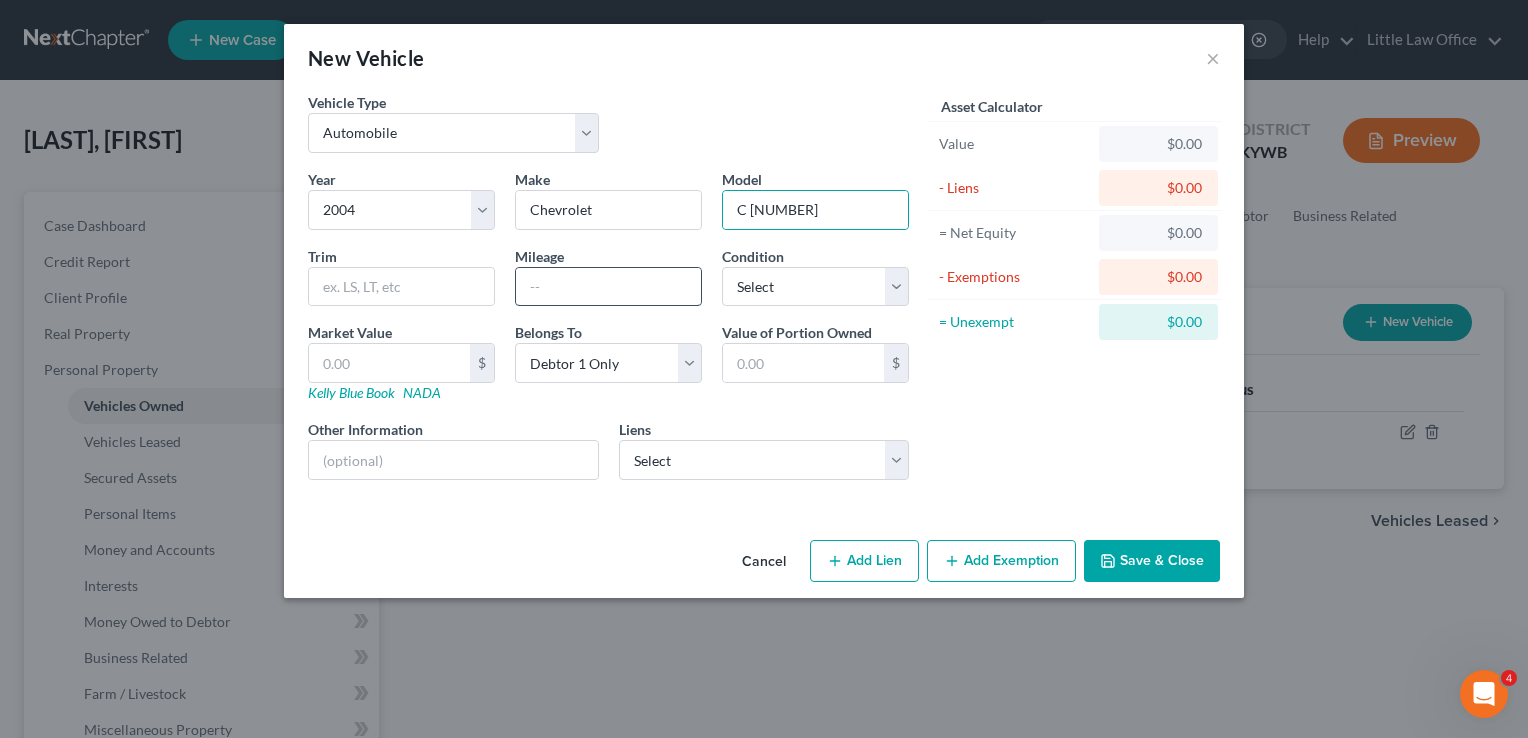 click at bounding box center (608, 287) 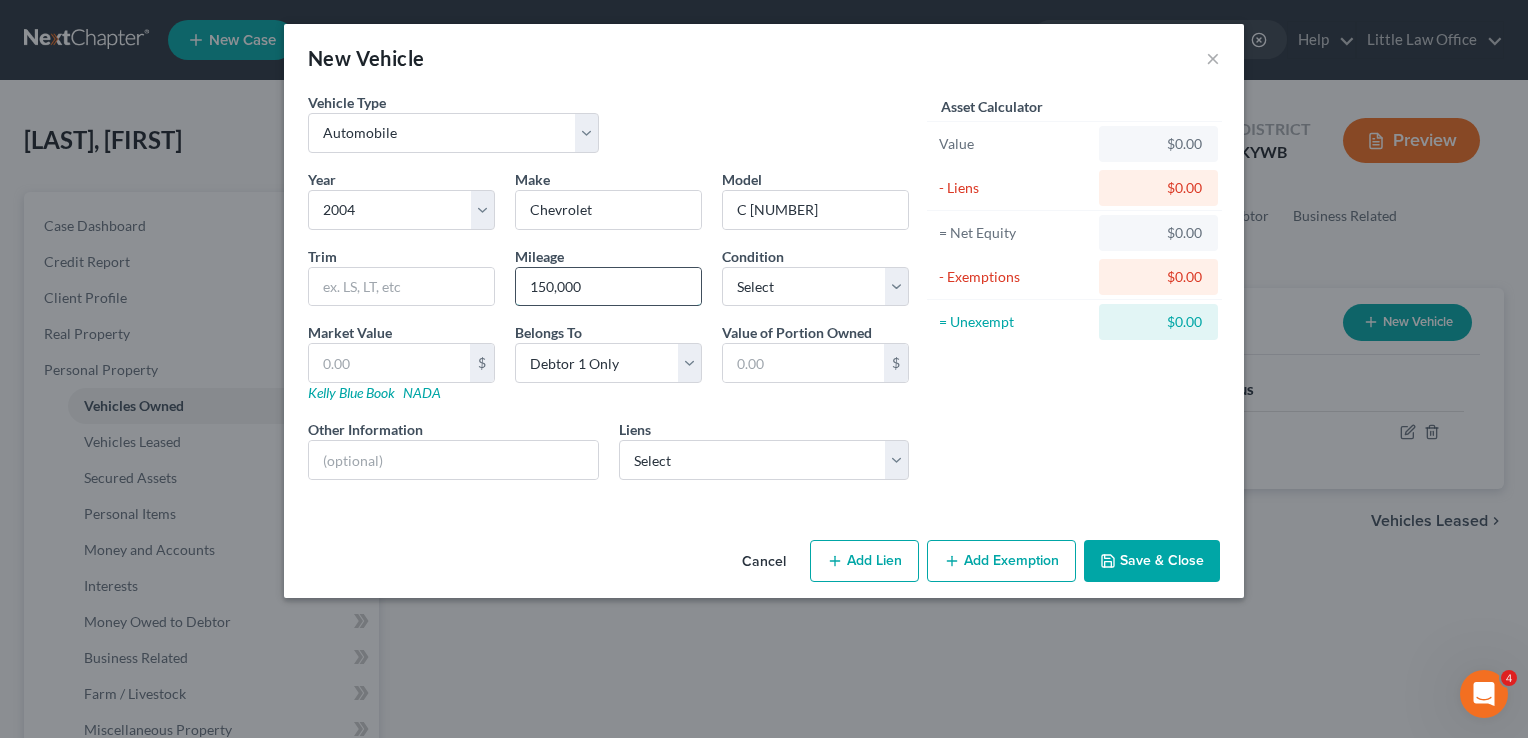 type on "150,000" 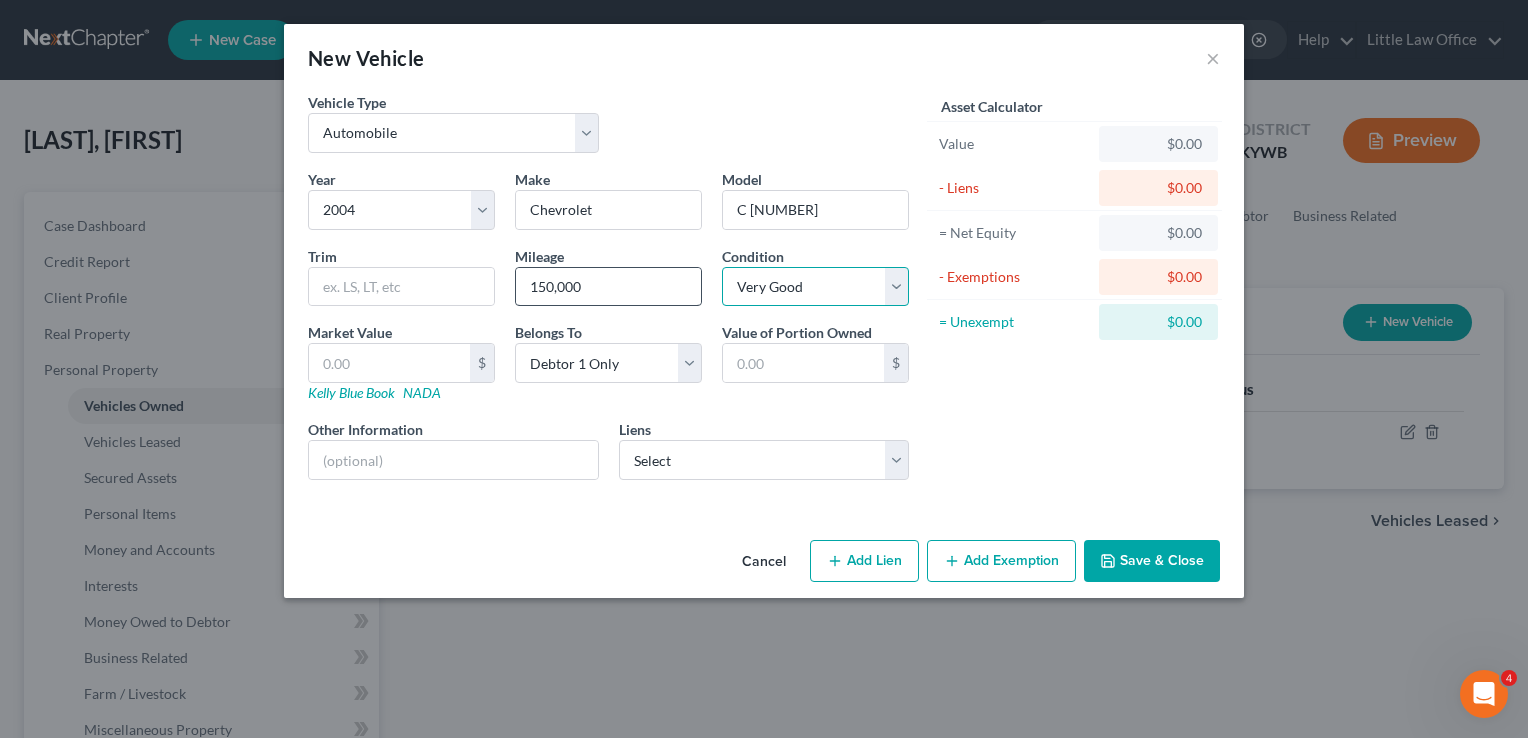 select on "2" 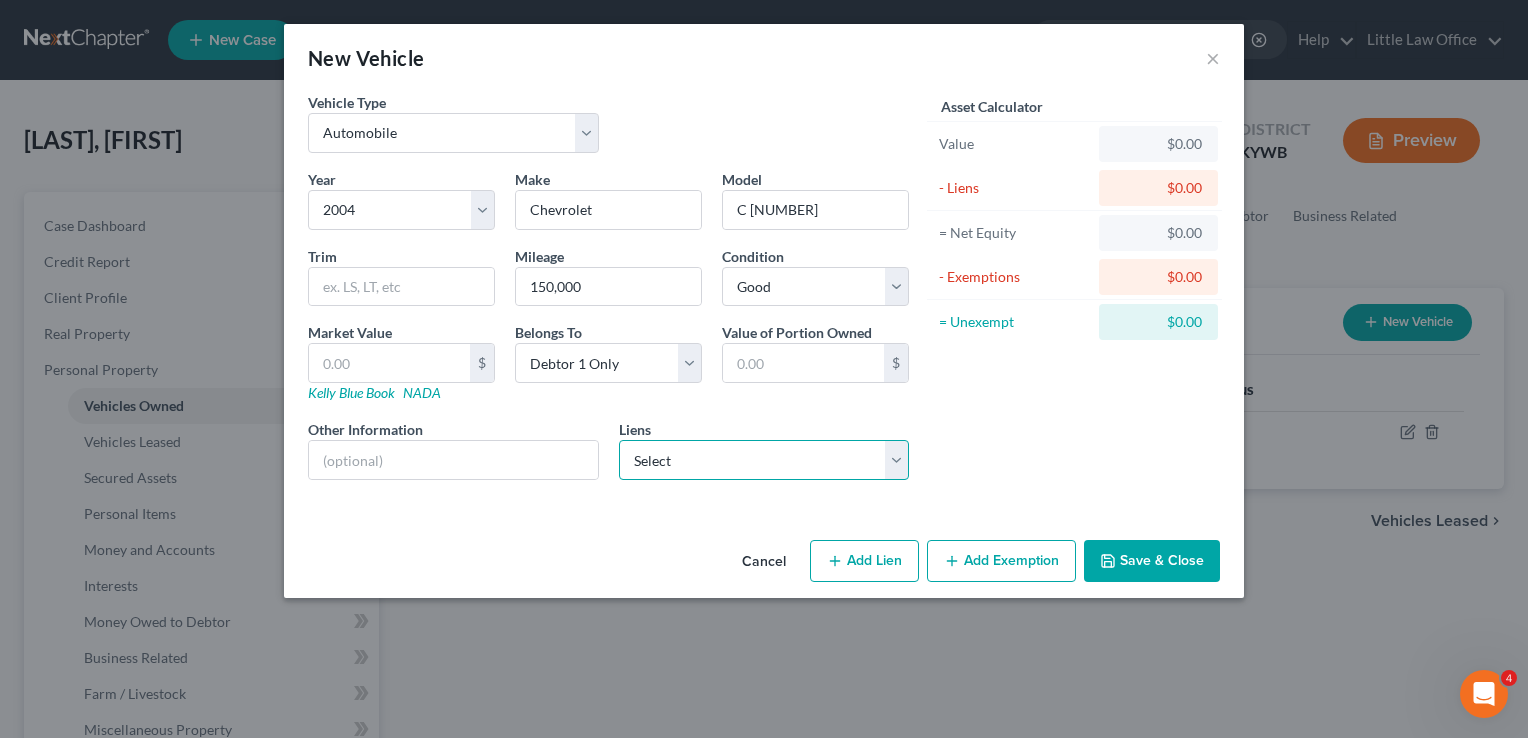 click on "Select Ky Housing Corp - $133,152.00 Heights Fin - $3,465.00 Ky Housing - $3,394.00" at bounding box center (764, 460) 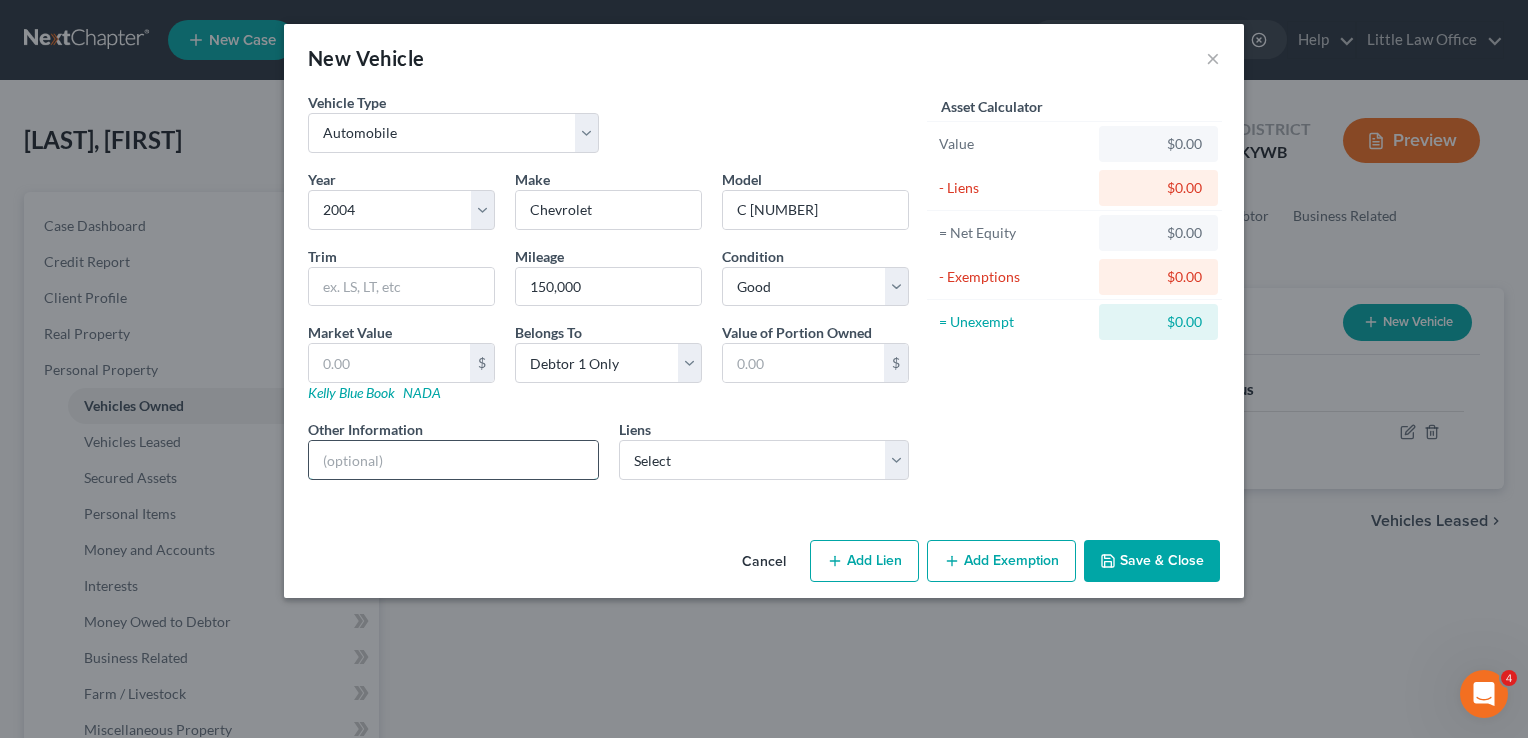 click at bounding box center [453, 460] 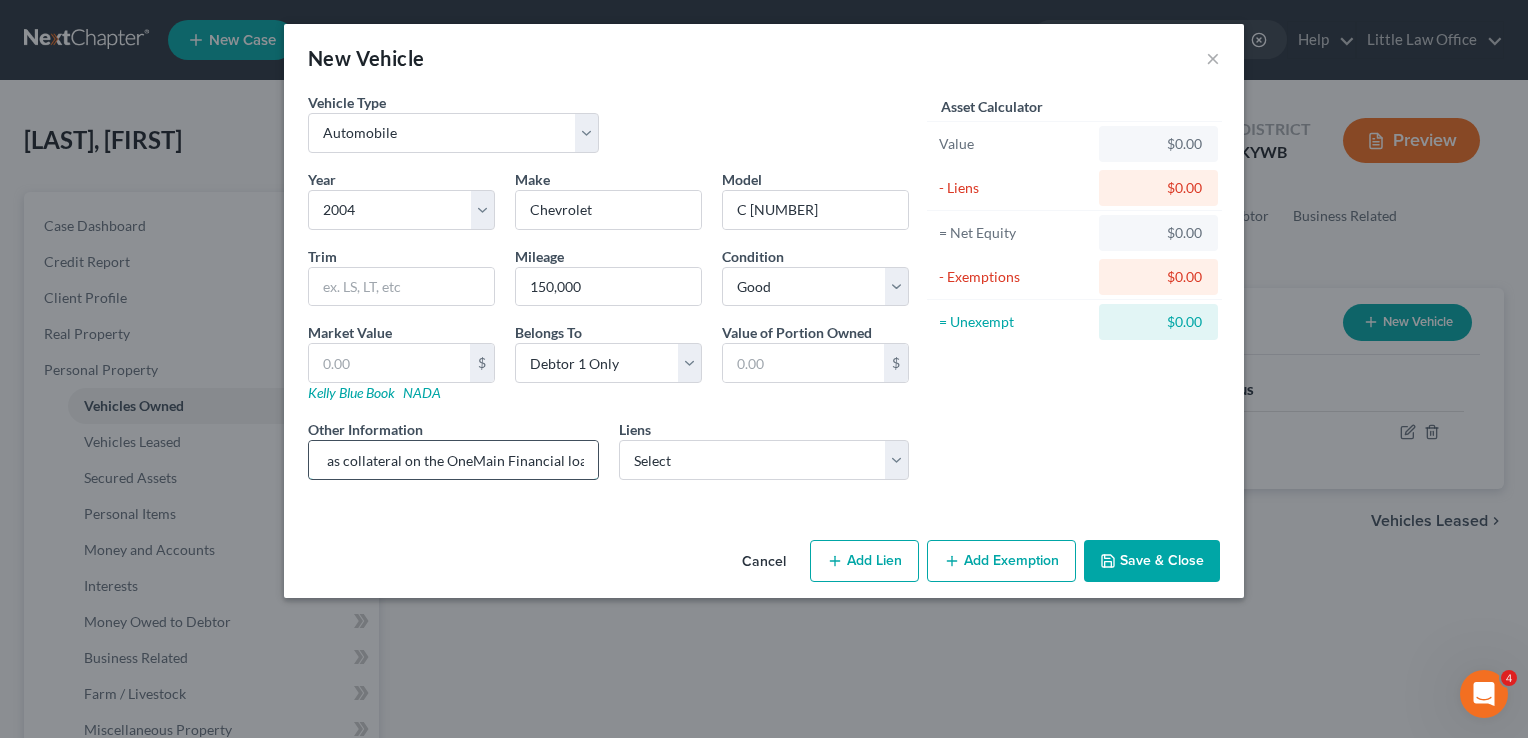scroll, scrollTop: 0, scrollLeft: 126, axis: horizontal 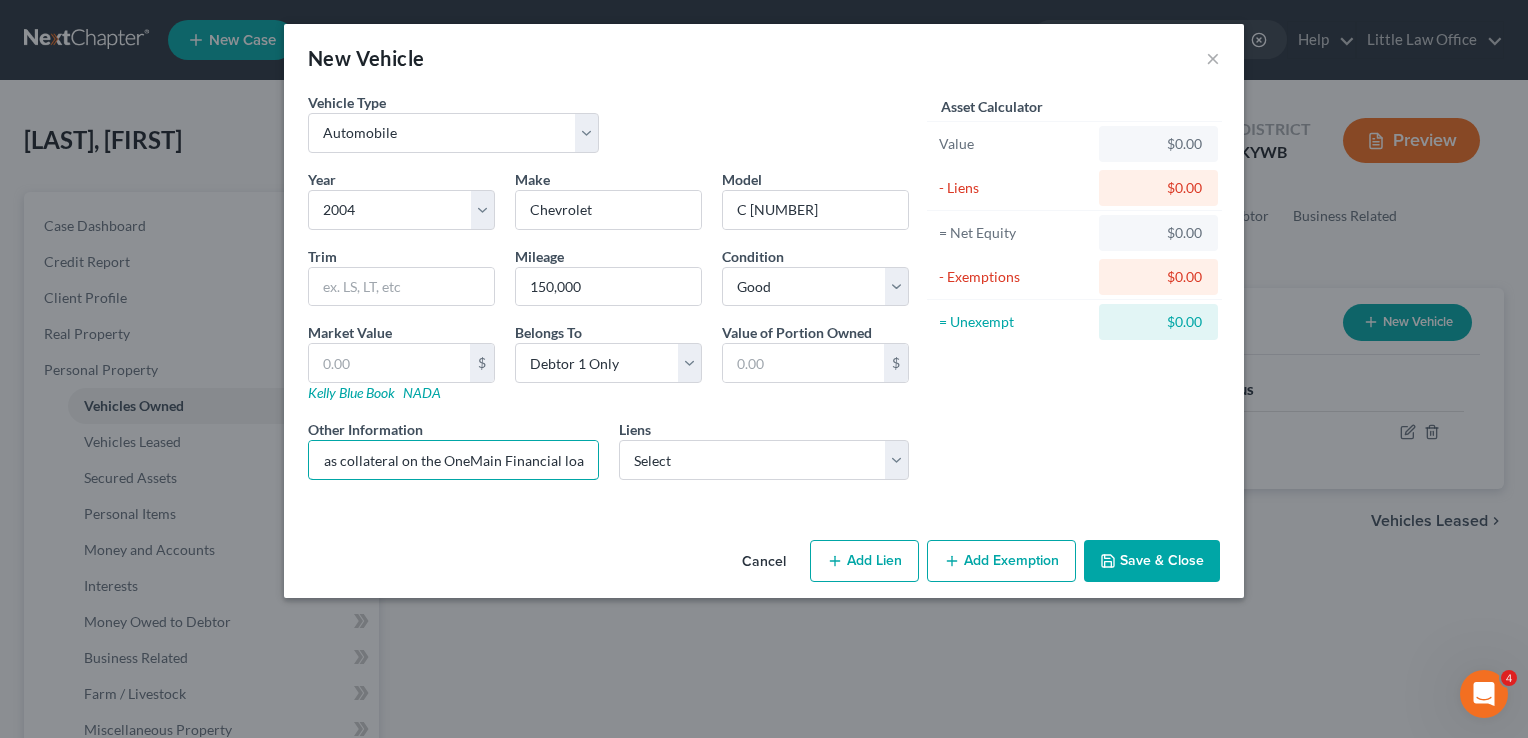 type on "Vehicle is also listed as collateral on the OneMain Financial loan." 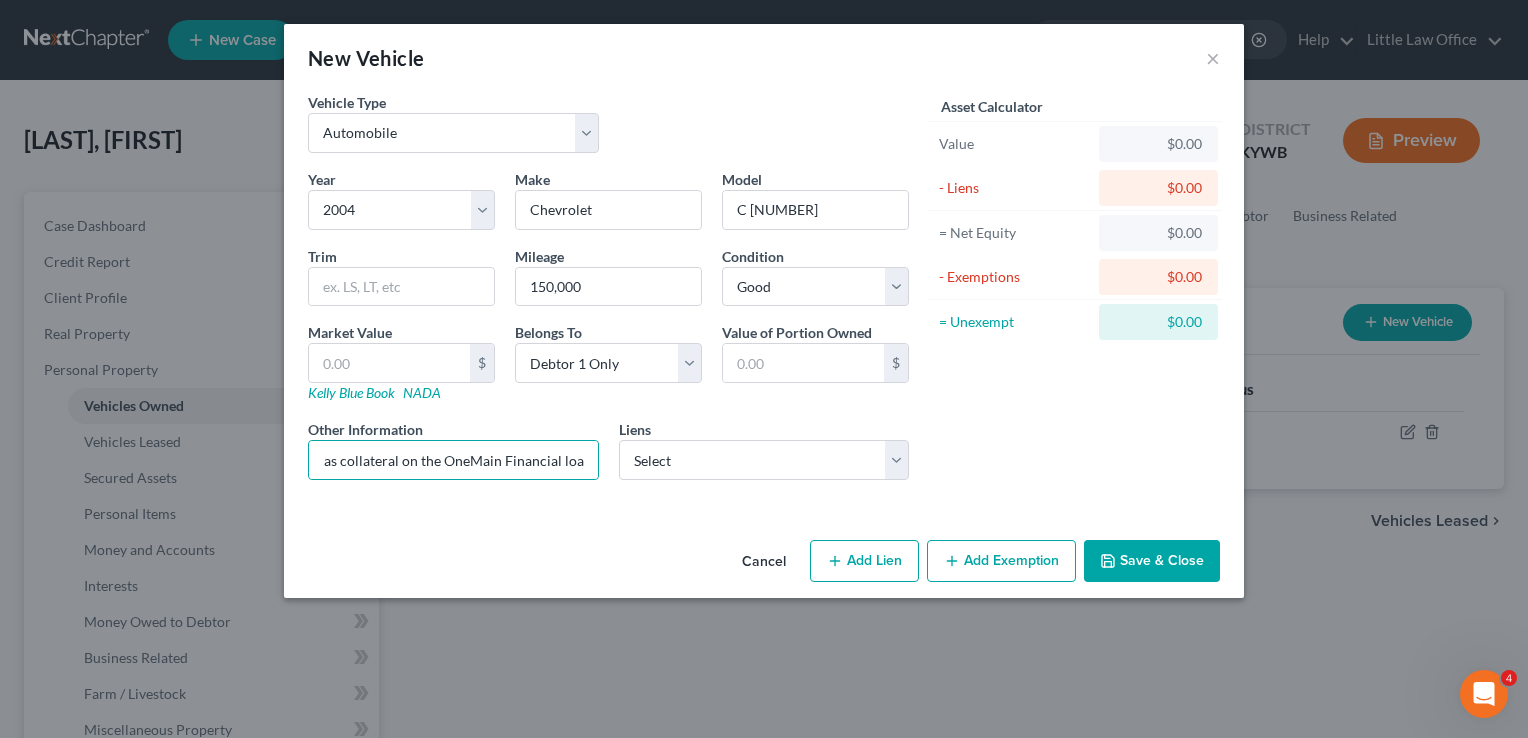 click on "Save & Close" at bounding box center [1152, 561] 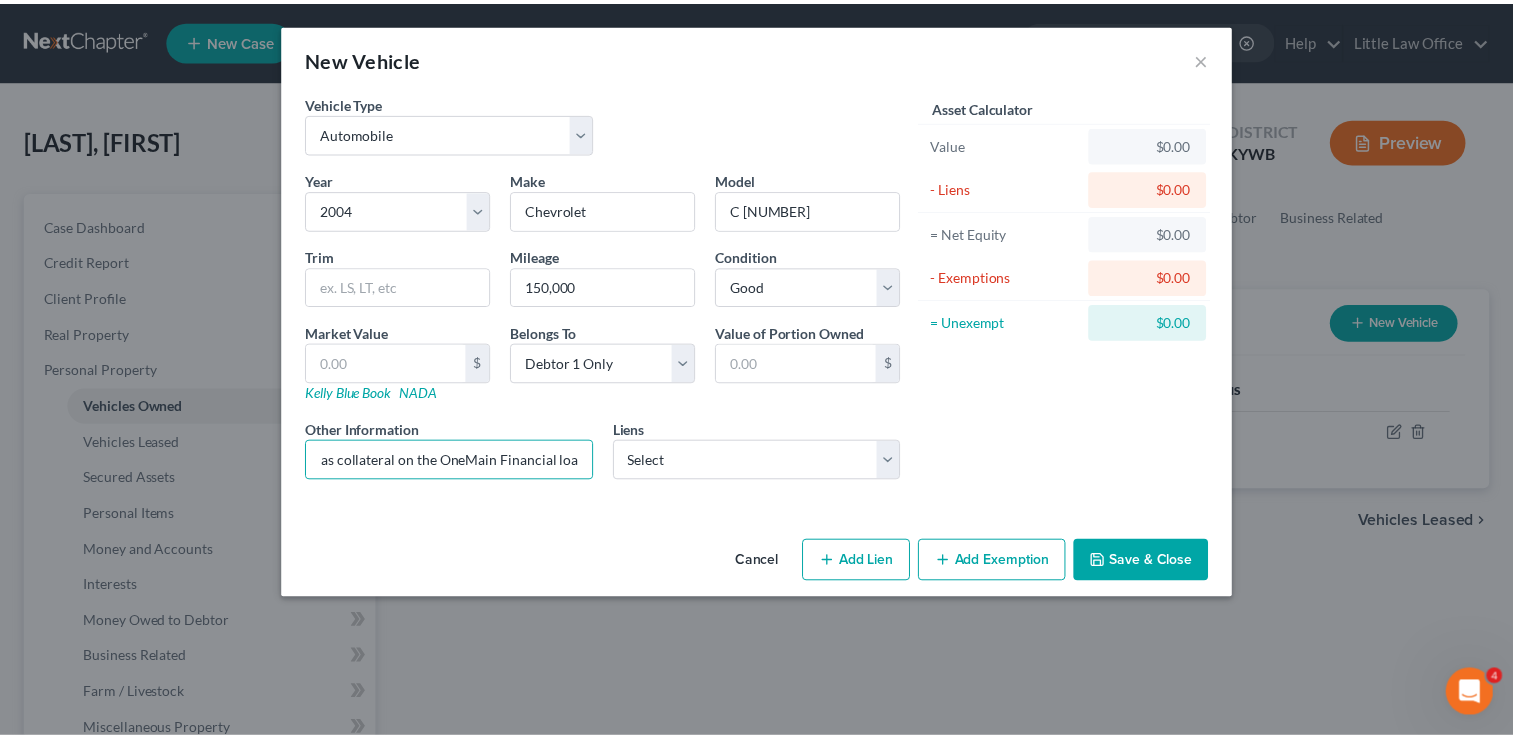 scroll, scrollTop: 0, scrollLeft: 0, axis: both 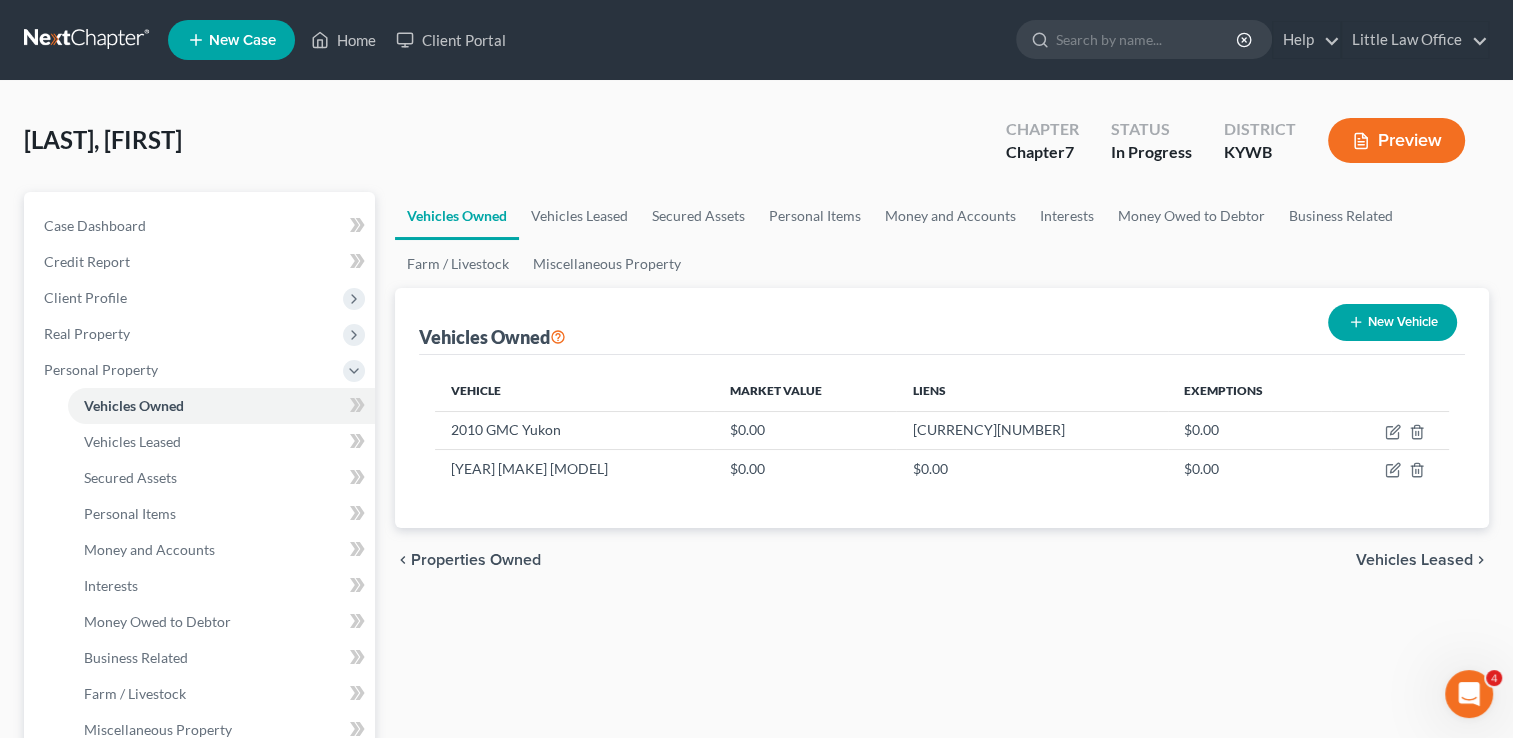 click on "Vehicles Leased" at bounding box center (1414, 560) 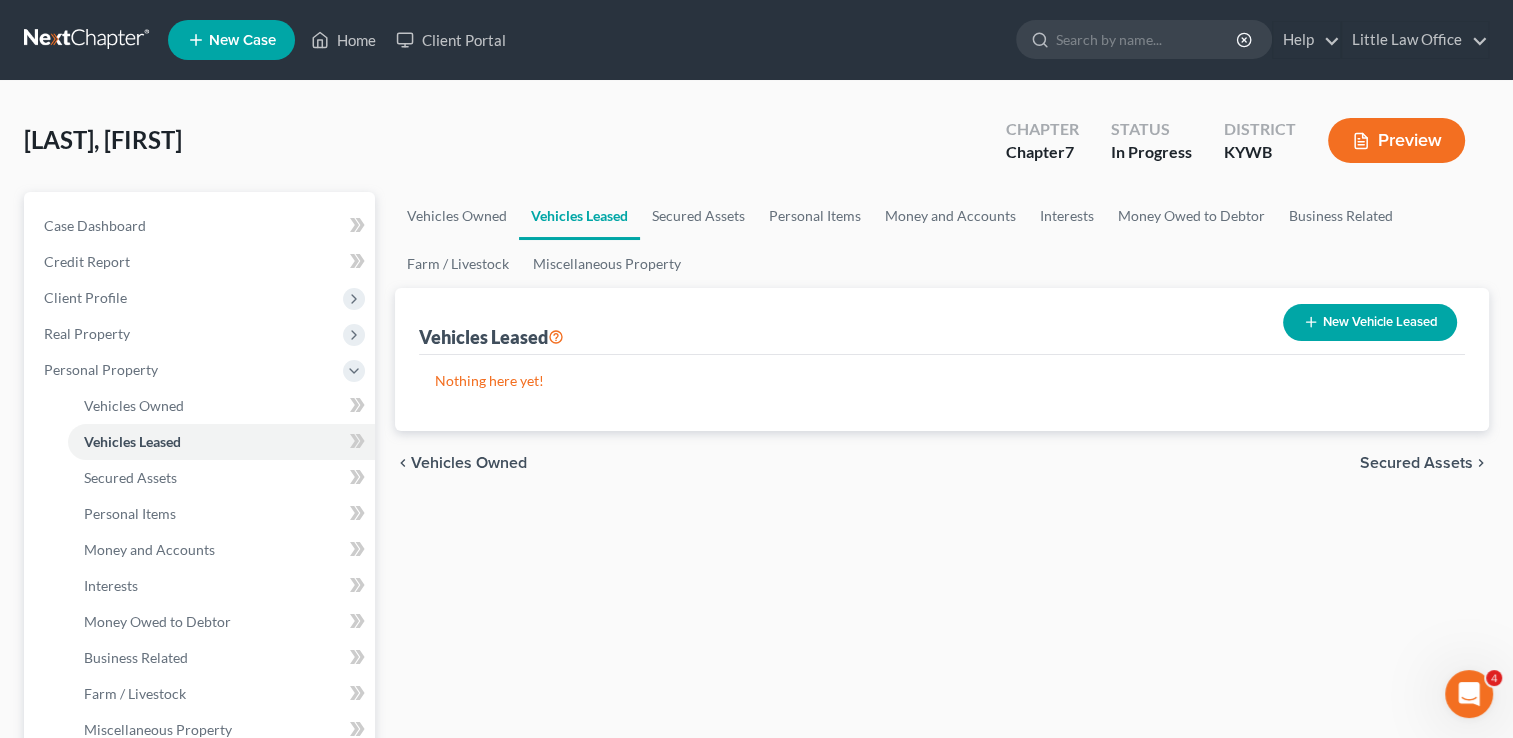 click on "Secured Assets" at bounding box center [1416, 463] 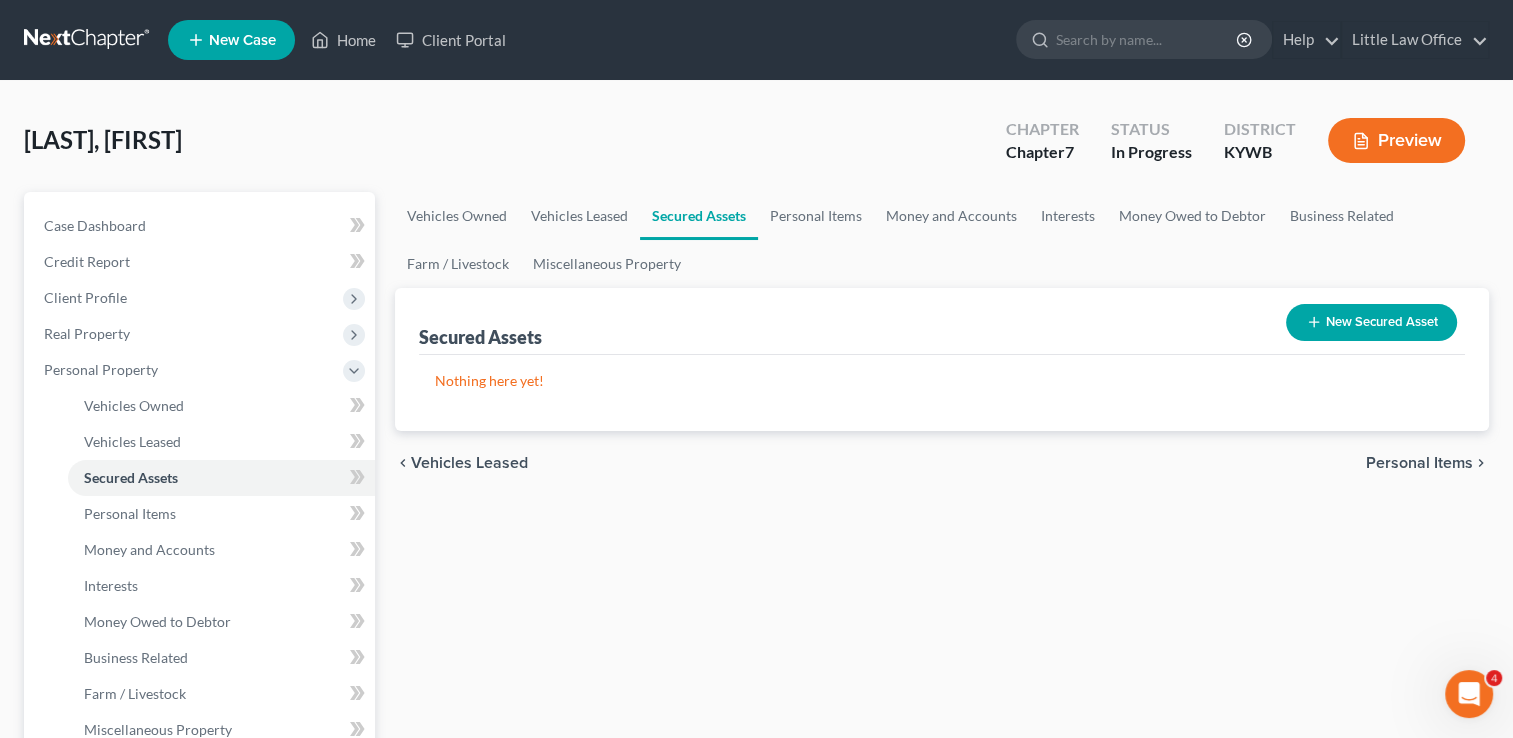 click on "Personal Items" at bounding box center [1419, 463] 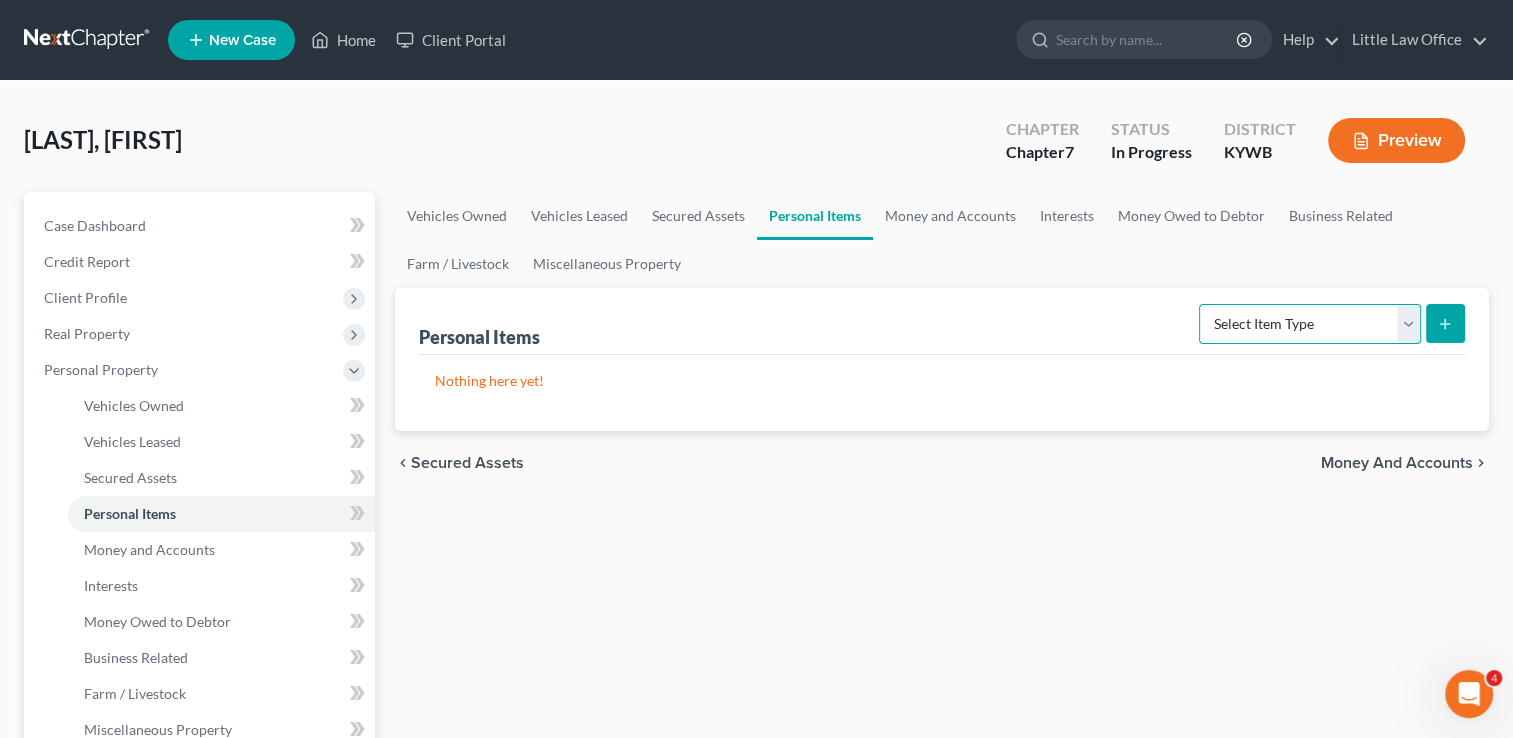 click on "Select Item Type Clothing Collectibles Of Value Electronics Firearms Household Goods Jewelry Other Pet(s) Sports & Hobby Equipment" at bounding box center (1310, 324) 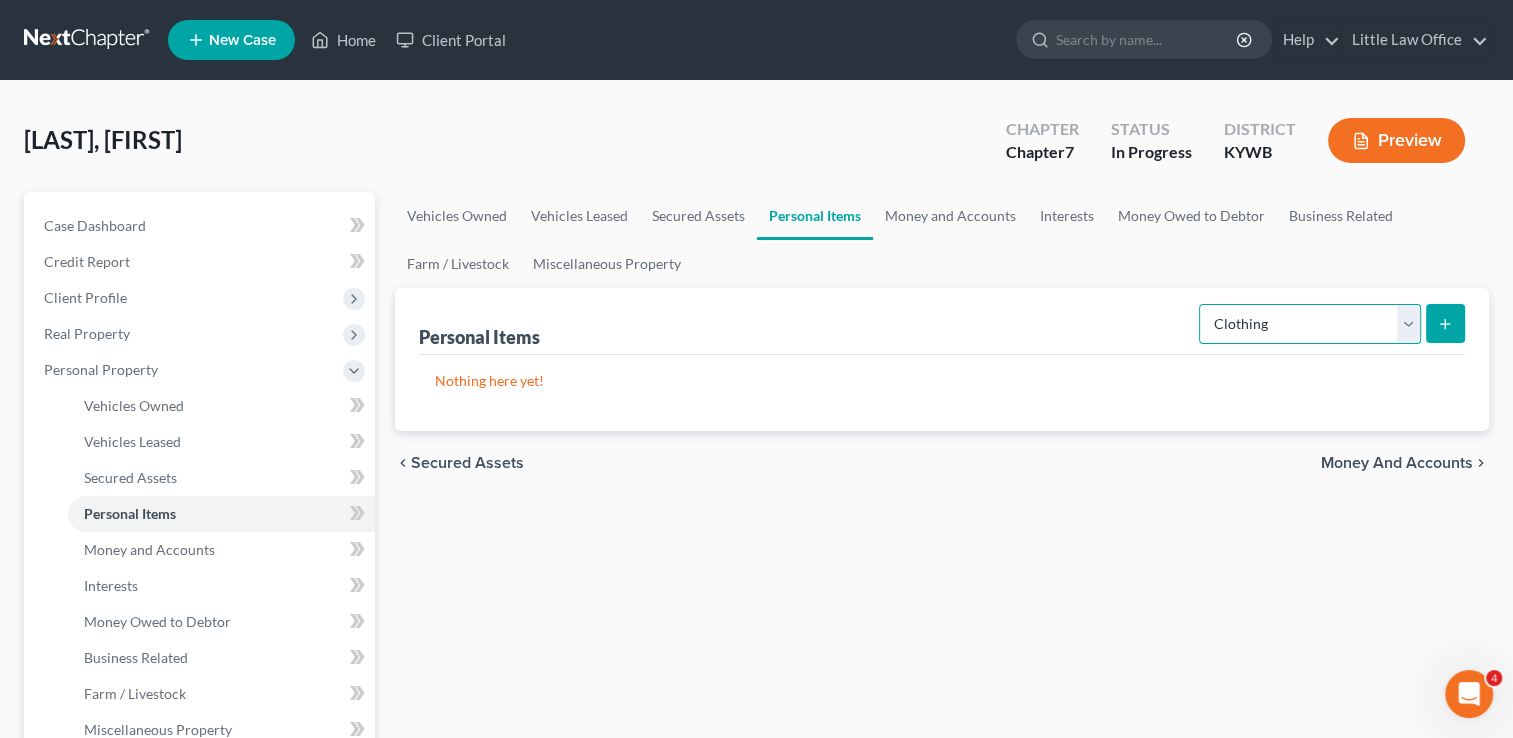 click on "Select Item Type Clothing Collectibles Of Value Electronics Firearms Household Goods Jewelry Other Pet(s) Sports & Hobby Equipment" at bounding box center (1310, 324) 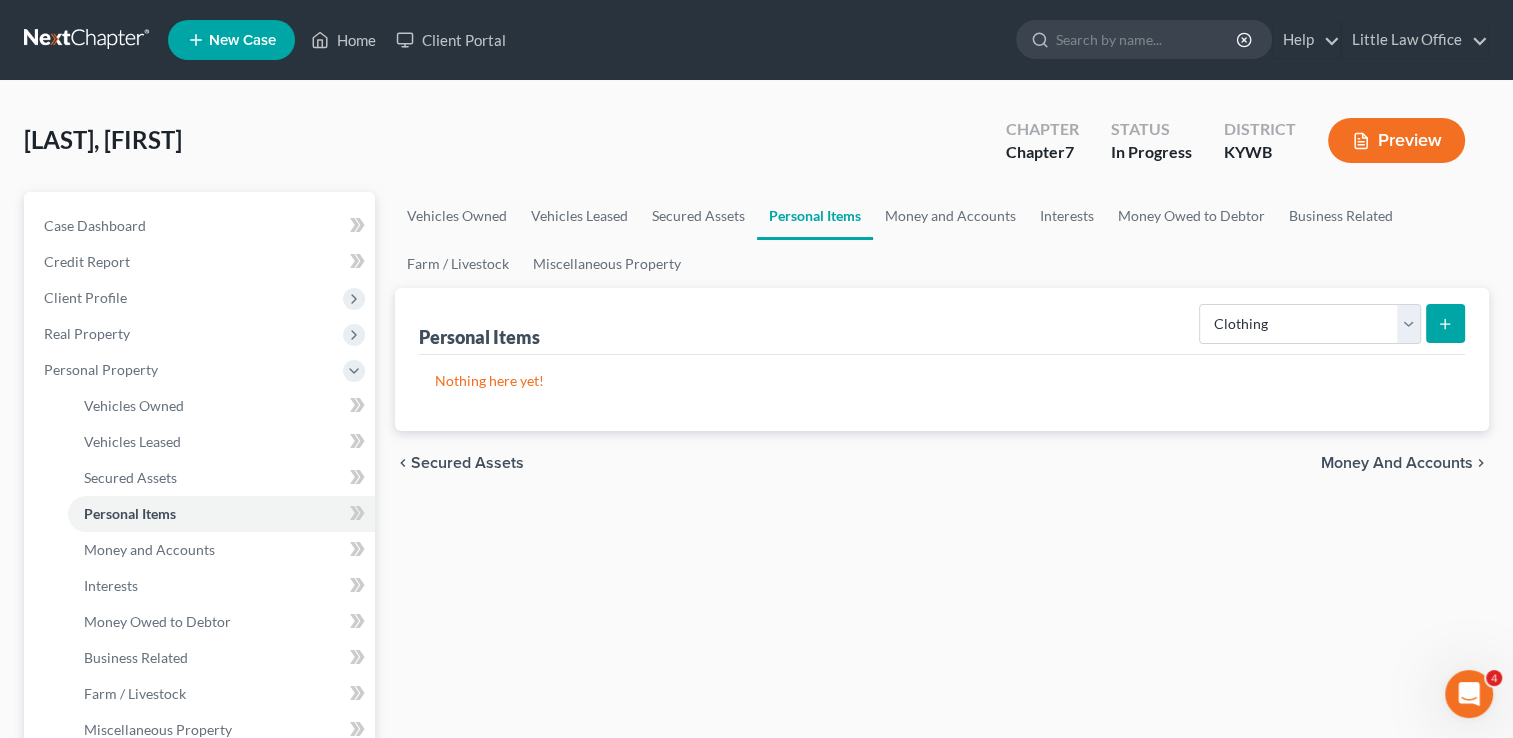 click 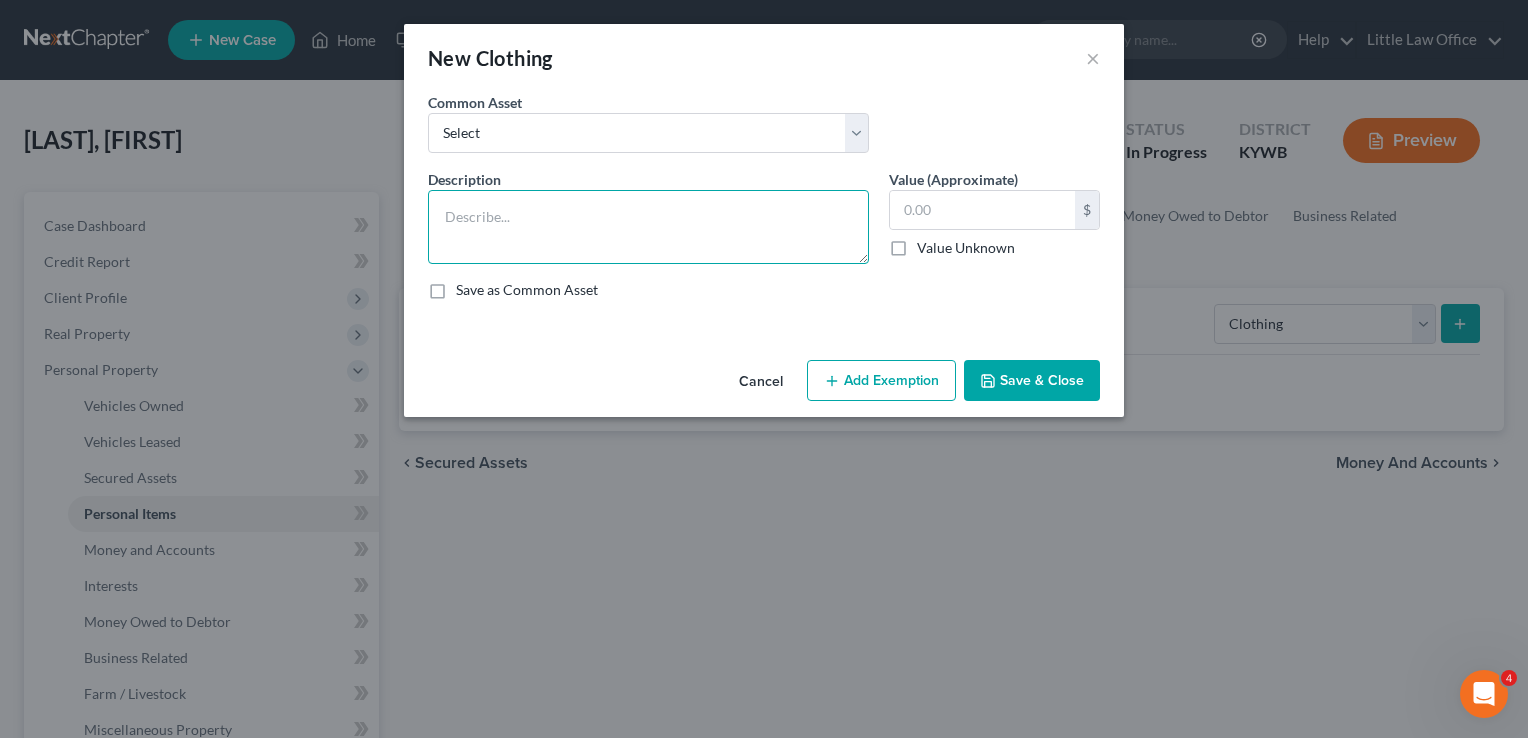 click at bounding box center [648, 227] 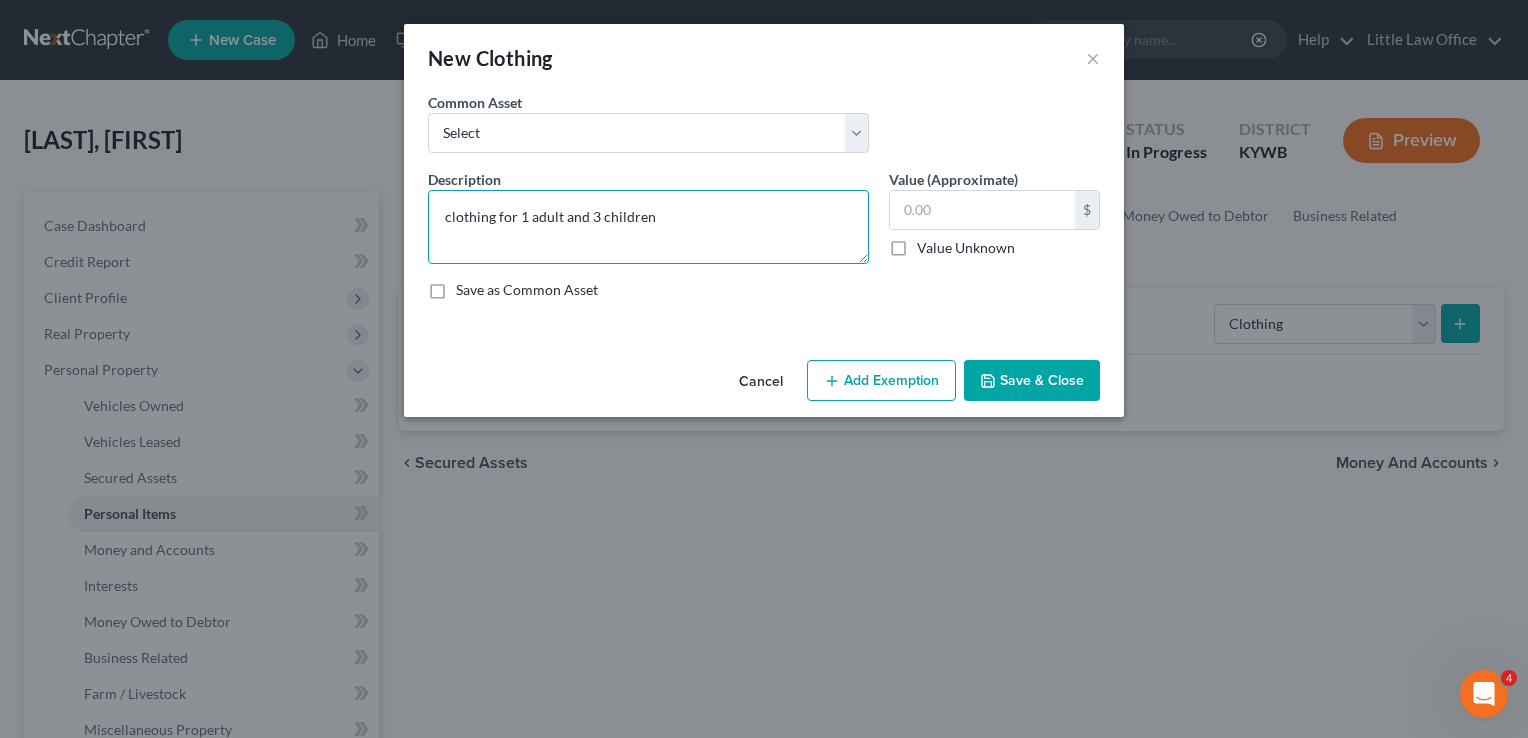 type on "clothing for 1 adult and 3 children" 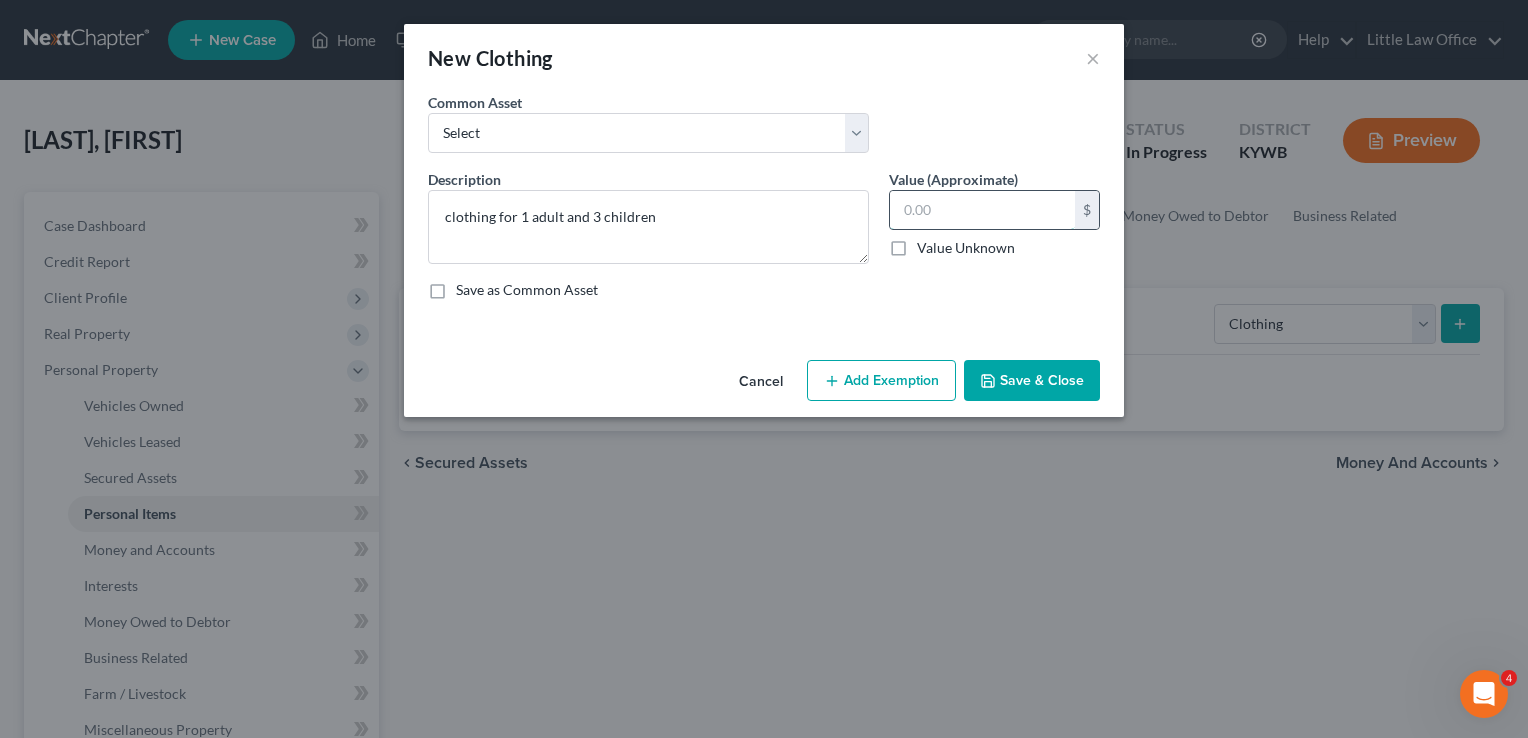 click at bounding box center (982, 210) 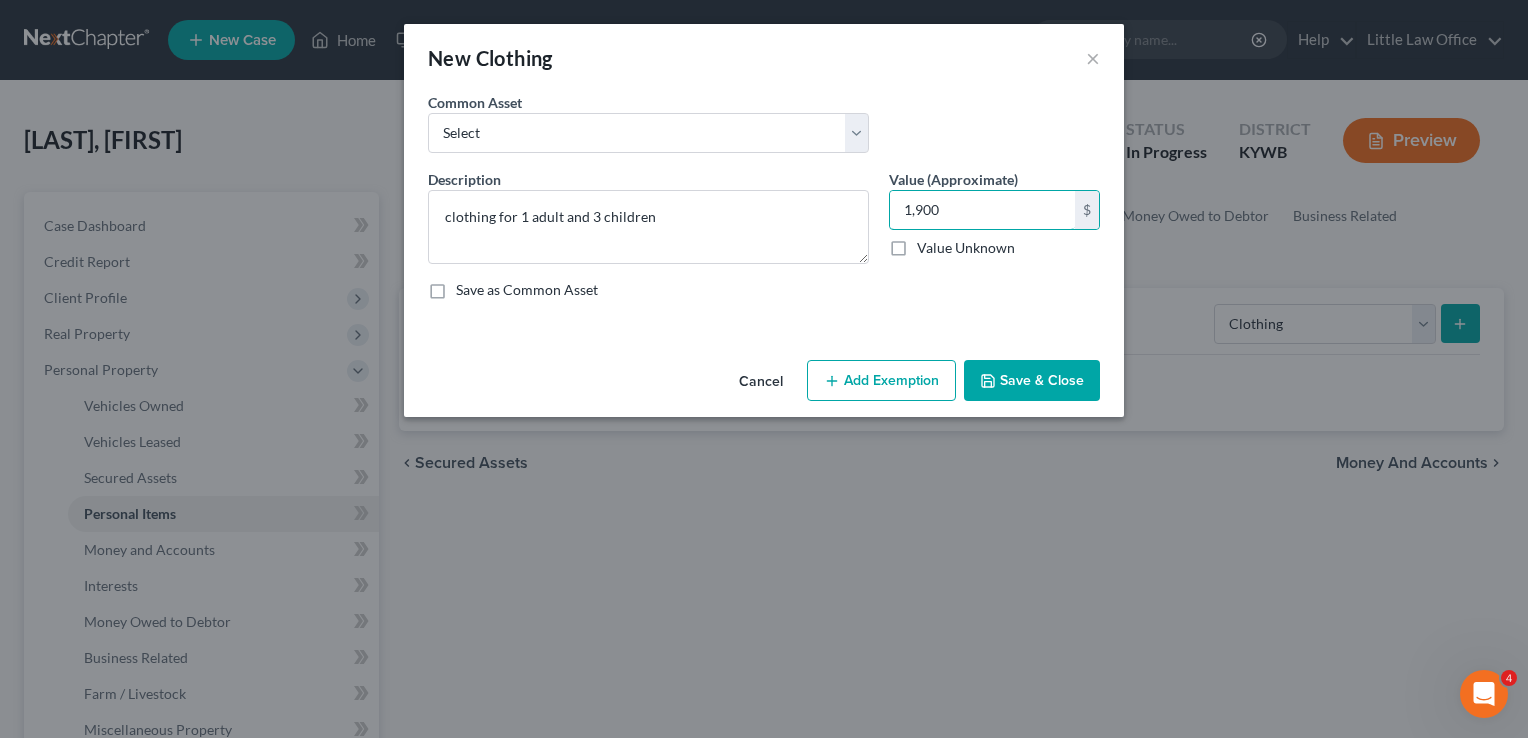 type on "1,900" 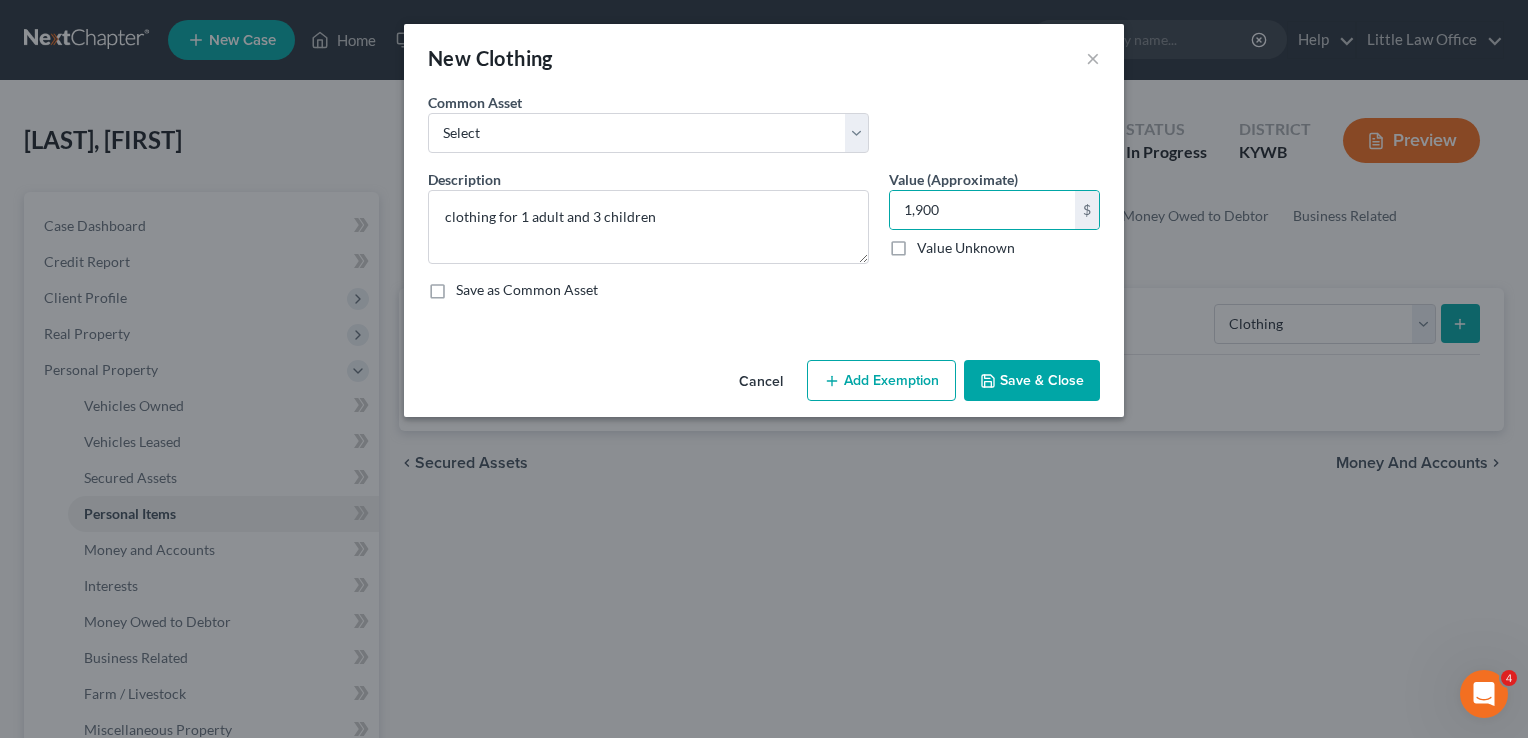 click on "Save & Close" at bounding box center [1032, 381] 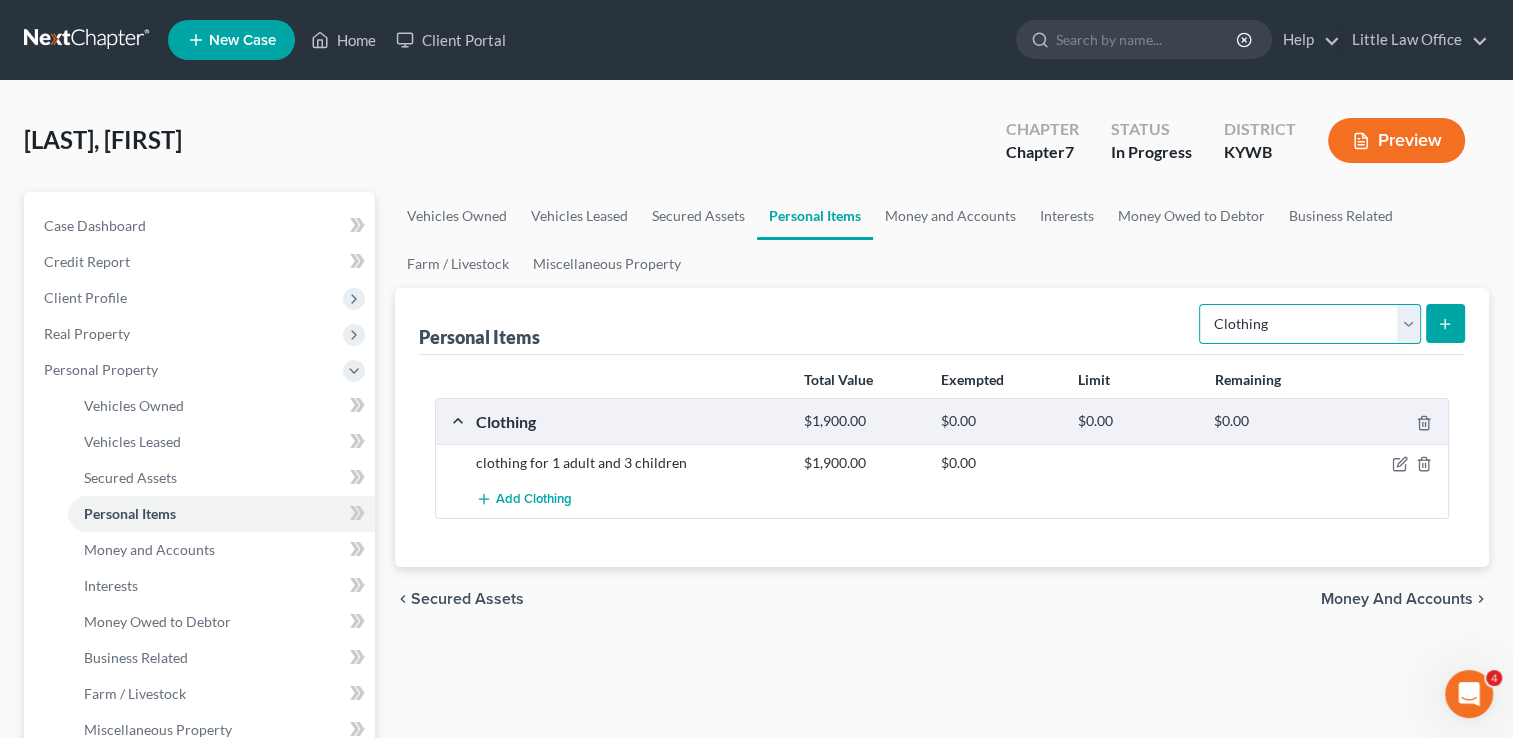 click on "Select Item Type Clothing Collectibles Of Value Electronics Firearms Household Goods Jewelry Other Pet(s) Sports & Hobby Equipment" at bounding box center [1310, 324] 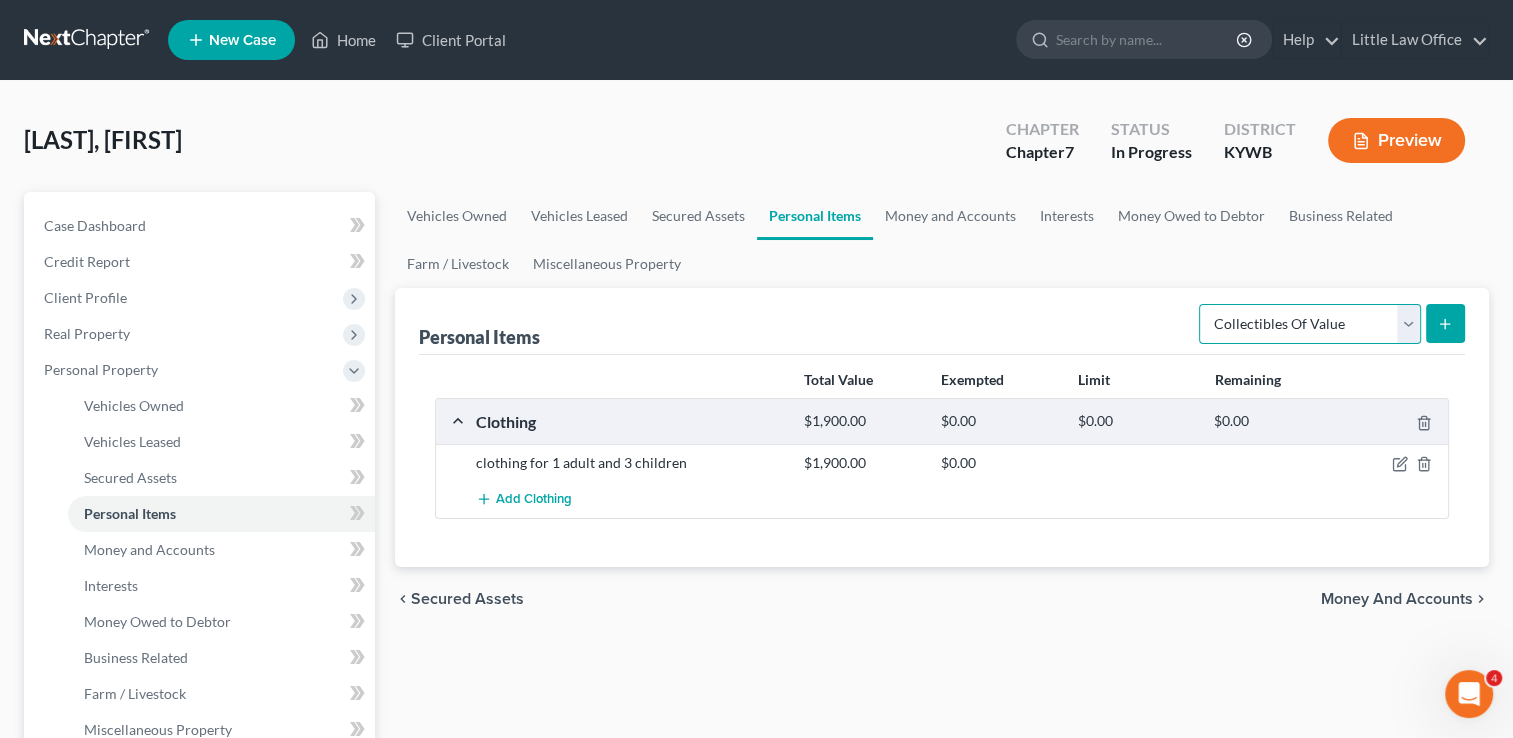 click on "Select Item Type Clothing Collectibles Of Value Electronics Firearms Household Goods Jewelry Other Pet(s) Sports & Hobby Equipment" at bounding box center (1310, 324) 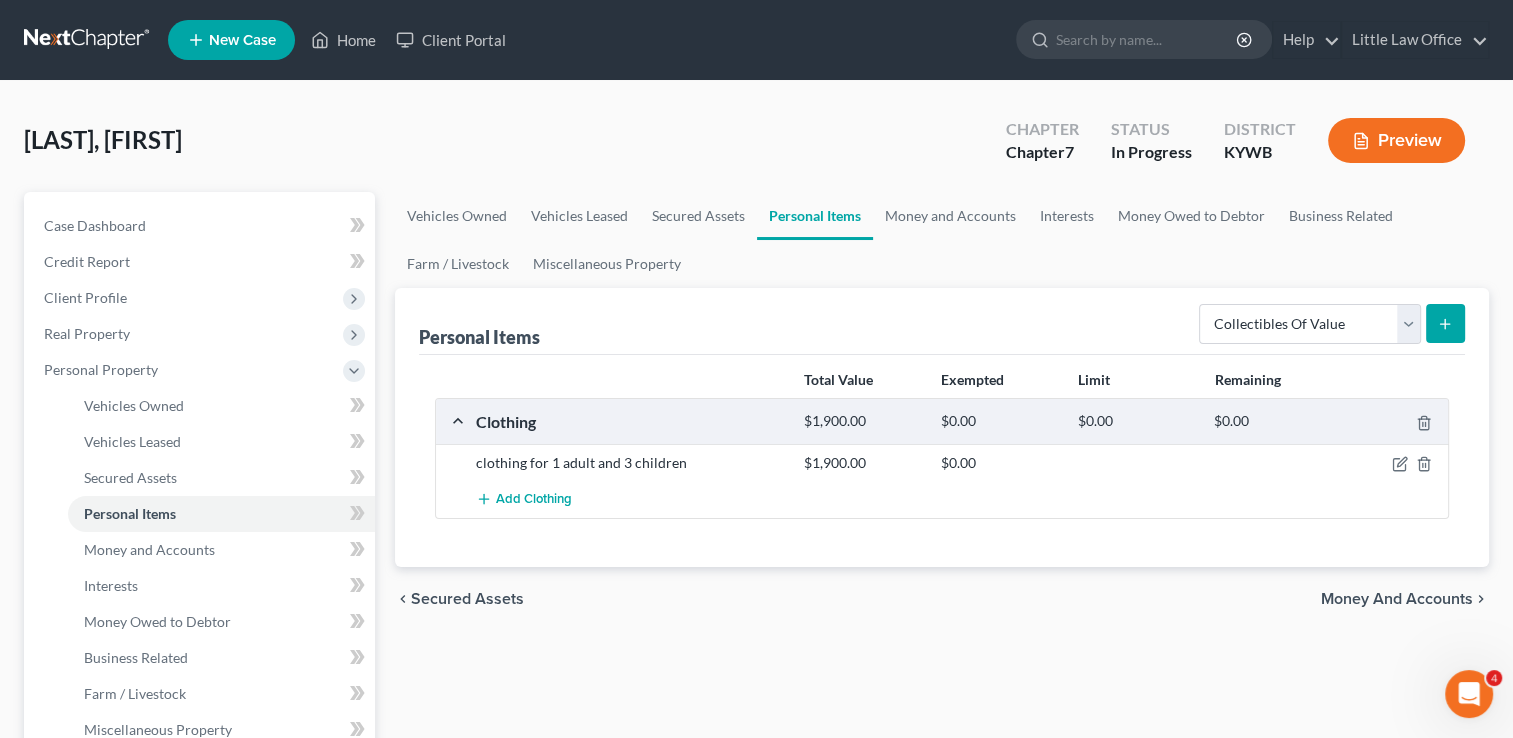 click on "Total Value Exempted Limit Remaining" at bounding box center [942, 380] 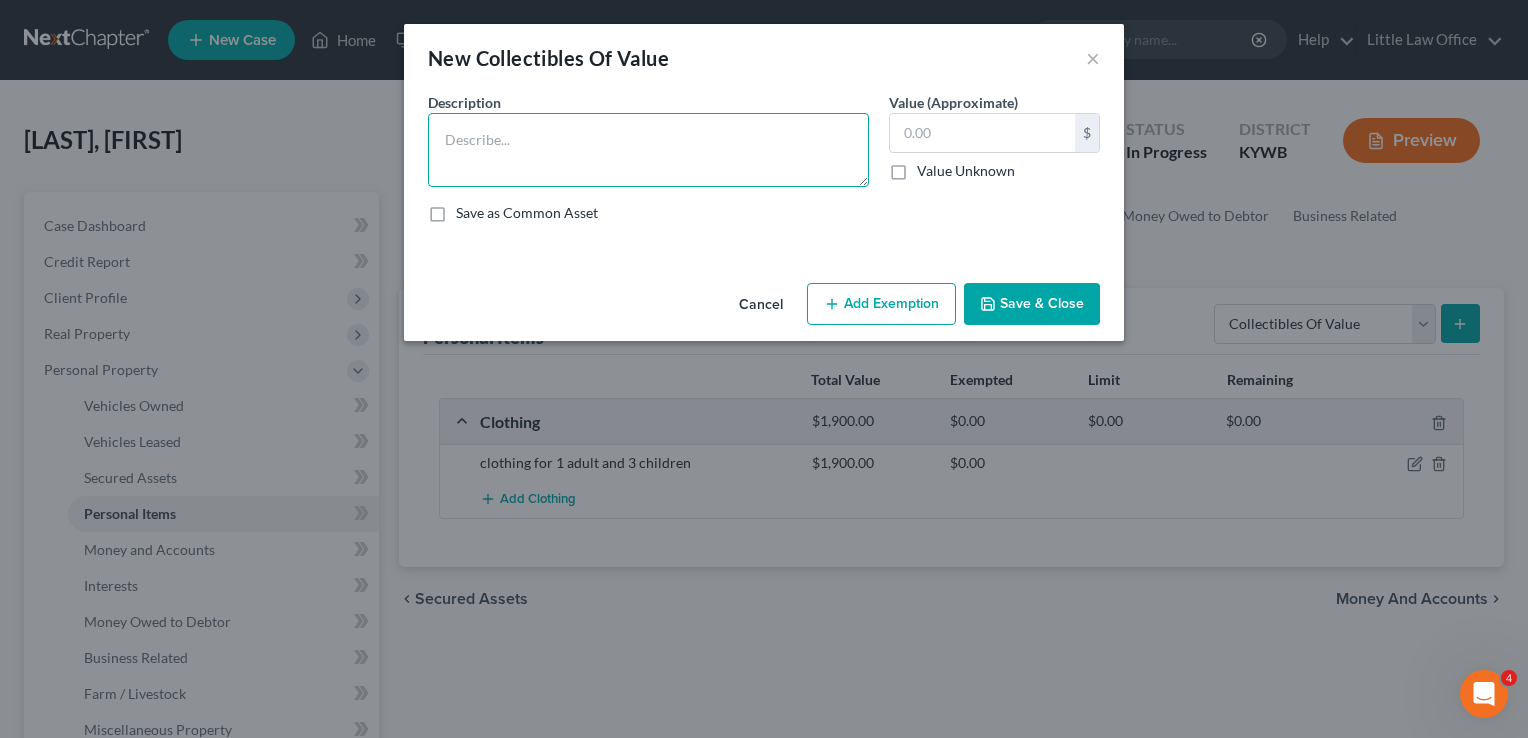 click at bounding box center [648, 150] 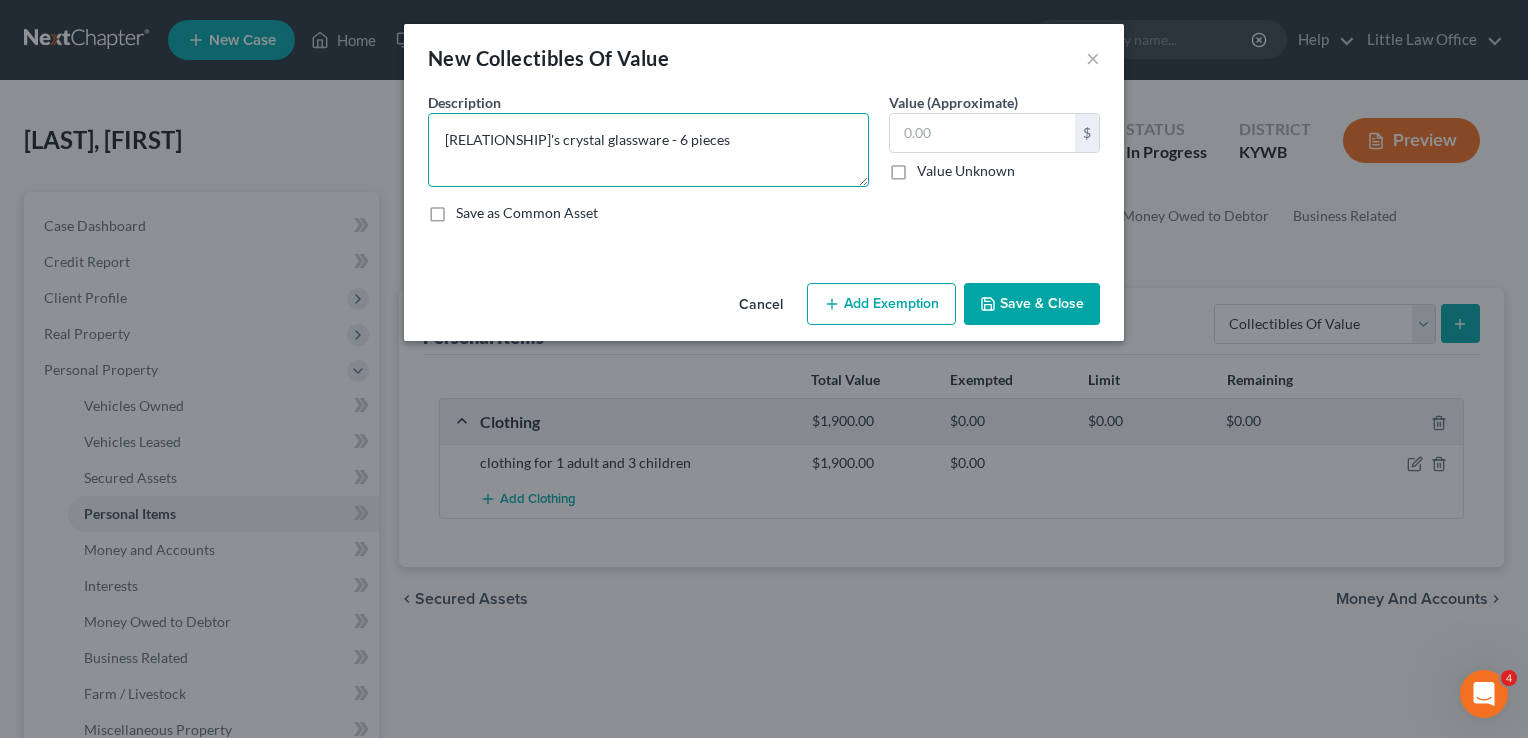 type on "Grandmother's crystal glassware - 6 pieces" 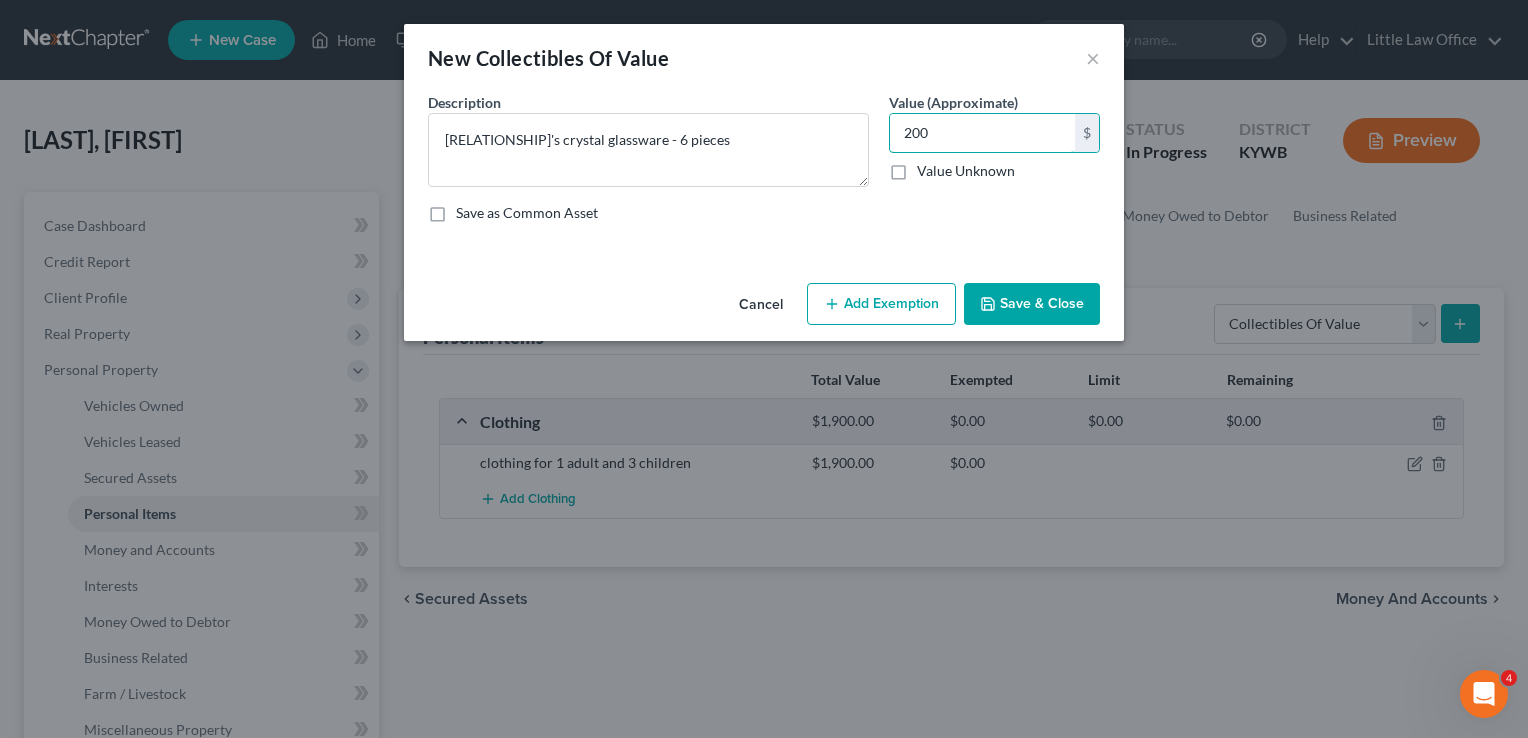 type on "200" 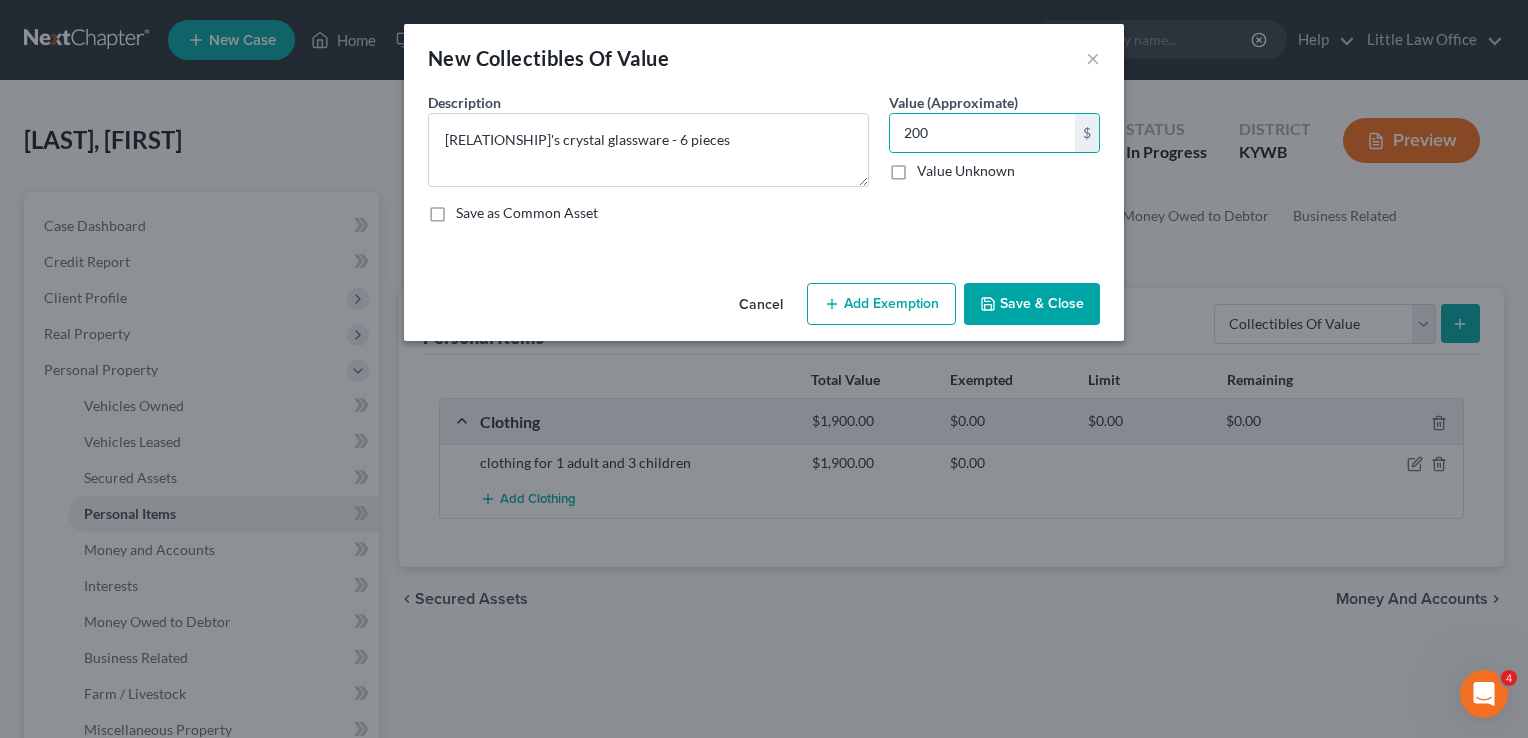 click on "Cancel Add Exemption Save & Close" at bounding box center [764, 308] 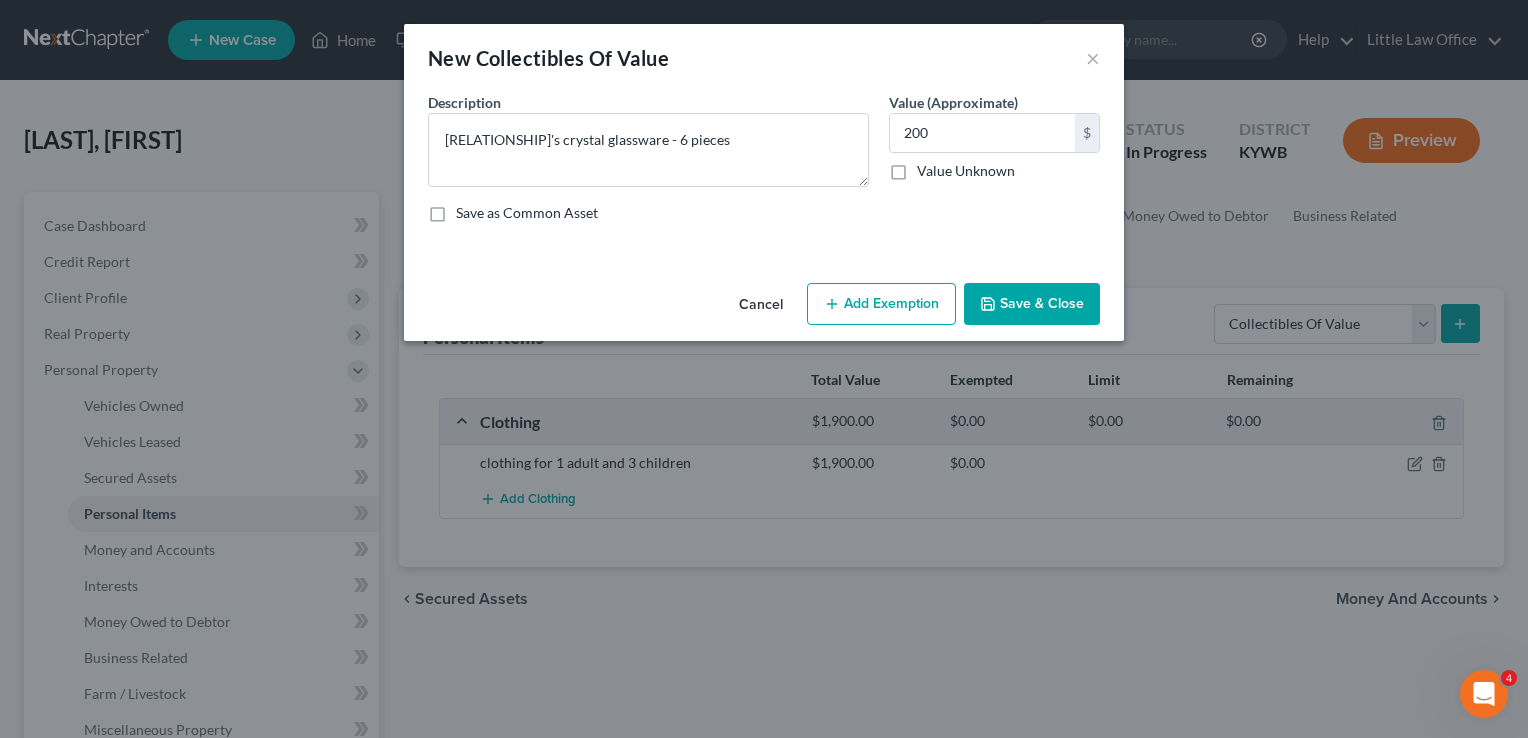 click on "Save & Close" at bounding box center (1032, 304) 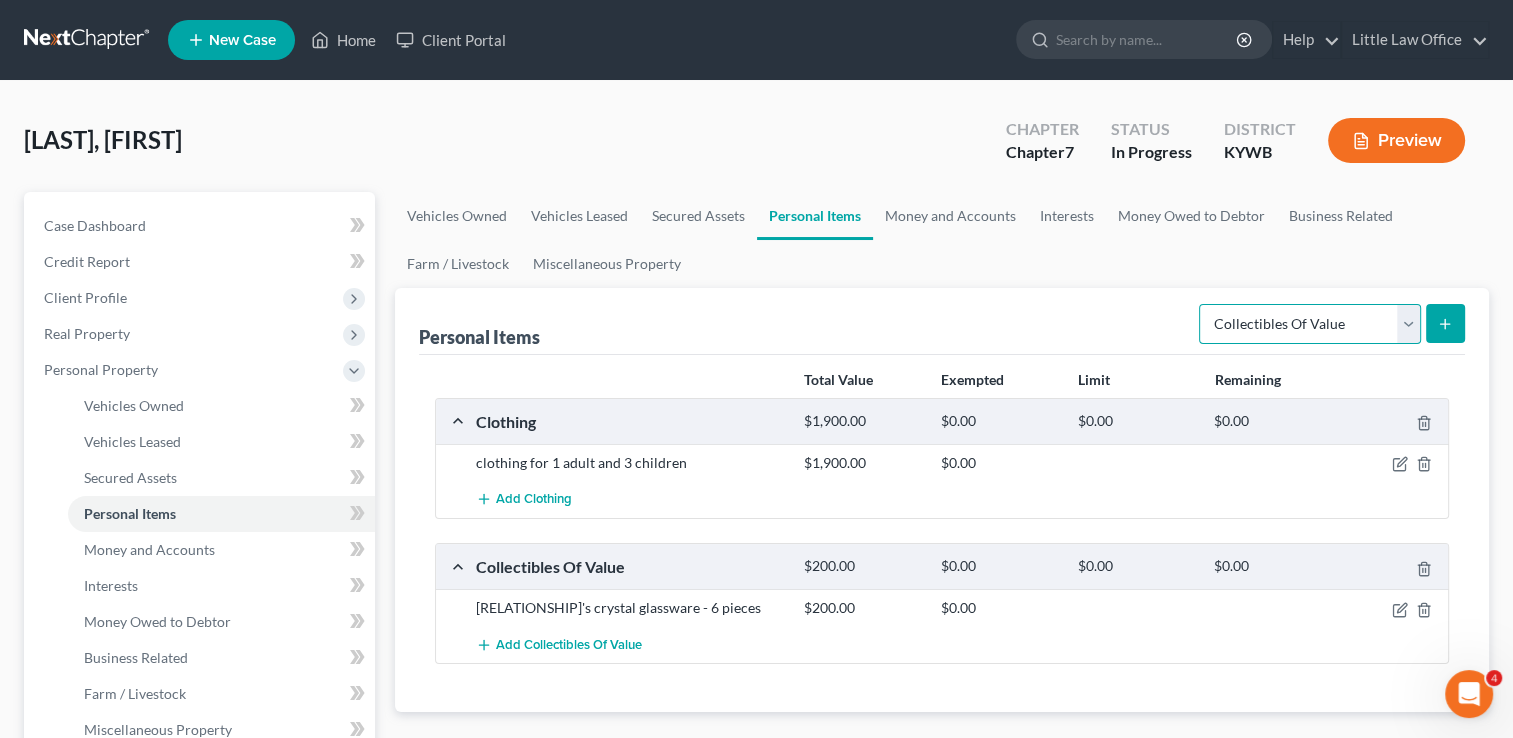 click on "Select Item Type Clothing Collectibles Of Value Electronics Firearms Household Goods Jewelry Other Pet(s) Sports & Hobby Equipment" at bounding box center [1310, 324] 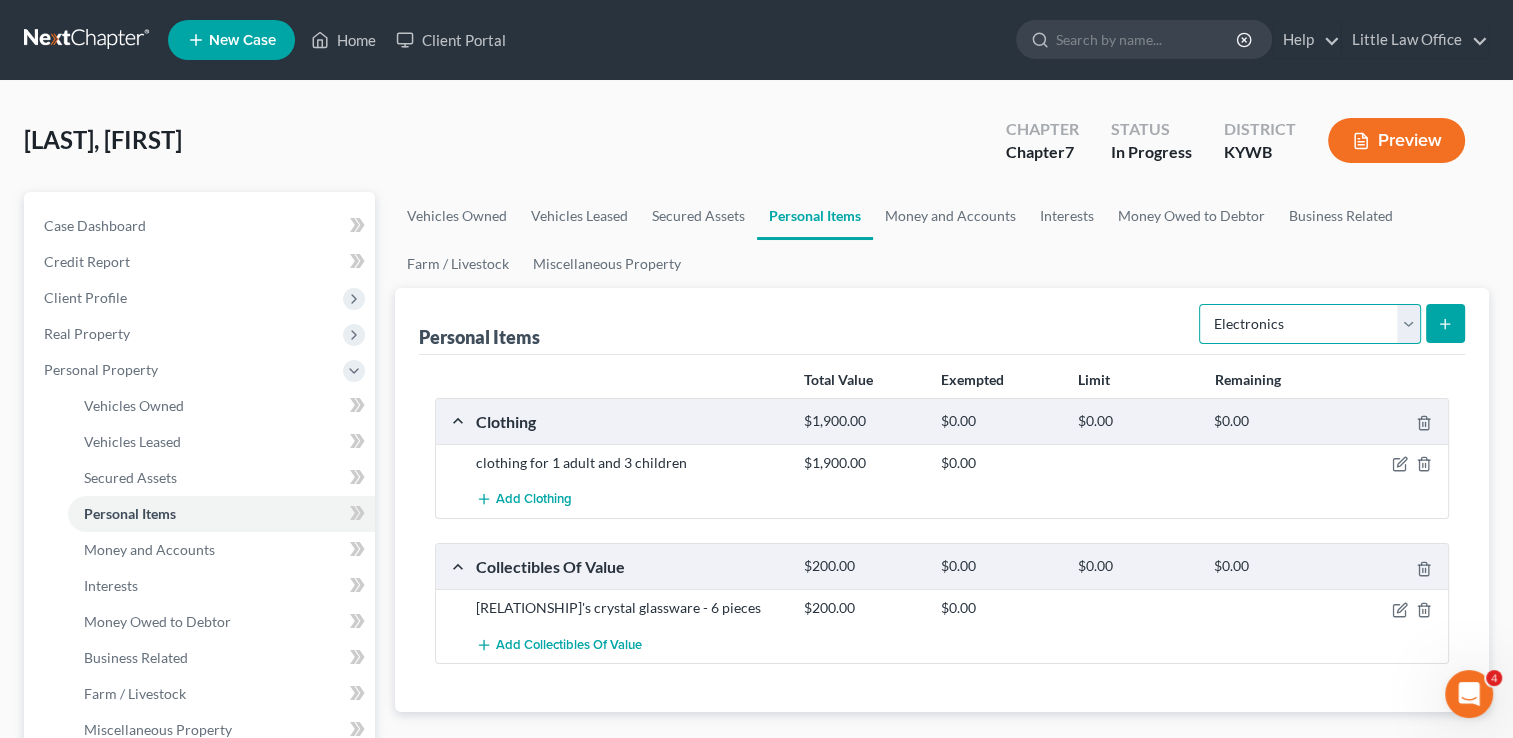 click on "Select Item Type Clothing Collectibles Of Value Electronics Firearms Household Goods Jewelry Other Pet(s) Sports & Hobby Equipment" at bounding box center (1310, 324) 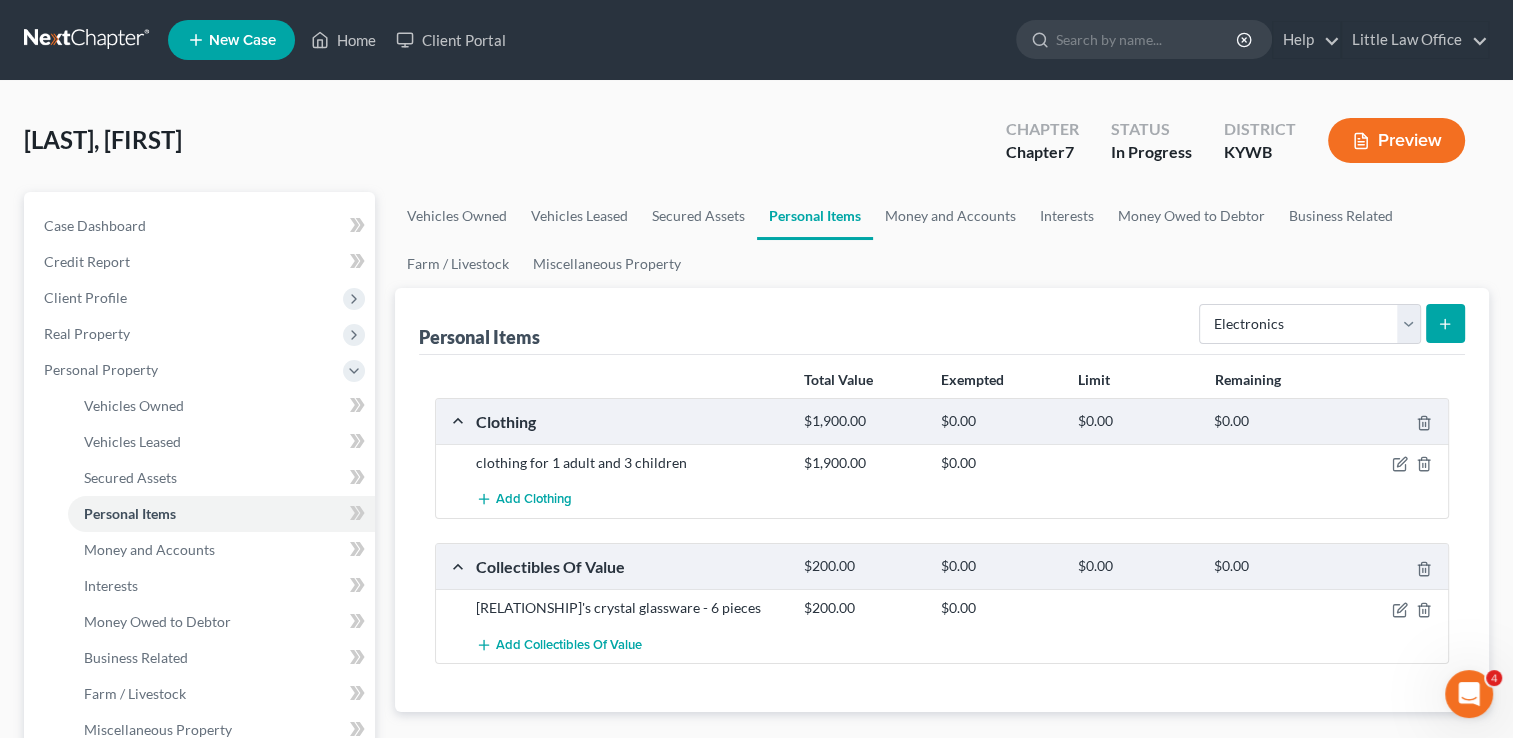 click at bounding box center (1445, 323) 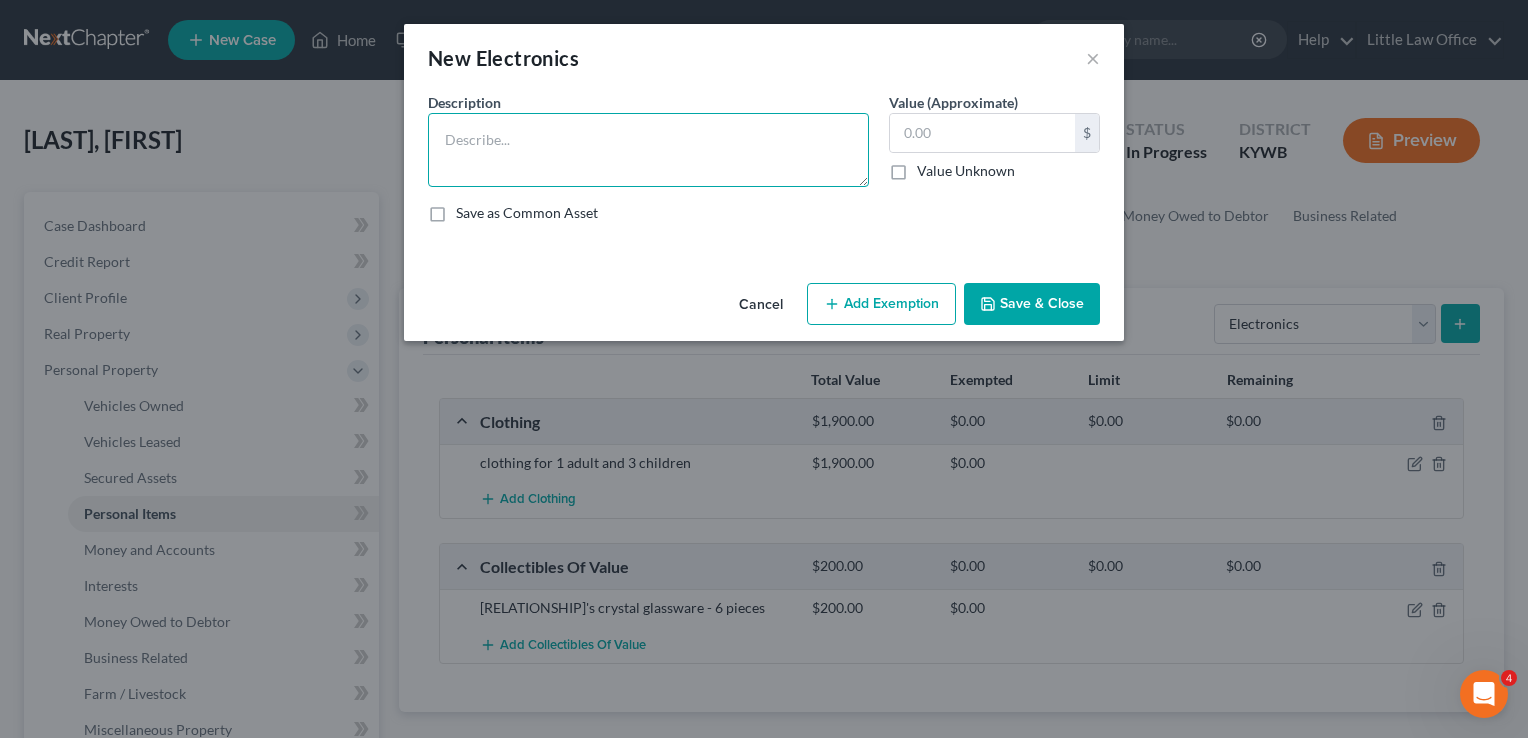 click at bounding box center (648, 150) 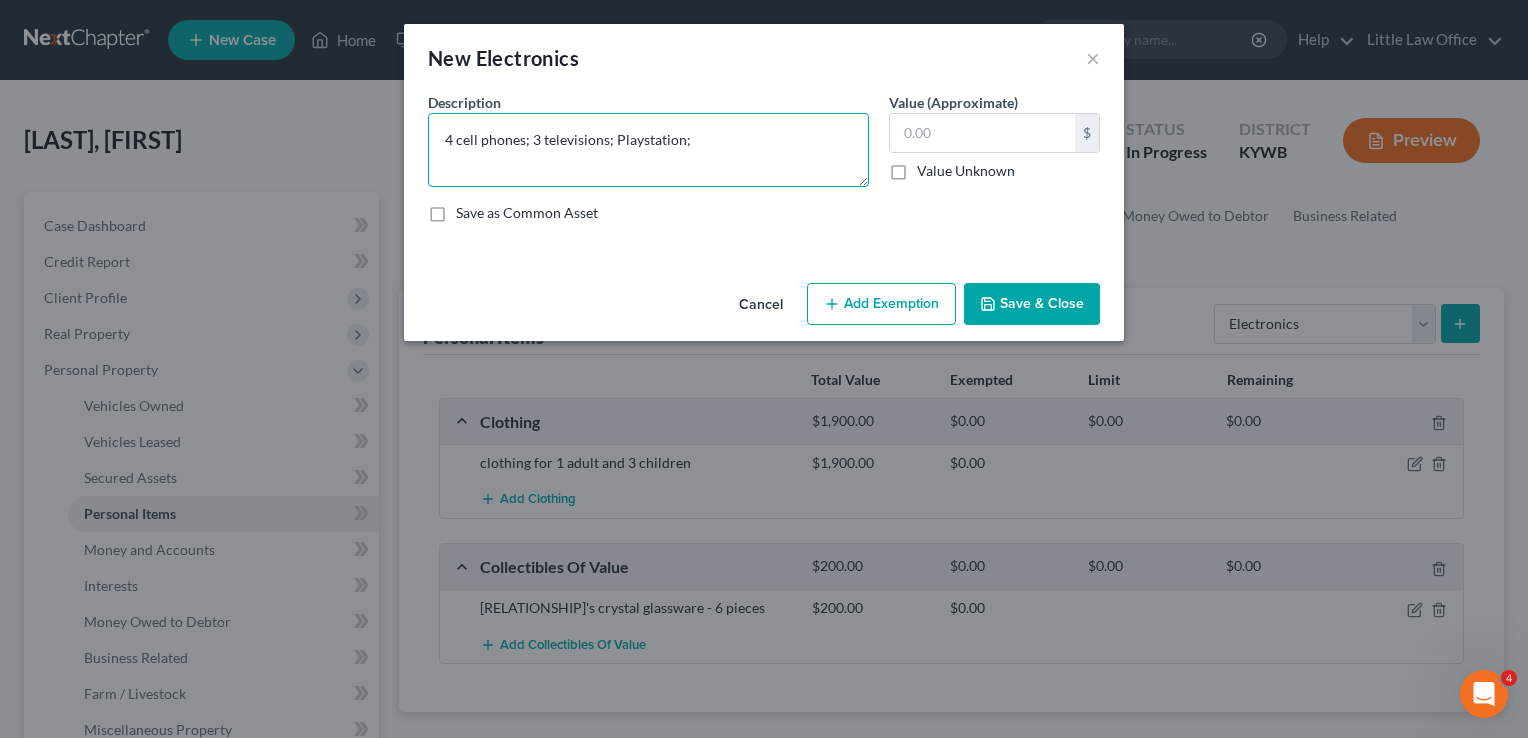 click on "4 cell phones; 3 televisions; Playstation;" at bounding box center [648, 150] 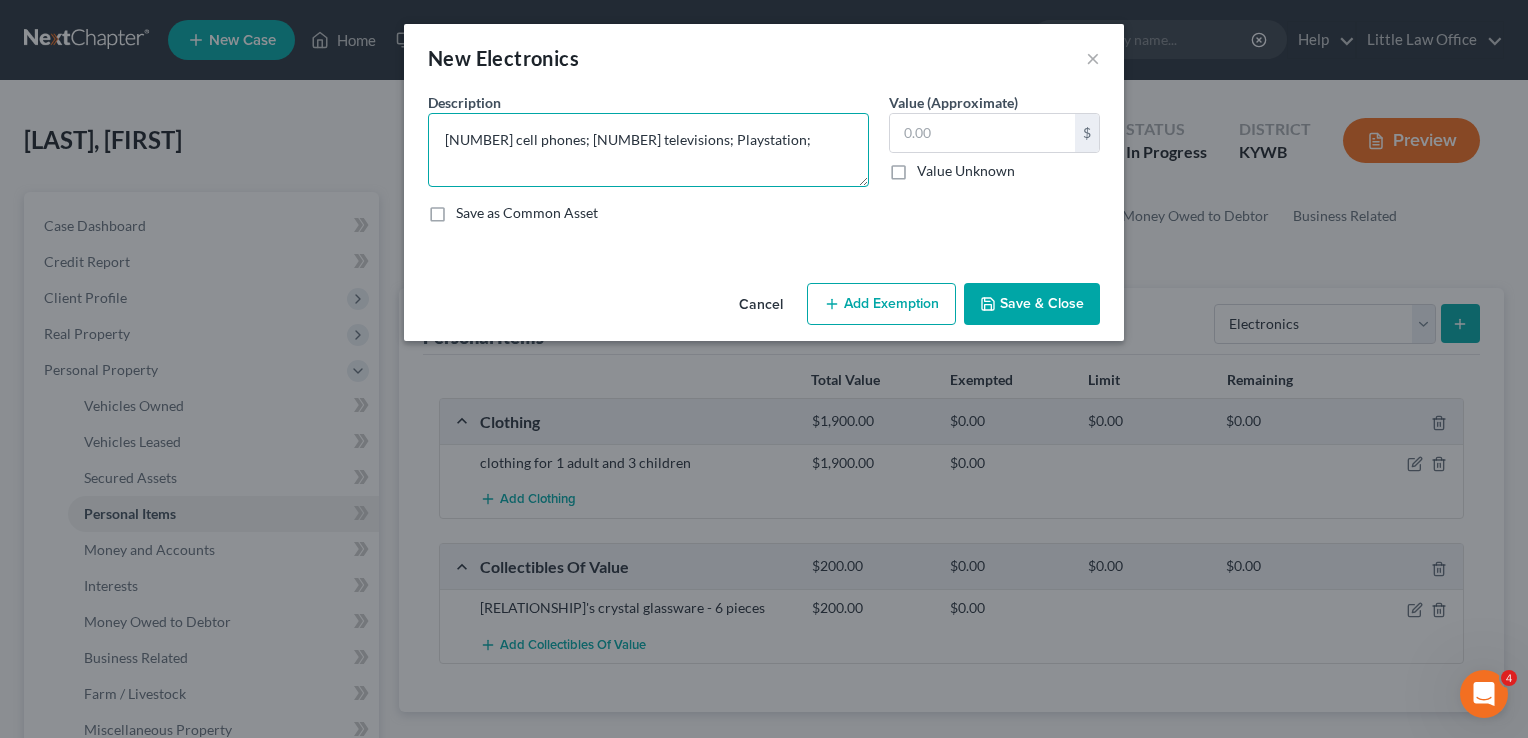 click on "3 cell phones; 3 televisions; Playstation;" at bounding box center (648, 150) 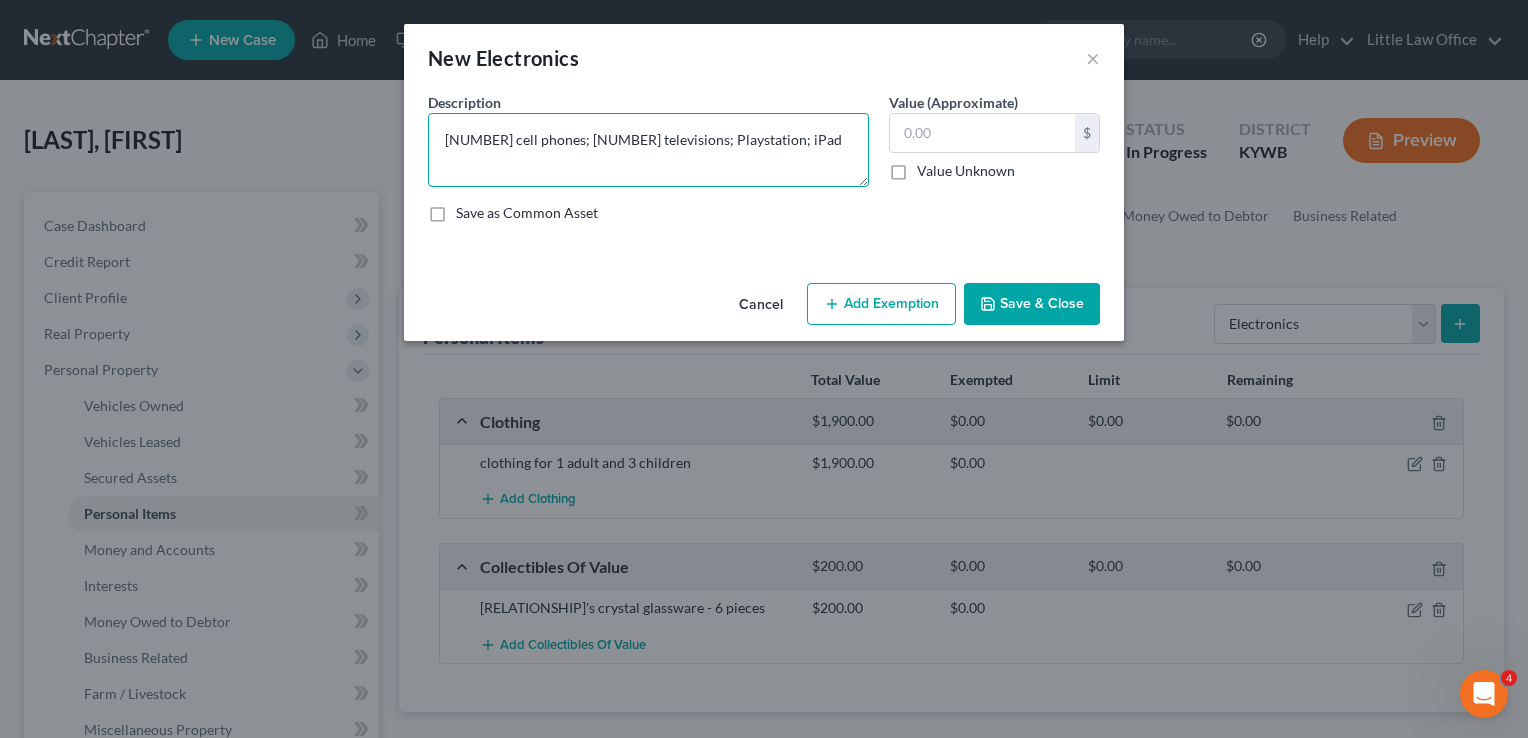 type on "3 cell phones; 3 televisions; Playstation; iPad" 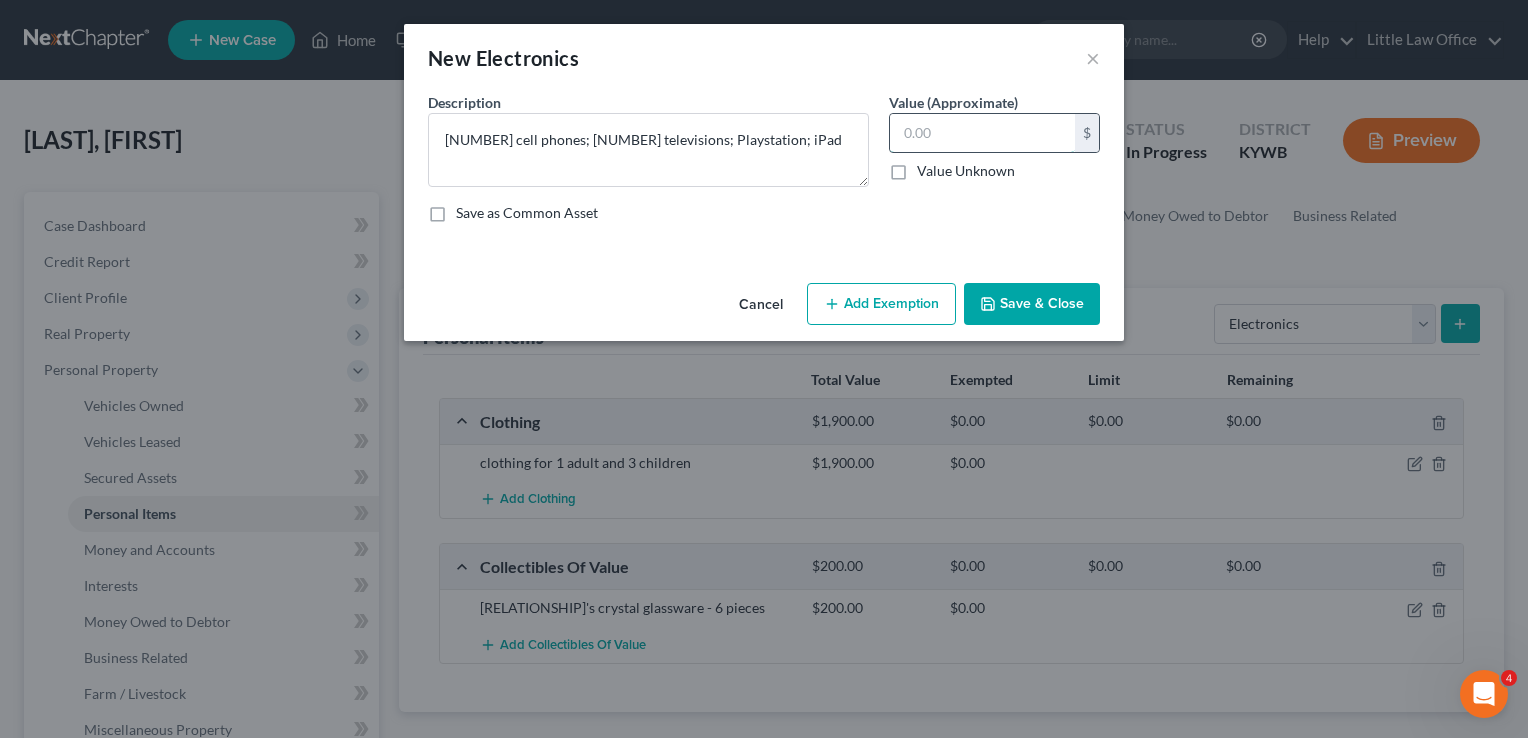 click at bounding box center (982, 133) 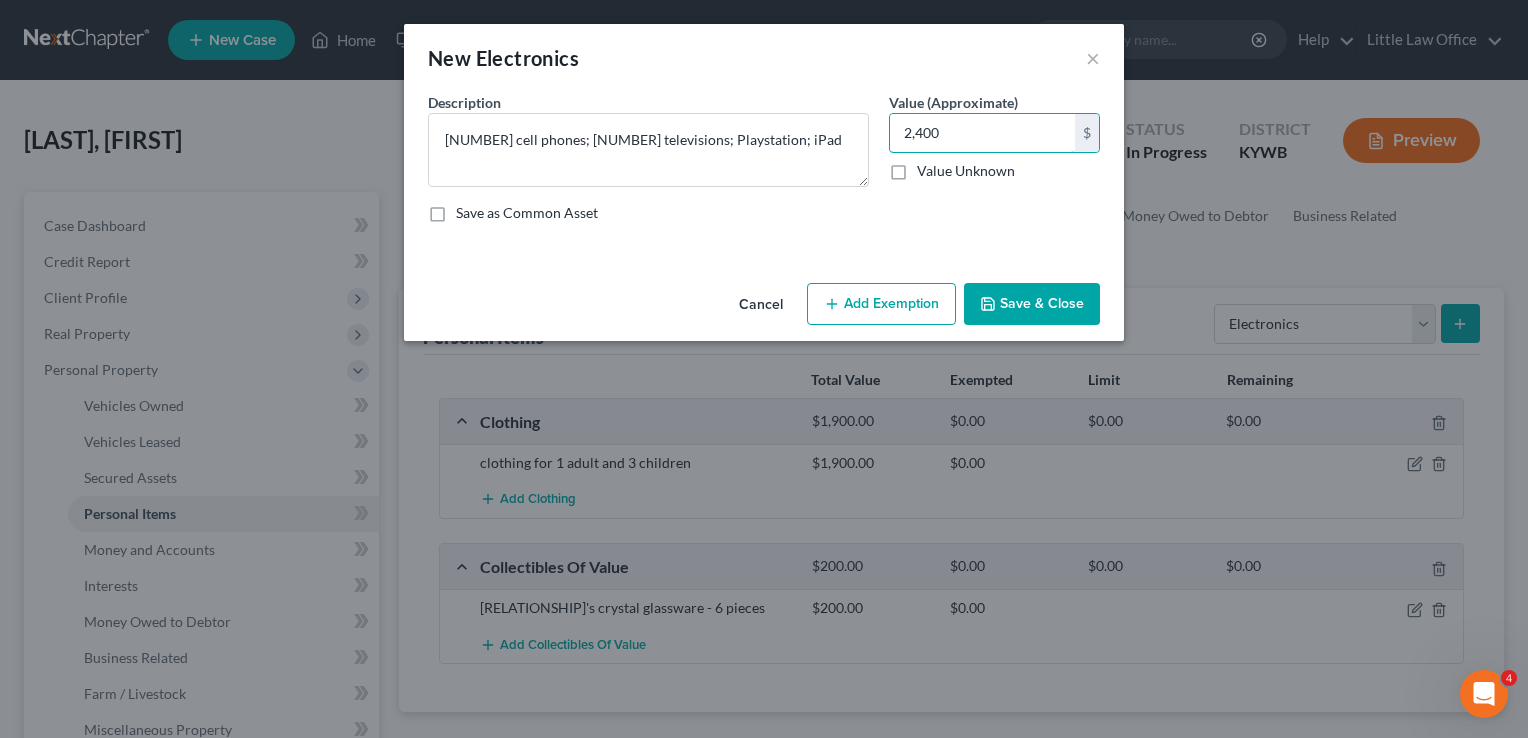 type on "2,400" 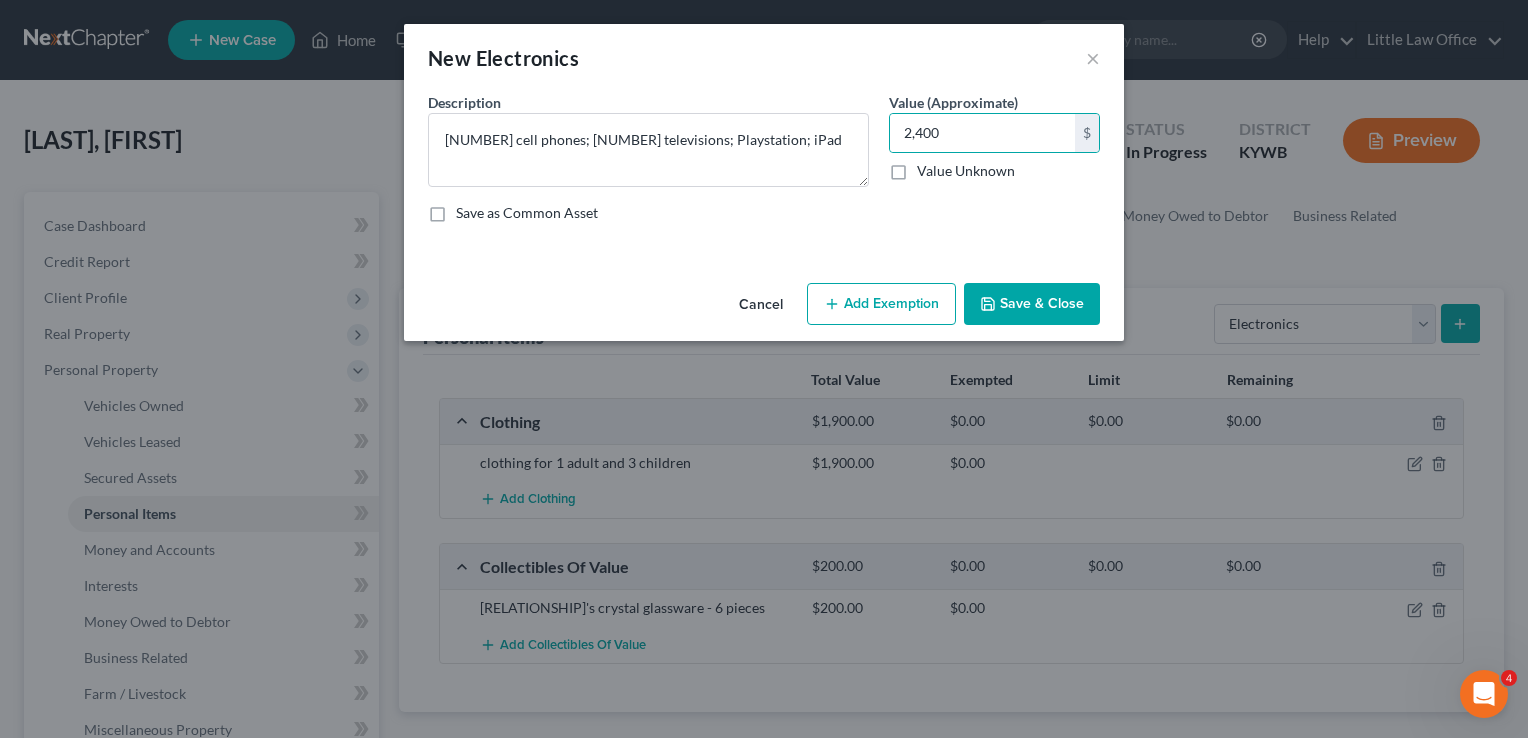 click on "Cancel Add Exemption Save & Close" at bounding box center (764, 308) 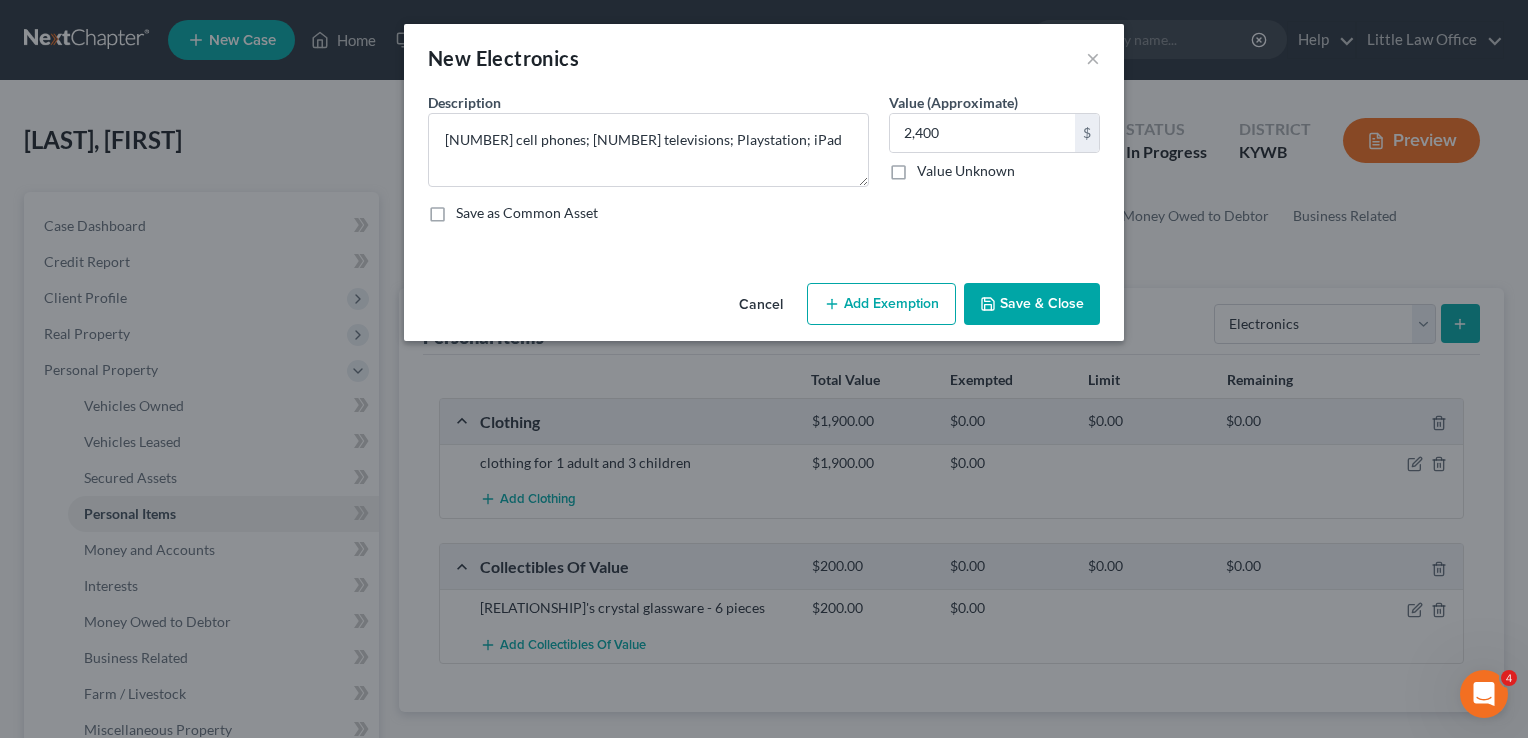click on "Save & Close" at bounding box center [1032, 304] 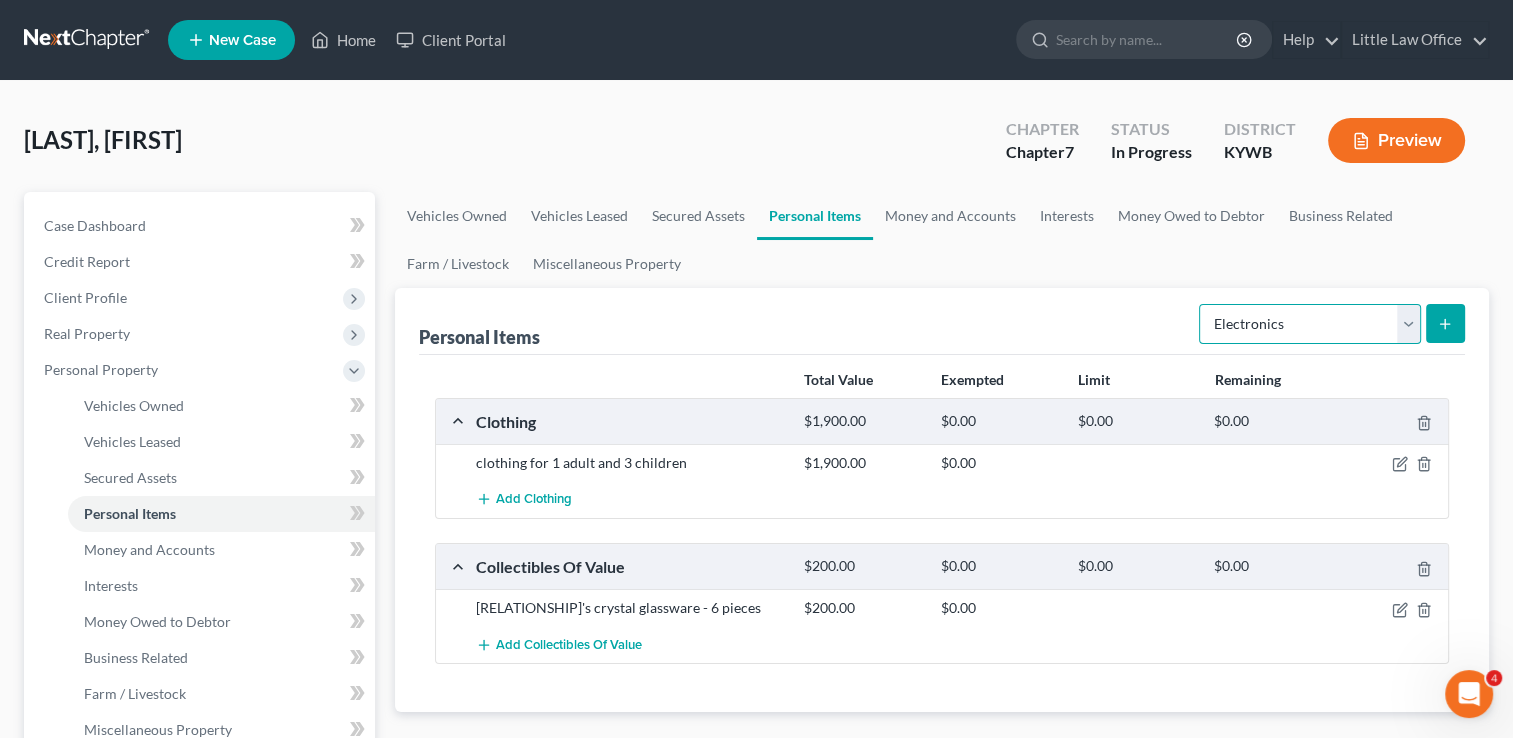 click on "Select Item Type Clothing Collectibles Of Value Electronics Firearms Household Goods Jewelry Other Pet(s) Sports & Hobby Equipment" at bounding box center (1310, 324) 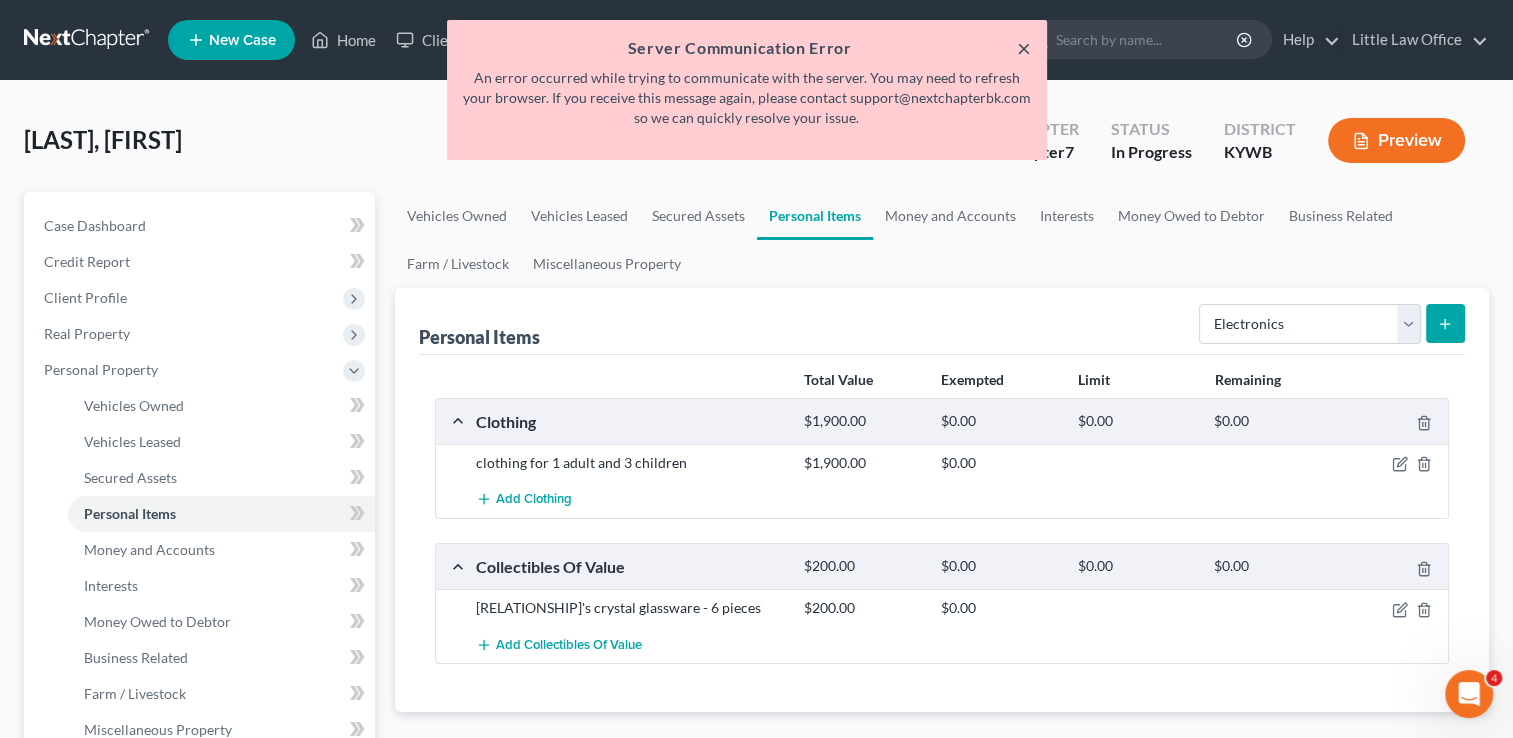click on "×" at bounding box center [1024, 48] 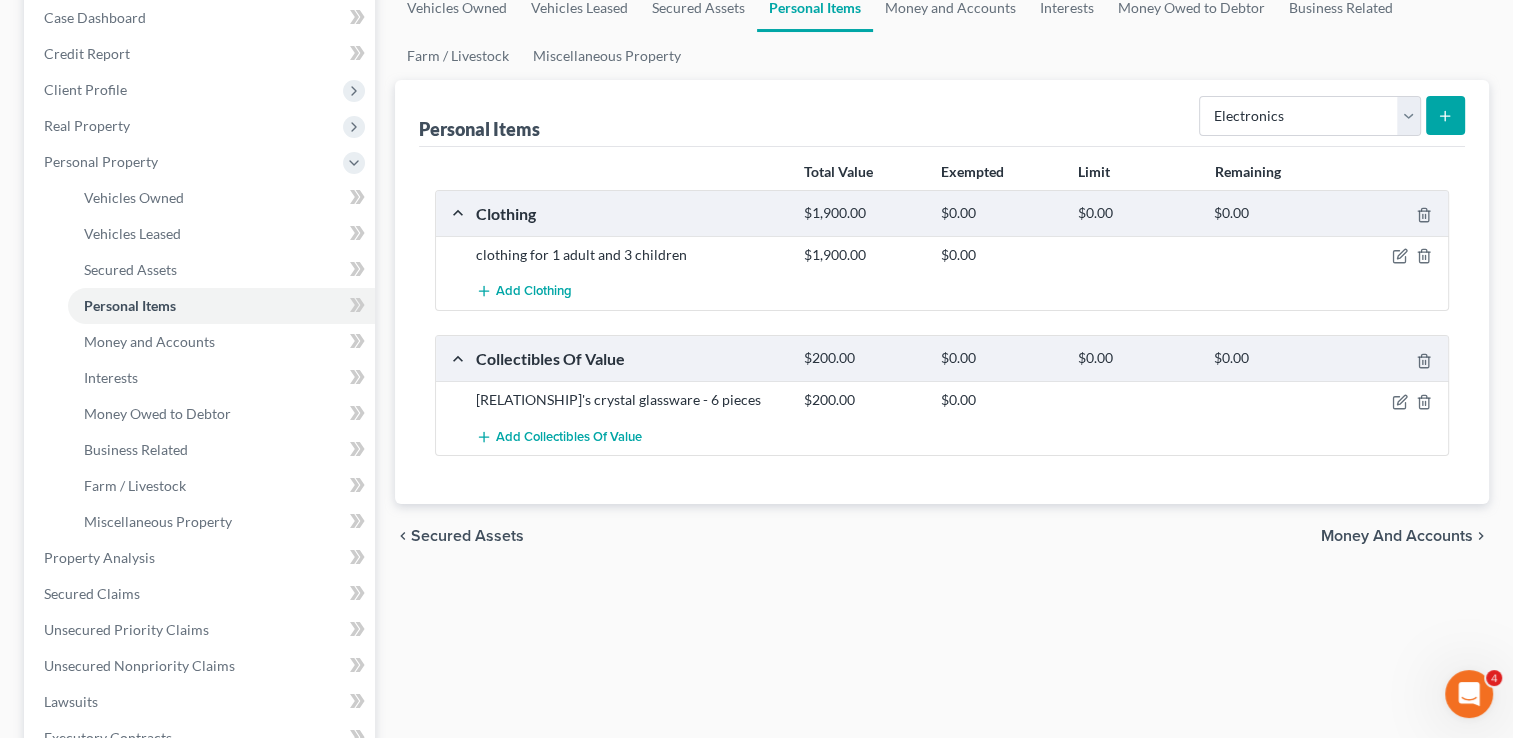 scroll, scrollTop: 0, scrollLeft: 0, axis: both 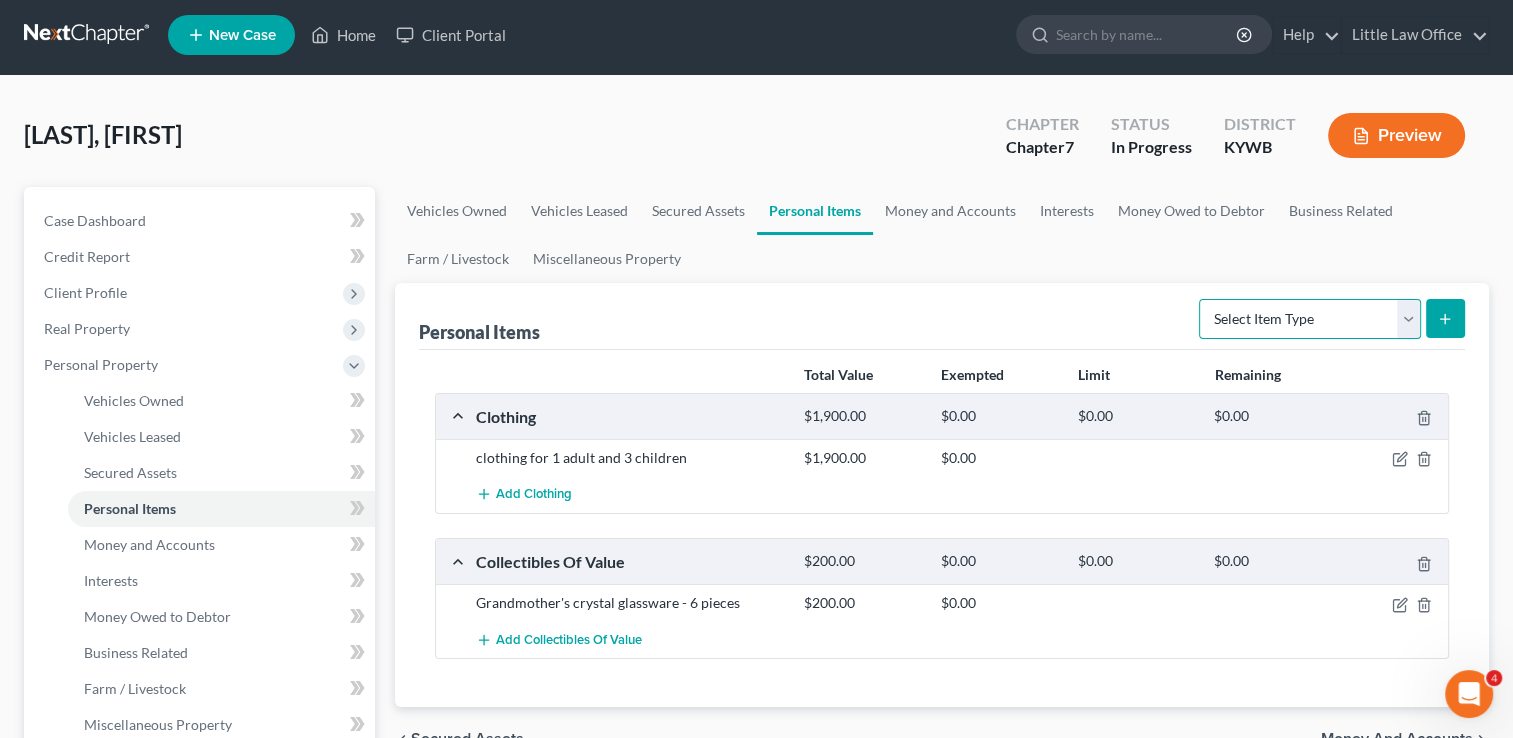 click on "Select Item Type Clothing Collectibles Of Value Electronics Firearms Household Goods Jewelry Other Pet(s) Sports & Hobby Equipment" at bounding box center (1310, 319) 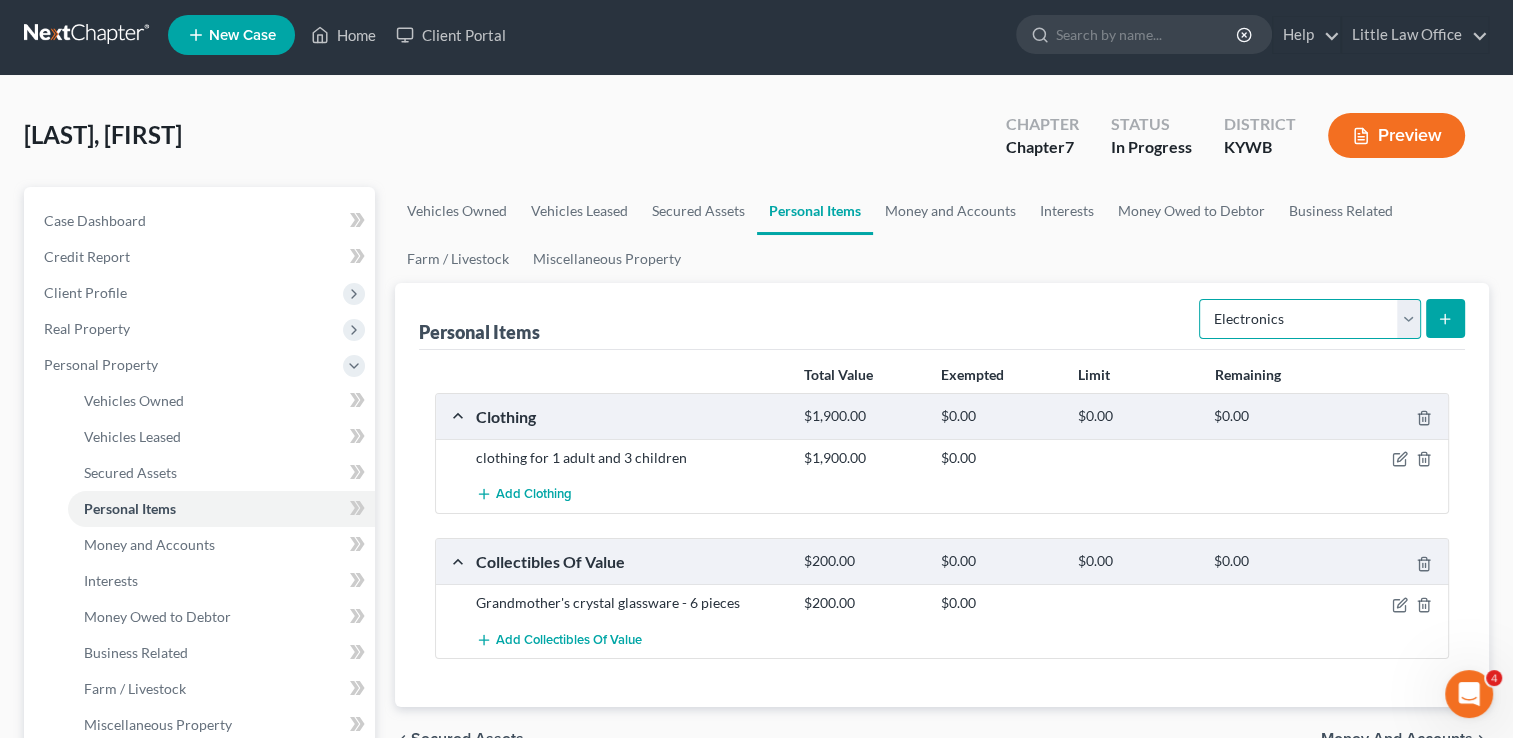 click on "Select Item Type Clothing Collectibles Of Value Electronics Firearms Household Goods Jewelry Other Pet(s) Sports & Hobby Equipment" at bounding box center [1310, 319] 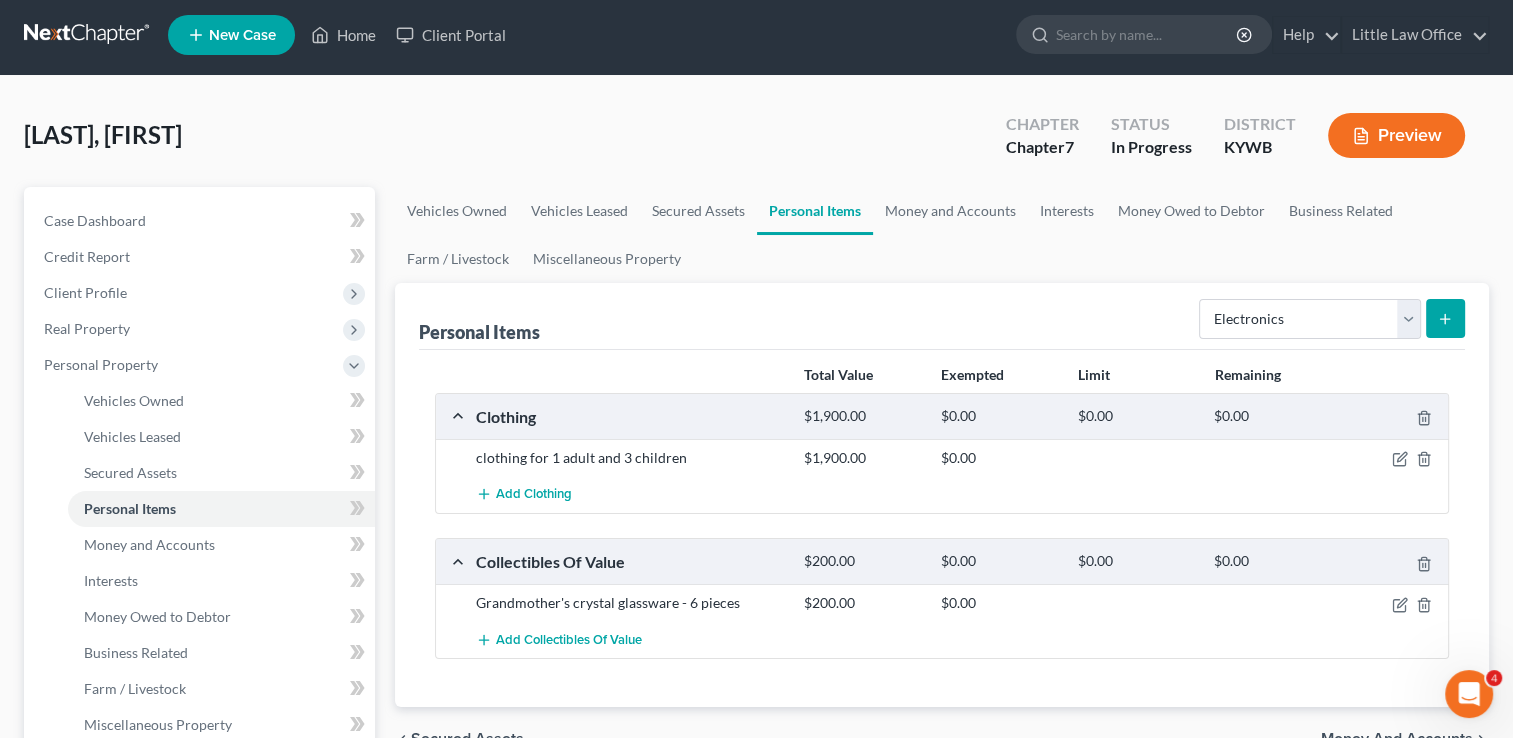 click at bounding box center (1445, 318) 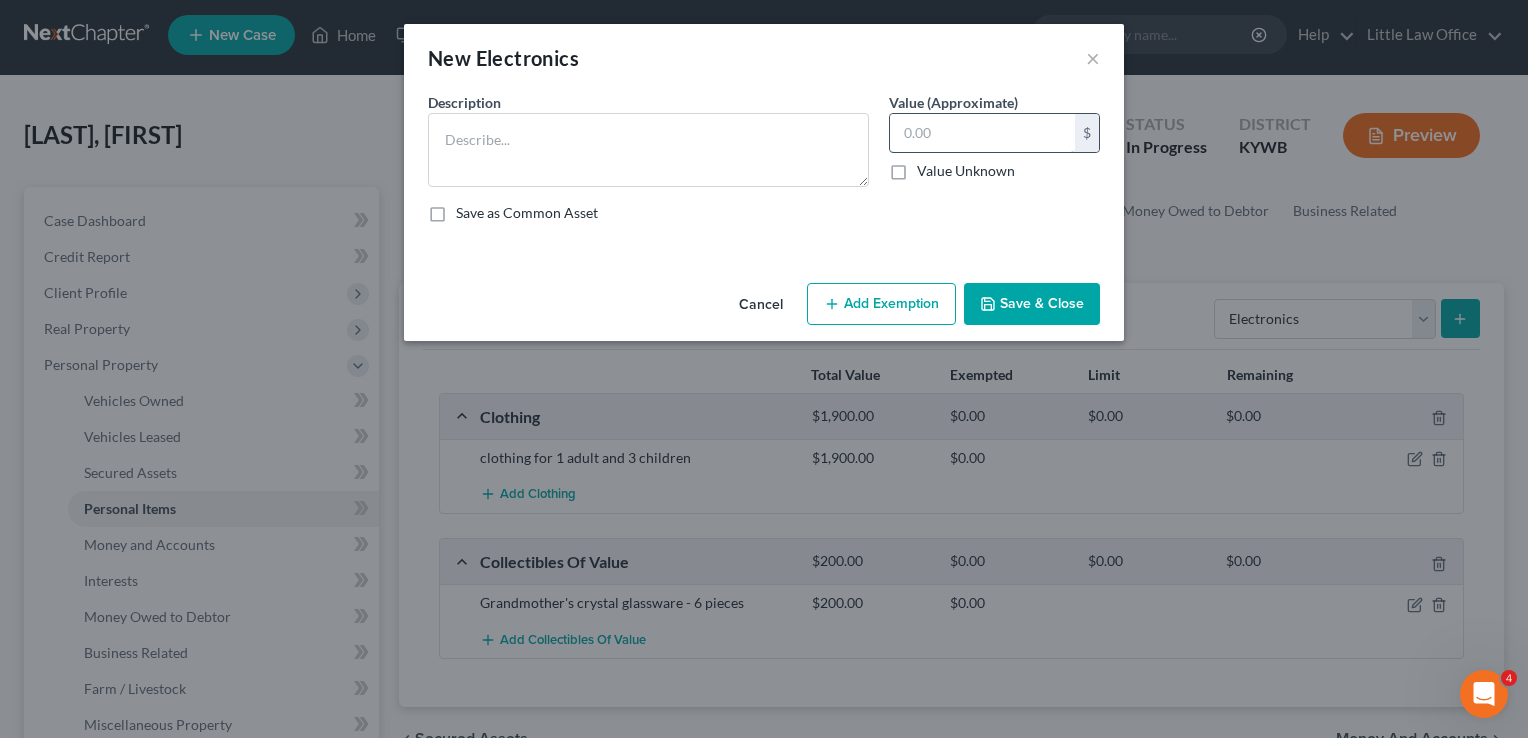 click at bounding box center [982, 133] 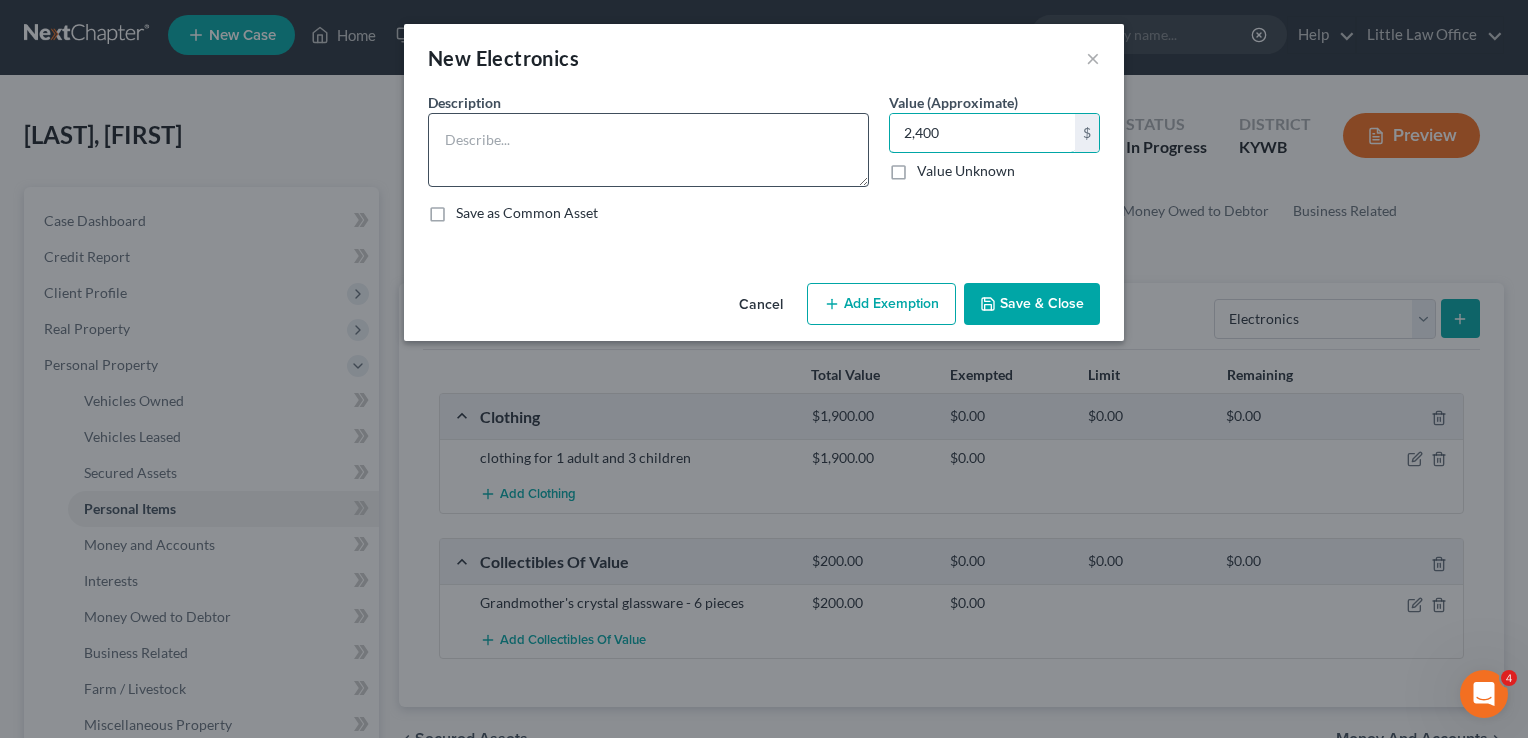 type on "2,400" 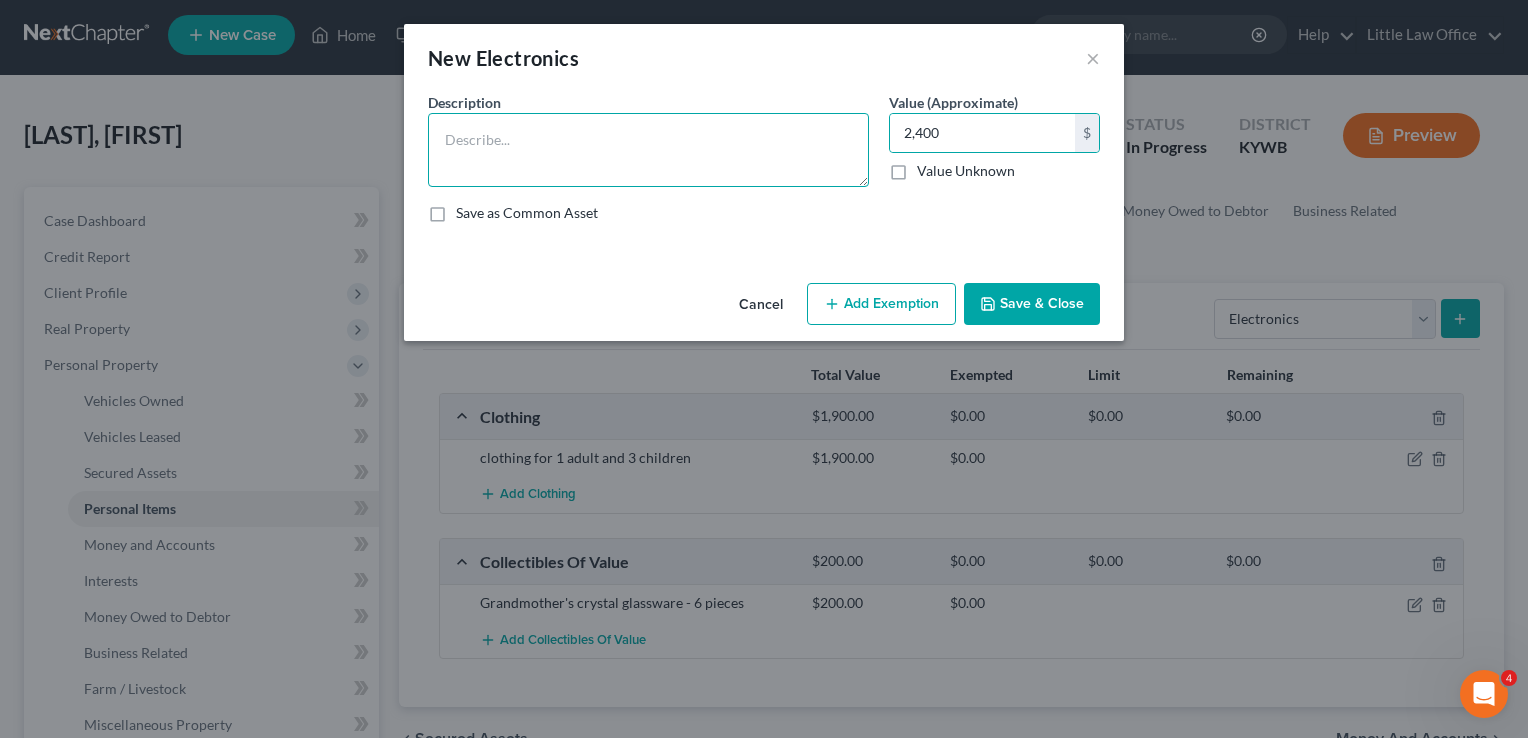 click at bounding box center [648, 150] 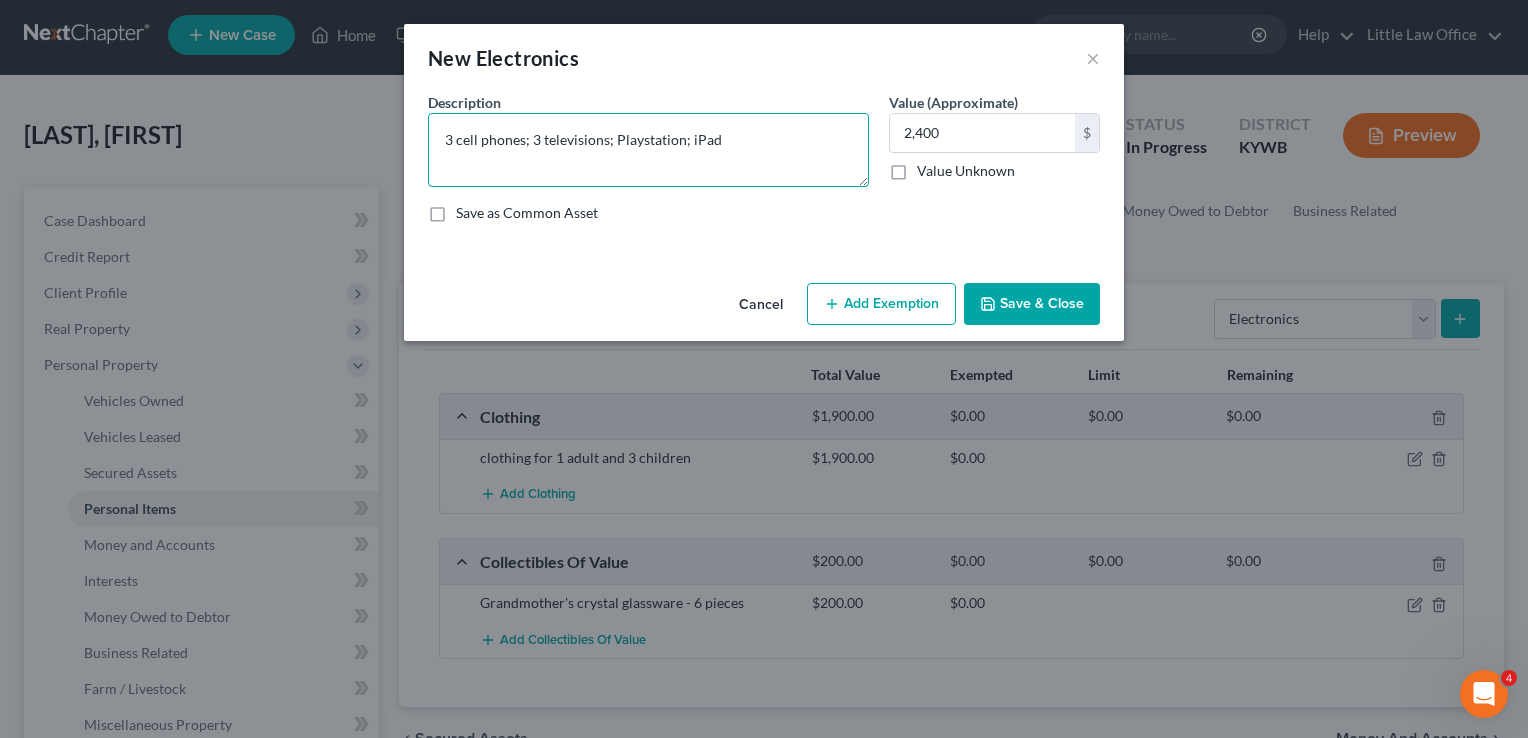 type on "3 cell phones; 3 televisions; Playstation; iPad" 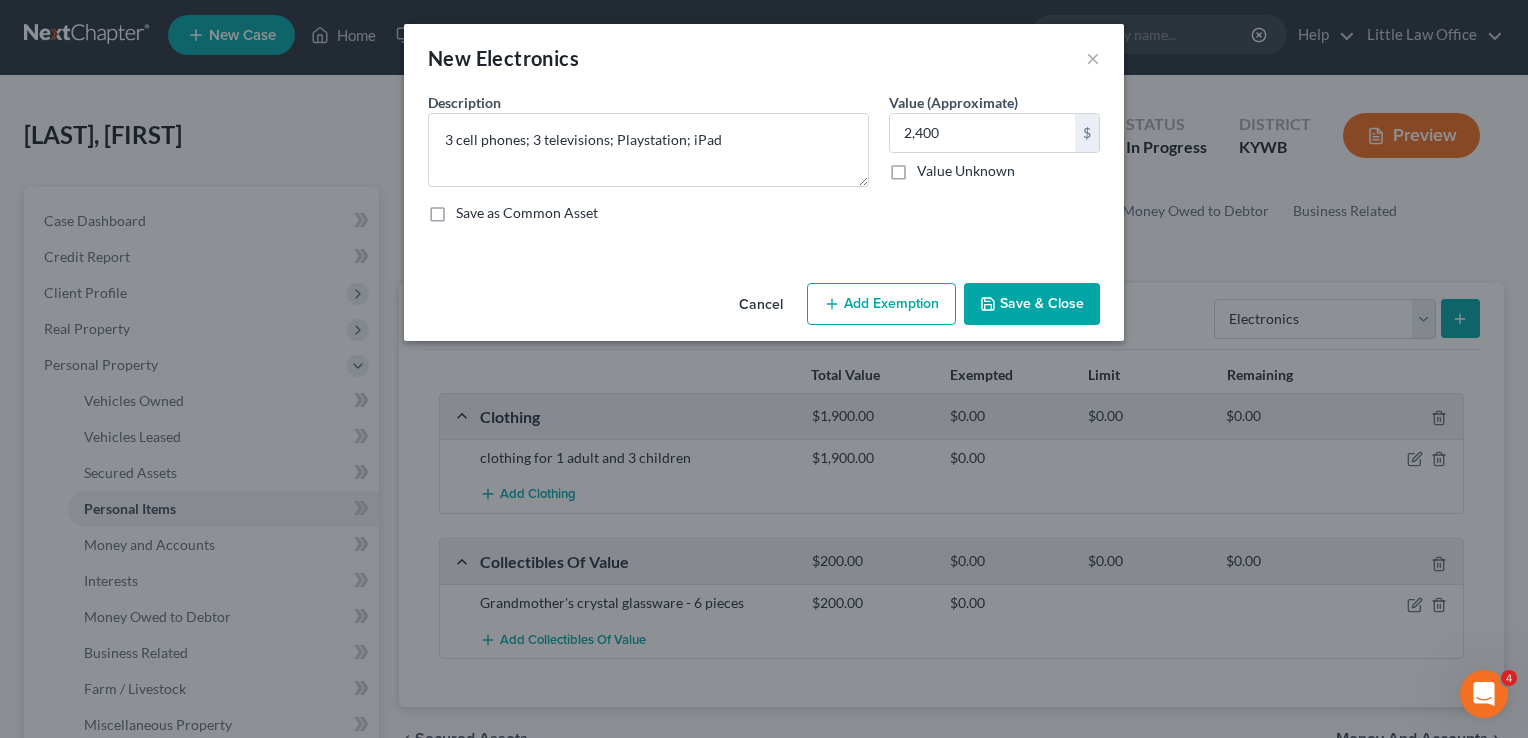 click on "Save & Close" at bounding box center (1032, 304) 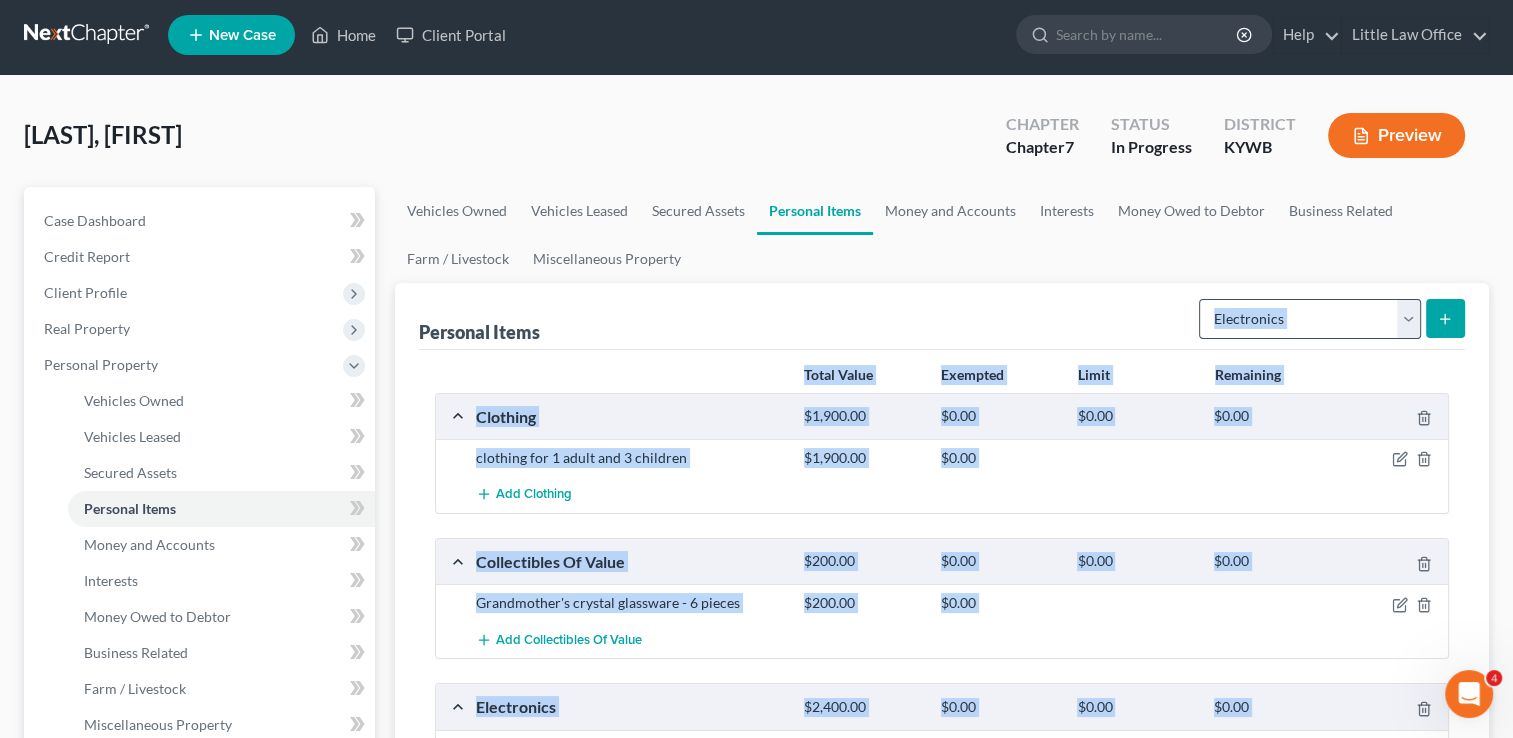 drag, startPoint x: 1039, startPoint y: 318, endPoint x: 1306, endPoint y: 314, distance: 267.02997 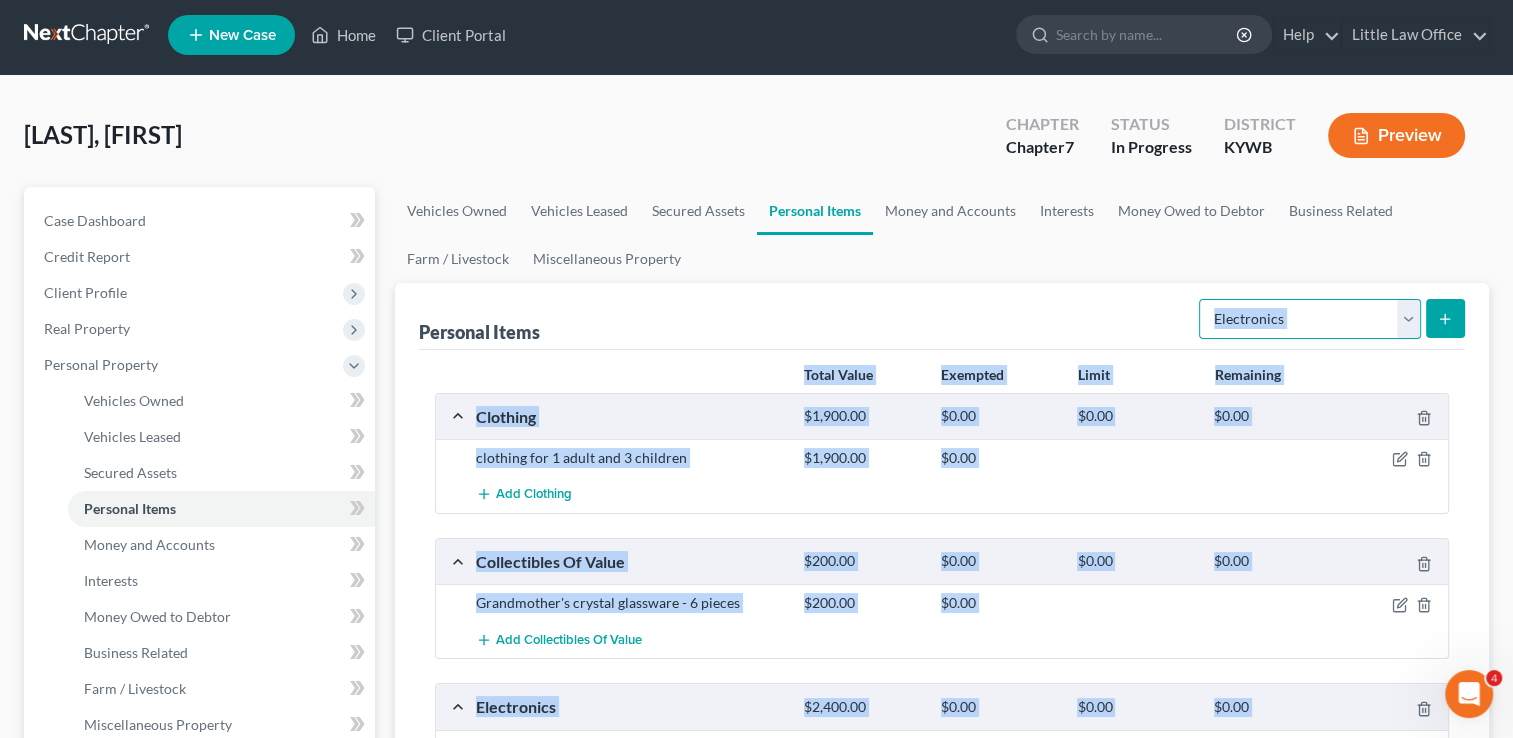 click on "Select Item Type Clothing Collectibles Of Value Electronics Firearms Household Goods Jewelry Other Pet(s) Sports & Hobby Equipment" at bounding box center (1310, 319) 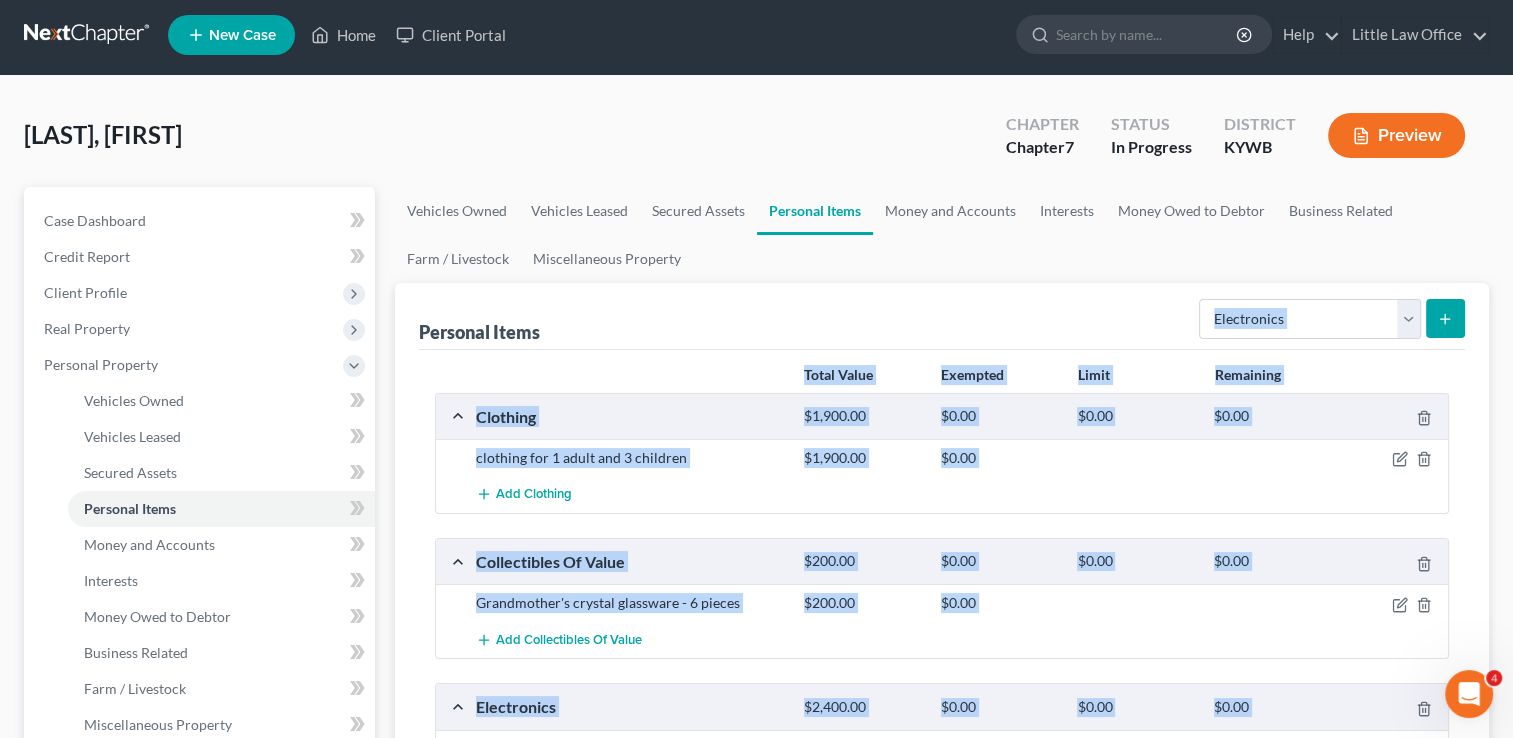 click on "Personal Items Select Item Type Clothing Collectibles Of Value Electronics Firearms Household Goods Jewelry Other Pet(s) Sports & Hobby Equipment" at bounding box center [942, 316] 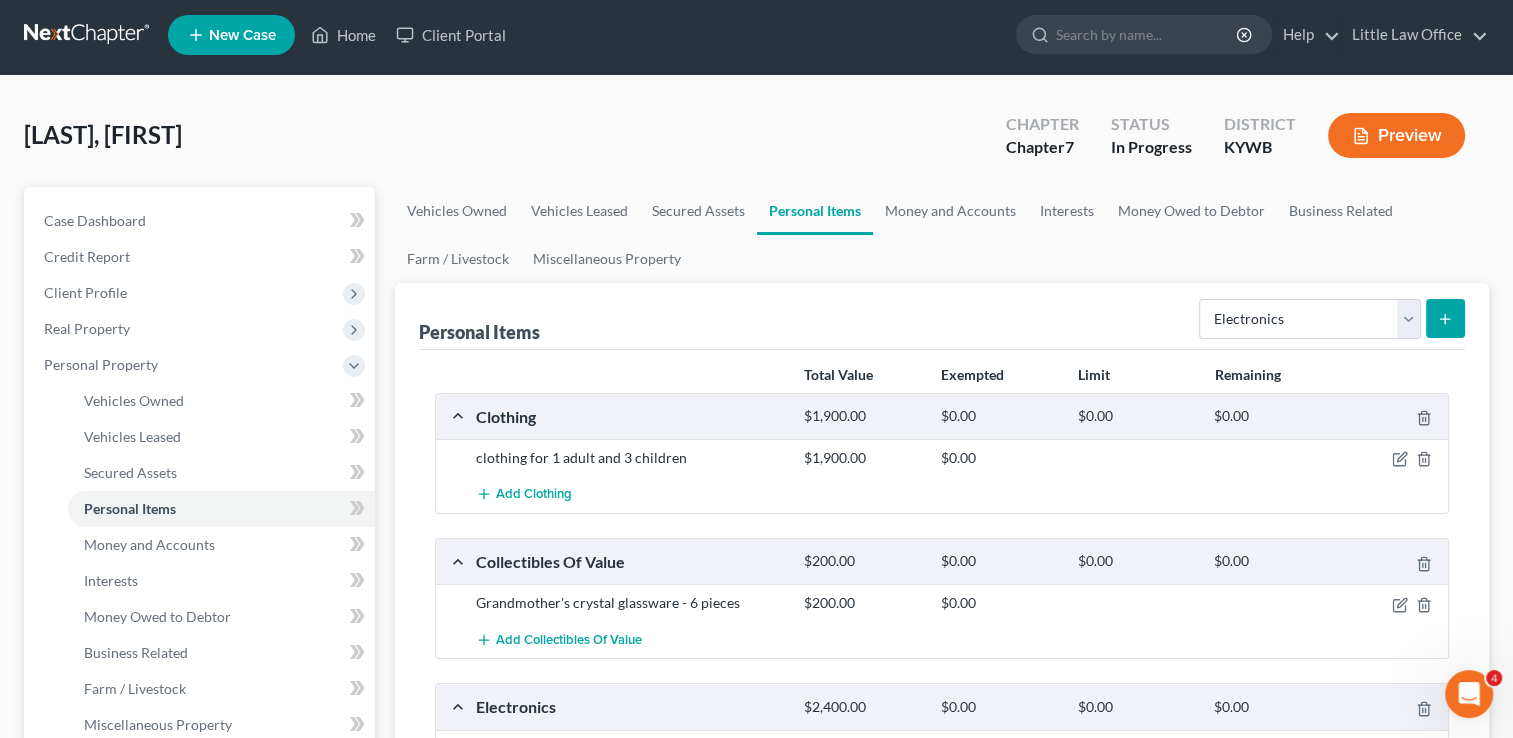 click on "Select Item Type Clothing Collectibles Of Value Electronics Firearms Household Goods Jewelry Other Pet(s) Sports & Hobby Equipment" at bounding box center (1332, 319) 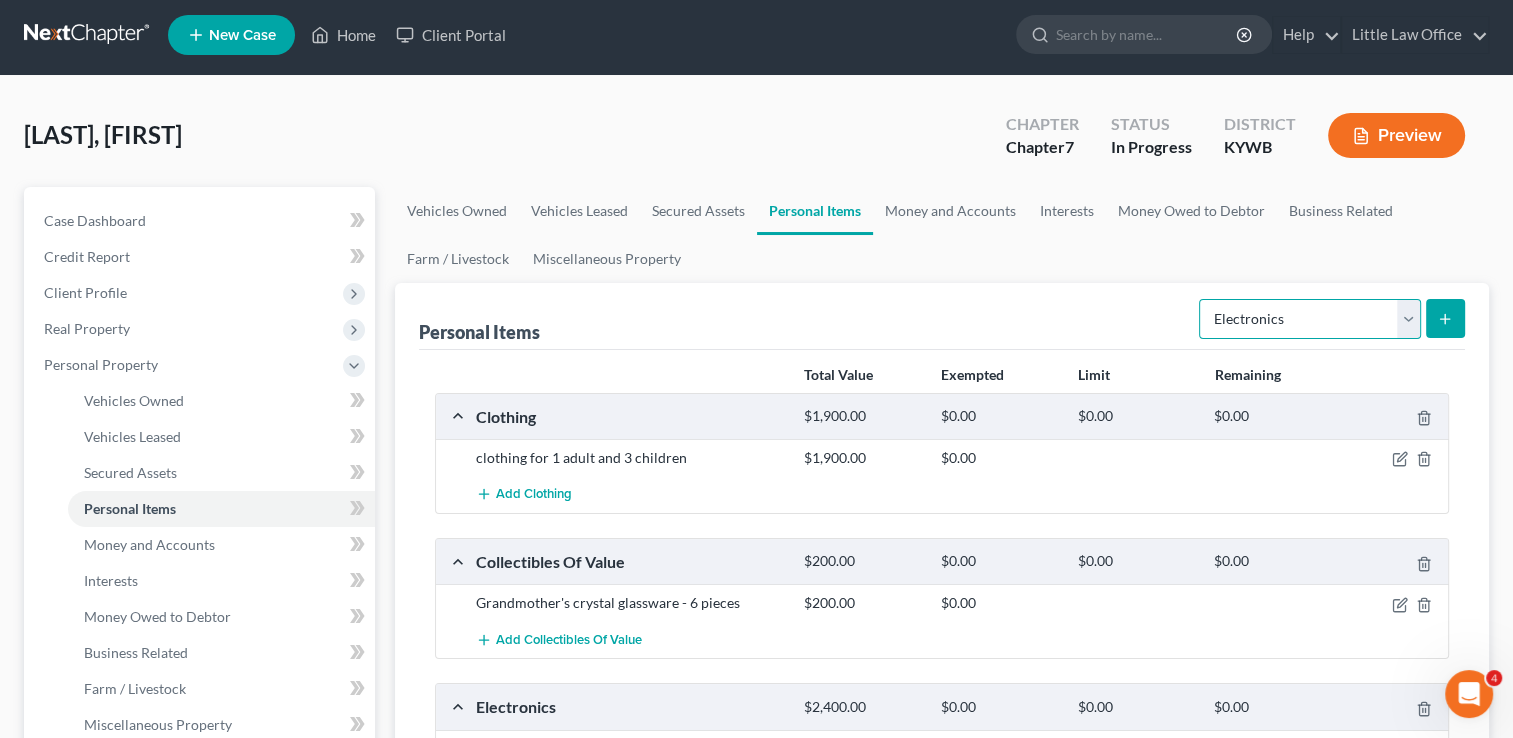 click on "Select Item Type Clothing Collectibles Of Value Electronics Firearms Household Goods Jewelry Other Pet(s) Sports & Hobby Equipment" at bounding box center (1310, 319) 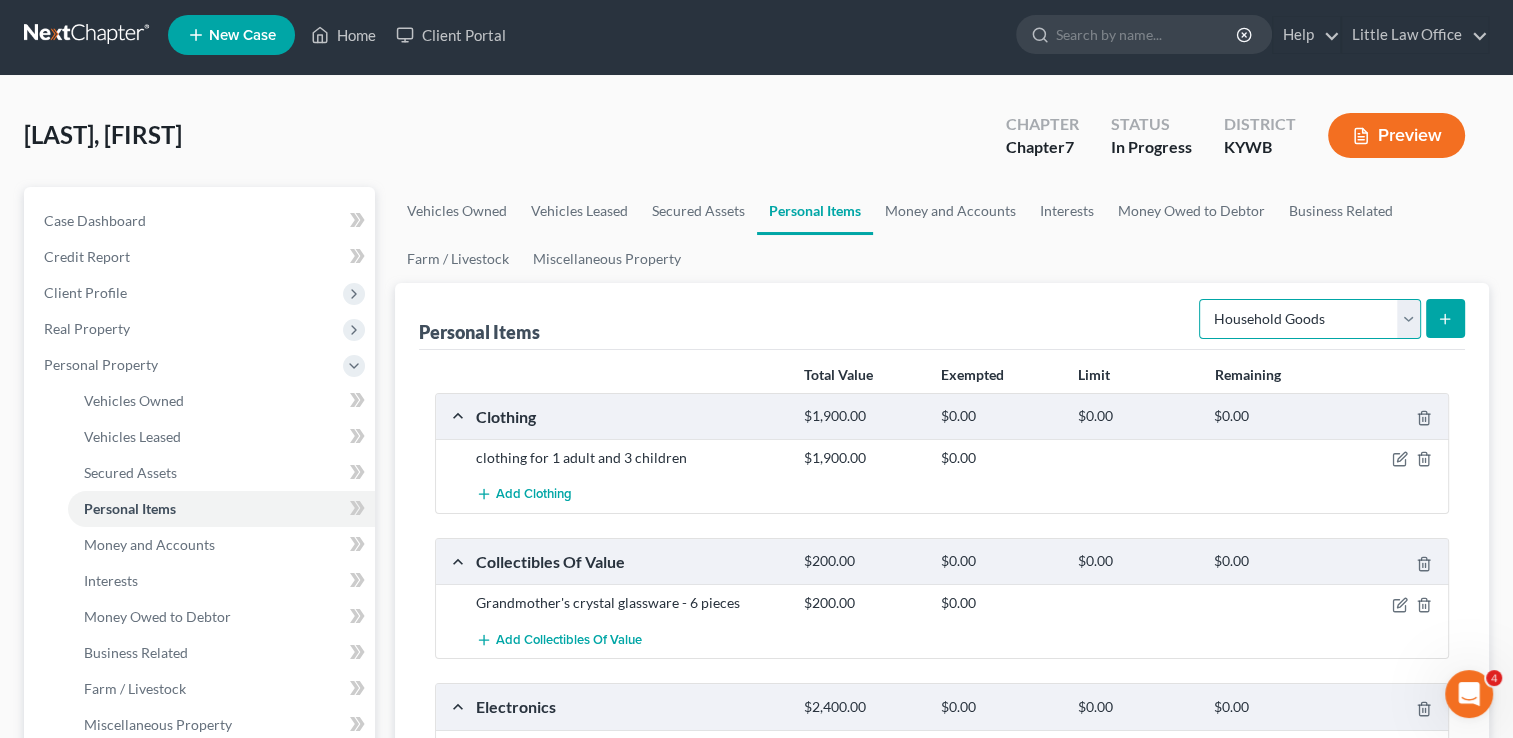 click on "Select Item Type Clothing Collectibles Of Value Electronics Firearms Household Goods Jewelry Other Pet(s) Sports & Hobby Equipment" at bounding box center [1310, 319] 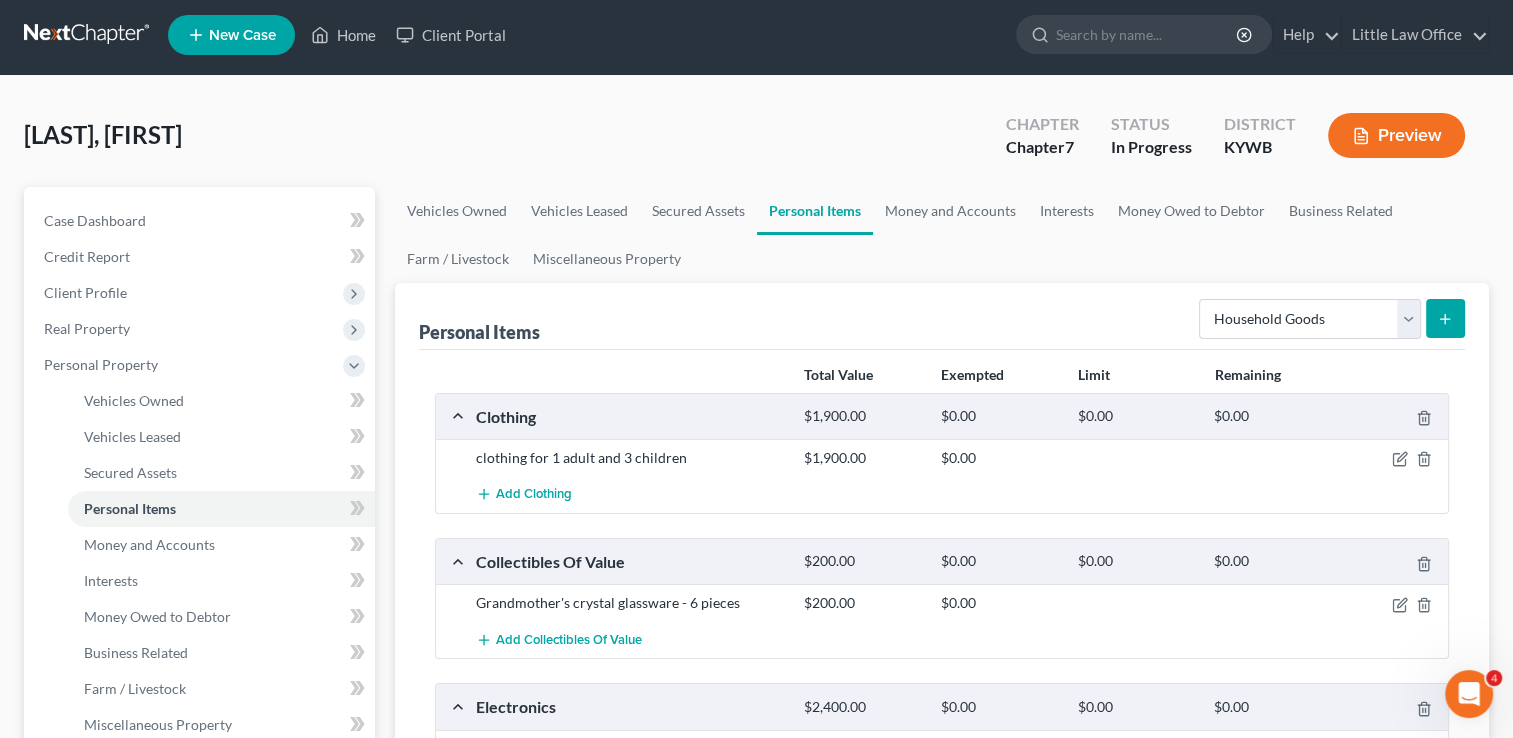 click 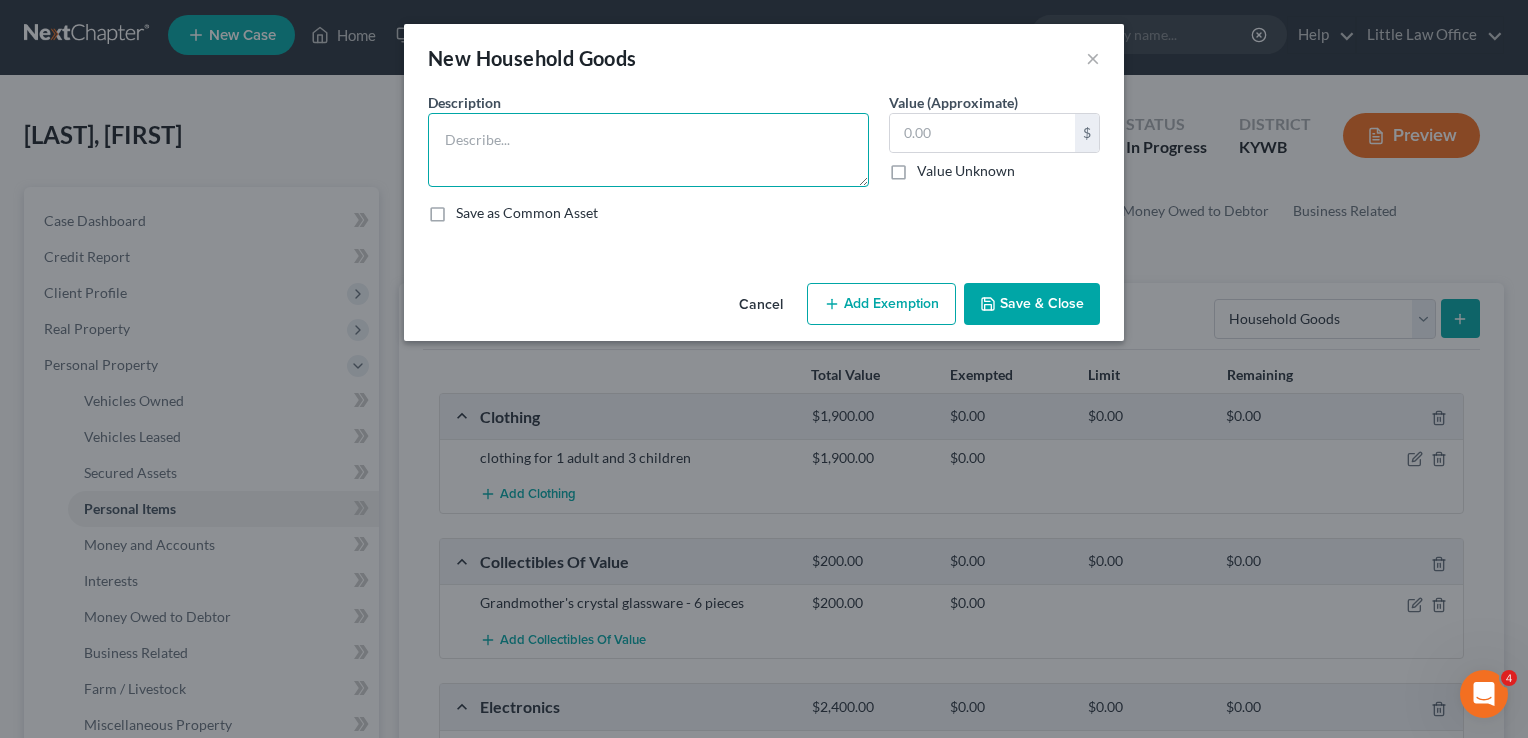 click at bounding box center [648, 150] 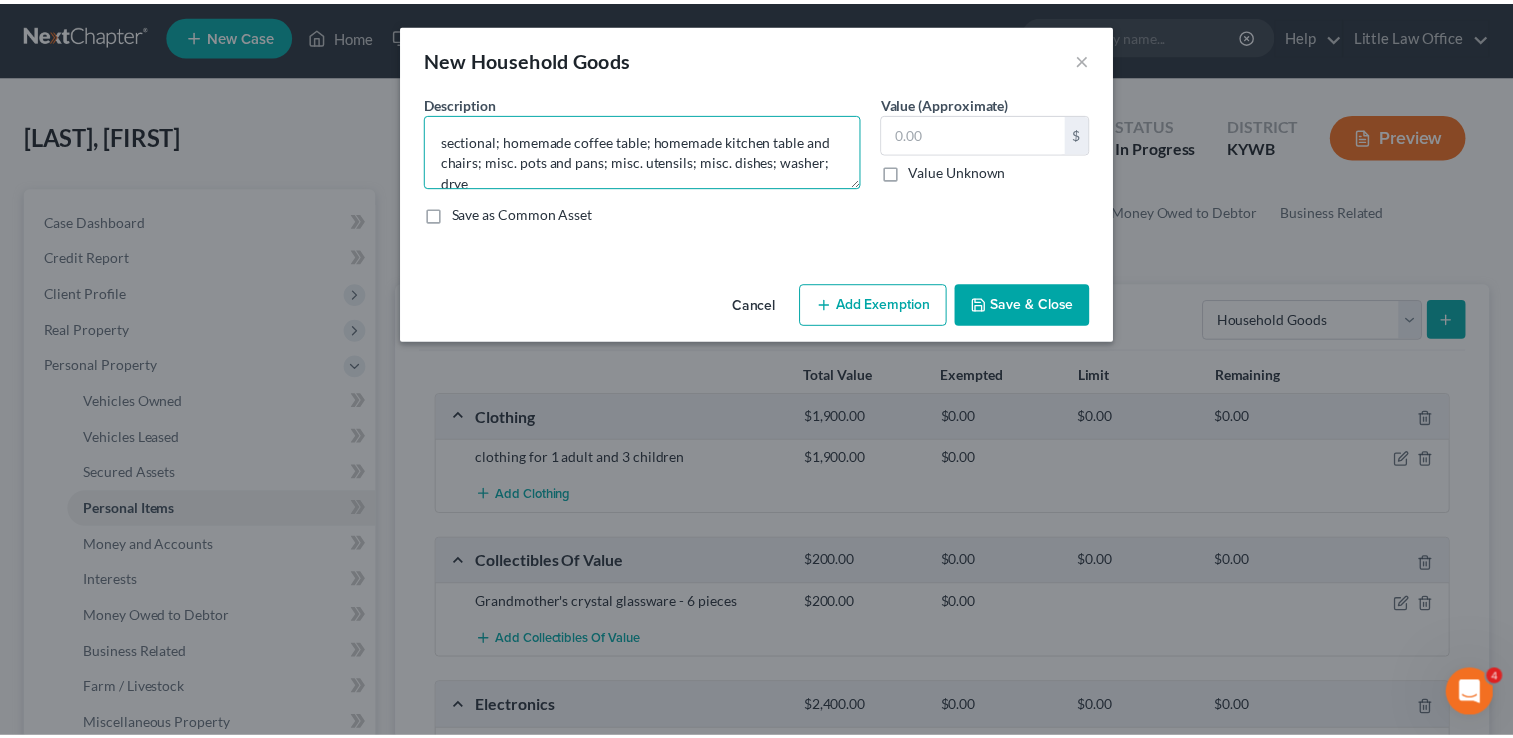scroll, scrollTop: 4, scrollLeft: 0, axis: vertical 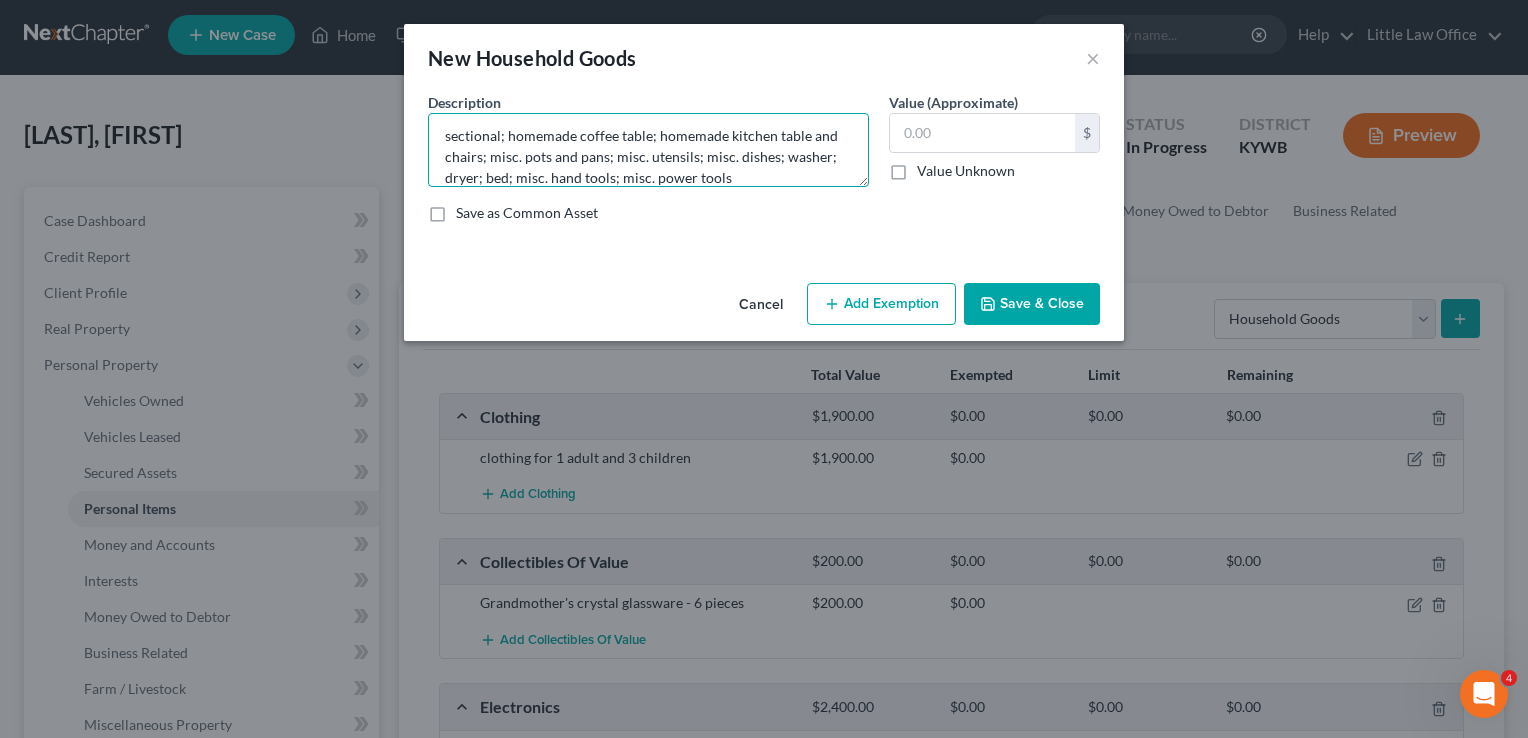 type on "sectional; homemade coffee table; homemade kitchen table and chairs; misc. pots and pans; misc. utensils; misc. dishes; washer; dryer; bed; misc. hand tools; misc. power tools" 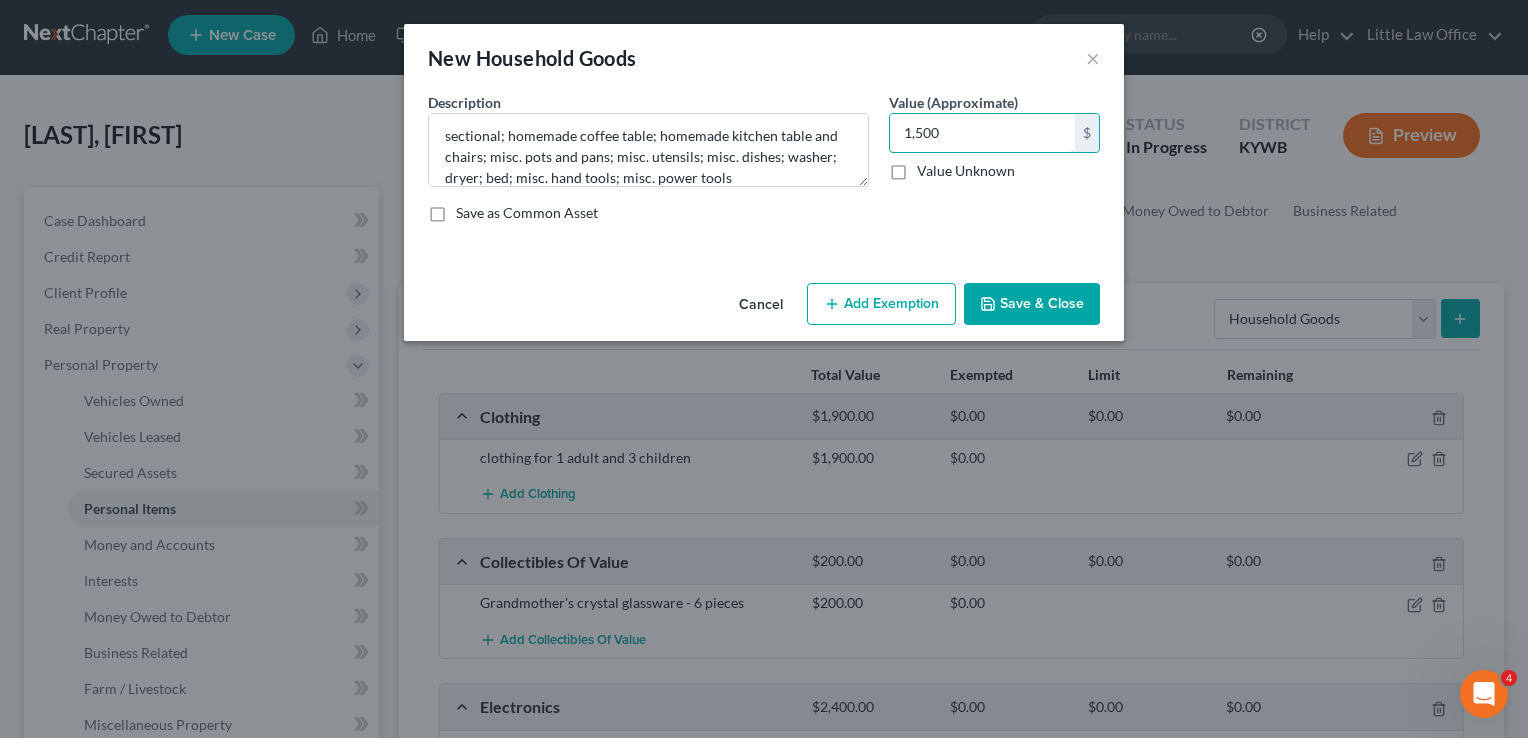 type on "1,500" 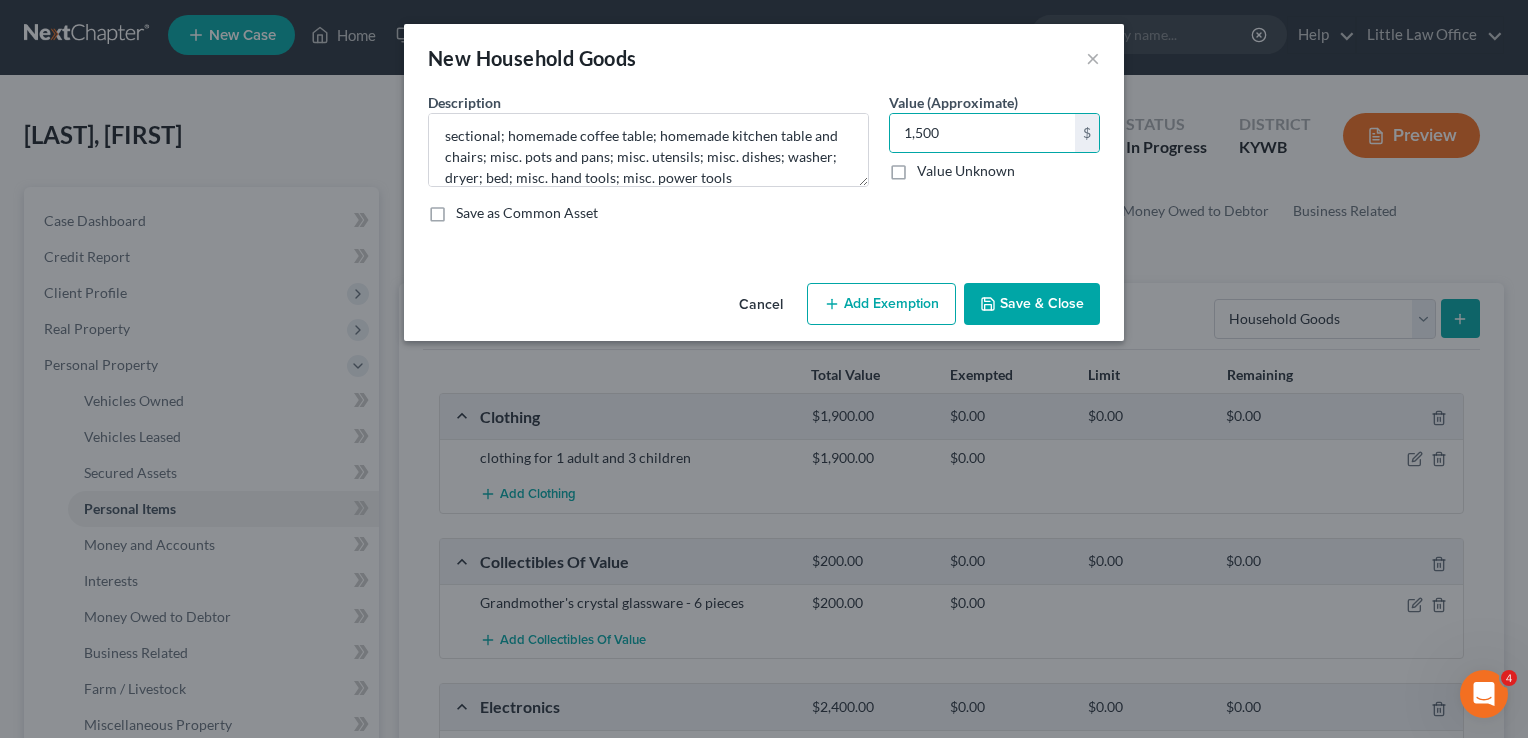 click on "Save & Close" at bounding box center (1032, 304) 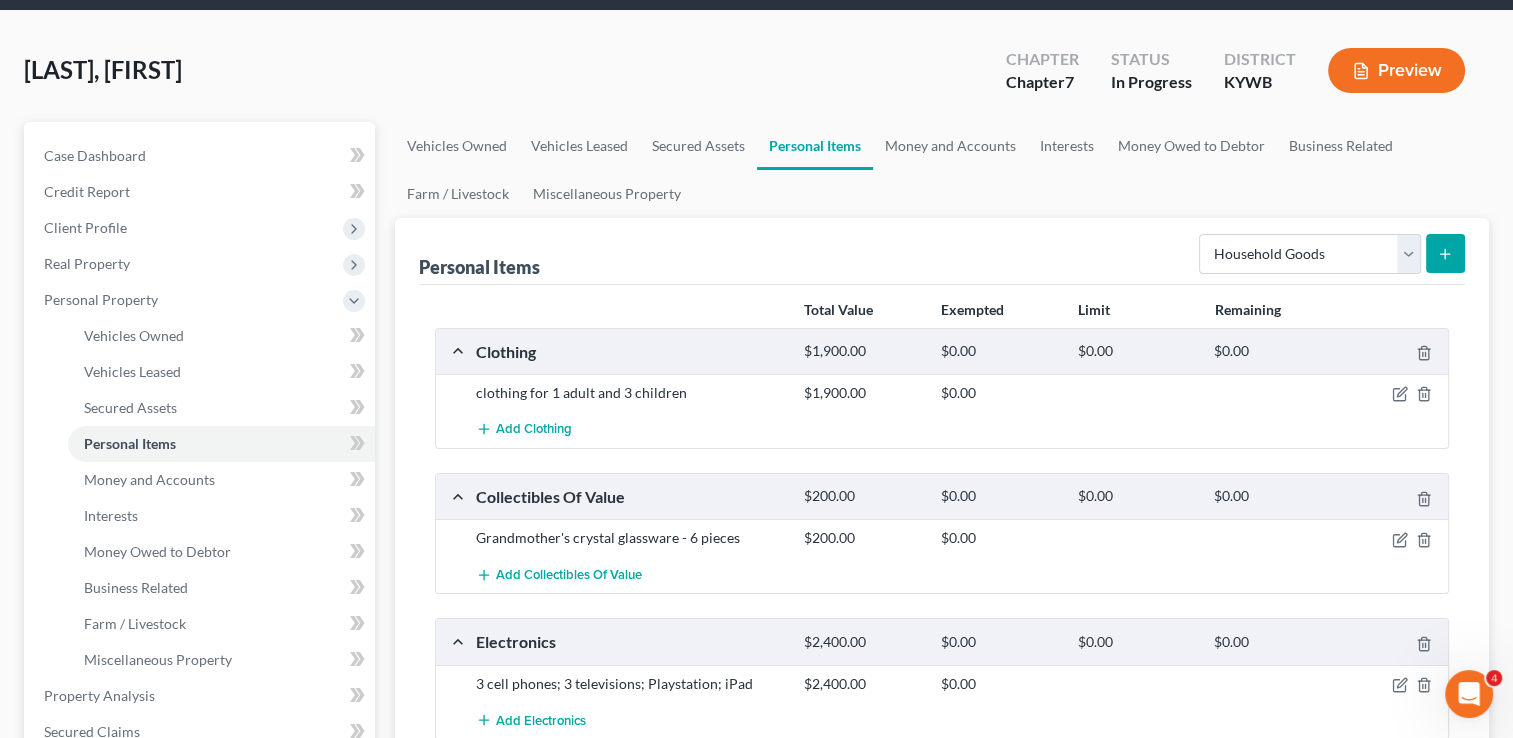 scroll, scrollTop: 76, scrollLeft: 0, axis: vertical 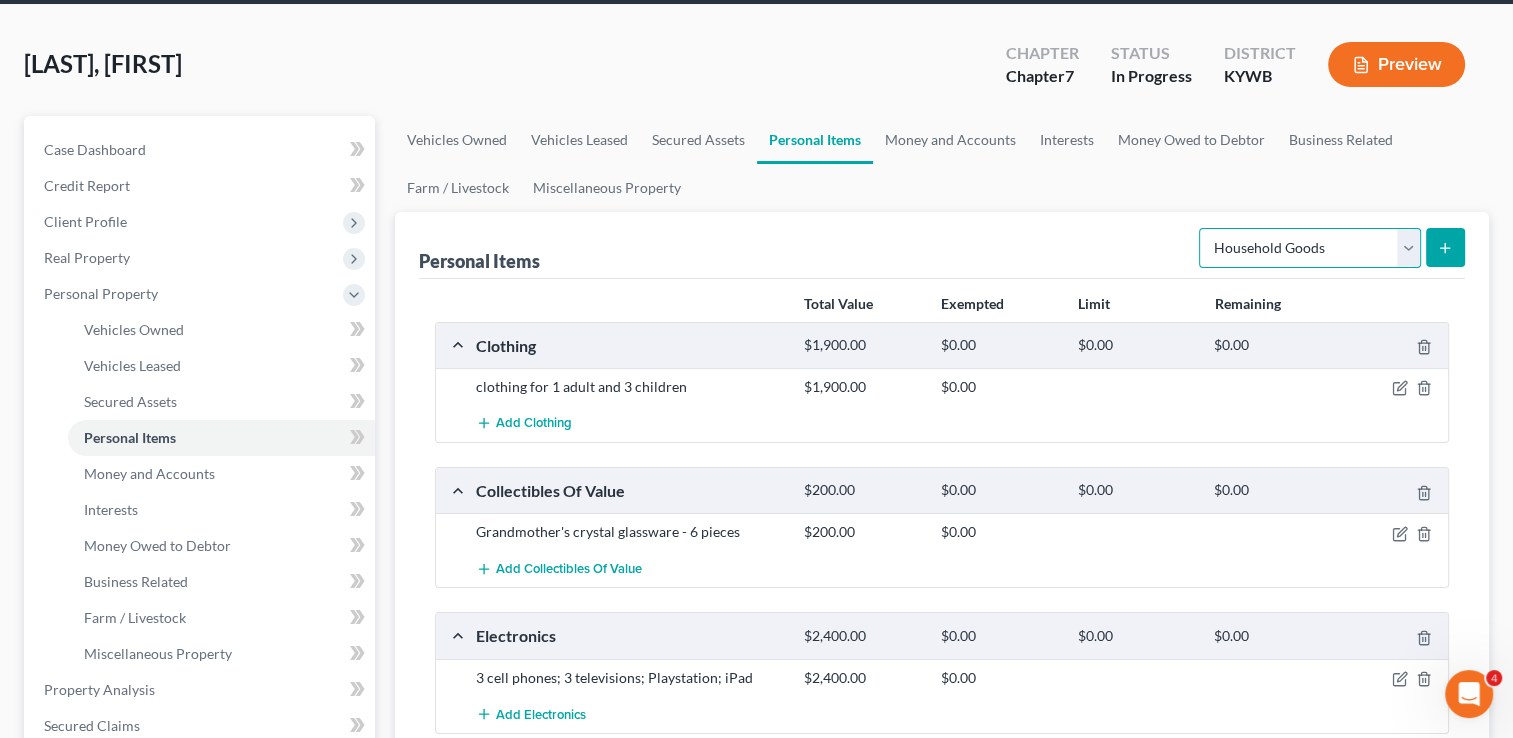 click on "Select Item Type Clothing Collectibles Of Value Electronics Firearms Household Goods Jewelry Other Pet(s) Sports & Hobby Equipment" at bounding box center (1310, 248) 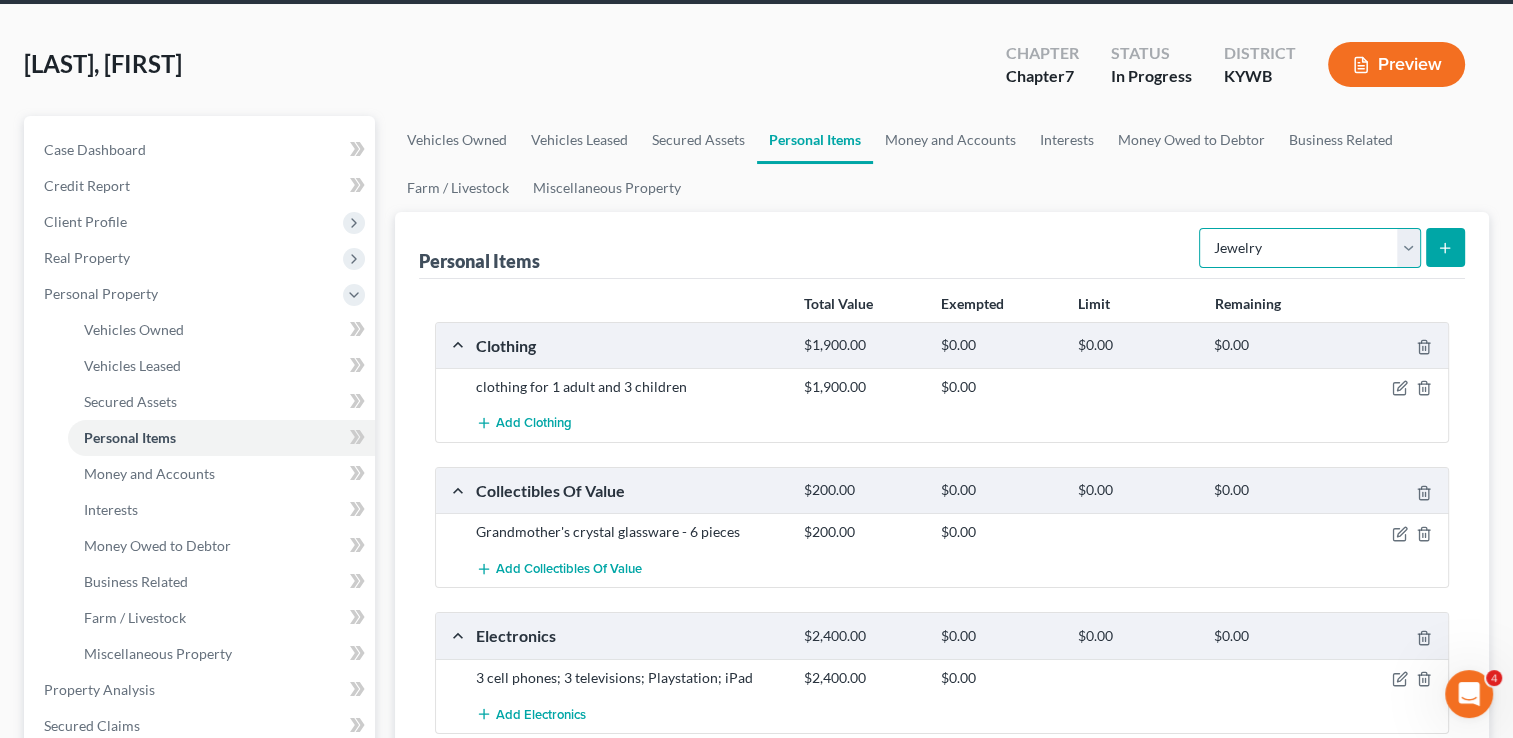 click on "Select Item Type Clothing Collectibles Of Value Electronics Firearms Household Goods Jewelry Other Pet(s) Sports & Hobby Equipment" at bounding box center (1310, 248) 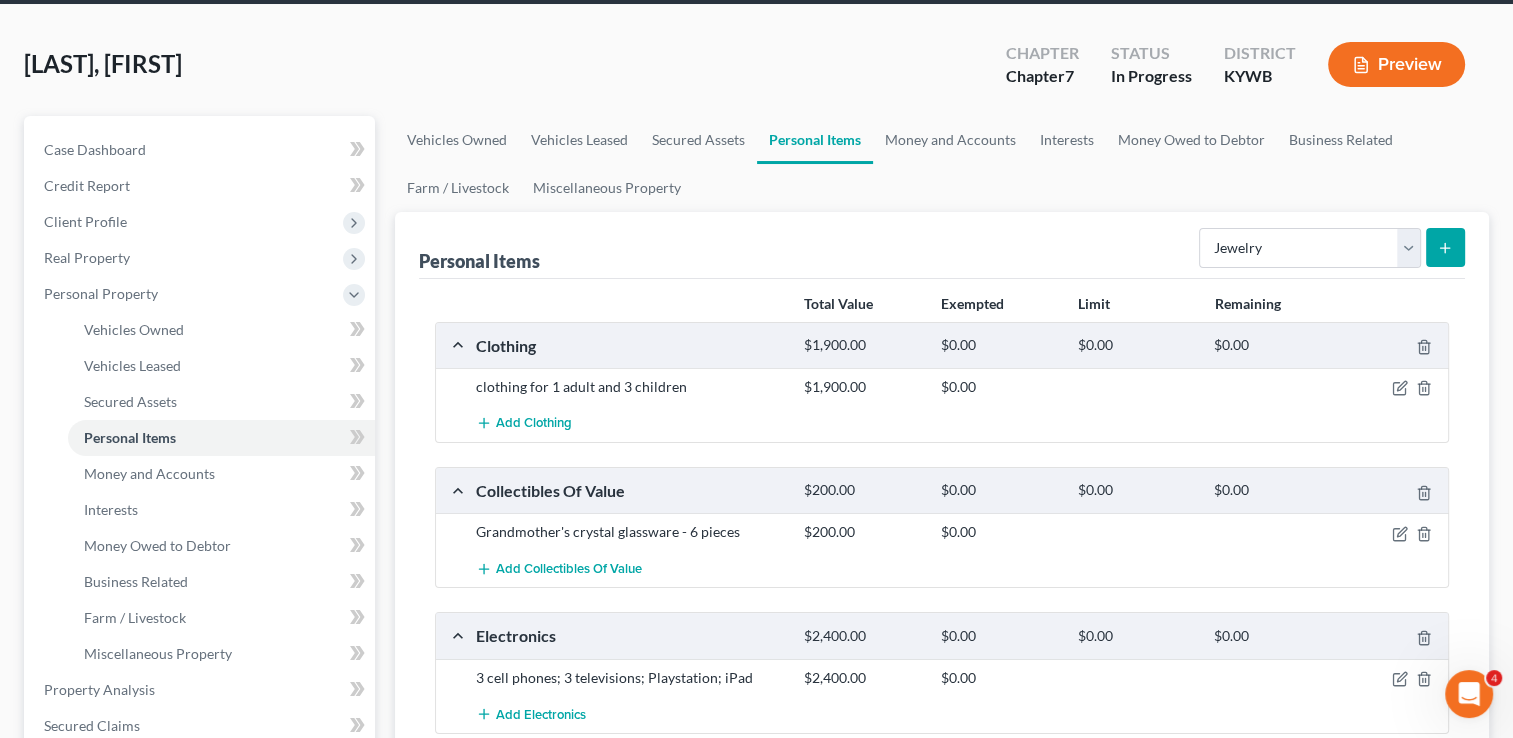 click at bounding box center [1445, 247] 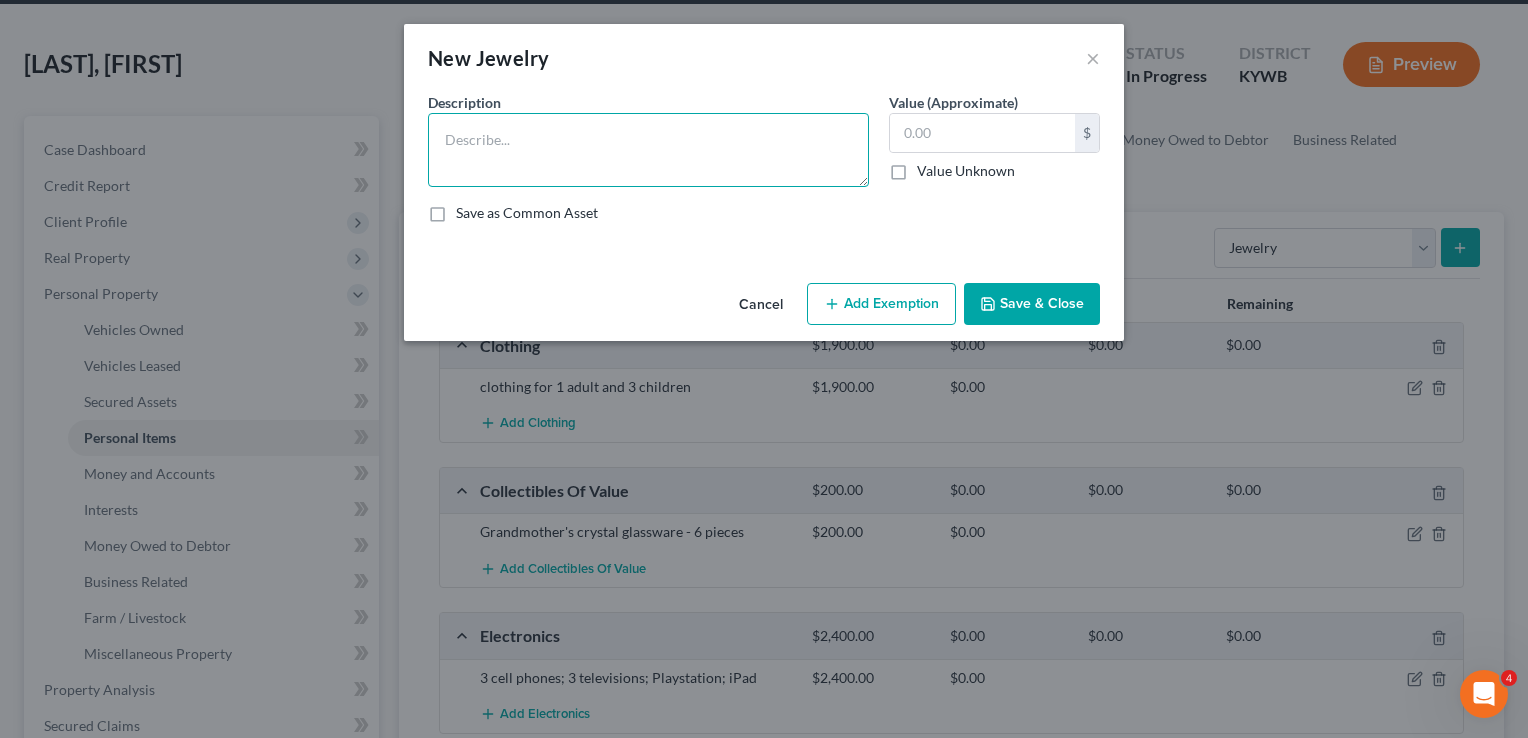 click at bounding box center [648, 150] 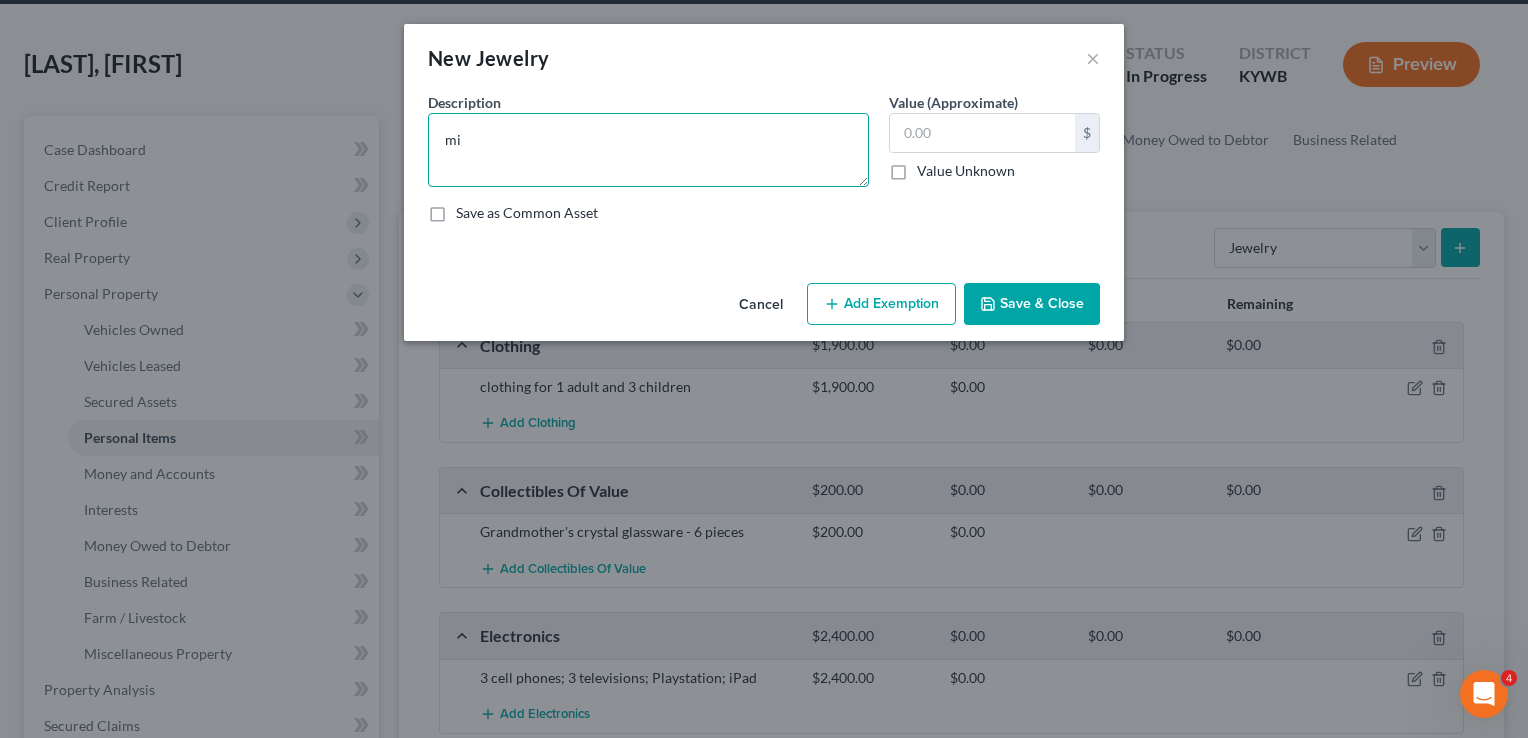 type on "m" 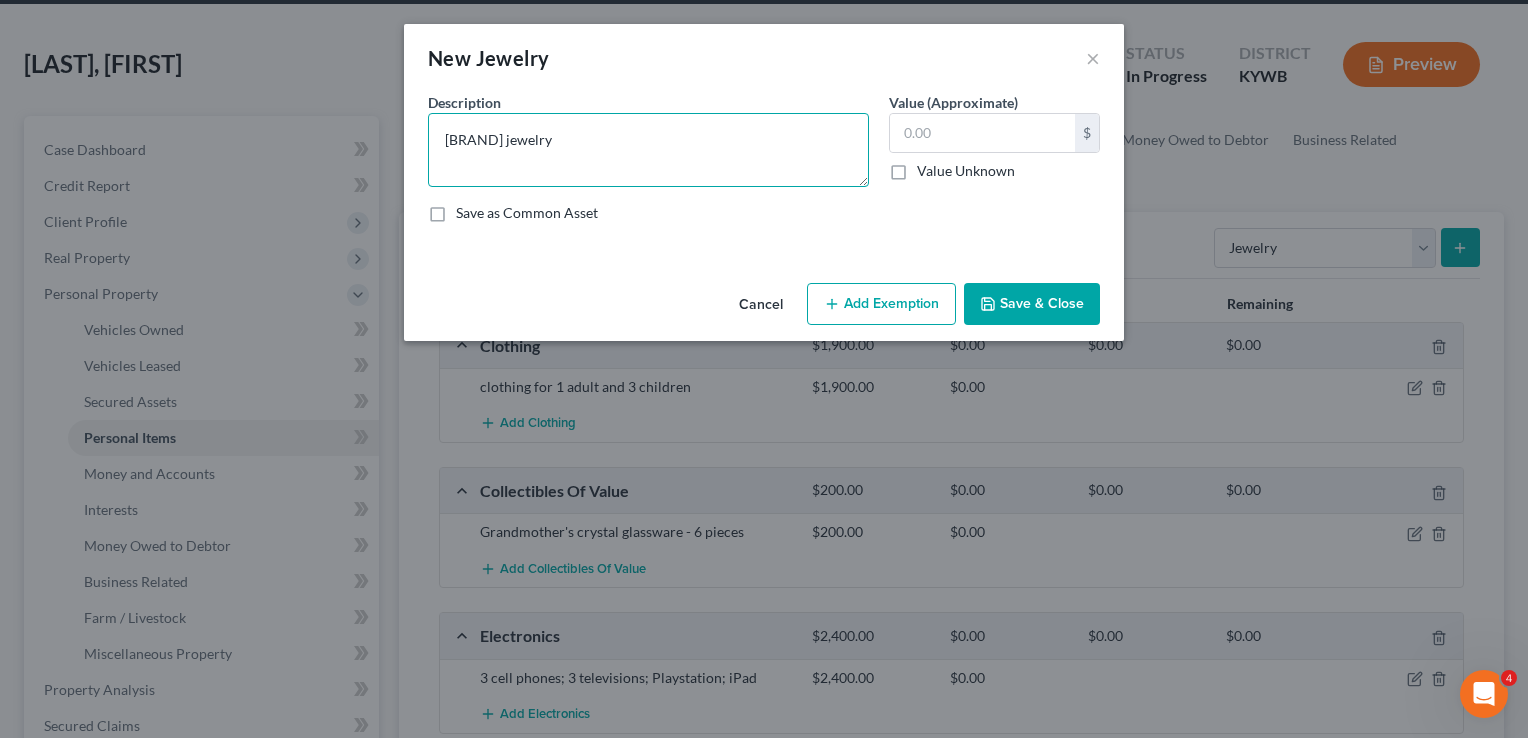 type on "Pandora jewelry" 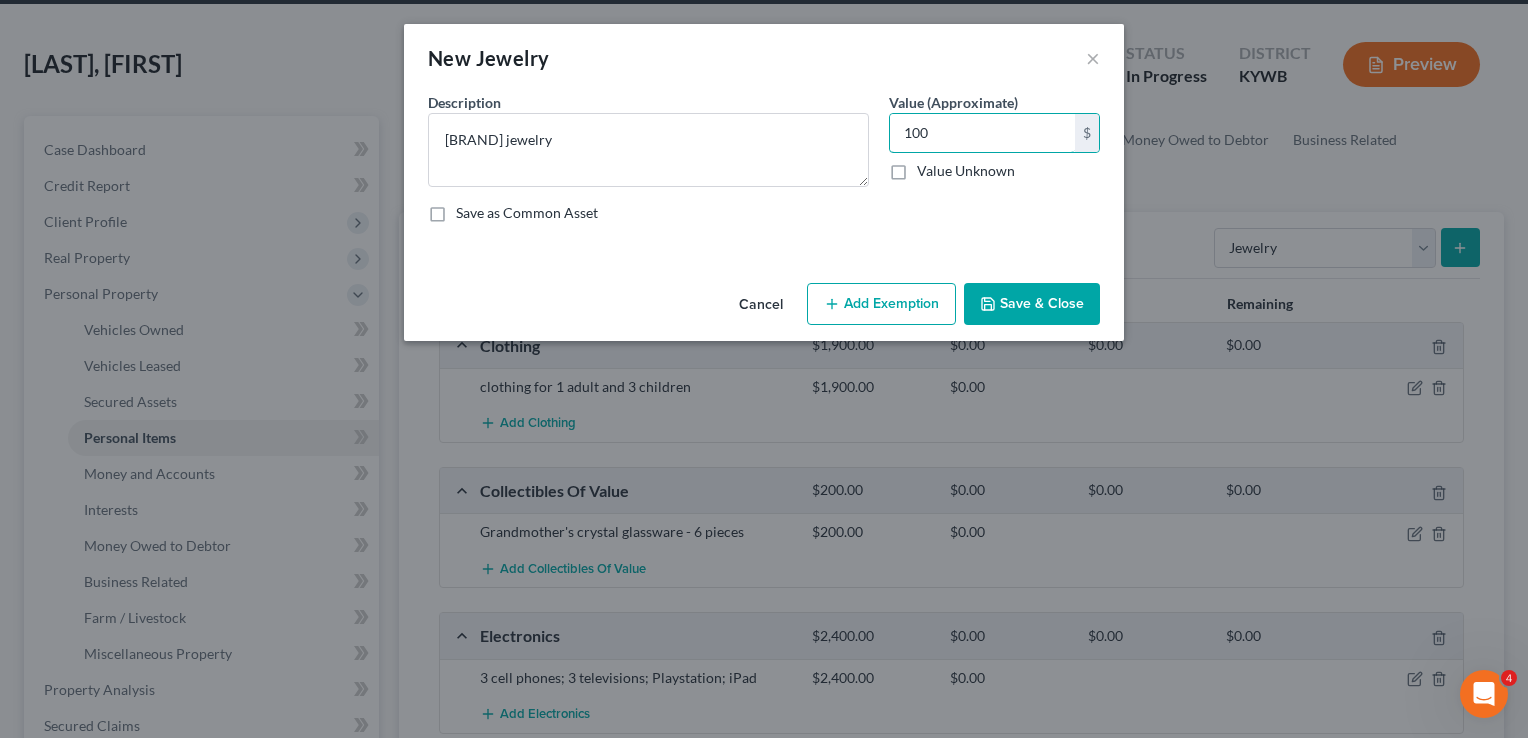 type on "100" 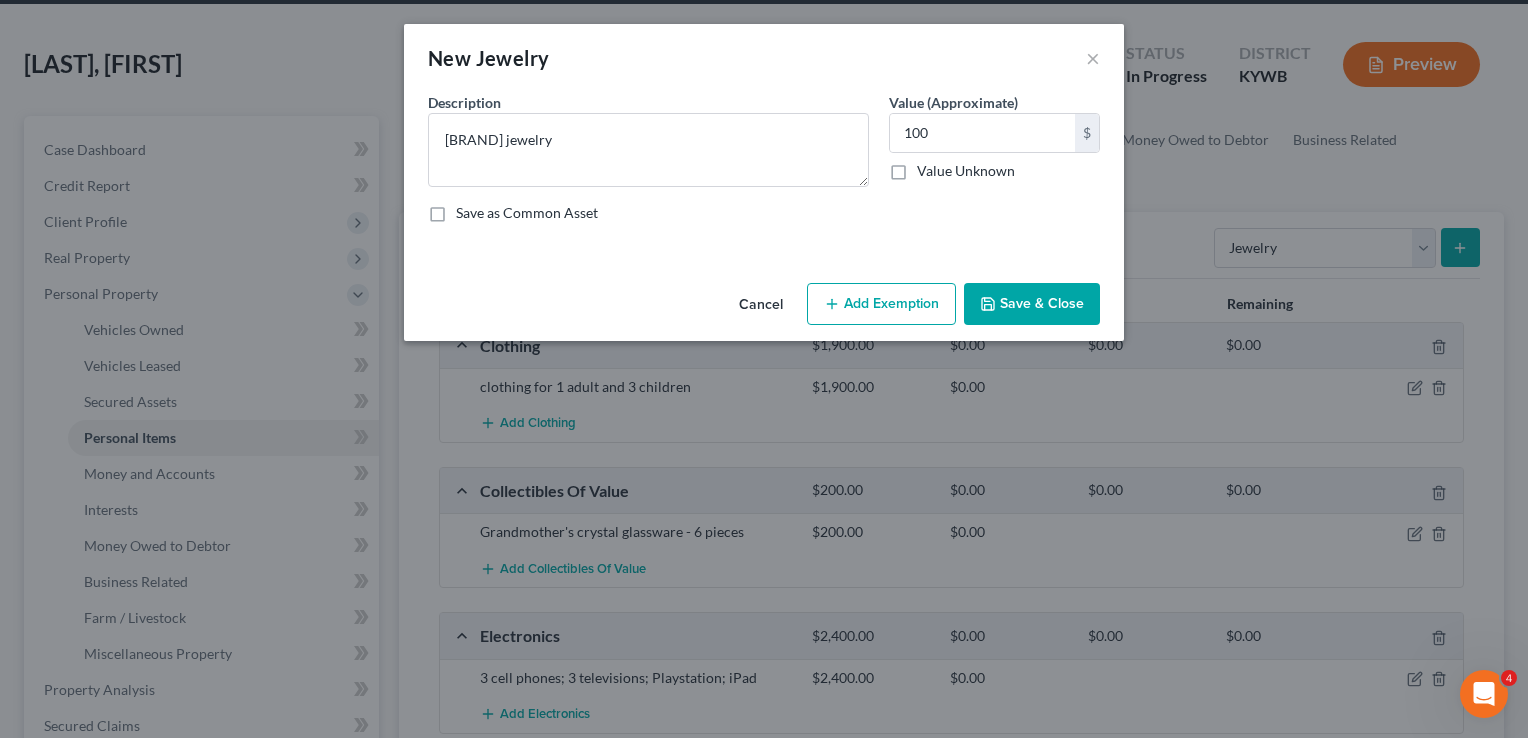 click on "Save & Close" at bounding box center (1032, 304) 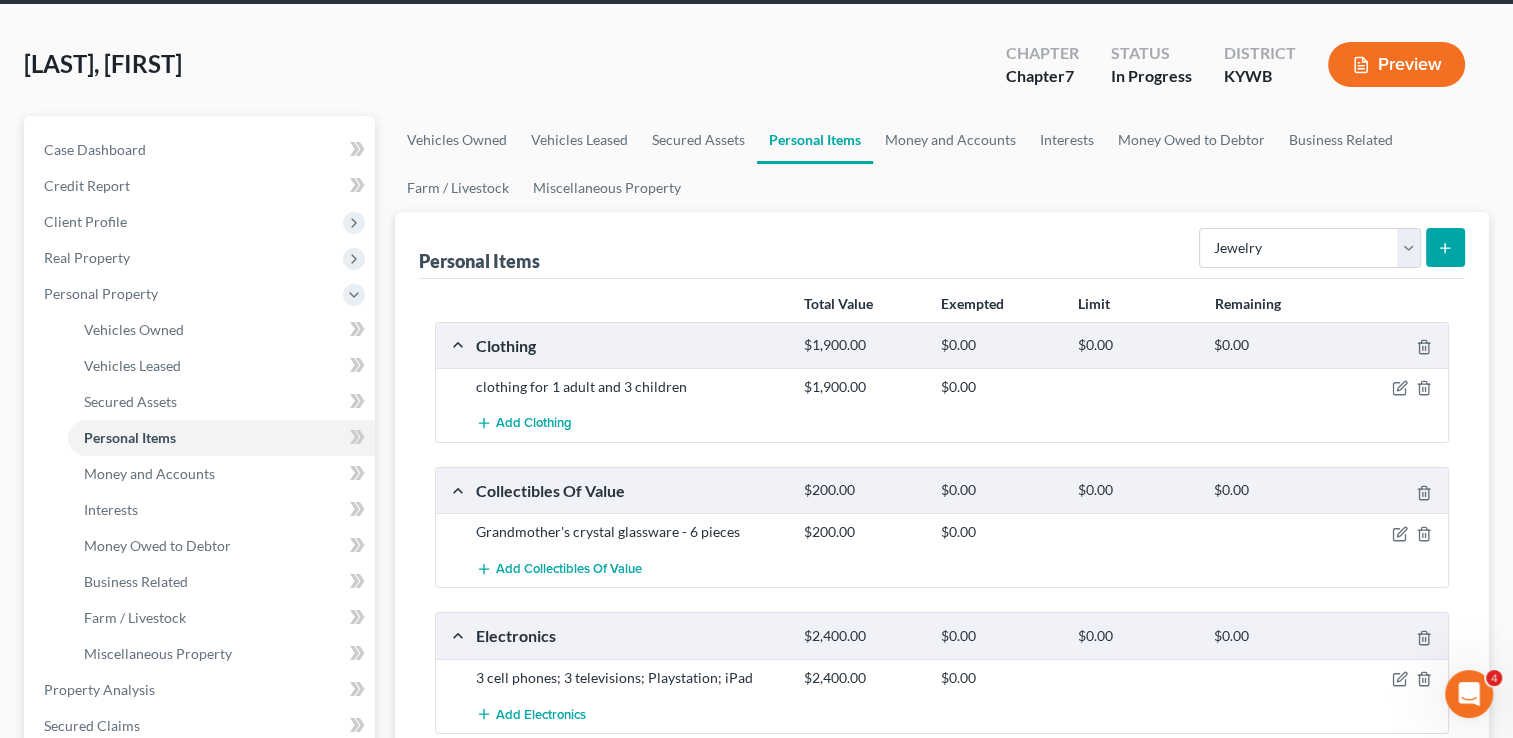 click on "Select Item Type Clothing Collectibles Of Value Electronics Firearms Household Goods Jewelry Other Pet(s) Sports & Hobby Equipment" at bounding box center [1332, 248] 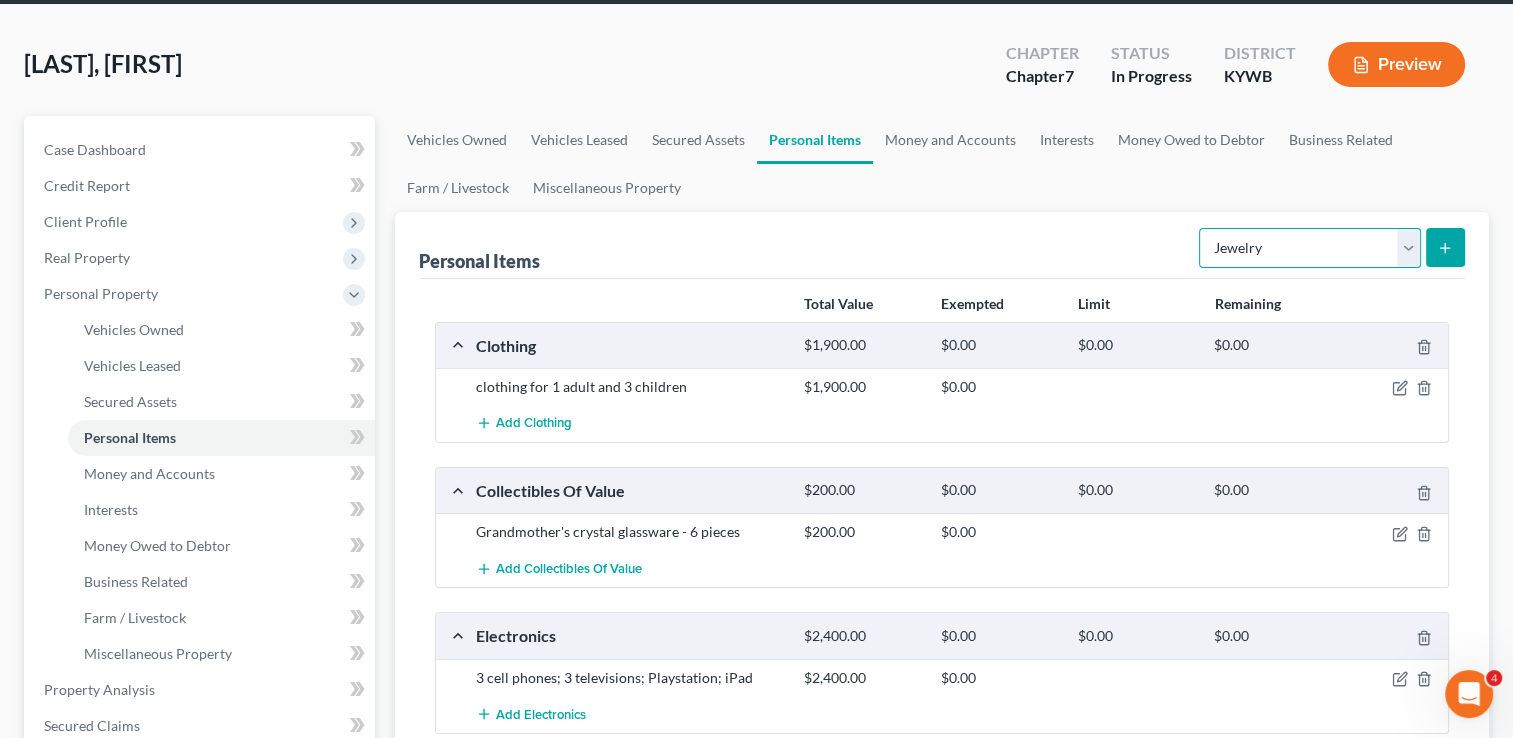 click on "Select Item Type Clothing Collectibles Of Value Electronics Firearms Household Goods Jewelry Other Pet(s) Sports & Hobby Equipment" at bounding box center [1310, 248] 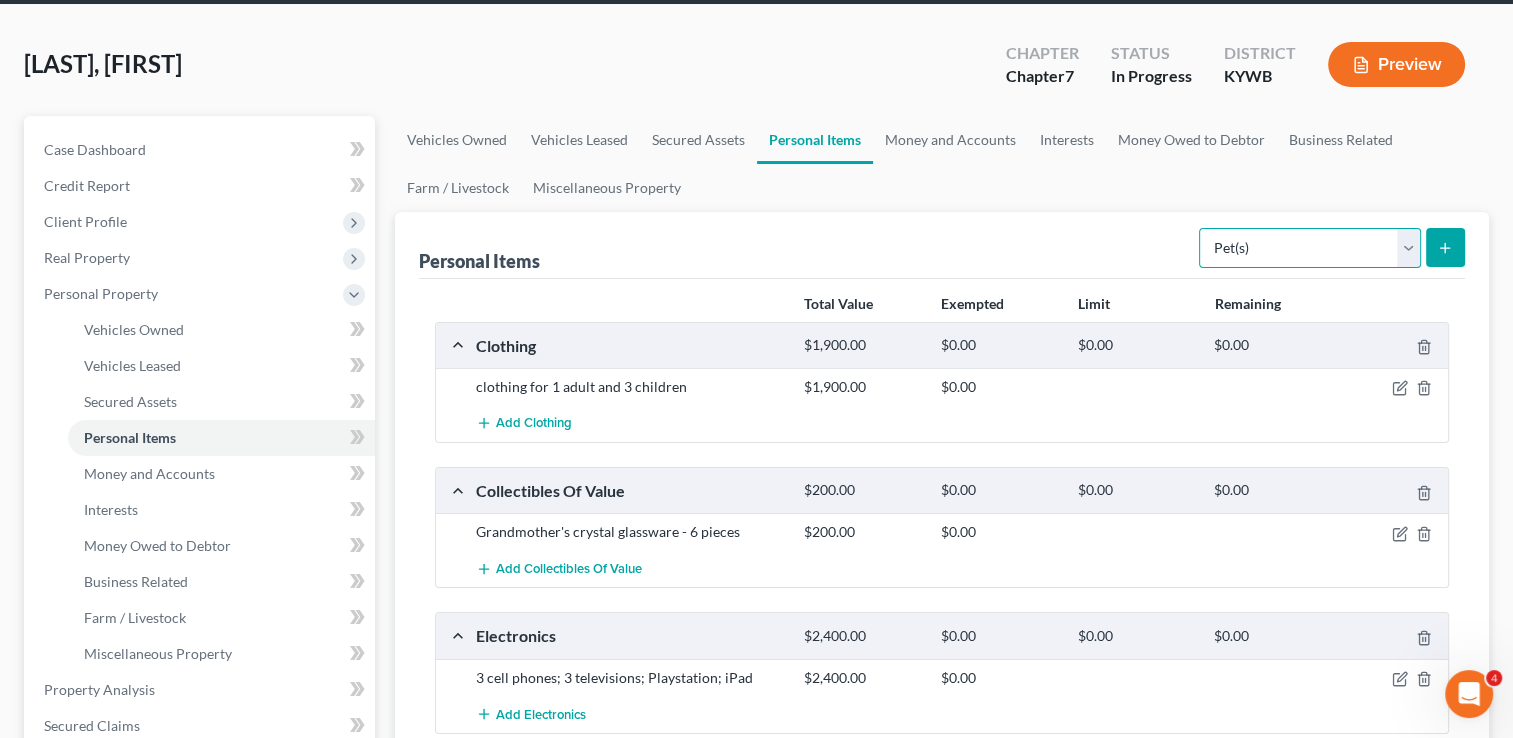 click on "Select Item Type Clothing Collectibles Of Value Electronics Firearms Household Goods Jewelry Other Pet(s) Sports & Hobby Equipment" at bounding box center (1310, 248) 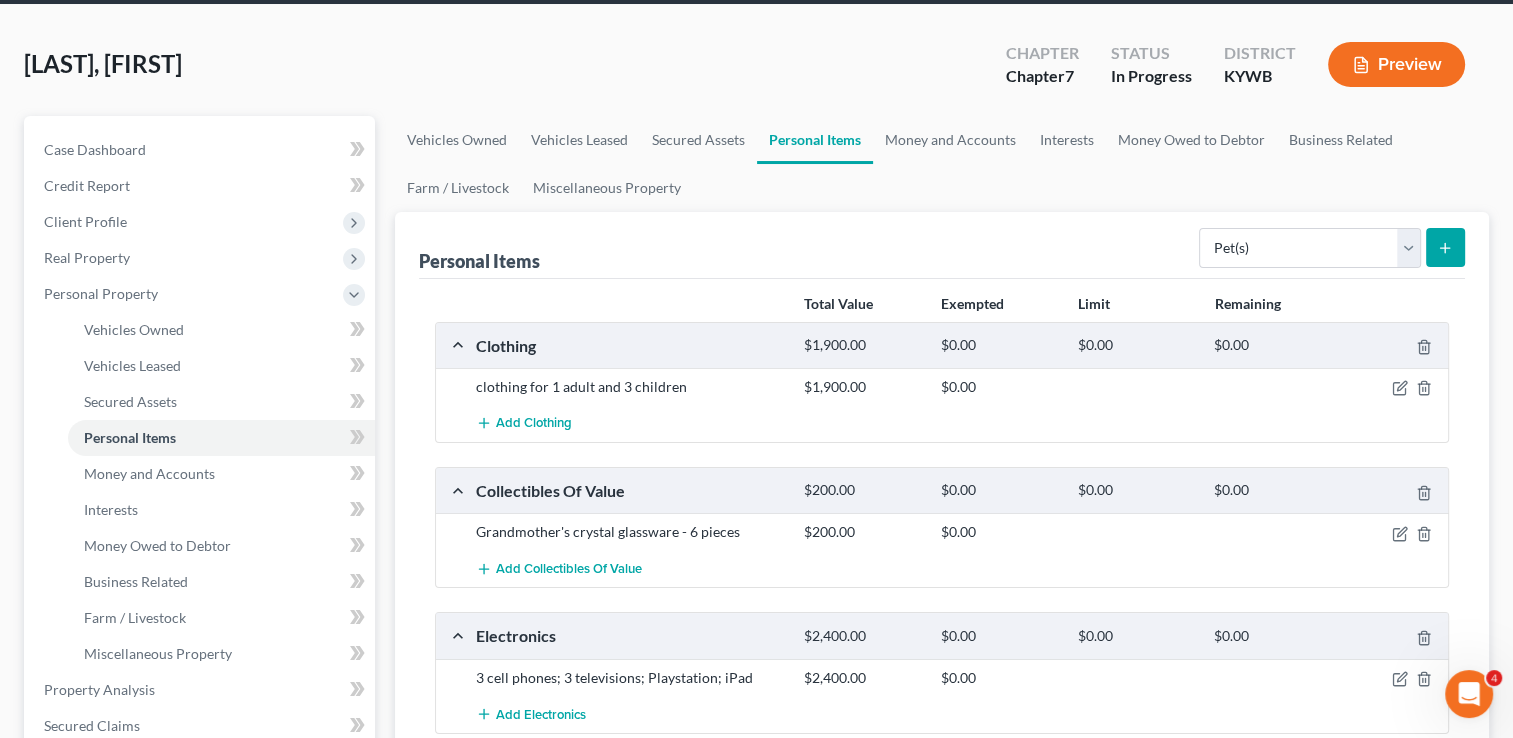 click at bounding box center (1445, 247) 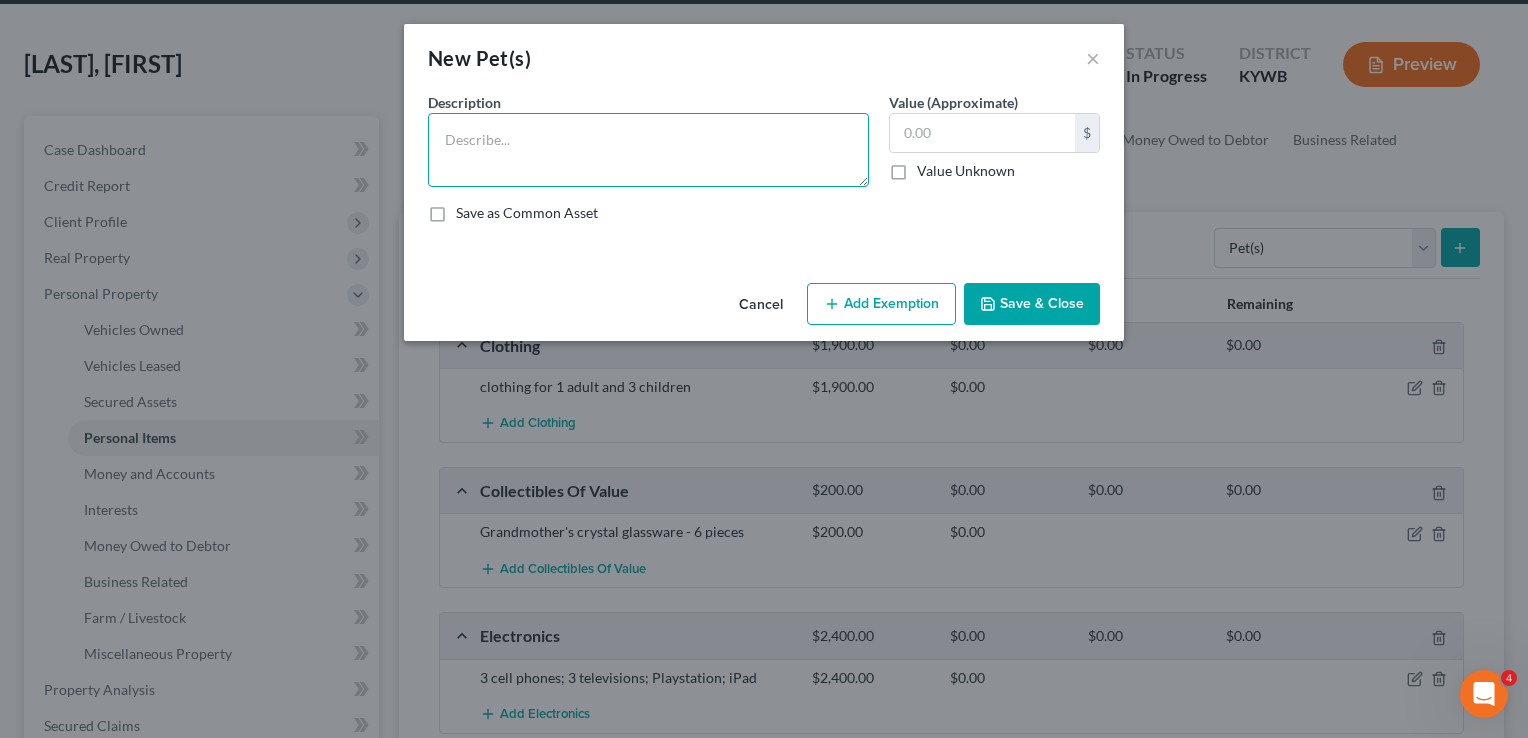 click at bounding box center [648, 150] 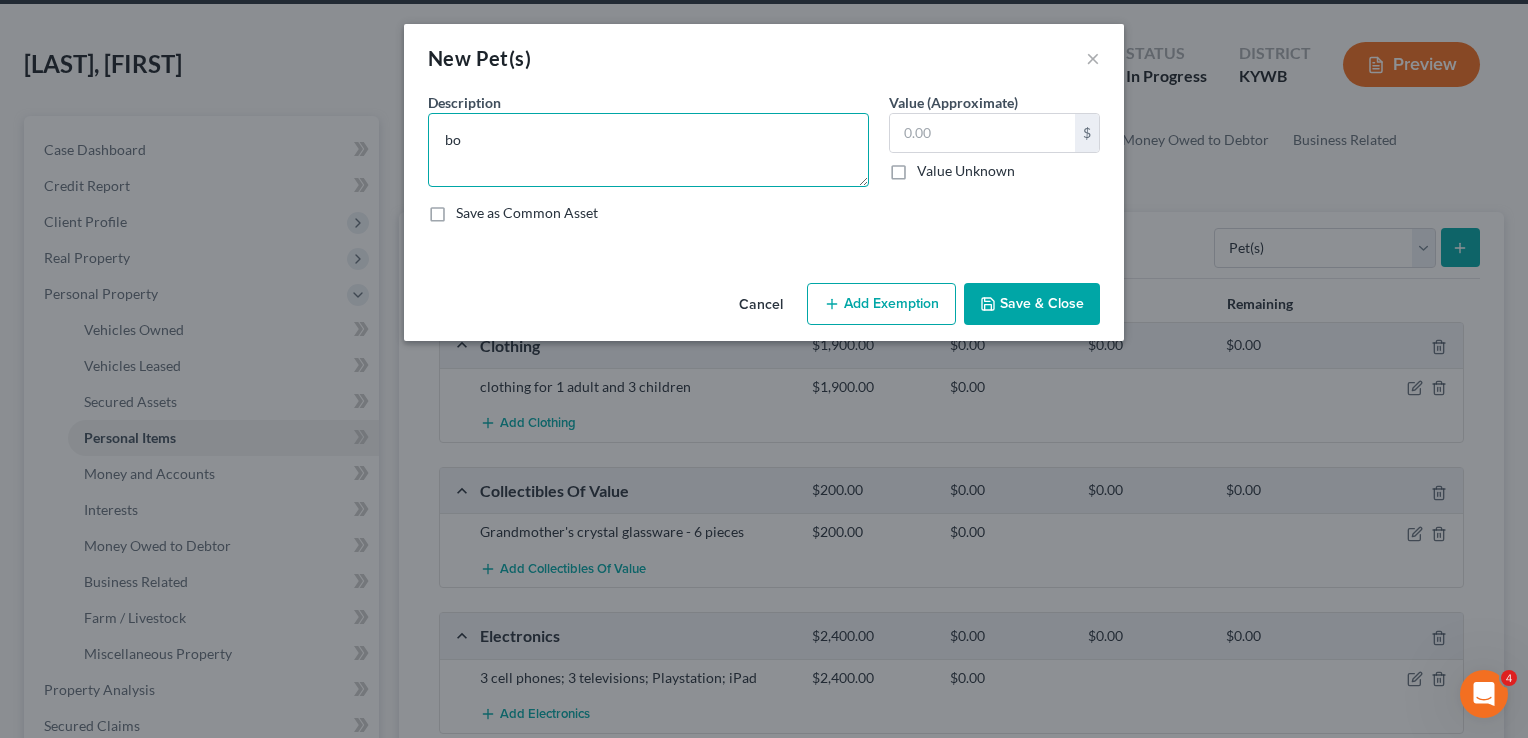 type on "b" 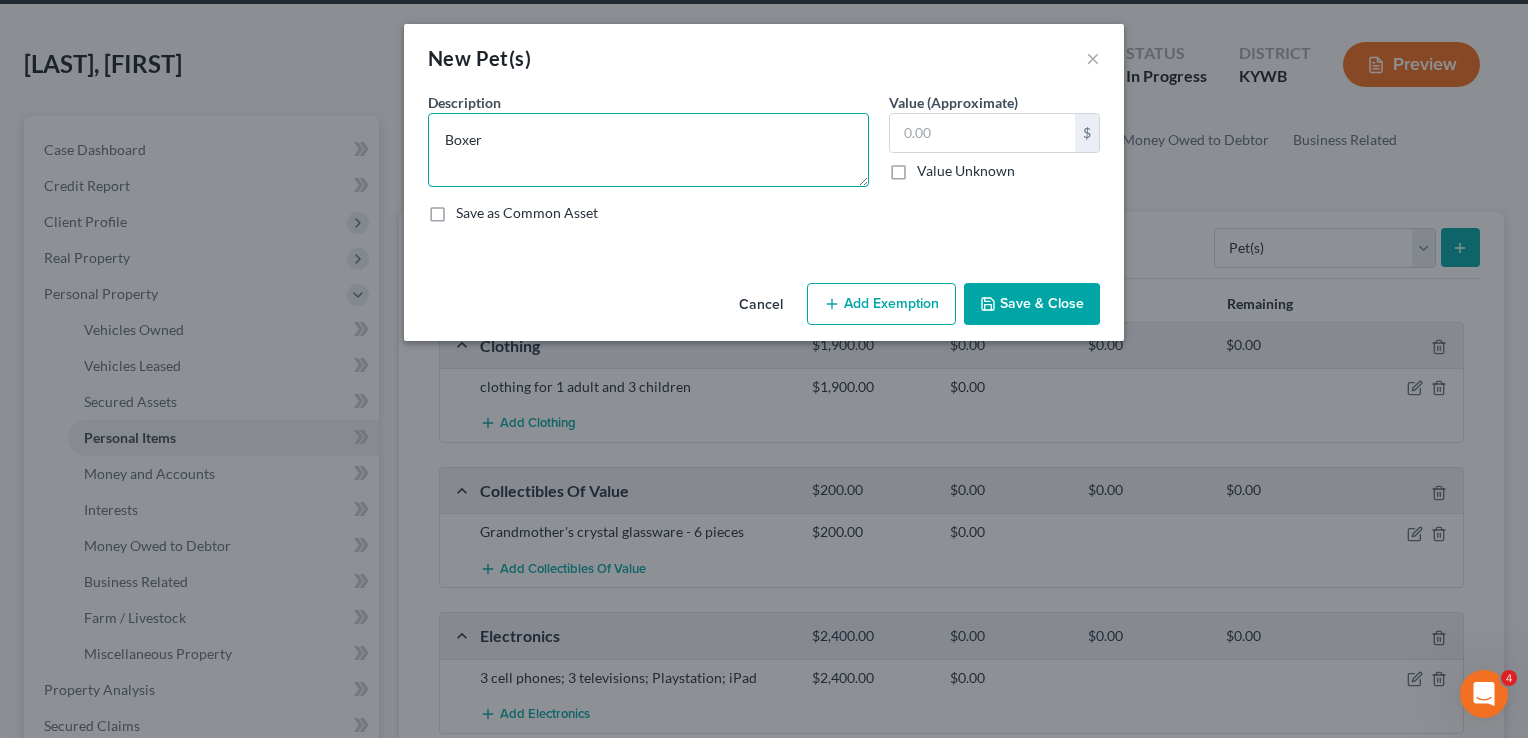 type on "Boxer" 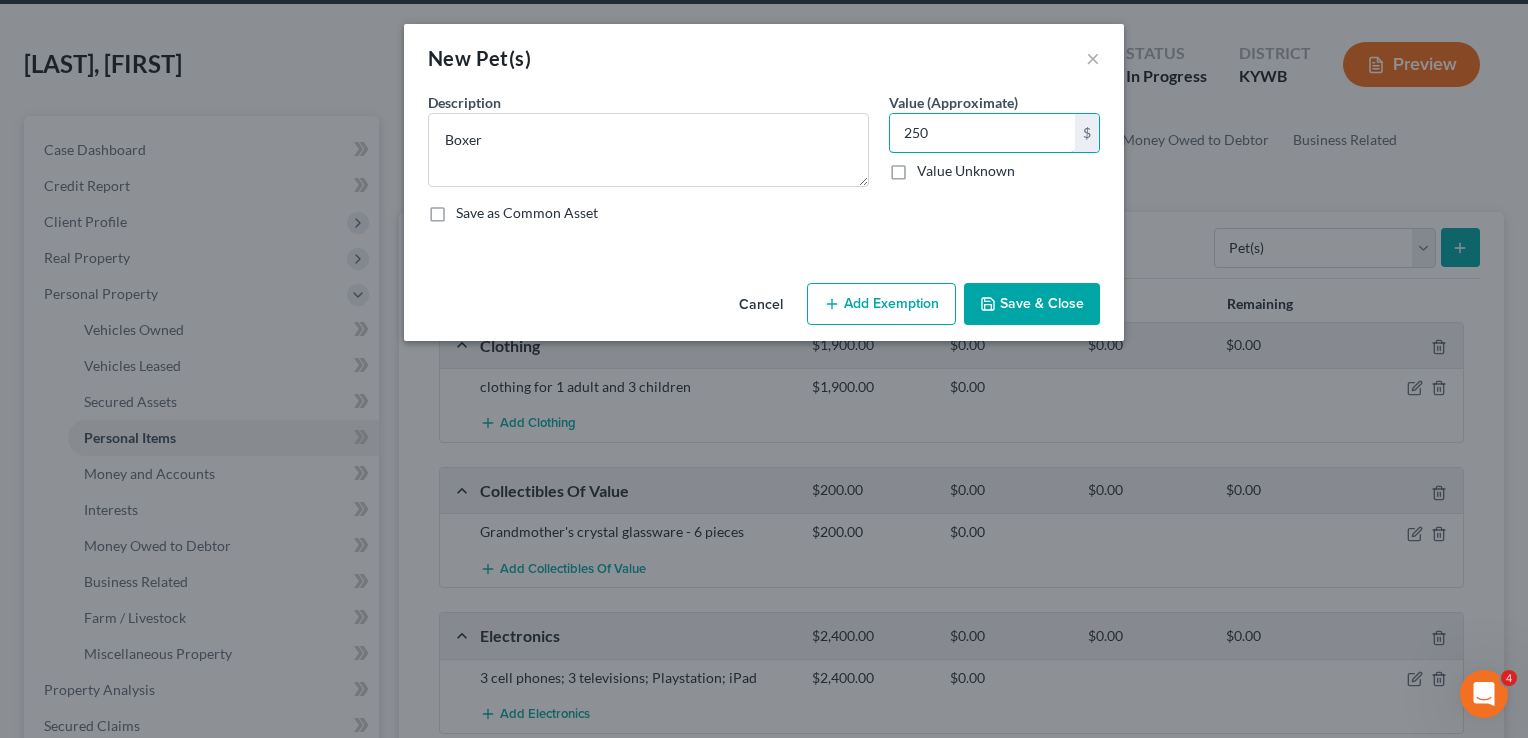 type on "250" 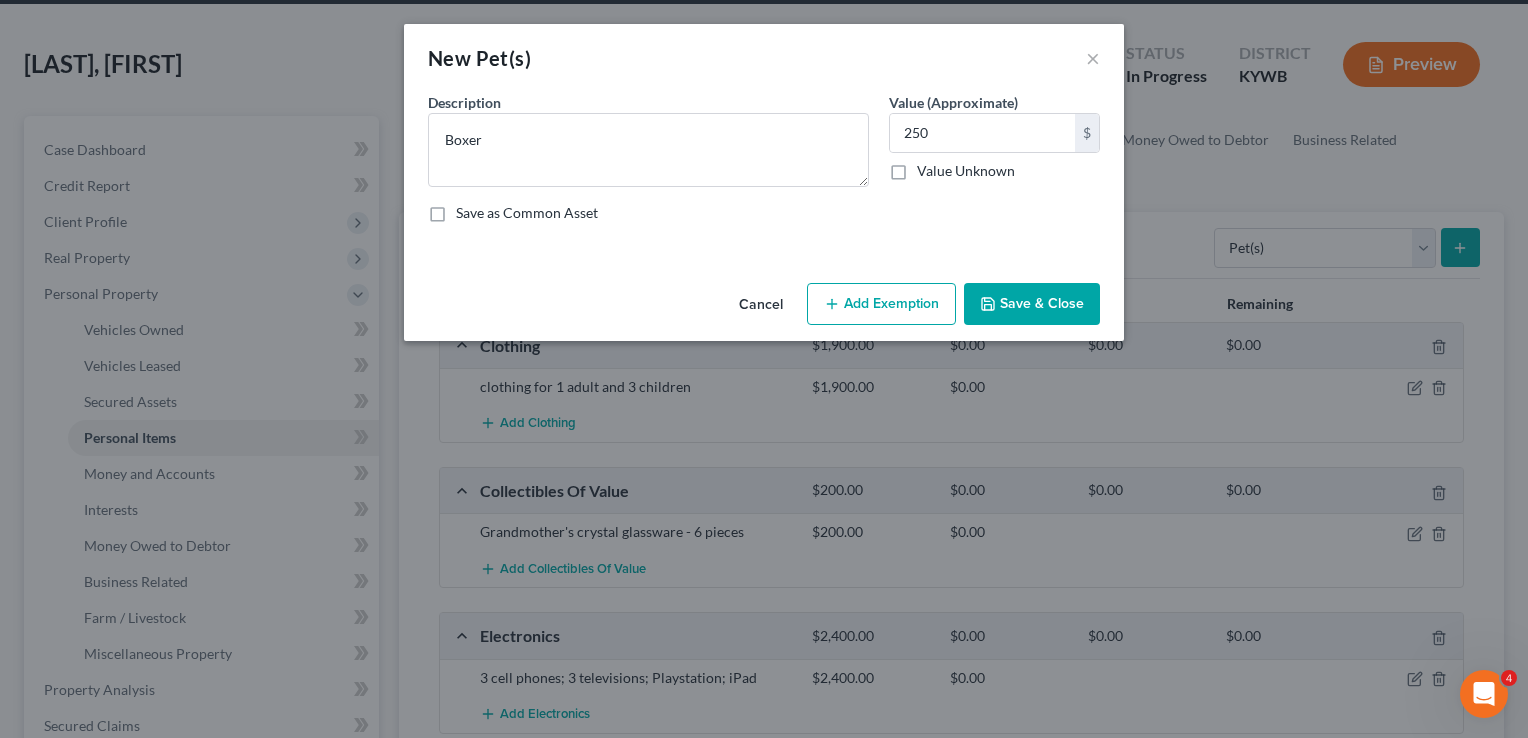 click on "Save & Close" at bounding box center (1032, 304) 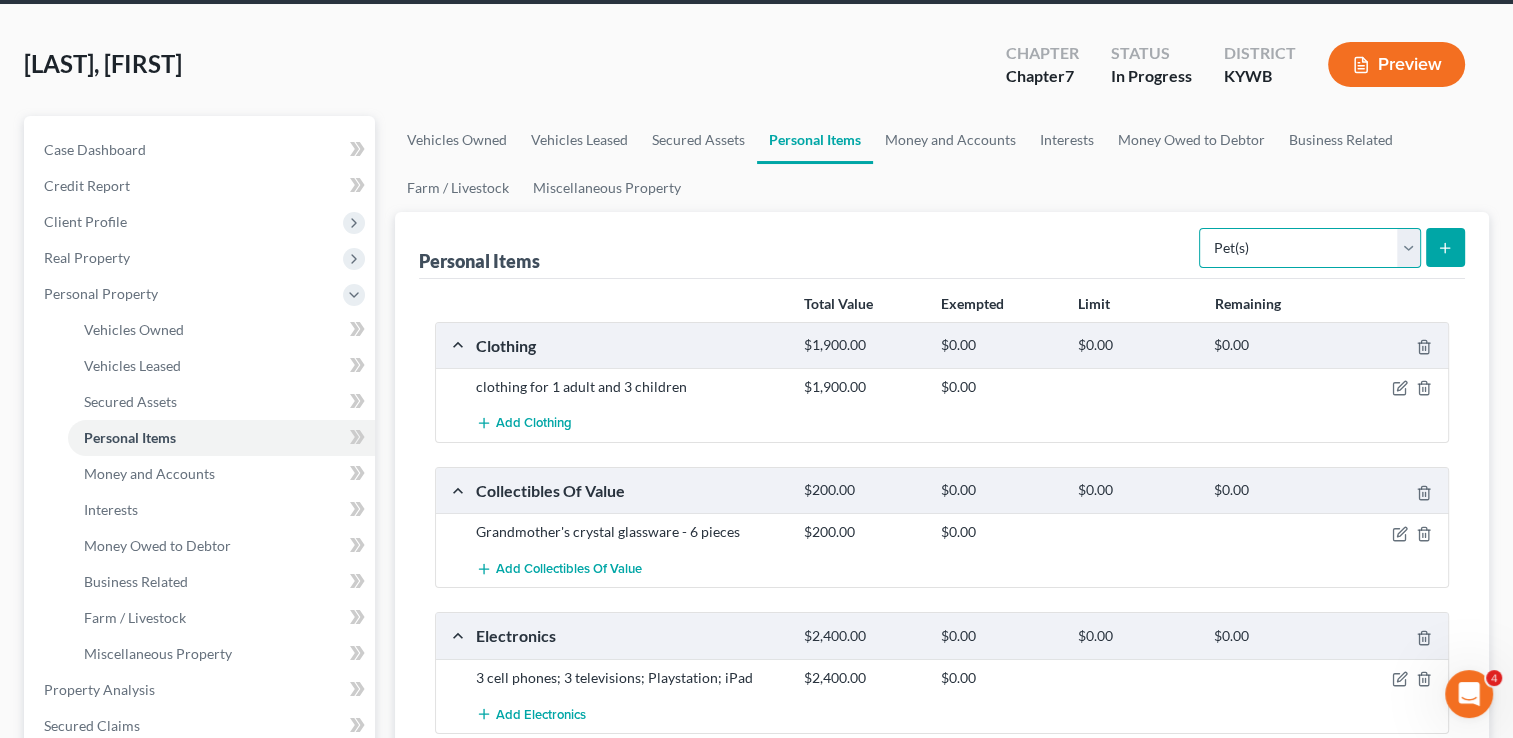 click on "Select Item Type Clothing Collectibles Of Value Electronics Firearms Household Goods Jewelry Other Pet(s) Sports & Hobby Equipment" at bounding box center [1310, 248] 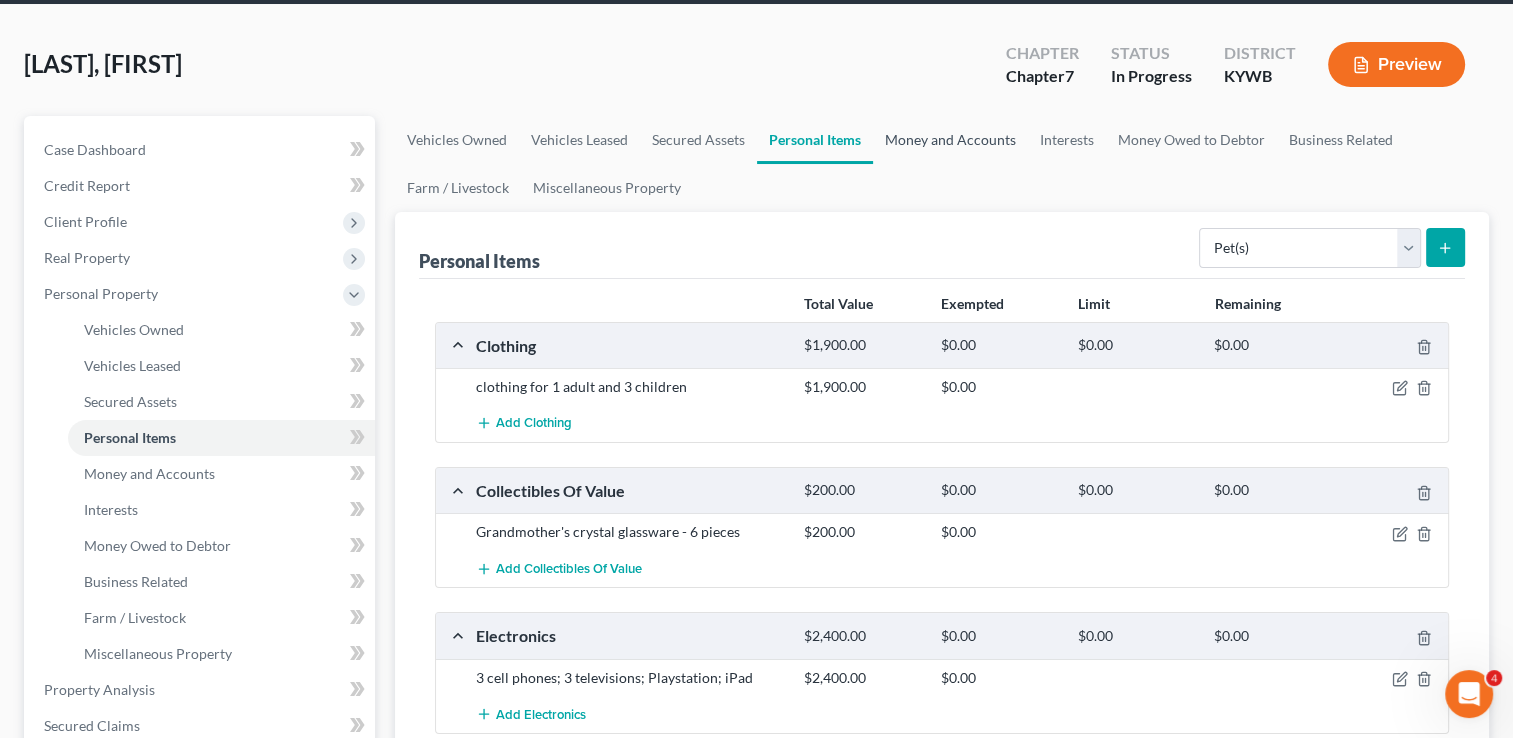 click on "Money and Accounts" at bounding box center [950, 140] 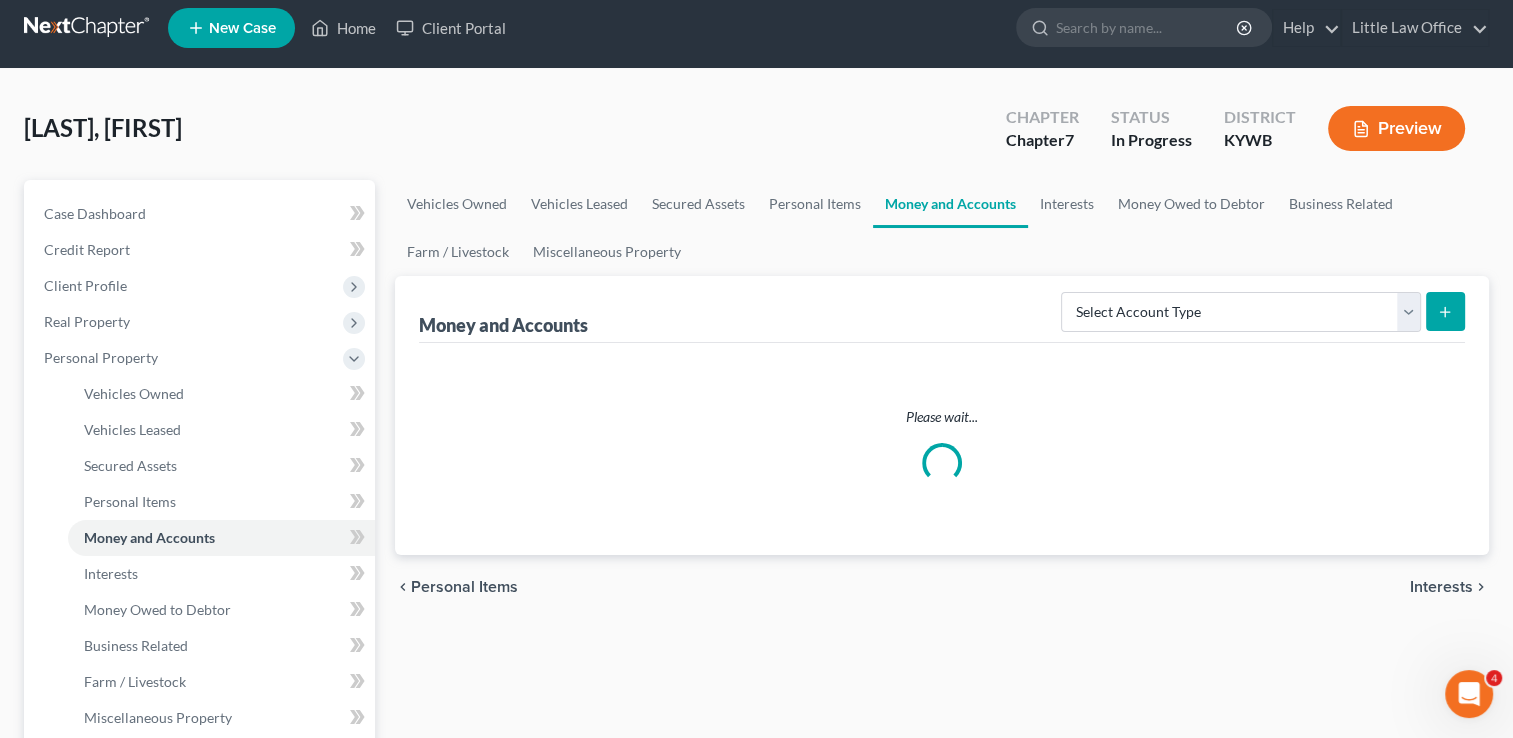 scroll, scrollTop: 0, scrollLeft: 0, axis: both 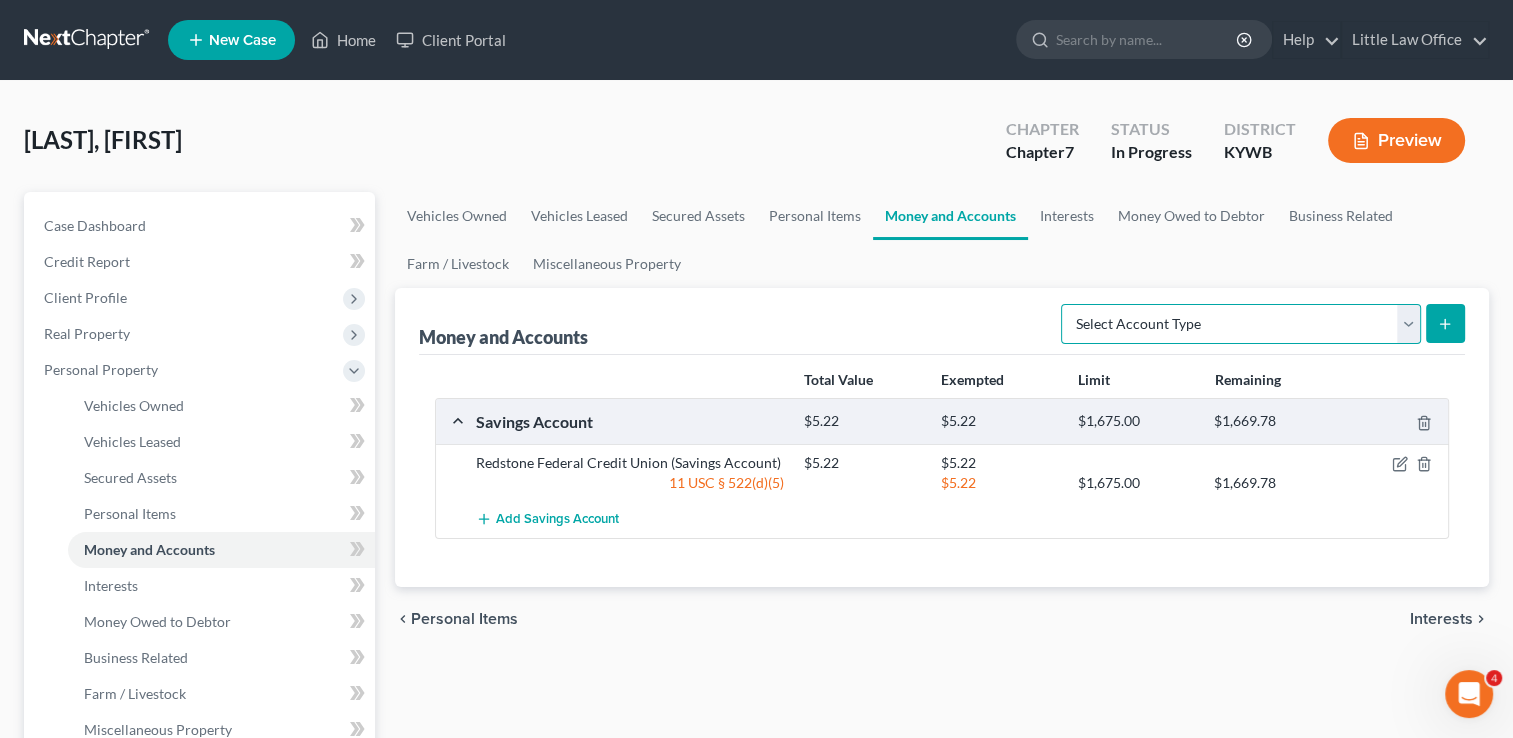 click on "Select Account Type Brokerage Cash on Hand Certificates of Deposit Checking Account Money Market Other (Credit Union, Health Savings Account, etc) Safe Deposit Box Savings Account Security Deposits or Prepayments" at bounding box center (1241, 324) 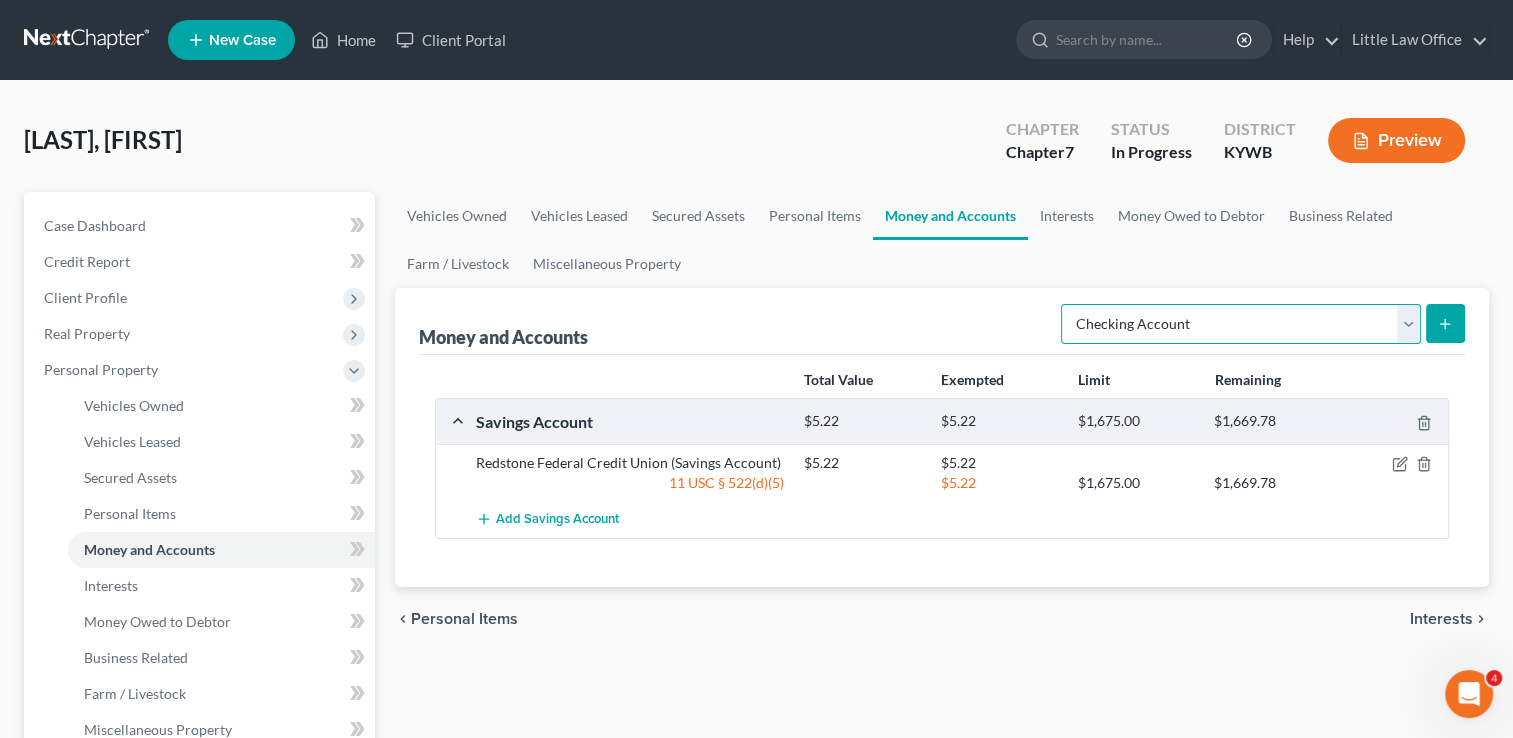 click on "Select Account Type Brokerage Cash on Hand Certificates of Deposit Checking Account Money Market Other (Credit Union, Health Savings Account, etc) Safe Deposit Box Savings Account Security Deposits or Prepayments" at bounding box center (1241, 324) 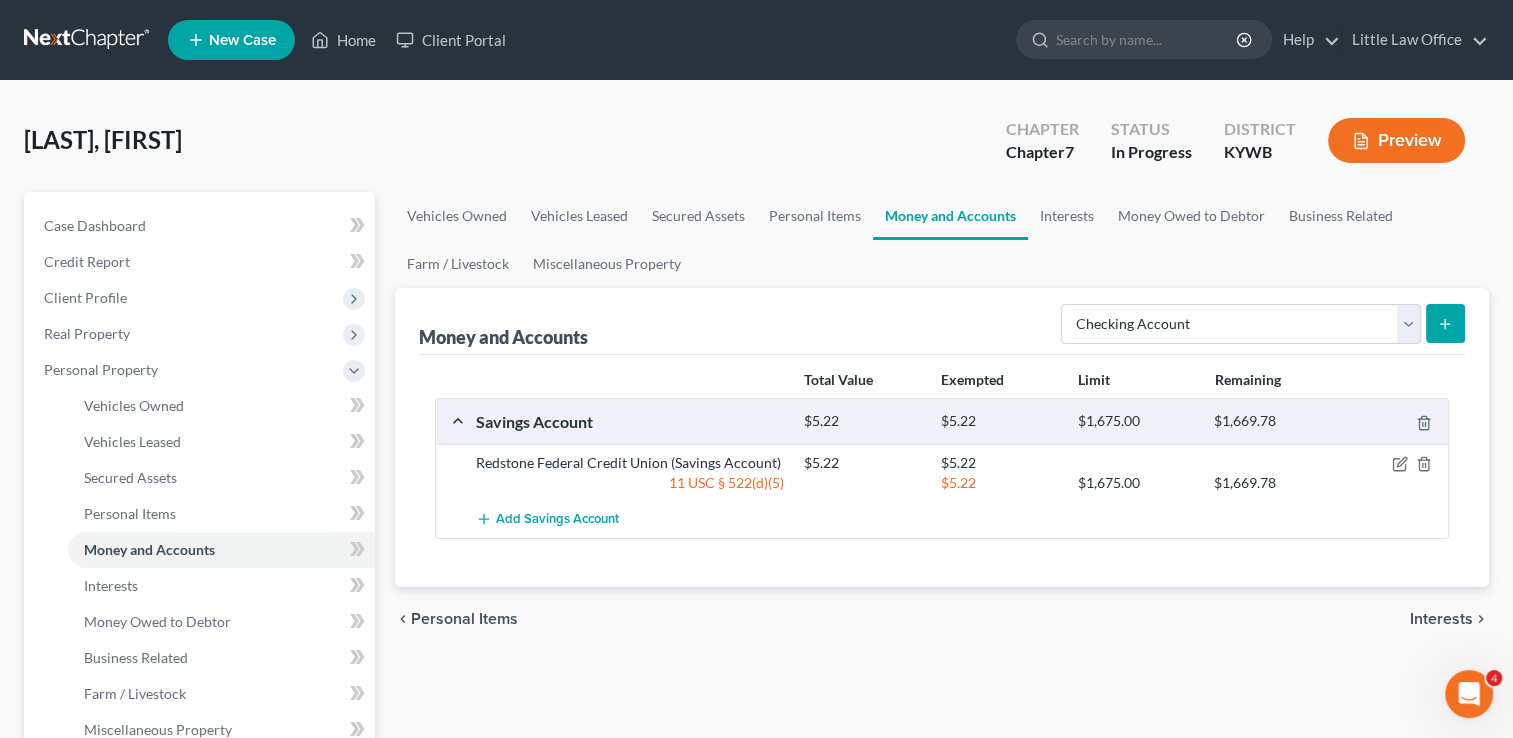 click at bounding box center (1445, 323) 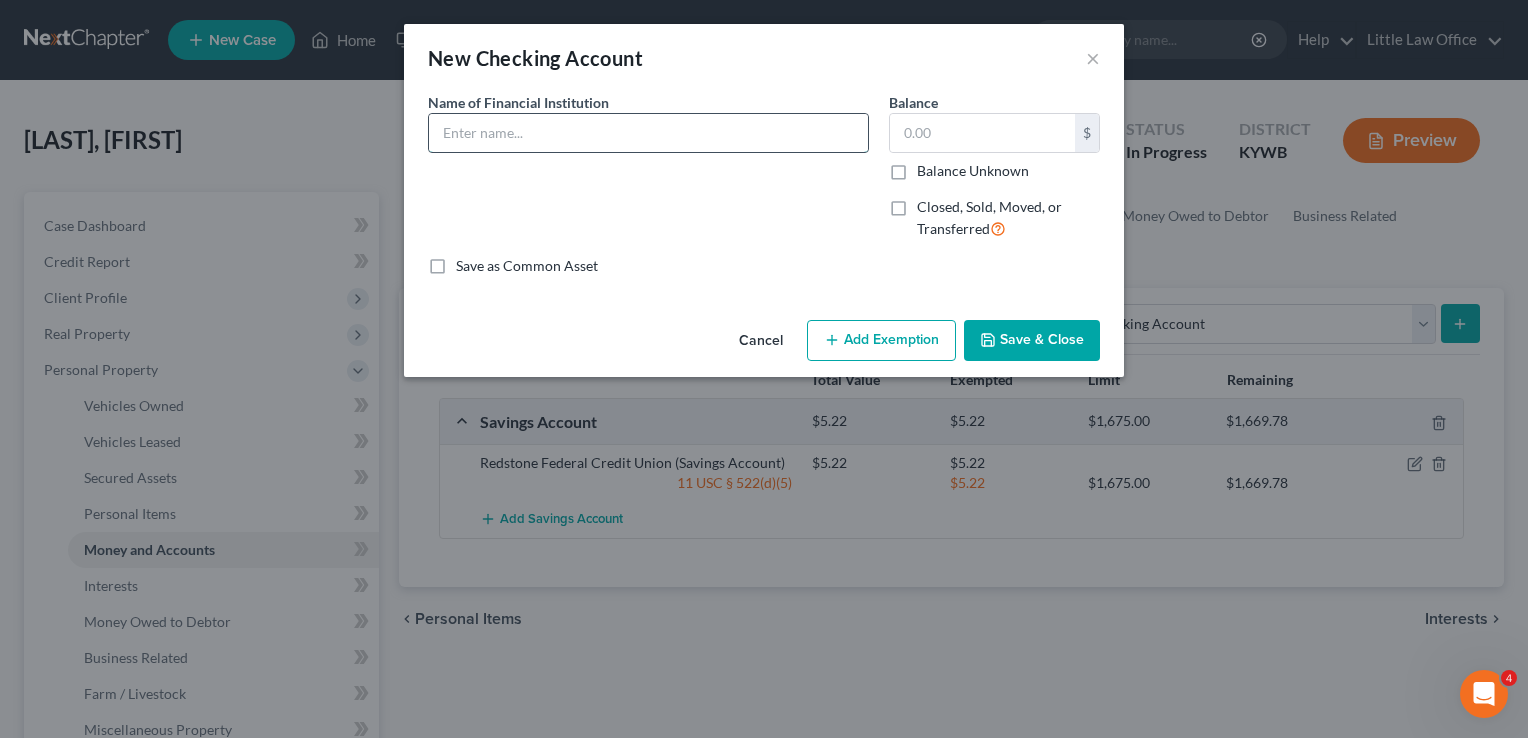 click at bounding box center [648, 133] 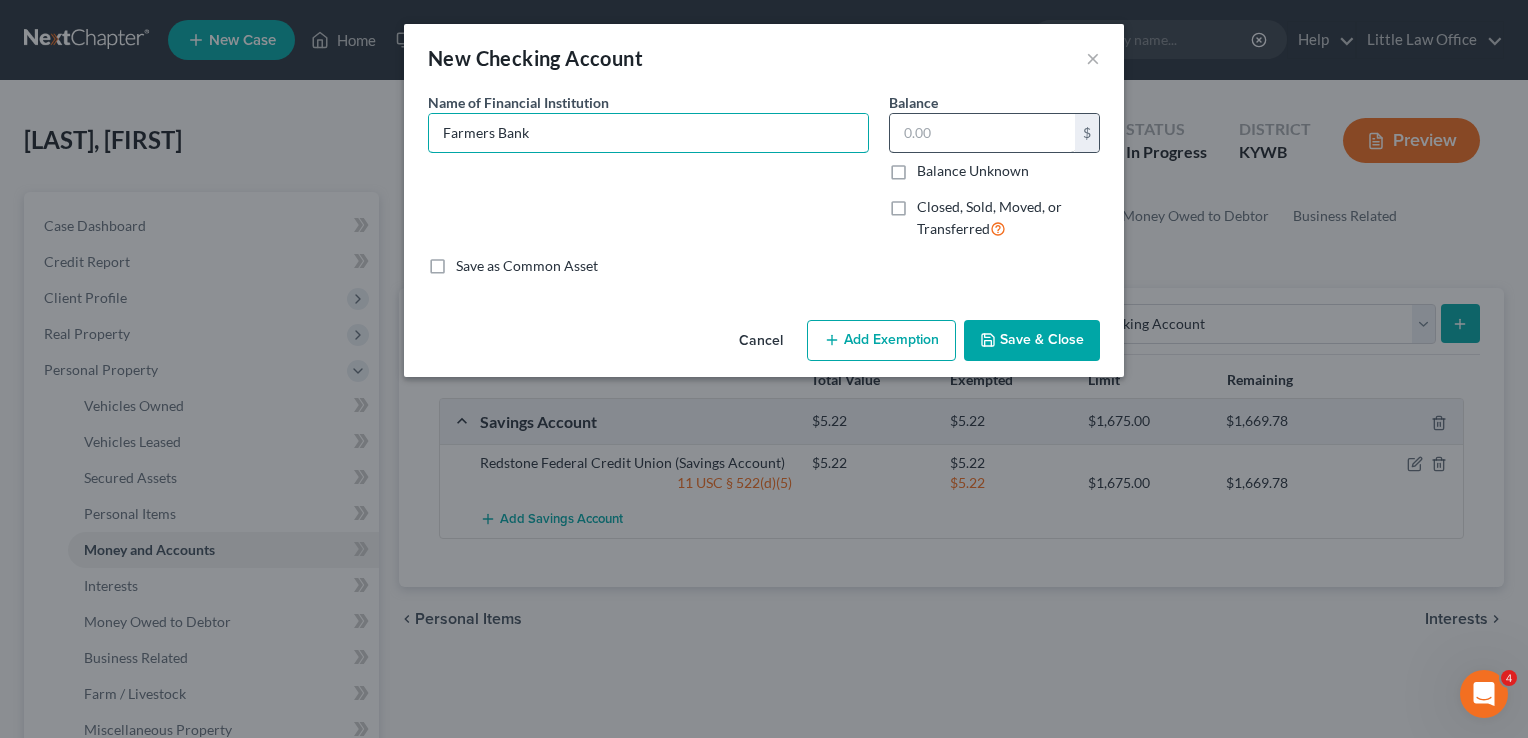 type on "Farmers Bank" 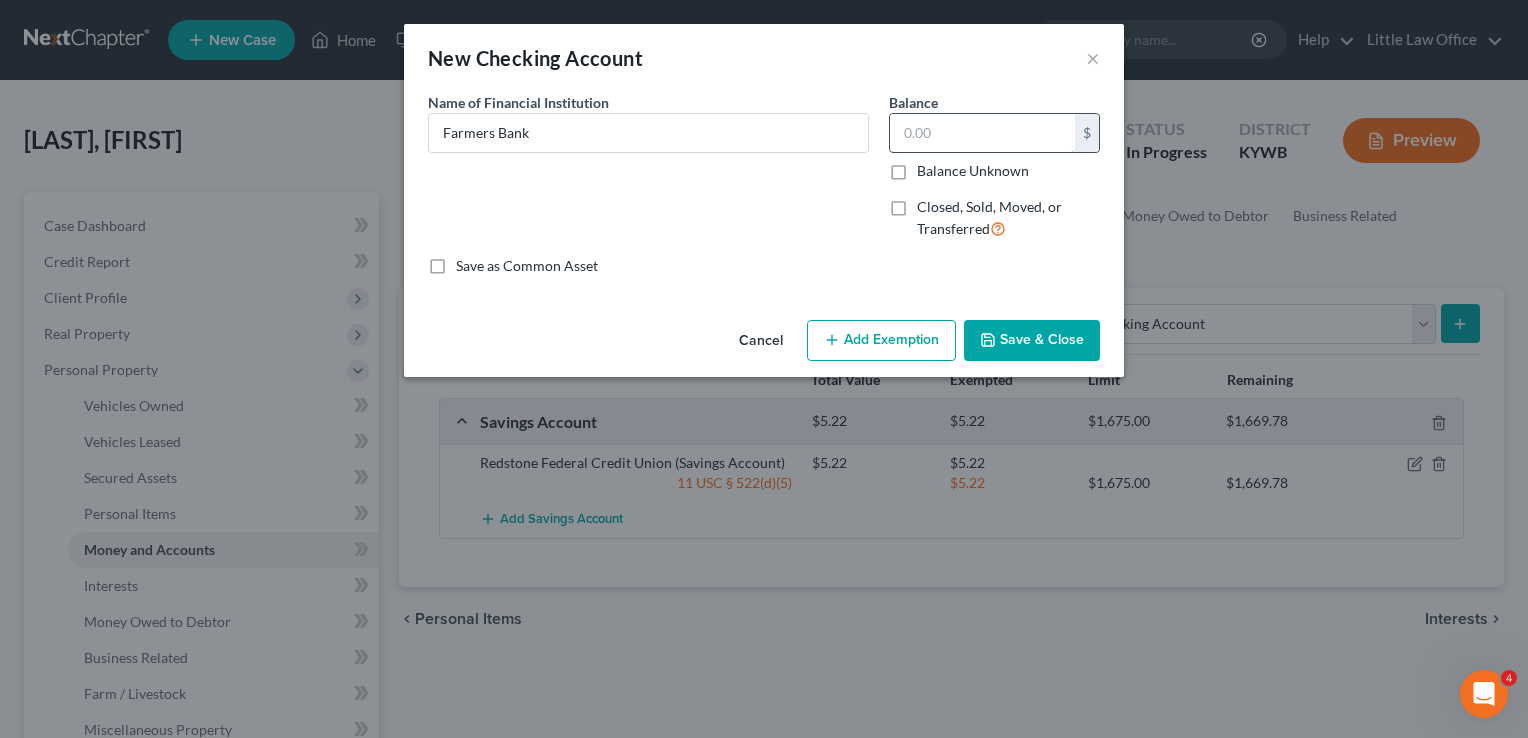 click at bounding box center [982, 133] 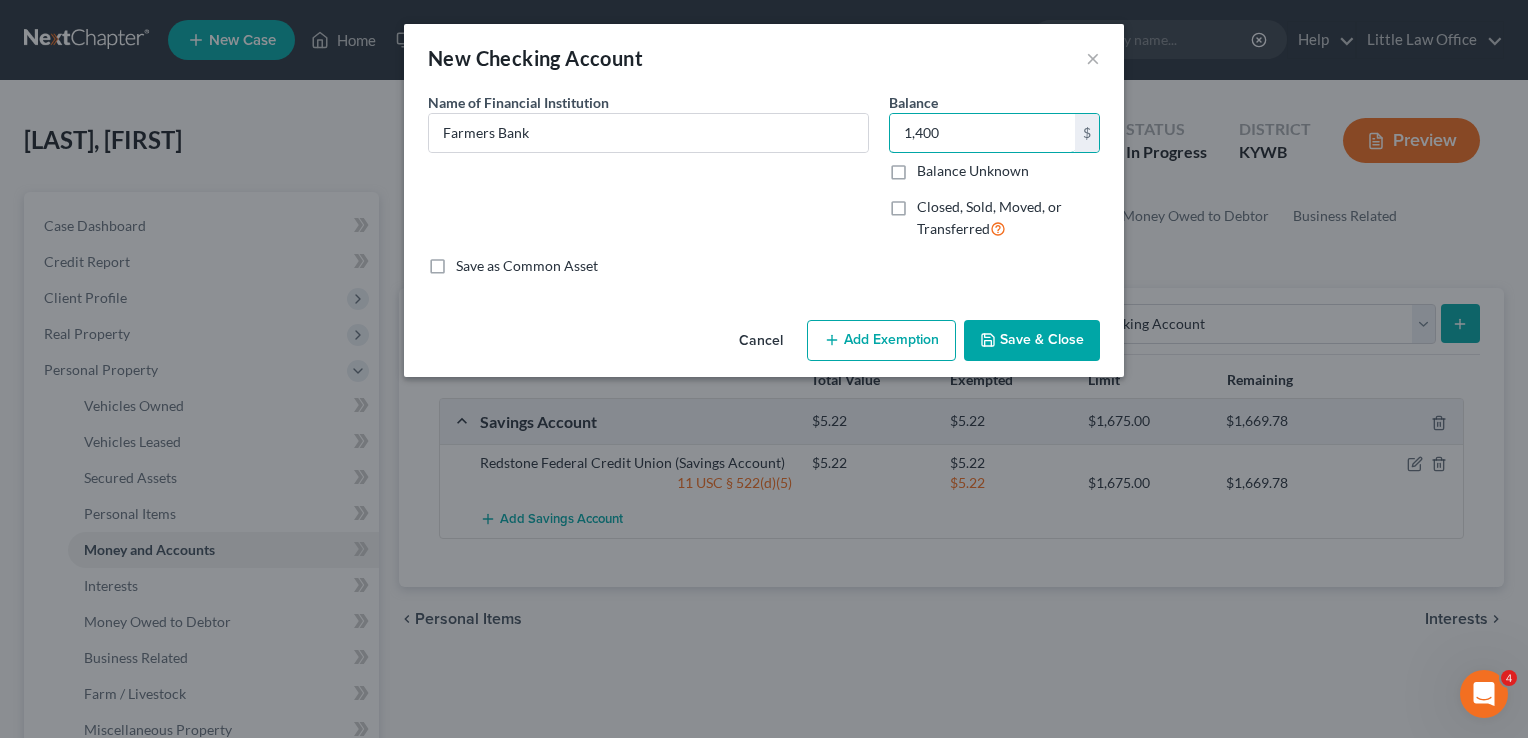 type on "1,400" 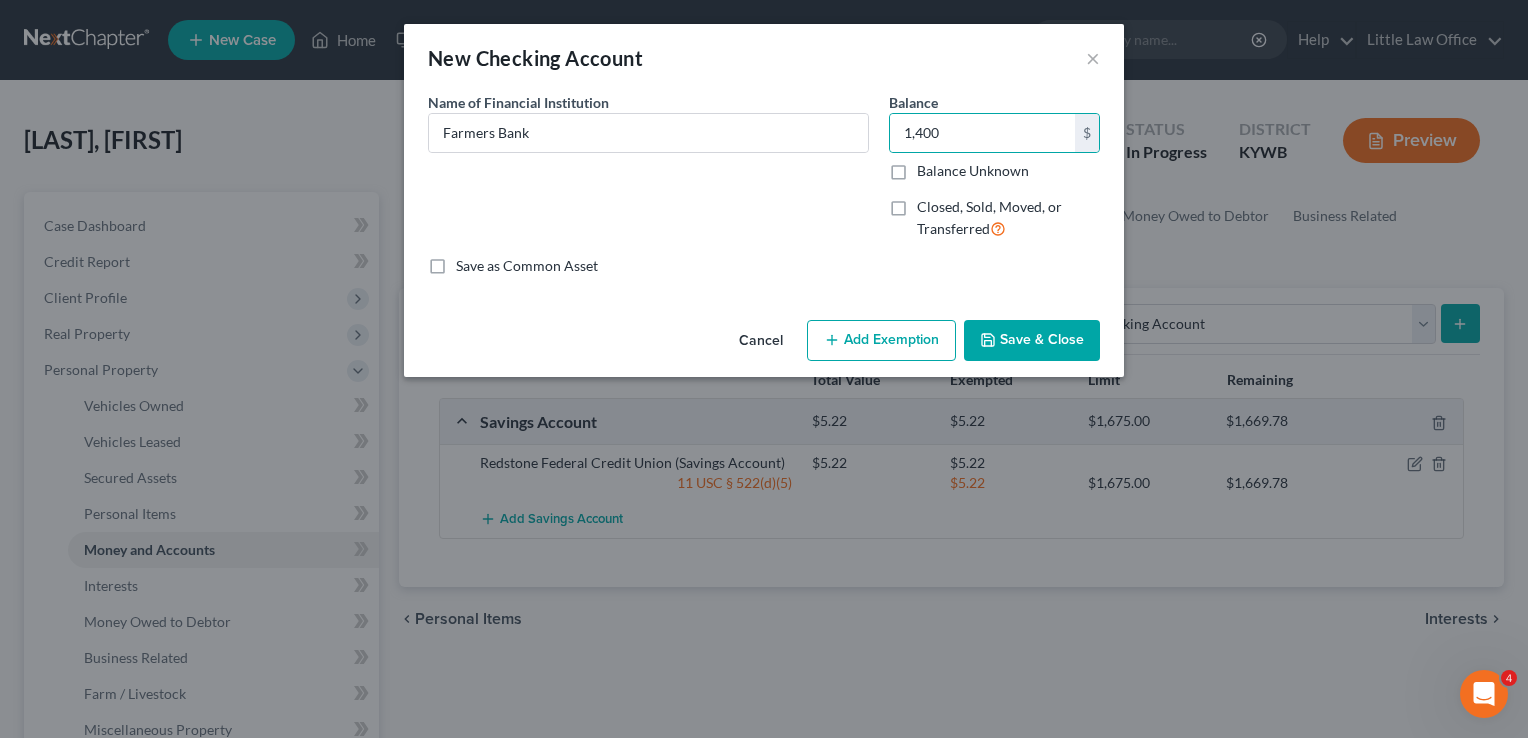 click on "Save & Close" at bounding box center [1032, 341] 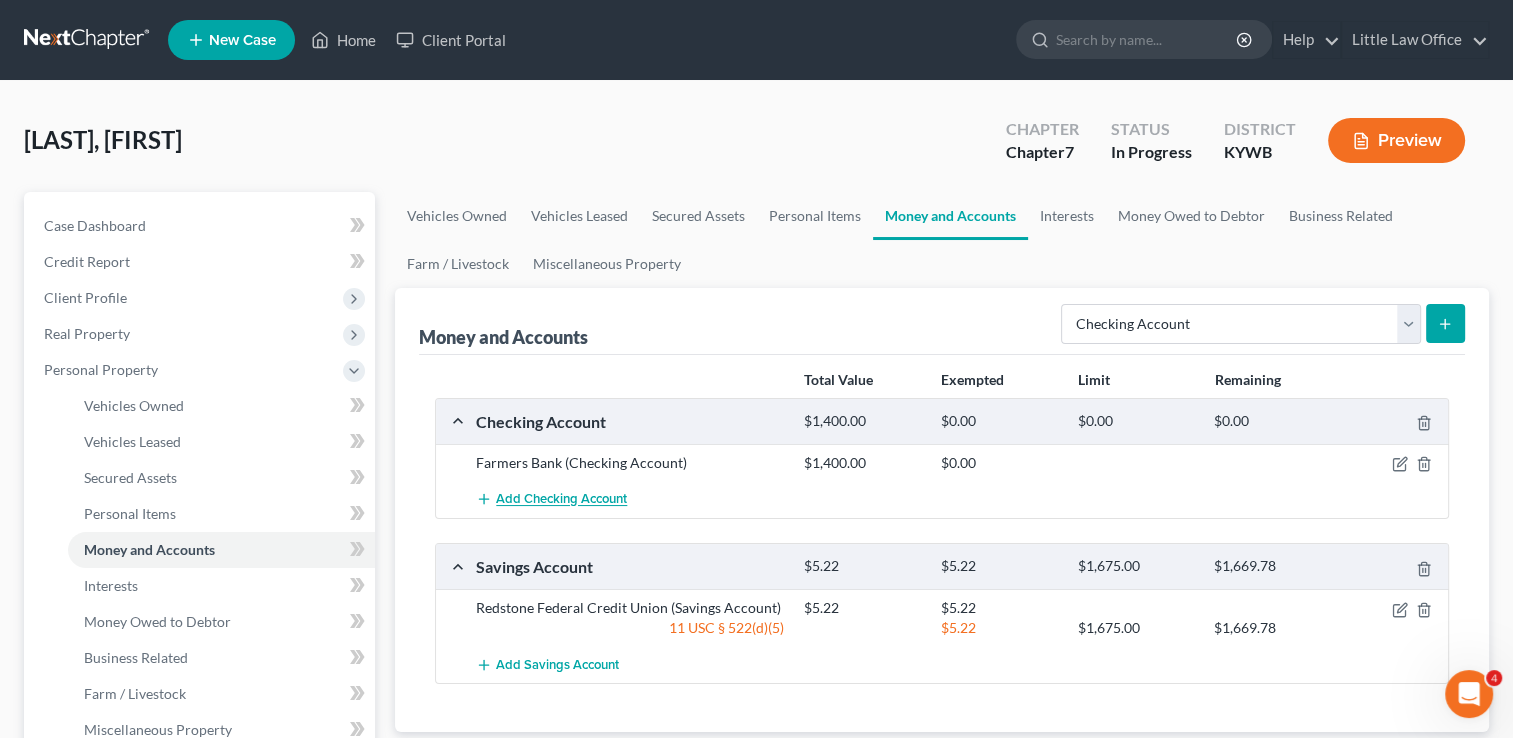 click on "Add Checking Account" at bounding box center (561, 500) 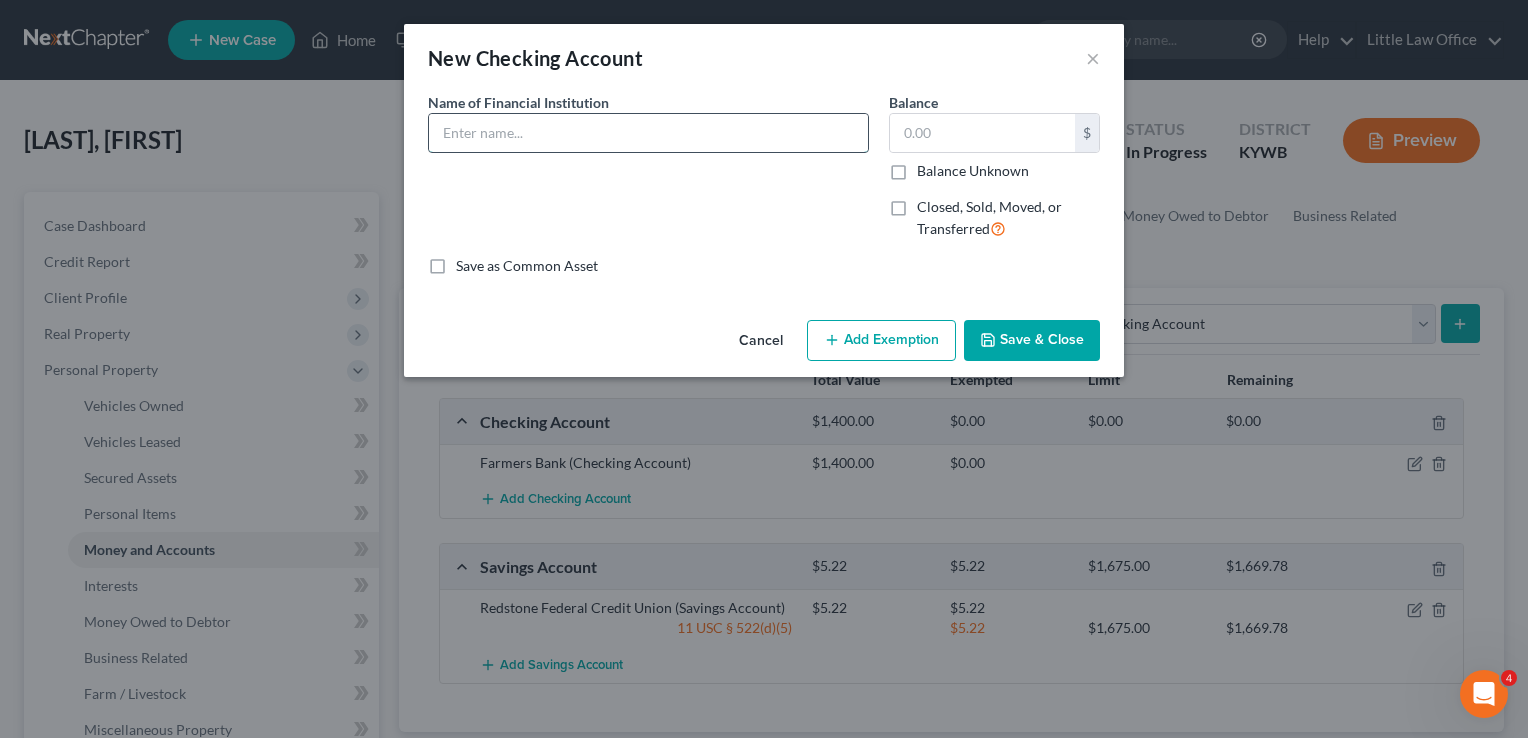 click at bounding box center (648, 133) 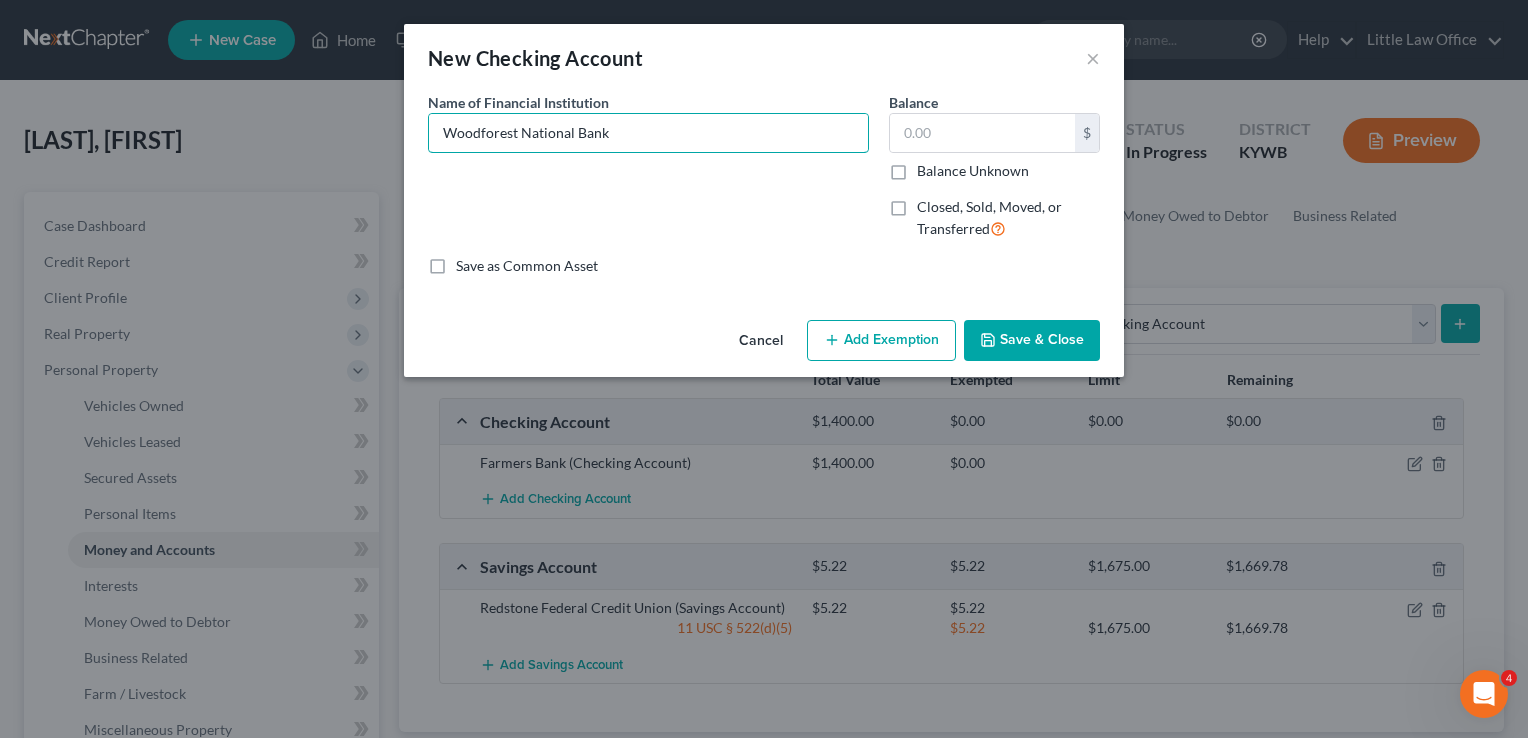 type on "Woodforest National Bank" 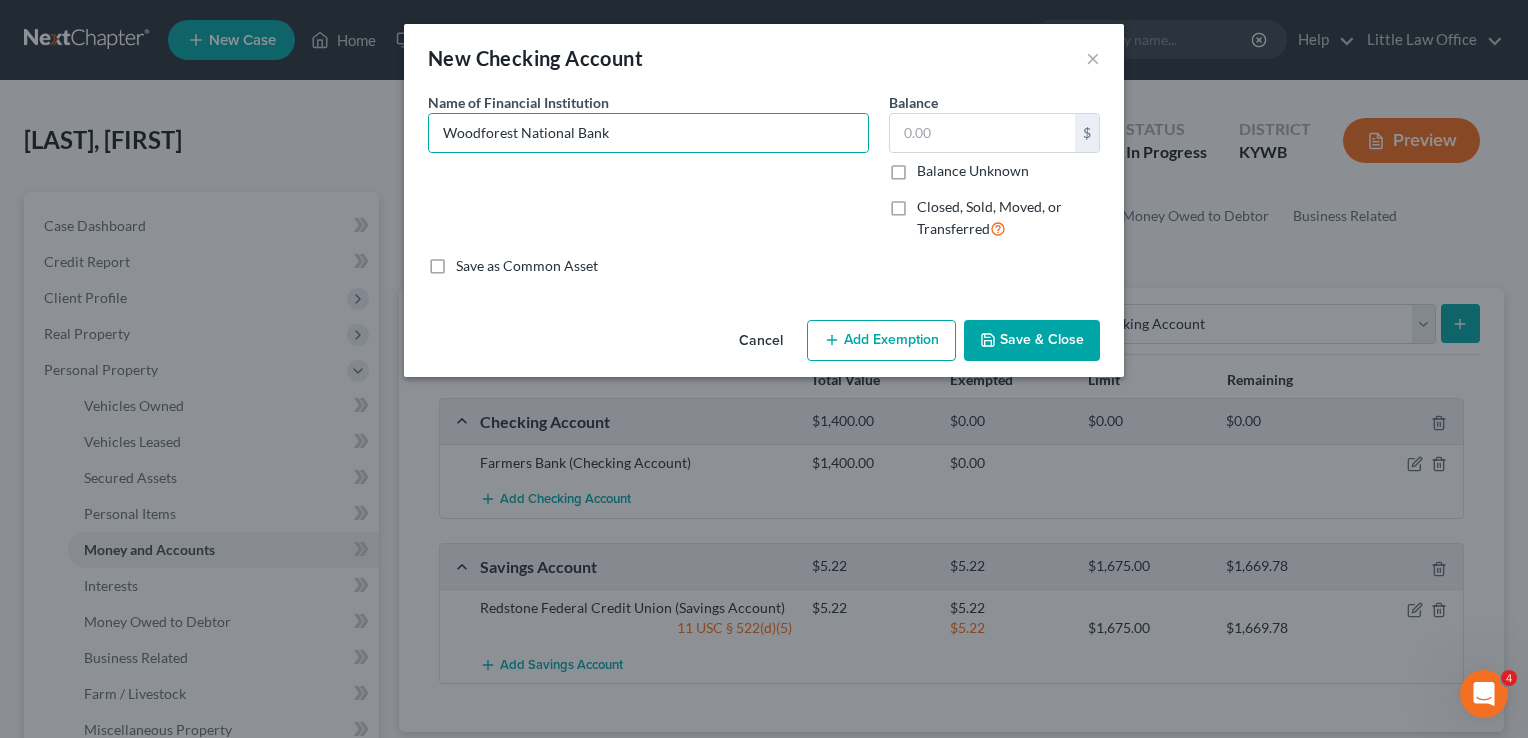 click on "Closed, Sold, Moved, or Transferred" at bounding box center (1008, 218) 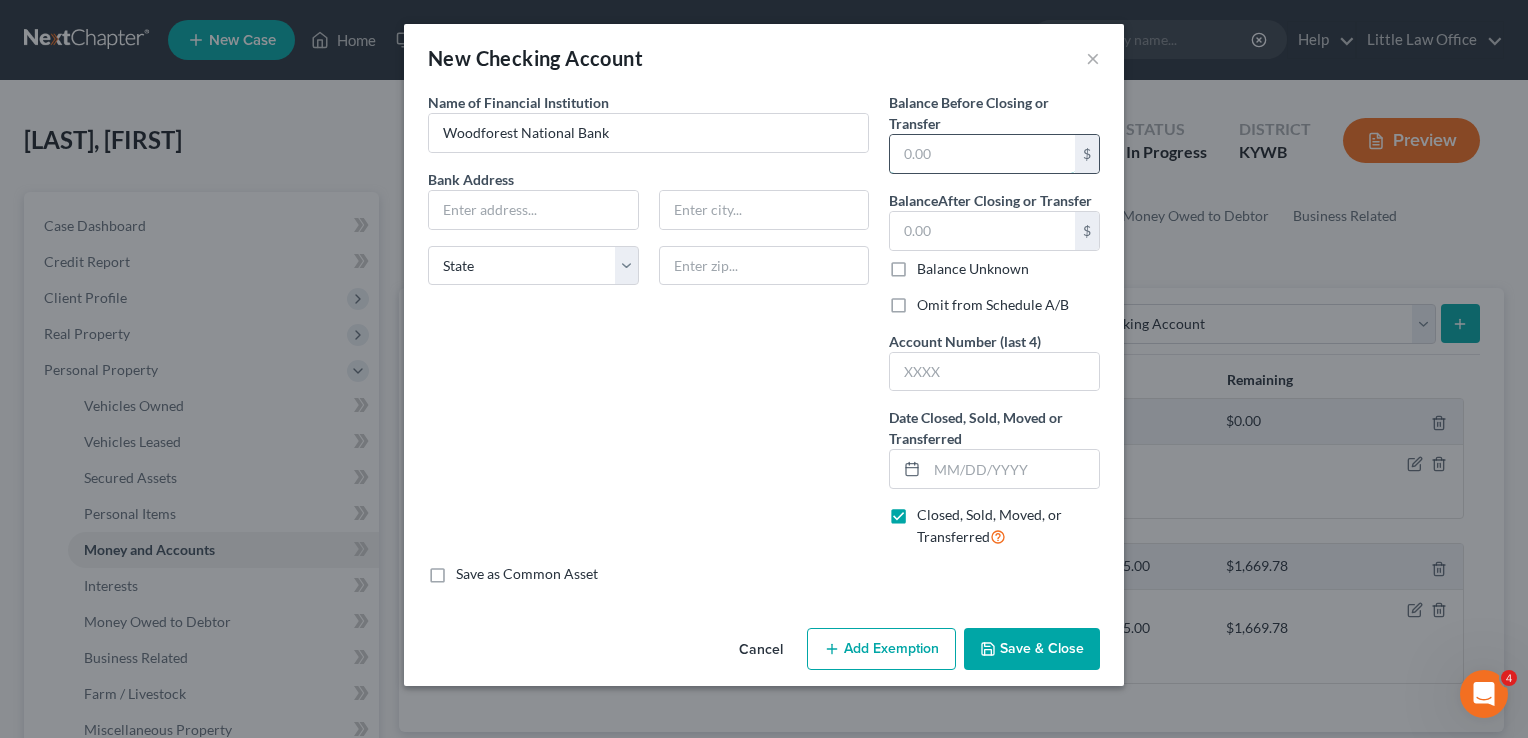 click at bounding box center (982, 154) 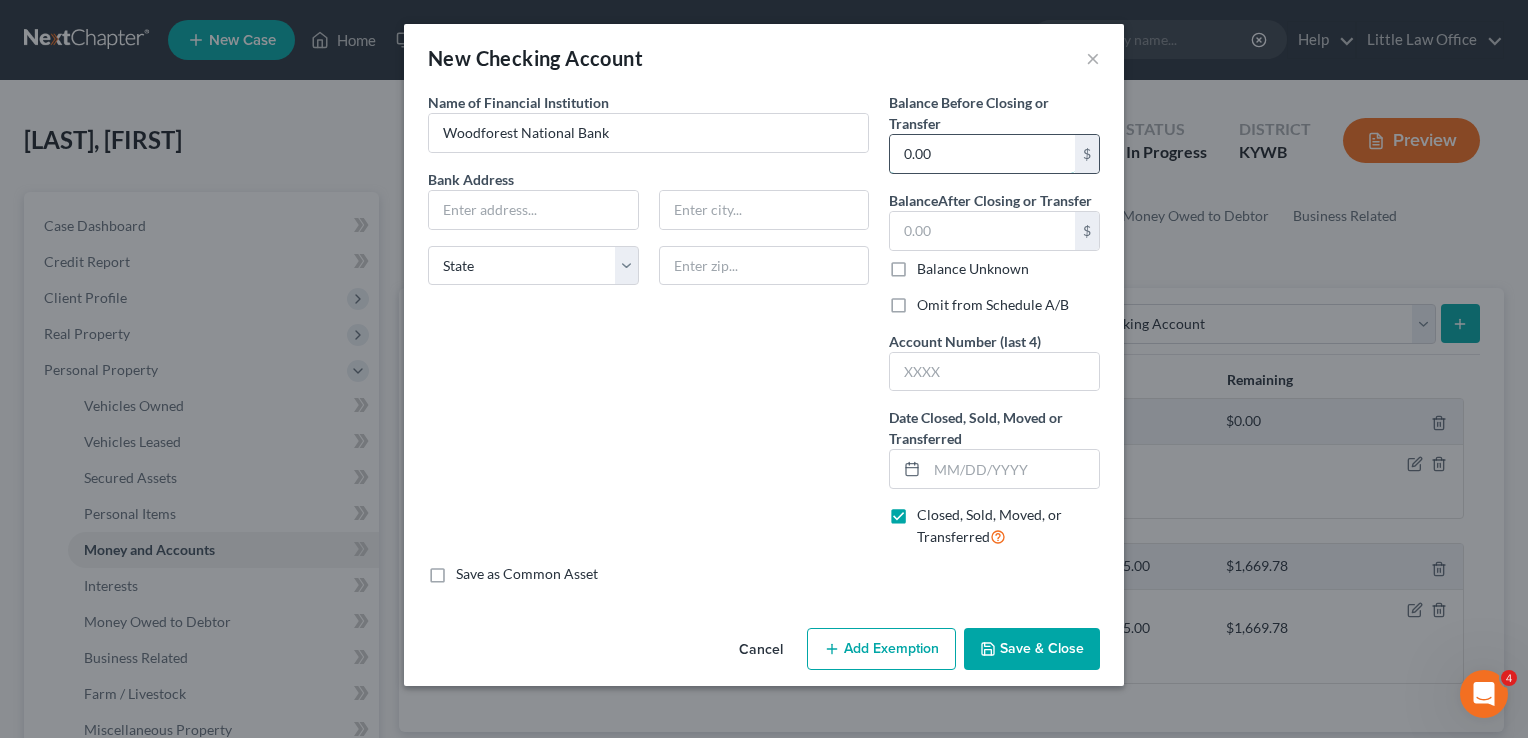type on "0.00" 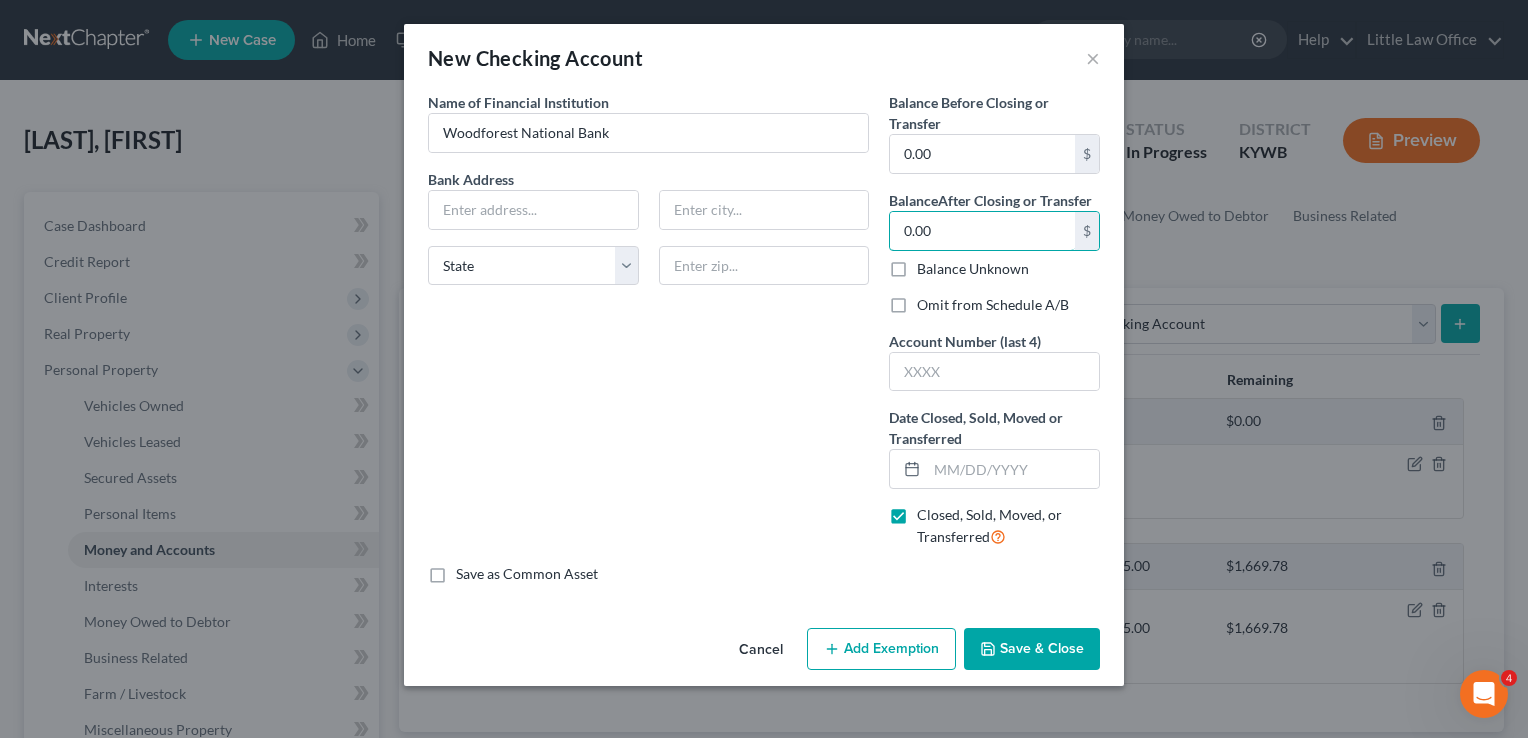 type on "0.00" 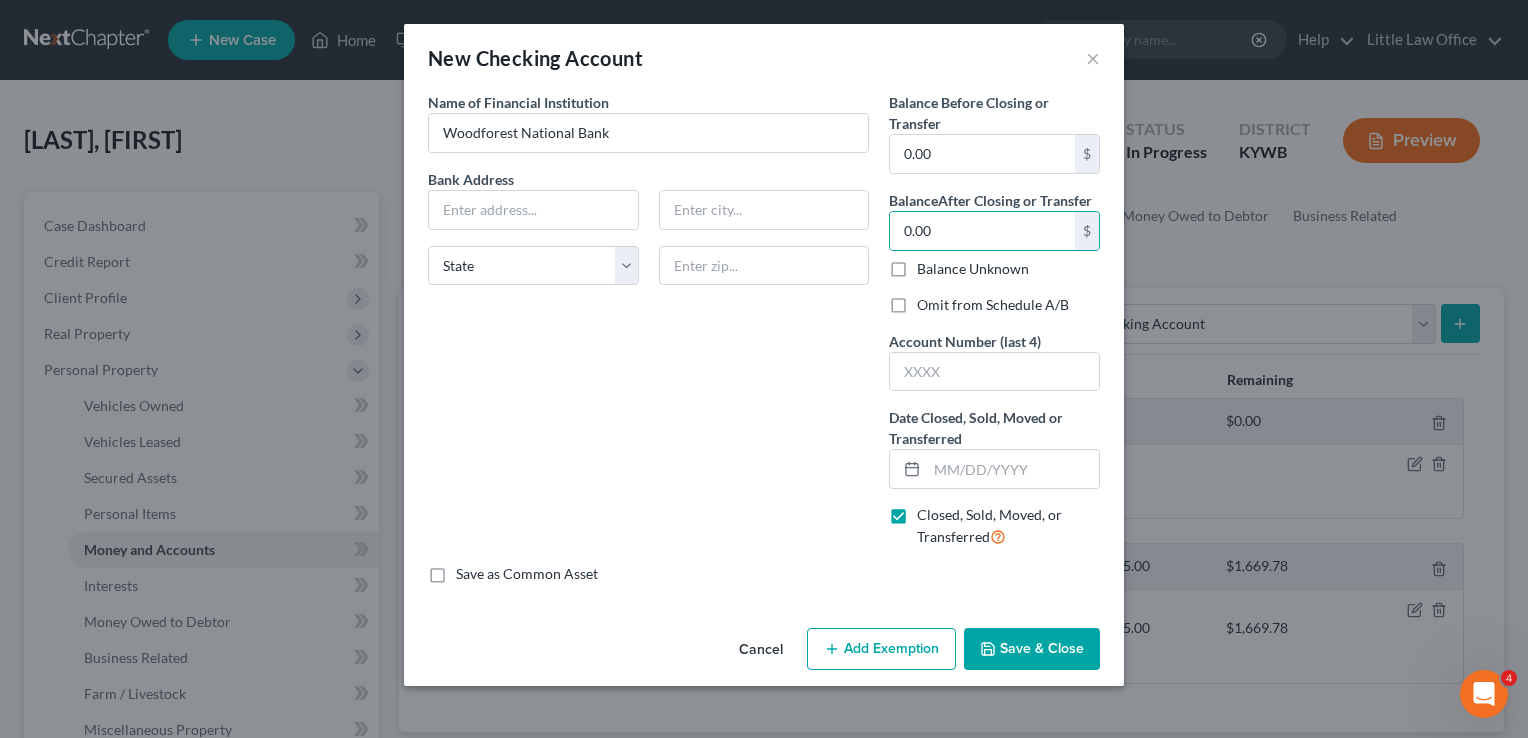 click on "Omit from Schedule A/B" at bounding box center (993, 305) 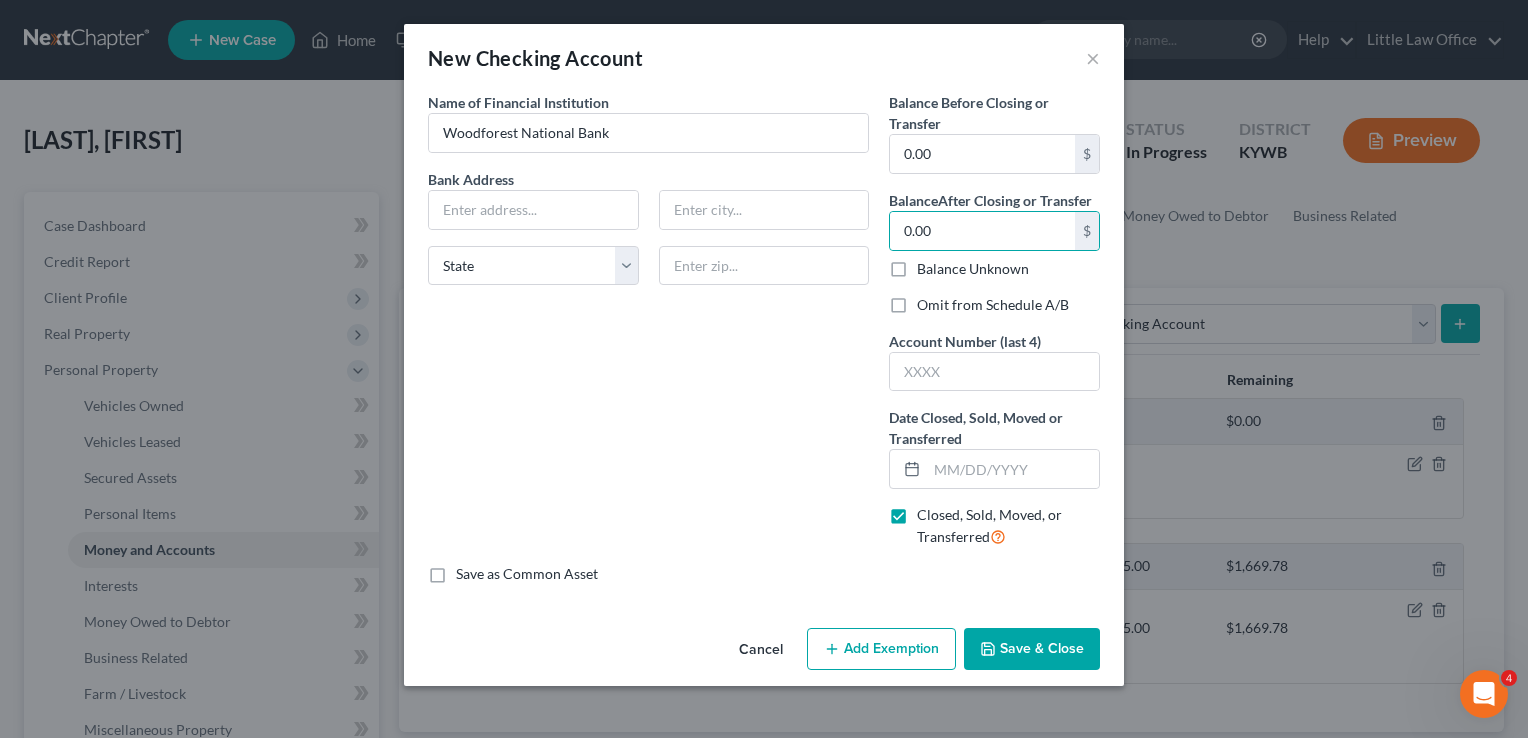 click on "Omit from Schedule A/B" at bounding box center (931, 301) 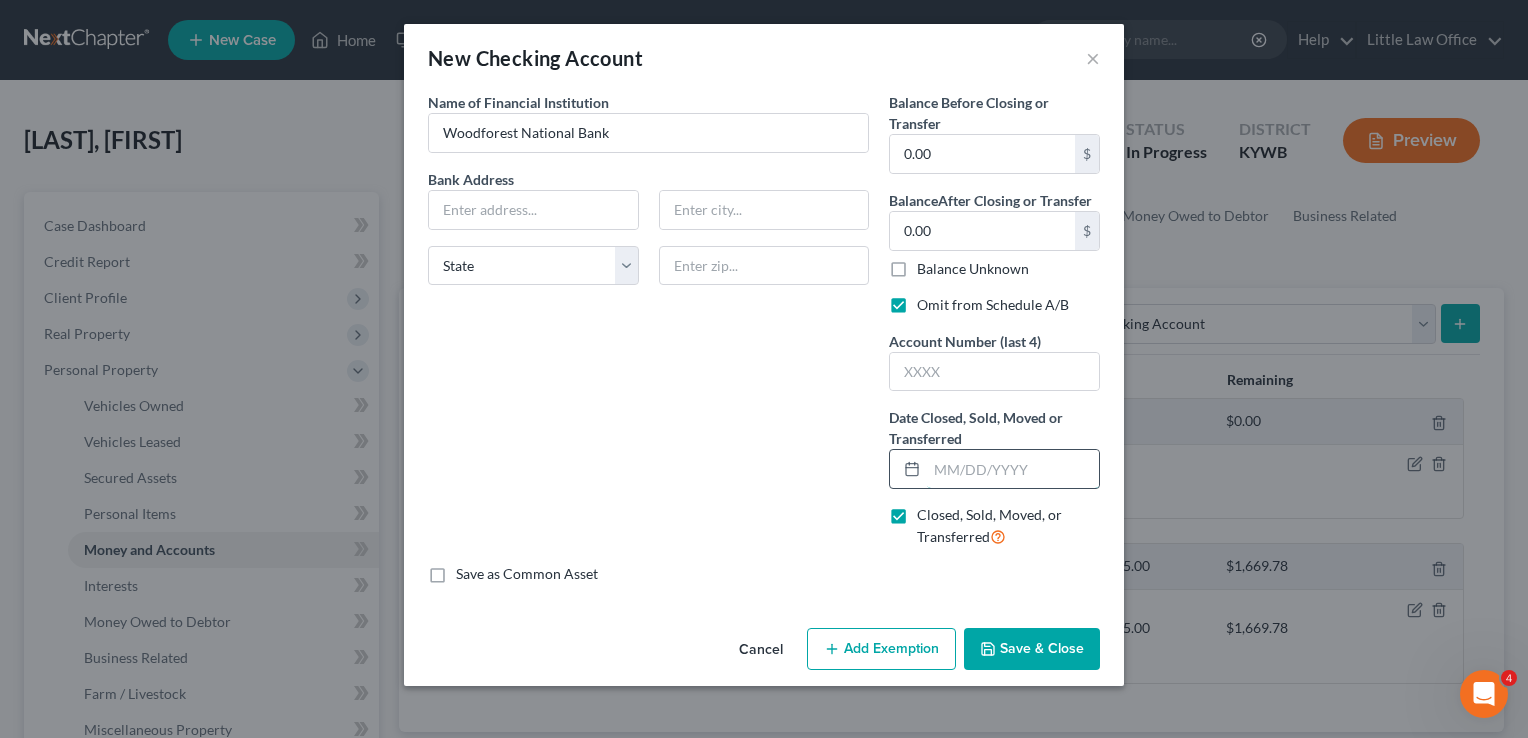click at bounding box center [1013, 469] 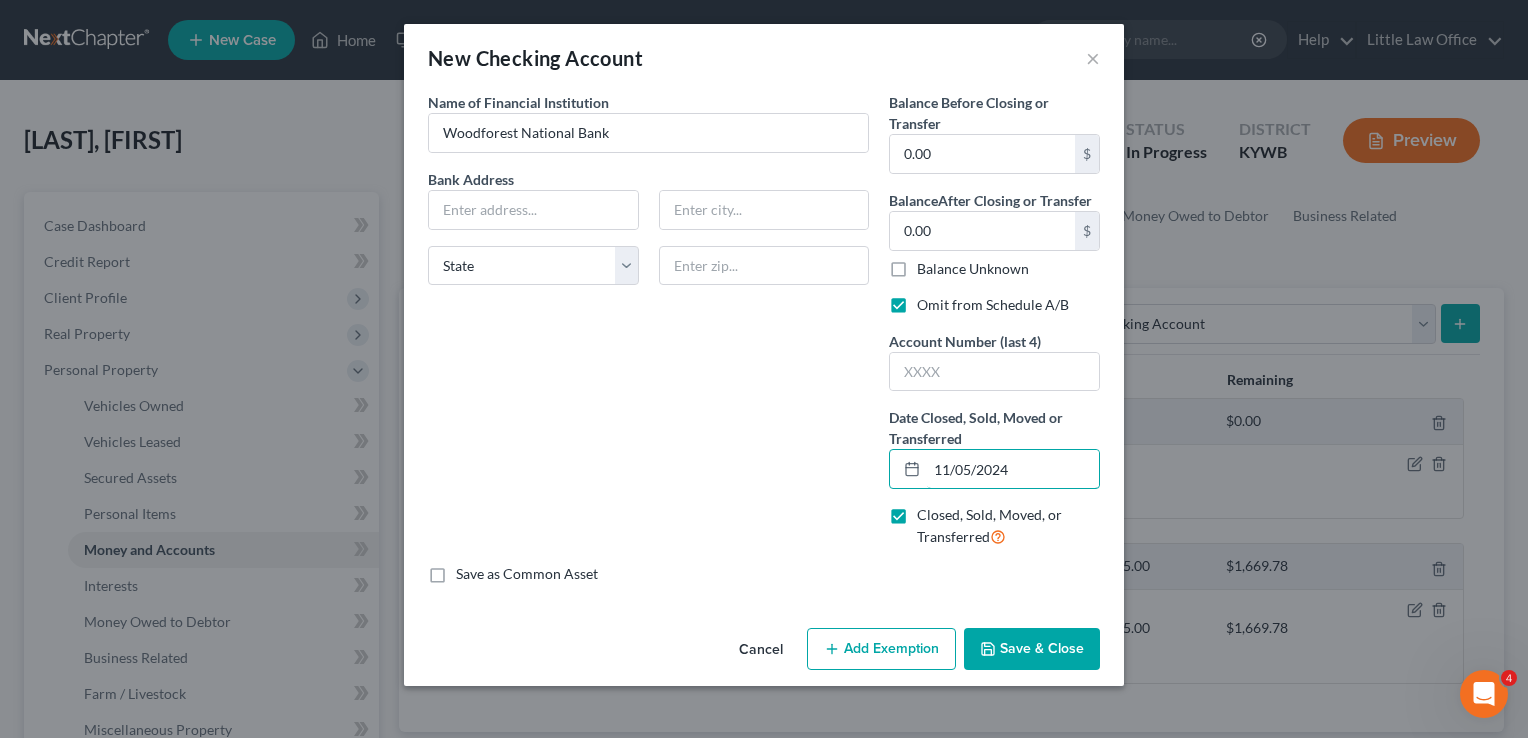 type on "11/05/2024" 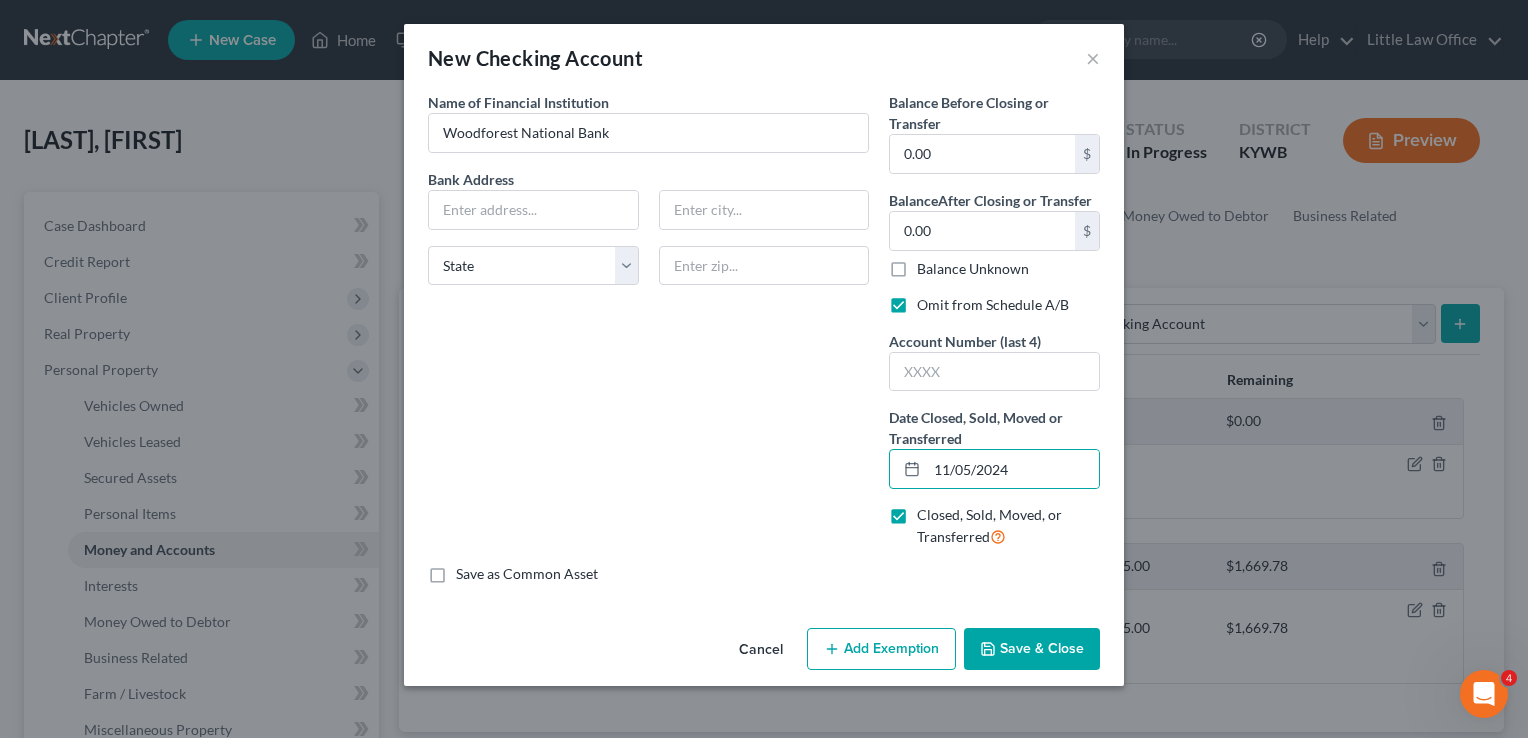 click on "Save & Close" at bounding box center (1032, 649) 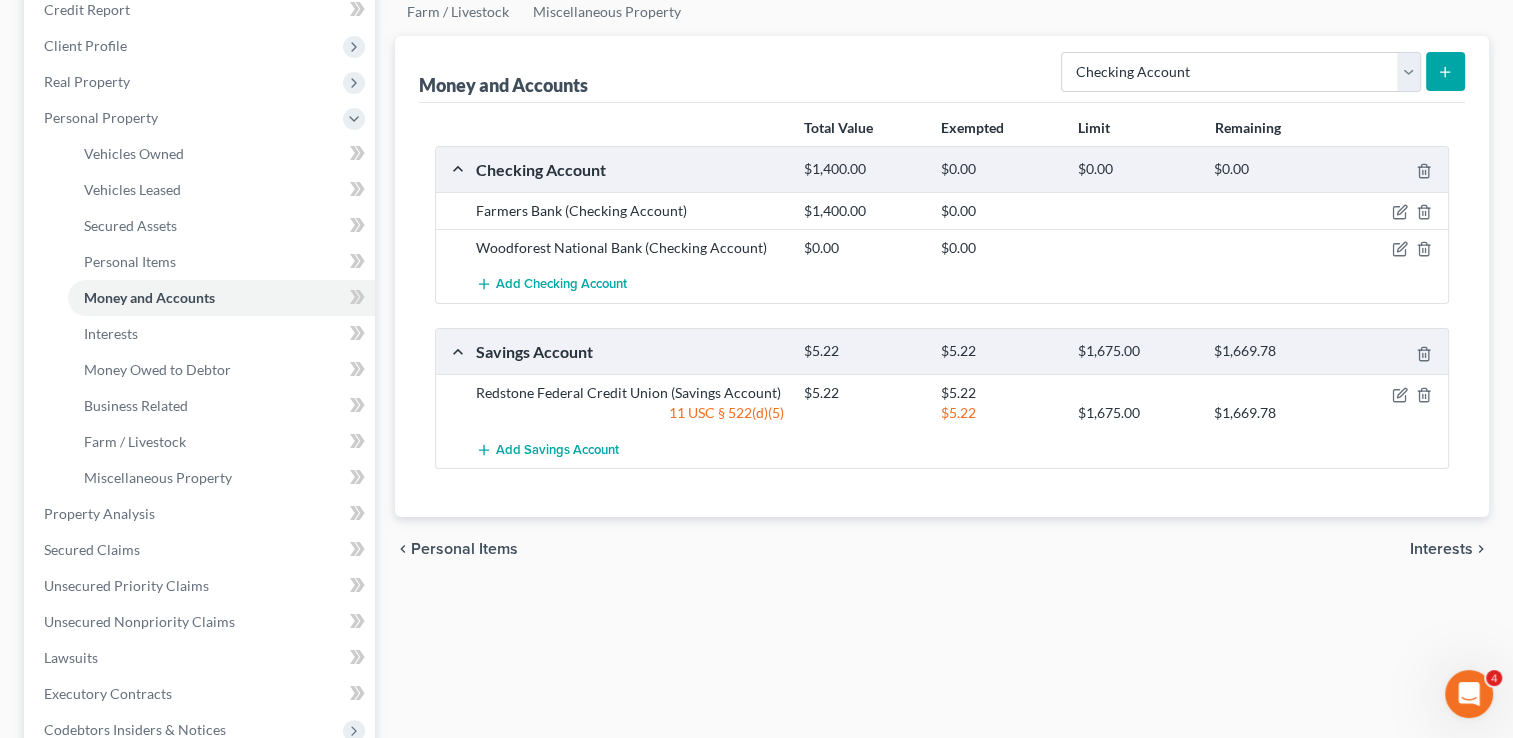 scroll, scrollTop: 286, scrollLeft: 0, axis: vertical 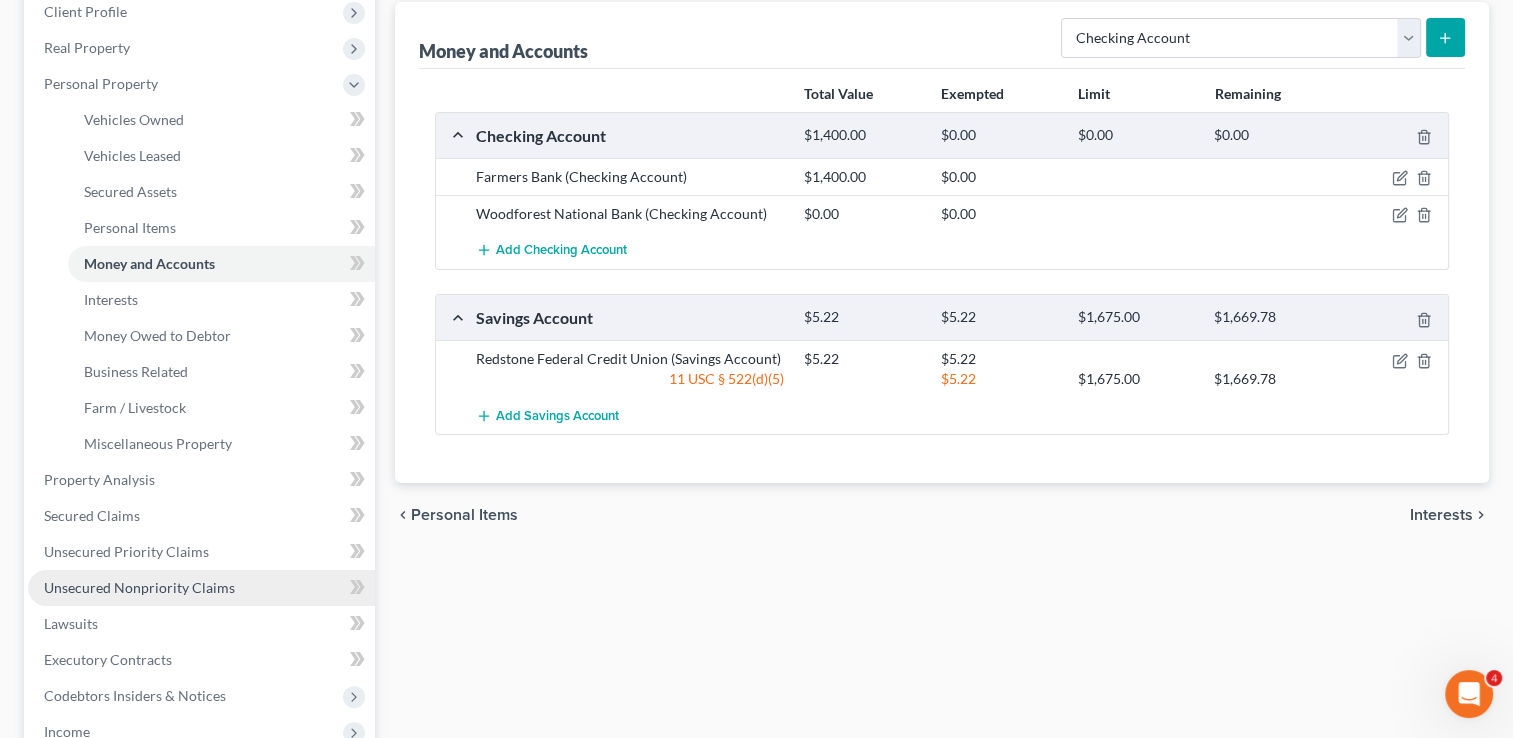click on "Unsecured Nonpriority Claims" at bounding box center (139, 587) 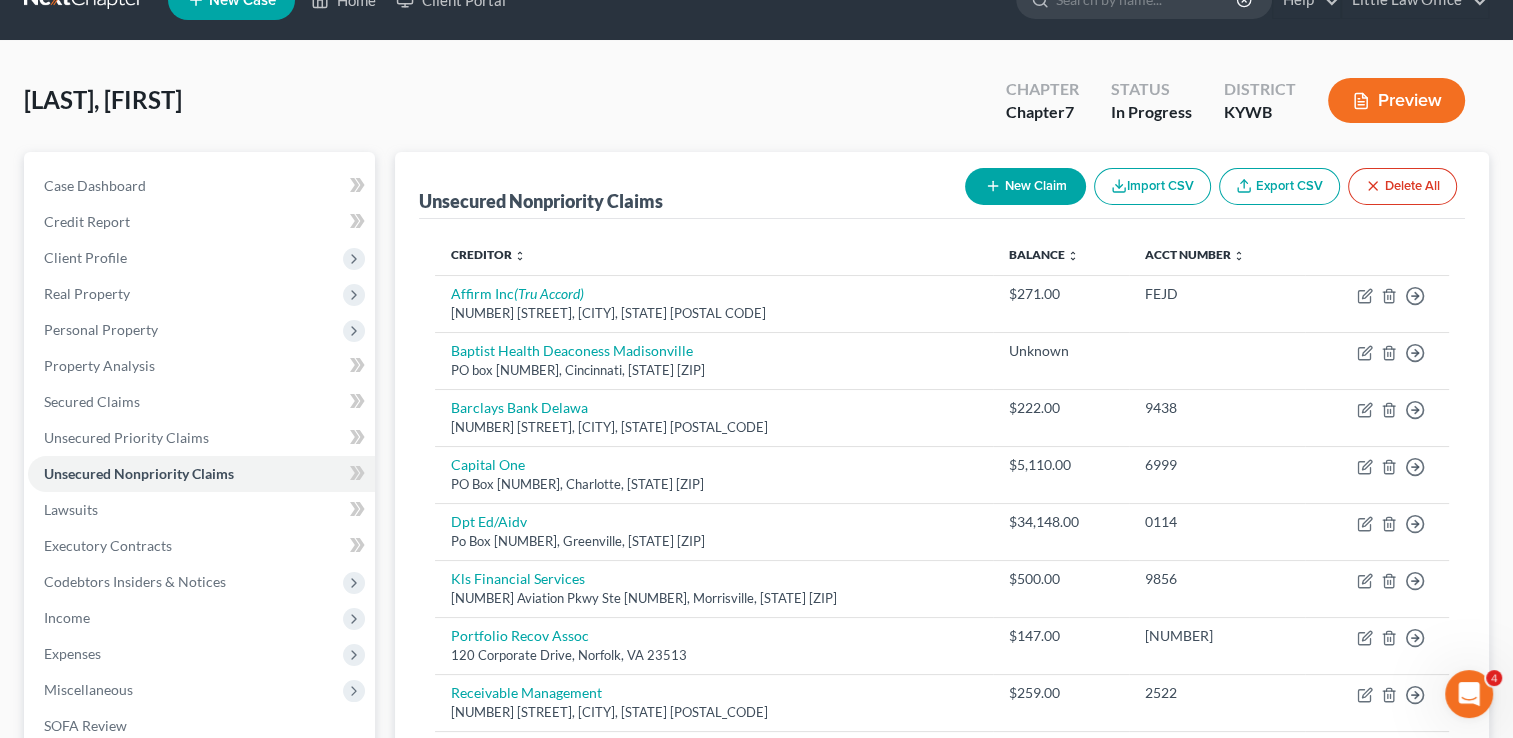 scroll, scrollTop: 0, scrollLeft: 0, axis: both 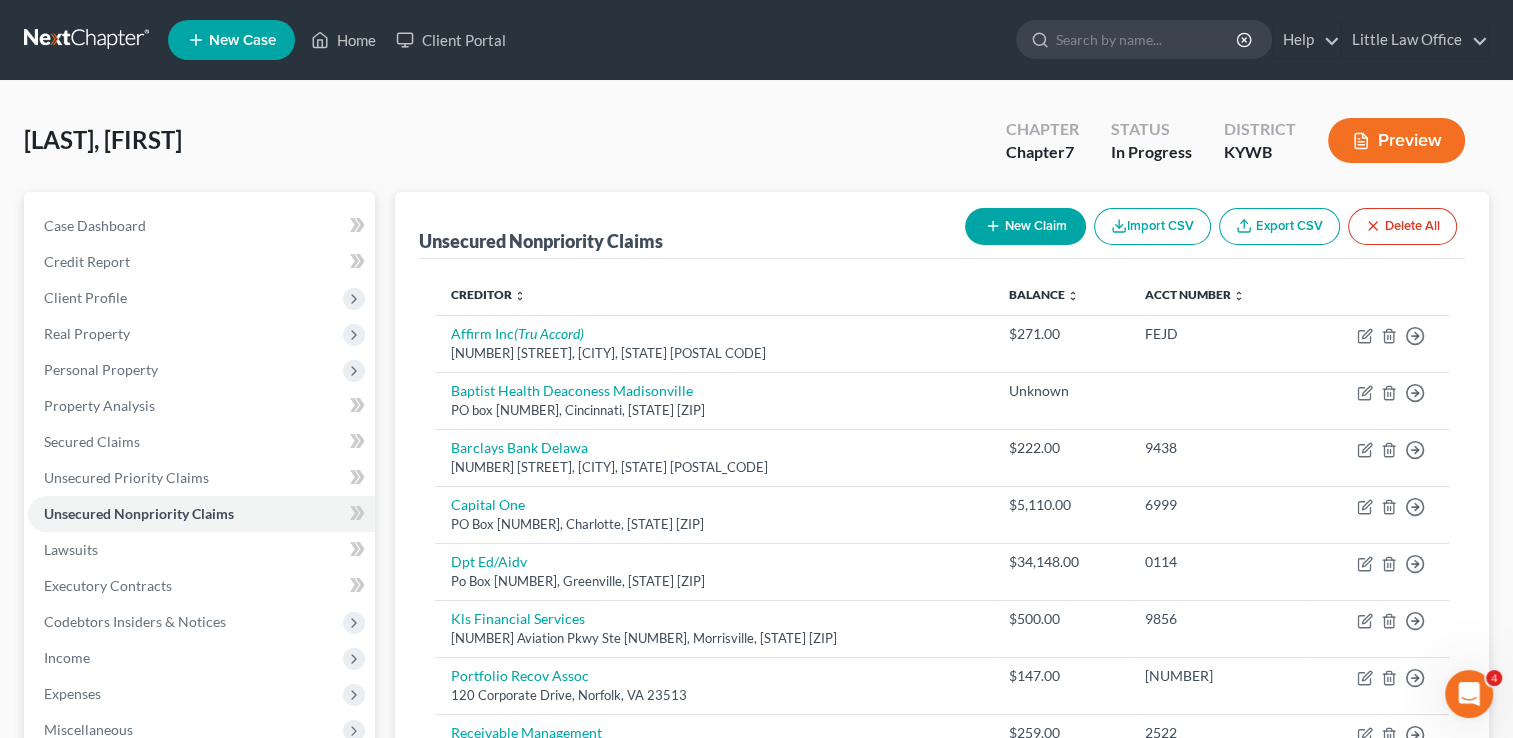 click on "New Claim" at bounding box center (1025, 226) 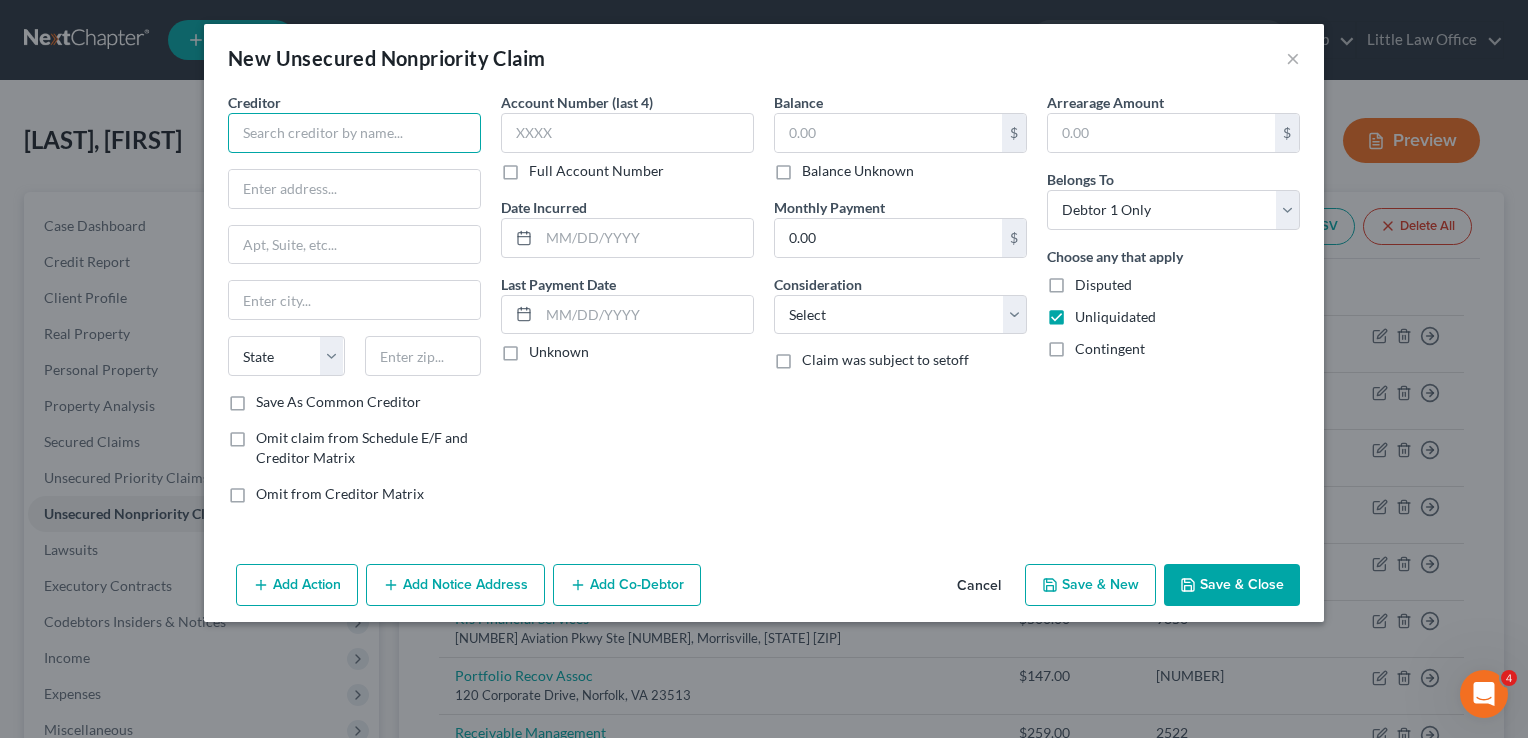 click at bounding box center (354, 133) 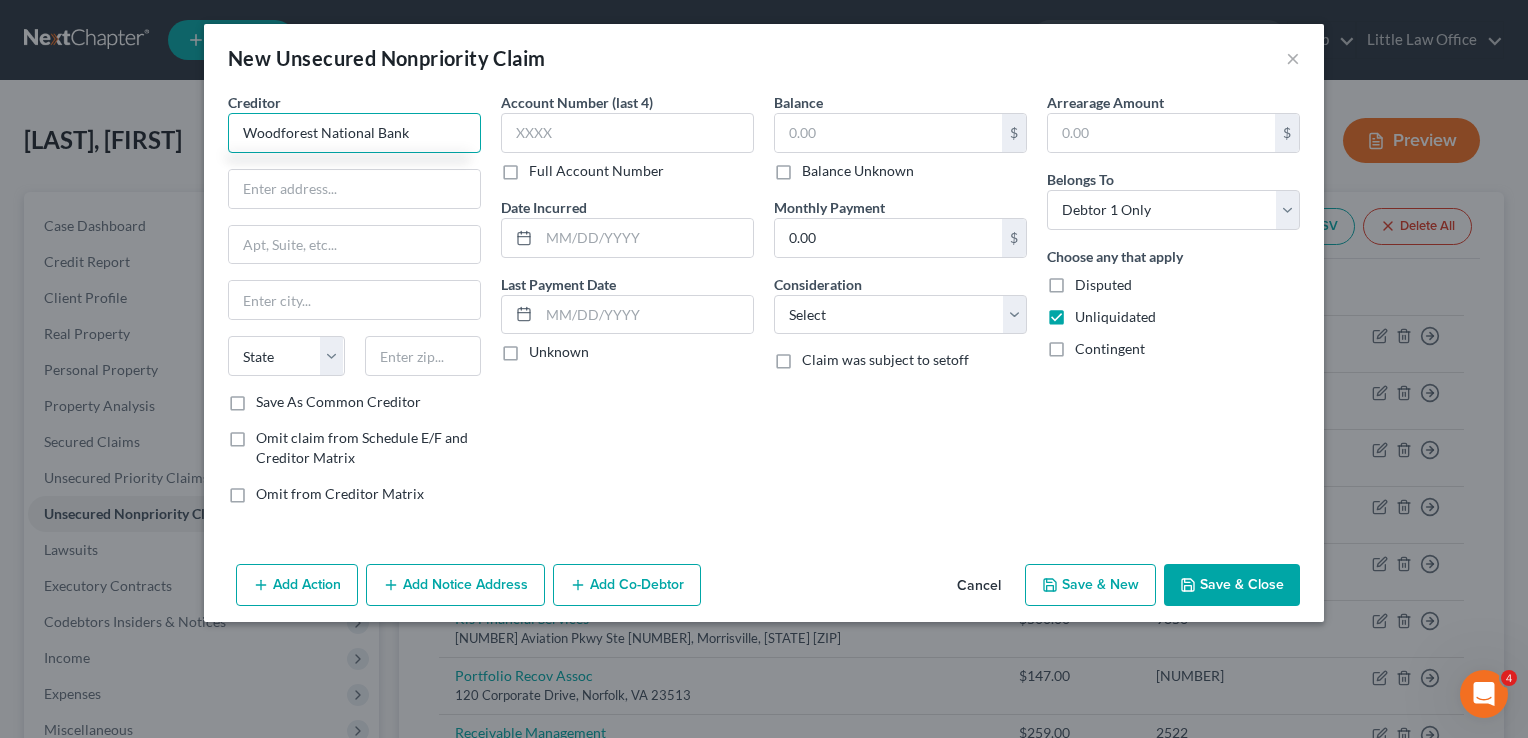 type on "Woodforest National Bank" 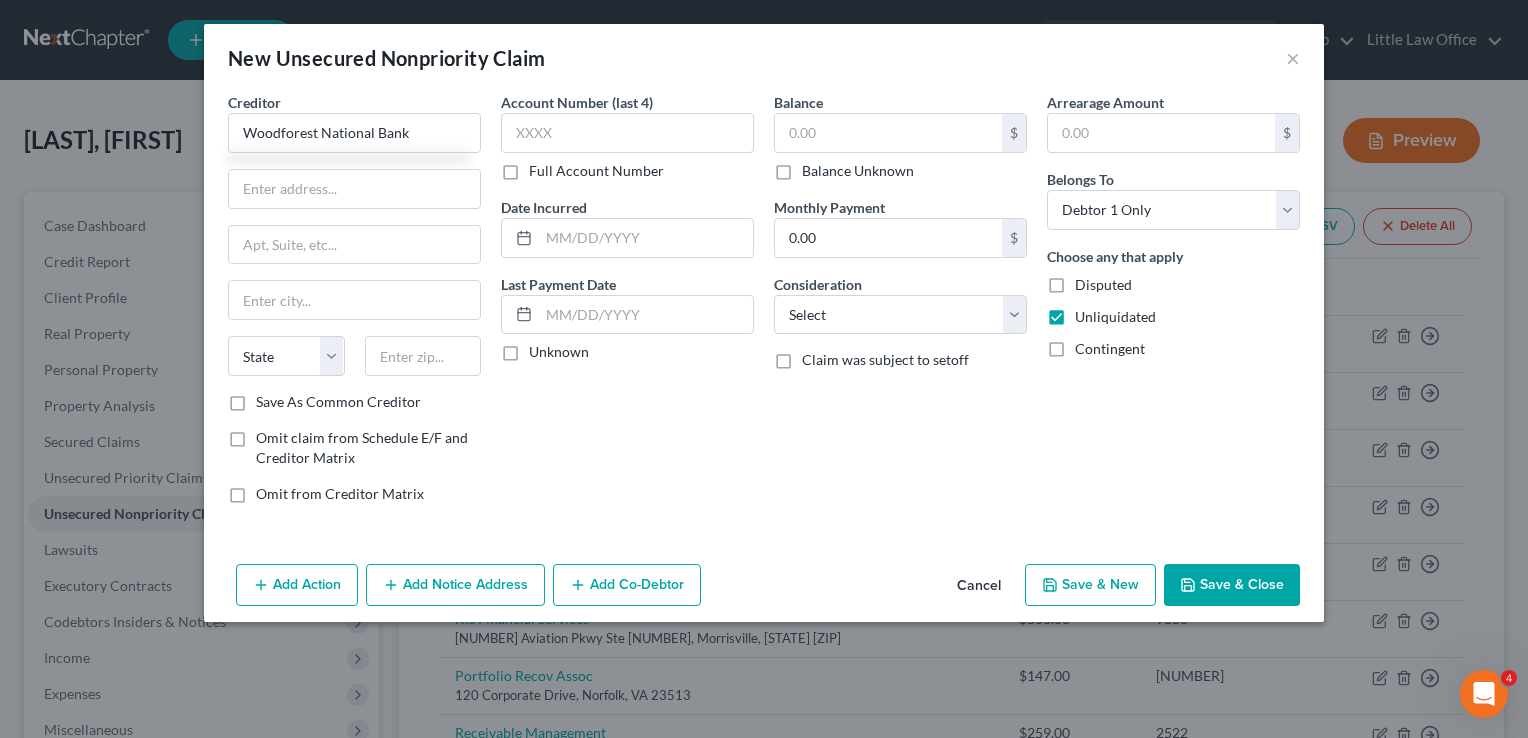 click on "Balance
$
Balance Unknown
Balance Undetermined
$
Balance Unknown
Monthly Payment 0.00 $ Consideration Select Cable / Satellite Services Collection Agency Credit Card Debt Debt Counseling / Attorneys Deficiency Balance Domestic Support Obligations Home / Car Repairs Income Taxes Judgment Liens Medical Services Monies Loaned / Advanced Mortgage Obligation From Divorce Or Separation Obligation To Pensions Other Overdrawn Bank Account Promised To Help Pay Creditors Student Loans Suppliers And Vendors Telephone / Internet Services Utility Services Claim was subject to setoff" at bounding box center (900, 306) 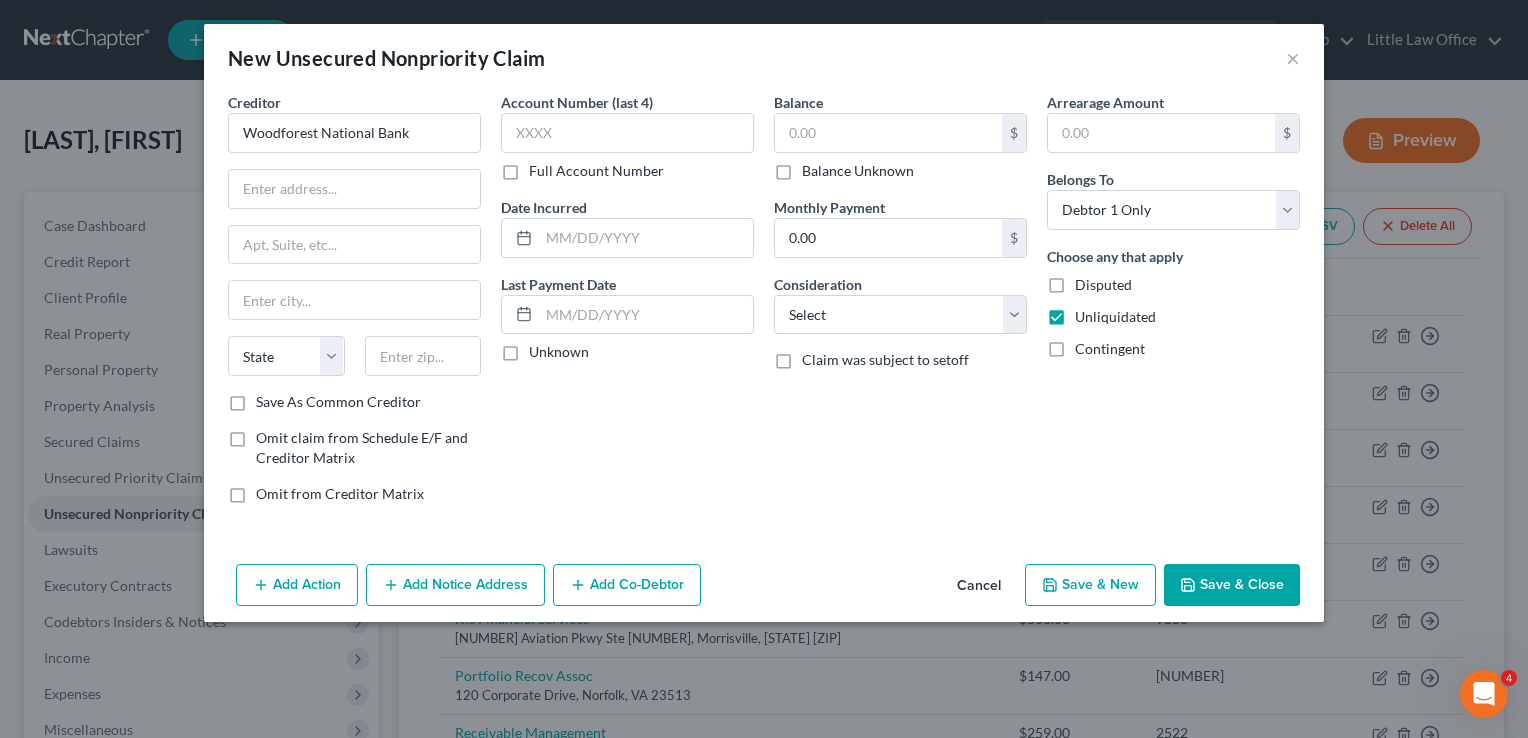 click on "Balance Unknown" at bounding box center (858, 171) 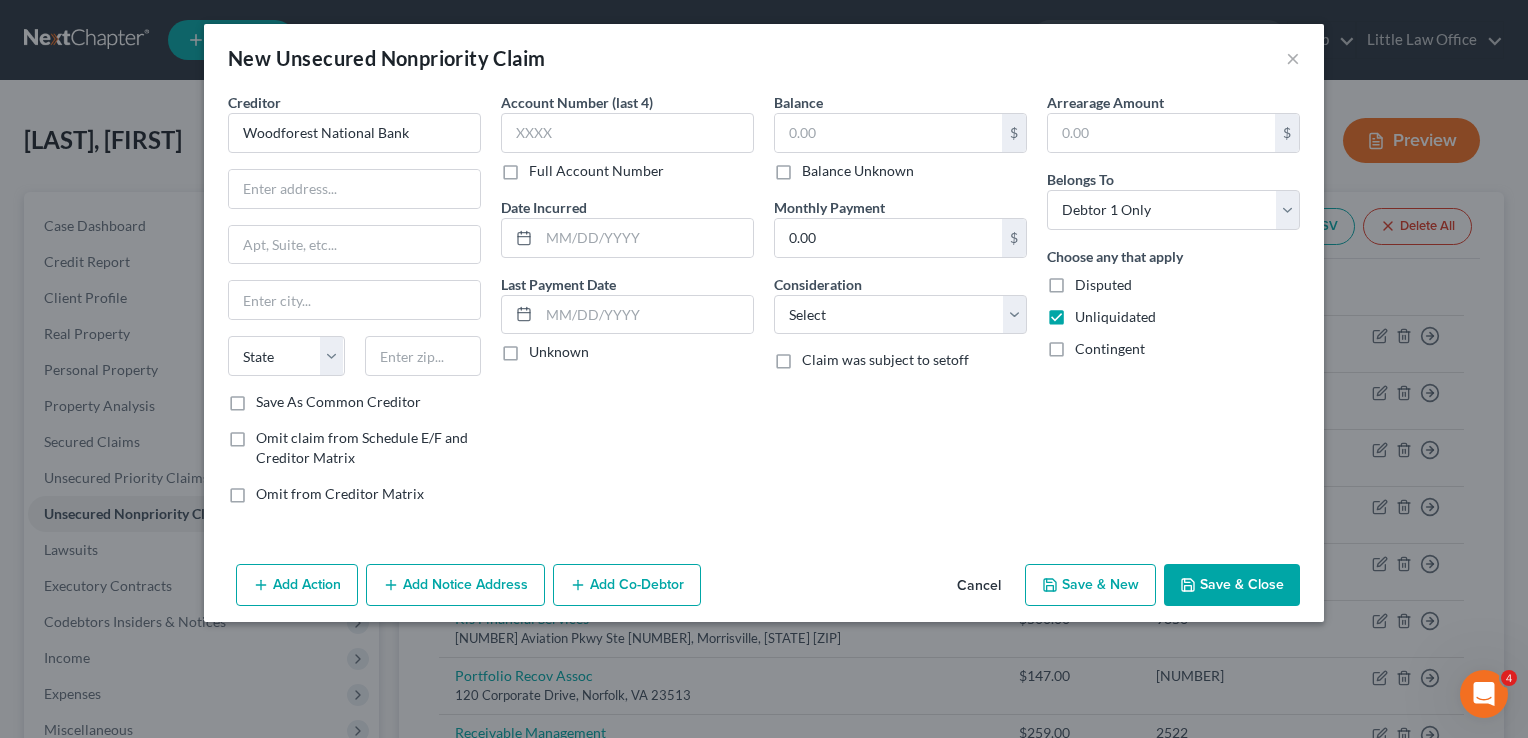 click on "Balance Unknown" at bounding box center [816, 167] 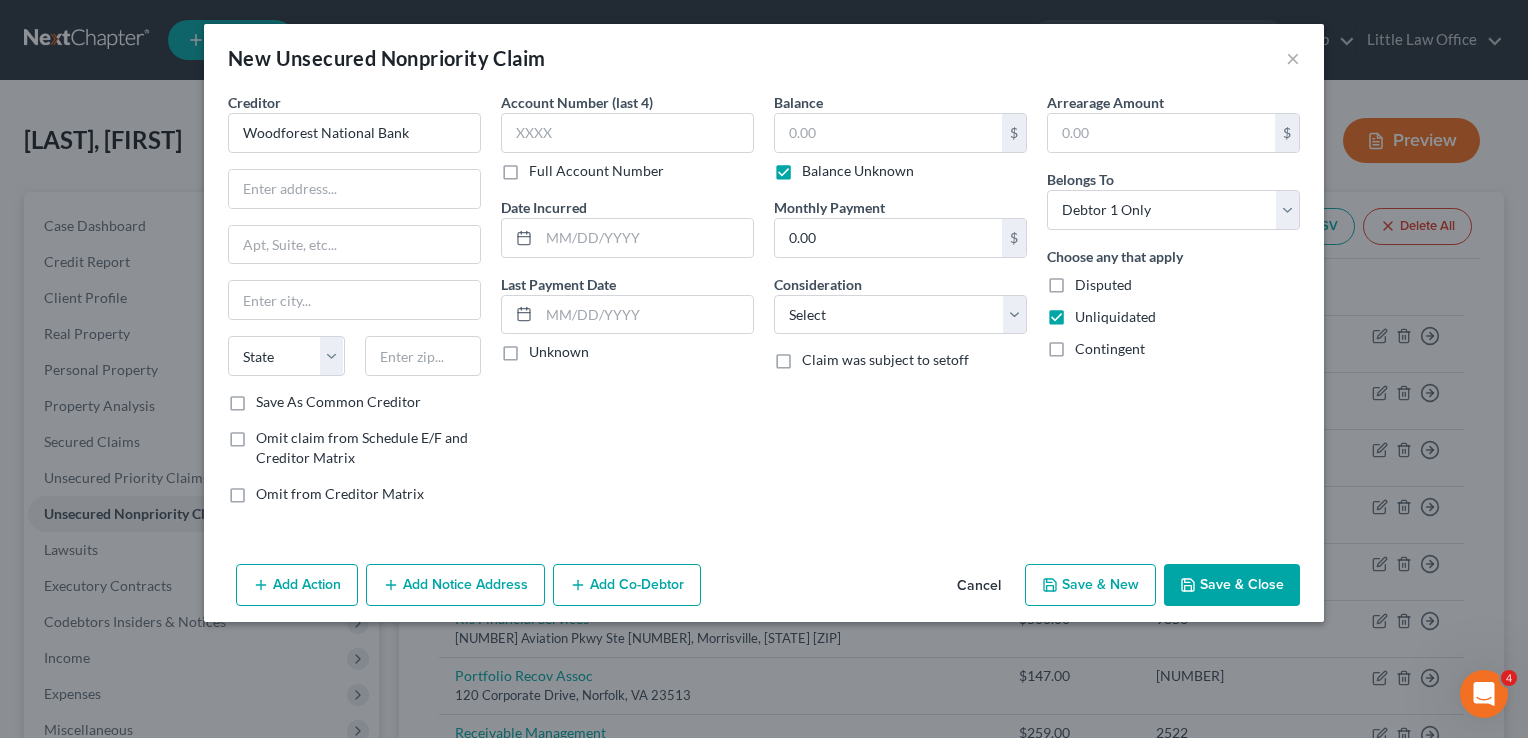 type on "0.00" 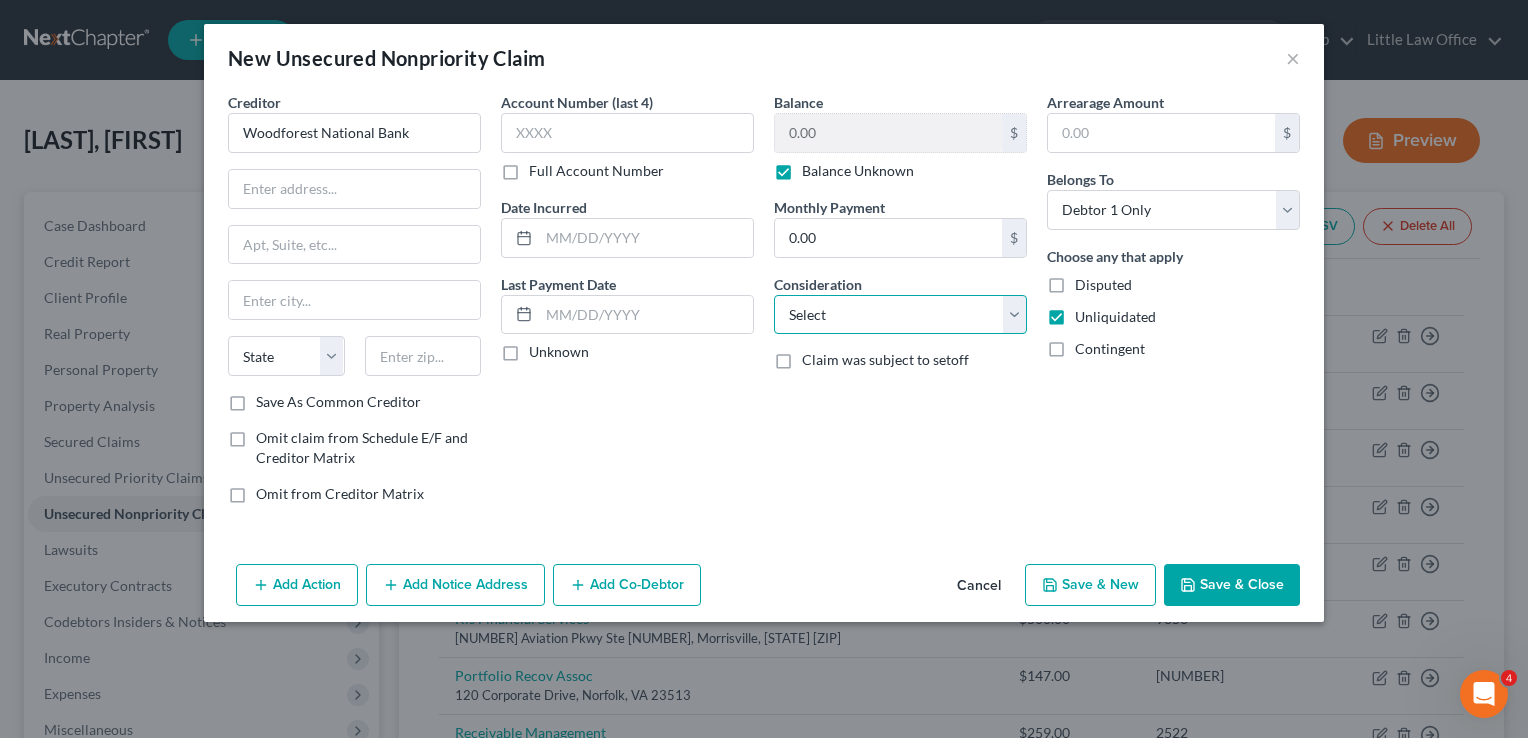 click on "Select Cable / Satellite Services Collection Agency Credit Card Debt Debt Counseling / Attorneys Deficiency Balance Domestic Support Obligations Home / Car Repairs Income Taxes Judgment Liens Medical Services Monies Loaned / Advanced Mortgage Obligation From Divorce Or Separation Obligation To Pensions Other Overdrawn Bank Account Promised To Help Pay Creditors Student Loans Suppliers And Vendors Telephone / Internet Services Utility Services" at bounding box center [900, 315] 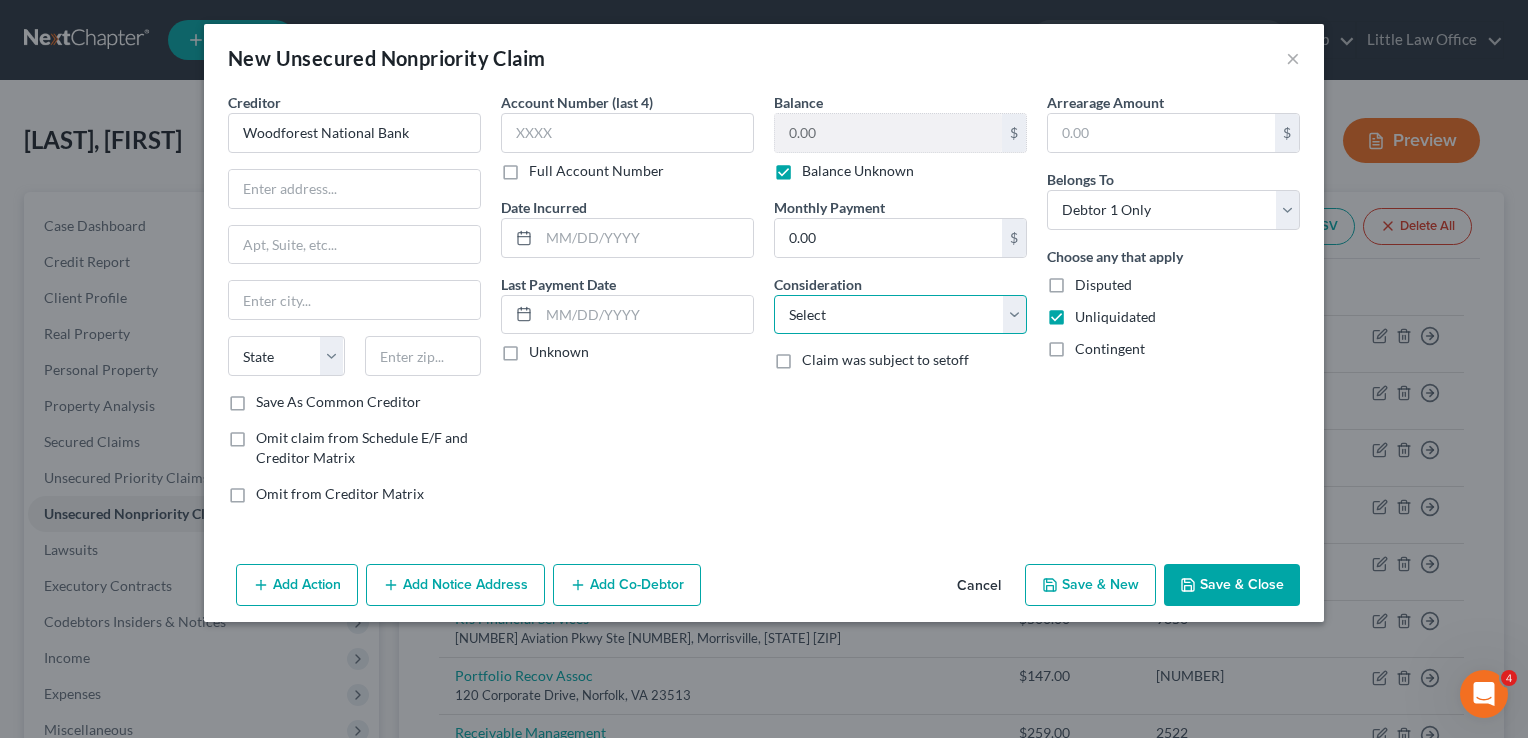 select on "14" 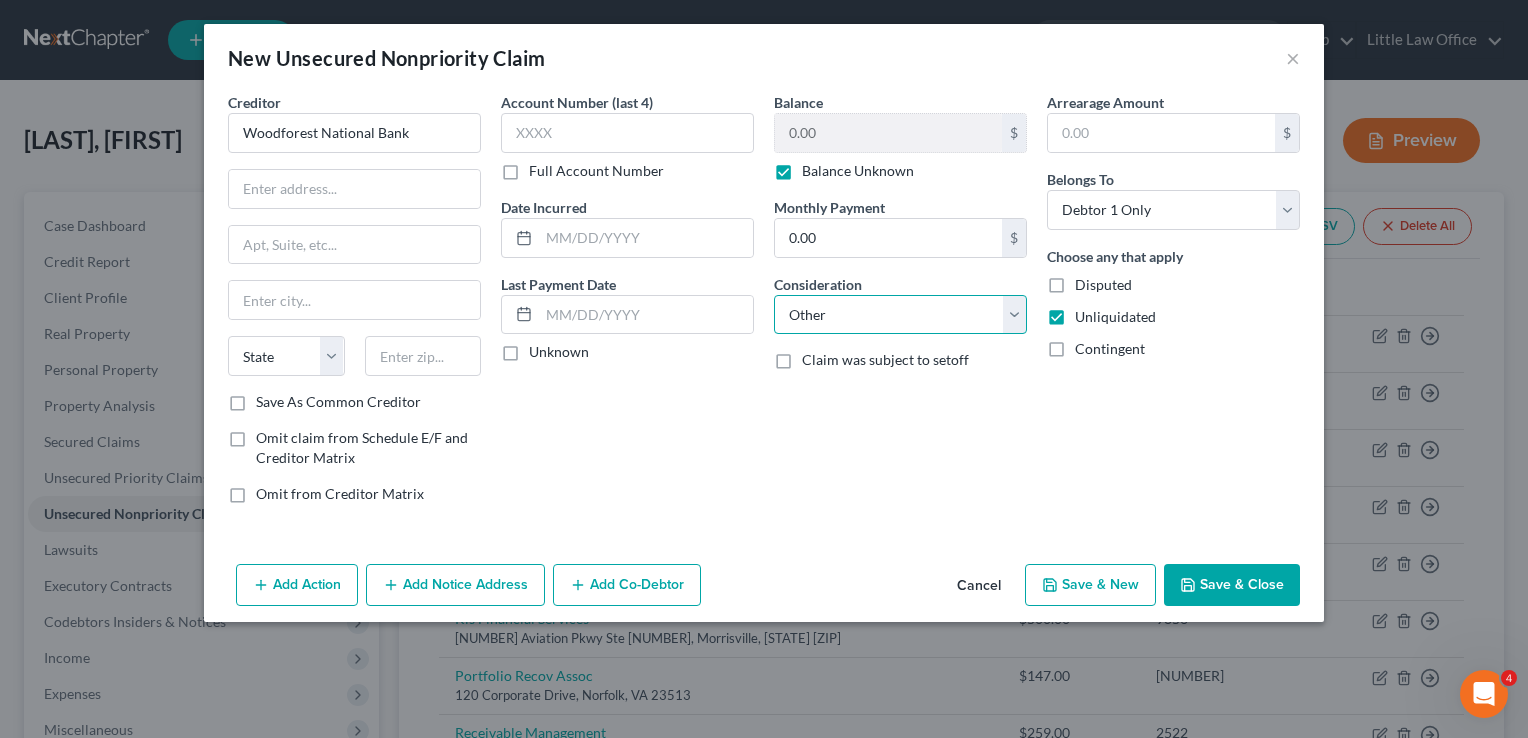 click on "Select Cable / Satellite Services Collection Agency Credit Card Debt Debt Counseling / Attorneys Deficiency Balance Domestic Support Obligations Home / Car Repairs Income Taxes Judgment Liens Medical Services Monies Loaned / Advanced Mortgage Obligation From Divorce Or Separation Obligation To Pensions Other Overdrawn Bank Account Promised To Help Pay Creditors Student Loans Suppliers And Vendors Telephone / Internet Services Utility Services" at bounding box center [900, 315] 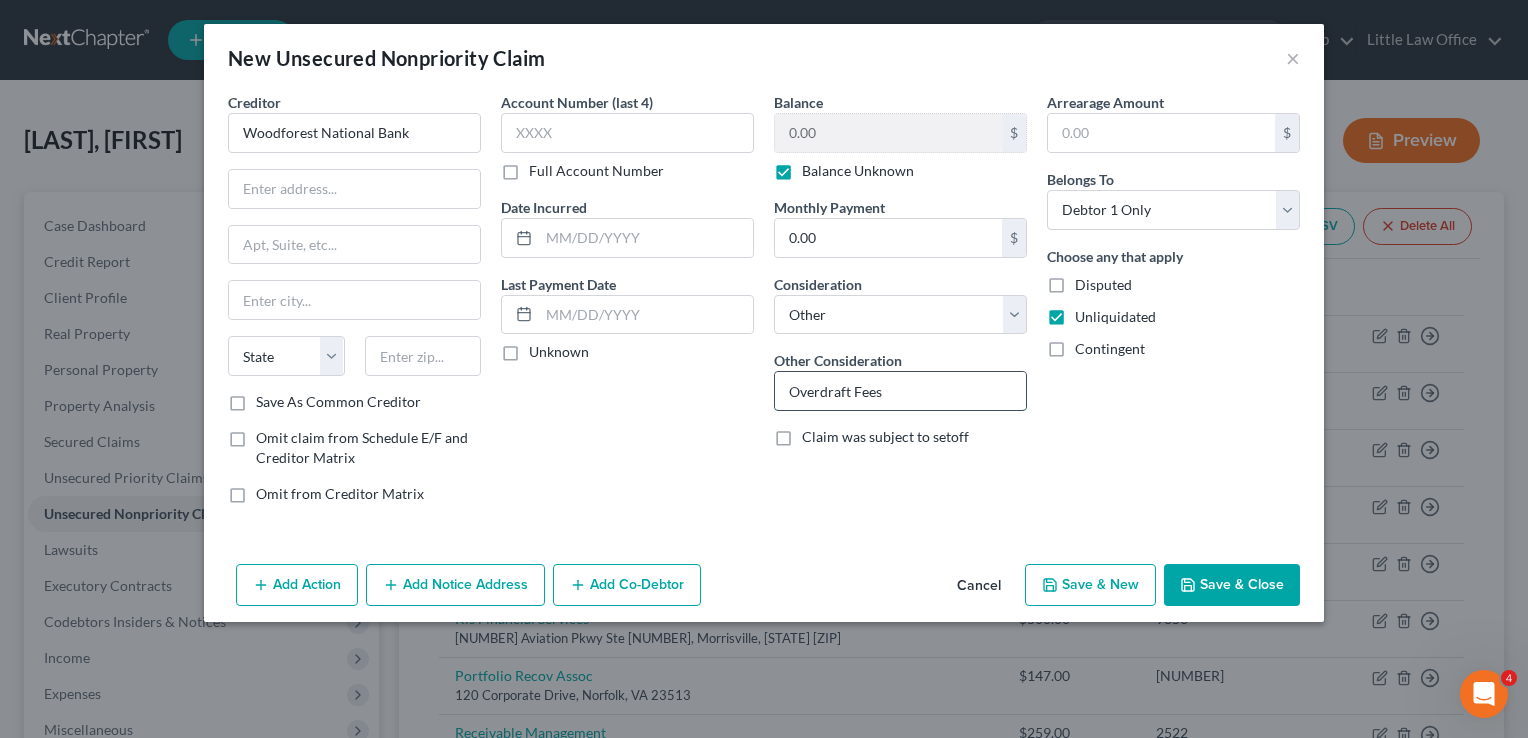 click on "Overdraft Fees" at bounding box center [900, 391] 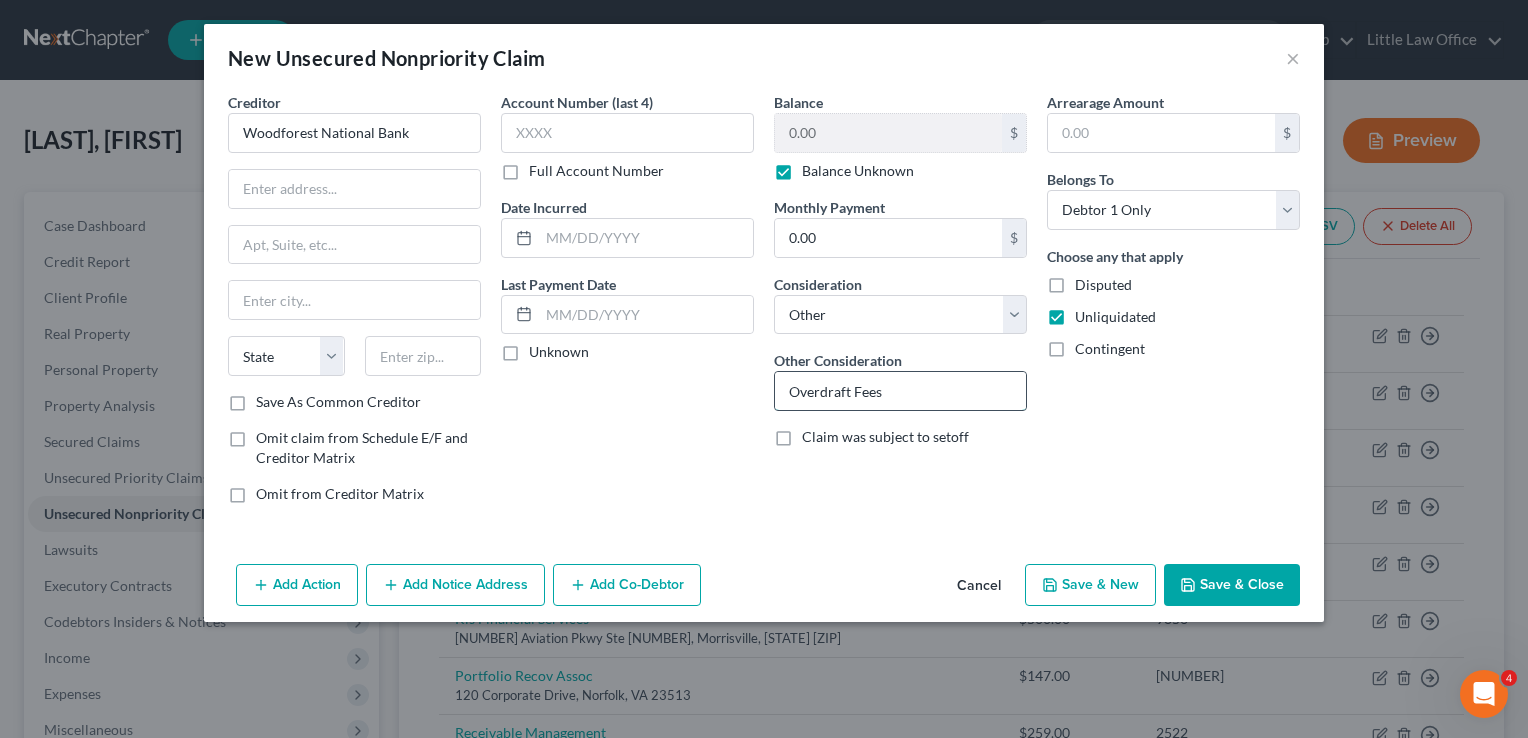 click on "Overdraft Fees" at bounding box center (900, 391) 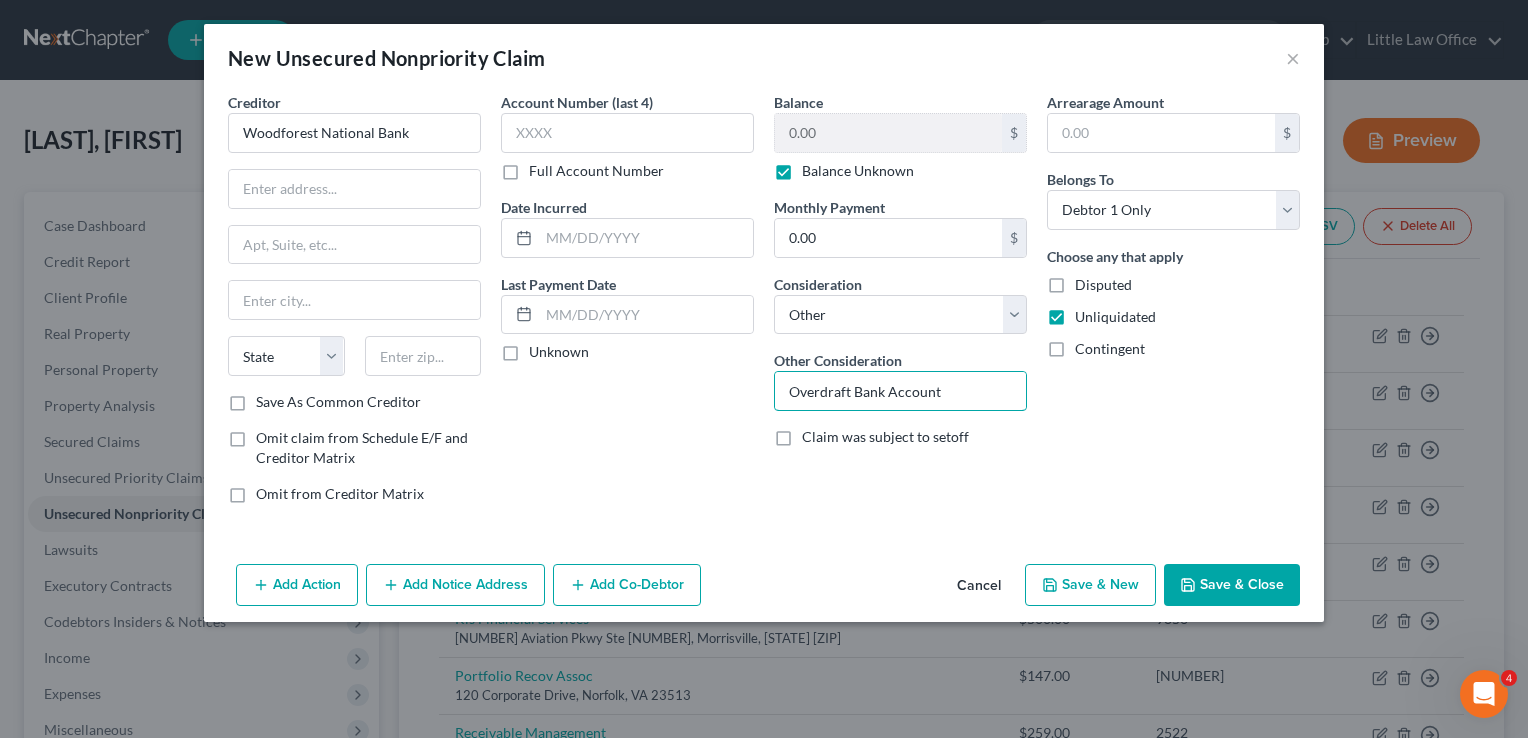 type on "Overdraft Bank Account" 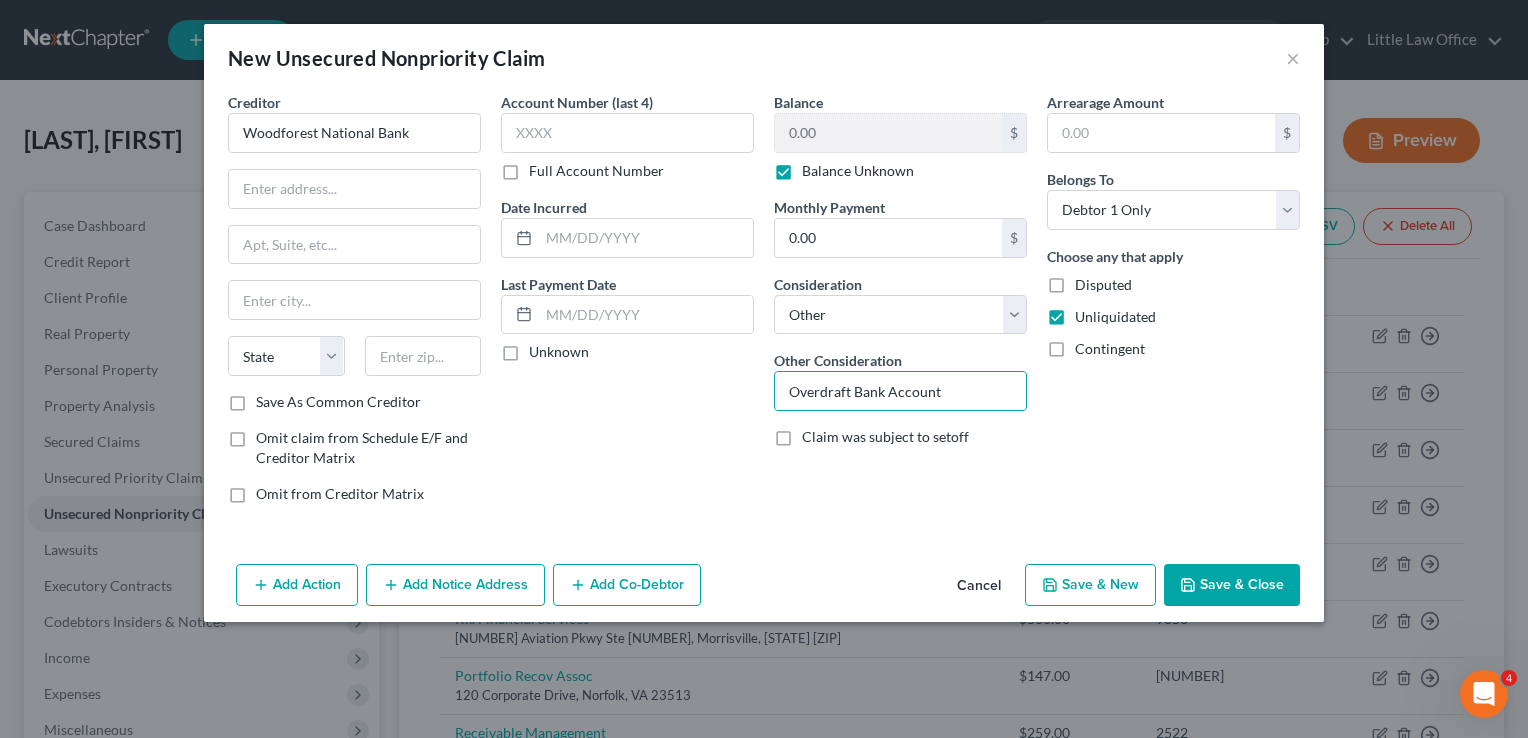 click on "Add Action Add Notice Address Add Co-Debtor Cancel Save & New Save & Close" at bounding box center [764, 589] 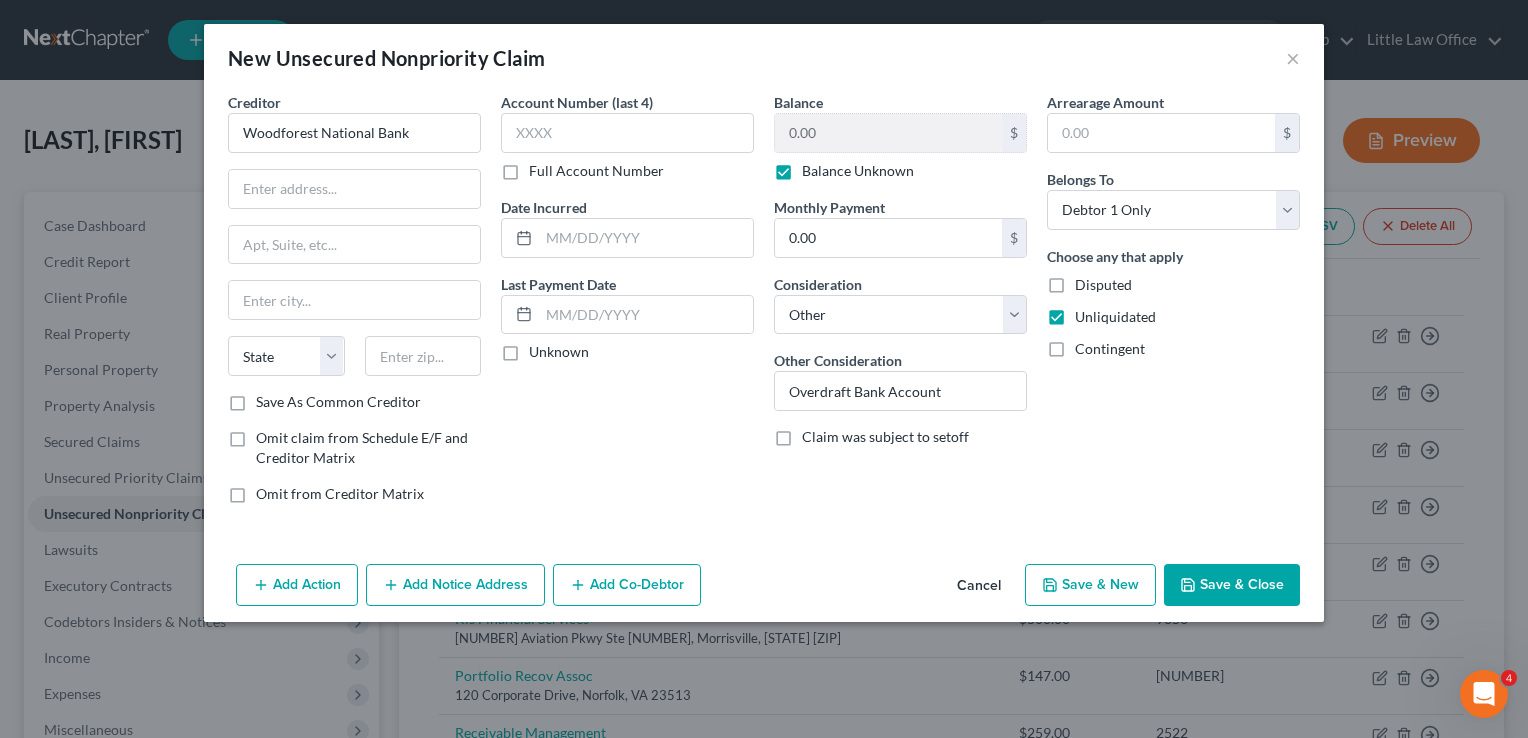click on "Save & Close" at bounding box center [1232, 585] 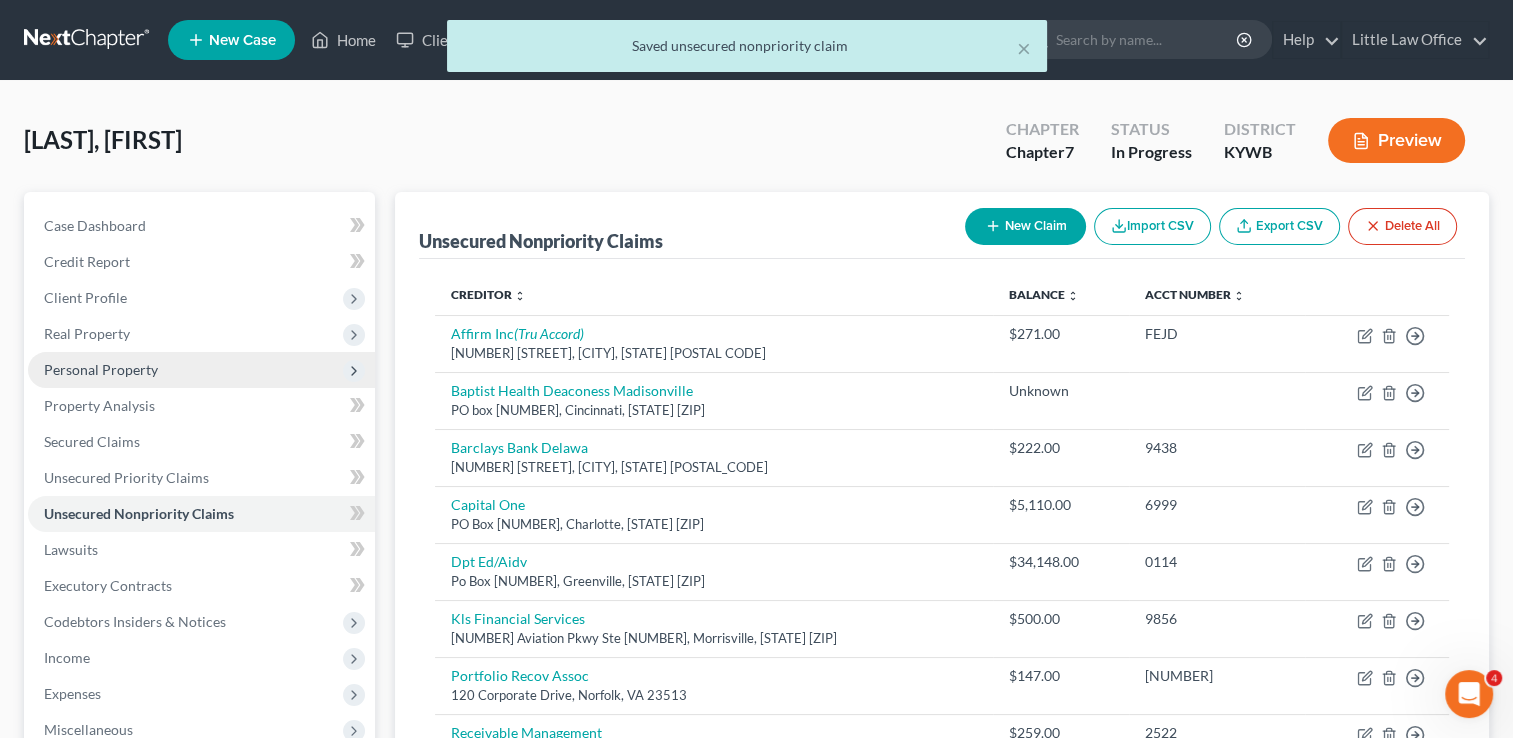 click on "Personal Property" at bounding box center [101, 369] 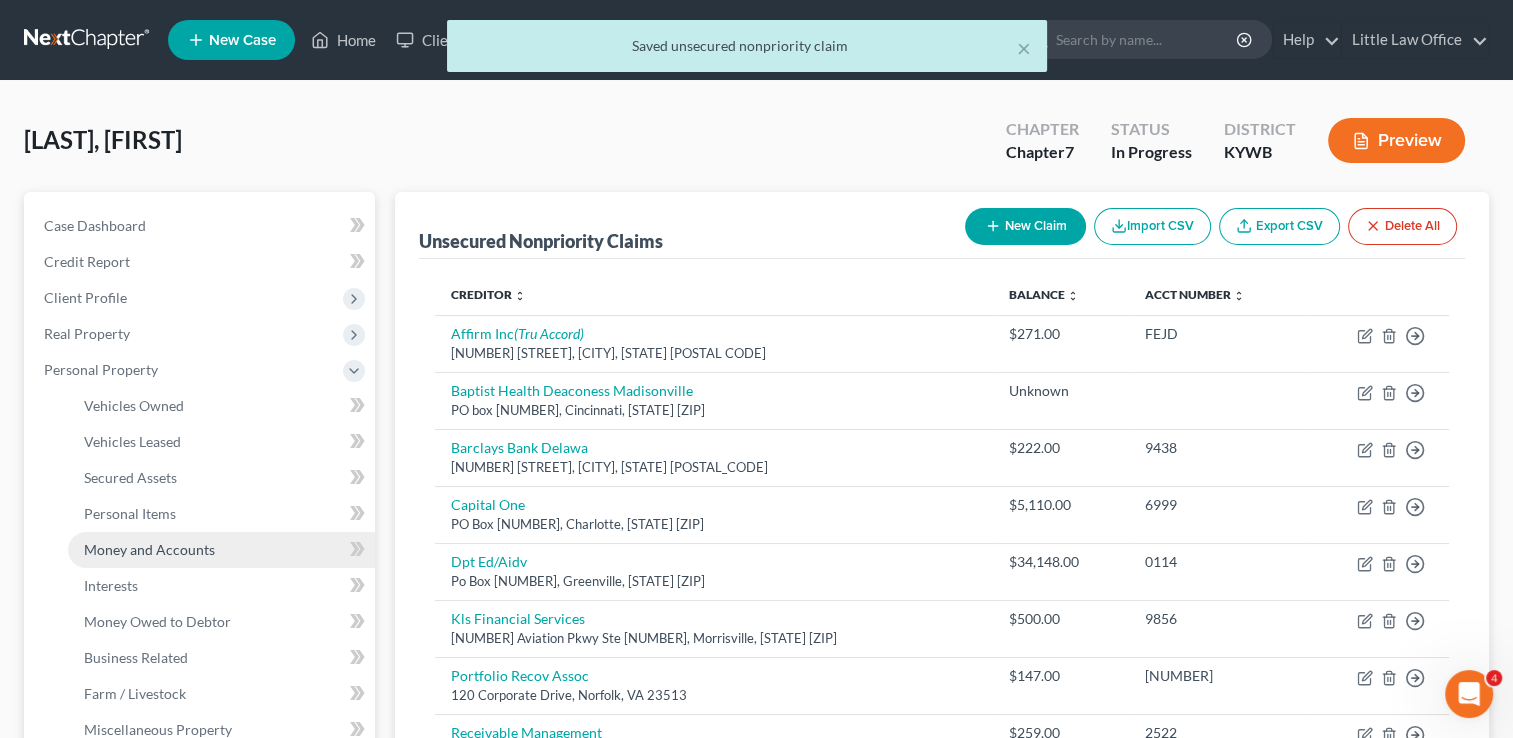 click on "Money and Accounts" at bounding box center (149, 549) 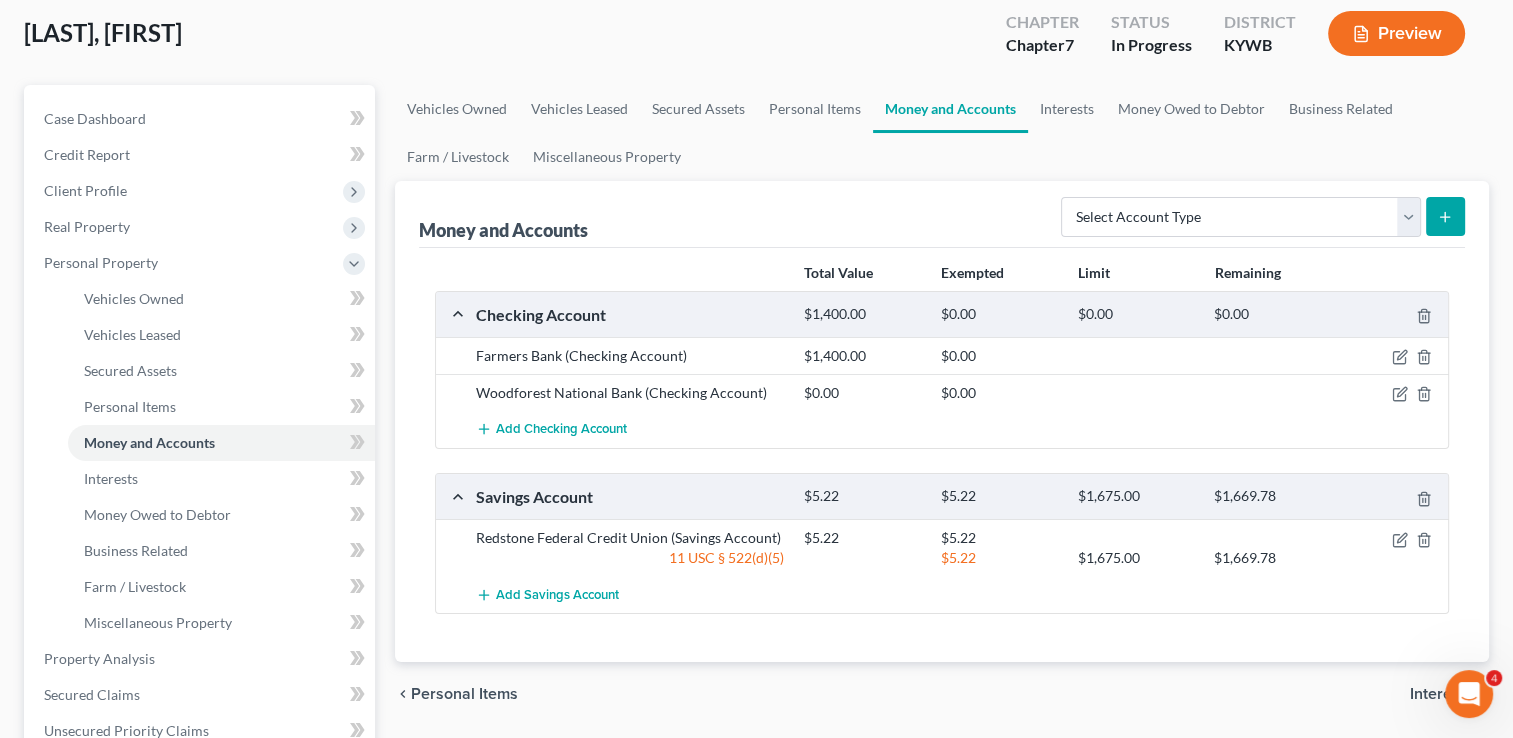 scroll, scrollTop: 125, scrollLeft: 0, axis: vertical 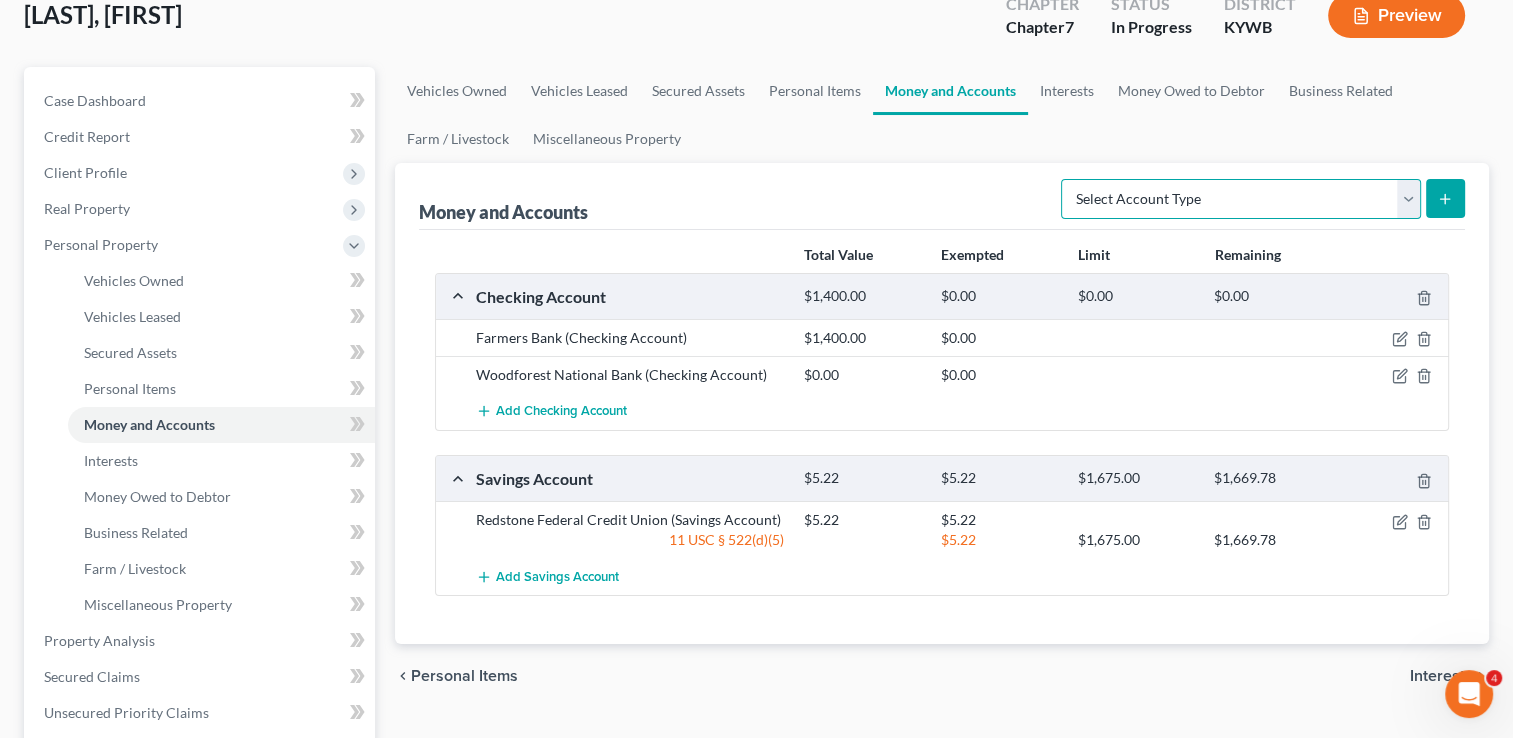 click on "Select Account Type Brokerage Cash on Hand Certificates of Deposit Checking Account Money Market Other (Credit Union, Health Savings Account, etc) Safe Deposit Box Savings Account Security Deposits or Prepayments" at bounding box center (1241, 199) 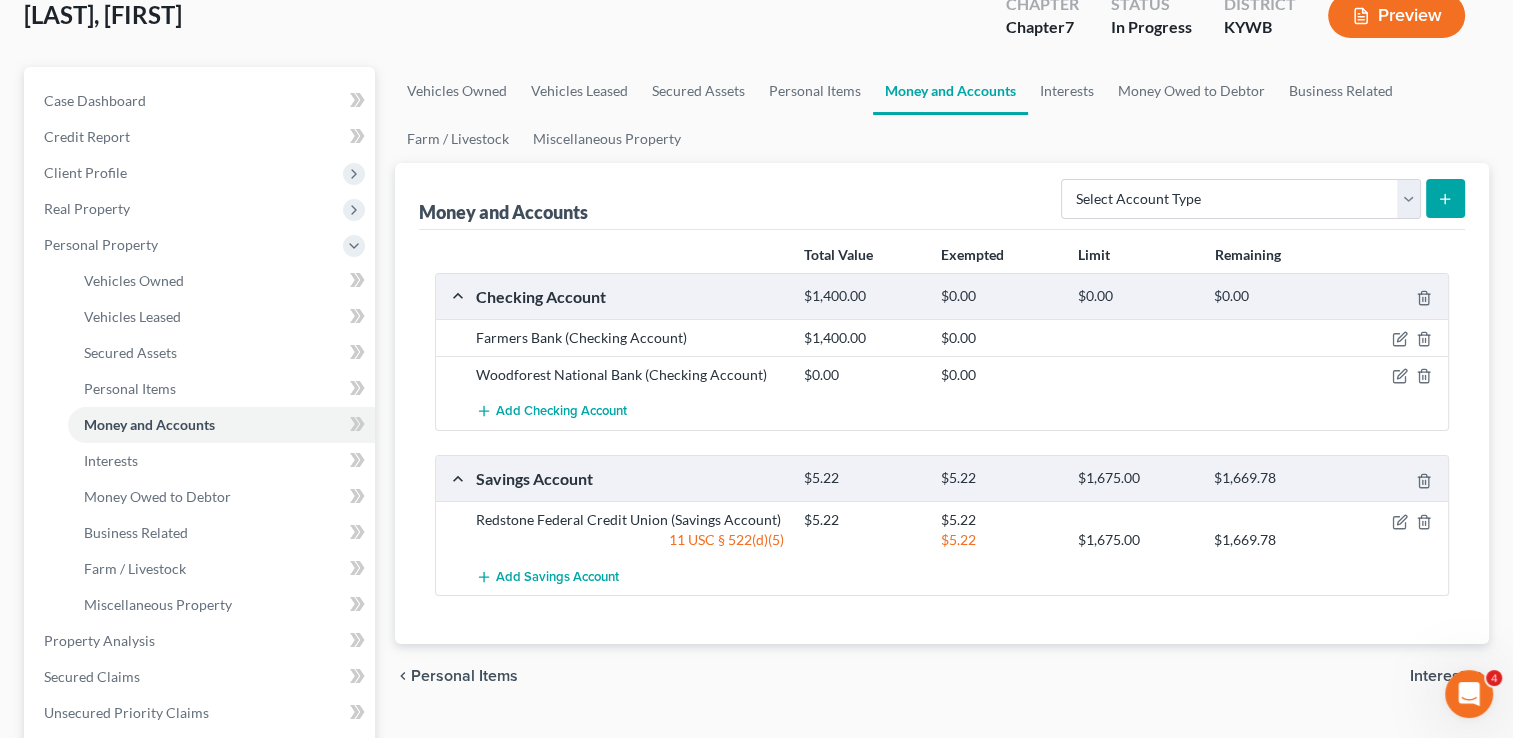 click on "Money and Accounts Select Account Type Brokerage Cash on Hand Certificates of Deposit Checking Account Money Market Other (Credit Union, Health Savings Account, etc) Safe Deposit Box Savings Account Security Deposits or Prepayments" at bounding box center [942, 196] 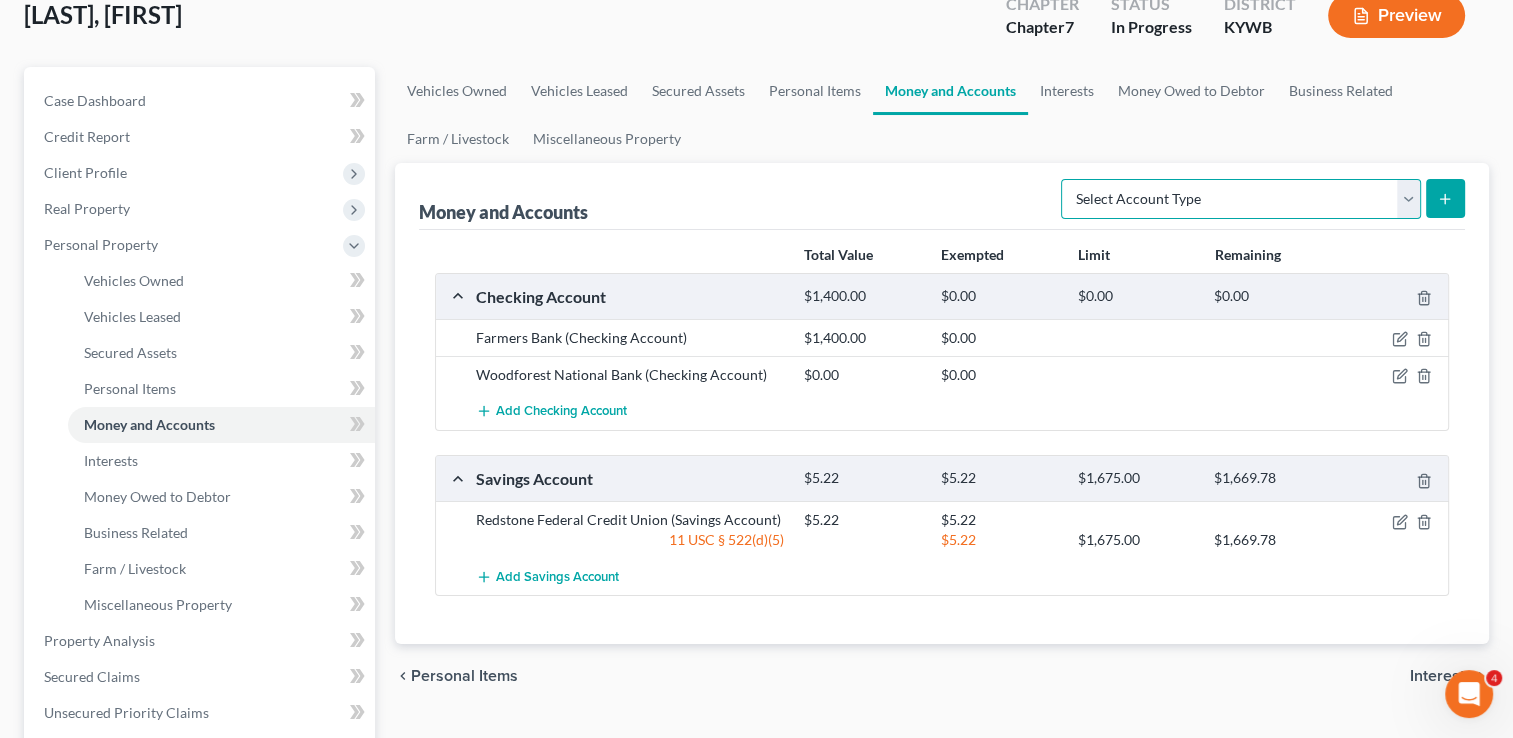 click on "Select Account Type Brokerage Cash on Hand Certificates of Deposit Checking Account Money Market Other (Credit Union, Health Savings Account, etc) Safe Deposit Box Savings Account Security Deposits or Prepayments" at bounding box center [1241, 199] 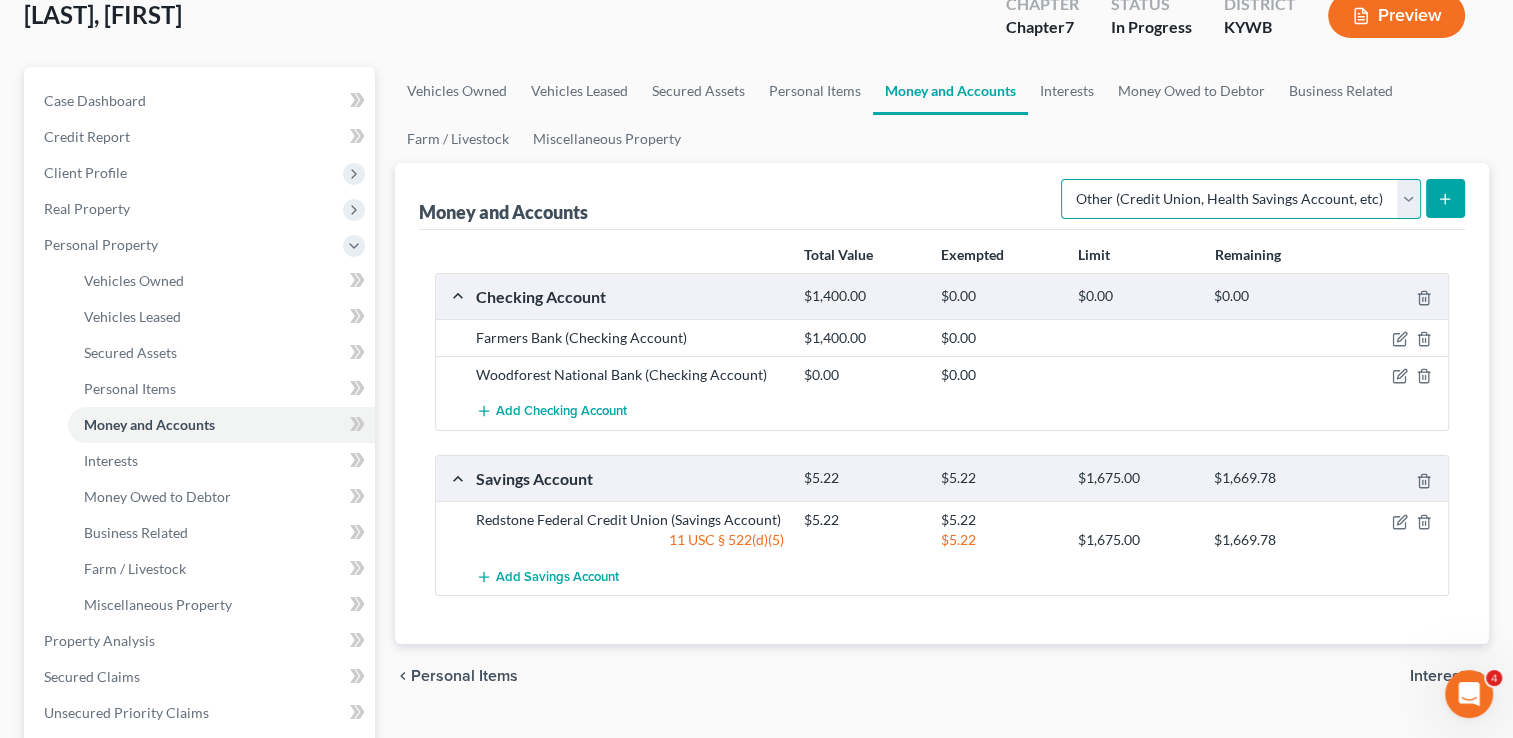 click on "Select Account Type Brokerage Cash on Hand Certificates of Deposit Checking Account Money Market Other (Credit Union, Health Savings Account, etc) Safe Deposit Box Savings Account Security Deposits or Prepayments" at bounding box center [1241, 199] 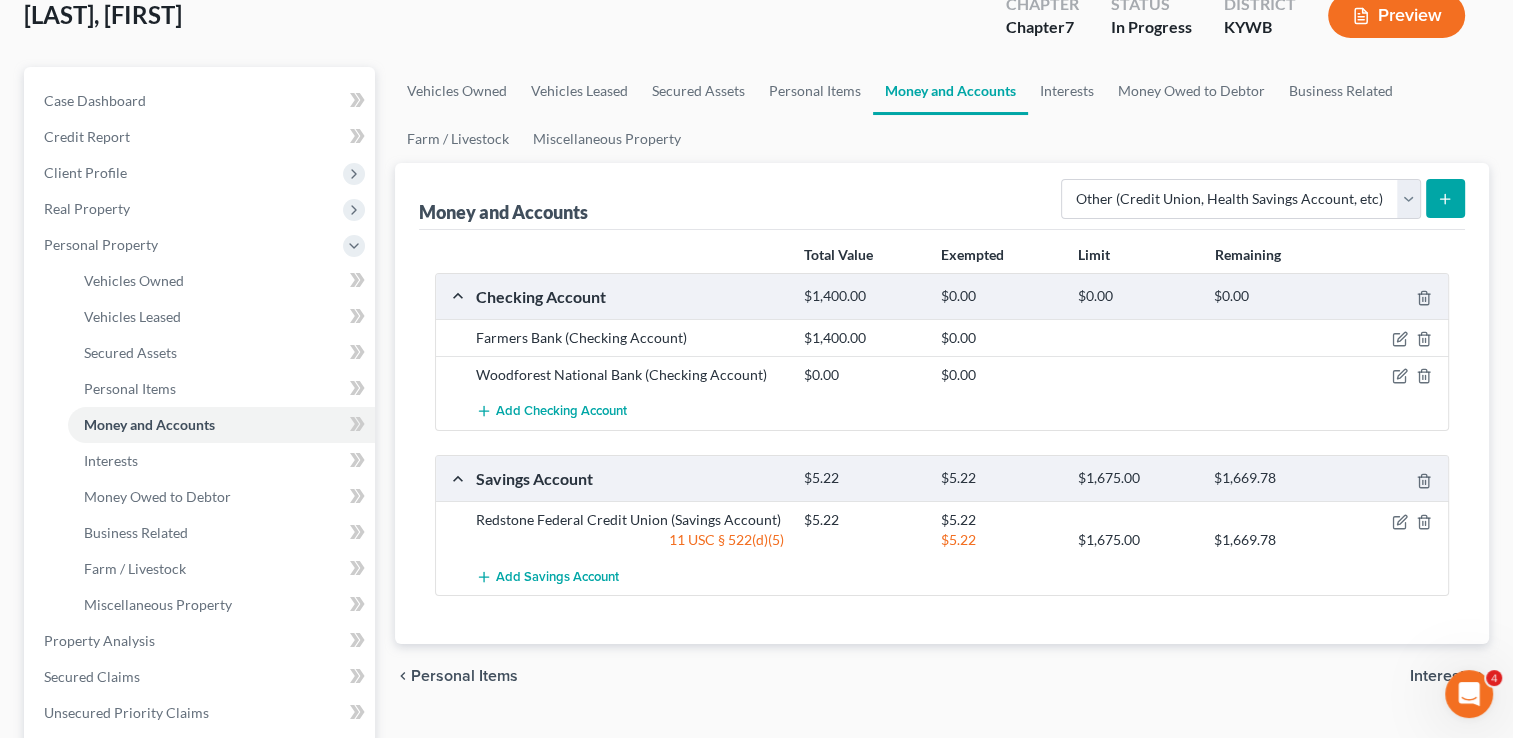 click 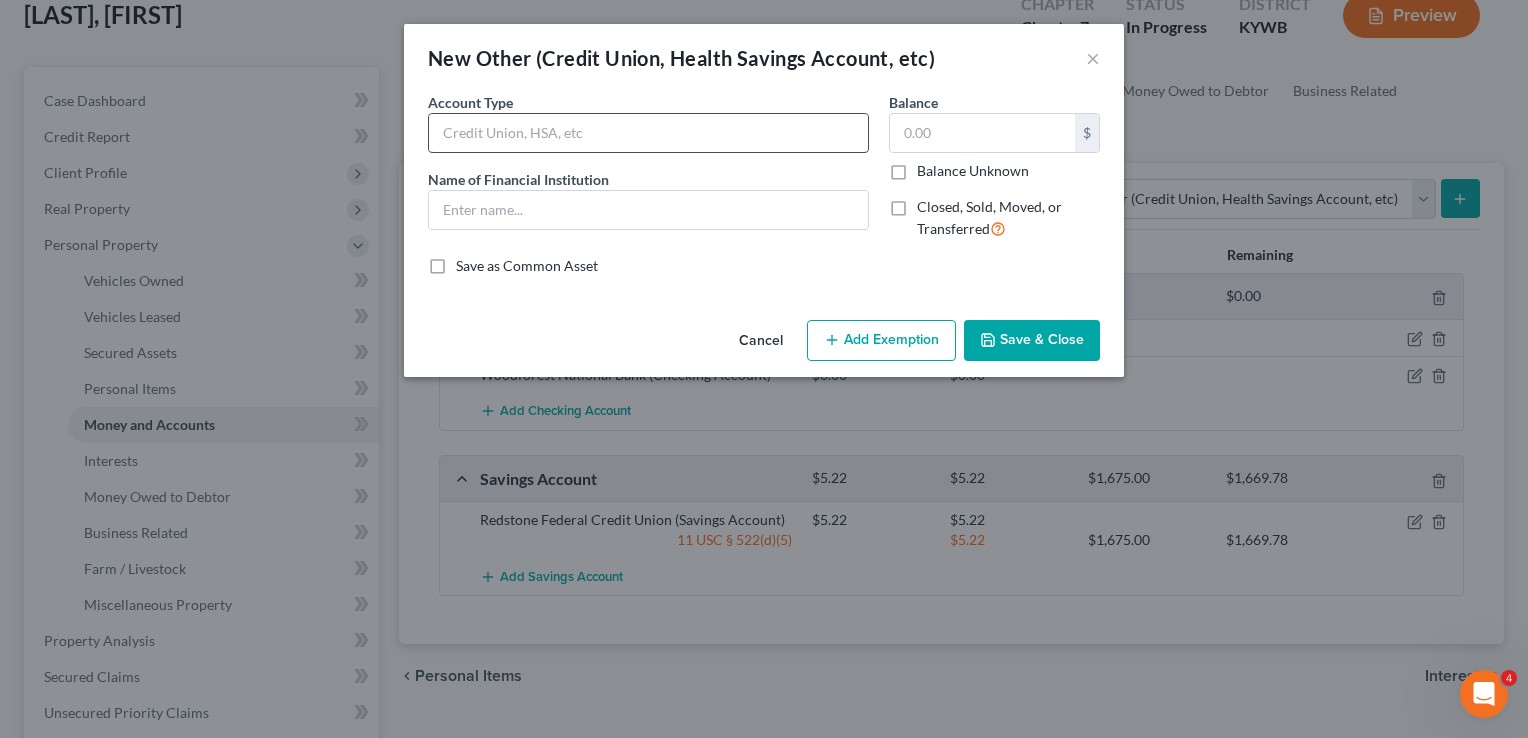click at bounding box center (648, 133) 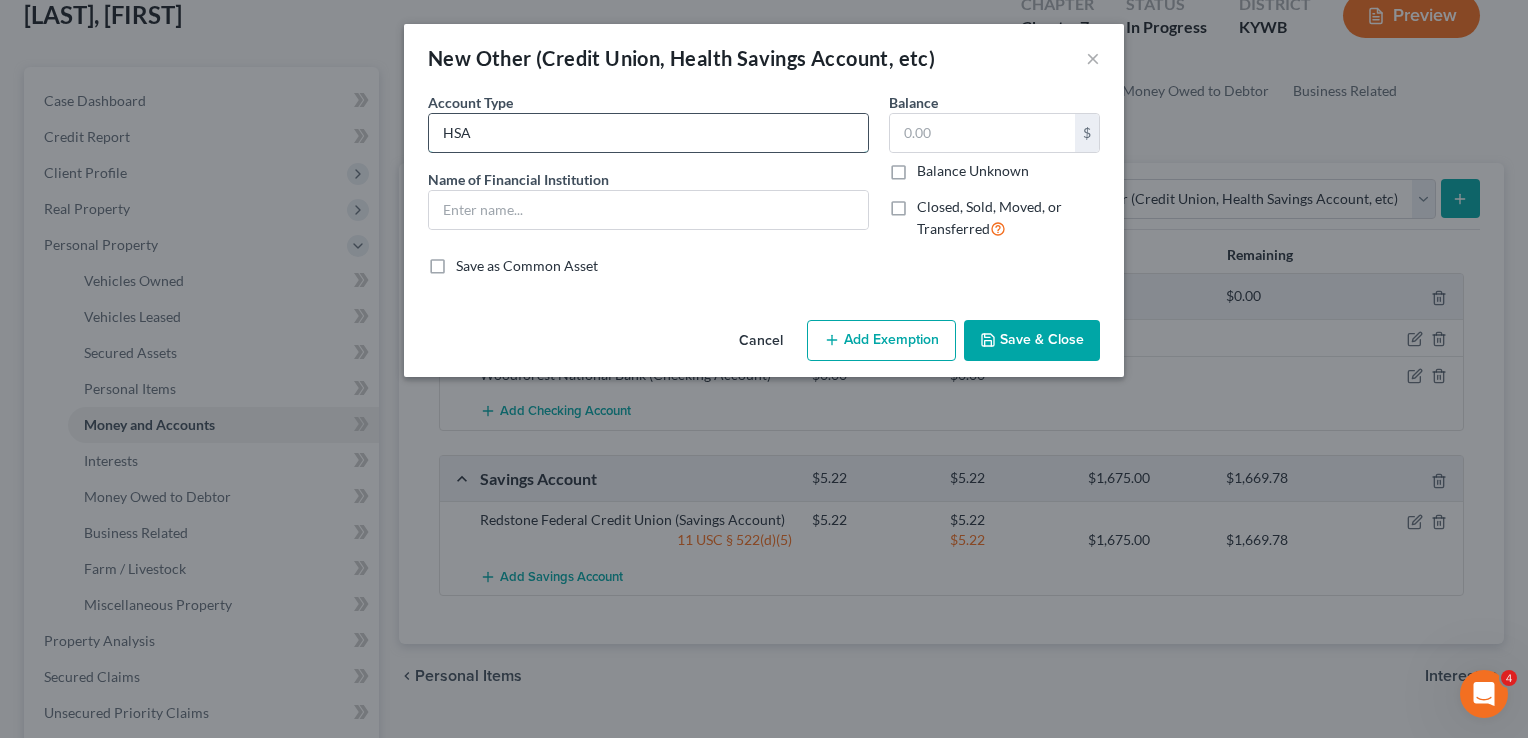 type on "HSA" 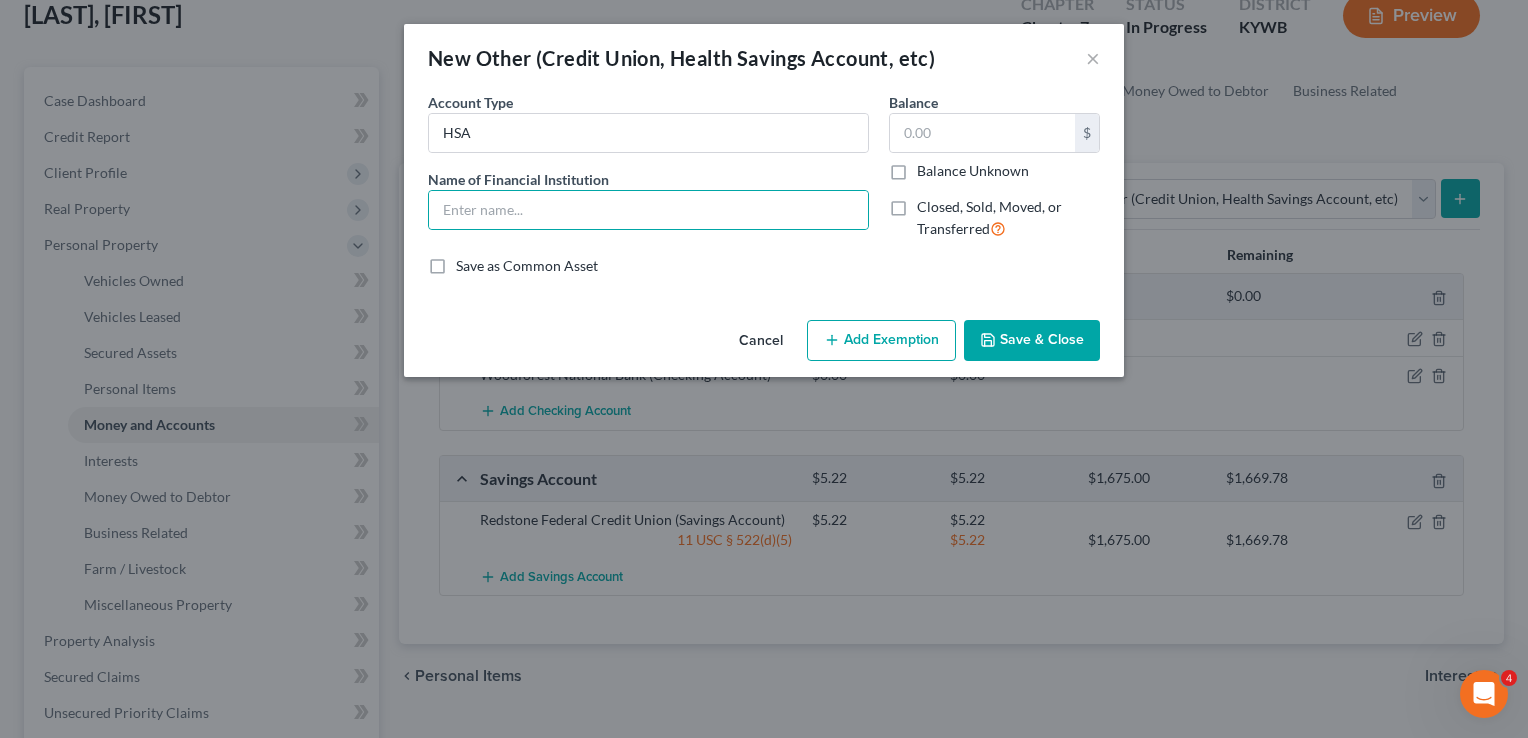 click on "Account Type HSA
Name of Financial Institution
*" at bounding box center [648, 174] 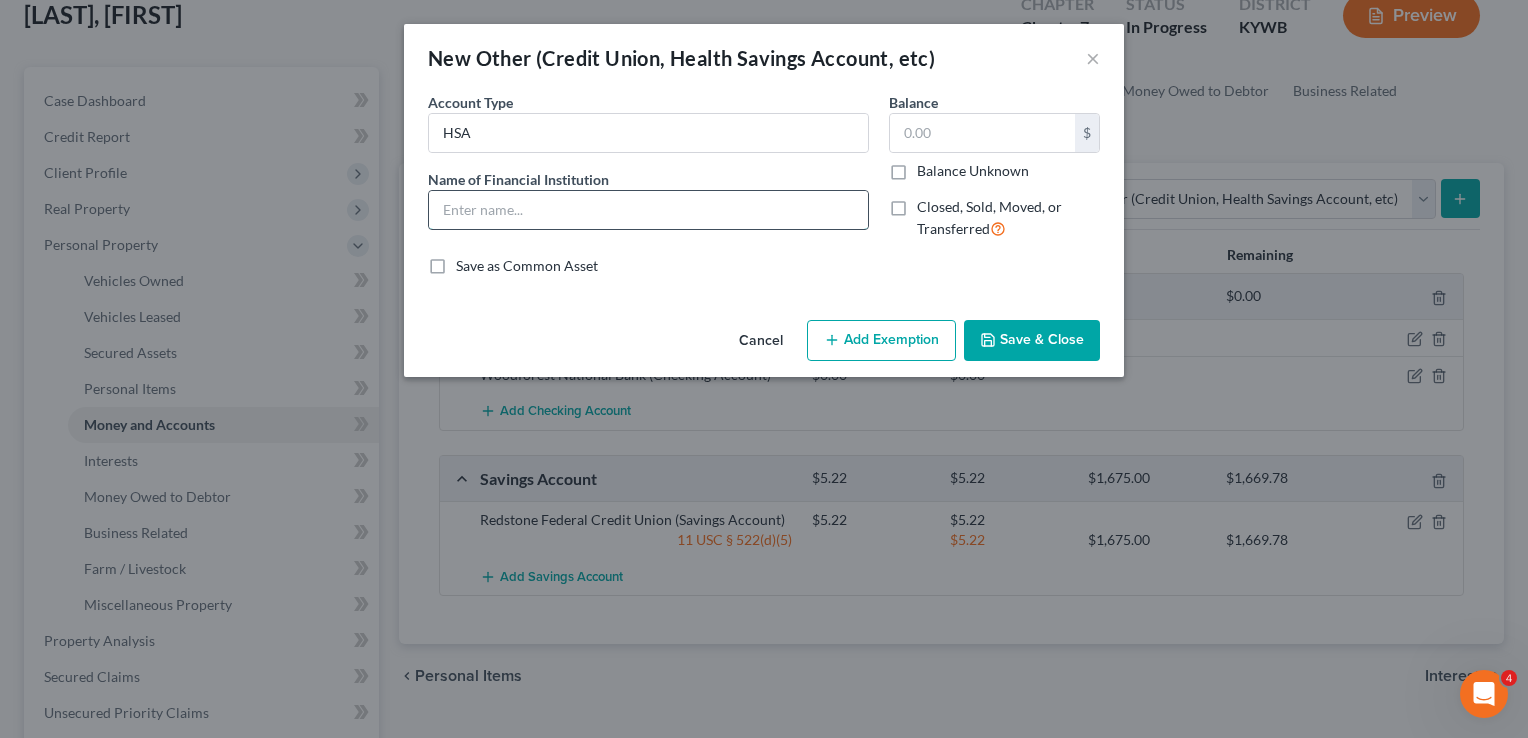 click at bounding box center (648, 210) 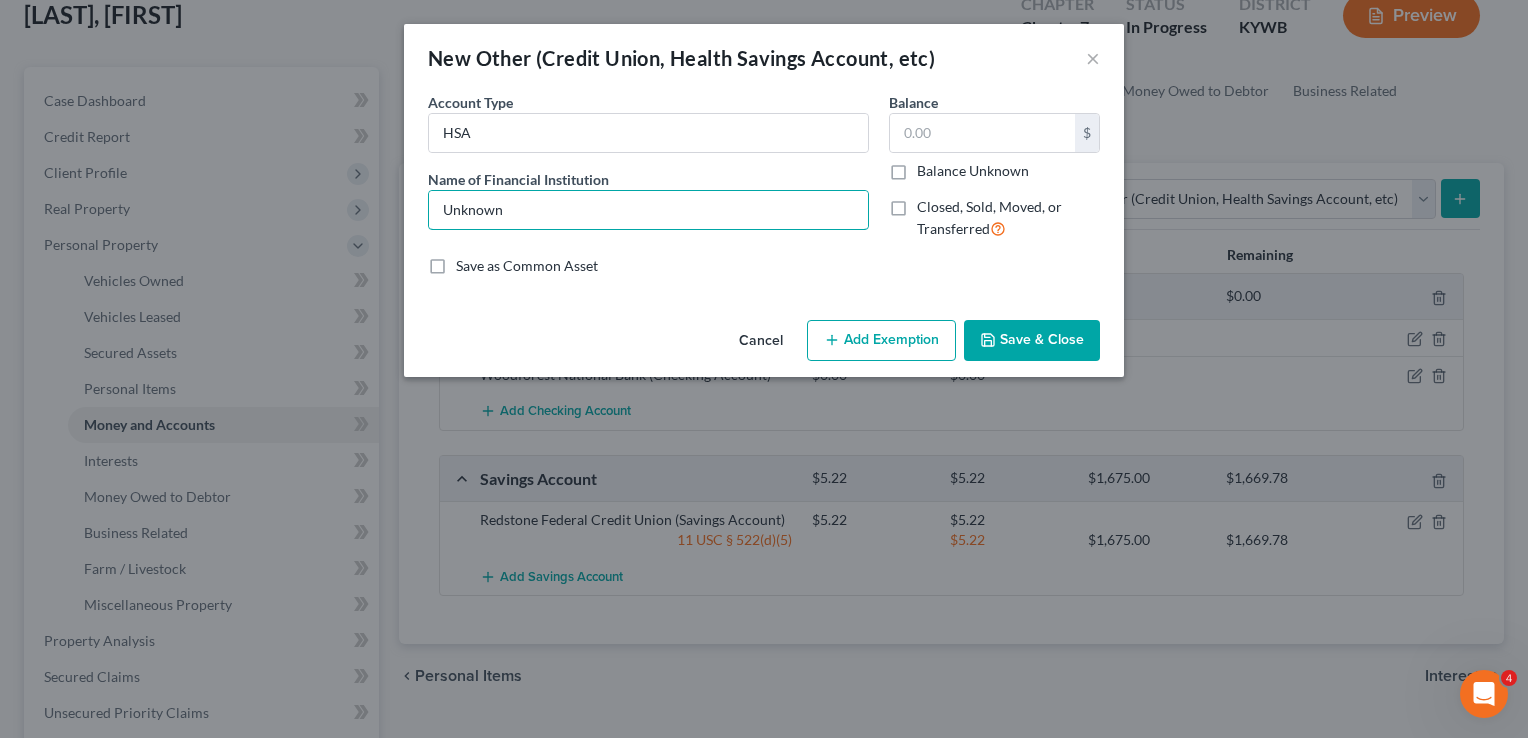 type on "Unknown" 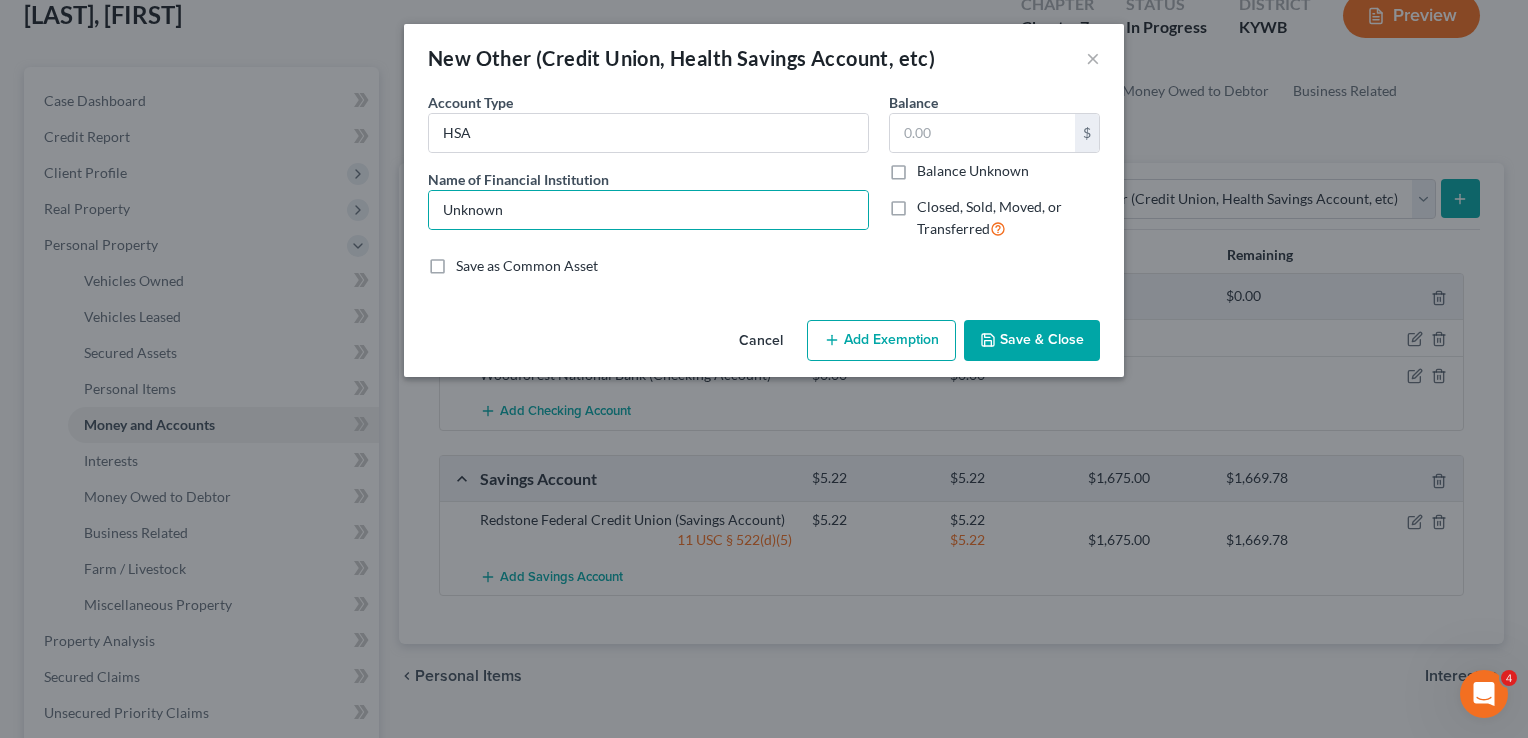 click on "Save & Close" at bounding box center (1032, 341) 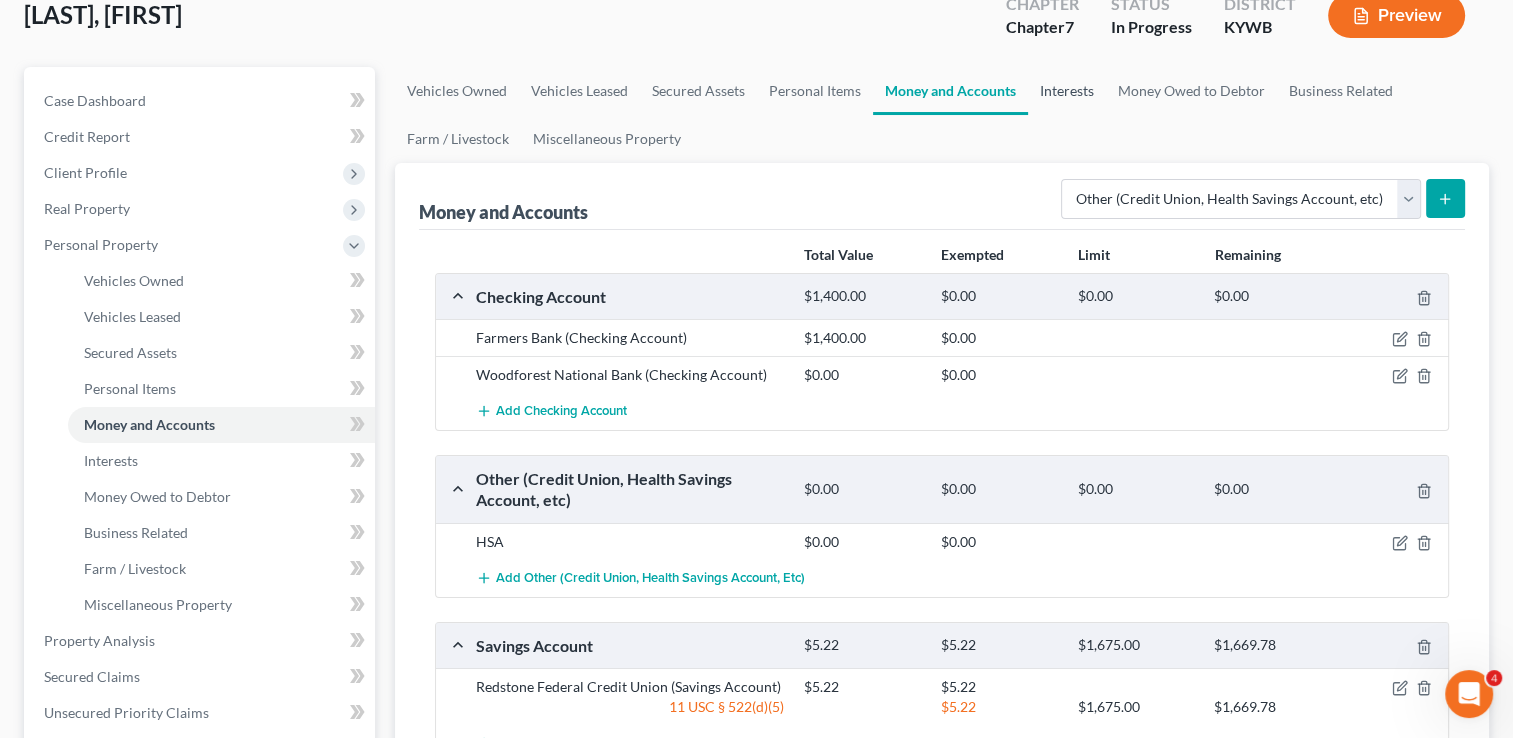 click on "Interests" at bounding box center (1067, 91) 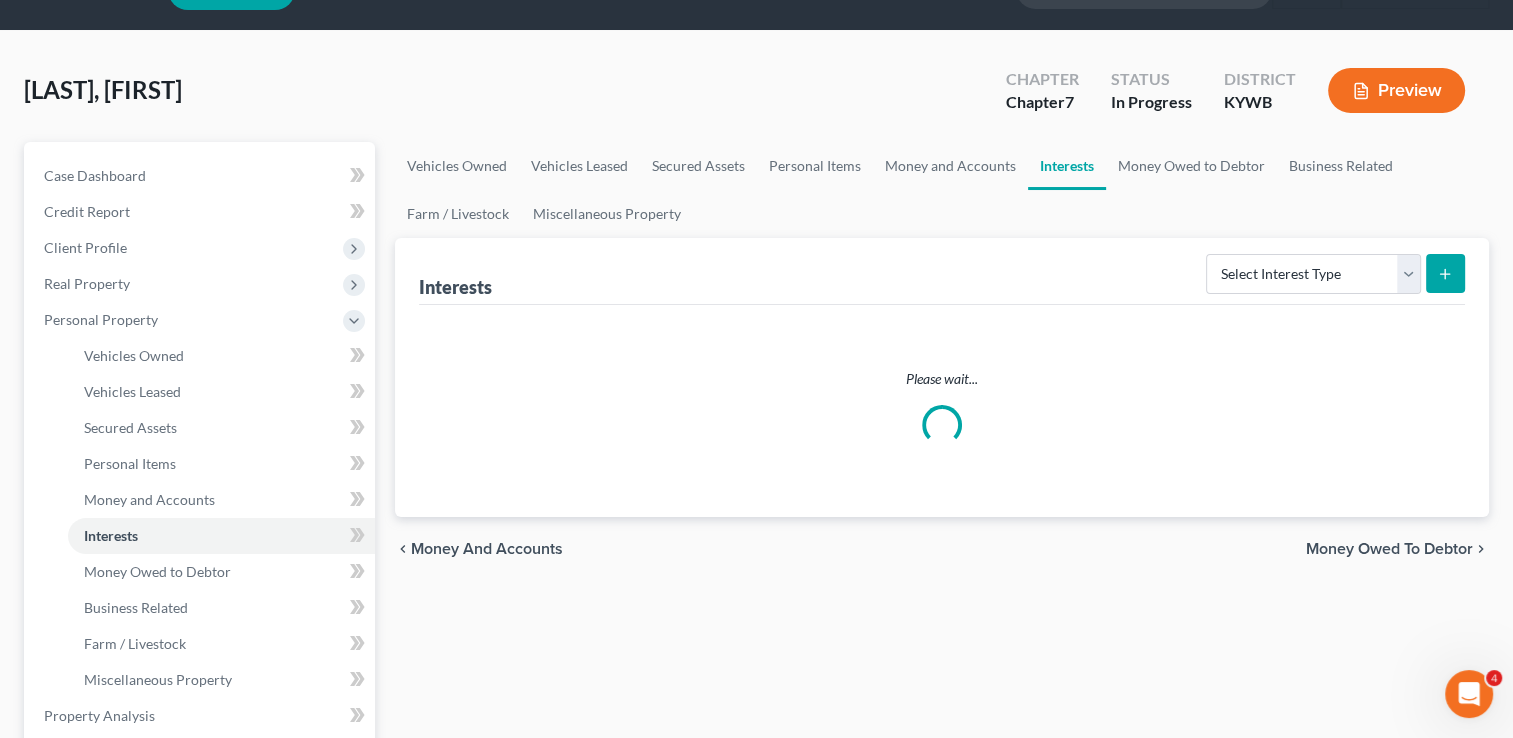 scroll, scrollTop: 0, scrollLeft: 0, axis: both 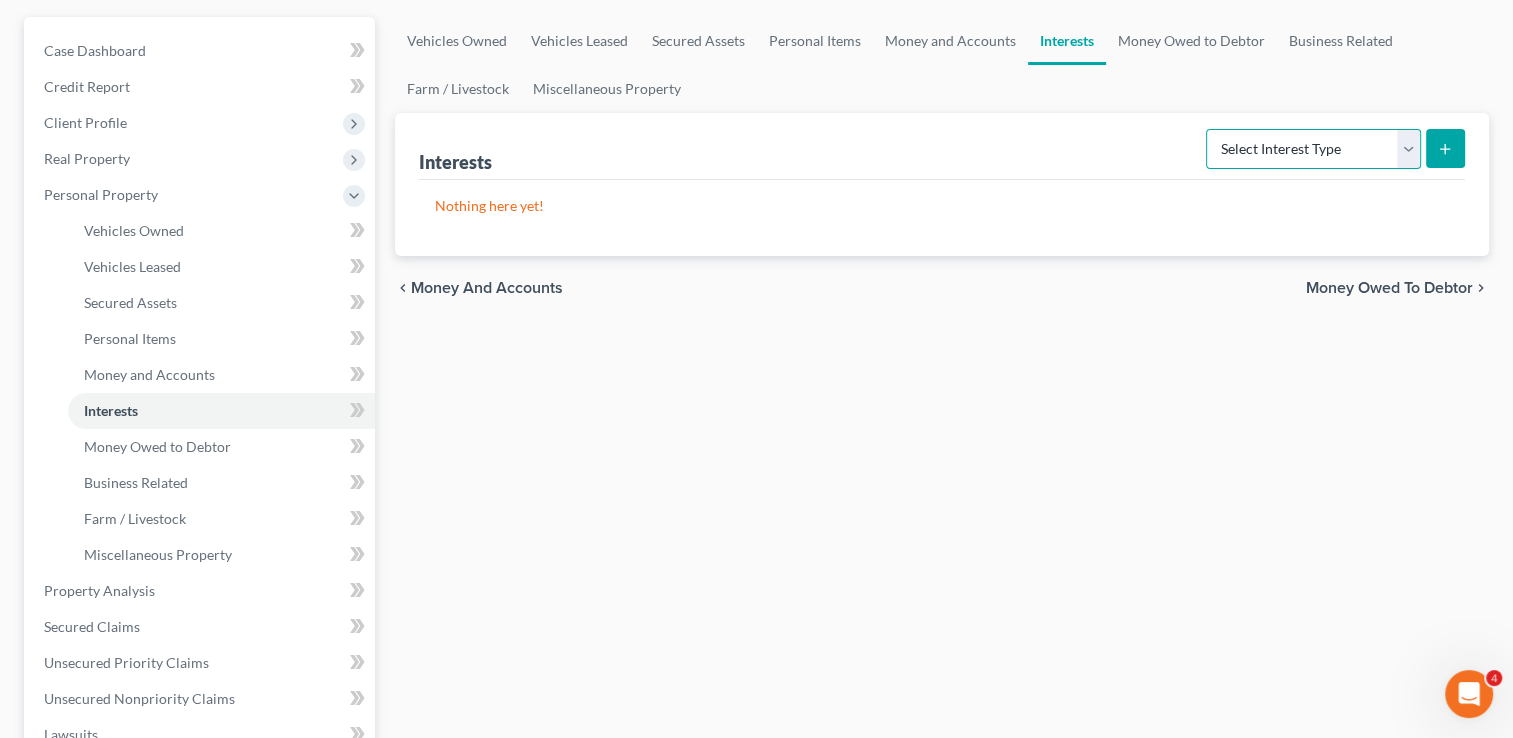 click on "Select Interest Type 401K Annuity Bond Education IRA Government Bond Government Pension Plan Incorporated Business IRA Joint Venture (Active) Joint Venture (Inactive) Keogh Mutual Fund Other Retirement Plan Partnership (Active) Partnership (Inactive) Pension Plan Stock Term Life Insurance Unincorporated Business Whole Life Insurance" at bounding box center [1313, 149] 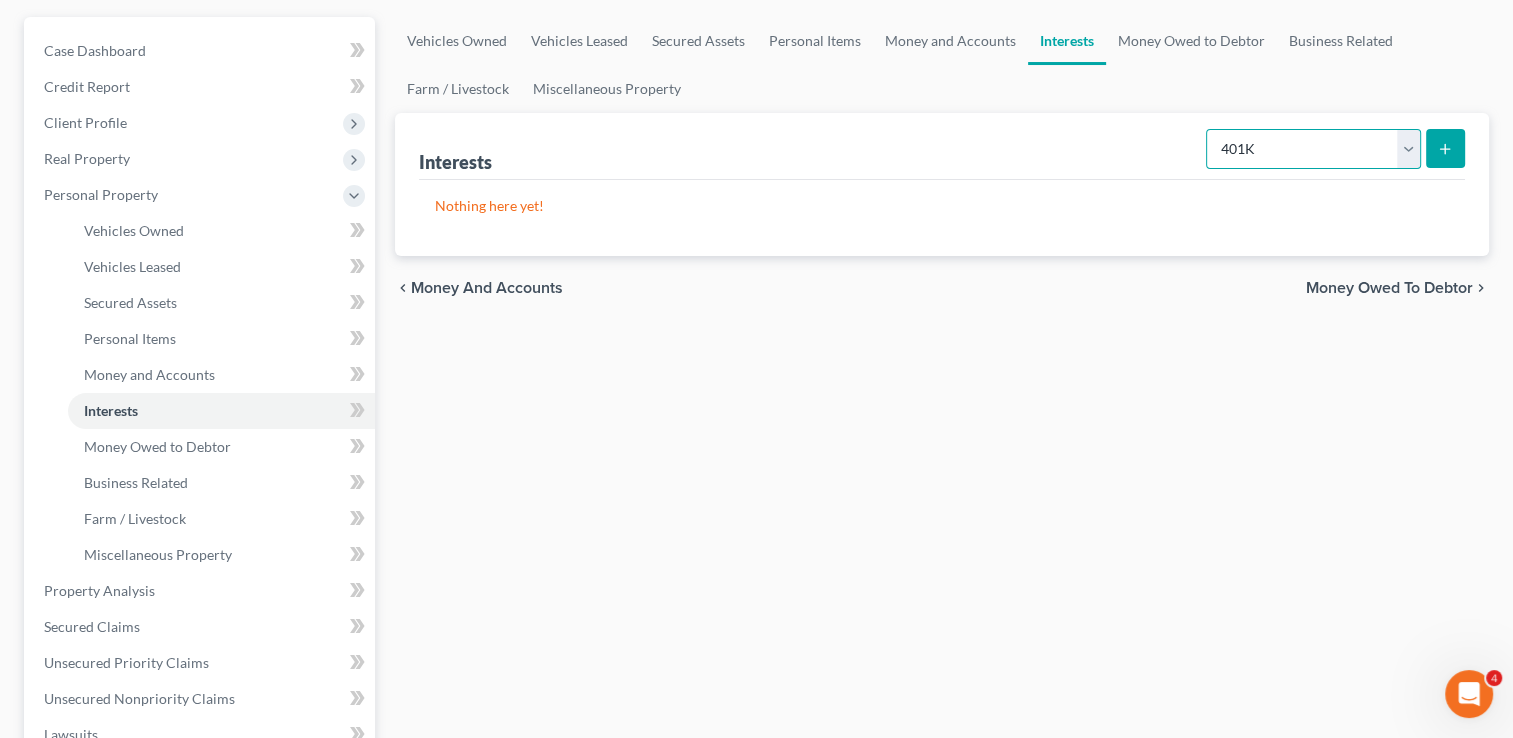click on "Select Interest Type 401K Annuity Bond Education IRA Government Bond Government Pension Plan Incorporated Business IRA Joint Venture (Active) Joint Venture (Inactive) Keogh Mutual Fund Other Retirement Plan Partnership (Active) Partnership (Inactive) Pension Plan Stock Term Life Insurance Unincorporated Business Whole Life Insurance" at bounding box center (1313, 149) 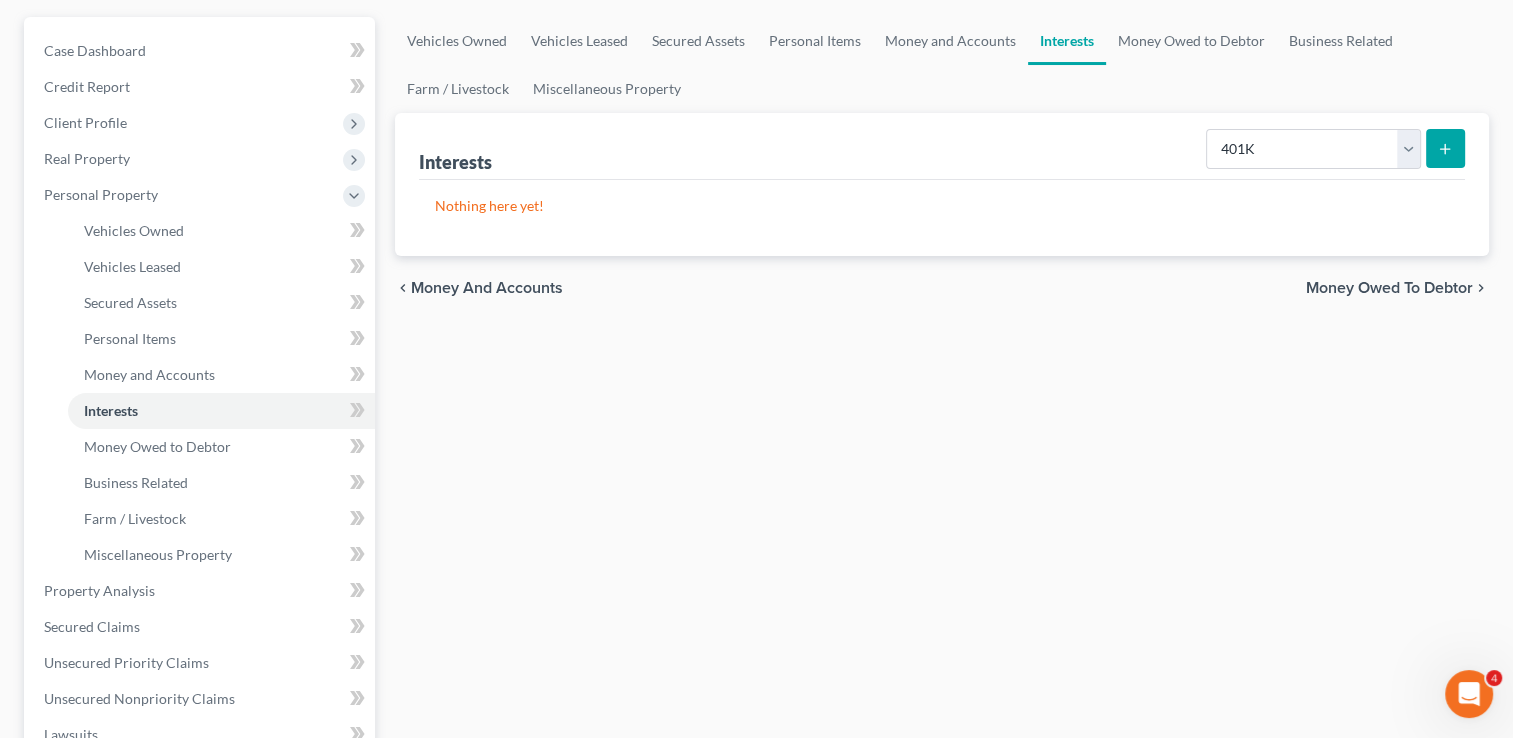 click 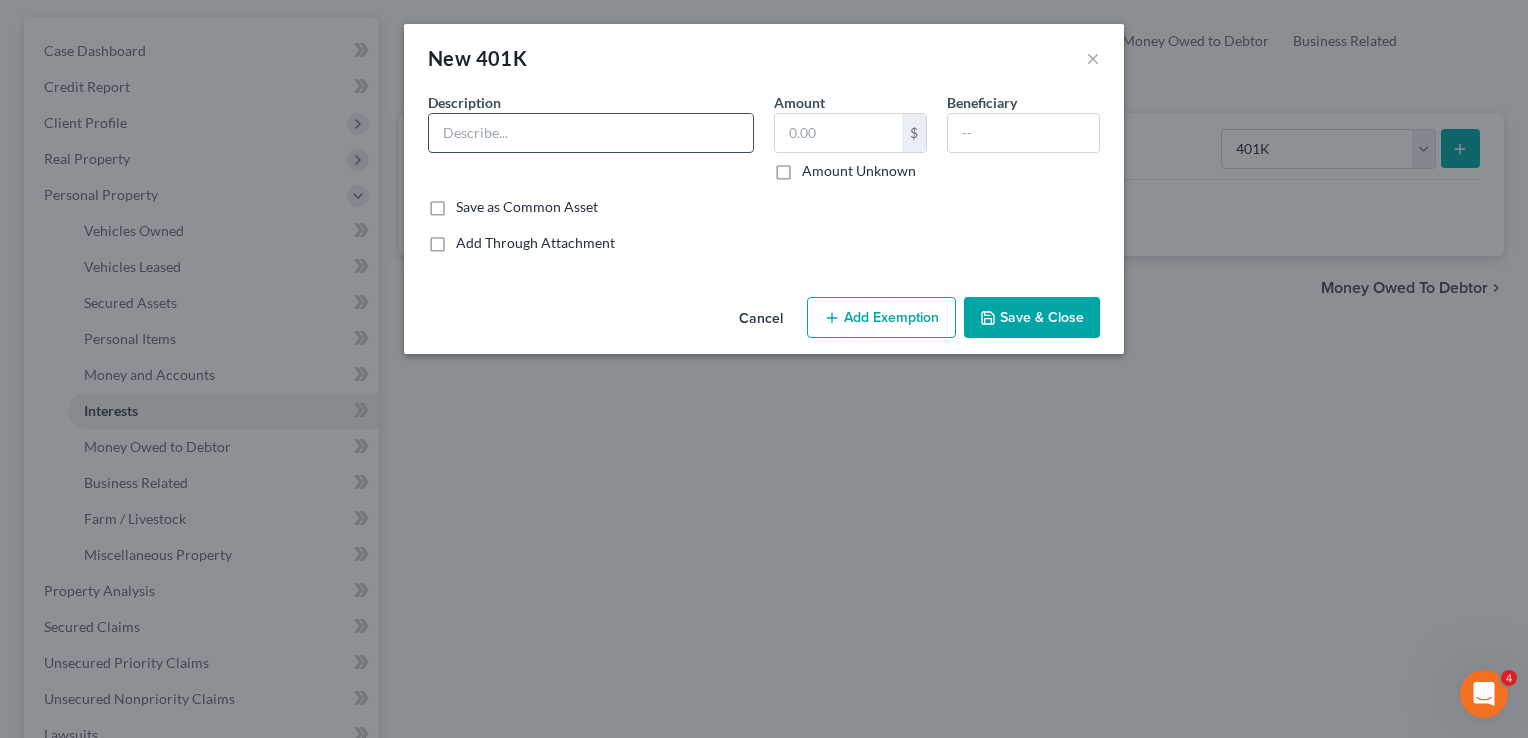 click at bounding box center (591, 133) 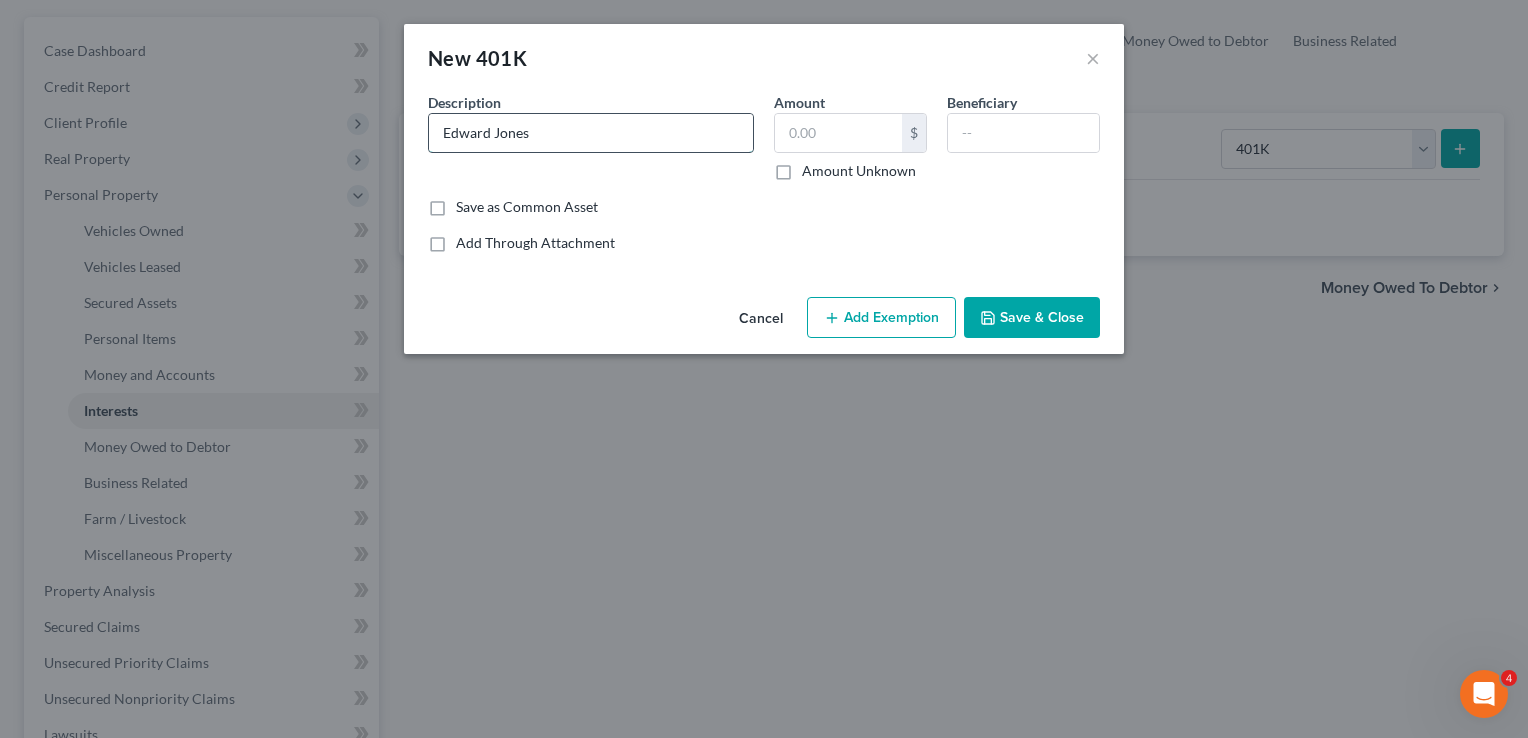 type on "Edward Jones" 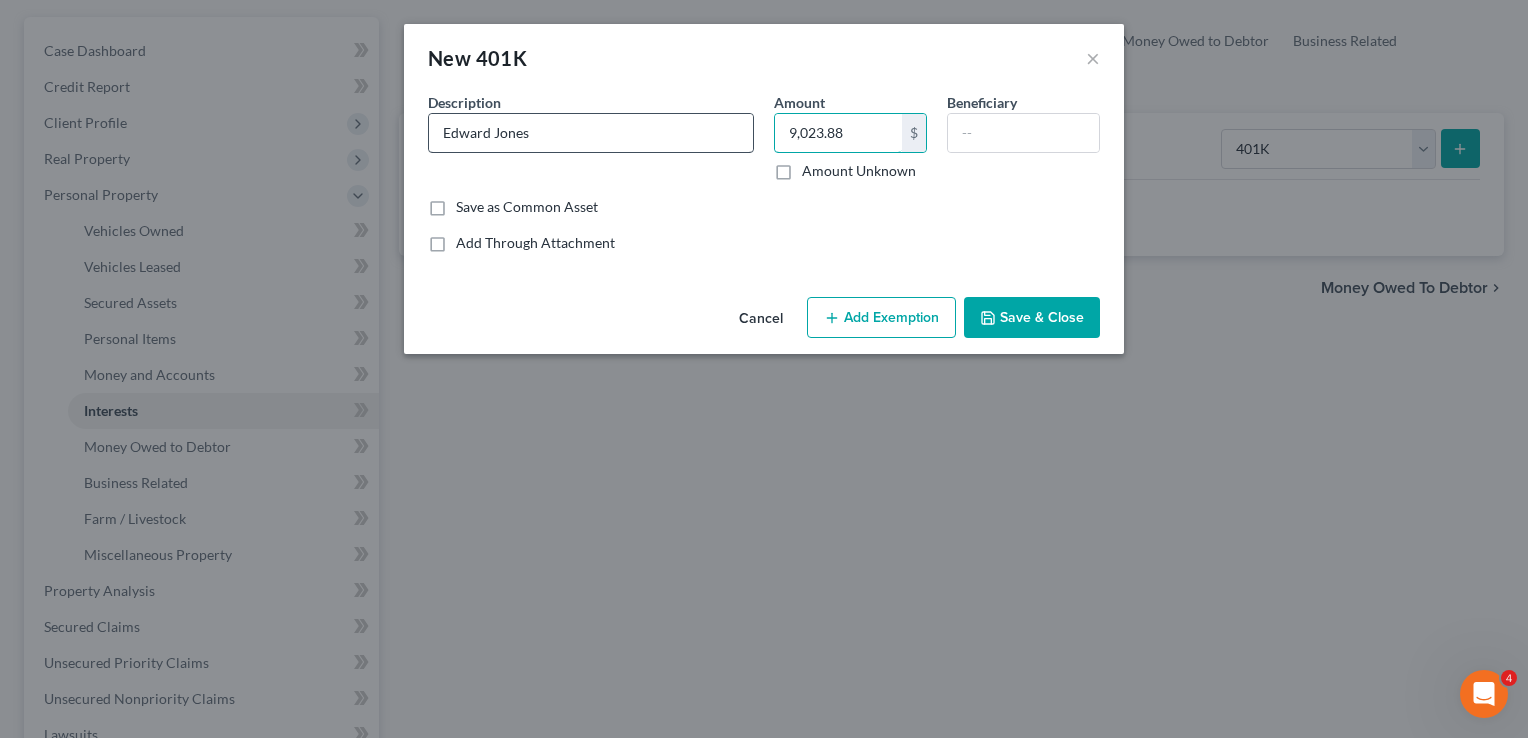type on "9,023.88" 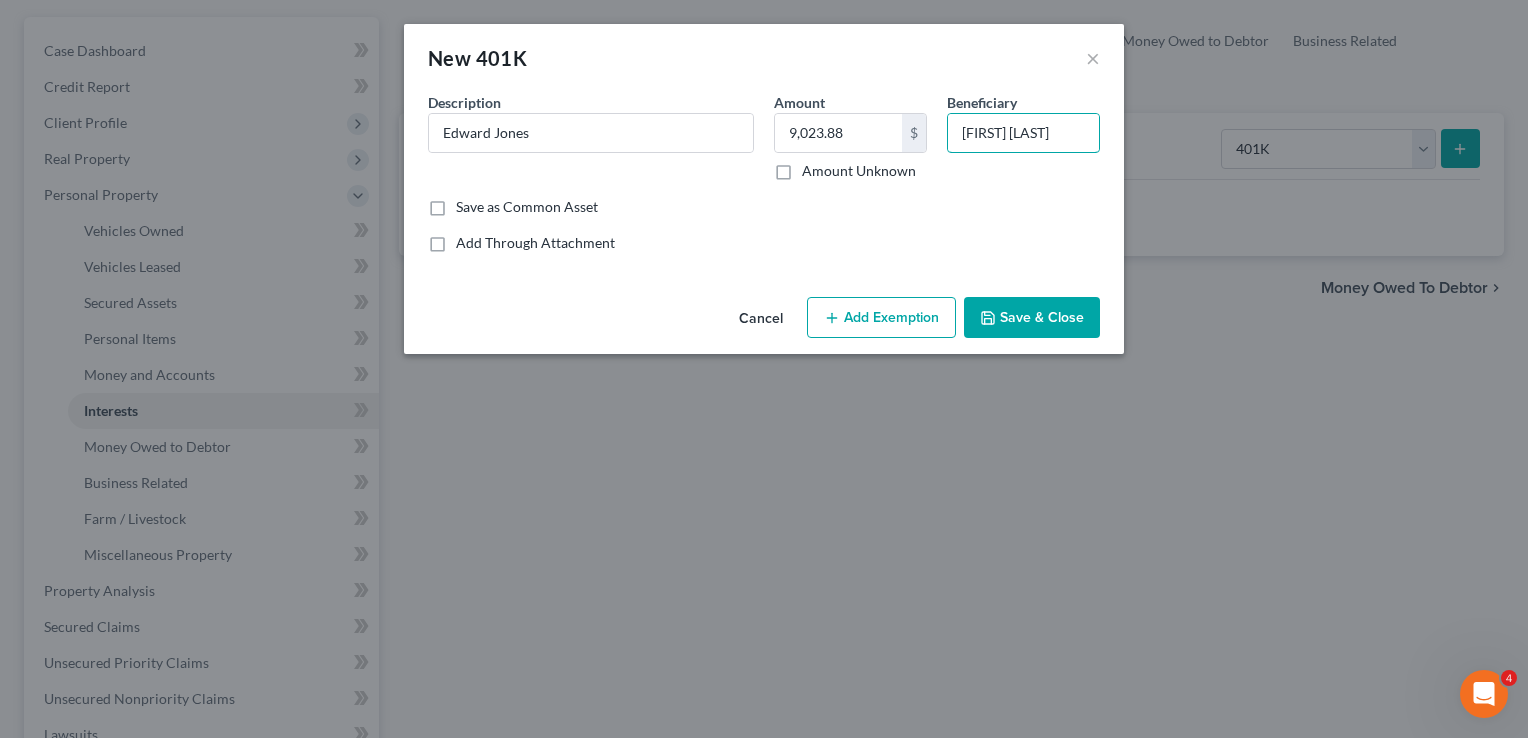 type on "Tabby Morris" 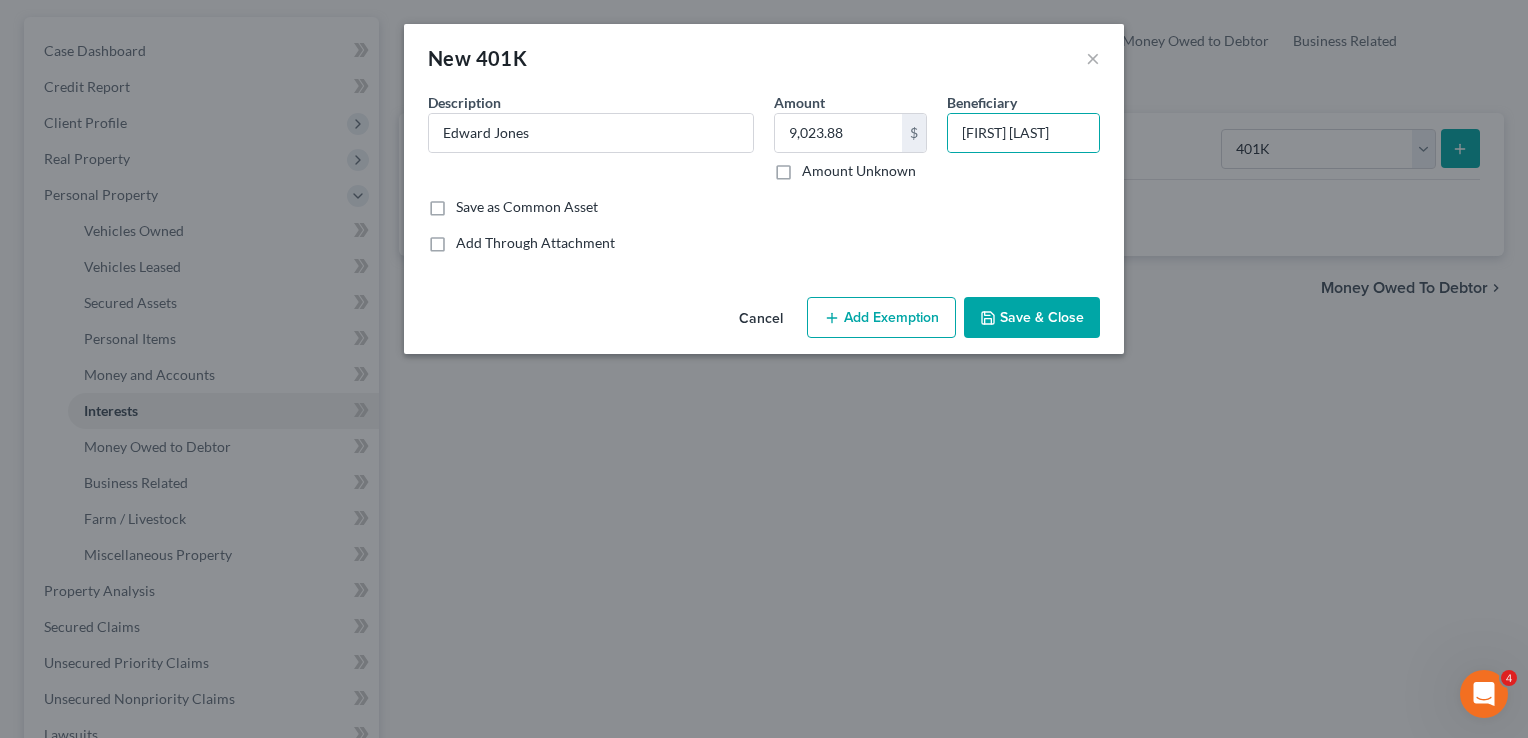 click on "Save & Close" at bounding box center [1032, 318] 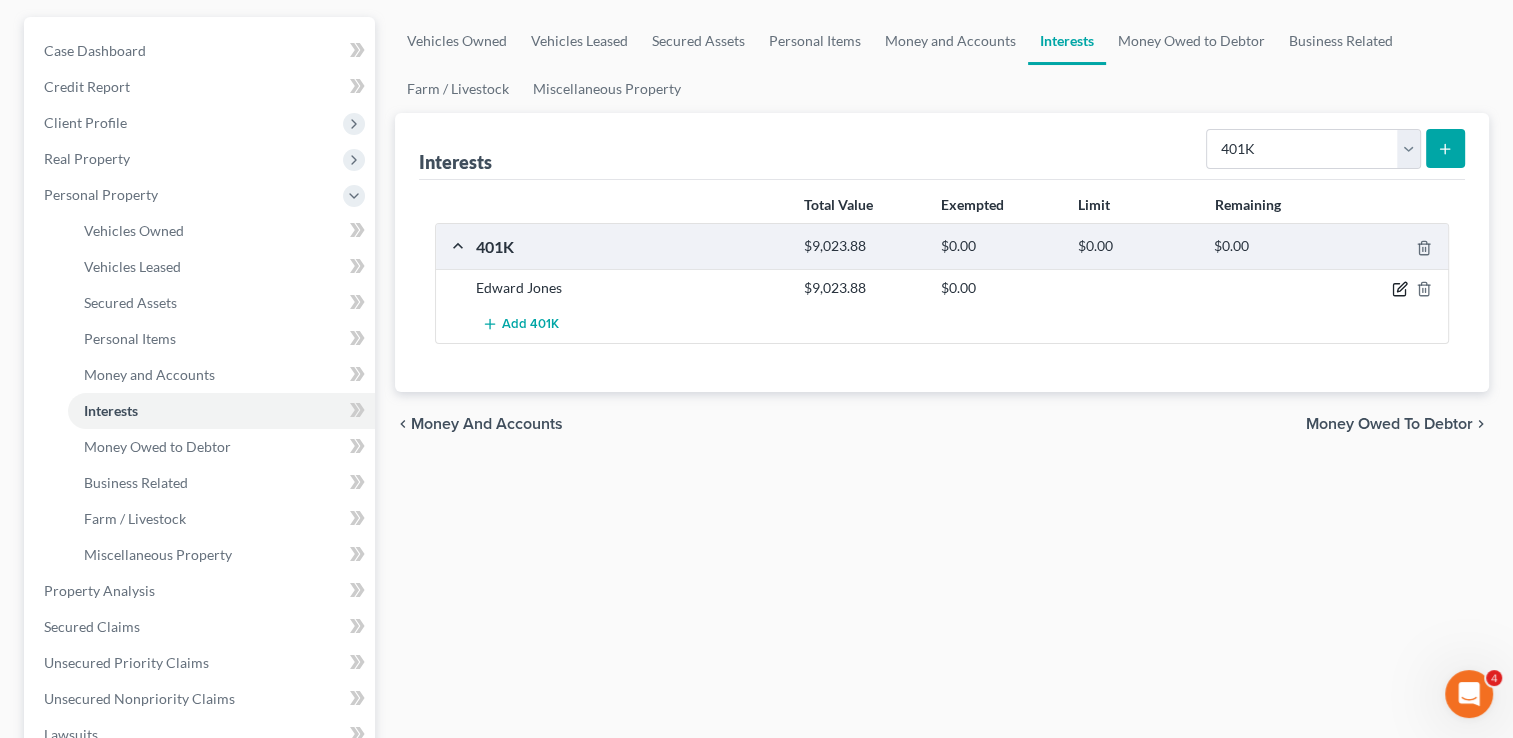 click 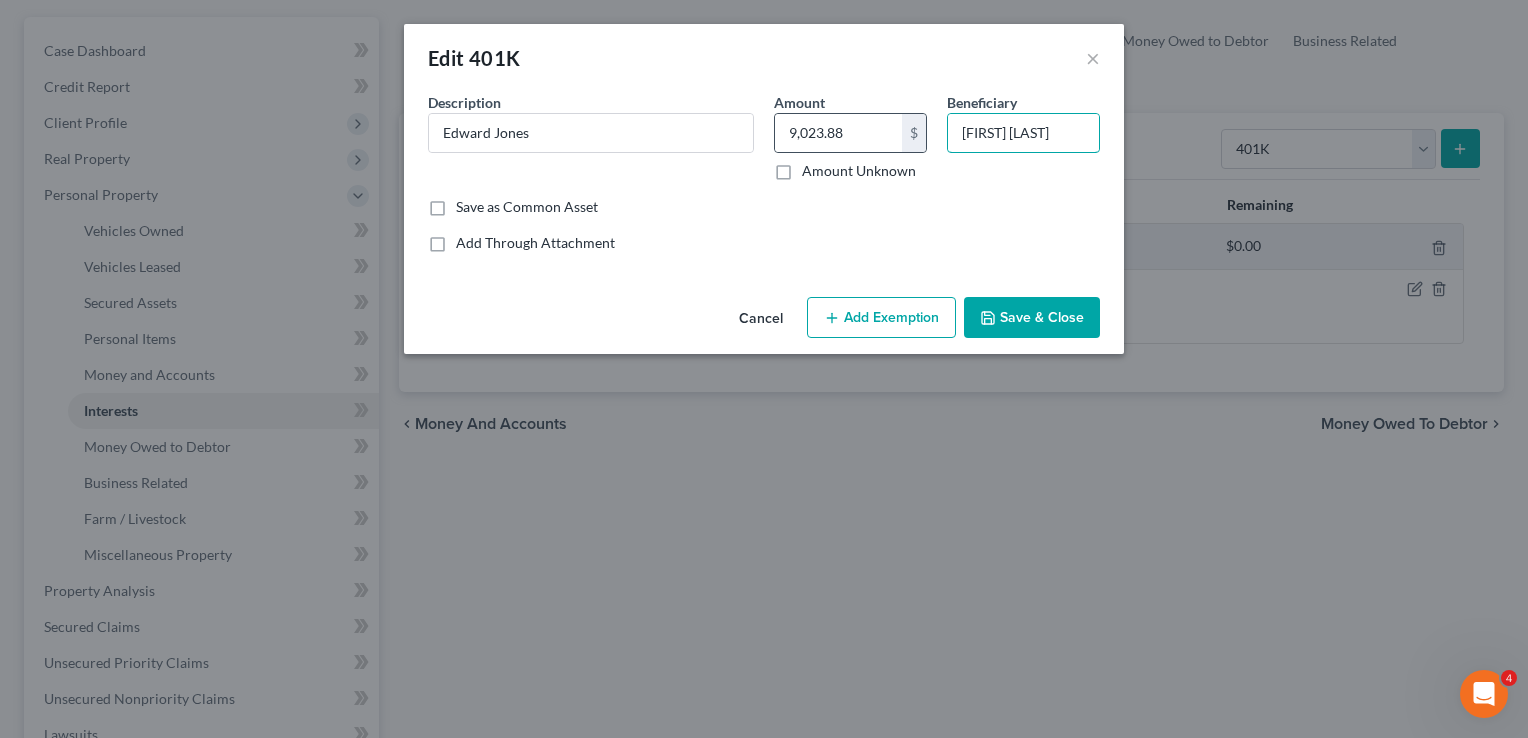 drag, startPoint x: 1063, startPoint y: 141, endPoint x: 903, endPoint y: 146, distance: 160.07811 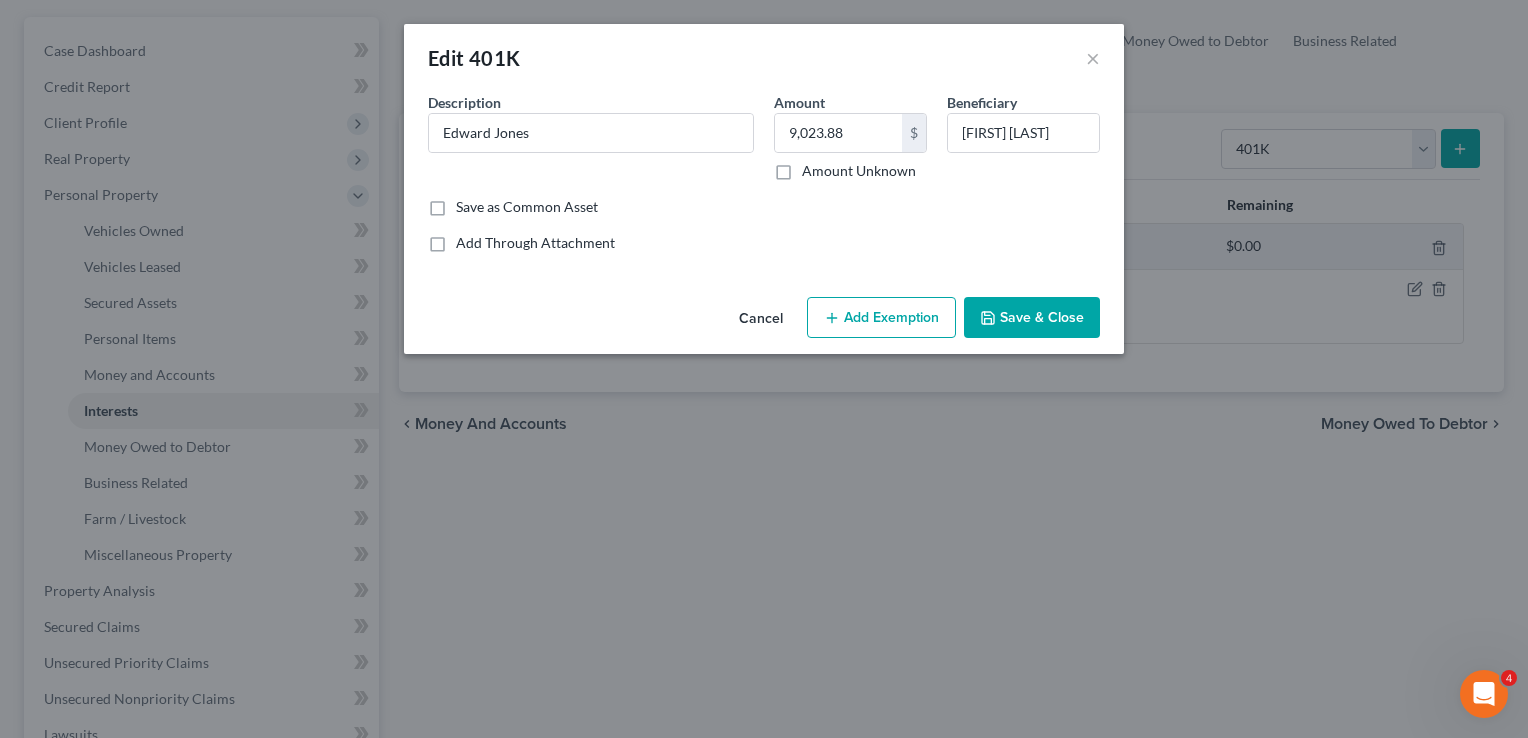 click on "Save & Close" at bounding box center [1032, 318] 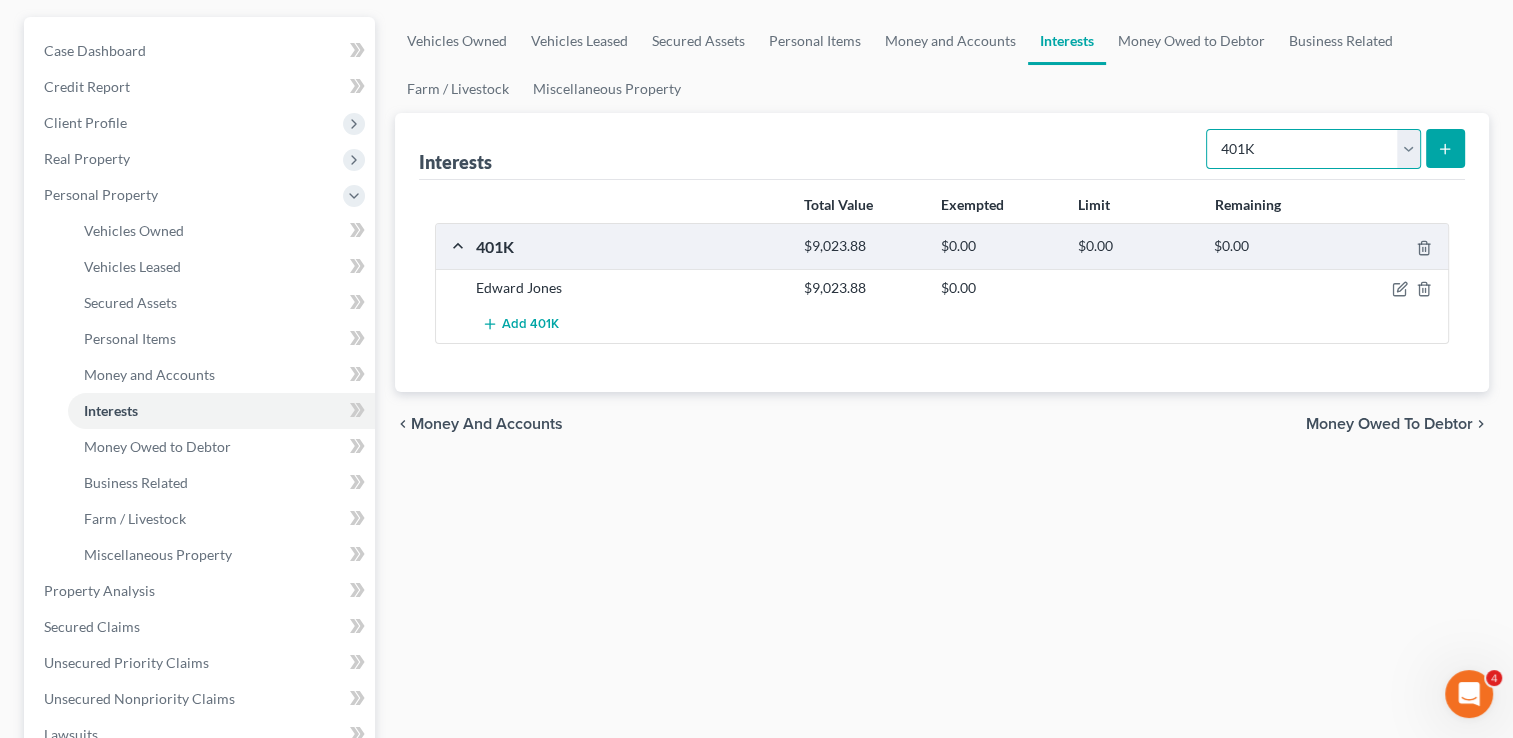 click on "Select Interest Type 401K Annuity Bond Education IRA Government Bond Government Pension Plan Incorporated Business IRA Joint Venture (Active) Joint Venture (Inactive) Keogh Mutual Fund Other Retirement Plan Partnership (Active) Partnership (Inactive) Pension Plan Stock Term Life Insurance Unincorporated Business Whole Life Insurance" at bounding box center (1313, 149) 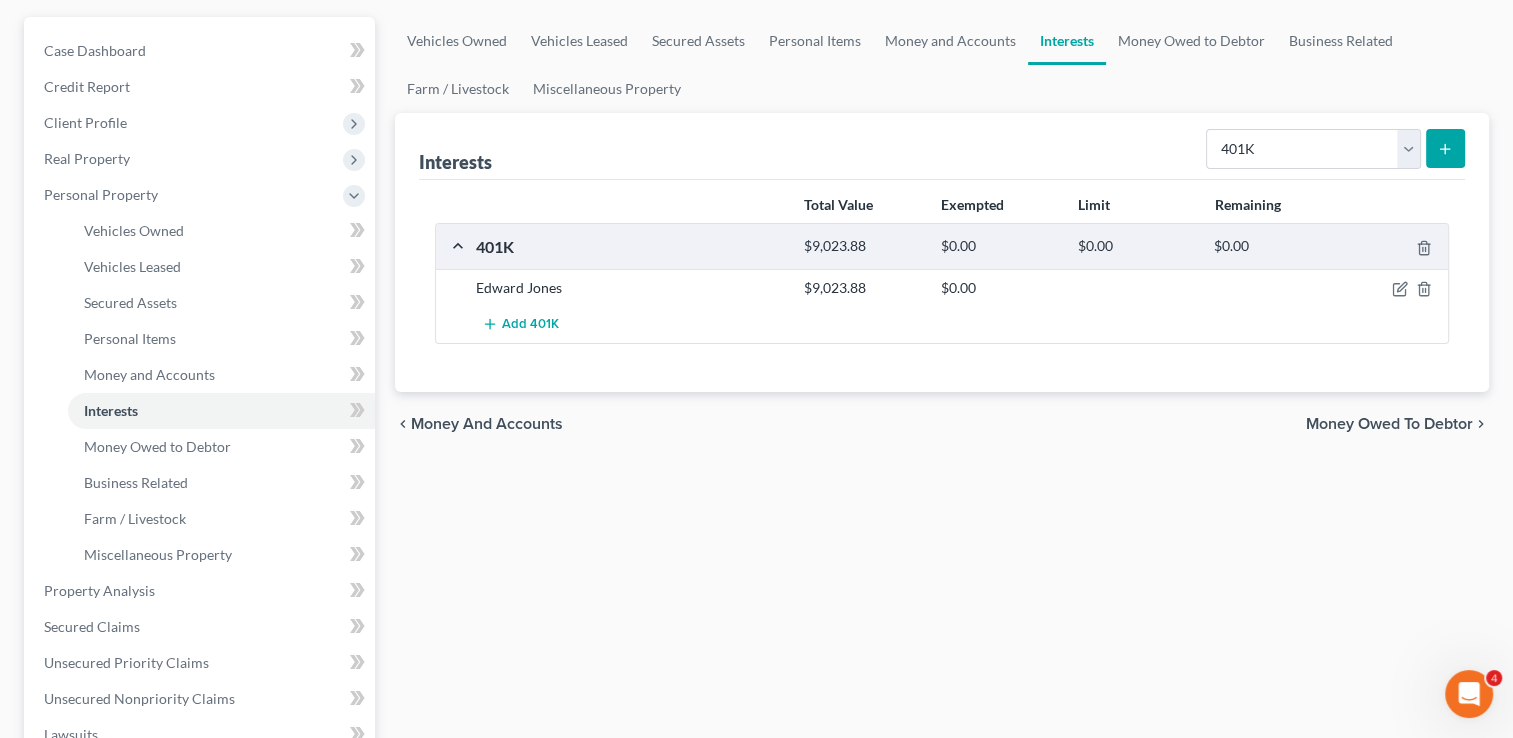click on "Vehicles Owned
Vehicles Leased
Secured Assets
Personal Items
Money and Accounts
Interests
Money Owed to Debtor
Business Related
Farm / Livestock
Miscellaneous Property
Interests Select Interest Type 401K Annuity Bond Education IRA Government Bond Government Pension Plan Incorporated Business IRA Joint Venture (Active) Joint Venture (Inactive) Keogh Mutual Fund Other Retirement Plan Partnership (Active) Partnership (Inactive) Pension Plan Stock Term Life Insurance Unincorporated Business Whole Life Insurance
Total Value Exempted Limit Remaining
401K $9,023.88 $0.00 $0.00 $0.00
Edward Jones $9,023.88 $0.00 Add 401K
chevron_left
Money and Accounts
Money Owed to Debtor
chevron_right" at bounding box center (942, 594) 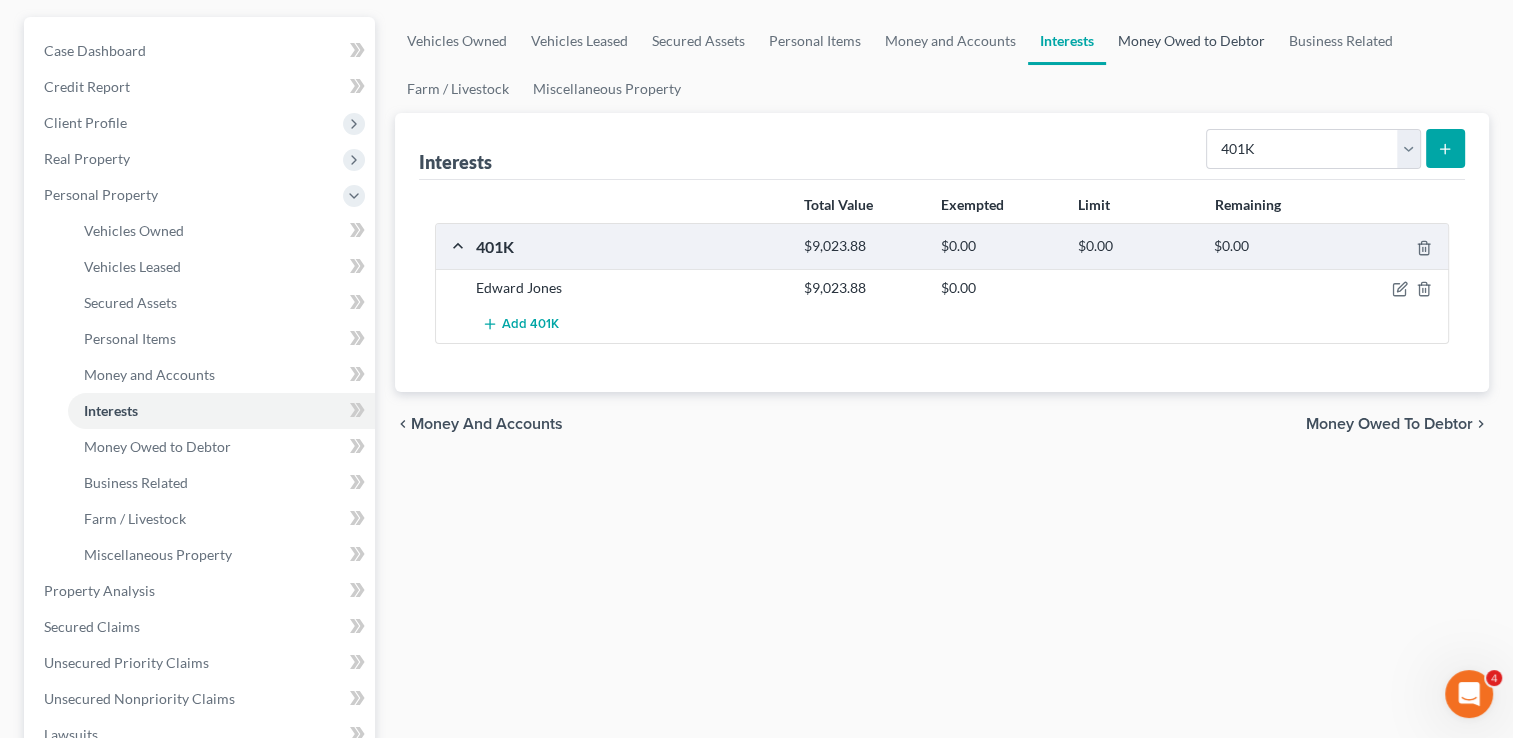 click on "Money Owed to Debtor" at bounding box center [1191, 41] 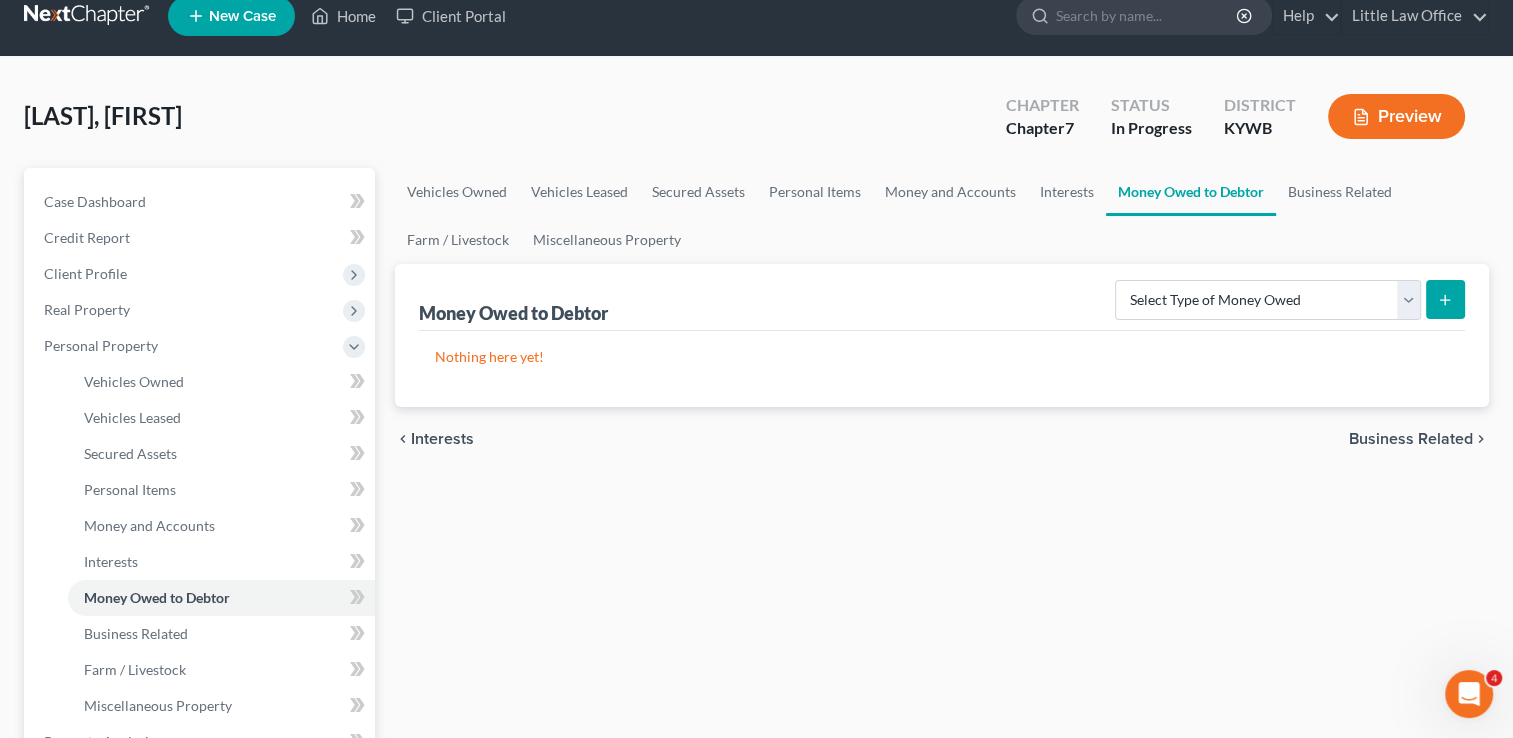 scroll, scrollTop: 0, scrollLeft: 0, axis: both 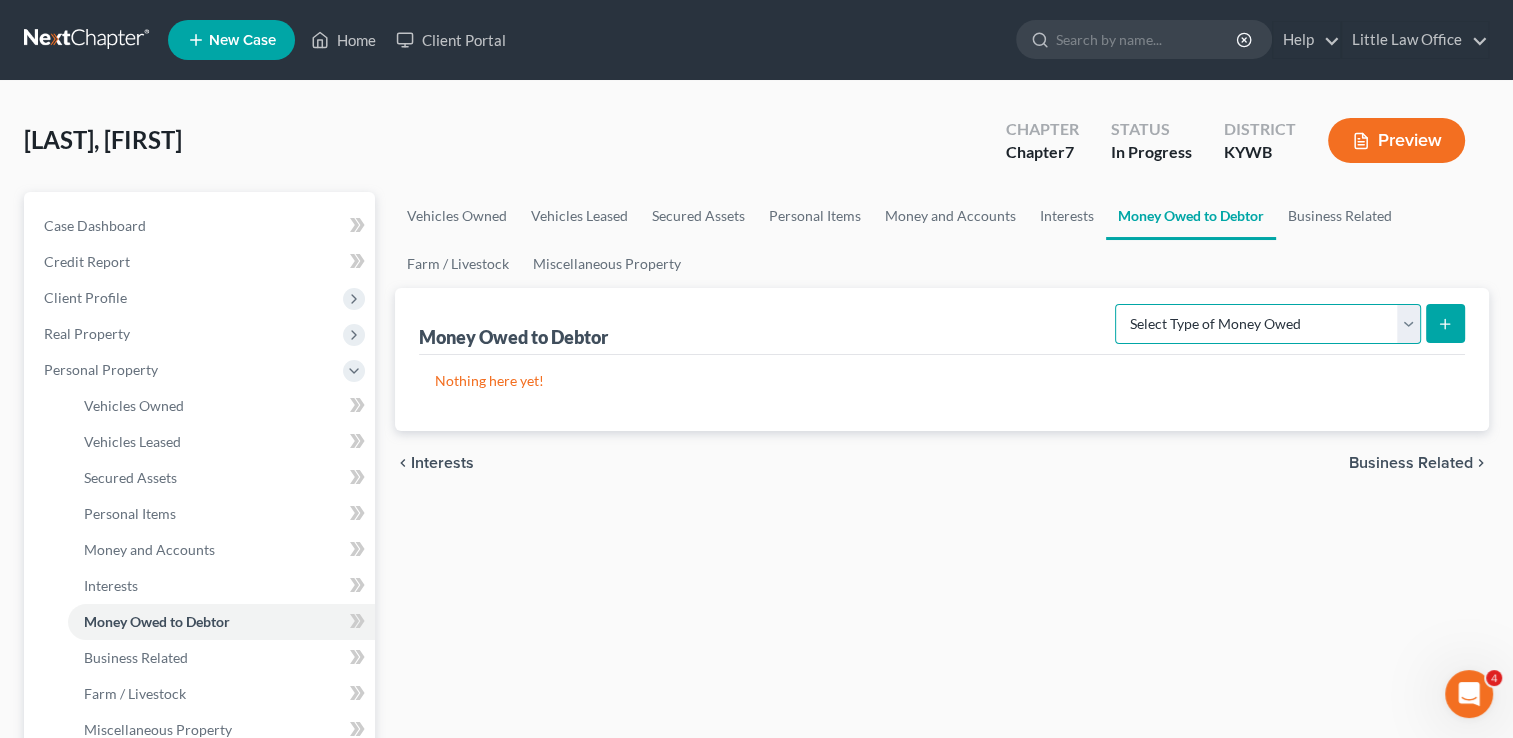 click on "Select Type of Money Owed Accounts Receivable Alimony Child Support Claims Against Third Parties Disability Benefits Disability Insurance Payments Divorce Settlements Equitable or Future Interests Expected Tax Refund and Unused NOLs Financial Assets Not Yet Listed Life Estate of Descendants Maintenance Other Contingent & Unliquidated Claims Property Settlements Sick or Vacation Pay Social Security Benefits Trusts Unpaid Loans Unpaid Wages Workers Compensation" at bounding box center [1268, 324] 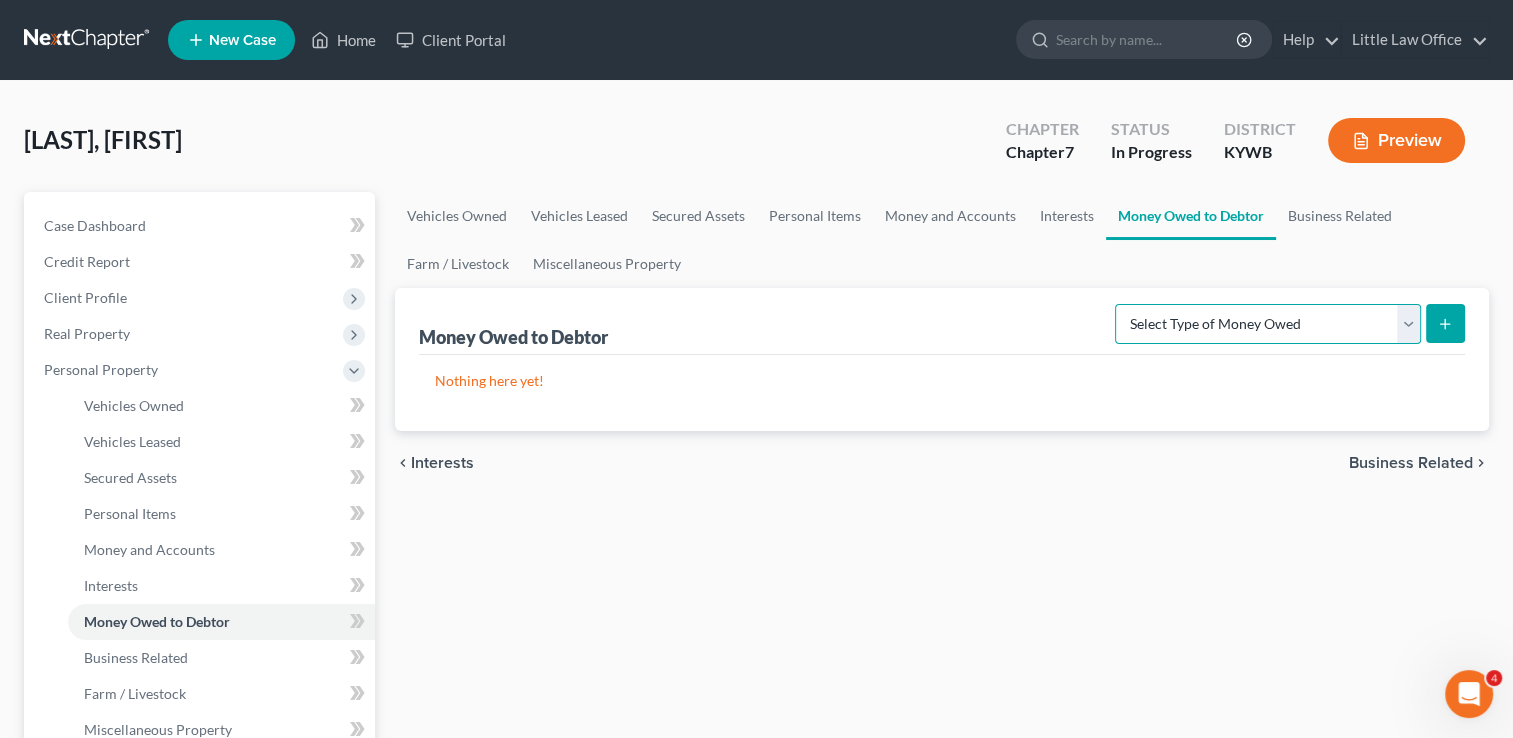 scroll, scrollTop: 25, scrollLeft: 0, axis: vertical 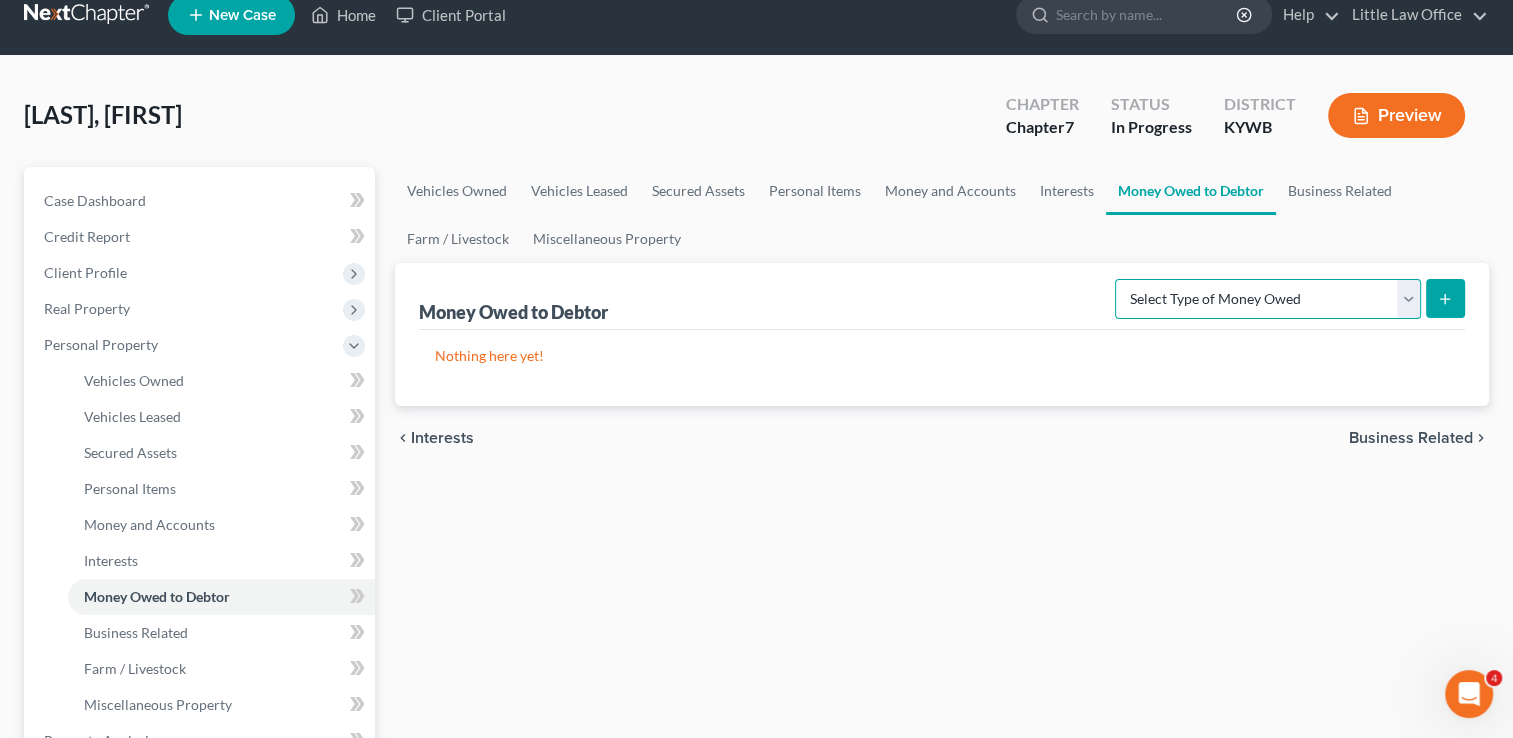 click on "Select Type of Money Owed Accounts Receivable Alimony Child Support Claims Against Third Parties Disability Benefits Disability Insurance Payments Divorce Settlements Equitable or Future Interests Expected Tax Refund and Unused NOLs Financial Assets Not Yet Listed Life Estate of Descendants Maintenance Other Contingent & Unliquidated Claims Property Settlements Sick or Vacation Pay Social Security Benefits Trusts Unpaid Loans Unpaid Wages Workers Compensation" at bounding box center (1268, 299) 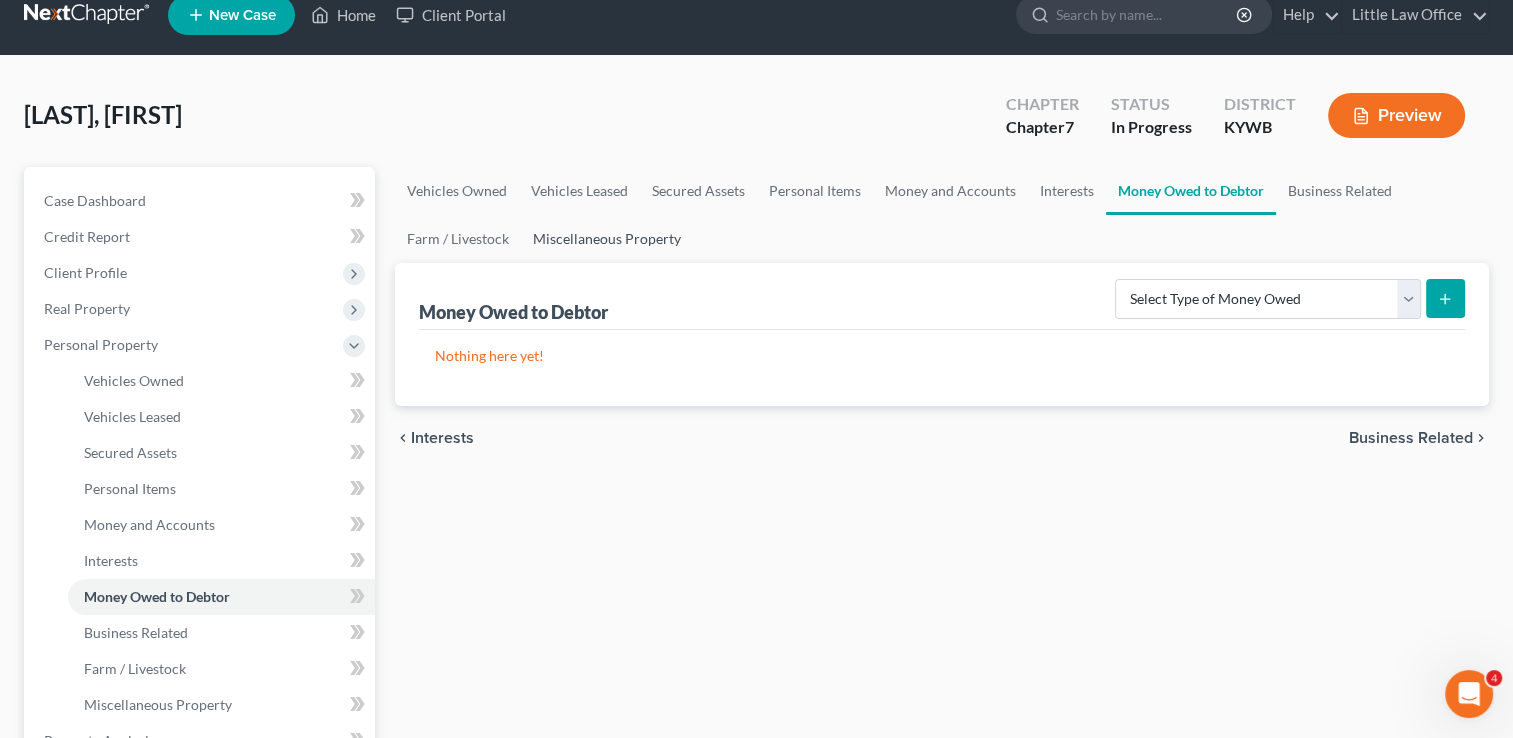 click on "Miscellaneous Property" at bounding box center (607, 239) 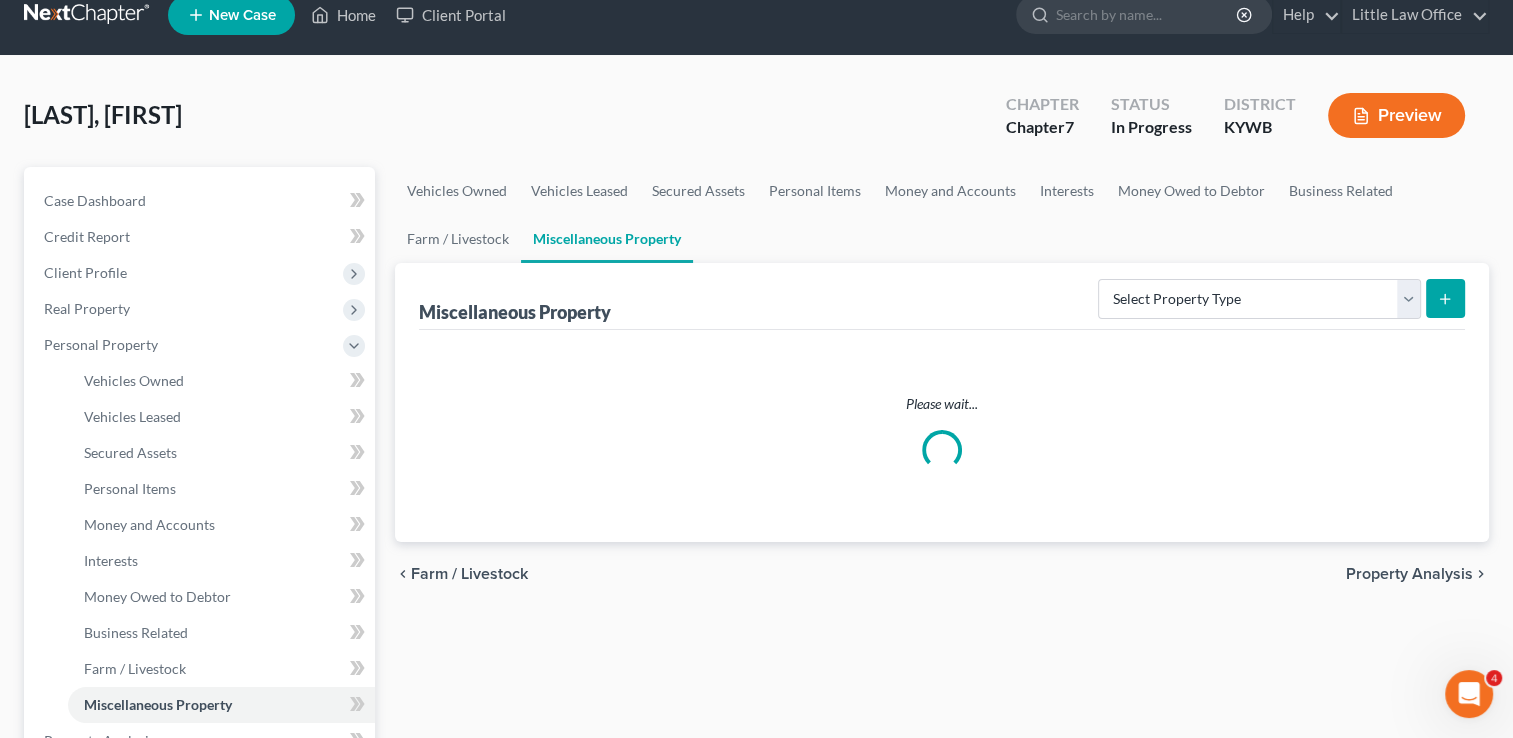 scroll, scrollTop: 0, scrollLeft: 0, axis: both 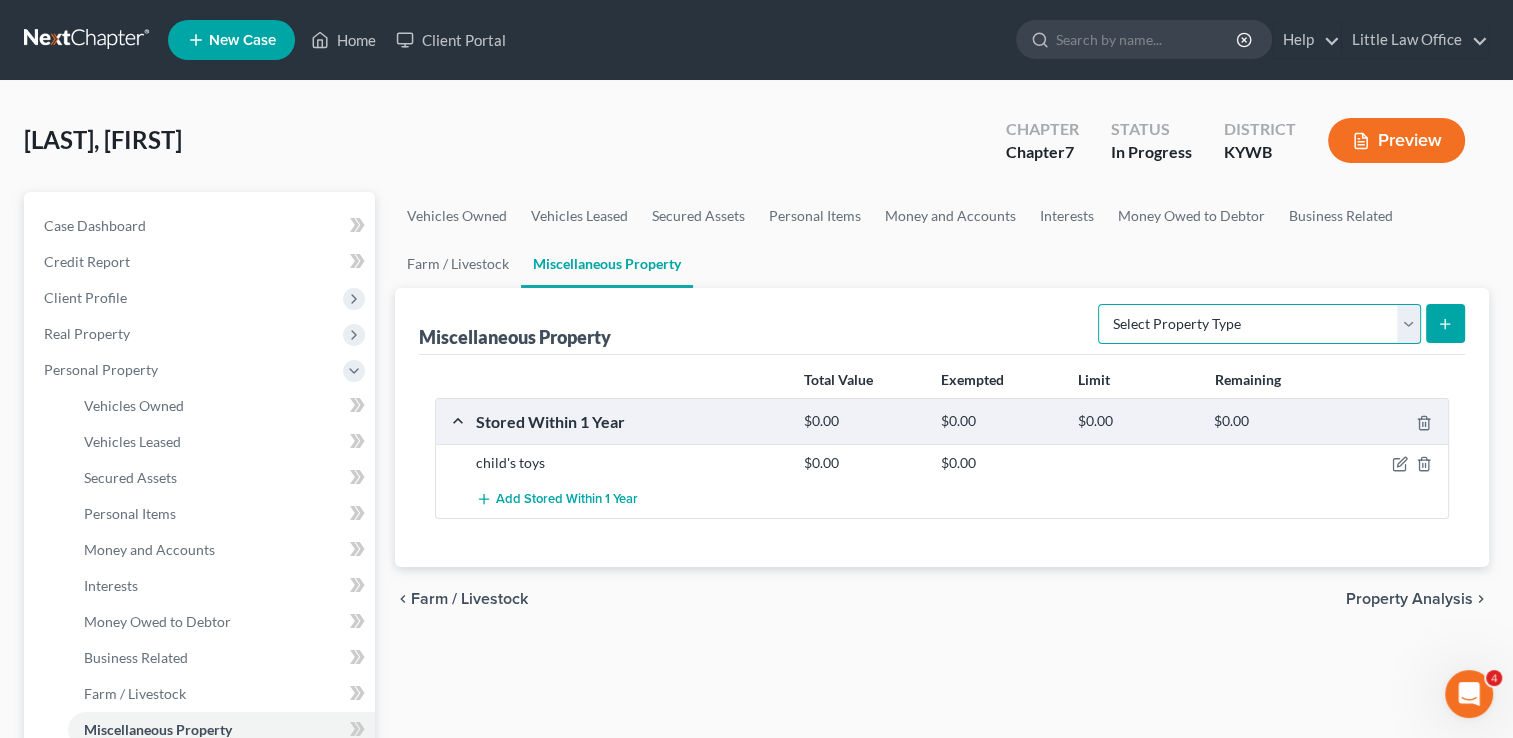 click on "Select Property Type Assigned for Creditor Benefit Within 1 Year Holding for Another Not Yet Listed Stored Within 1 Year Transferred" at bounding box center (1259, 324) 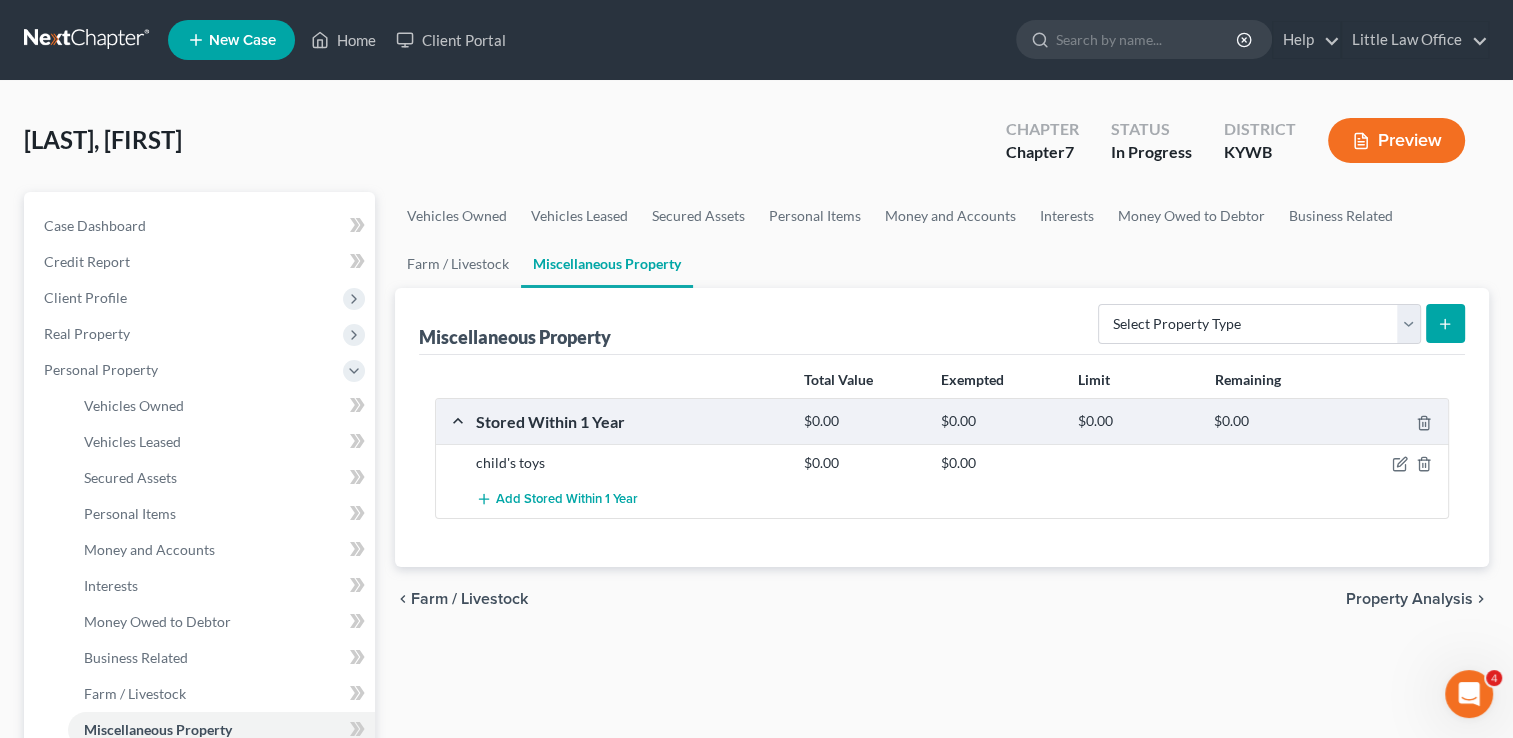 click on "chevron_left
Farm / Livestock
Property Analysis
chevron_right" at bounding box center (942, 599) 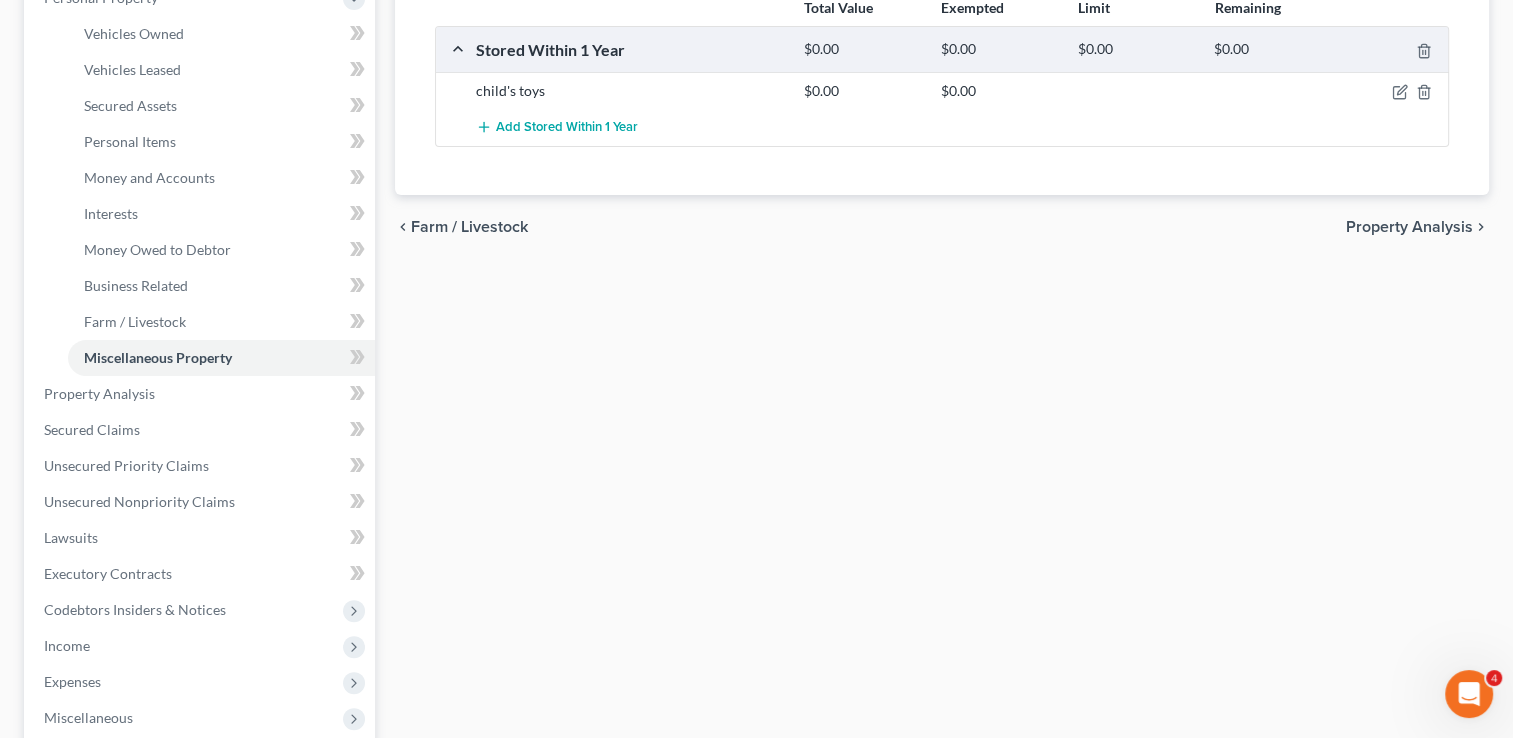 scroll, scrollTop: 448, scrollLeft: 0, axis: vertical 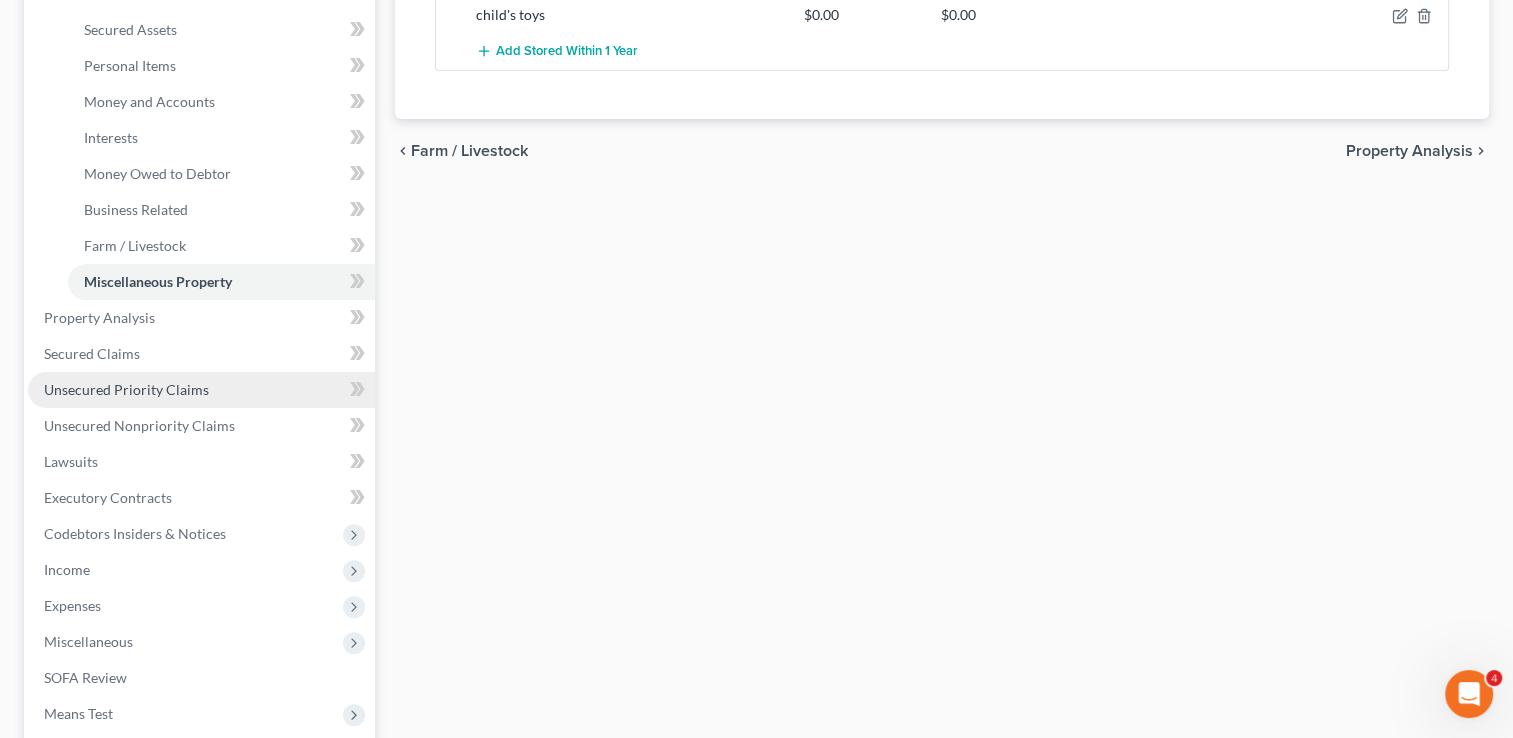 click on "Unsecured Priority Claims" at bounding box center (126, 389) 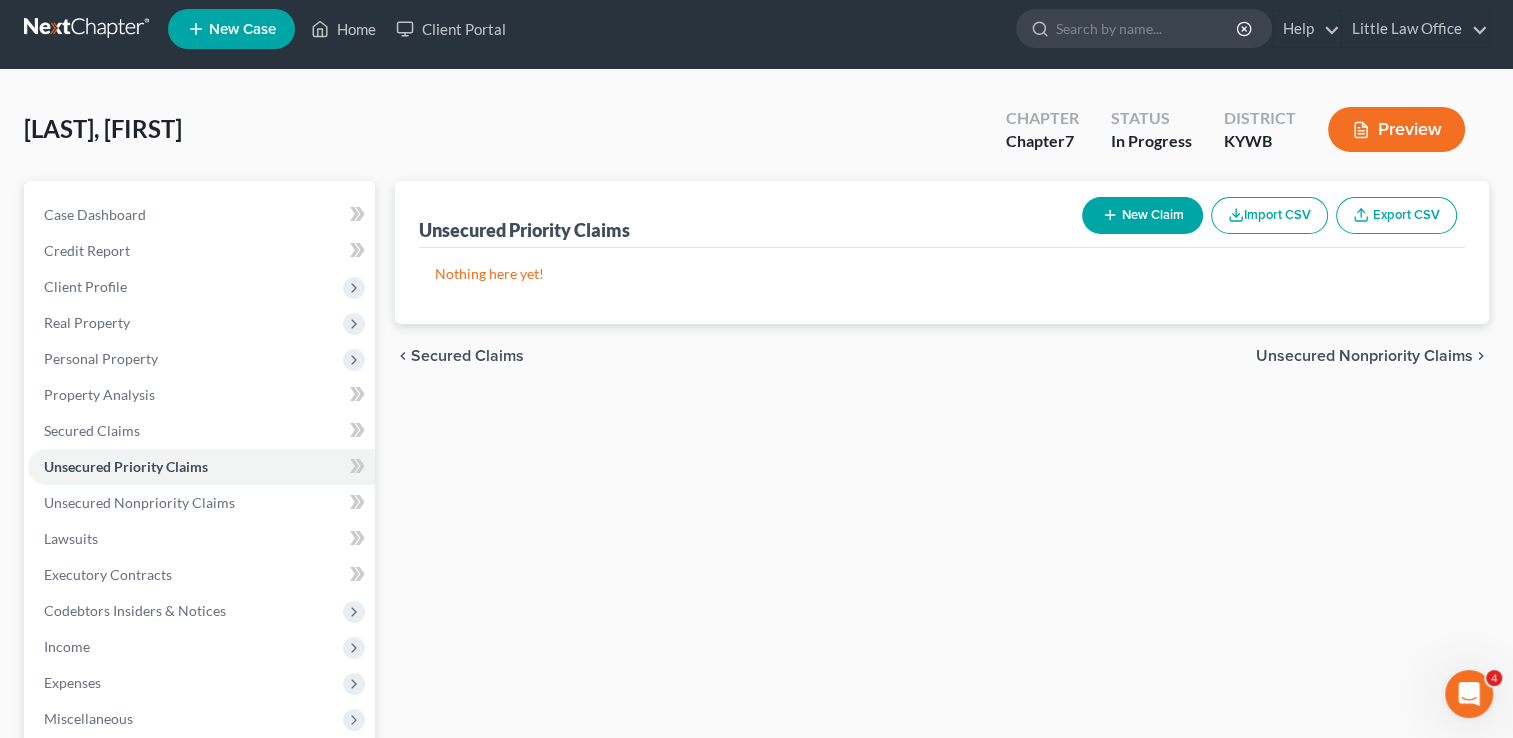 scroll, scrollTop: 0, scrollLeft: 0, axis: both 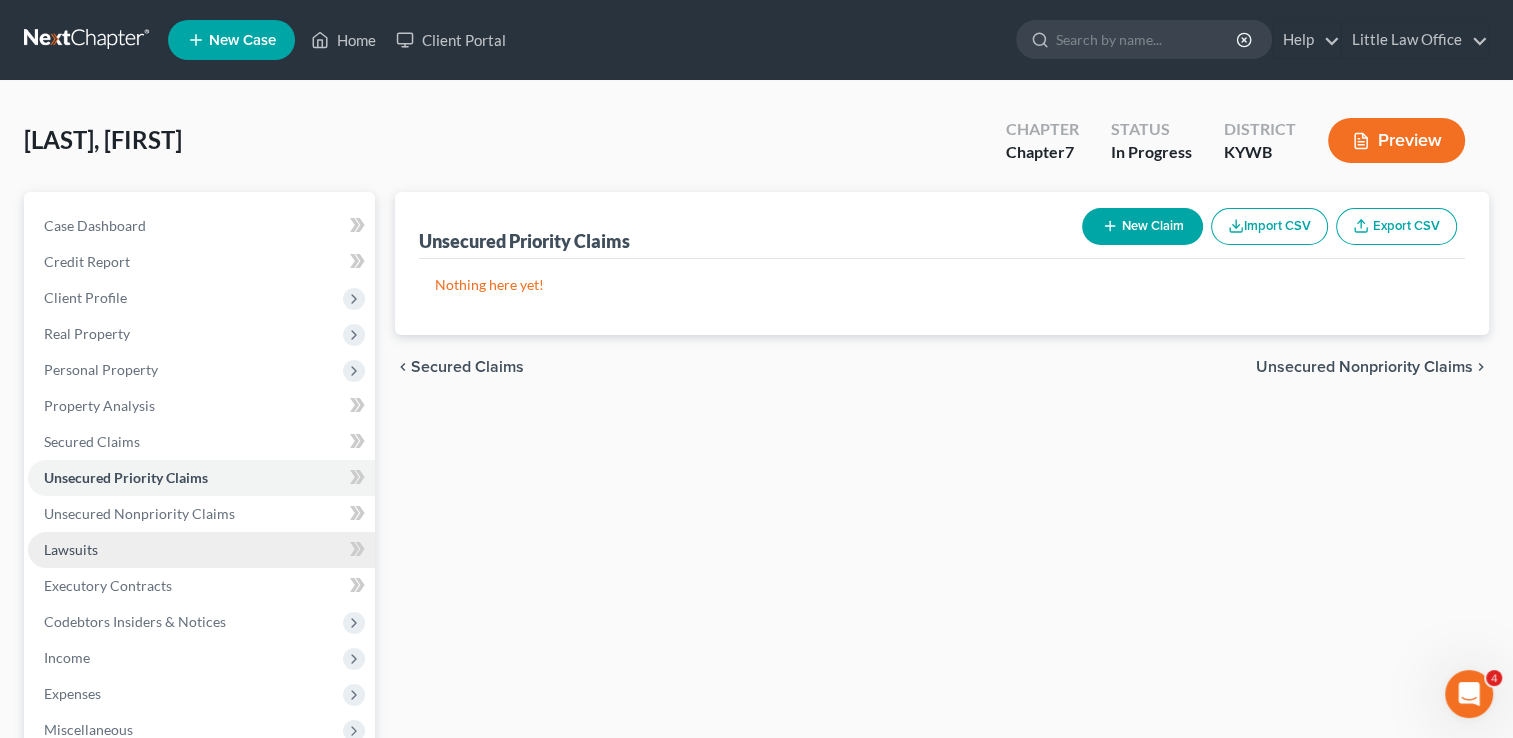 click on "Lawsuits" at bounding box center (201, 550) 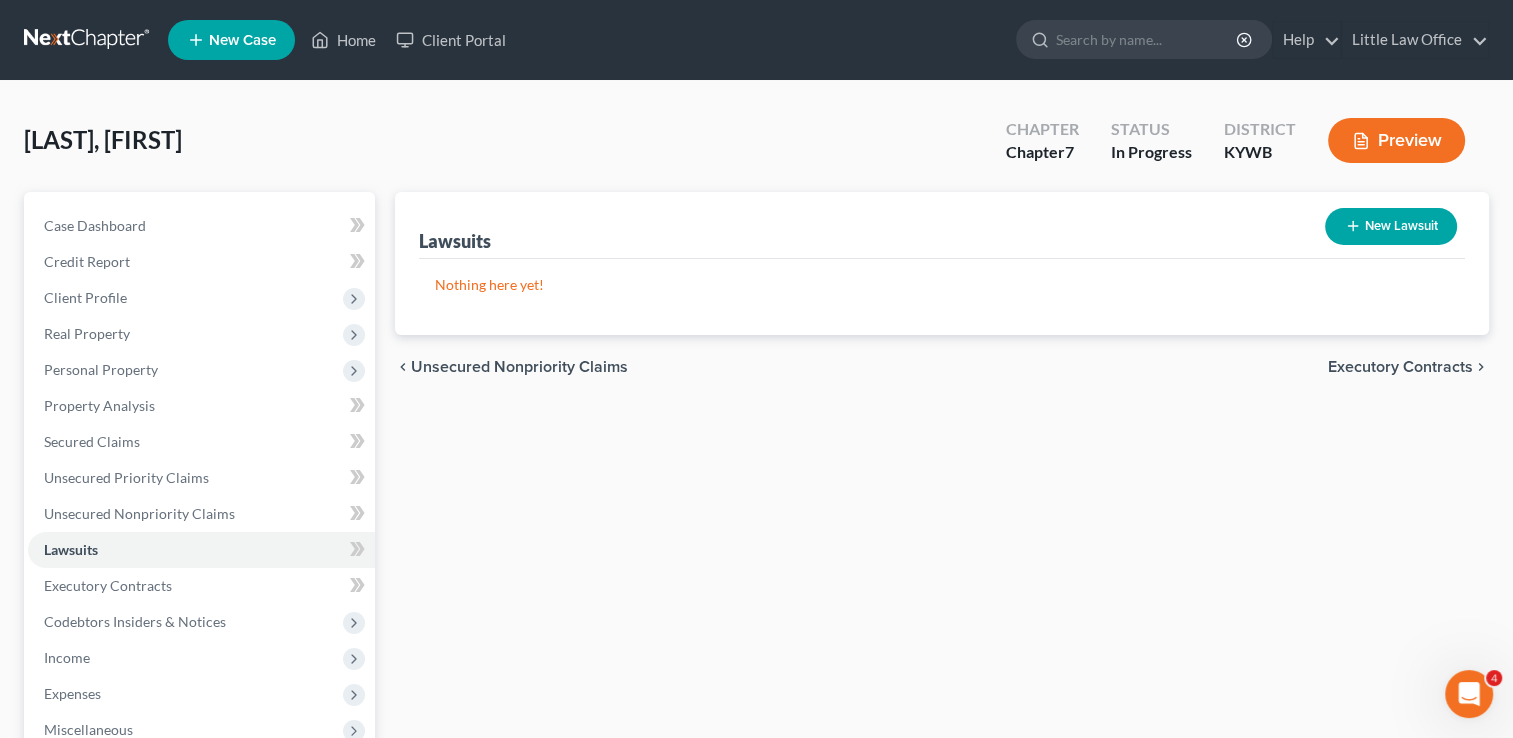 click on "Executory Contracts" at bounding box center [1400, 367] 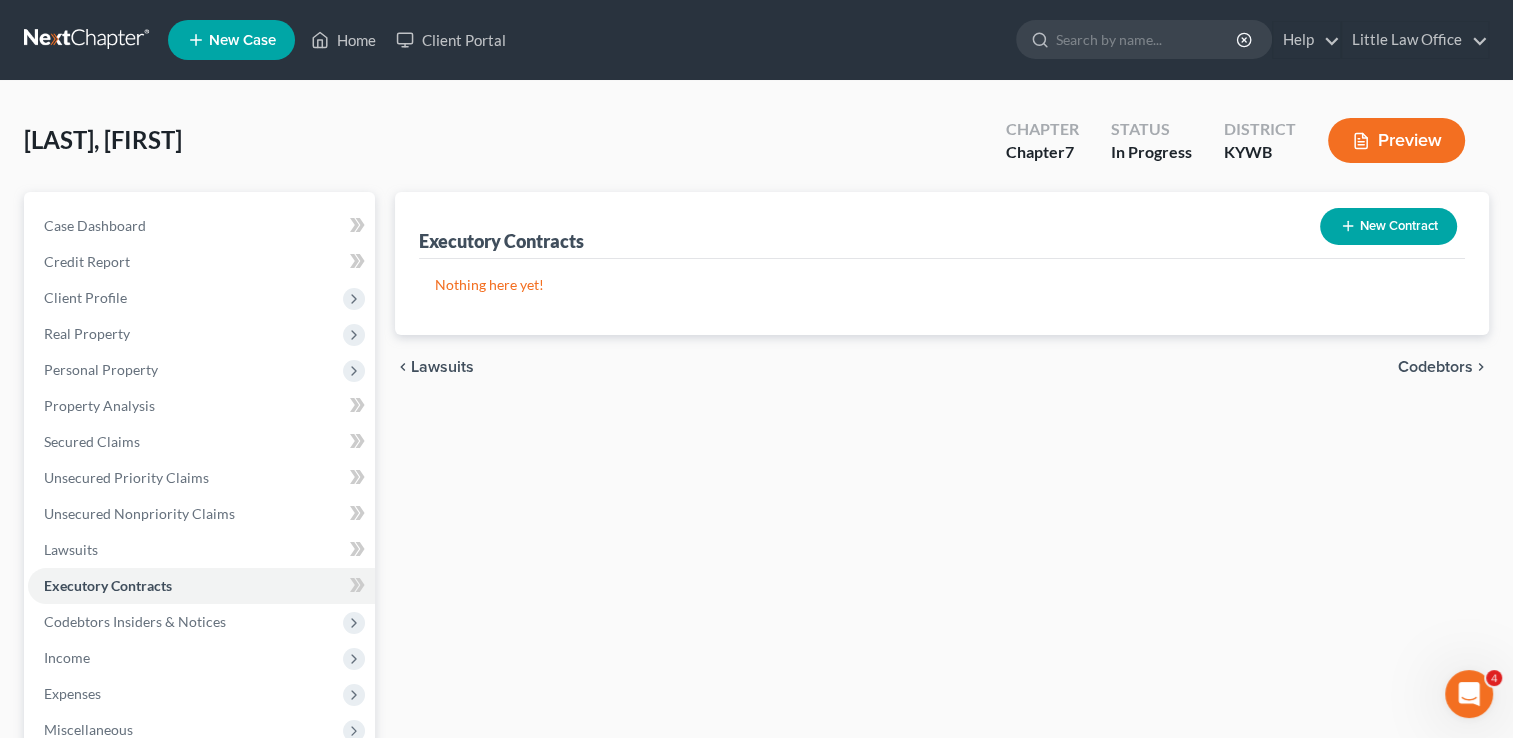 click on "Codebtors" at bounding box center [1435, 367] 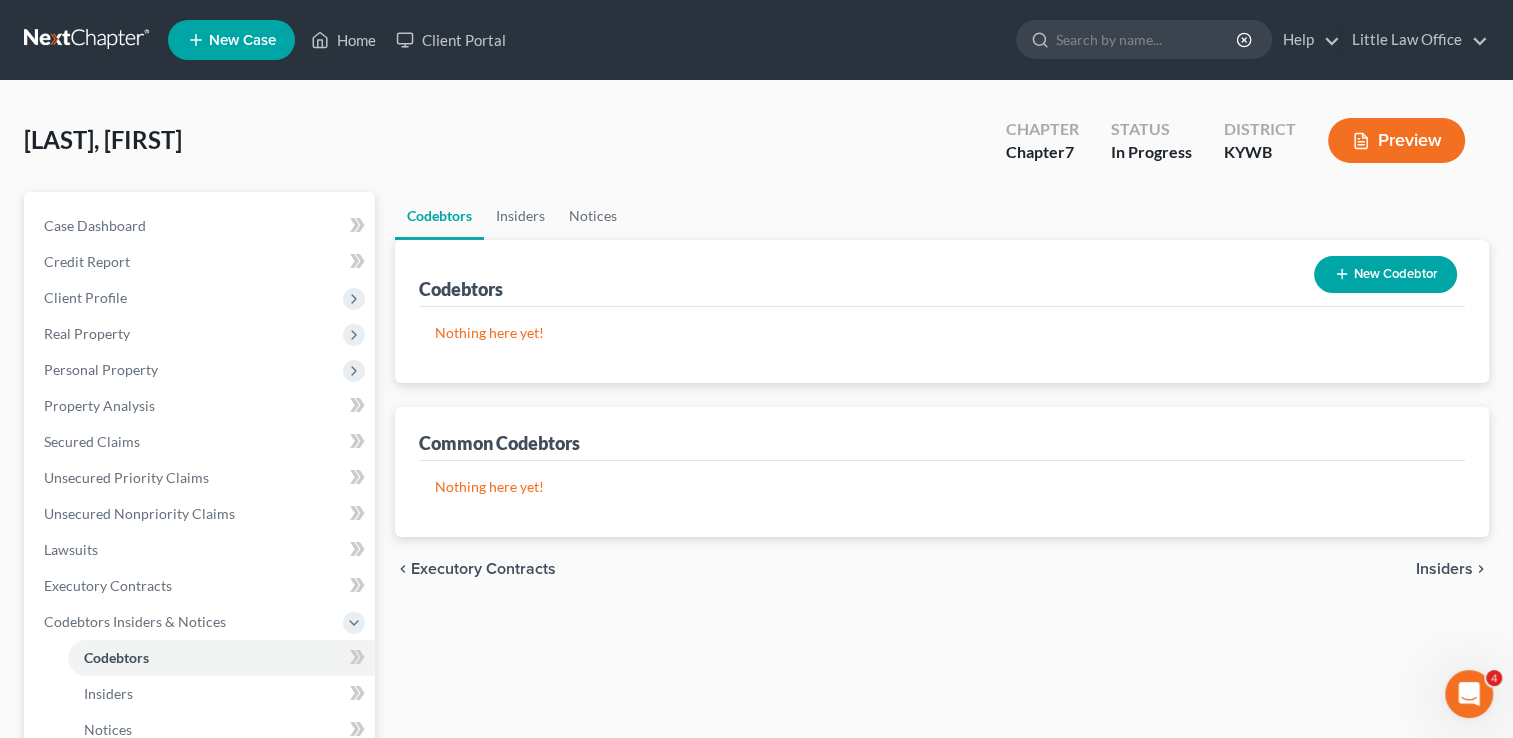 click on "Insiders" at bounding box center [1444, 569] 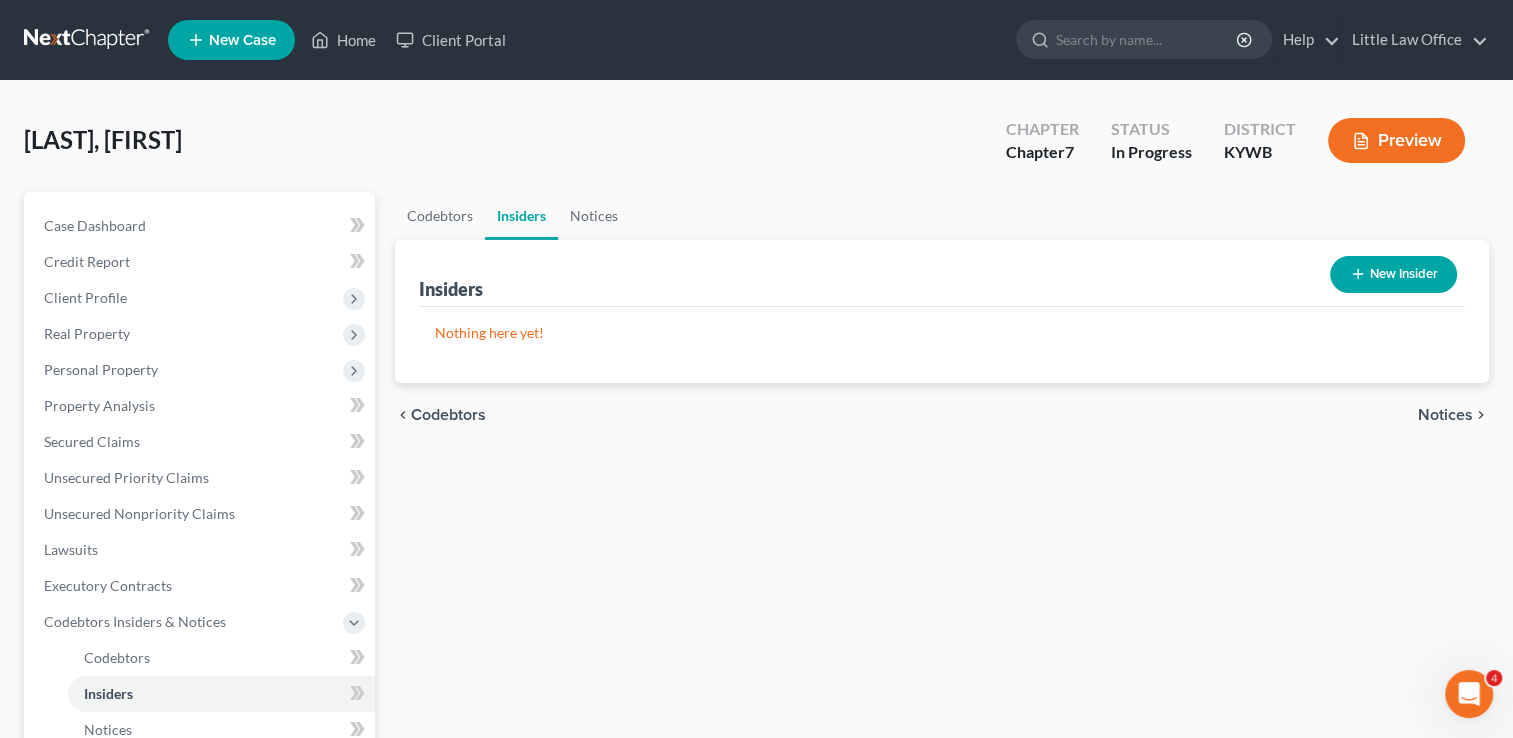 click on "Notices" at bounding box center [1445, 415] 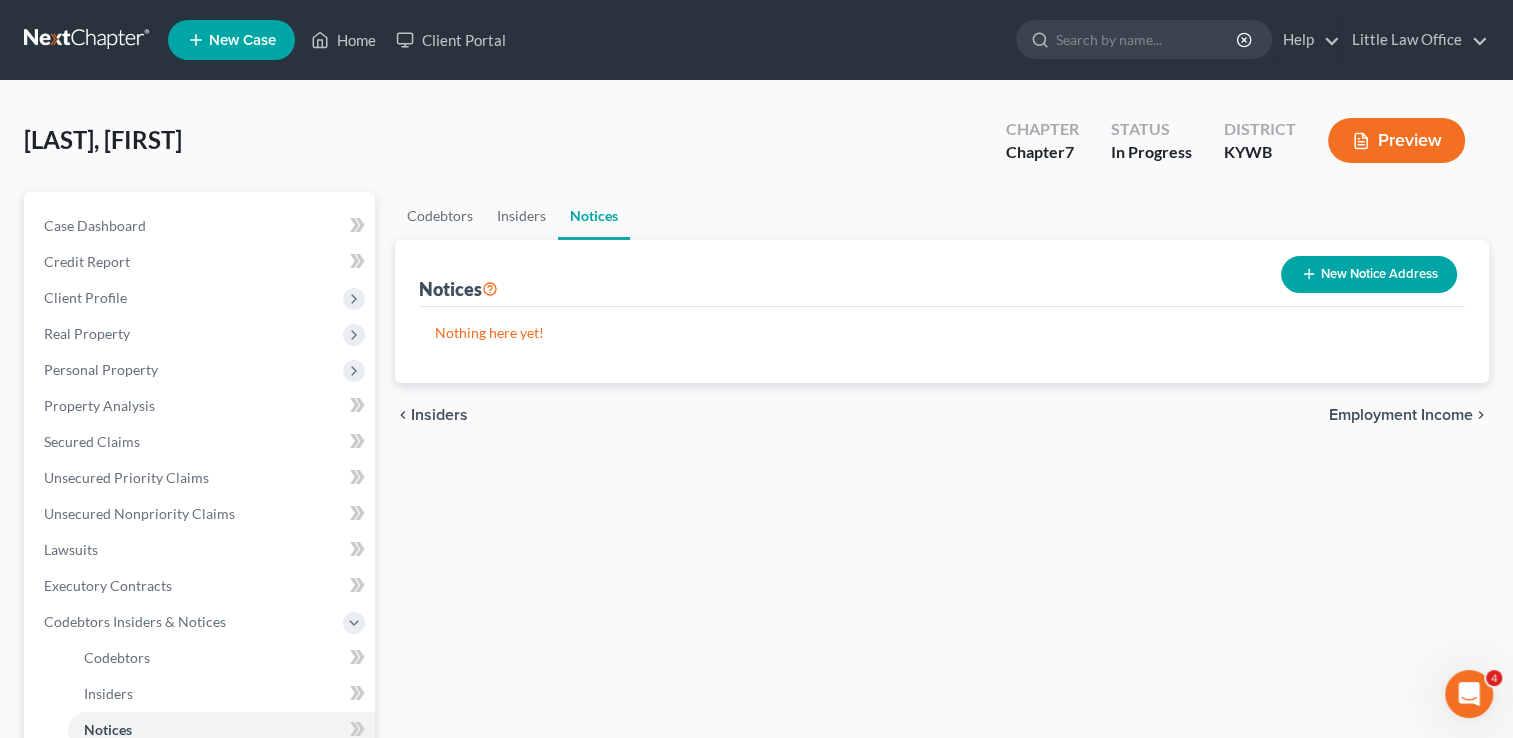 click on "Employment Income" at bounding box center (1401, 415) 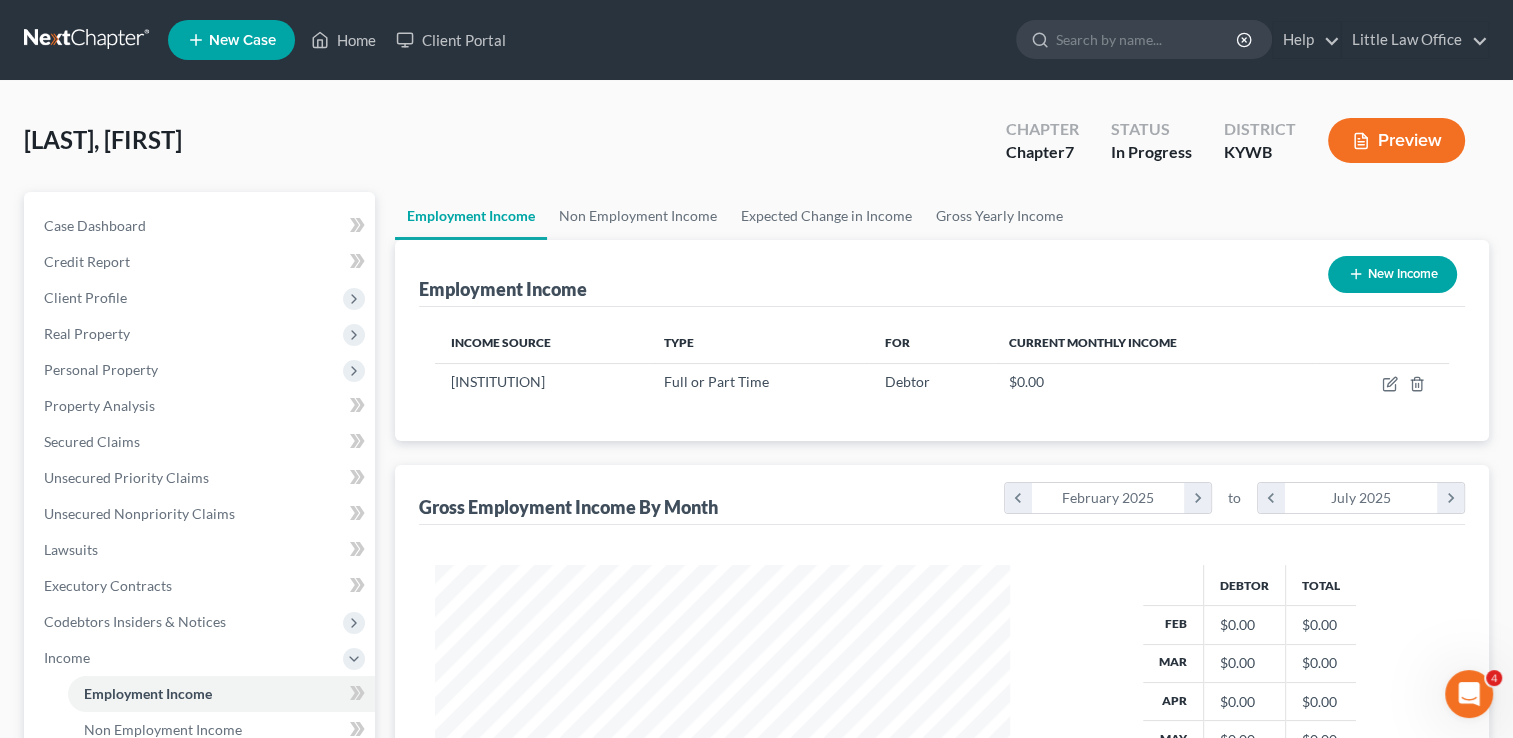 scroll, scrollTop: 999643, scrollLeft: 999385, axis: both 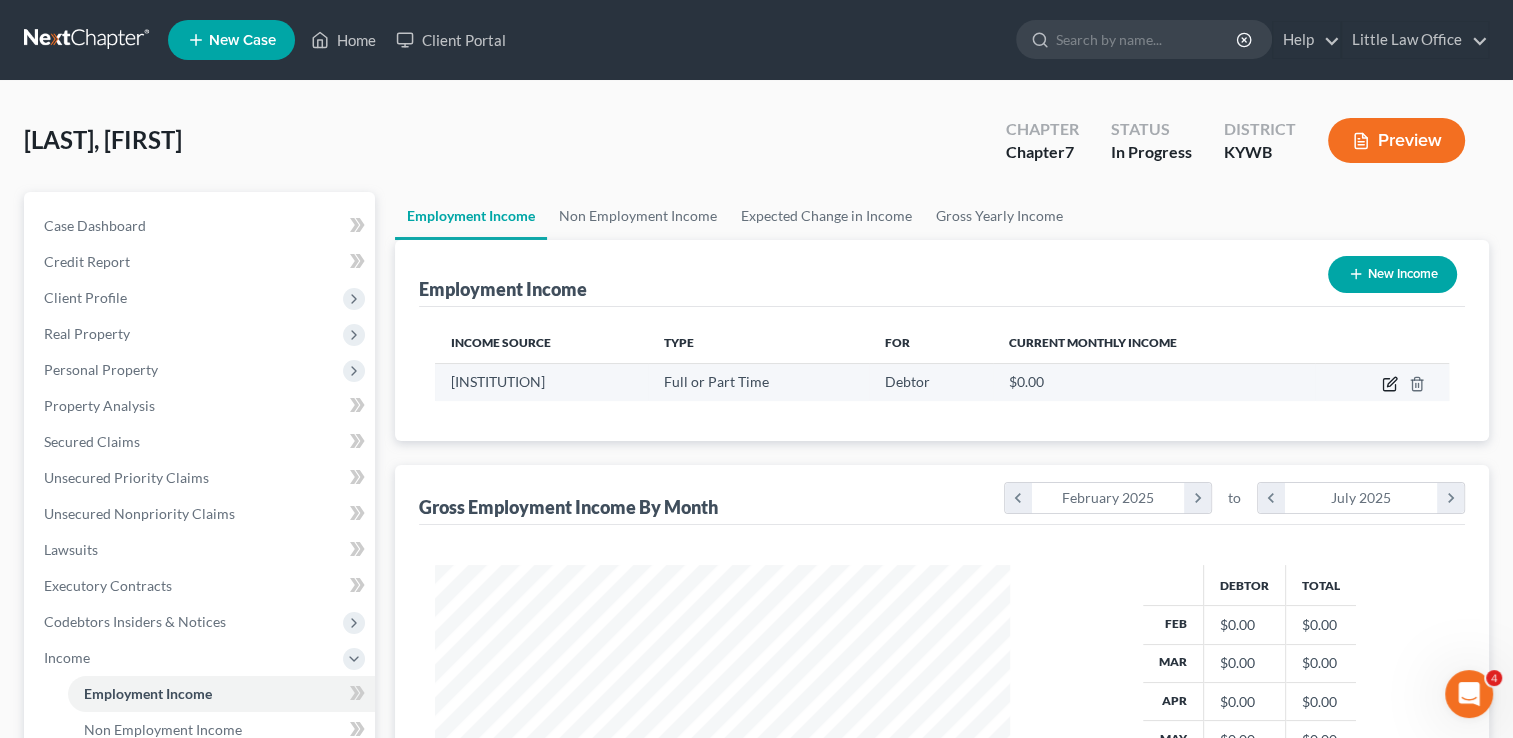drag, startPoint x: 1442, startPoint y: 409, endPoint x: 1382, endPoint y: 384, distance: 65 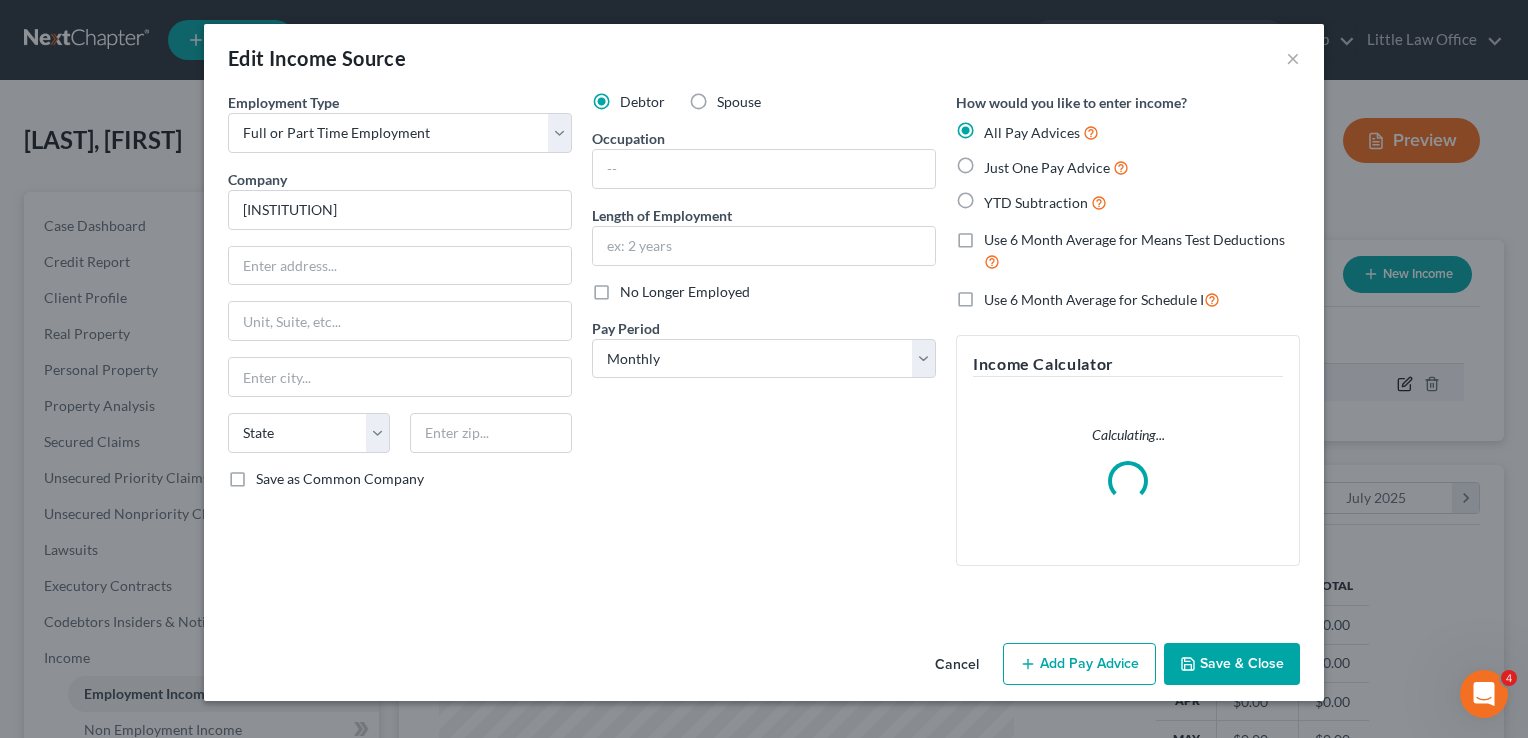 scroll, scrollTop: 999643, scrollLeft: 999378, axis: both 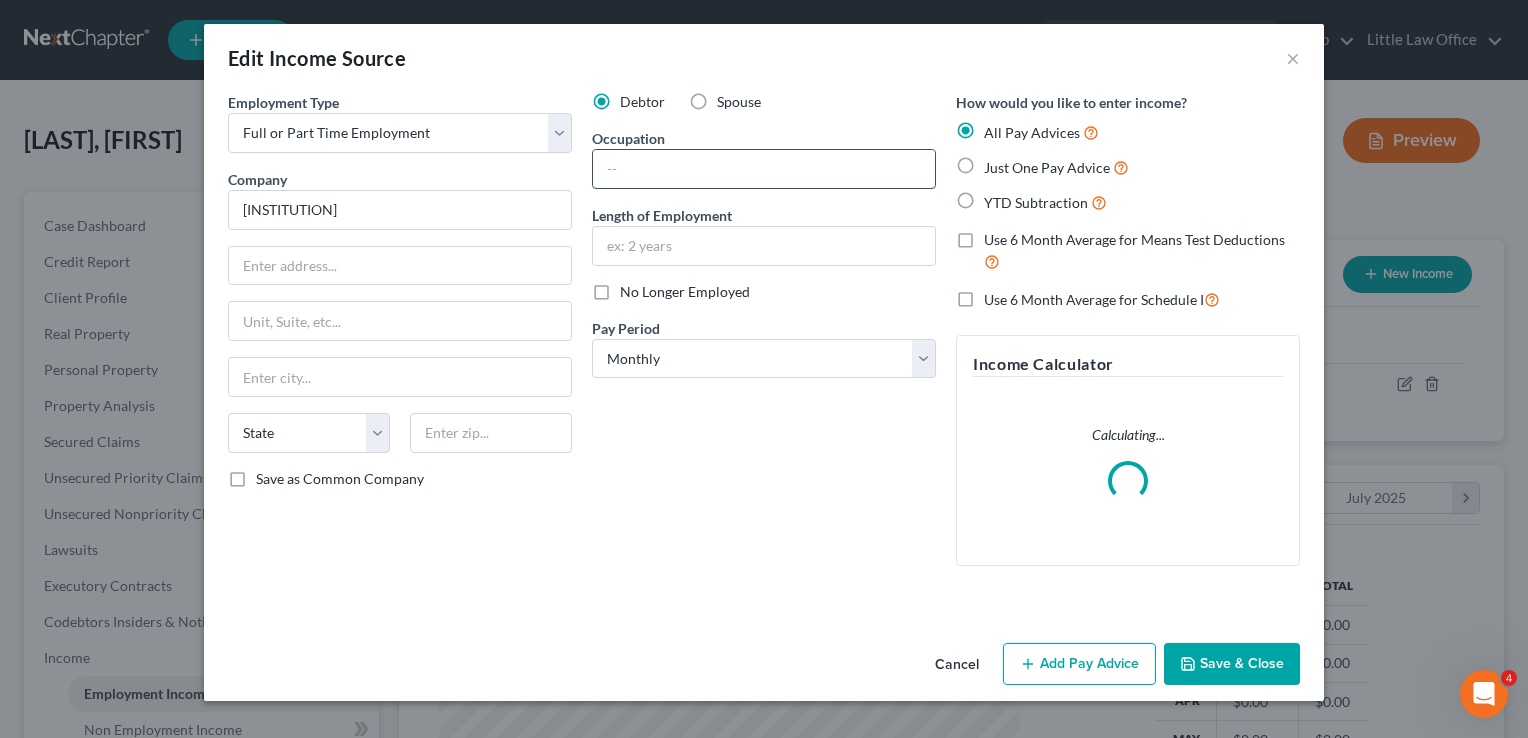 click at bounding box center [764, 169] 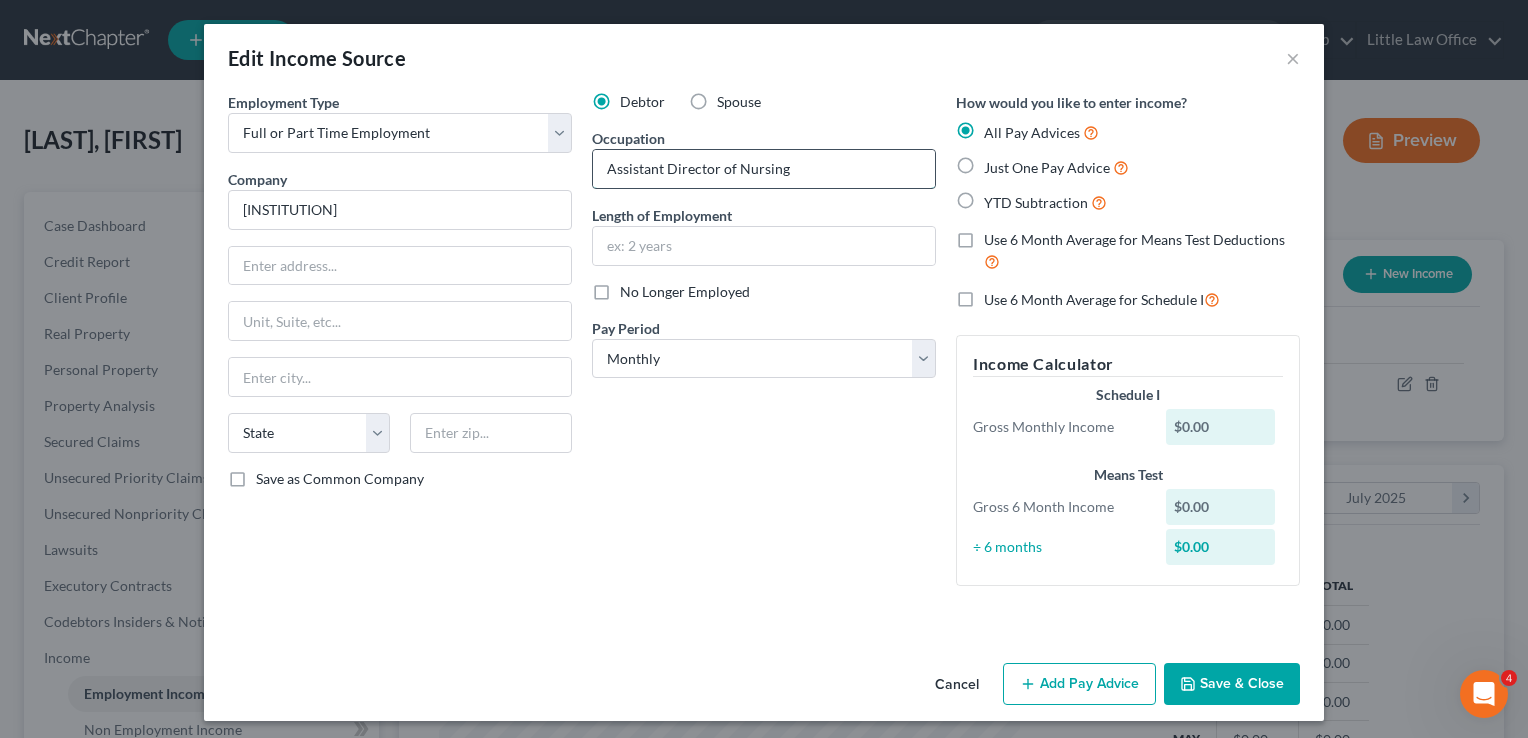 type on "Assistant Director of Nursing" 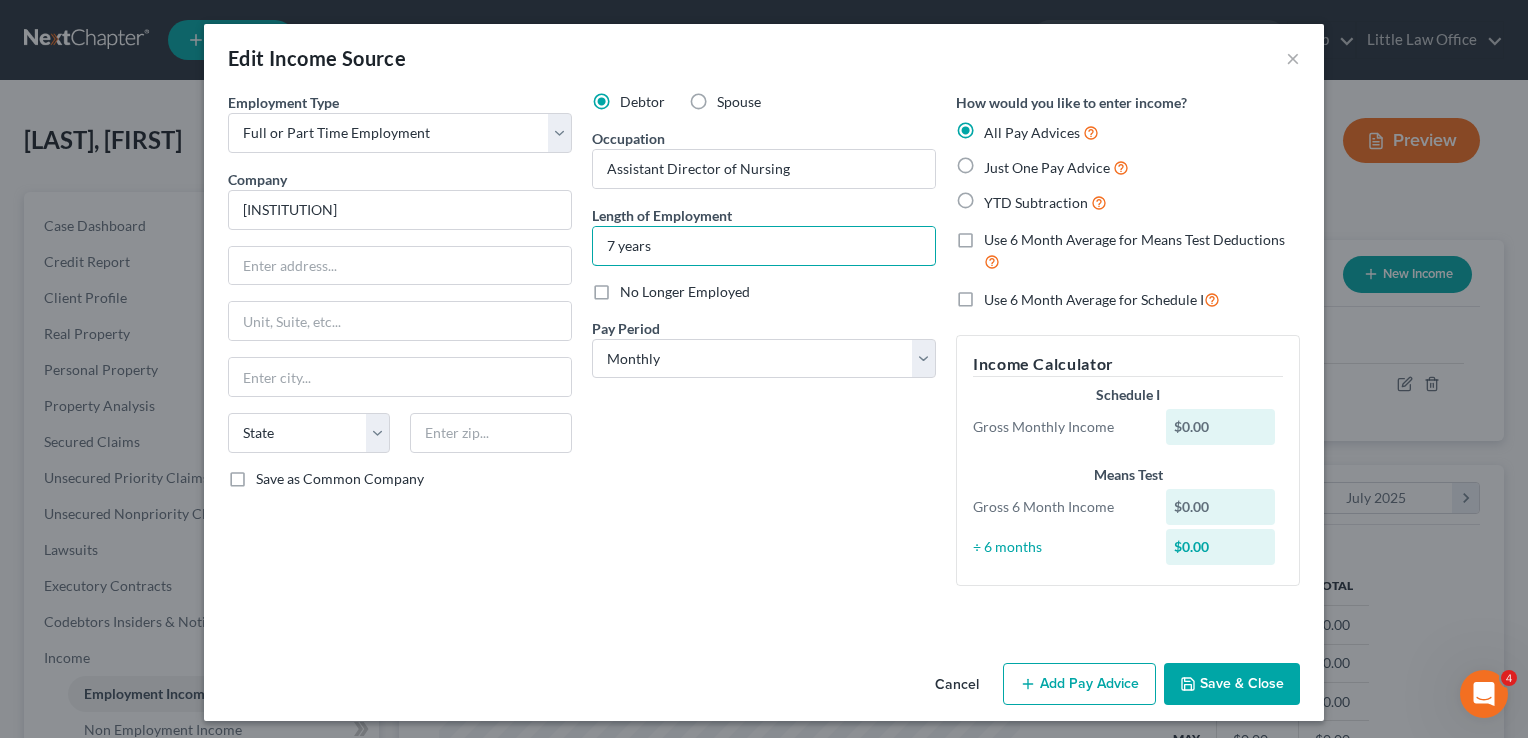 type on "7 years" 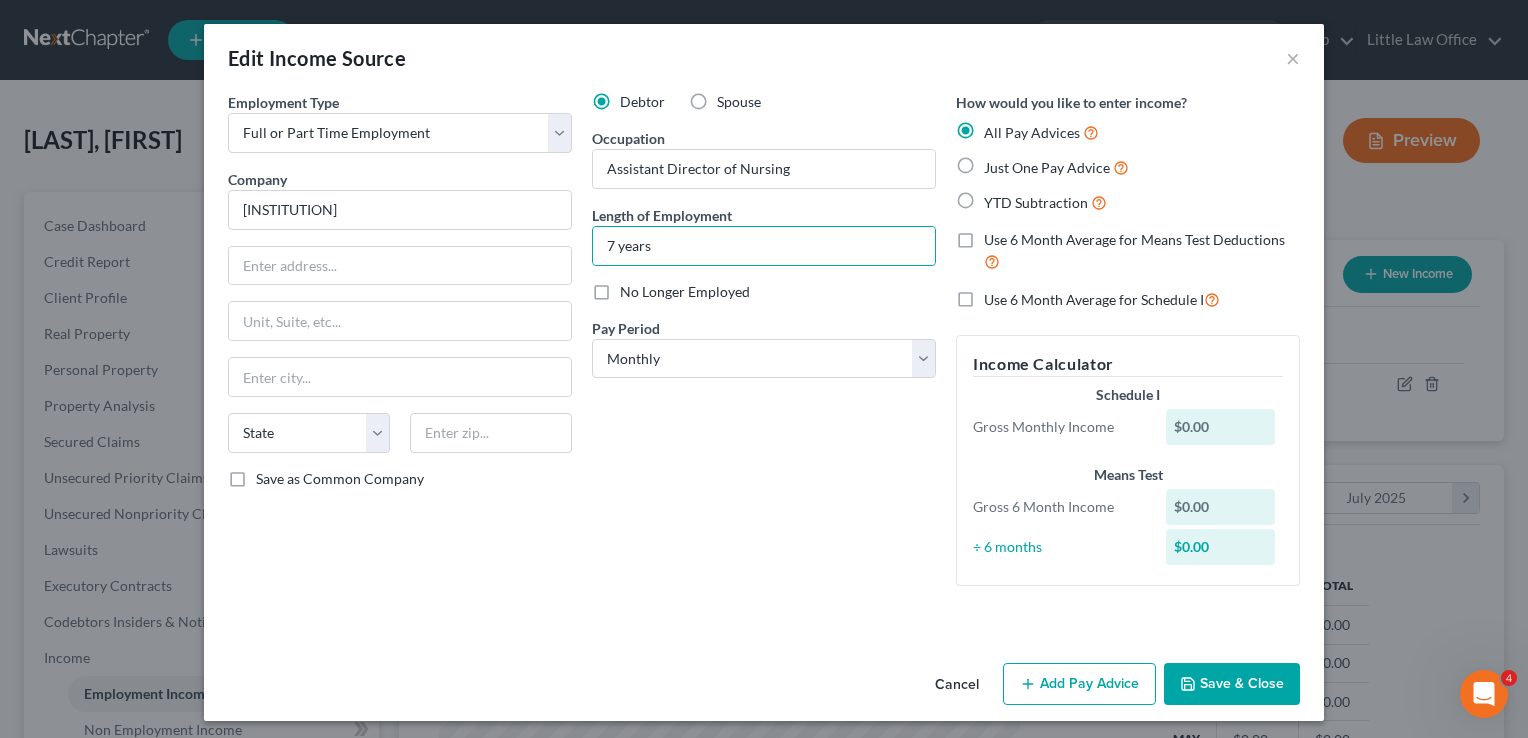 click on "Debtor Spouse Occupation Assistant Director of Nursing Length of Employment 7 years No Longer Employed
Pay Period
*
Select Monthly Twice Monthly Every Other Week Weekly" at bounding box center [764, 347] 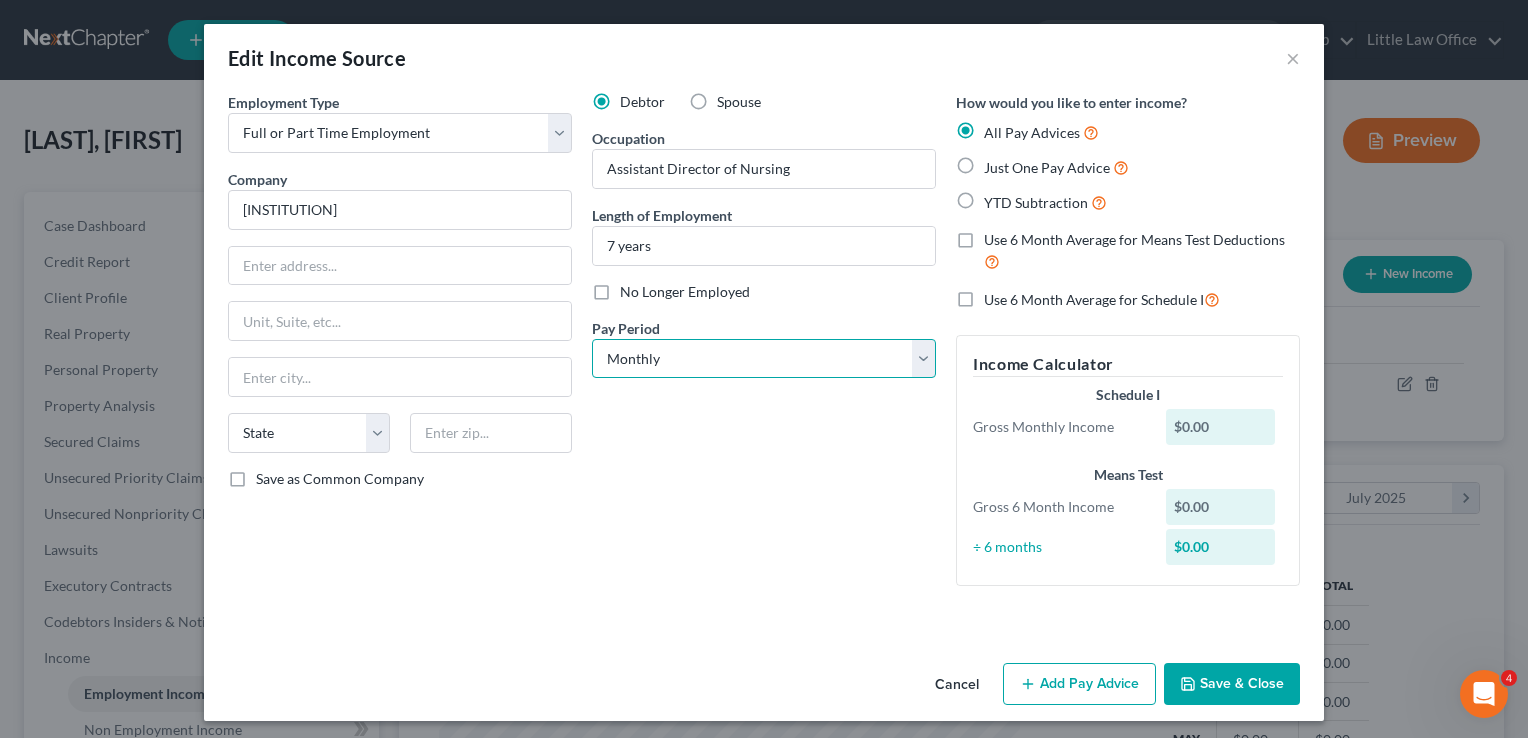 click on "Select Monthly Twice Monthly Every Other Week Weekly" at bounding box center (764, 359) 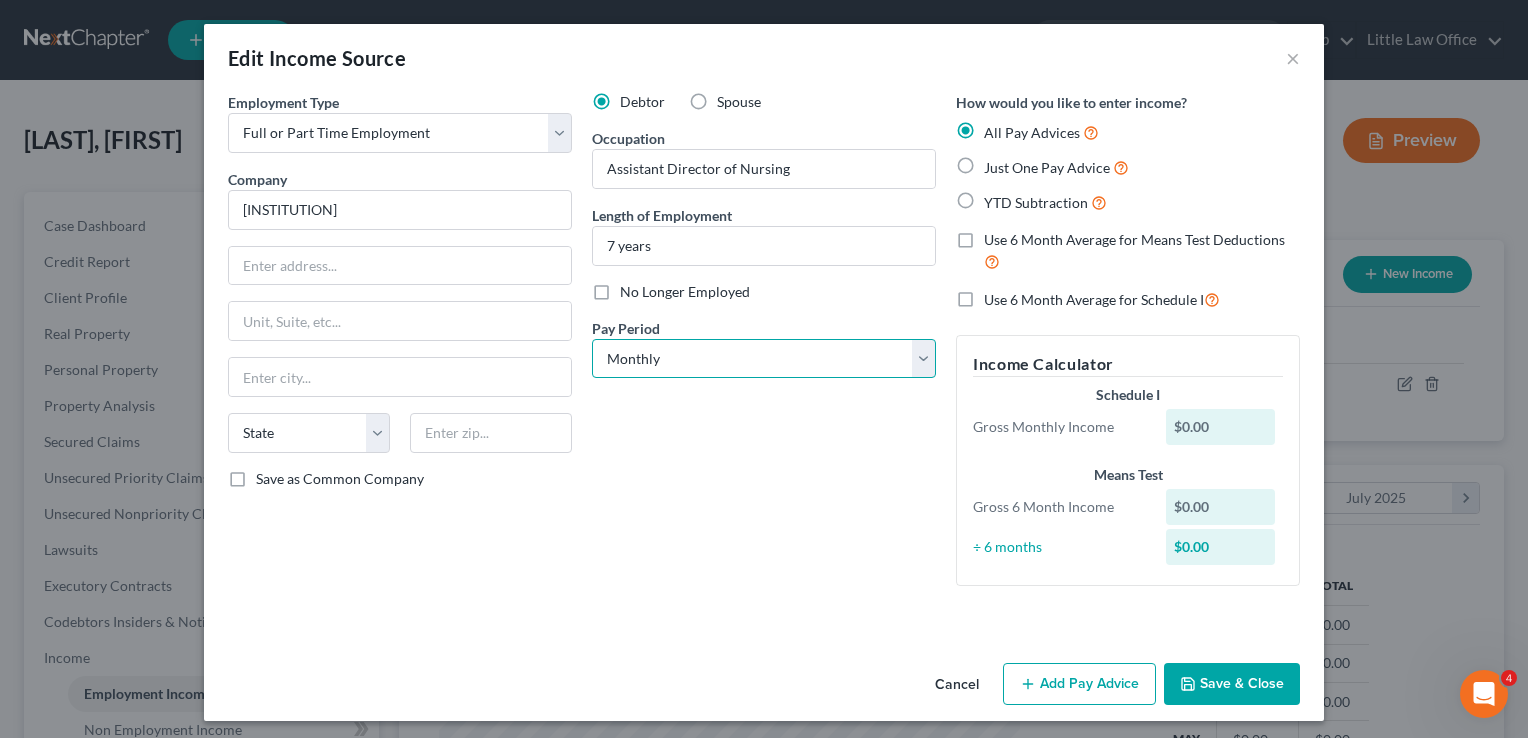 select on "2" 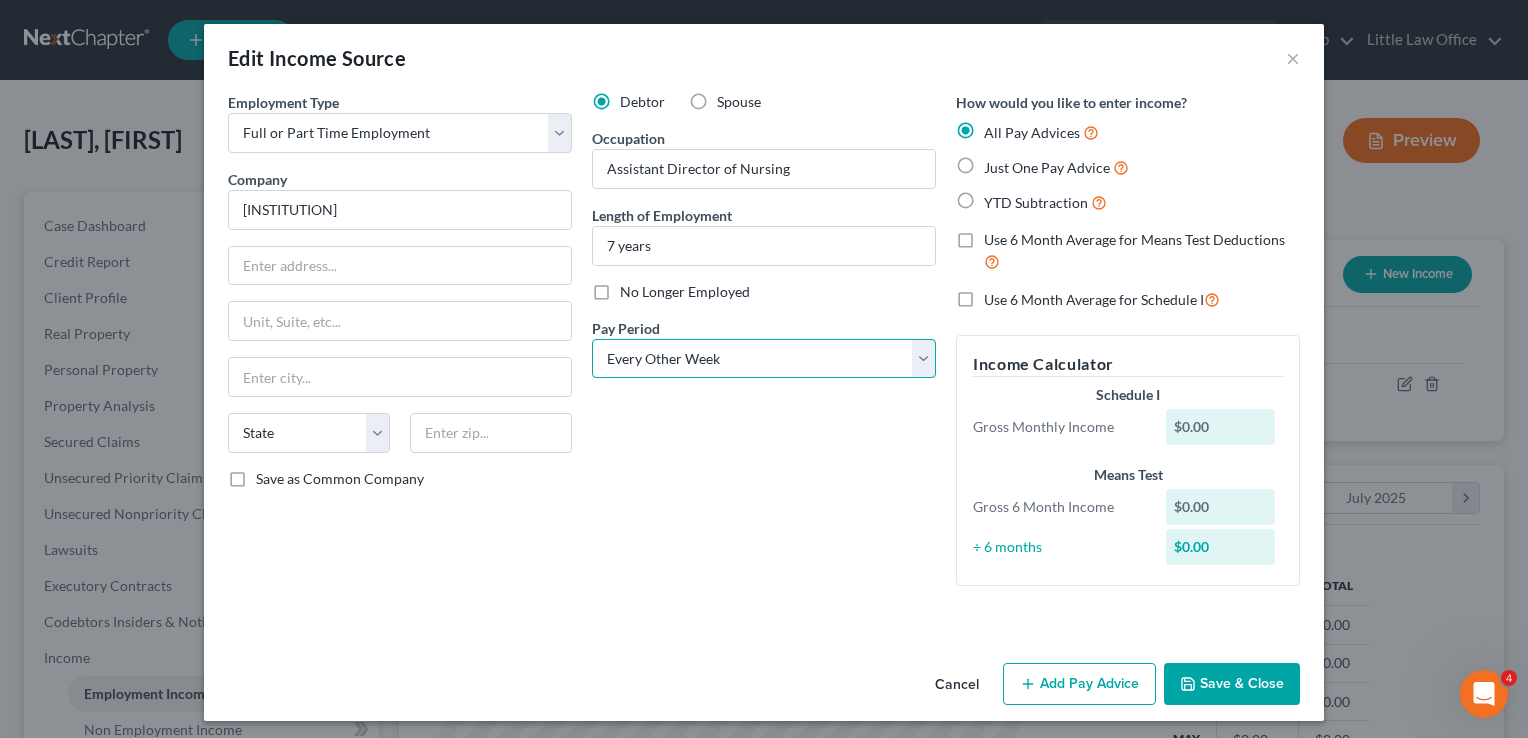 click on "Select Monthly Twice Monthly Every Other Week Weekly" at bounding box center (764, 359) 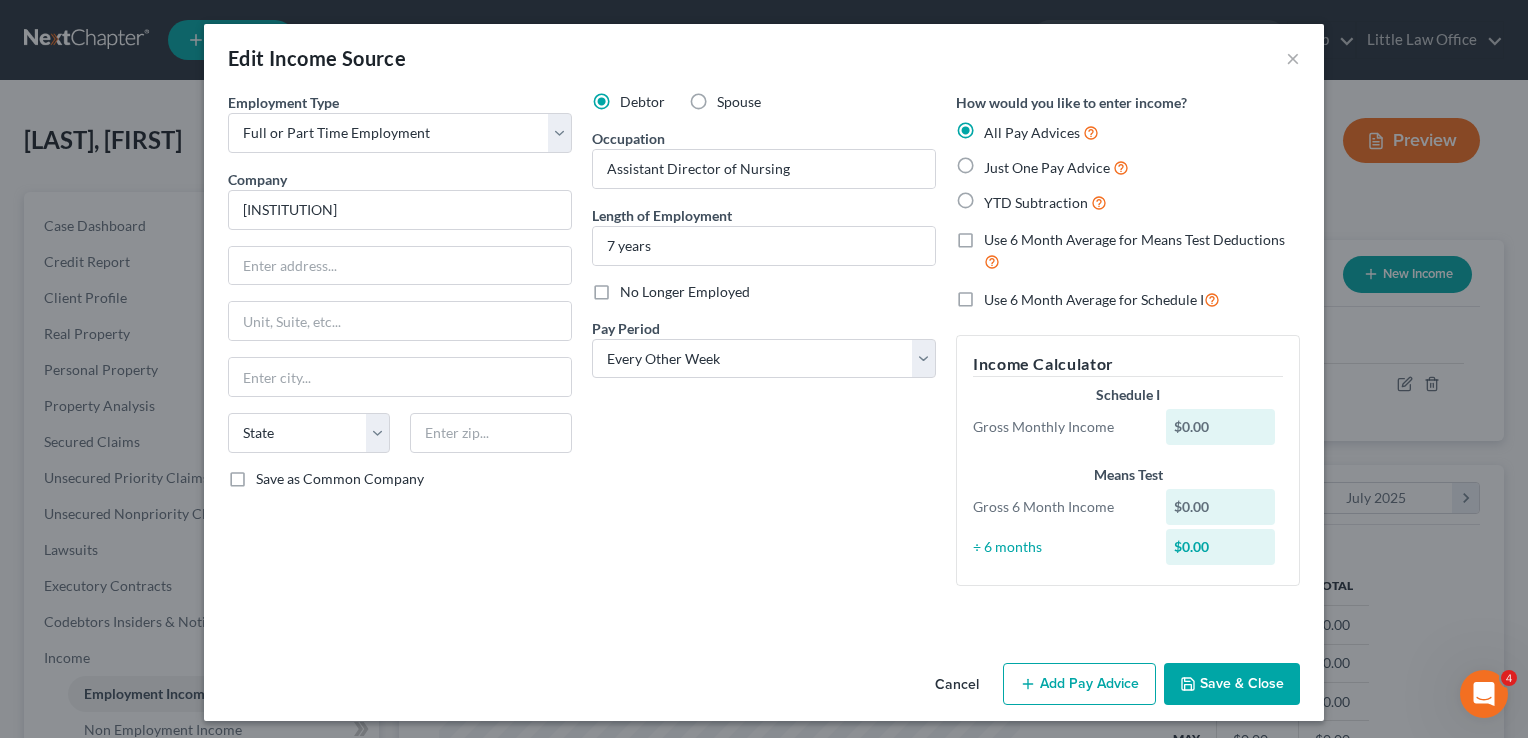 click 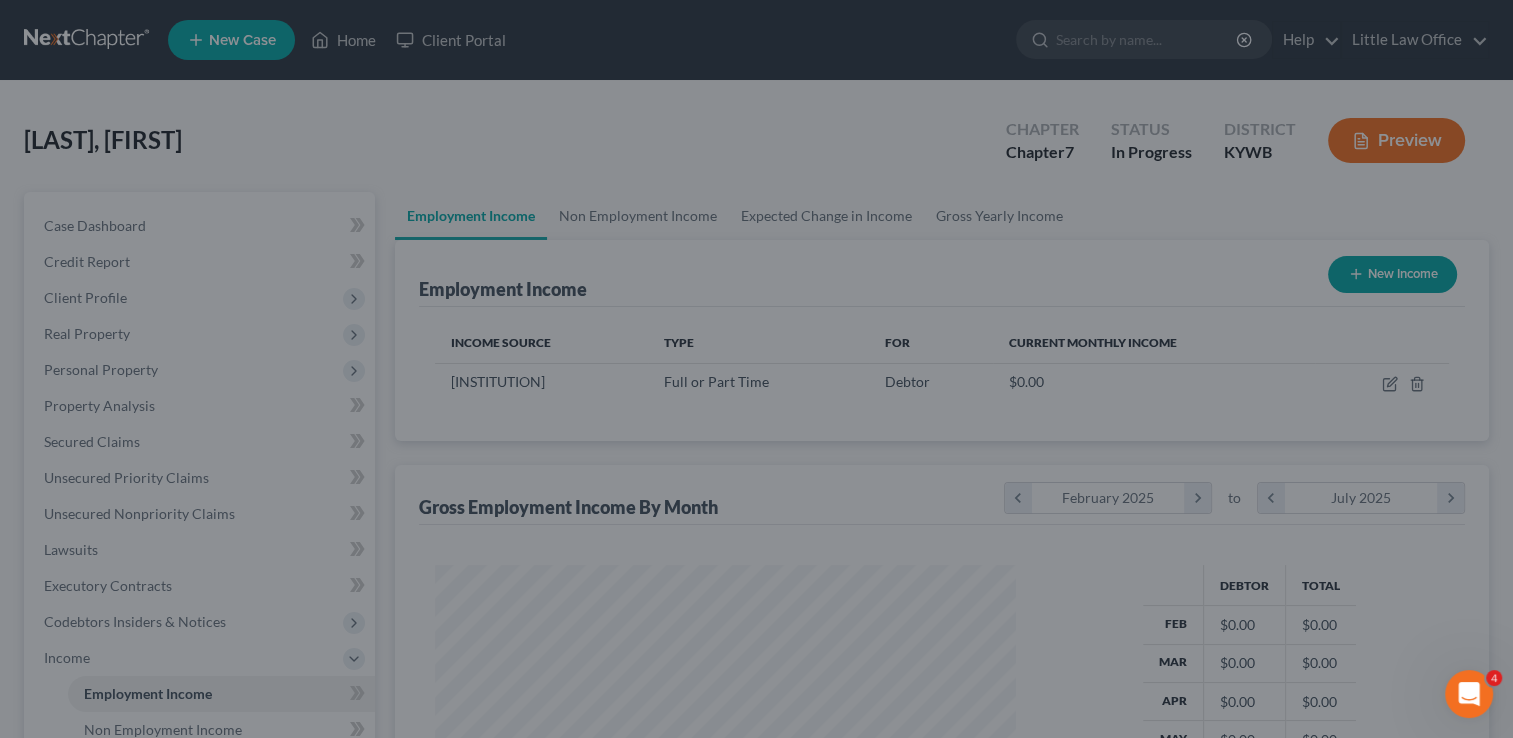 scroll, scrollTop: 356, scrollLeft: 615, axis: both 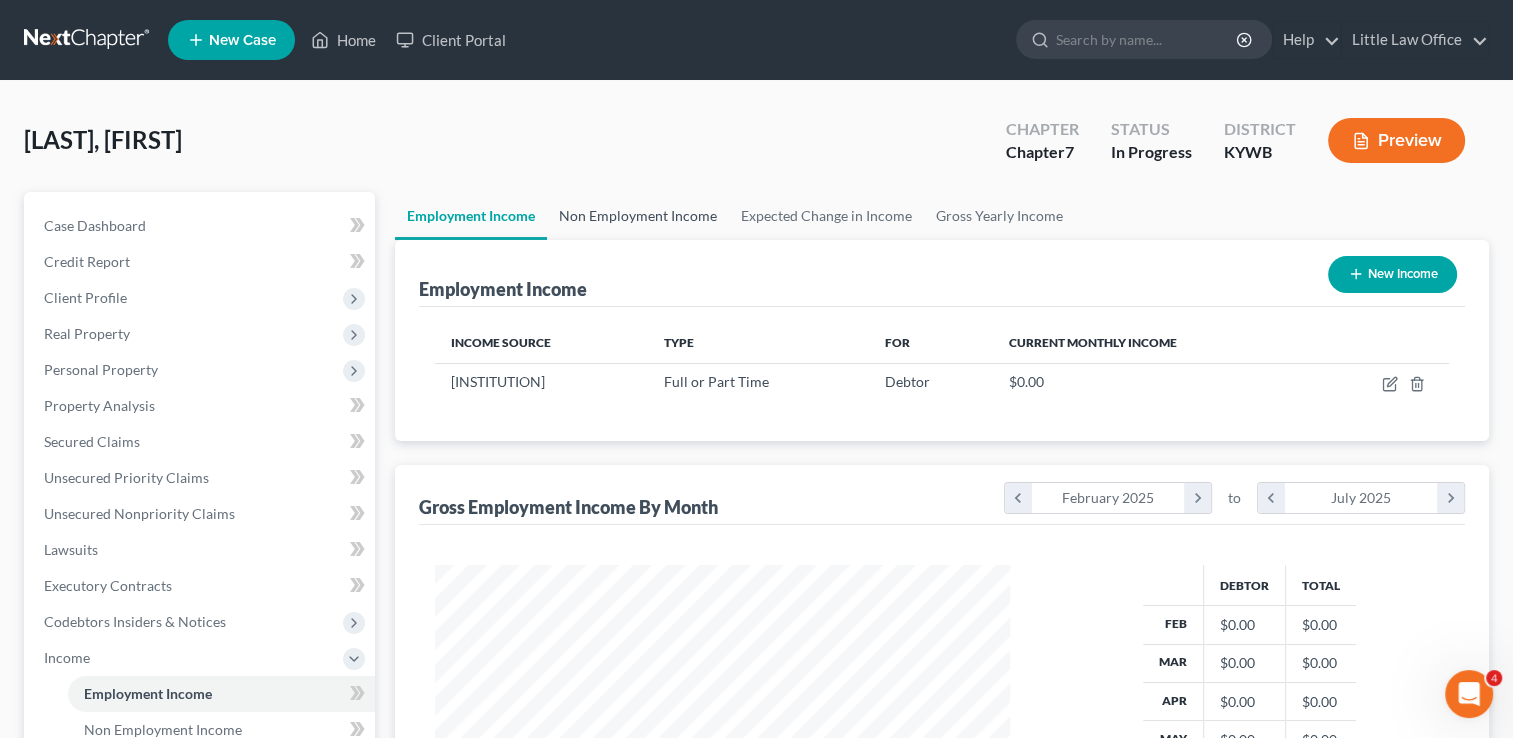 click on "Non Employment Income" at bounding box center (638, 216) 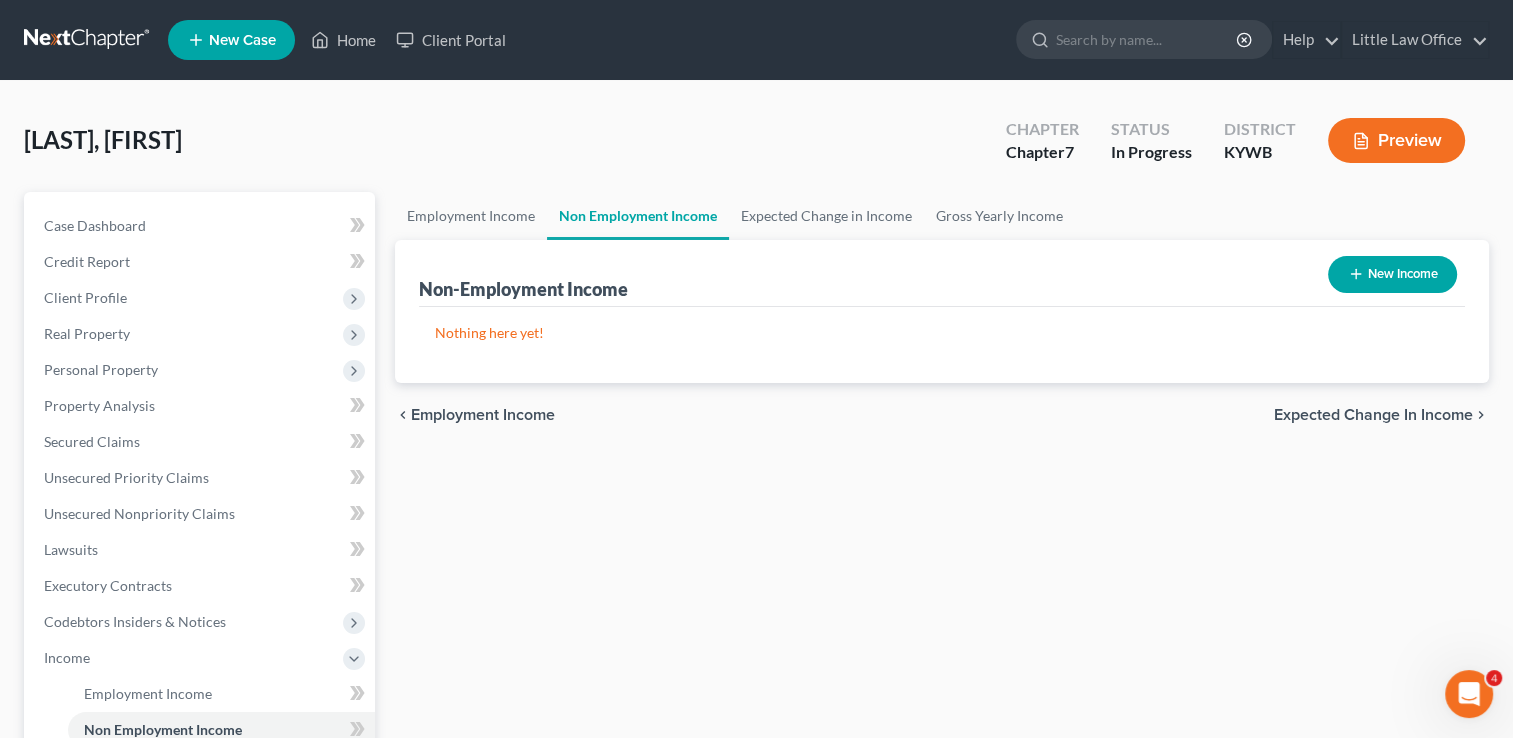 click on "New Income" at bounding box center (1392, 274) 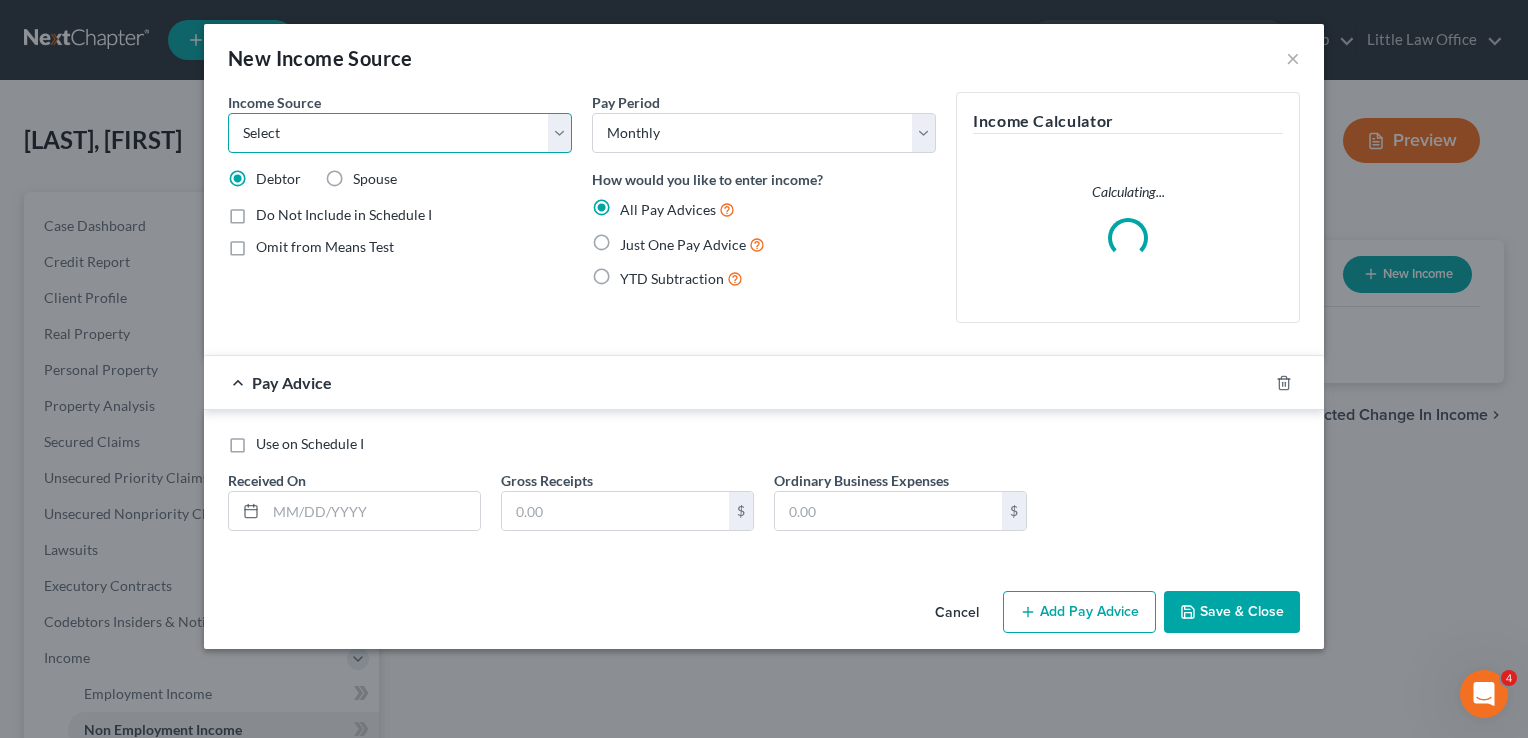 click on "Select Unemployment Disability (from employer) Pension Retirement Social Security / Social Security Disability Other Government Assistance Interests, Dividends or Royalties Child / Family Support Contributions to Household Property / Rental Business, Professional or Farm Alimony / Maintenance Payments Military Disability Benefits Other Monthly Income" at bounding box center (400, 133) 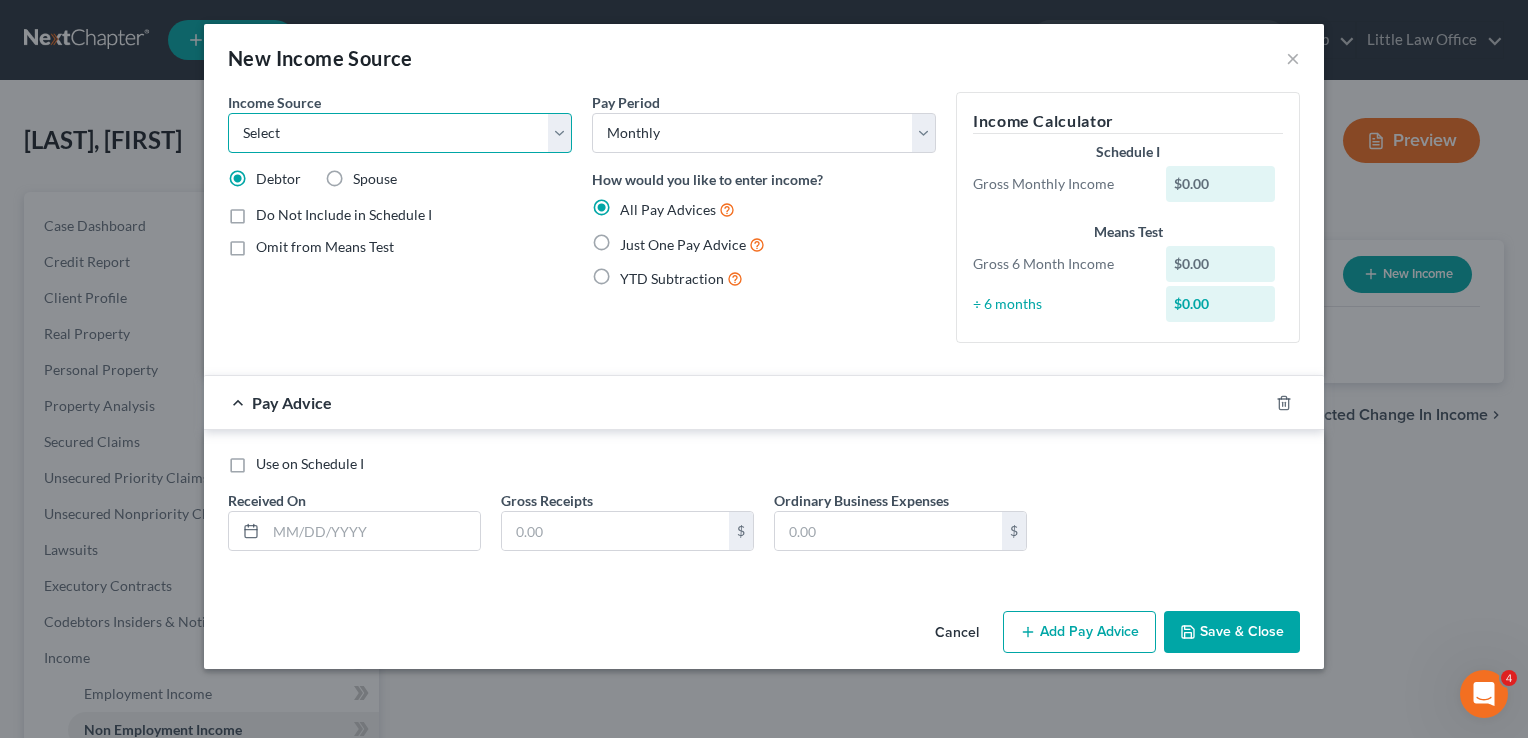 select on "7" 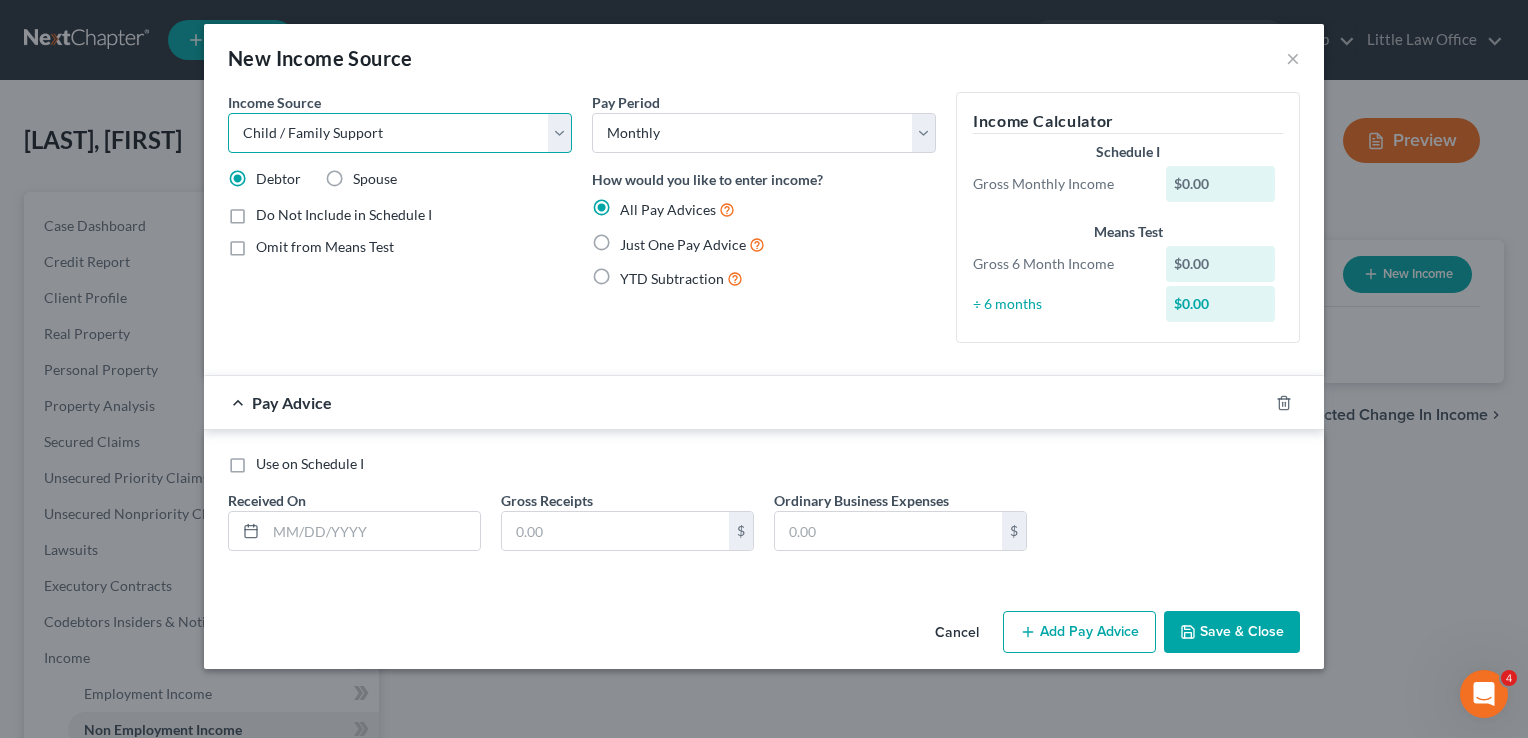 click on "Select Unemployment Disability (from employer) Pension Retirement Social Security / Social Security Disability Other Government Assistance Interests, Dividends or Royalties Child / Family Support Contributions to Household Property / Rental Business, Professional or Farm Alimony / Maintenance Payments Military Disability Benefits Other Monthly Income" at bounding box center [400, 133] 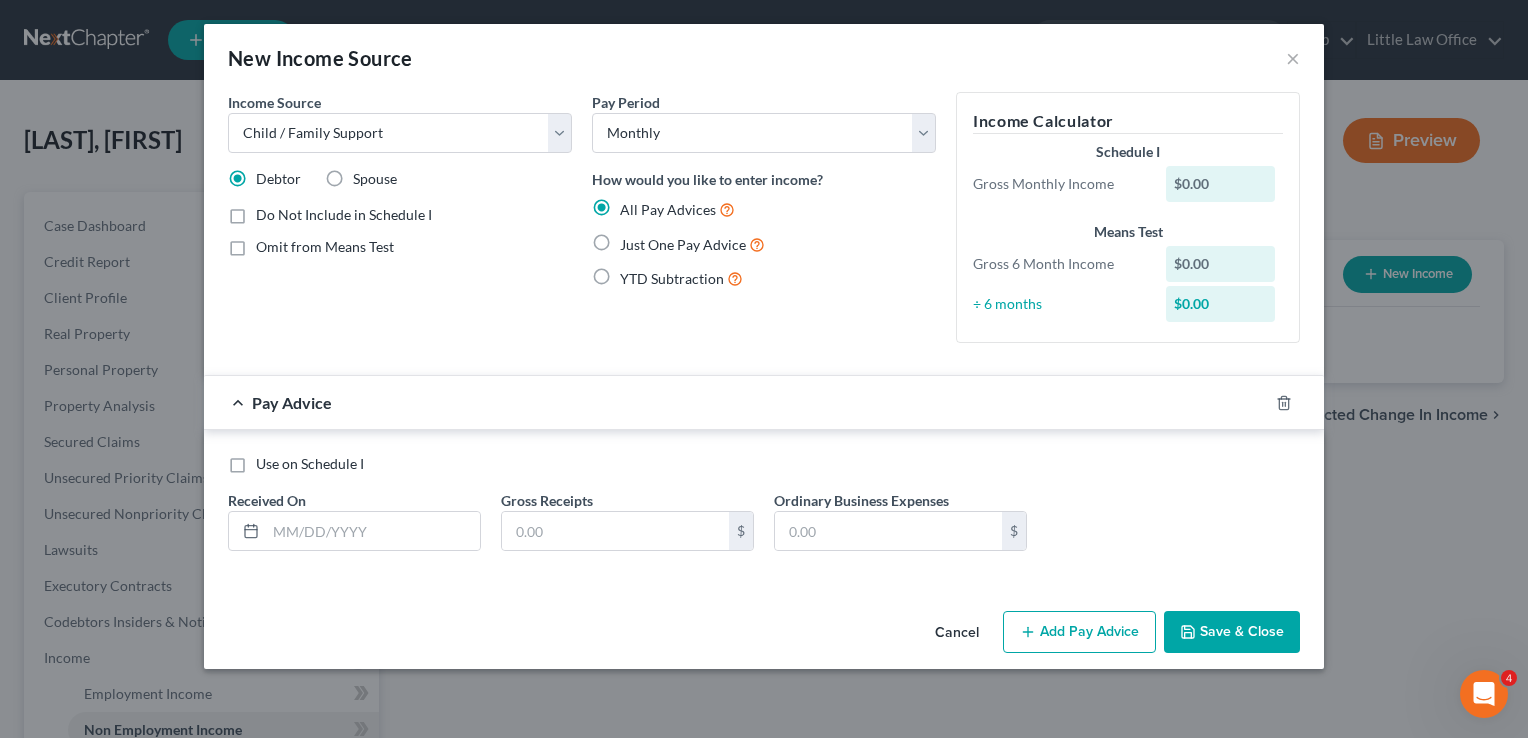 click on "Just One Pay Advice" at bounding box center [683, 244] 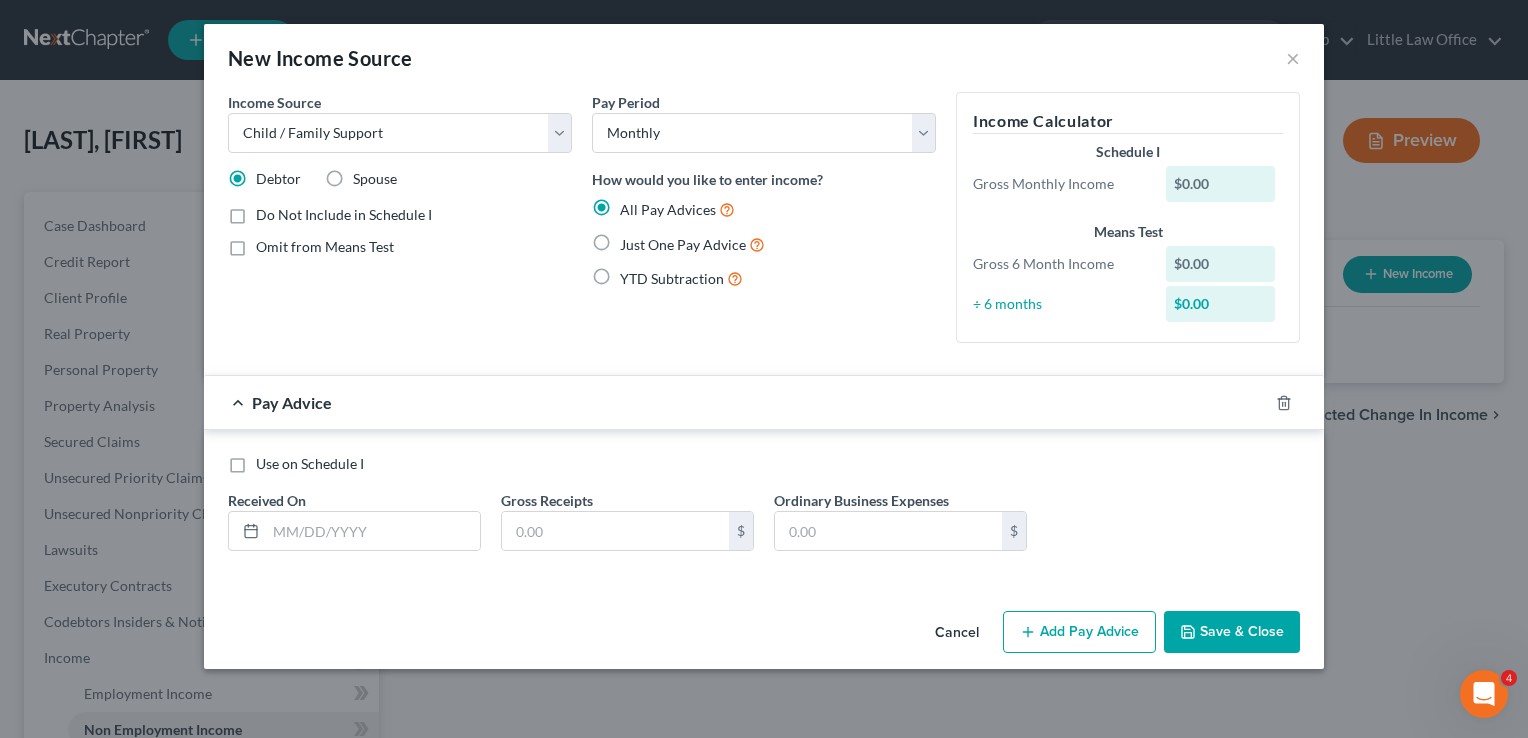 click on "Just One Pay Advice" at bounding box center (634, 239) 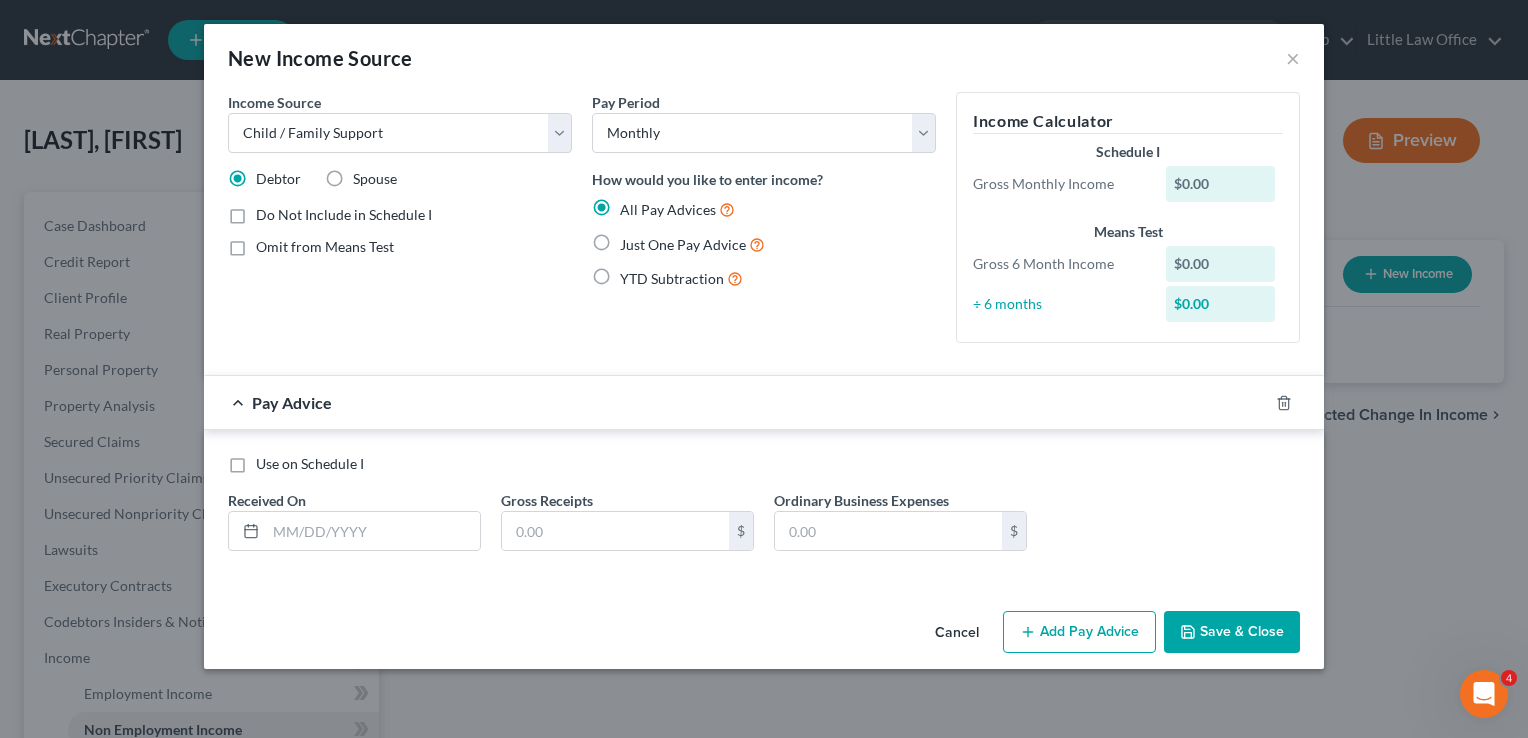 radio on "true" 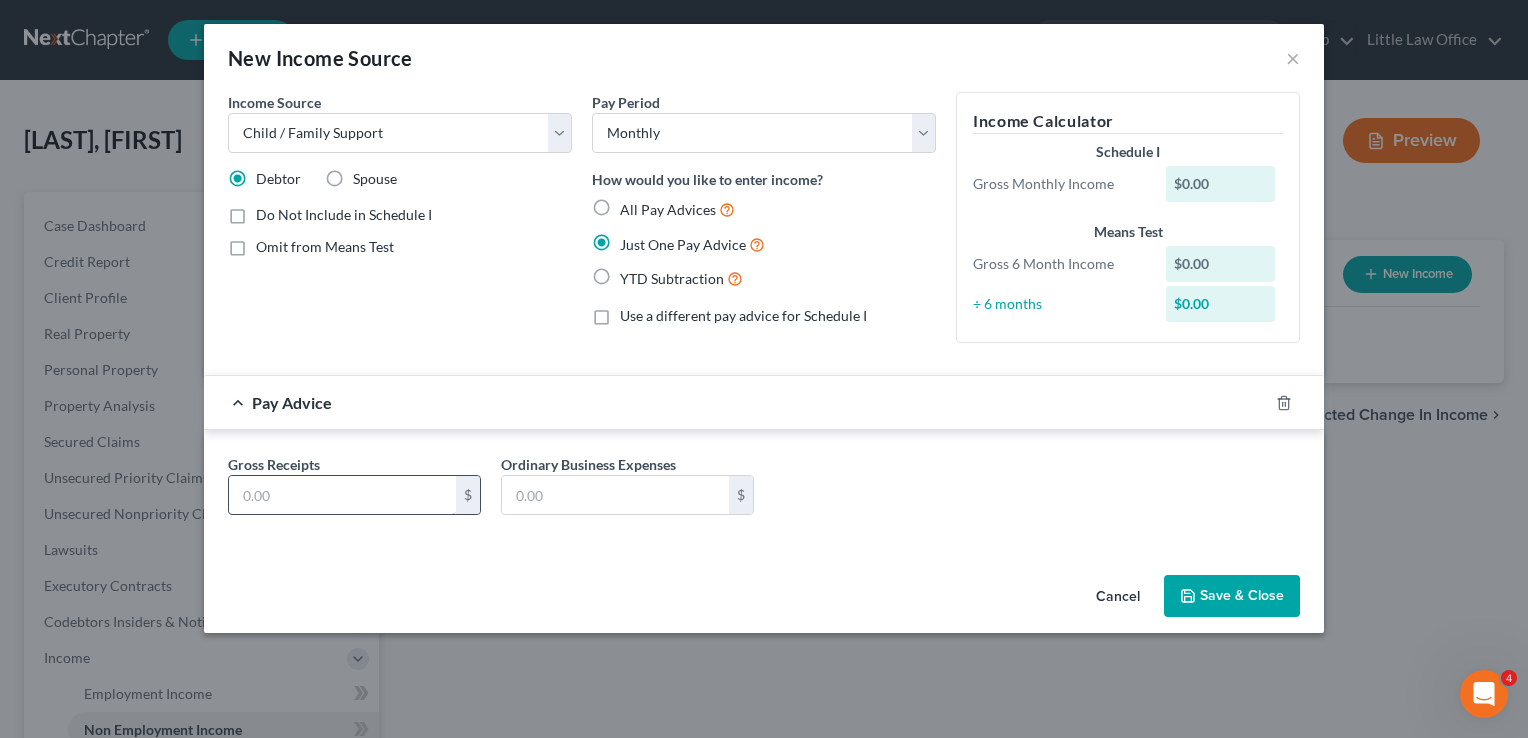 click at bounding box center (342, 495) 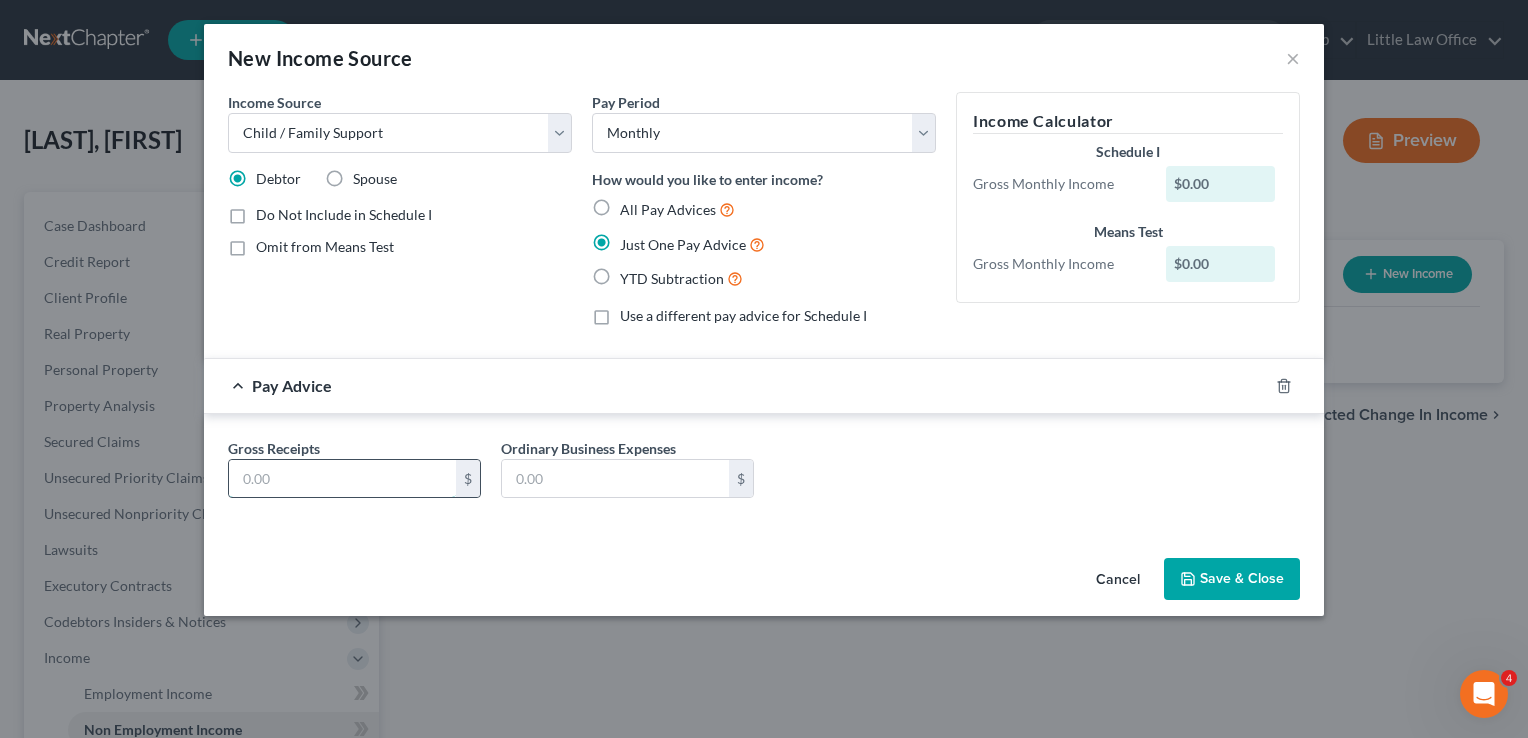 click at bounding box center [342, 479] 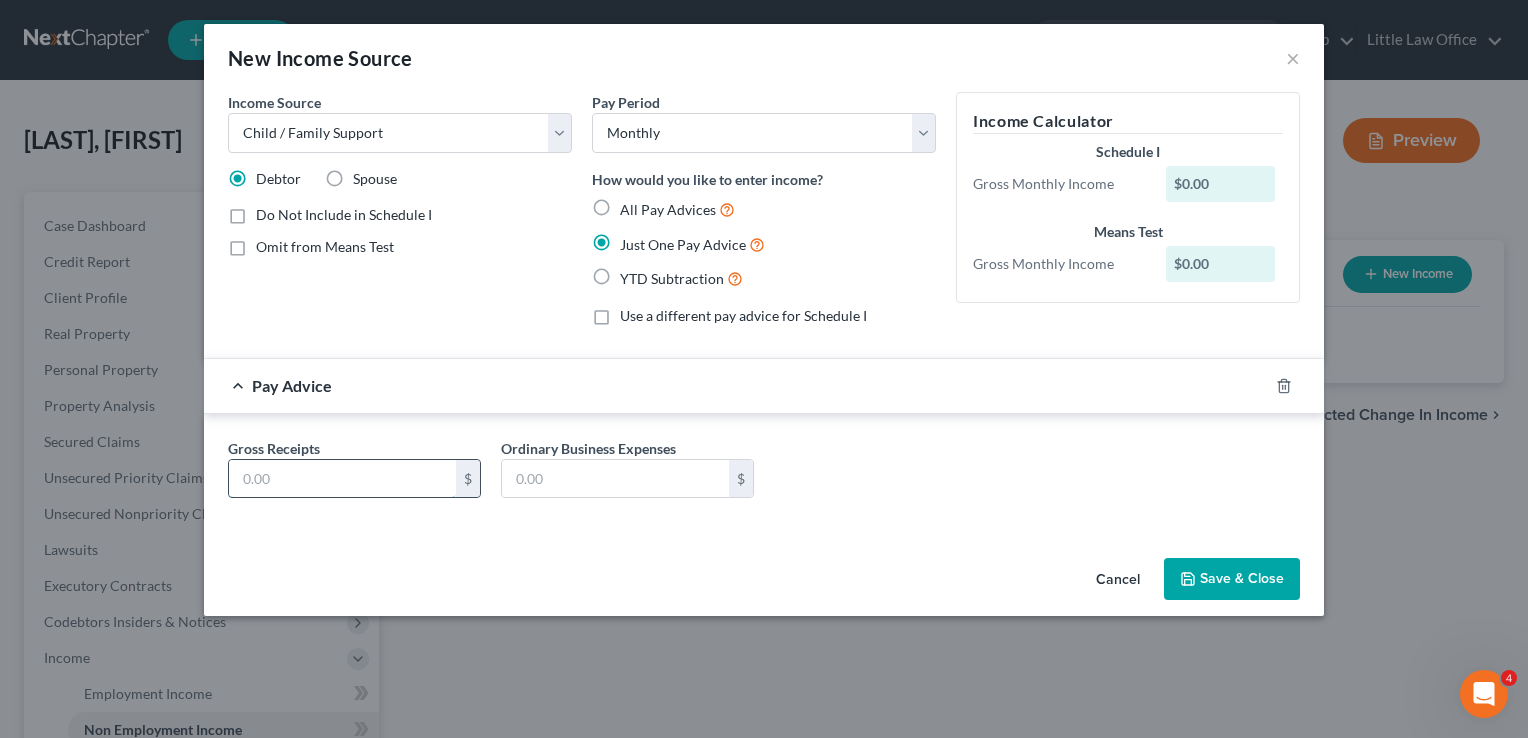 click at bounding box center (342, 479) 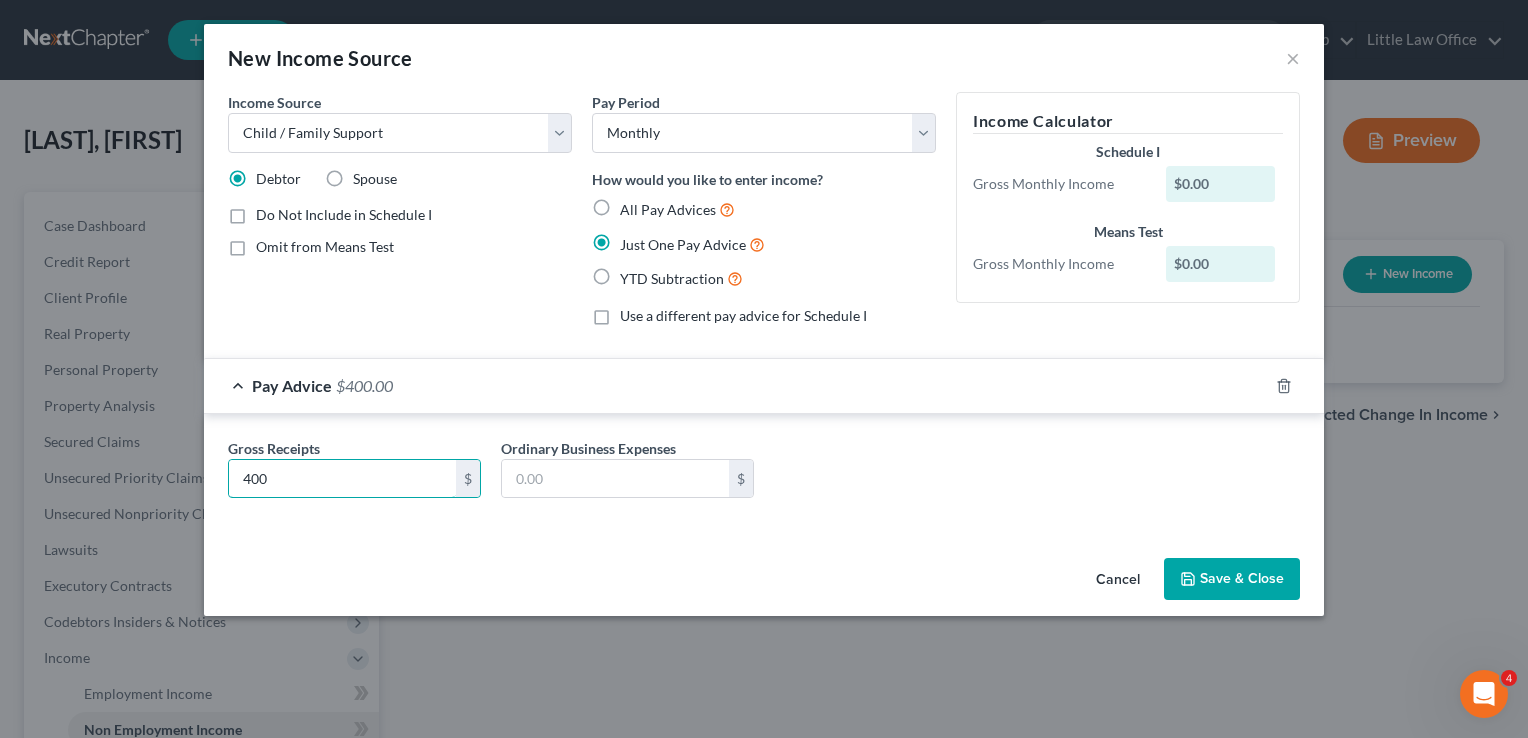 type on "400" 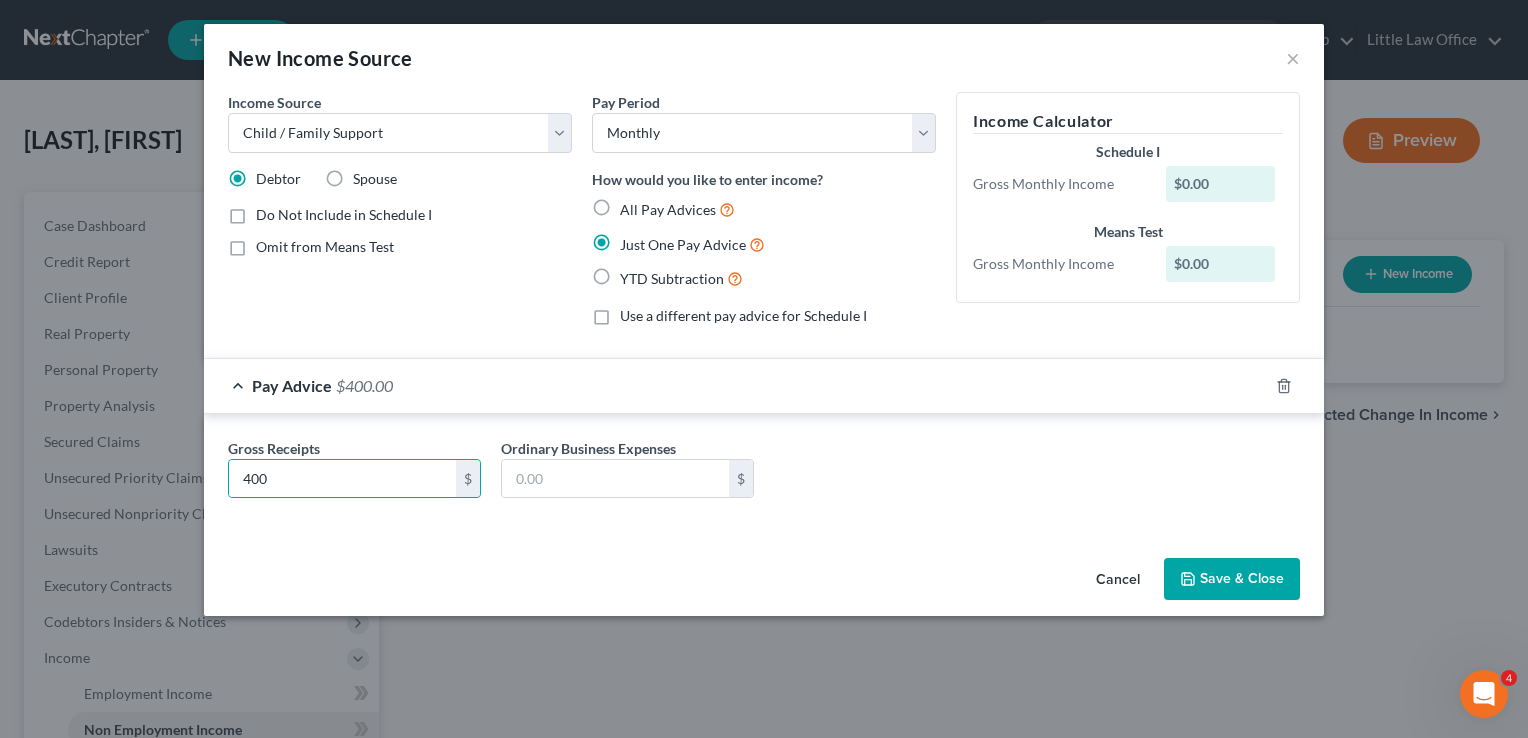 click on "Save & Close" at bounding box center [1232, 579] 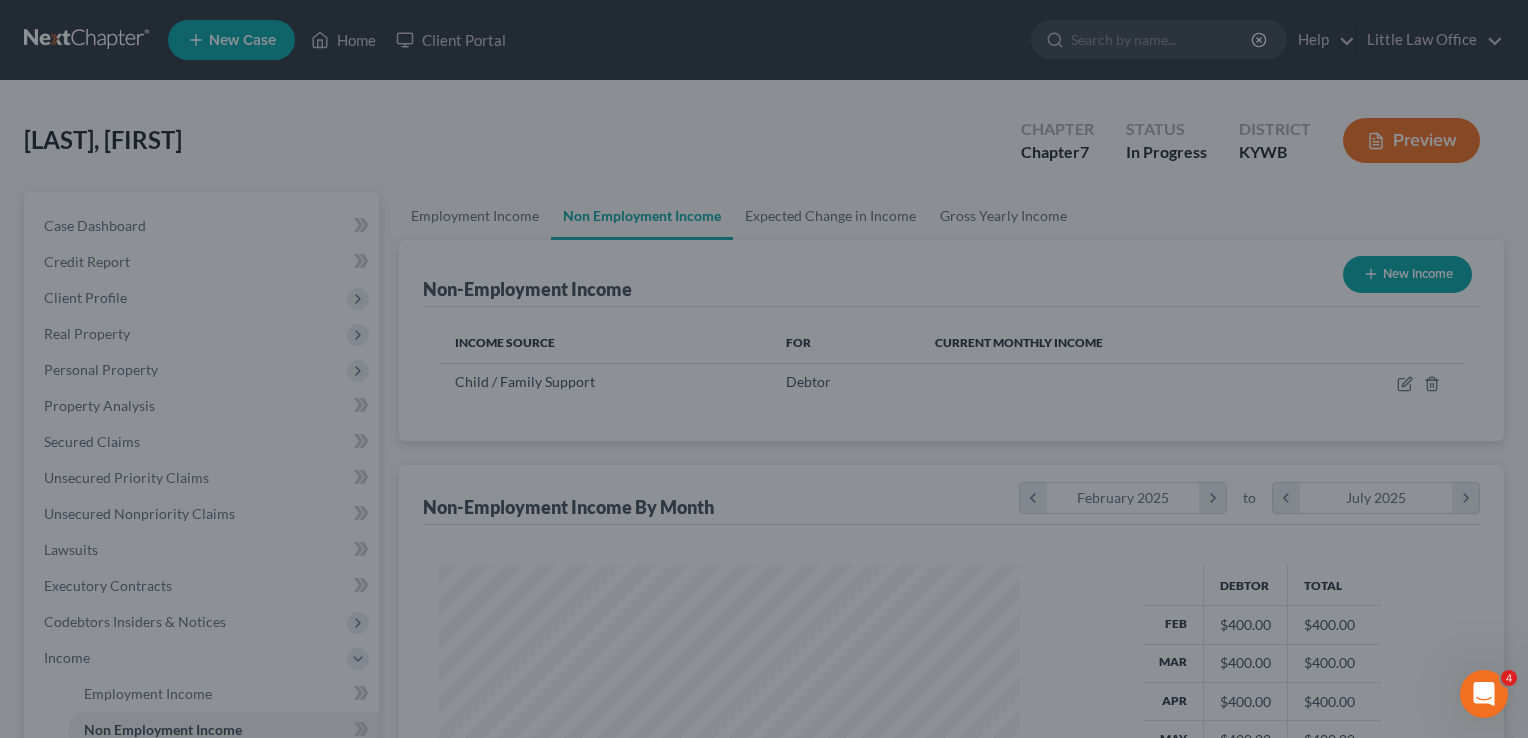 scroll, scrollTop: 999643, scrollLeft: 999378, axis: both 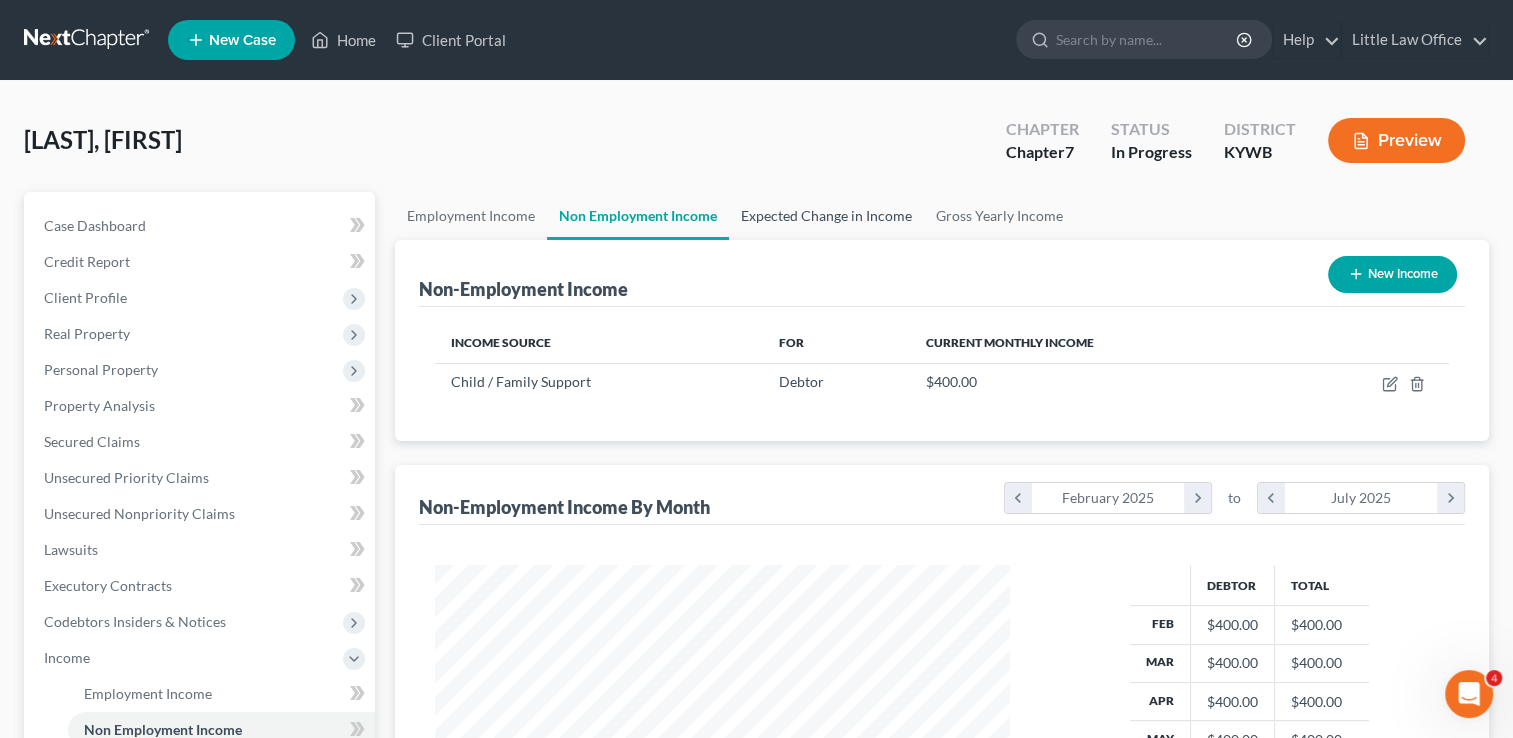 click on "Expected Change in Income" at bounding box center (826, 216) 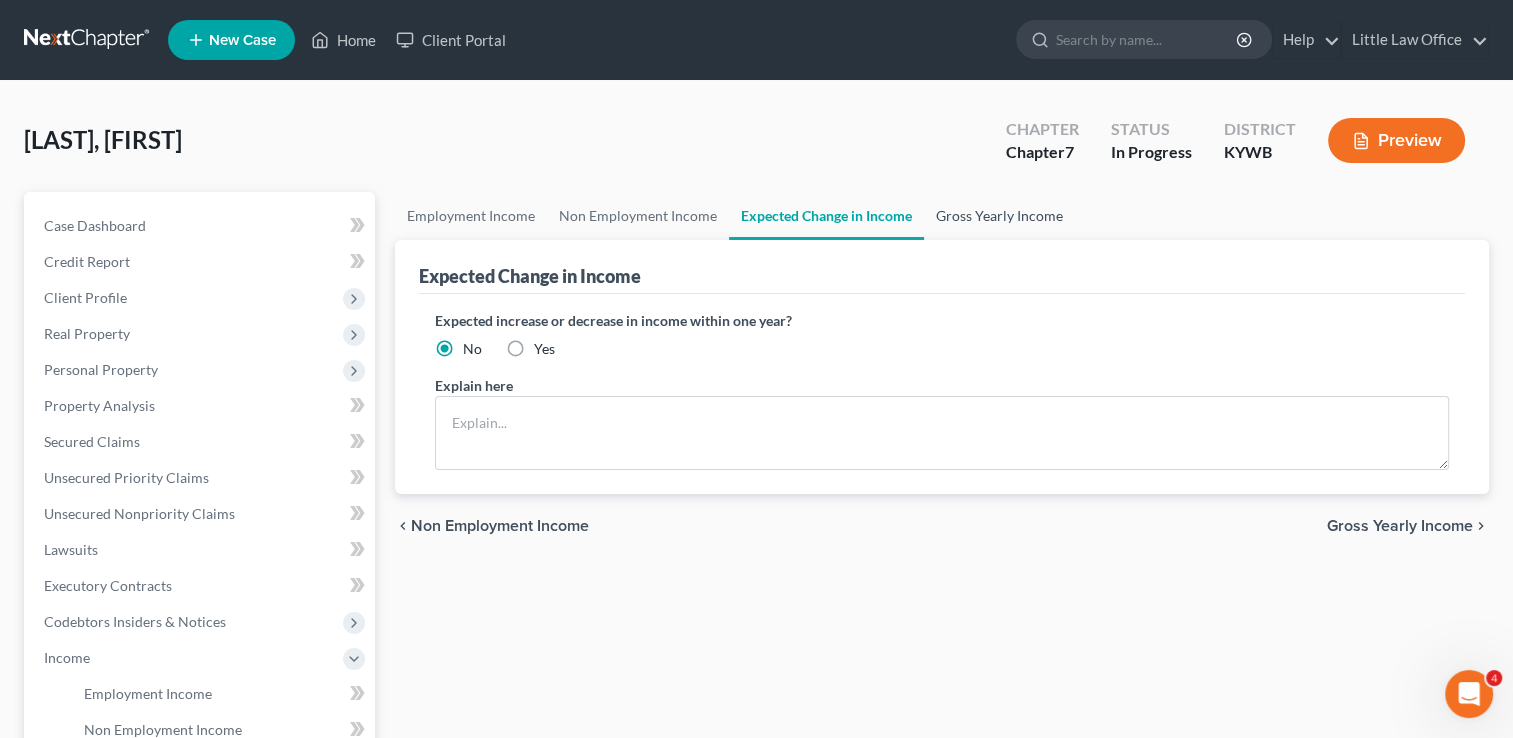 click on "Gross Yearly Income" at bounding box center [999, 216] 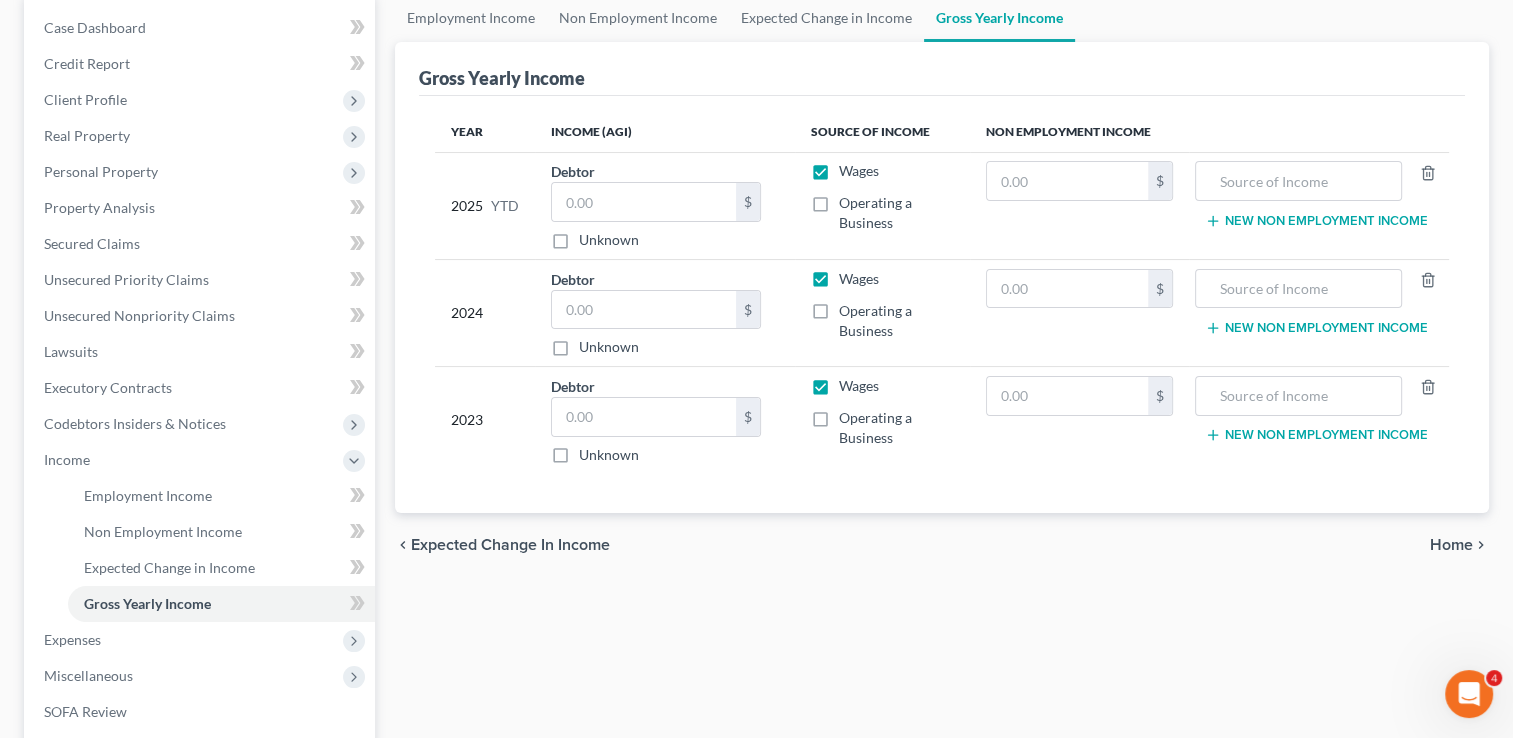 scroll, scrollTop: 201, scrollLeft: 0, axis: vertical 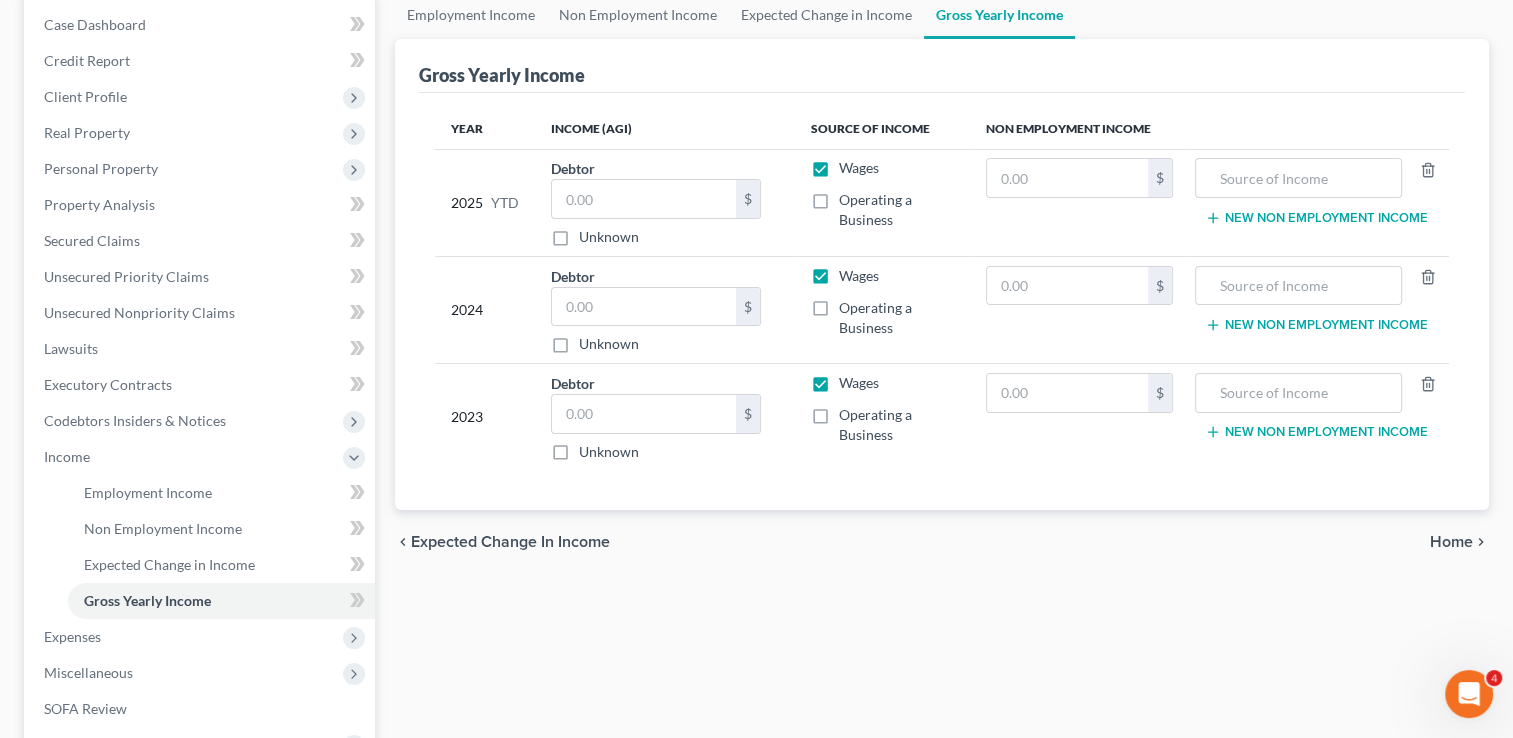 click on "Home" at bounding box center [1451, 542] 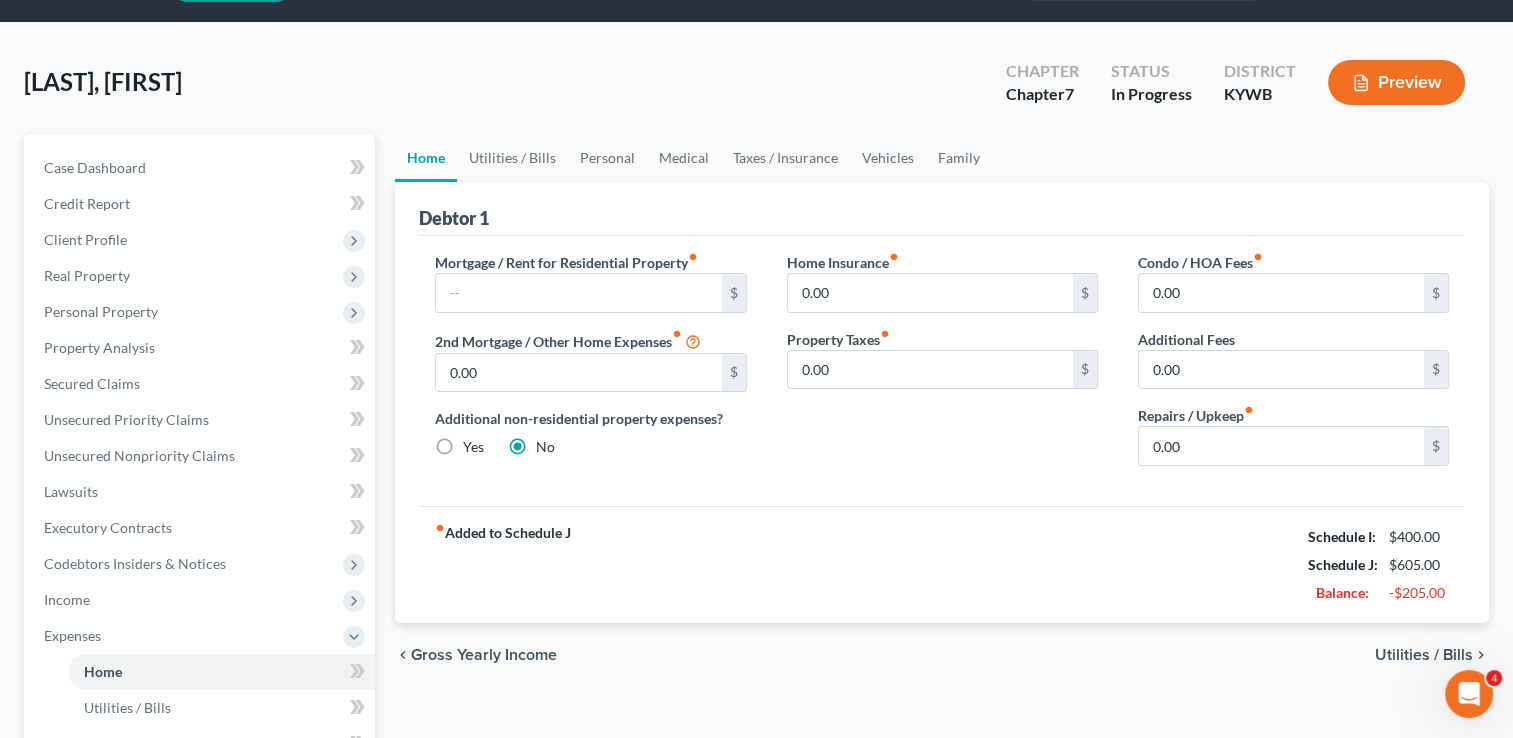 scroll, scrollTop: 0, scrollLeft: 0, axis: both 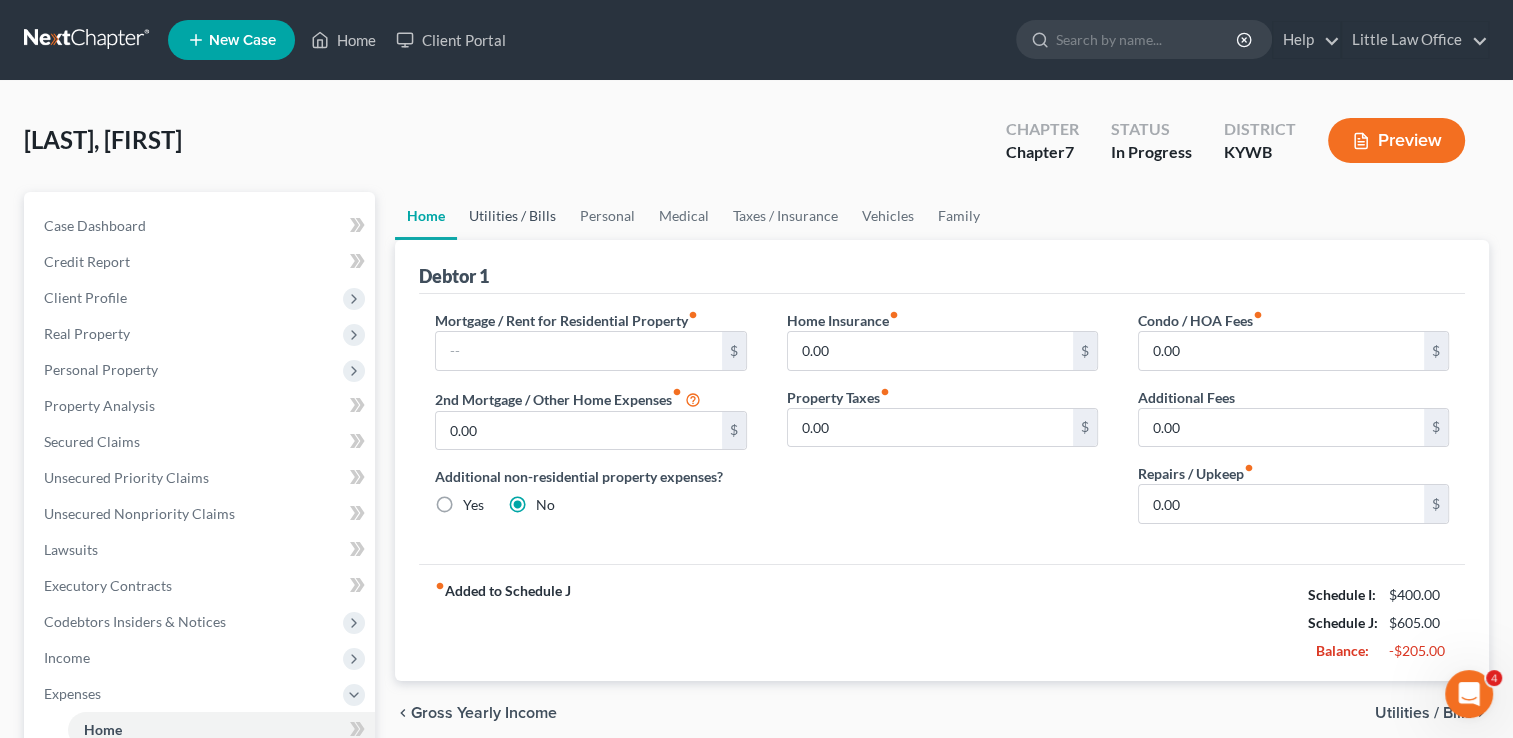 click on "Utilities / Bills" at bounding box center (512, 216) 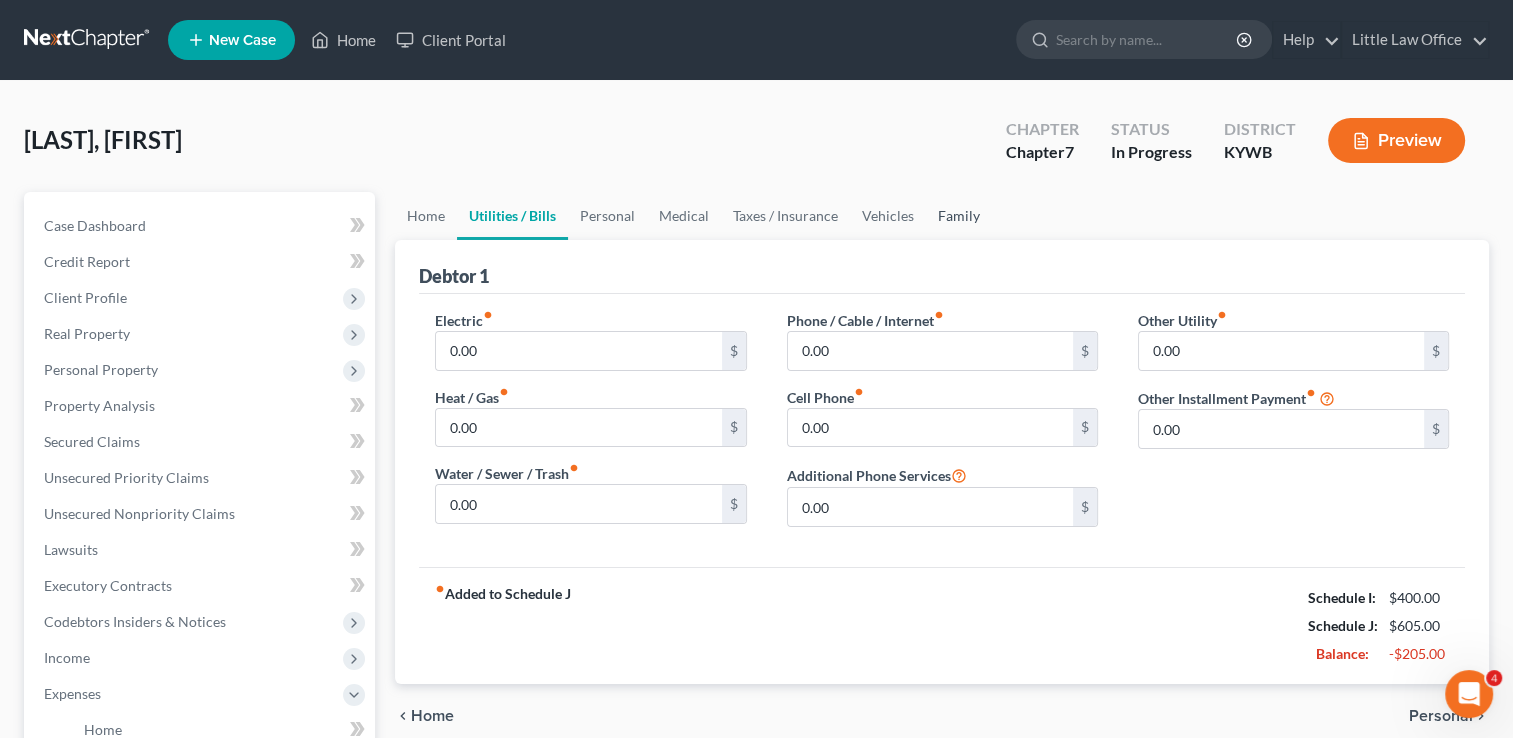 click on "Family" at bounding box center [959, 216] 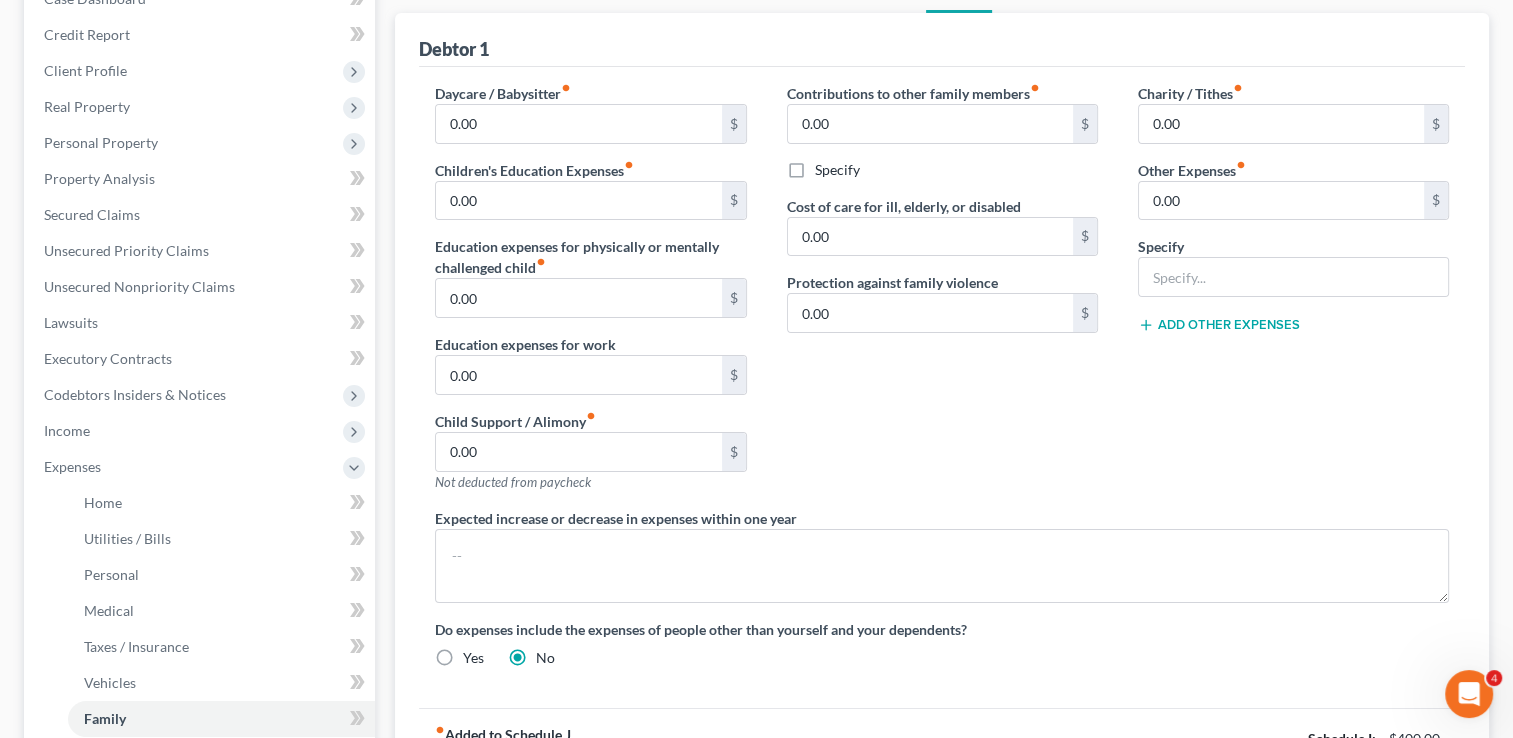 scroll, scrollTop: 228, scrollLeft: 0, axis: vertical 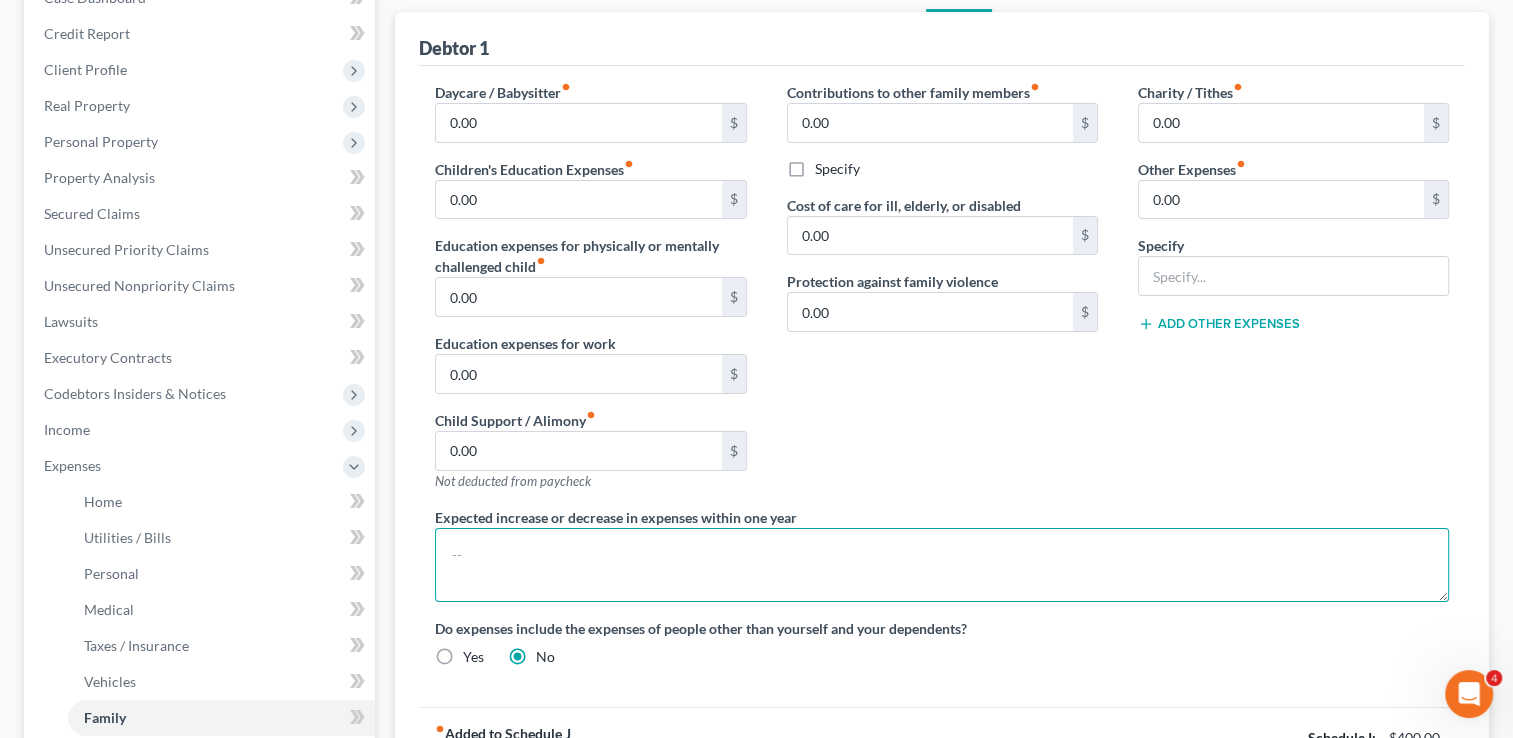 click at bounding box center [942, 565] 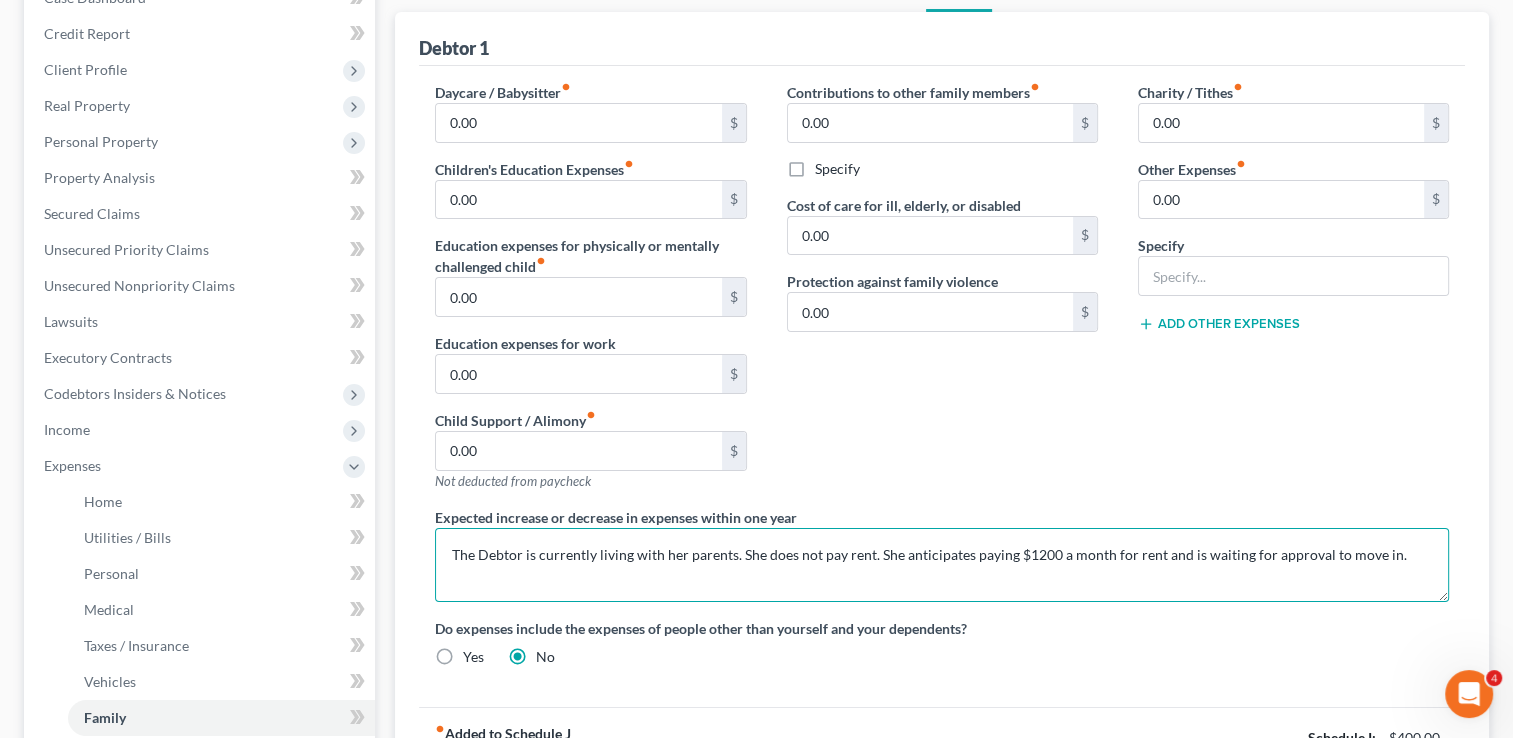 scroll, scrollTop: 0, scrollLeft: 0, axis: both 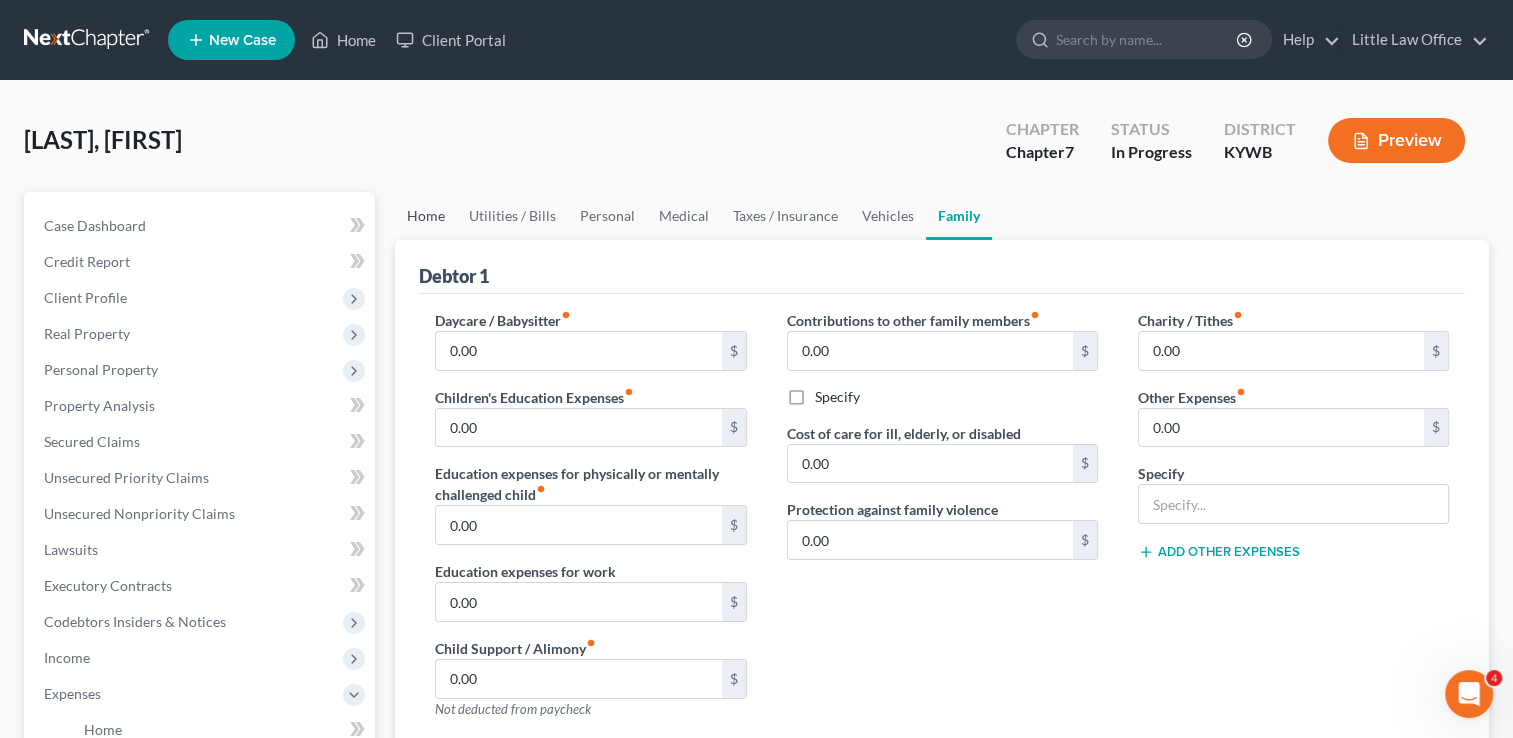 type on "The Debtor is currently living with her parents. She does not pay rent. She anticipates paying $1200 a month for rent and is waiting for approval to move in." 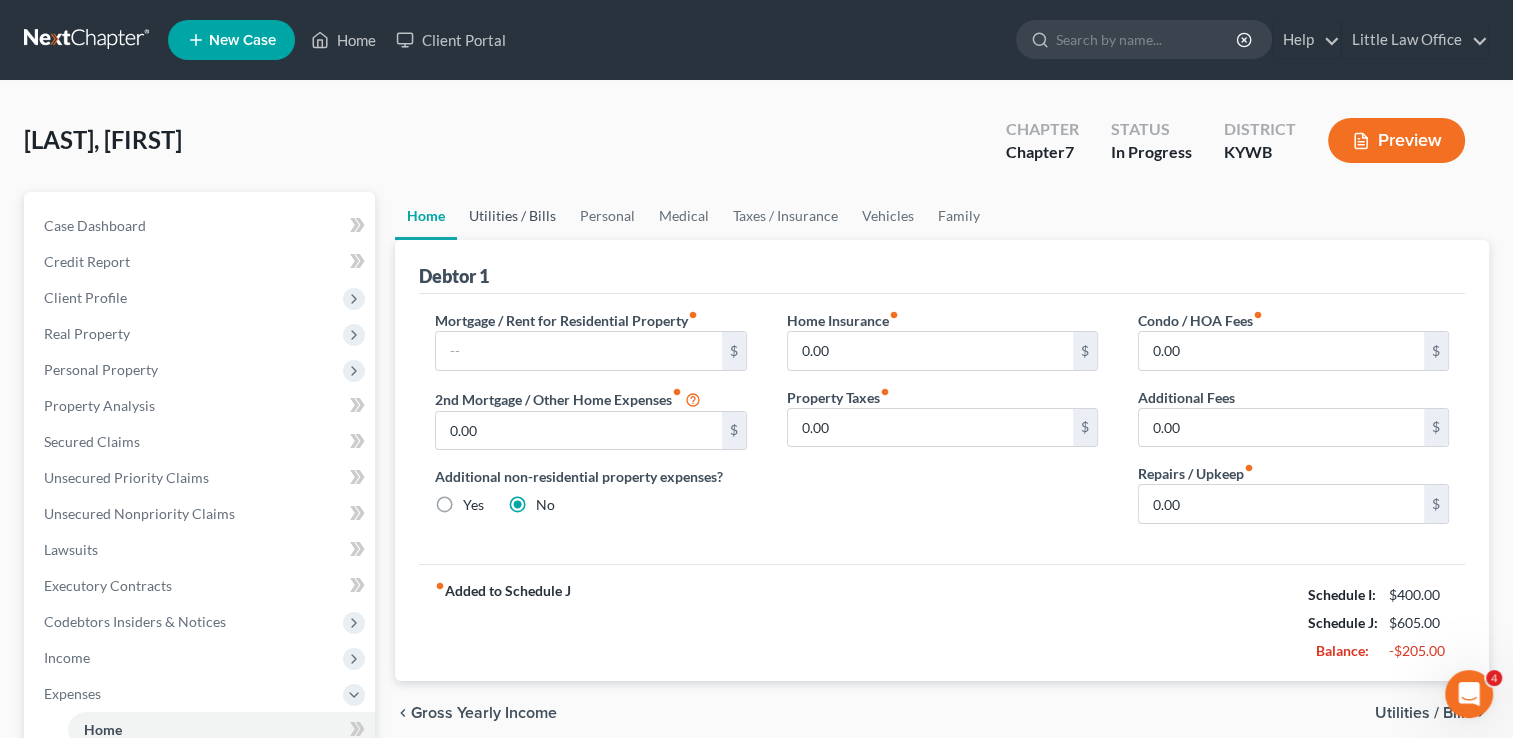 click on "Utilities / Bills" at bounding box center (512, 216) 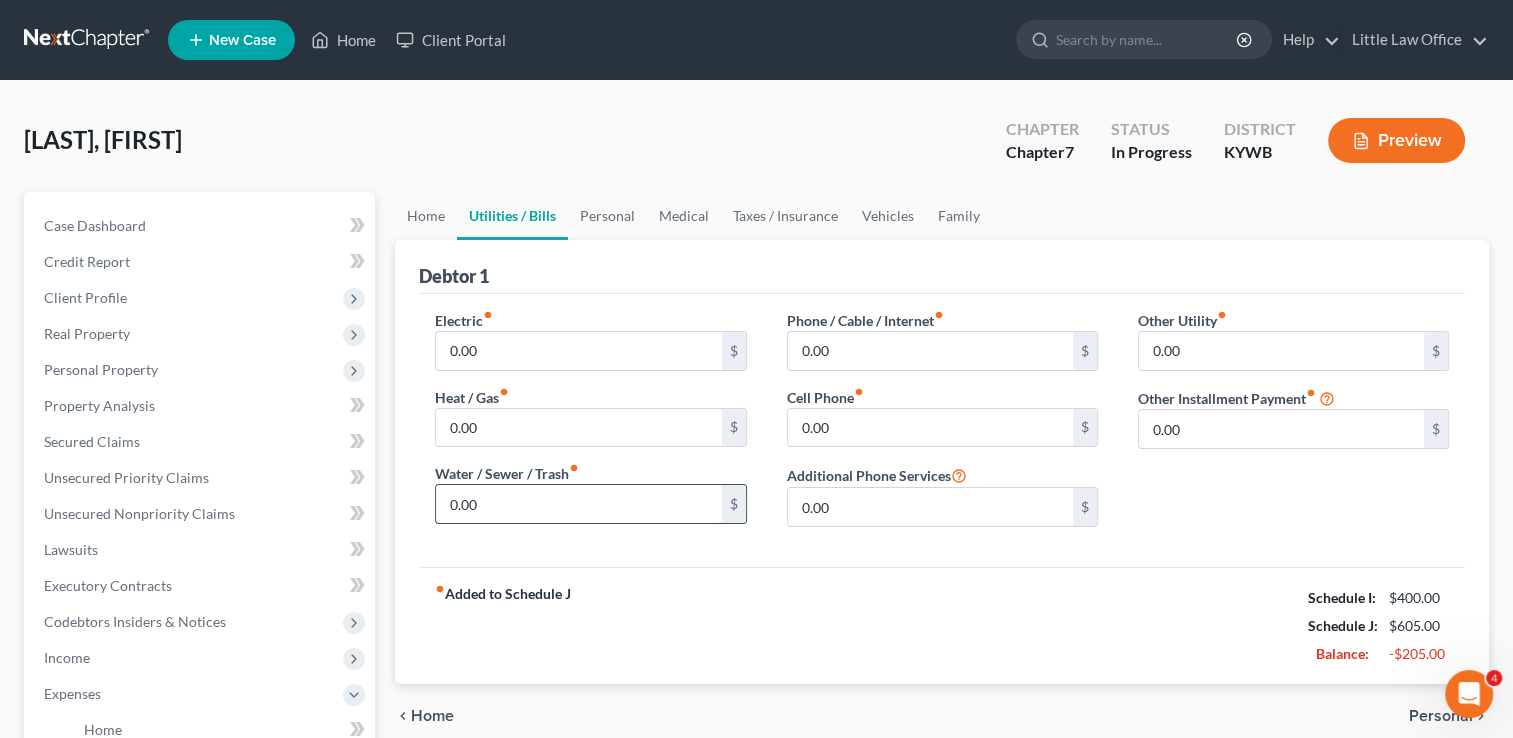click on "0.00" at bounding box center [578, 504] 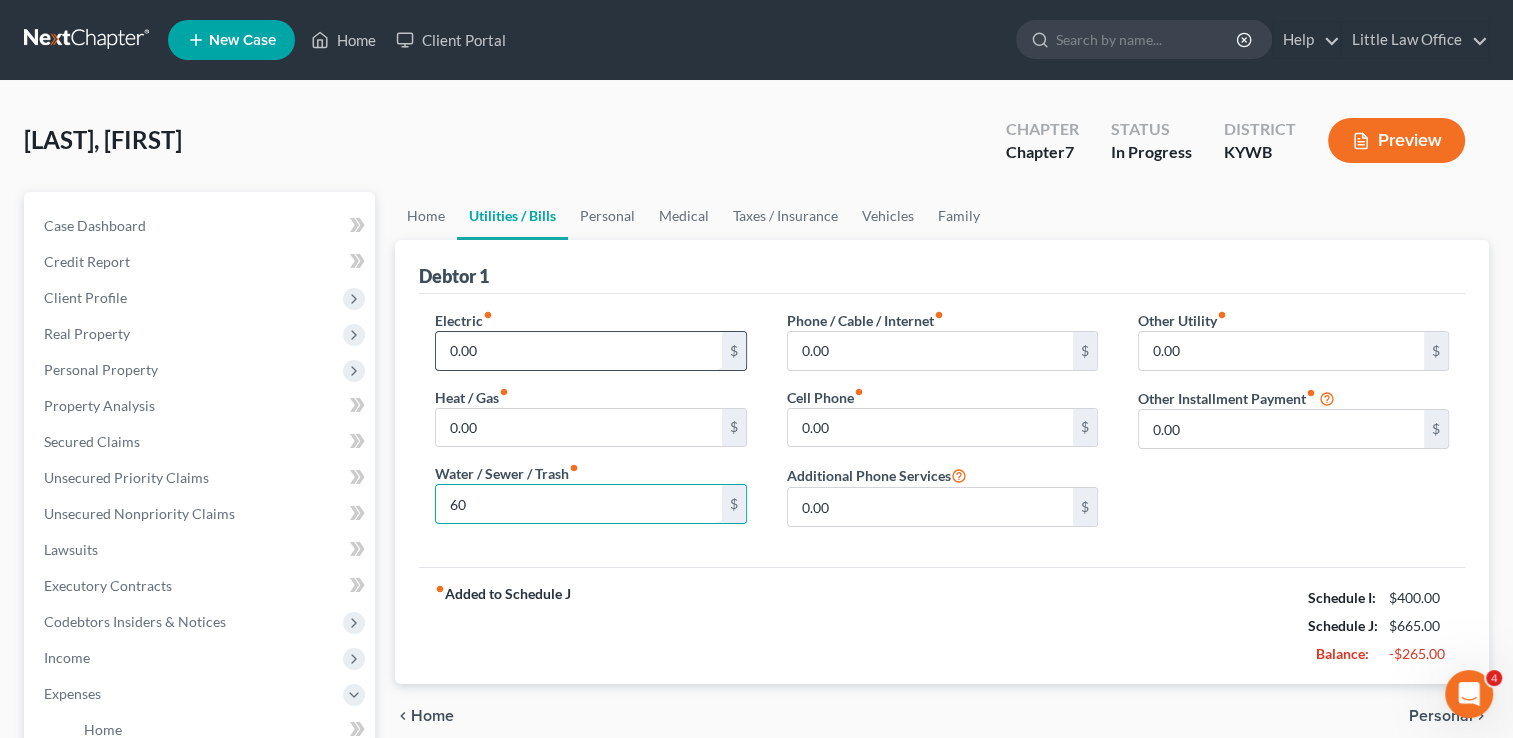 type on "60" 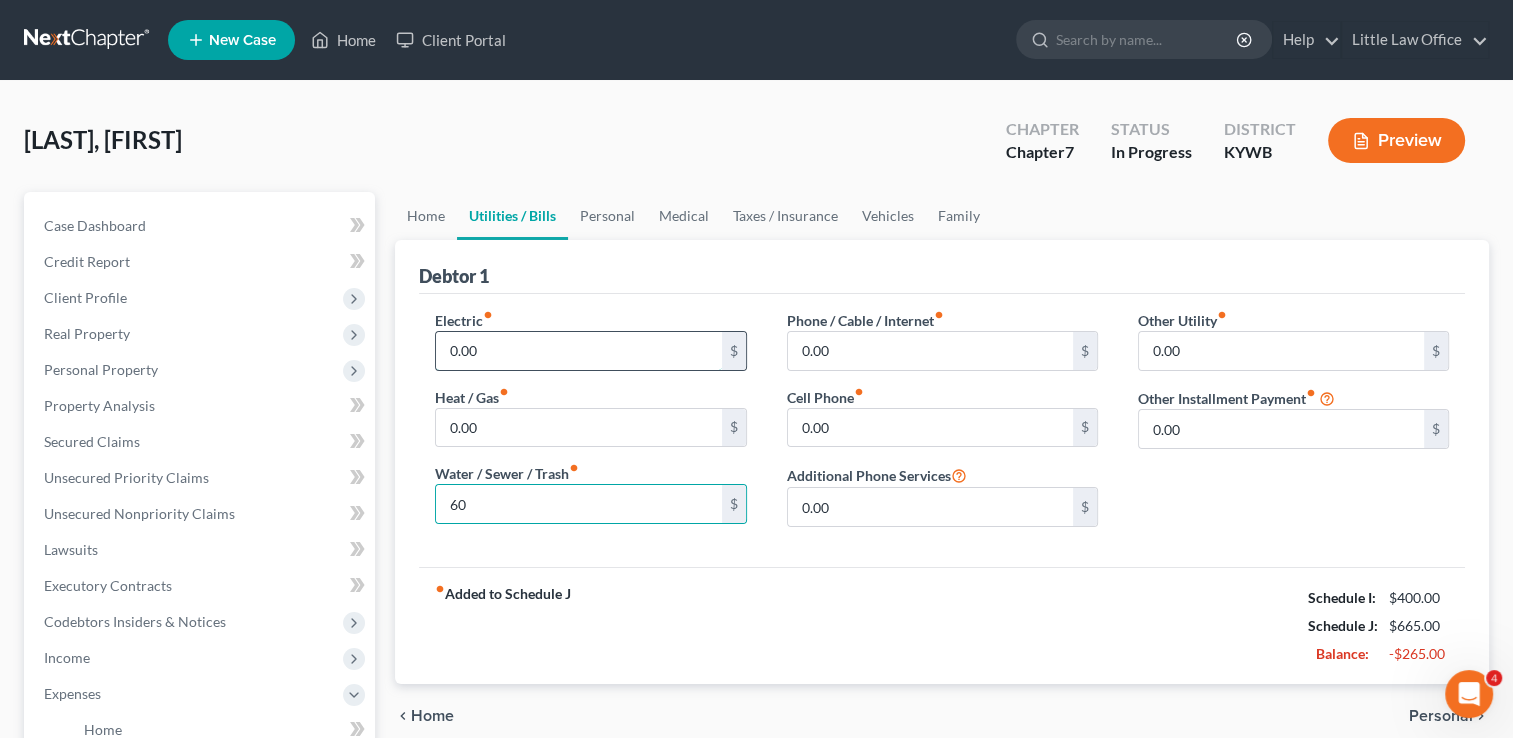 click on "0.00" at bounding box center [578, 351] 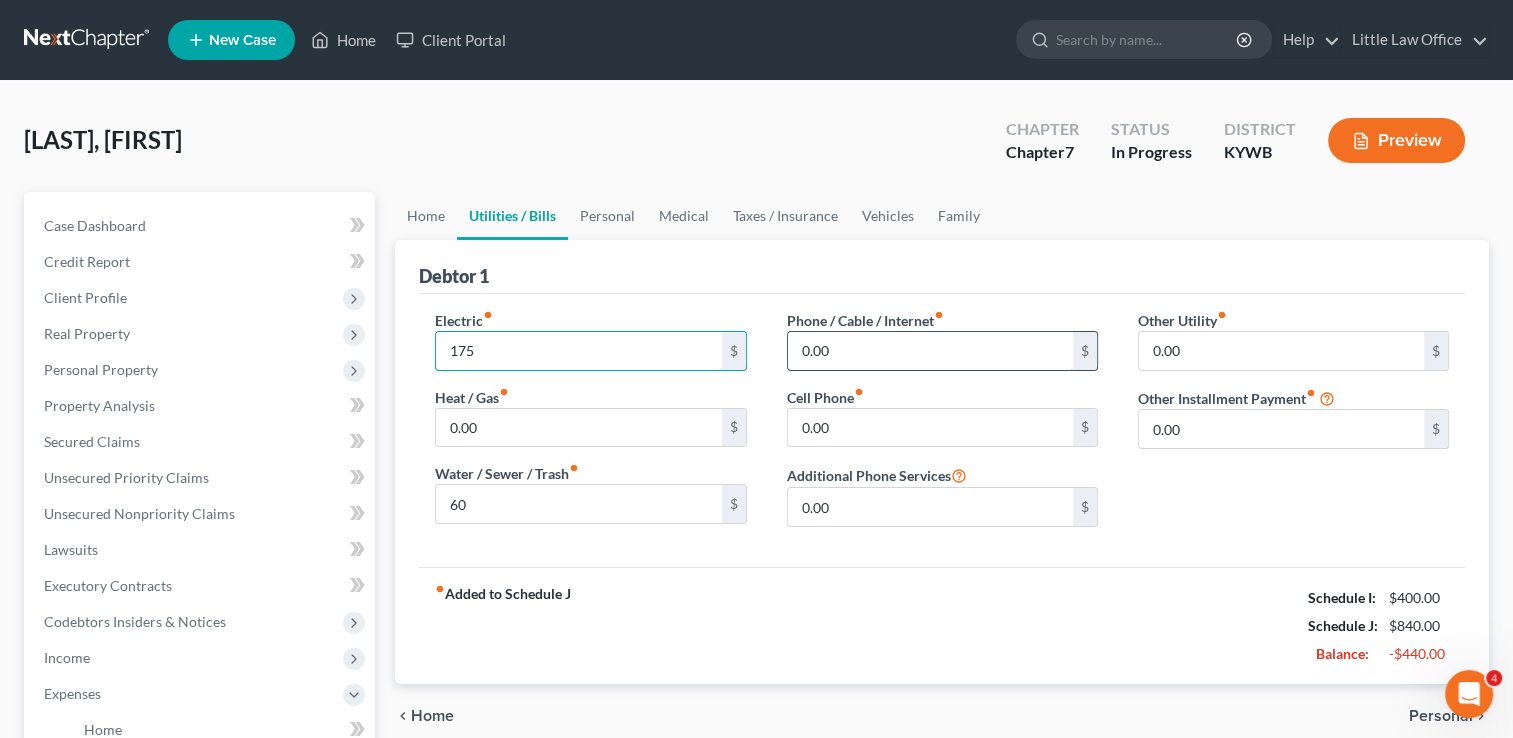 type on "175" 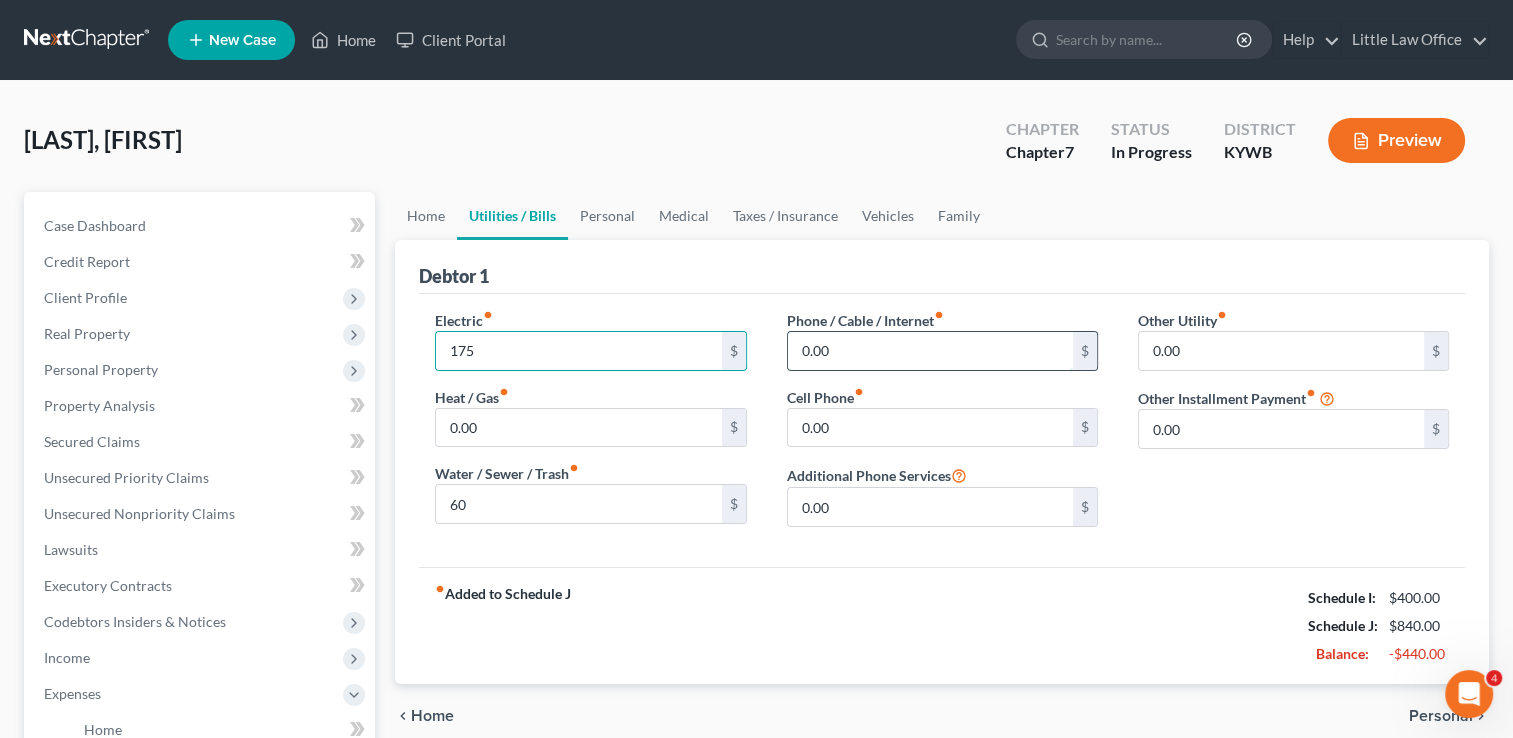 click on "0.00" at bounding box center [930, 351] 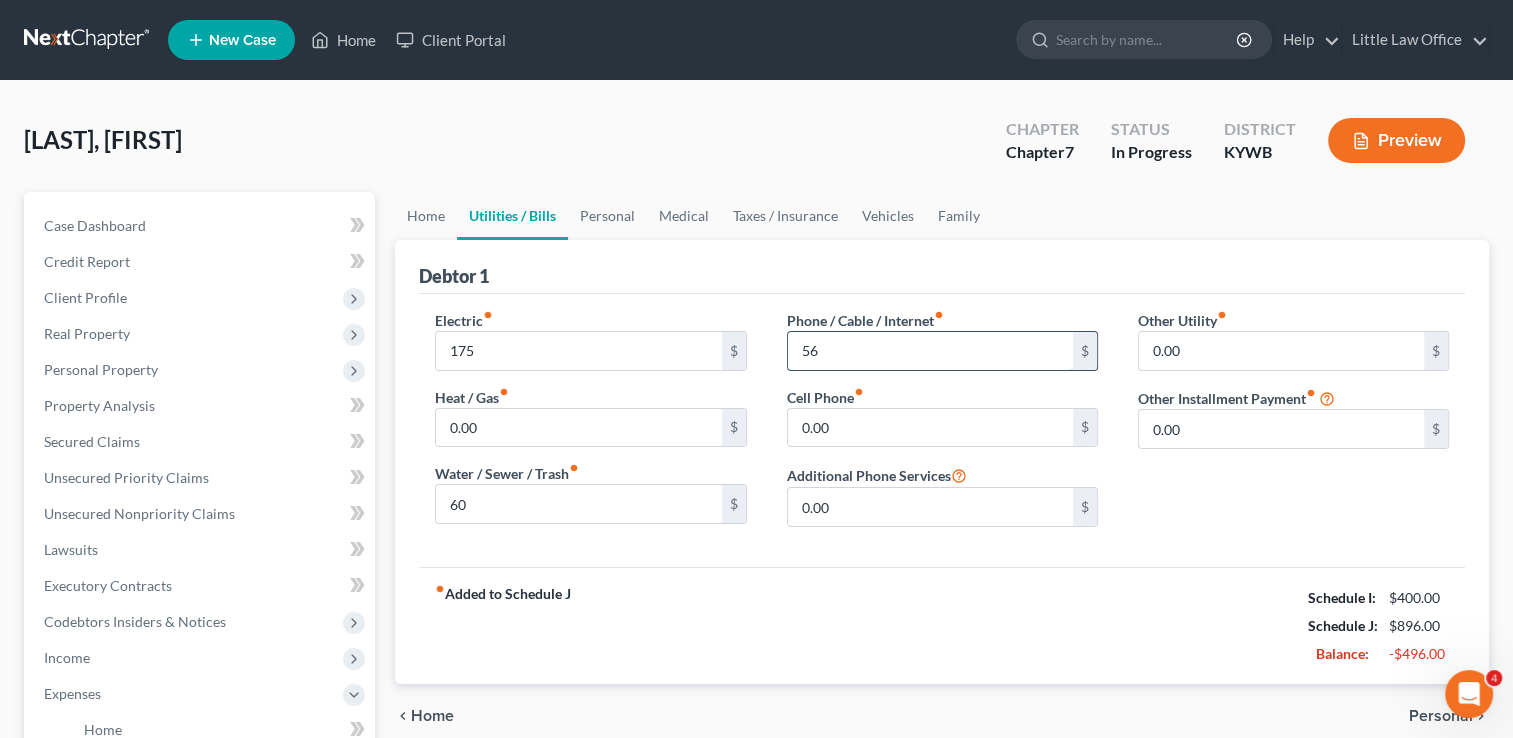 type on "56" 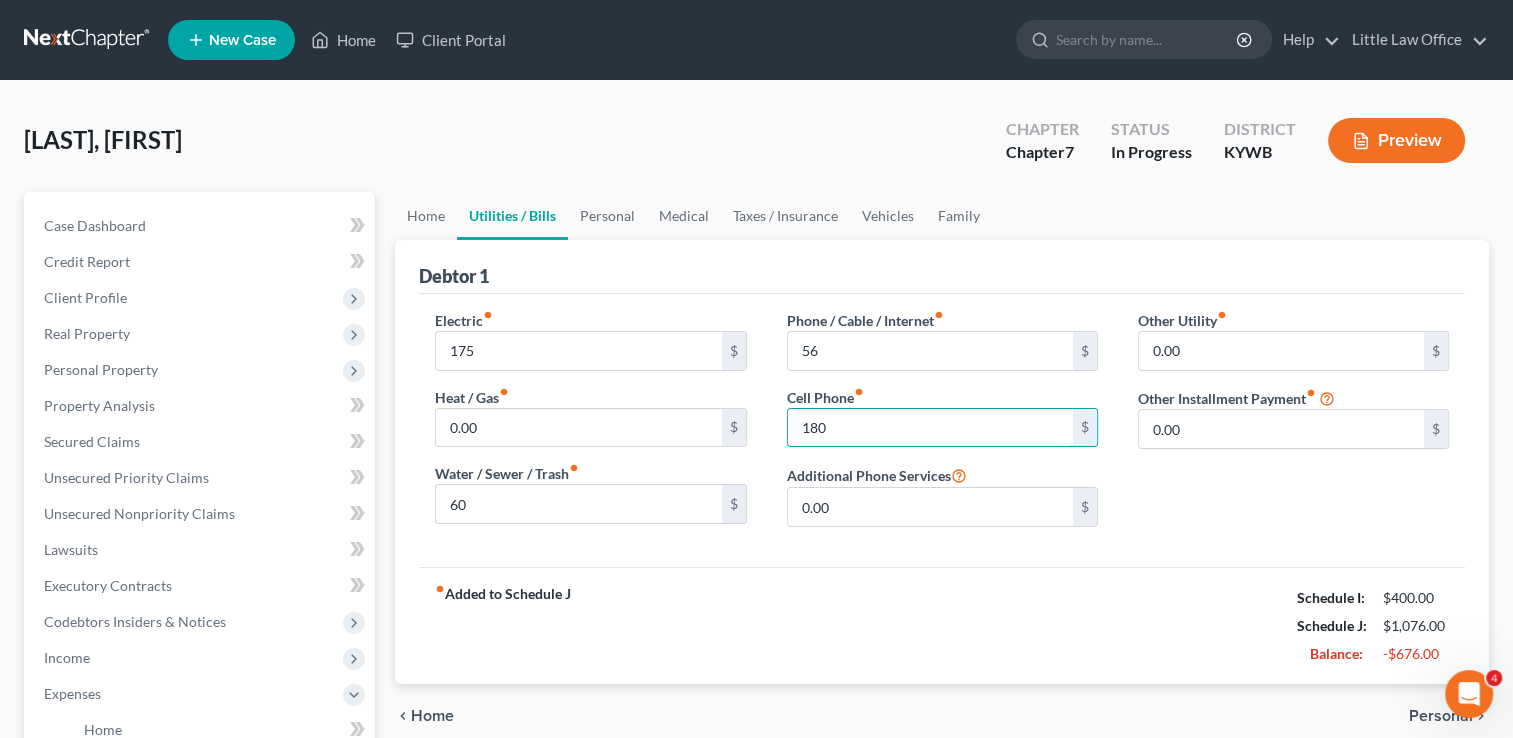 type on "180" 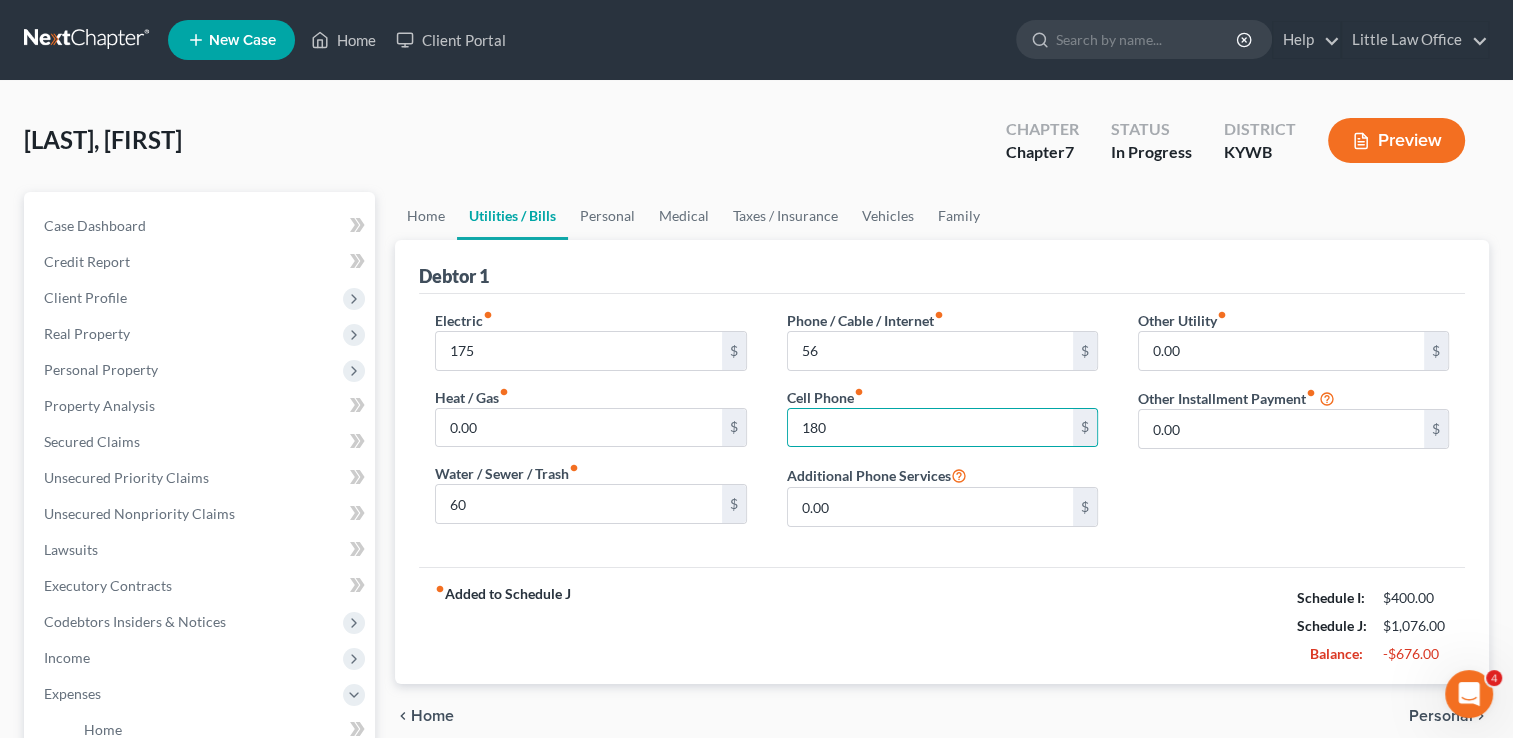 click on "Other Utility  fiber_manual_record 0.00 $ Other Installment Payment  fiber_manual_record   0.00 $" at bounding box center [1293, 426] 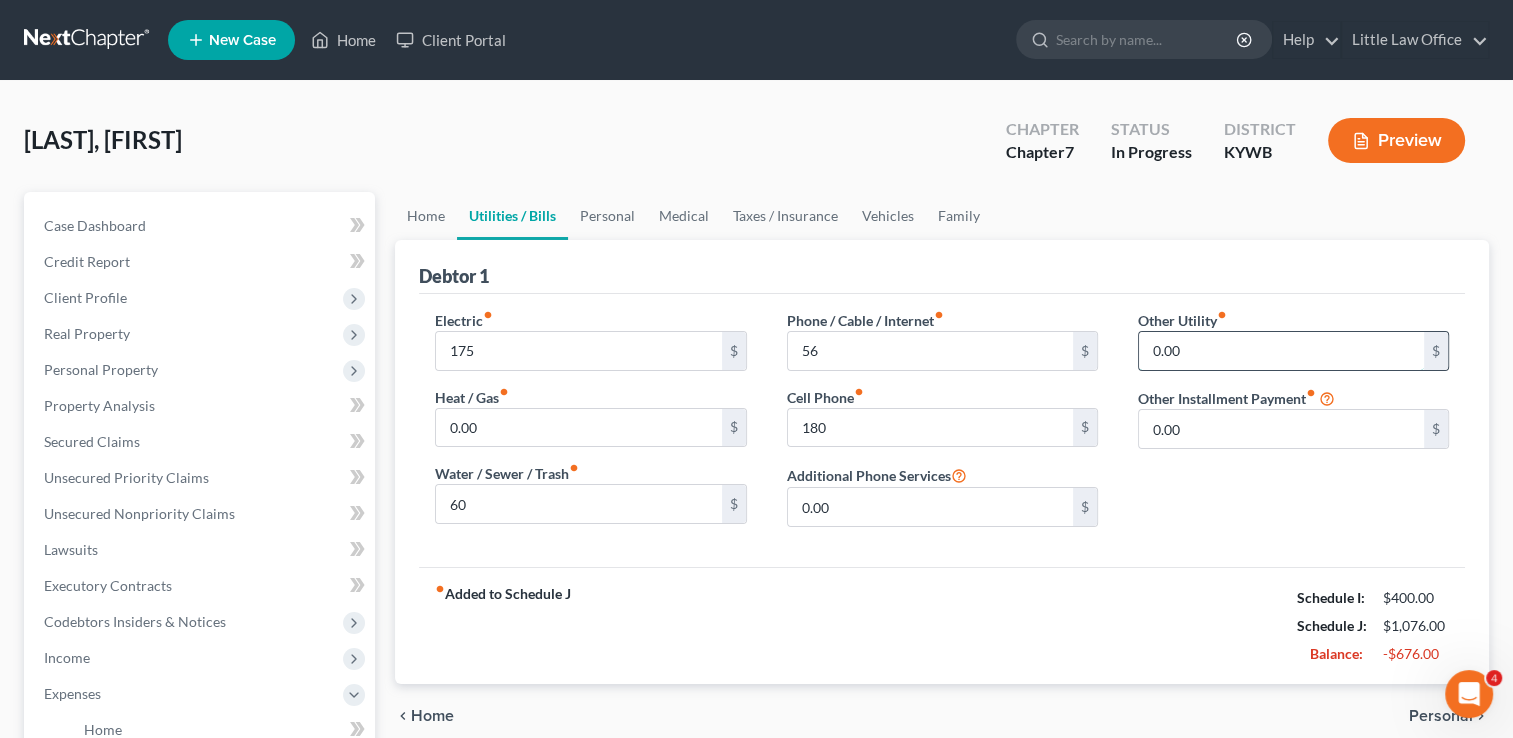 click on "0.00" at bounding box center (1281, 351) 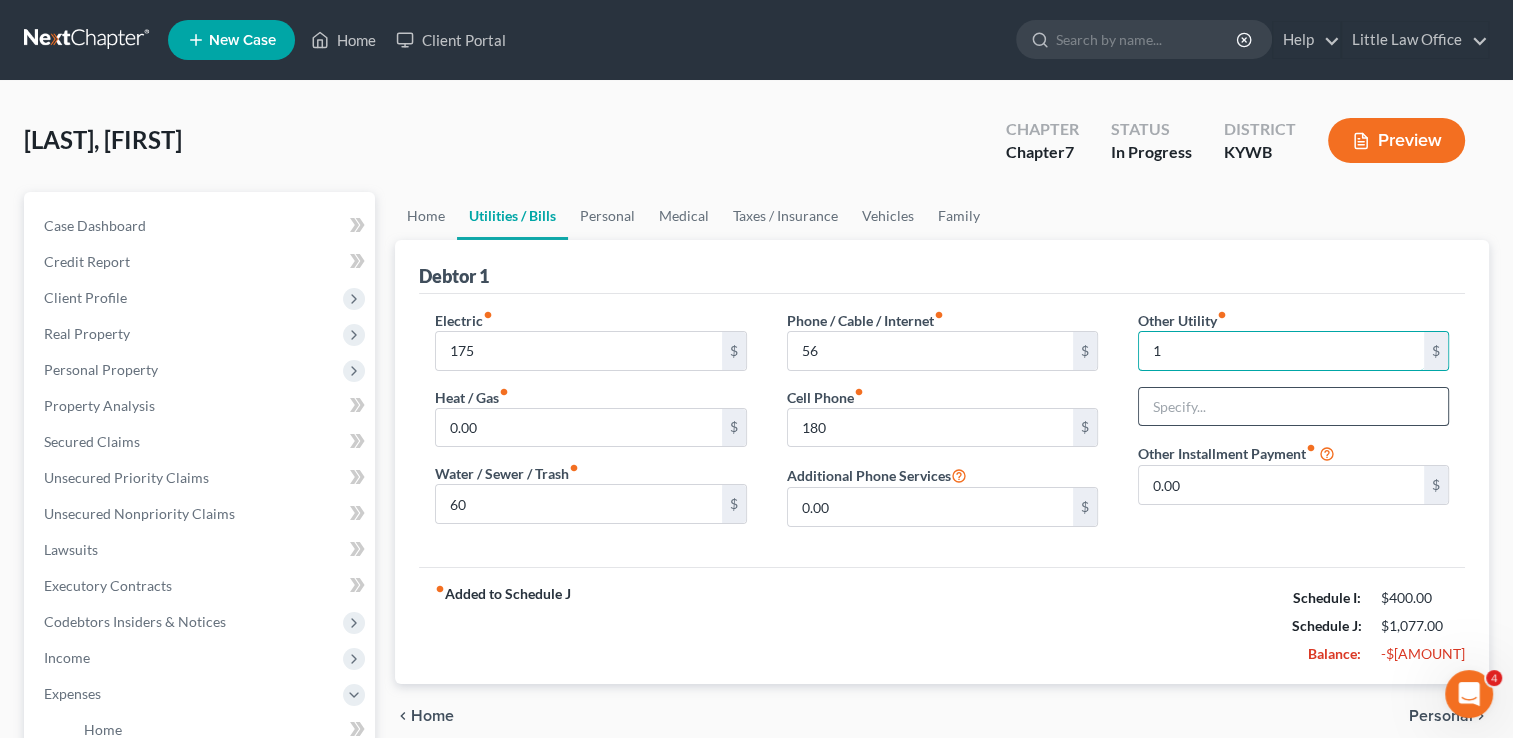 type on "1" 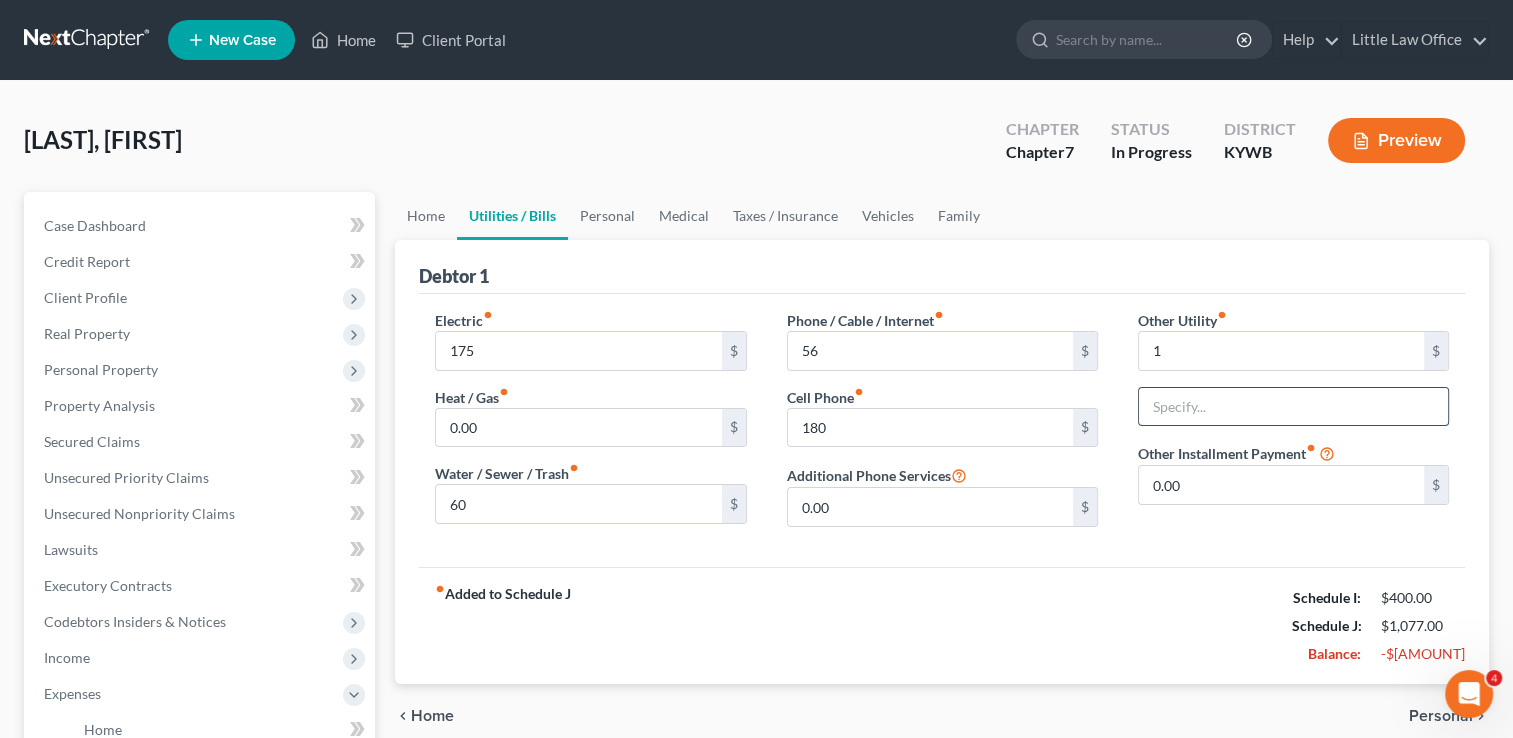 click at bounding box center (1293, 407) 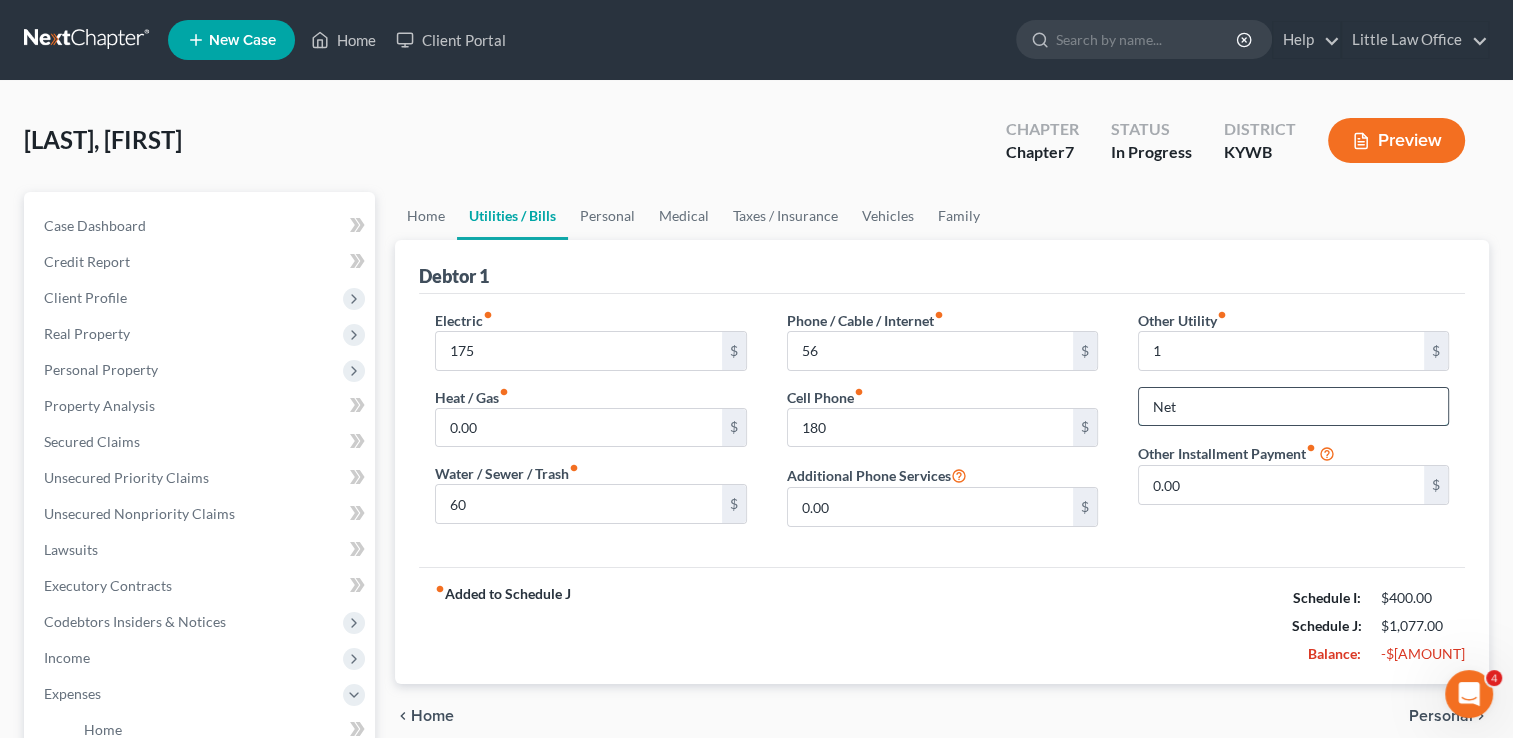 type on "NetFlix" 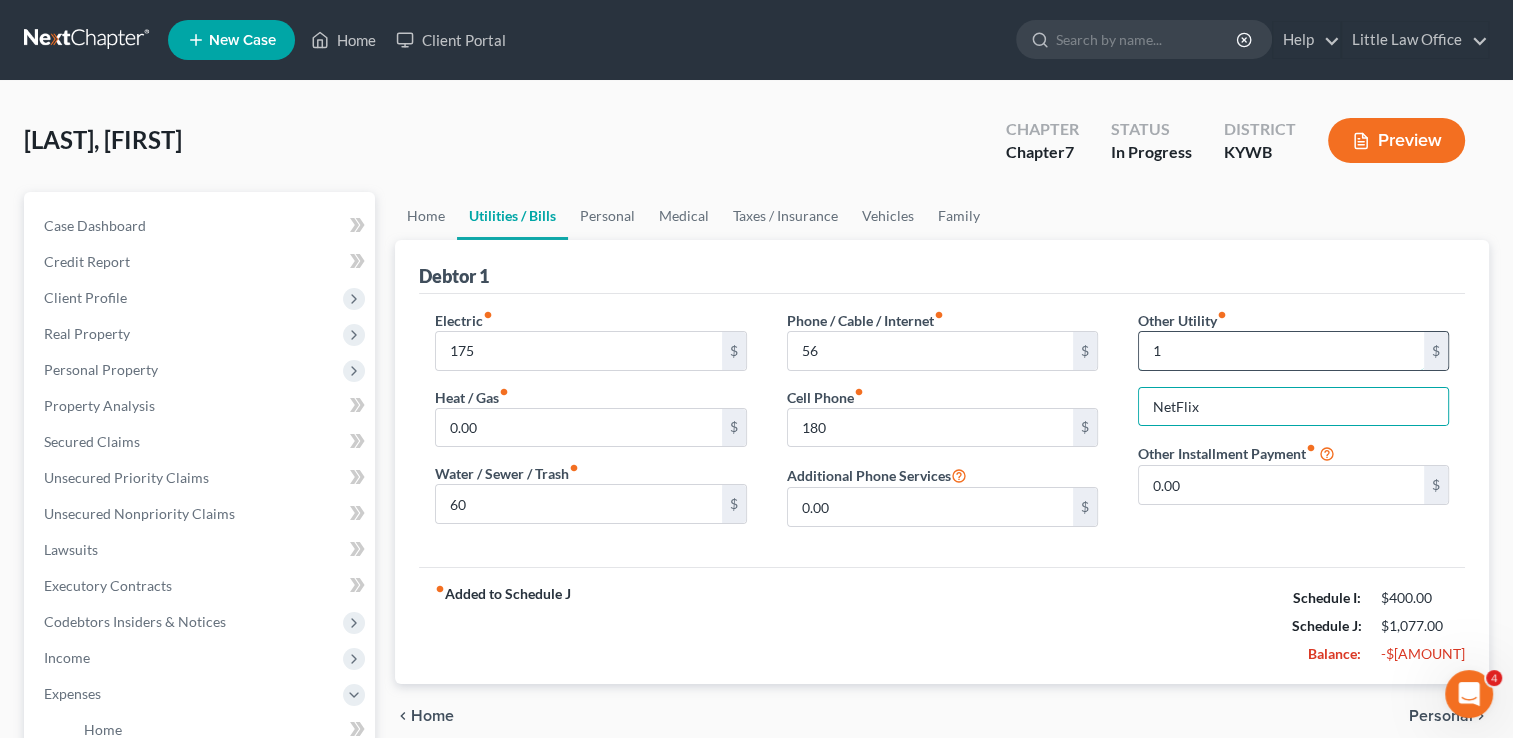 click on "1" at bounding box center [1281, 351] 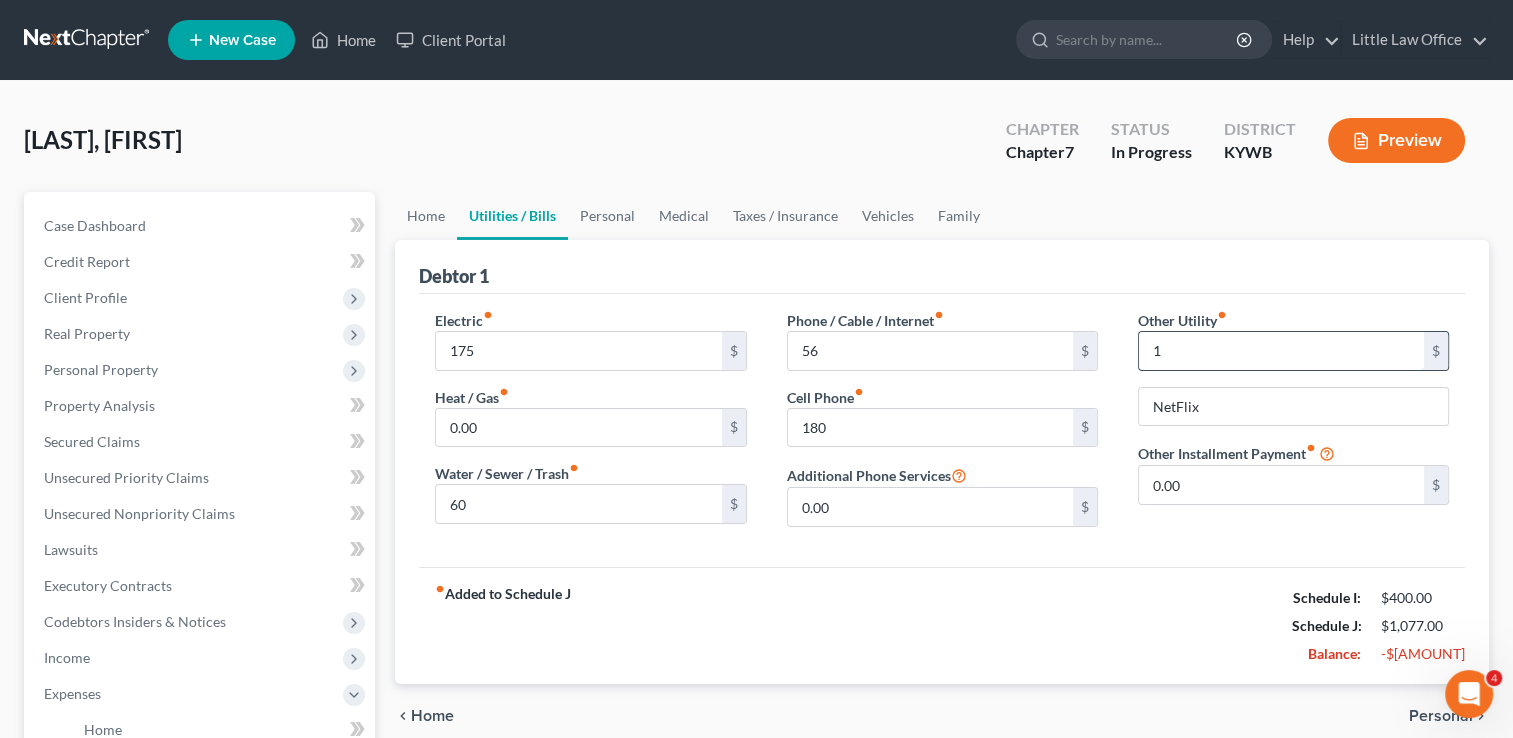type on "8" 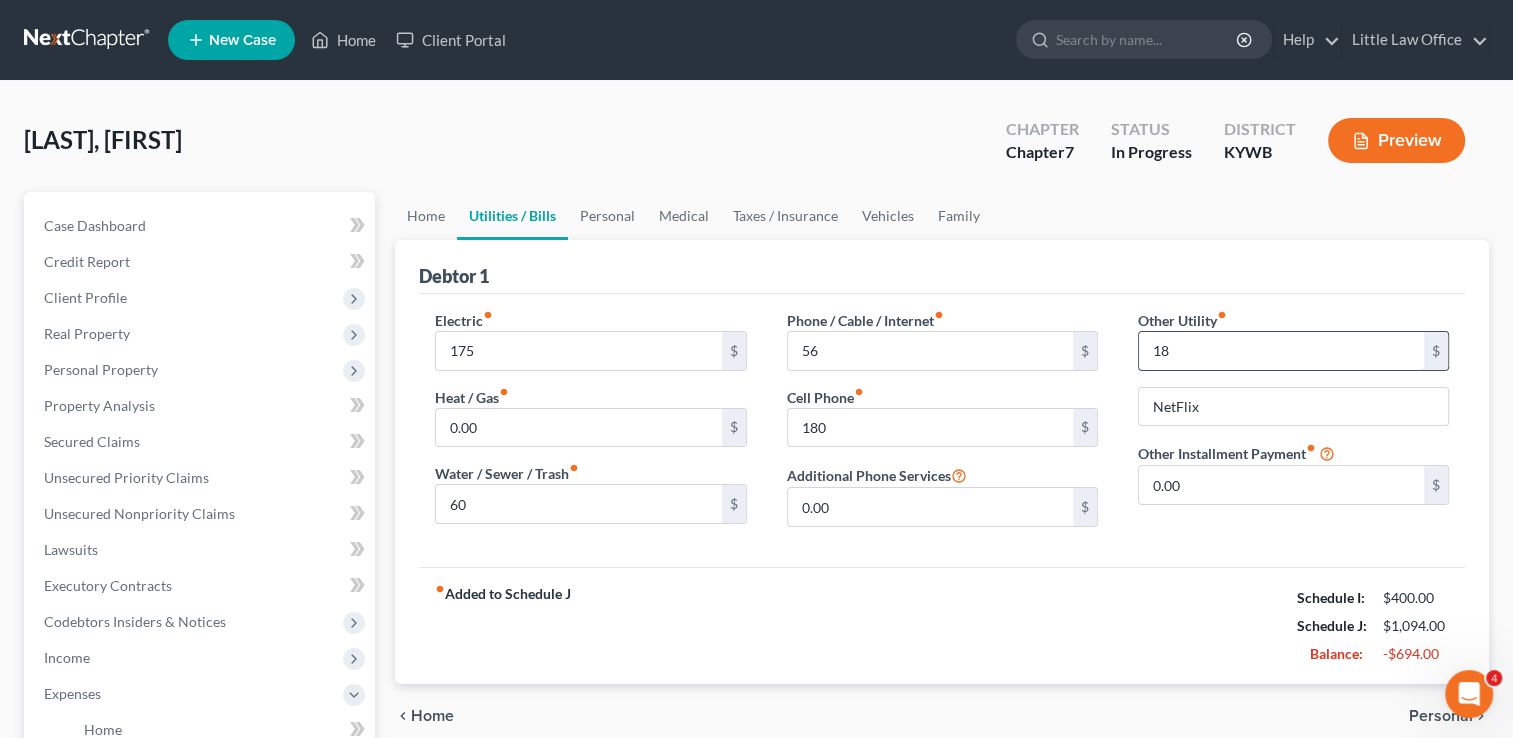type on "18" 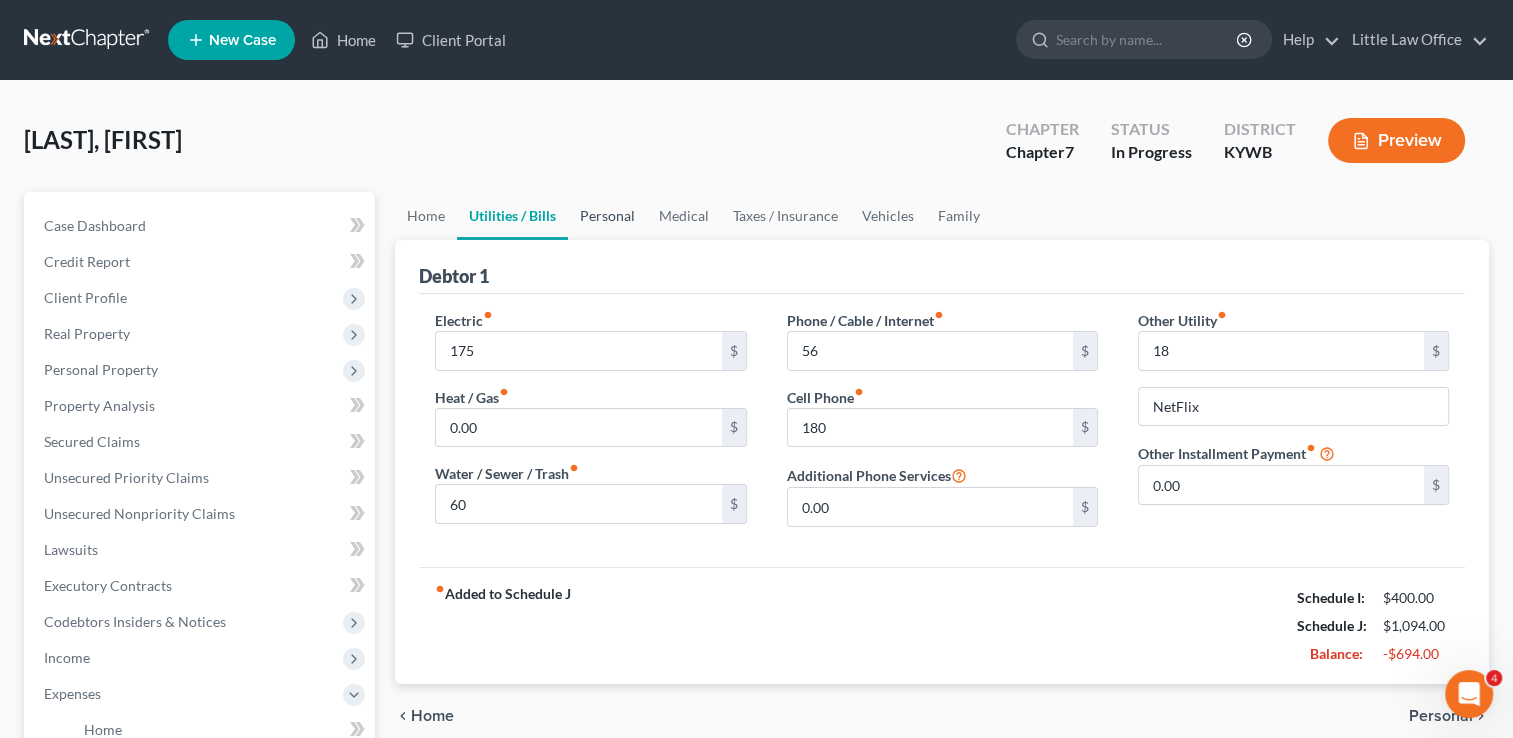click on "Personal" at bounding box center (607, 216) 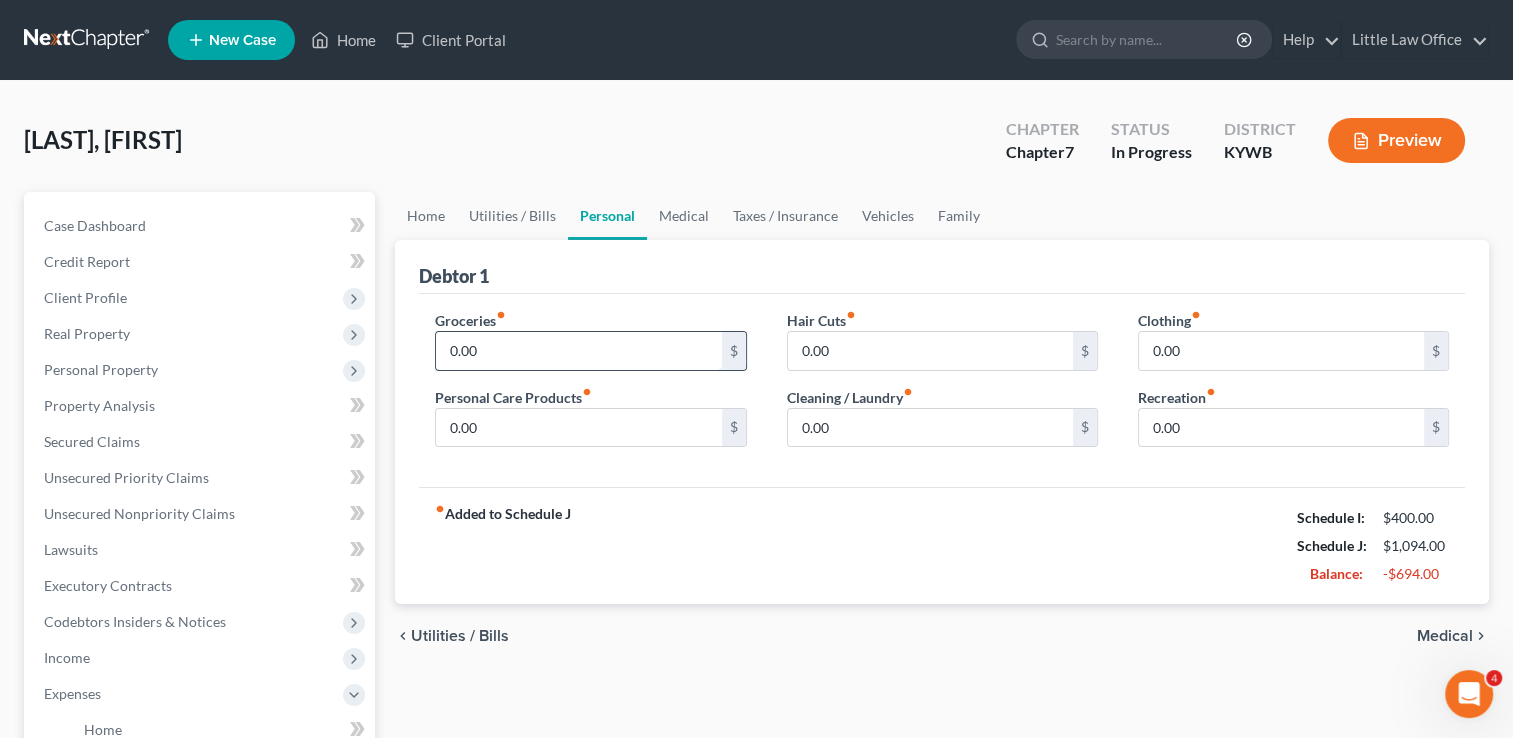 click on "0.00" at bounding box center (578, 351) 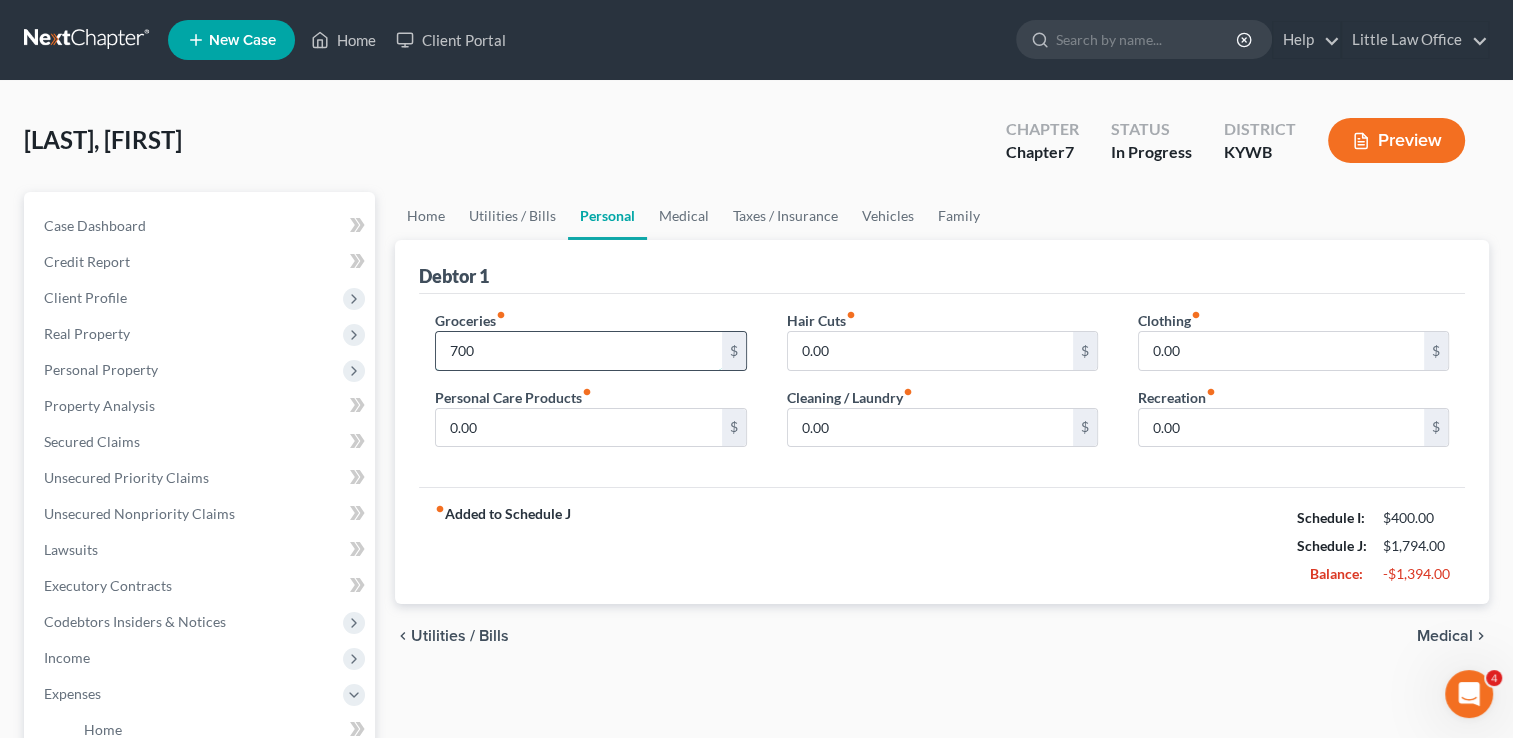 type on "700" 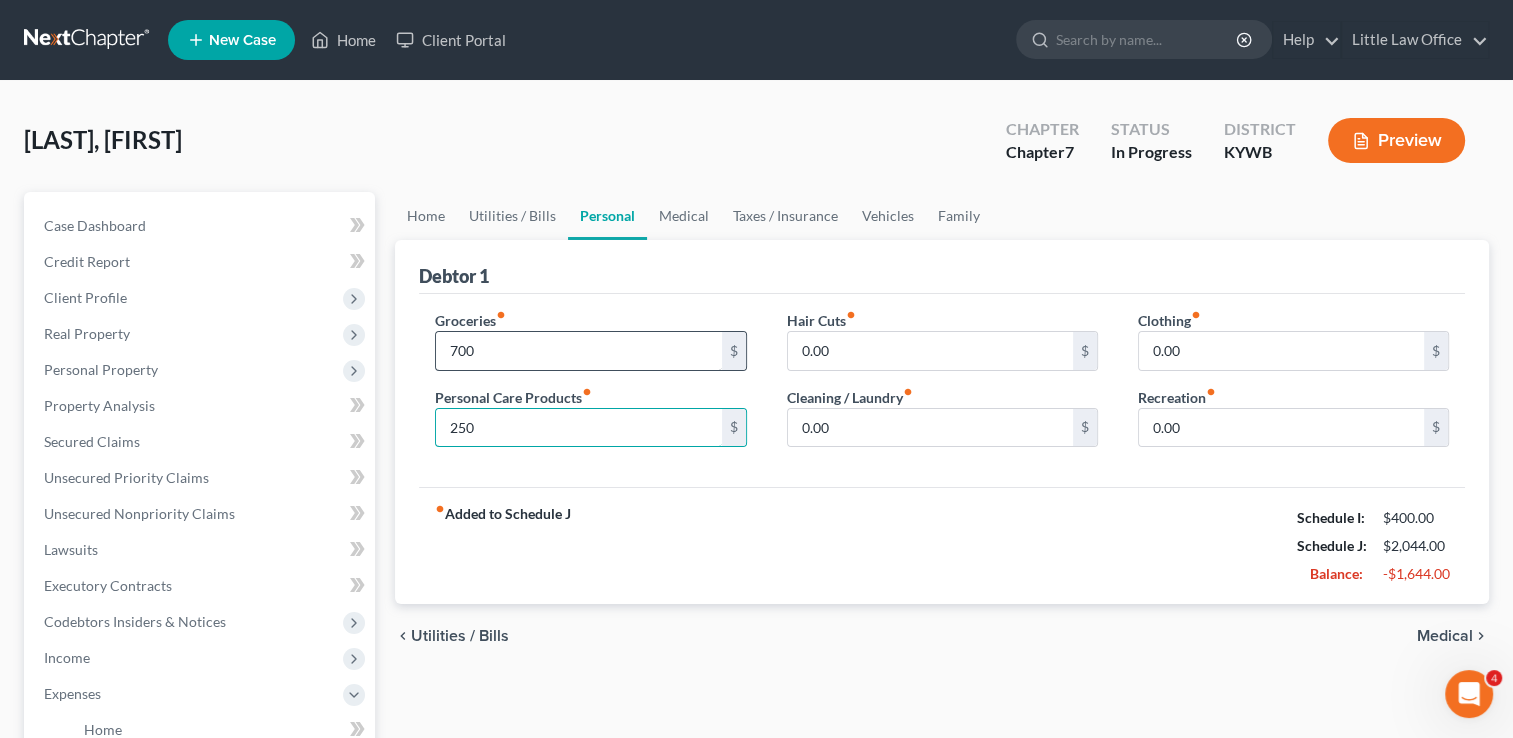 type on "250" 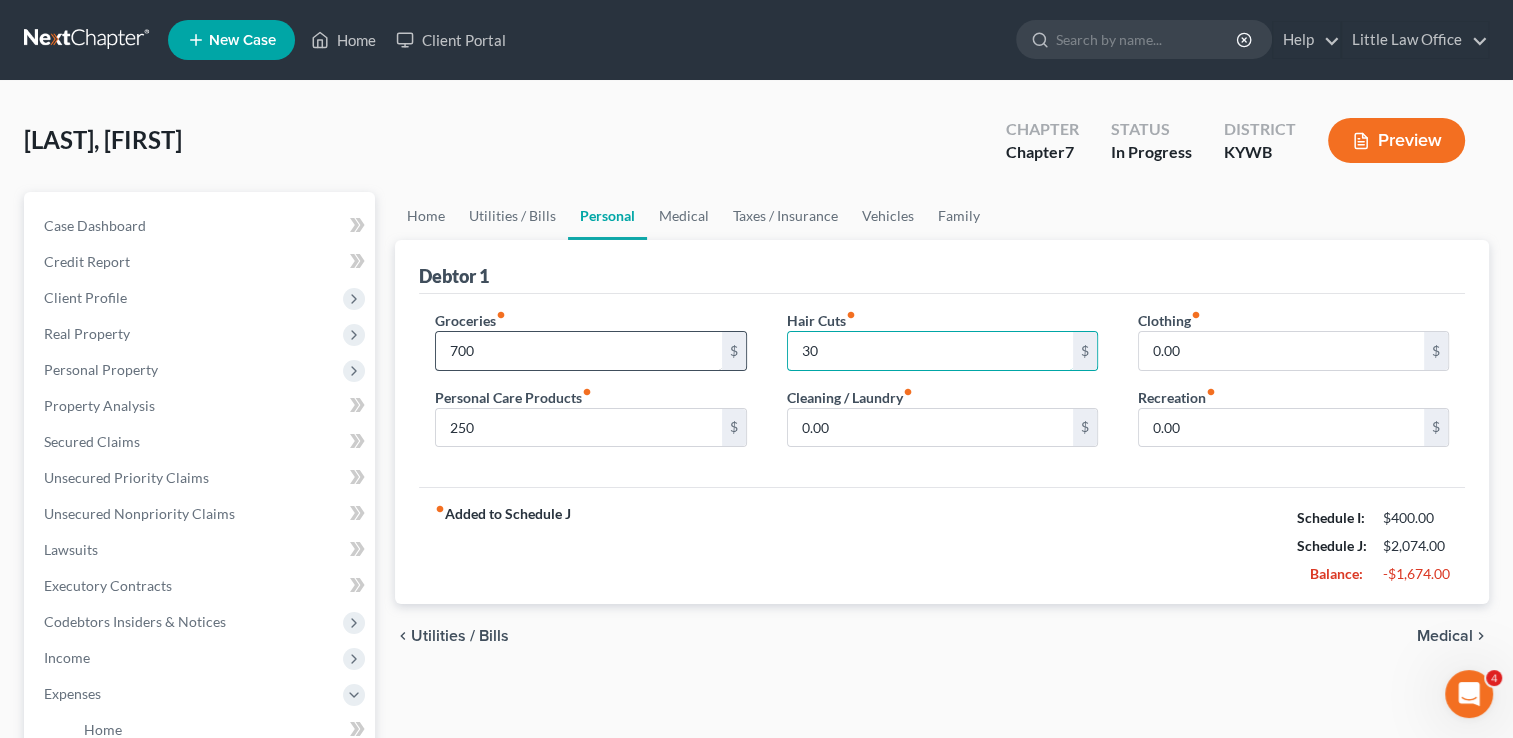 type on "30" 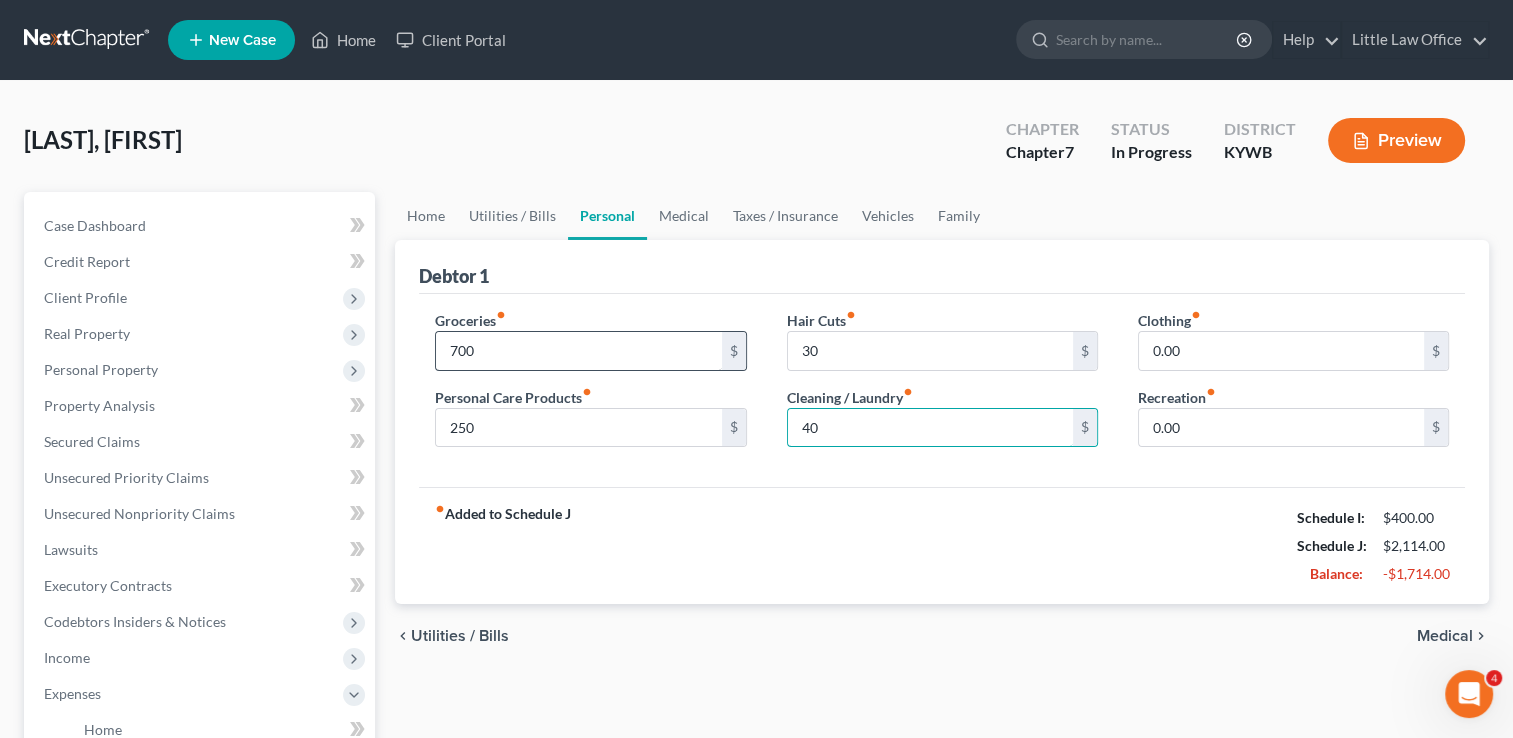 type on "40" 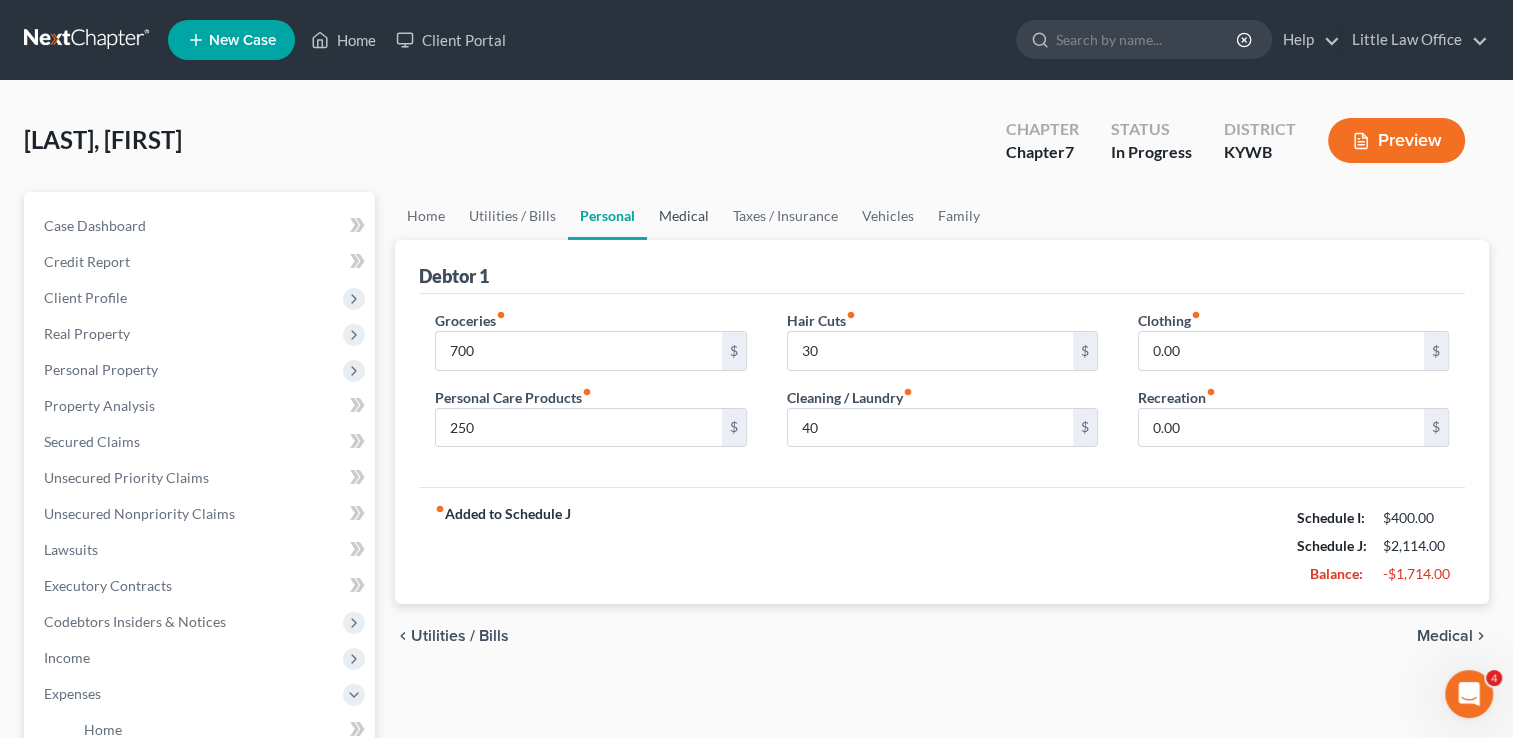 click on "Medical" at bounding box center (684, 216) 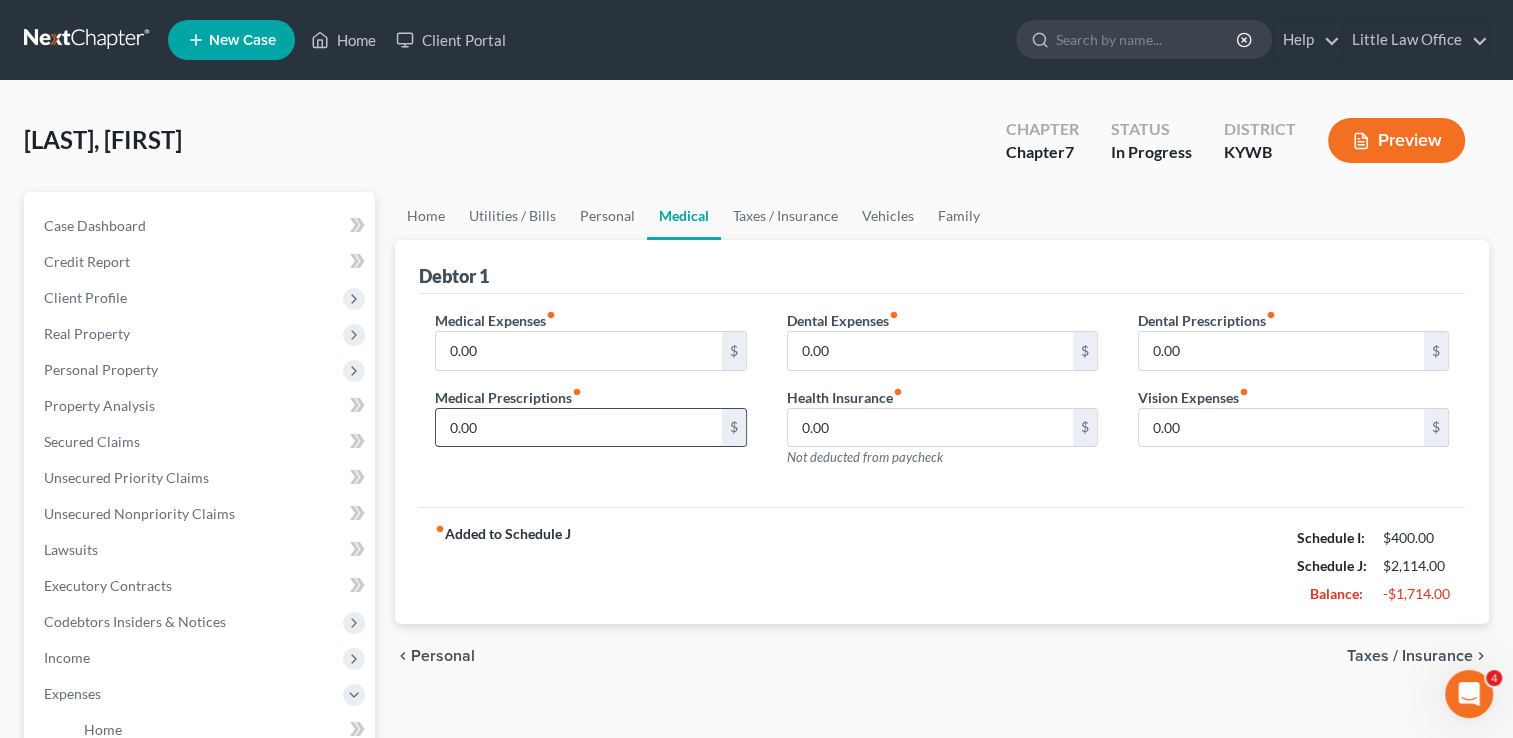 click on "0.00" at bounding box center [578, 428] 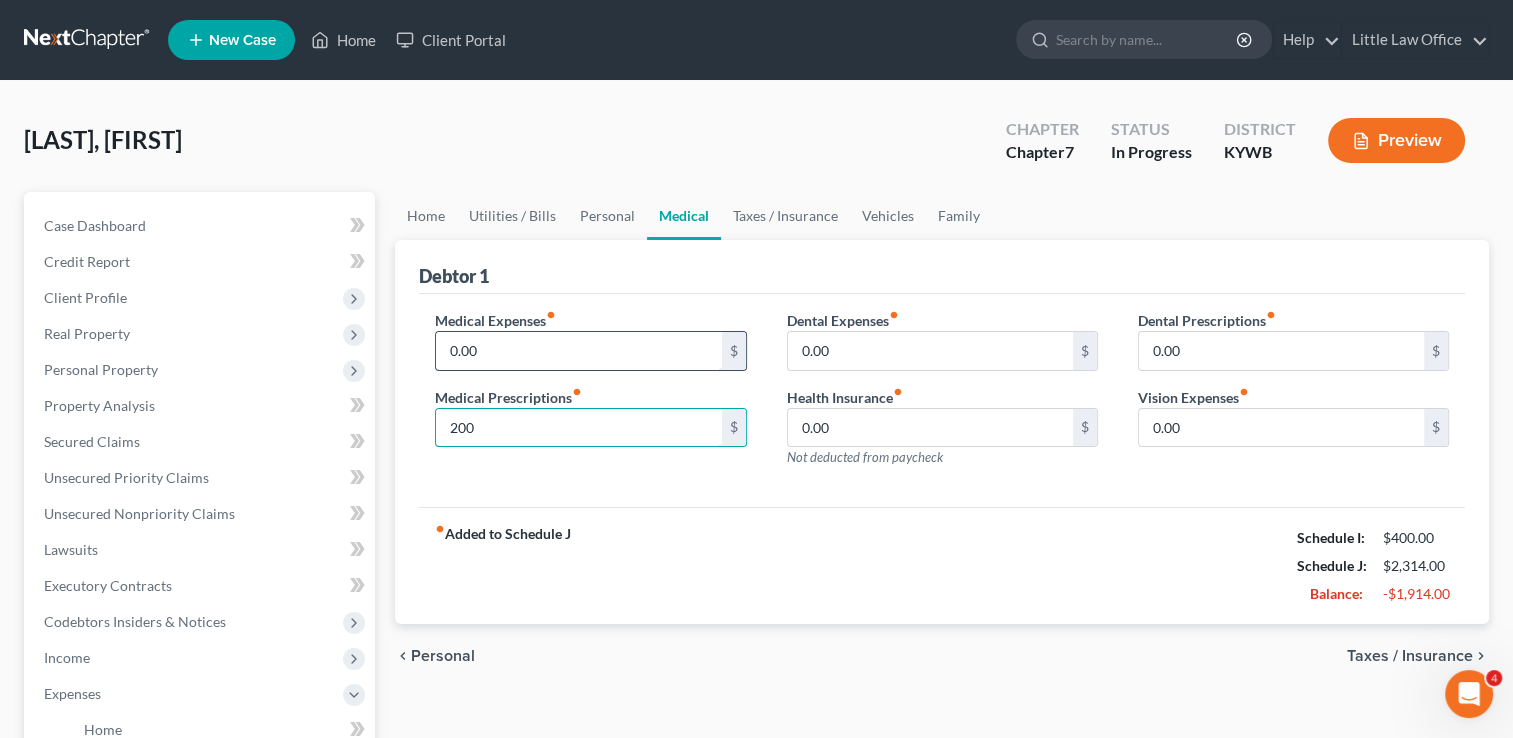 type on "200" 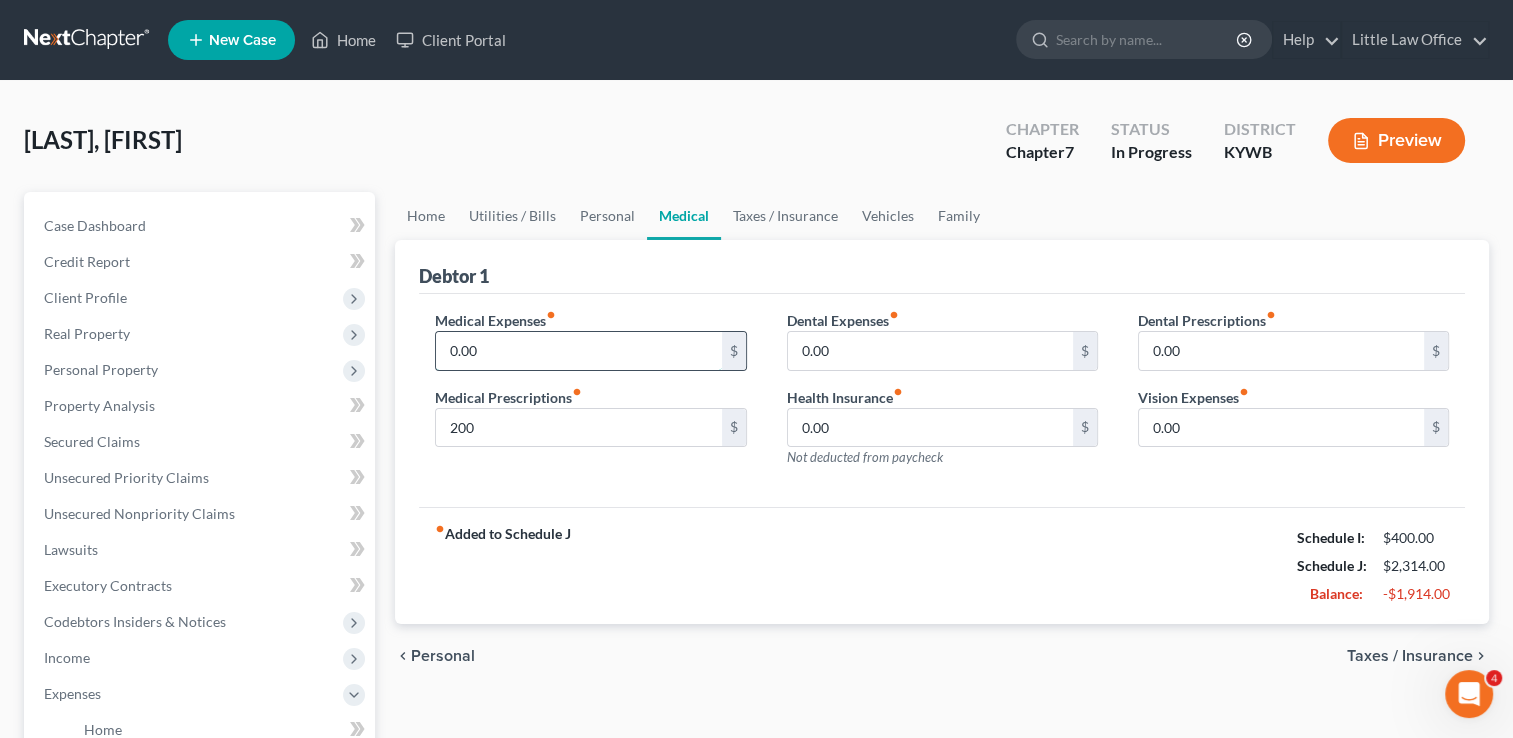 click on "0.00" at bounding box center [578, 351] 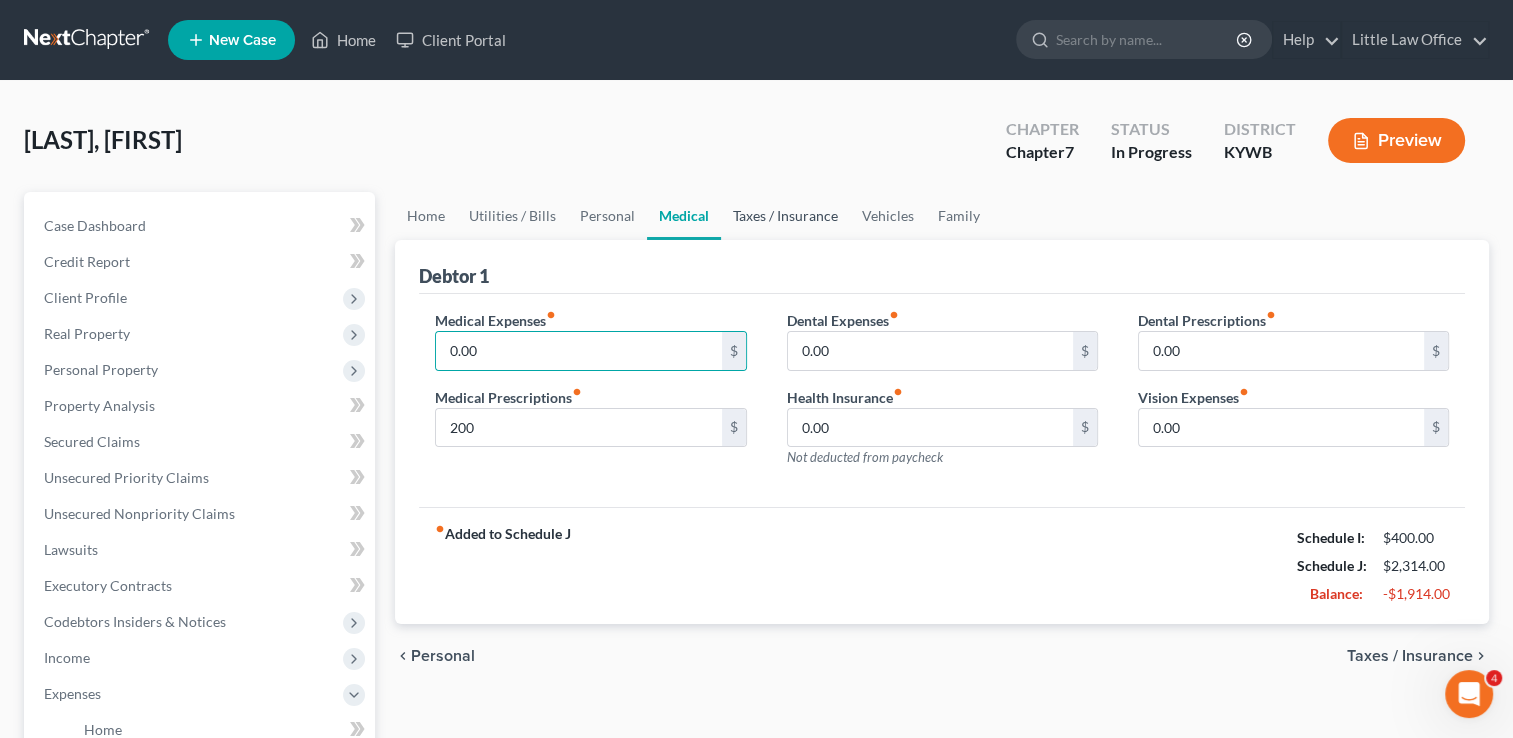 click on "Taxes / Insurance" at bounding box center (785, 216) 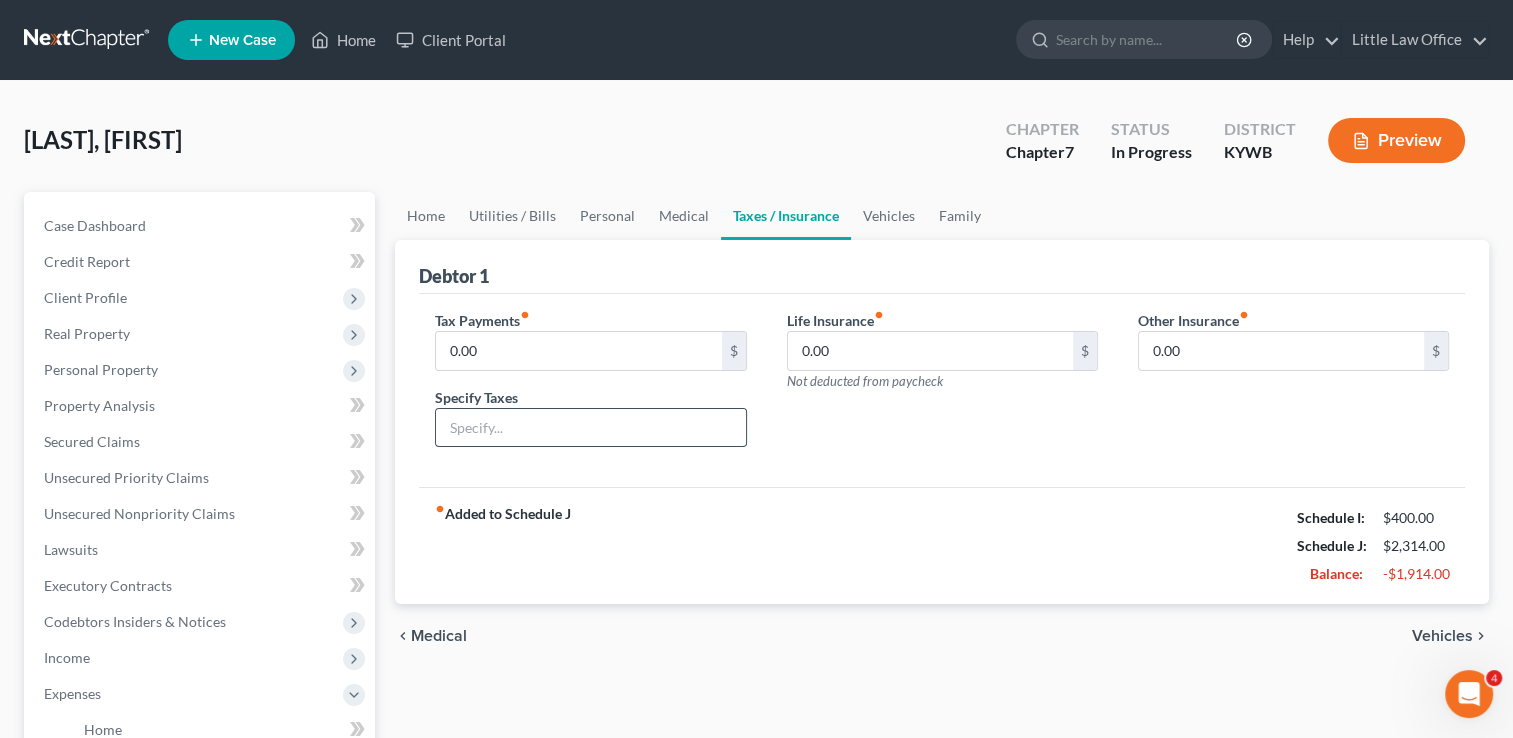 click at bounding box center [590, 428] 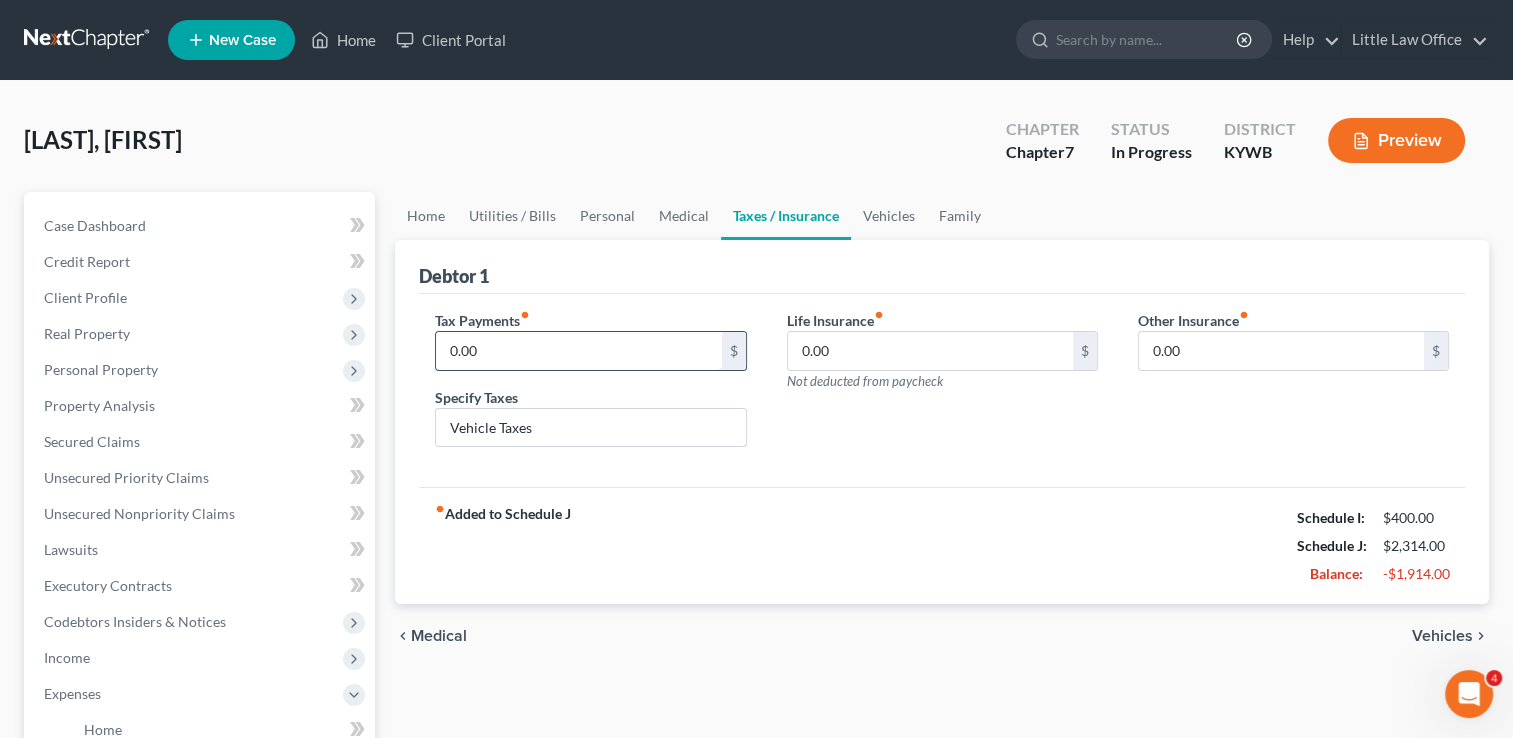 click on "0.00" at bounding box center [578, 351] 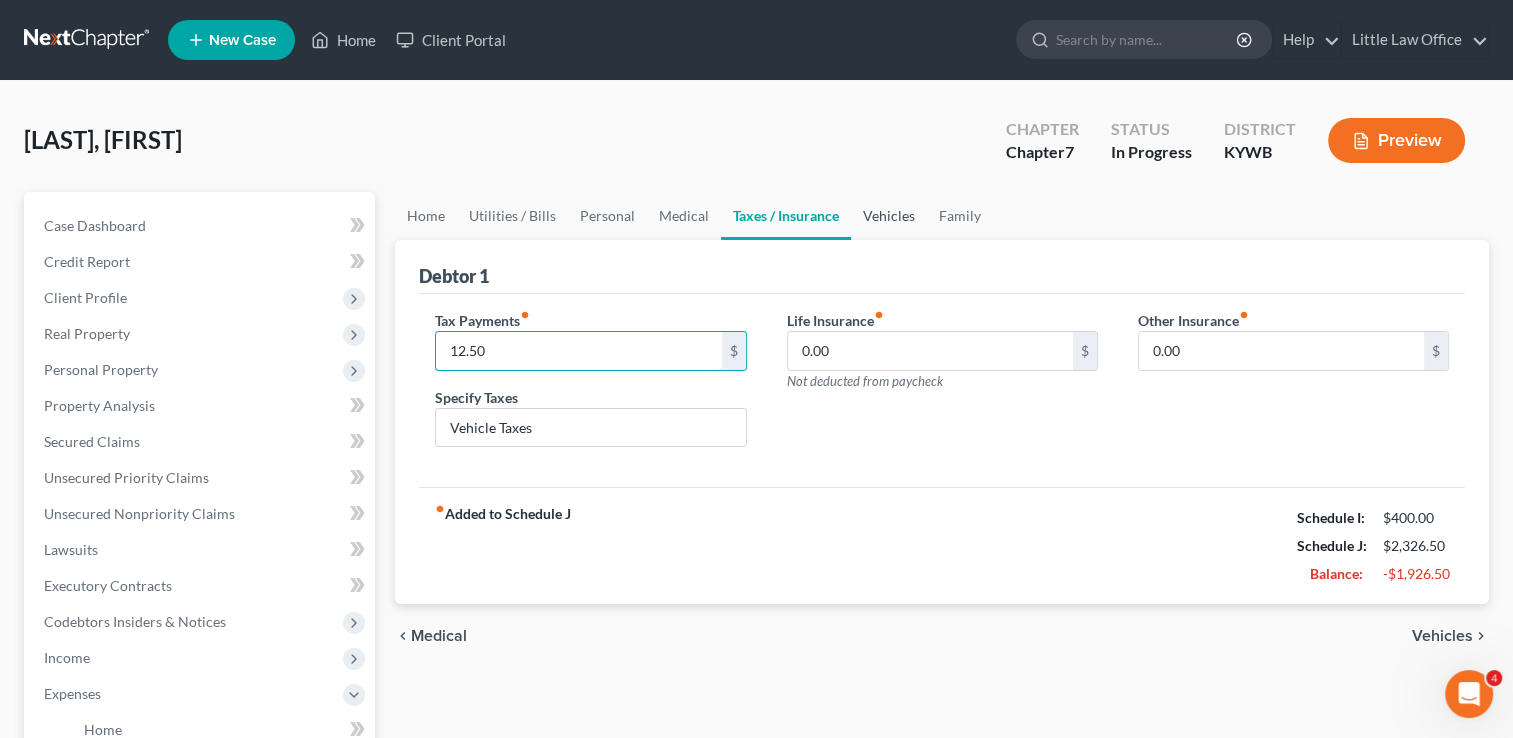 type on "12.50" 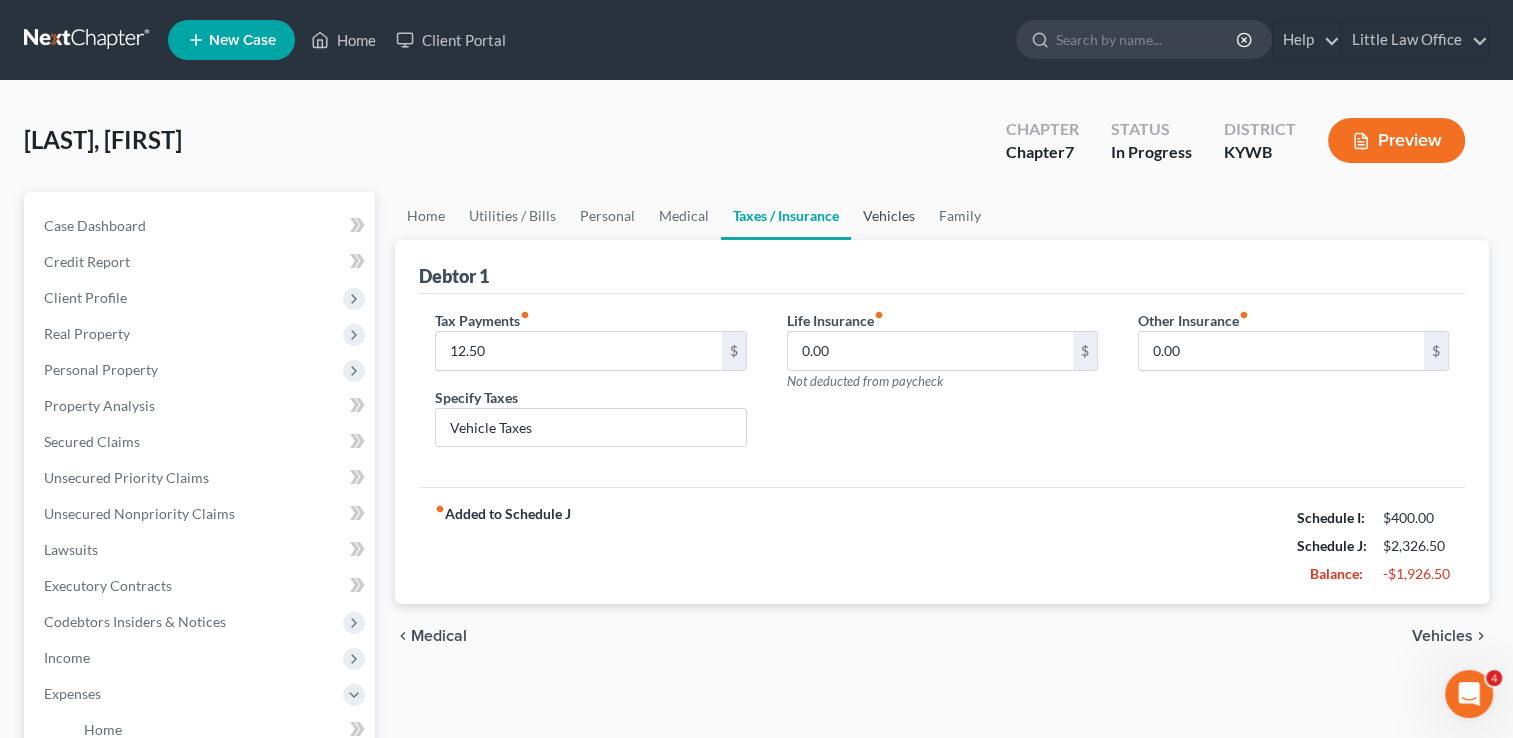 click on "Vehicles" at bounding box center [889, 216] 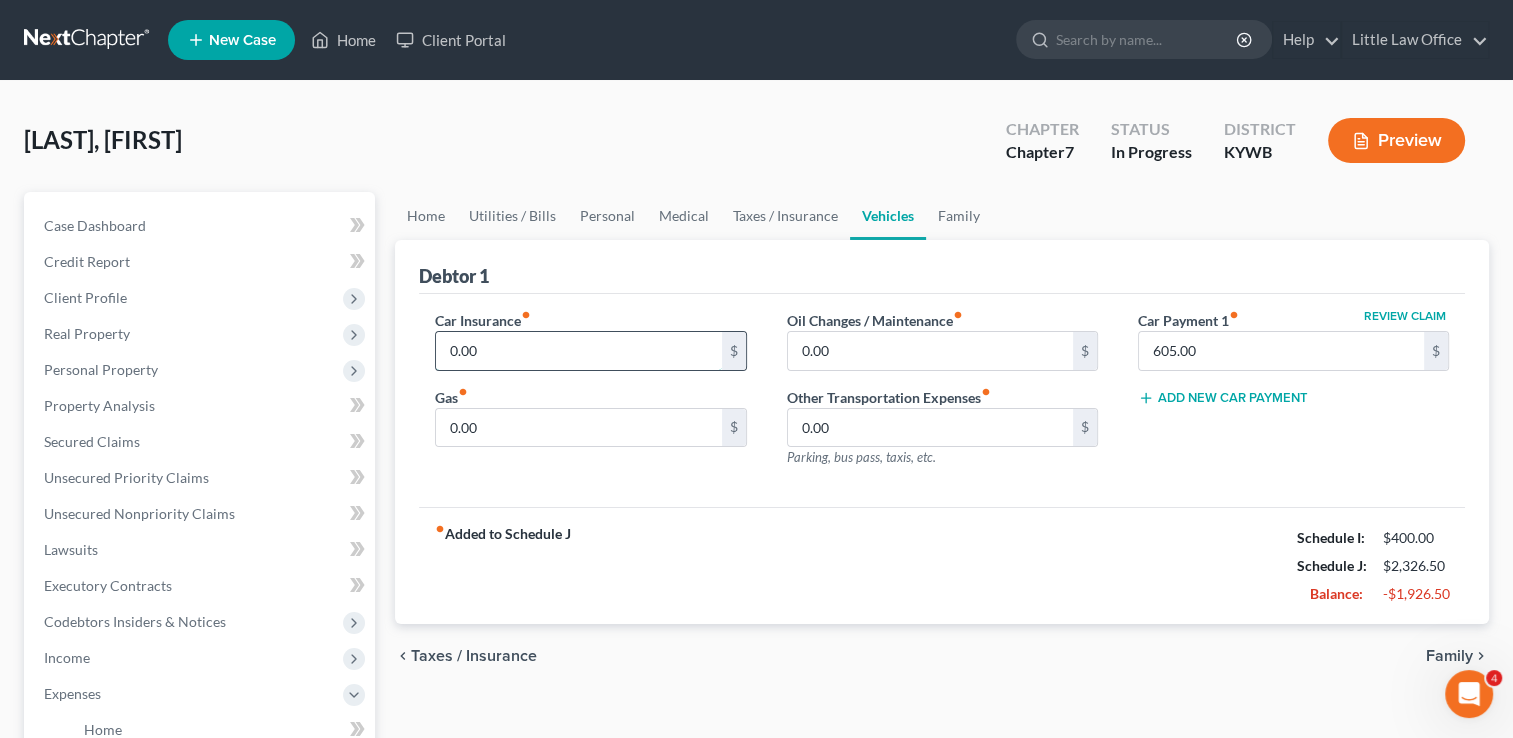 click on "0.00" at bounding box center [578, 351] 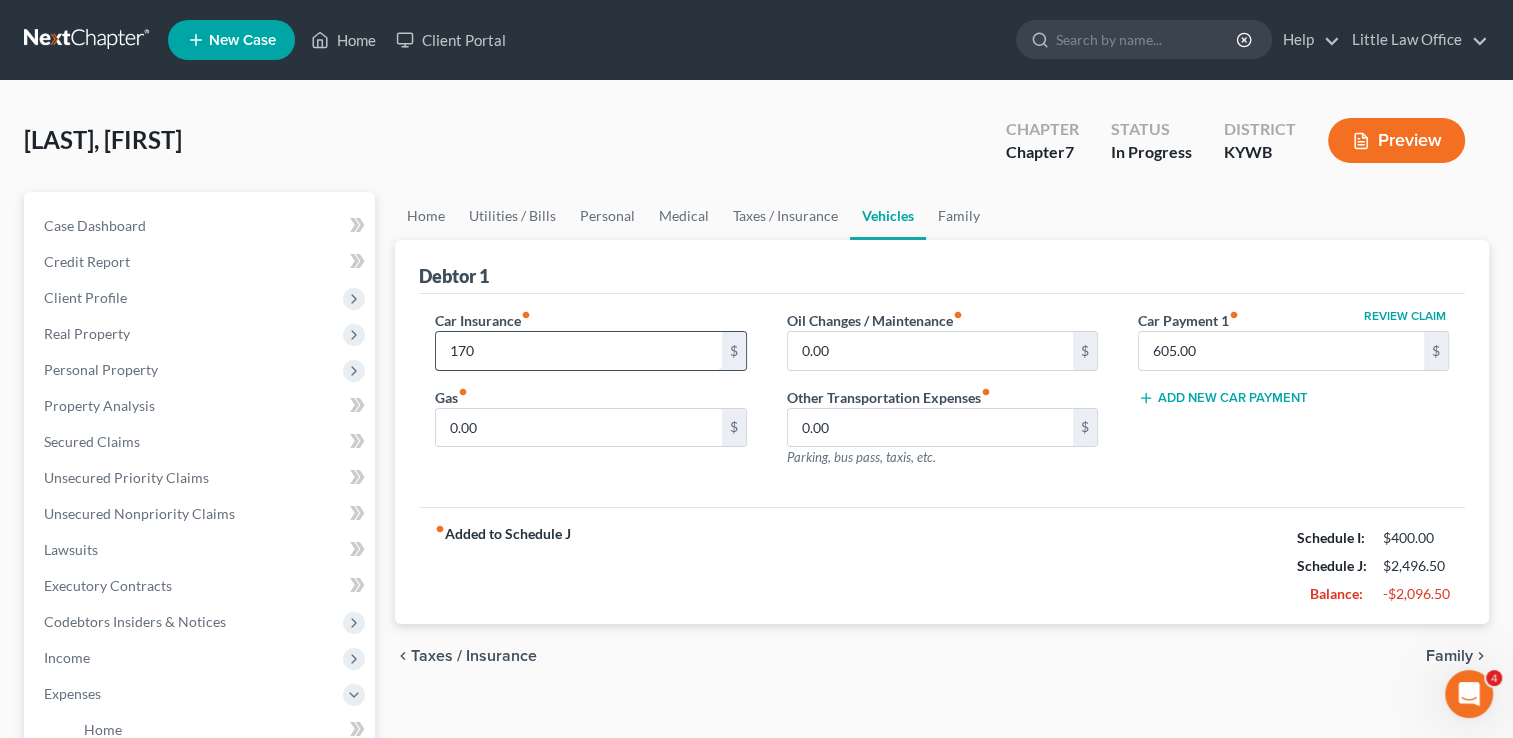 type on "170" 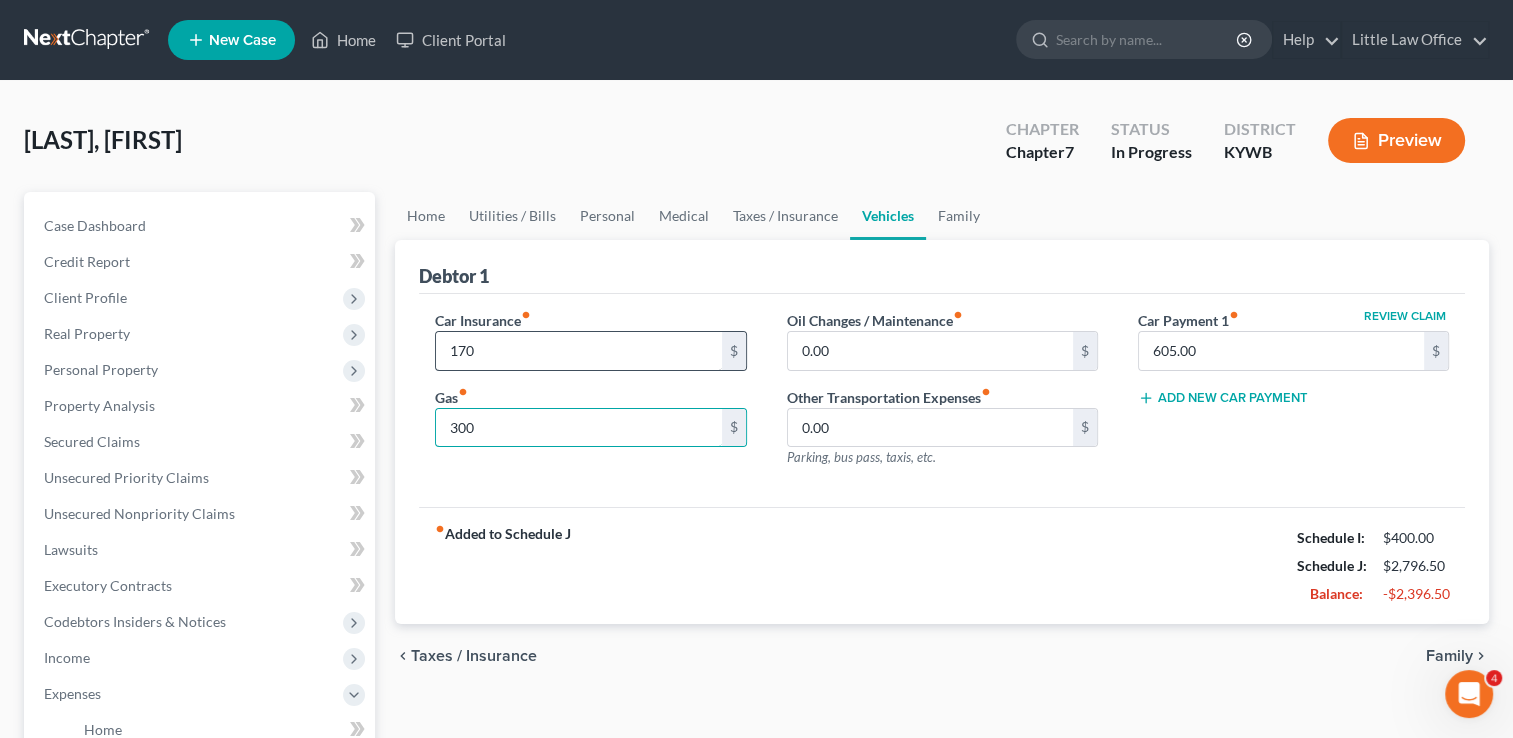 type on "300" 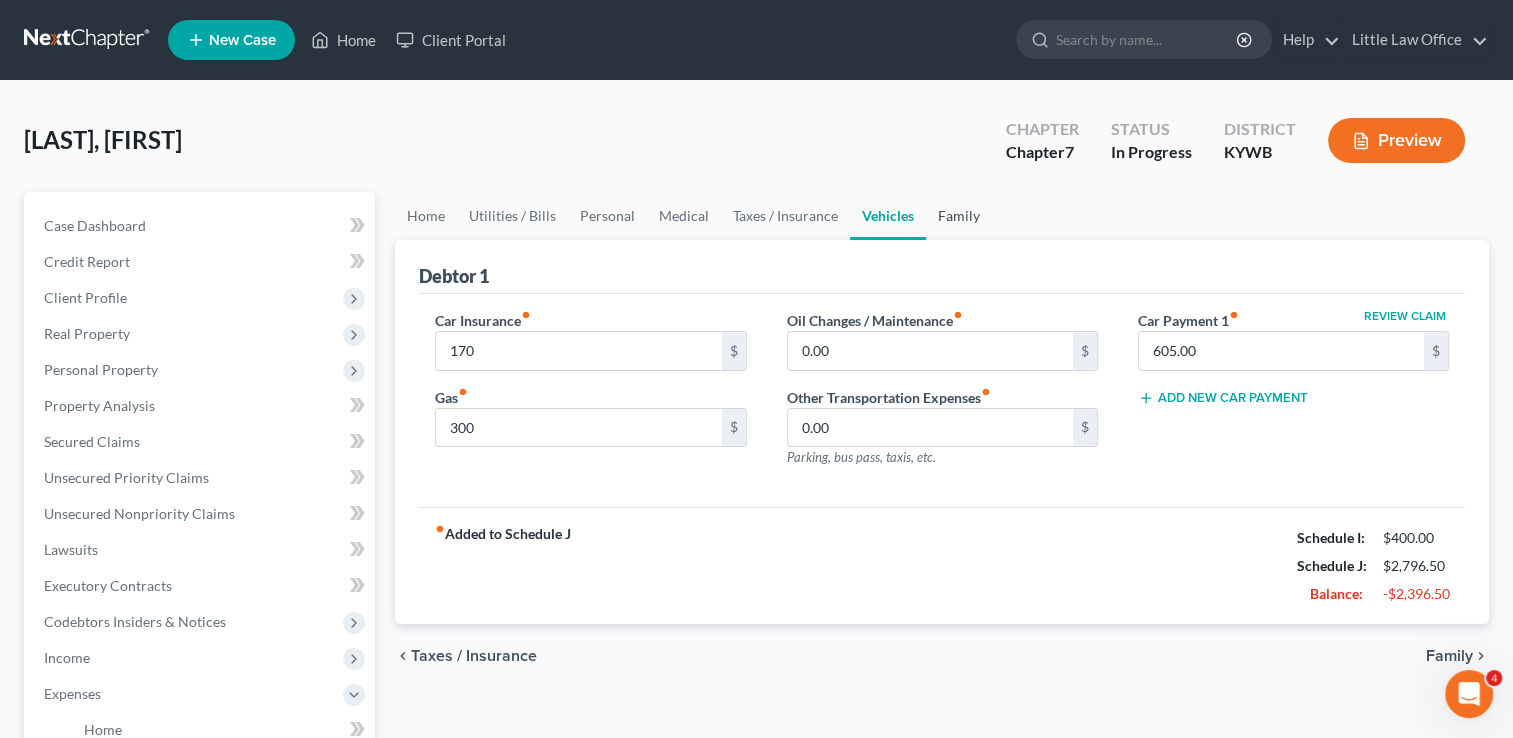 click on "Family" at bounding box center (959, 216) 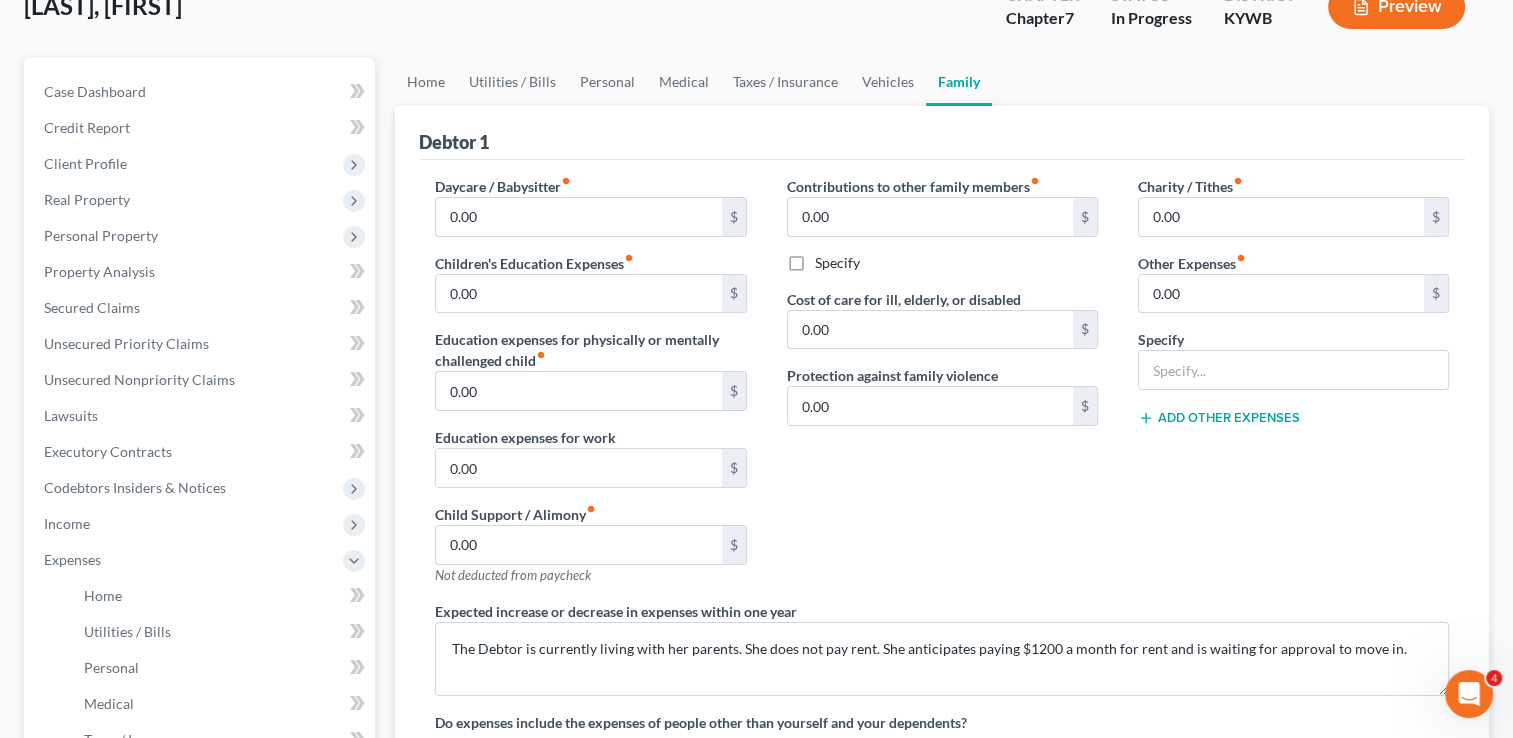 scroll, scrollTop: 137, scrollLeft: 0, axis: vertical 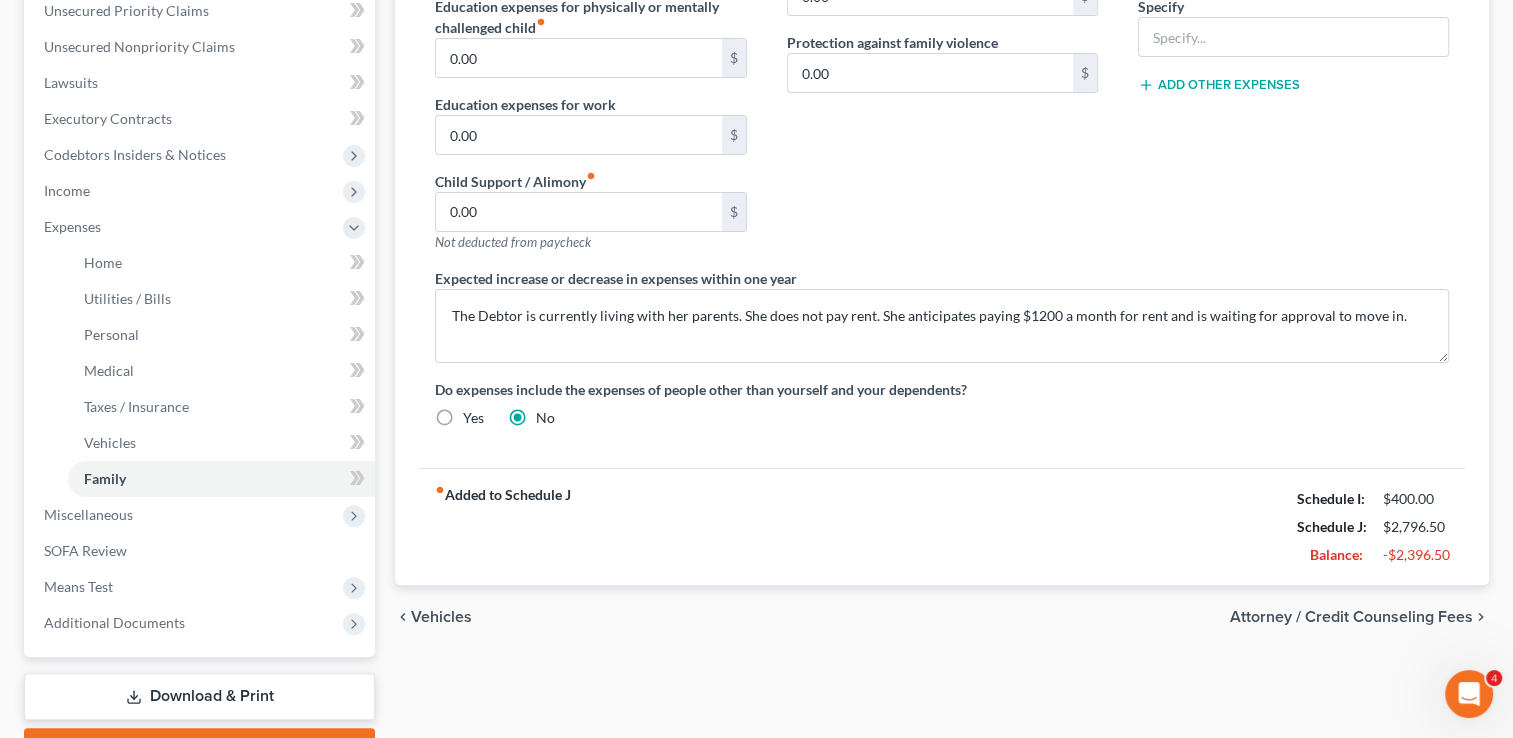 click on "Attorney / Credit Counseling Fees" at bounding box center (1351, 617) 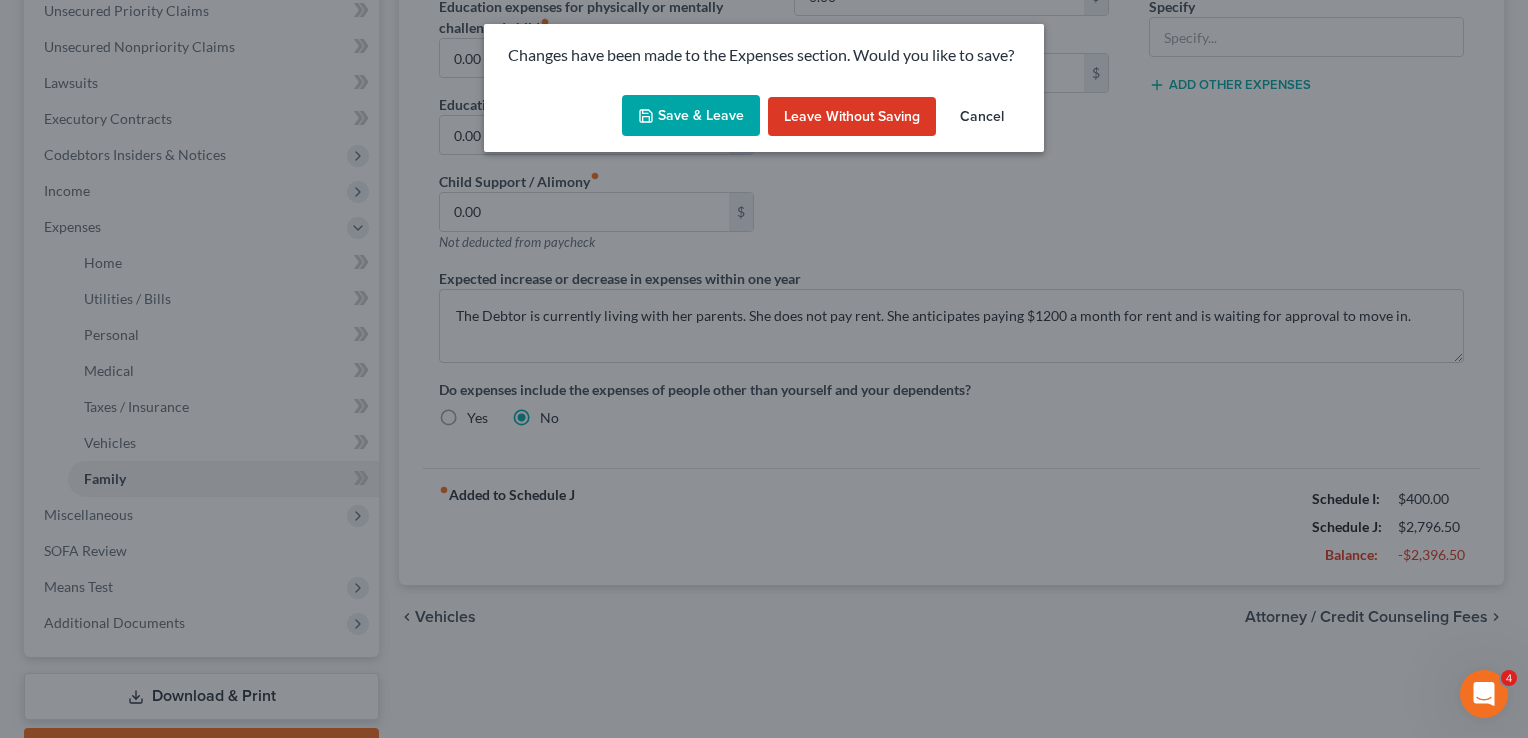 click on "Save & Leave" at bounding box center [691, 116] 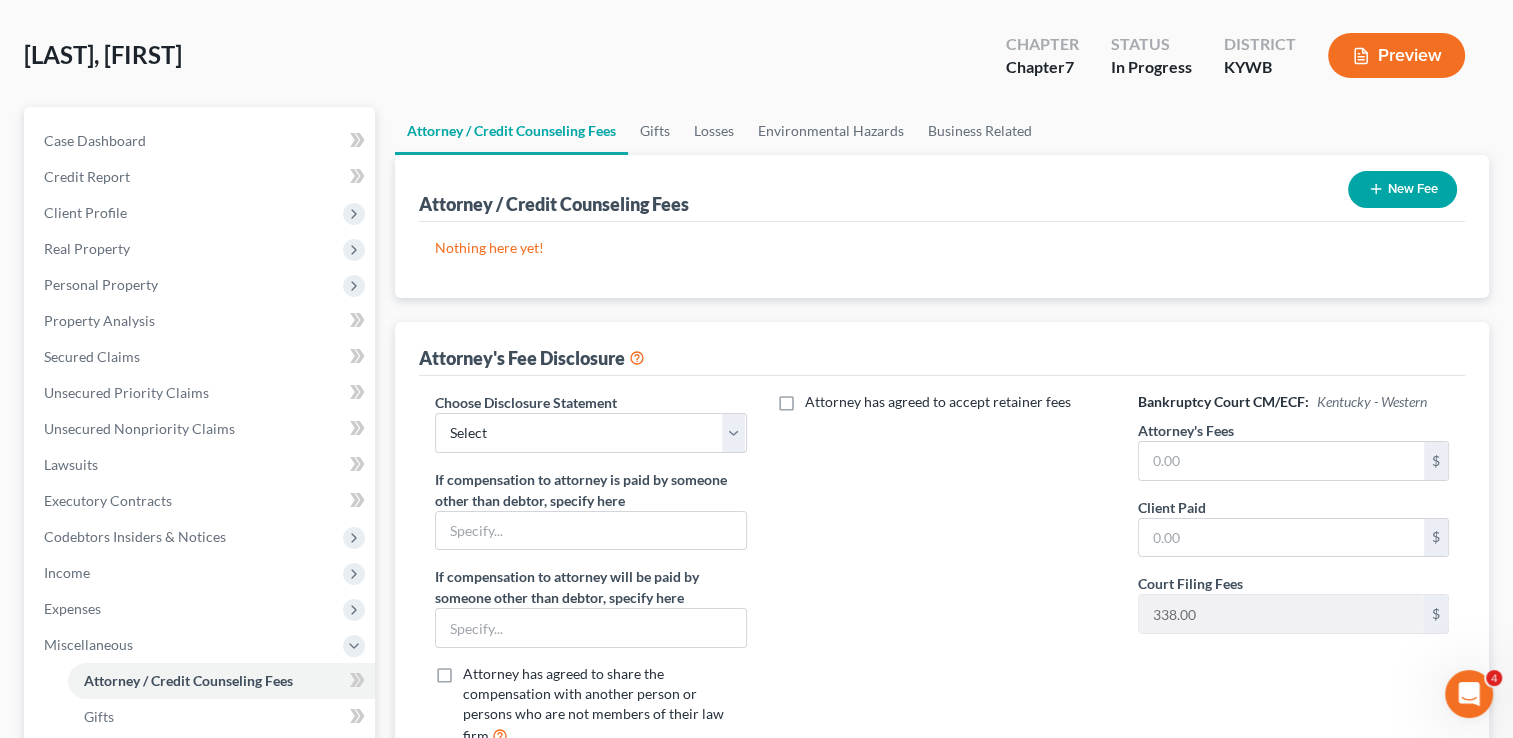 scroll, scrollTop: 0, scrollLeft: 0, axis: both 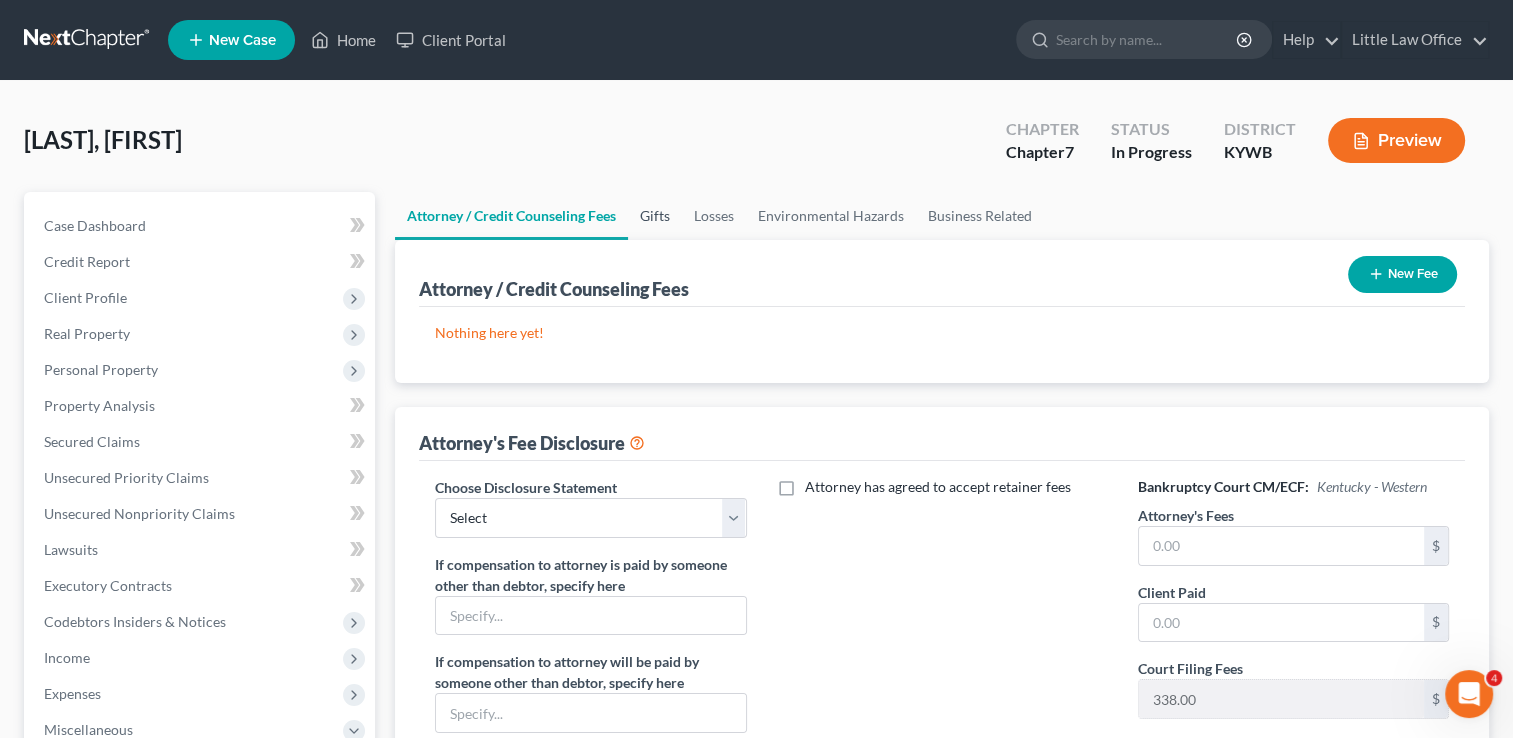click on "Gifts" at bounding box center (655, 216) 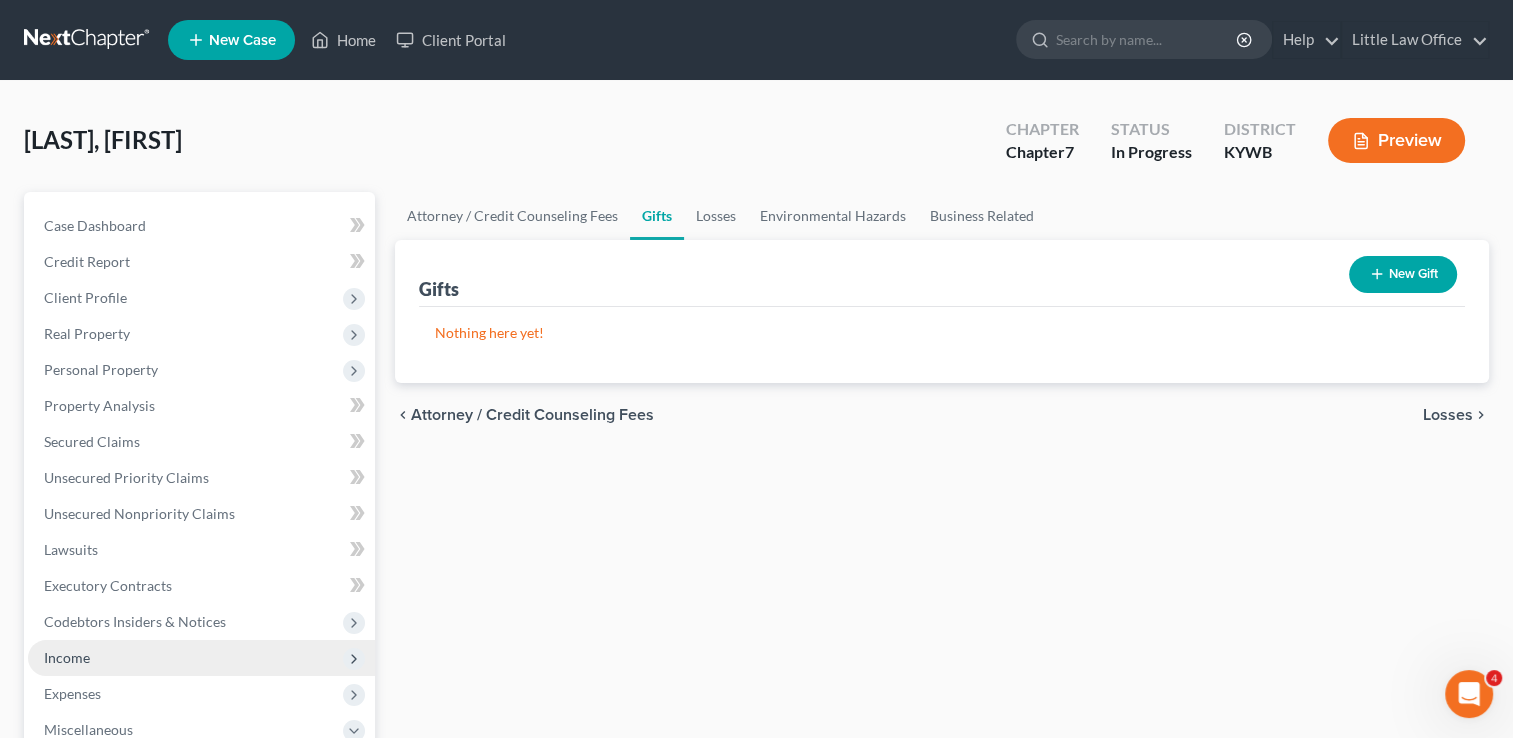 click on "Income" at bounding box center (201, 658) 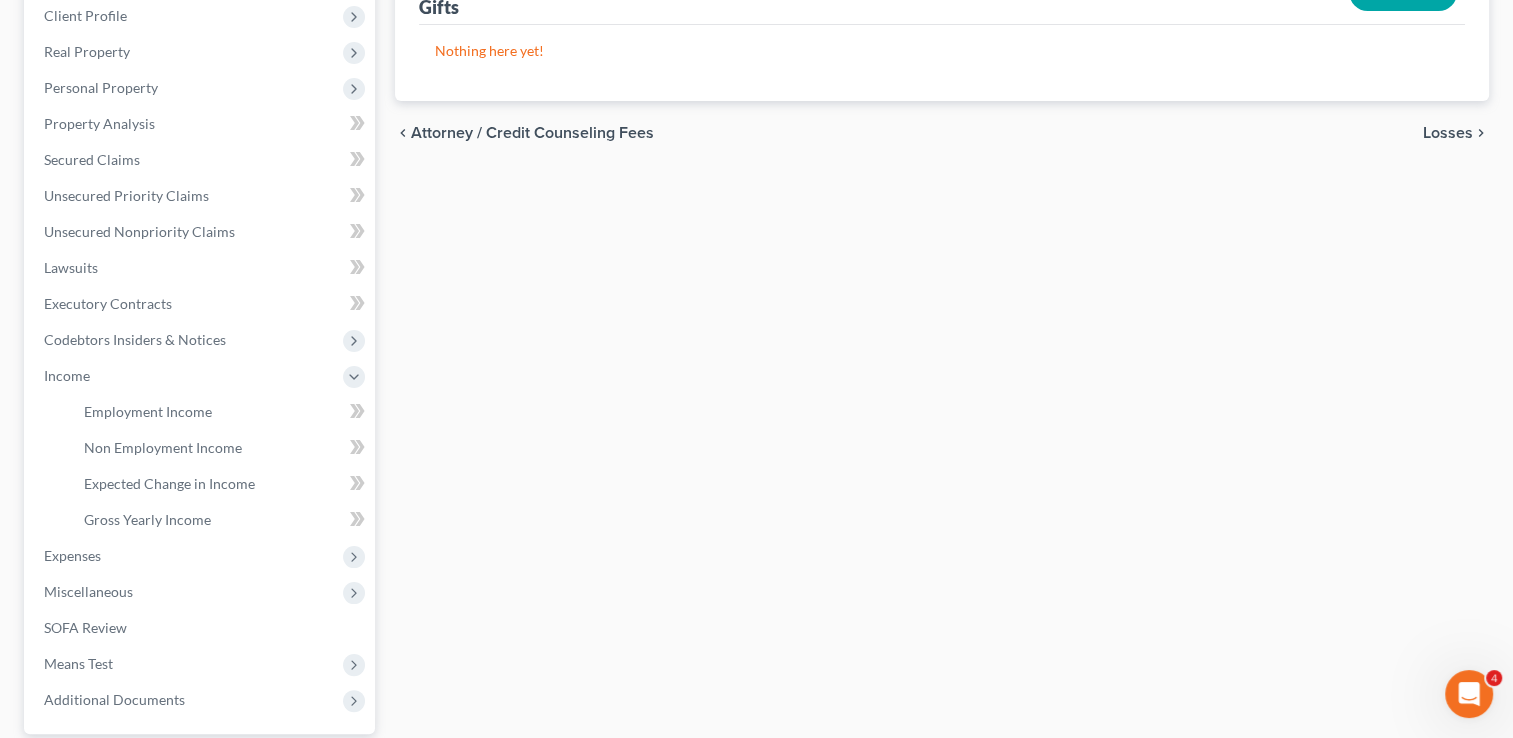 scroll, scrollTop: 295, scrollLeft: 0, axis: vertical 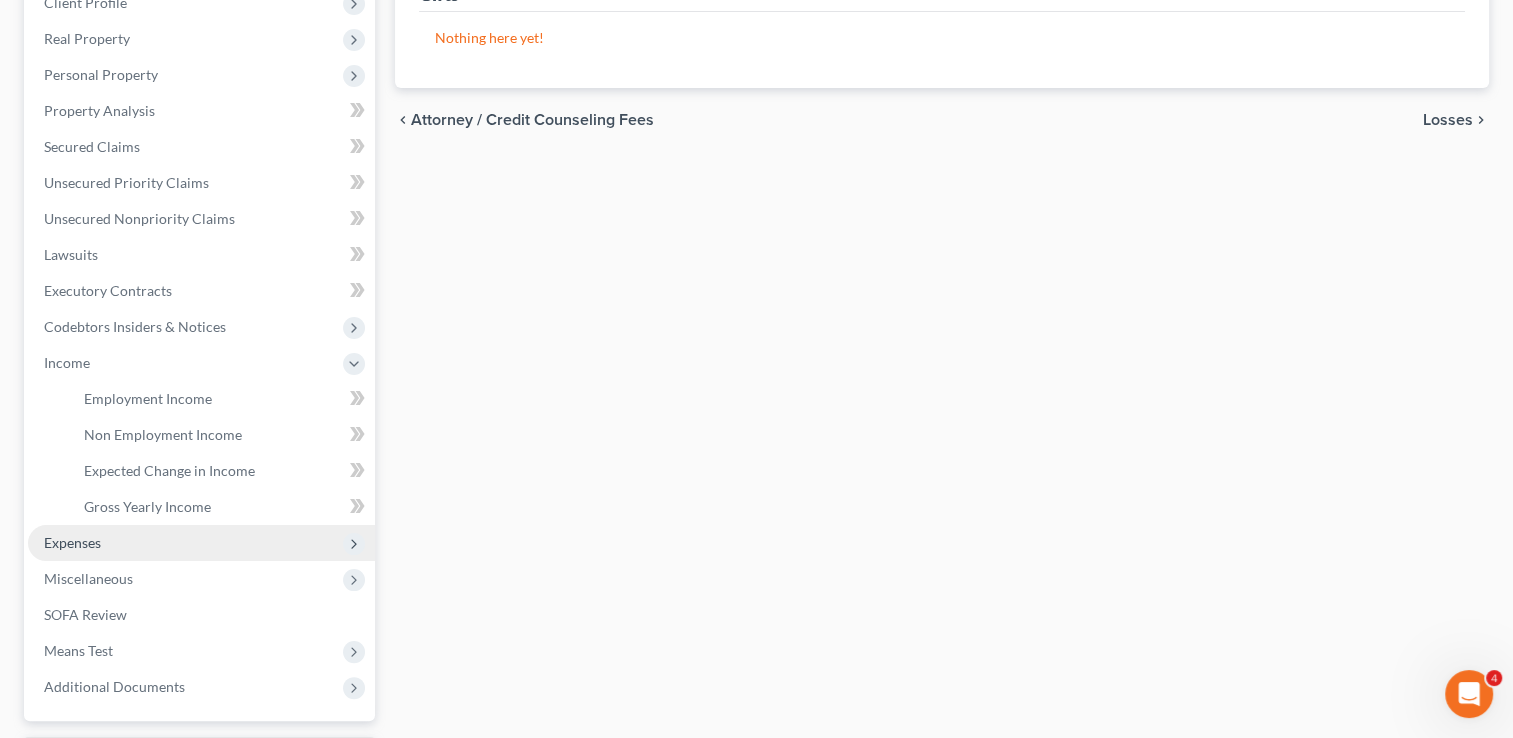 click on "Expenses" at bounding box center [201, 543] 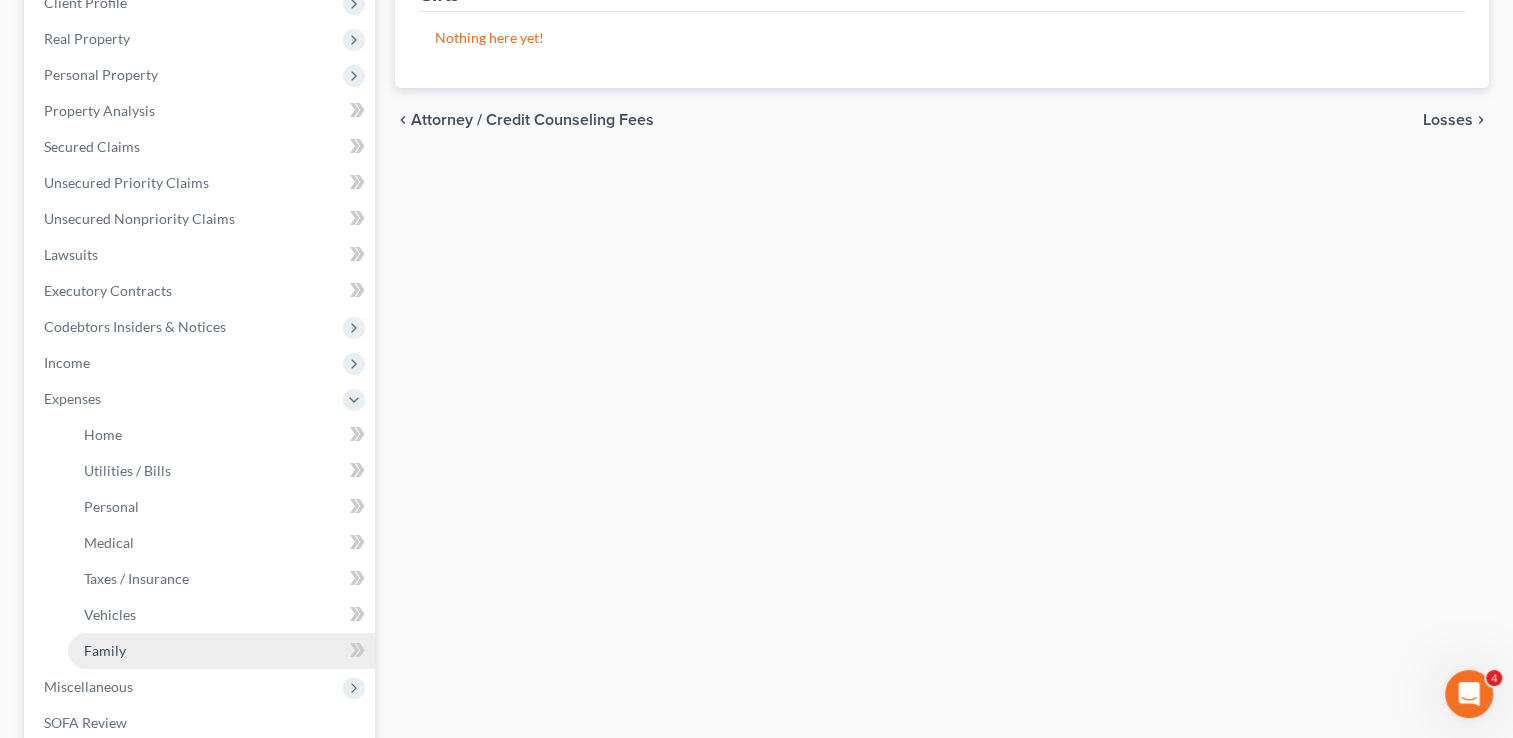 click on "Family" at bounding box center (221, 651) 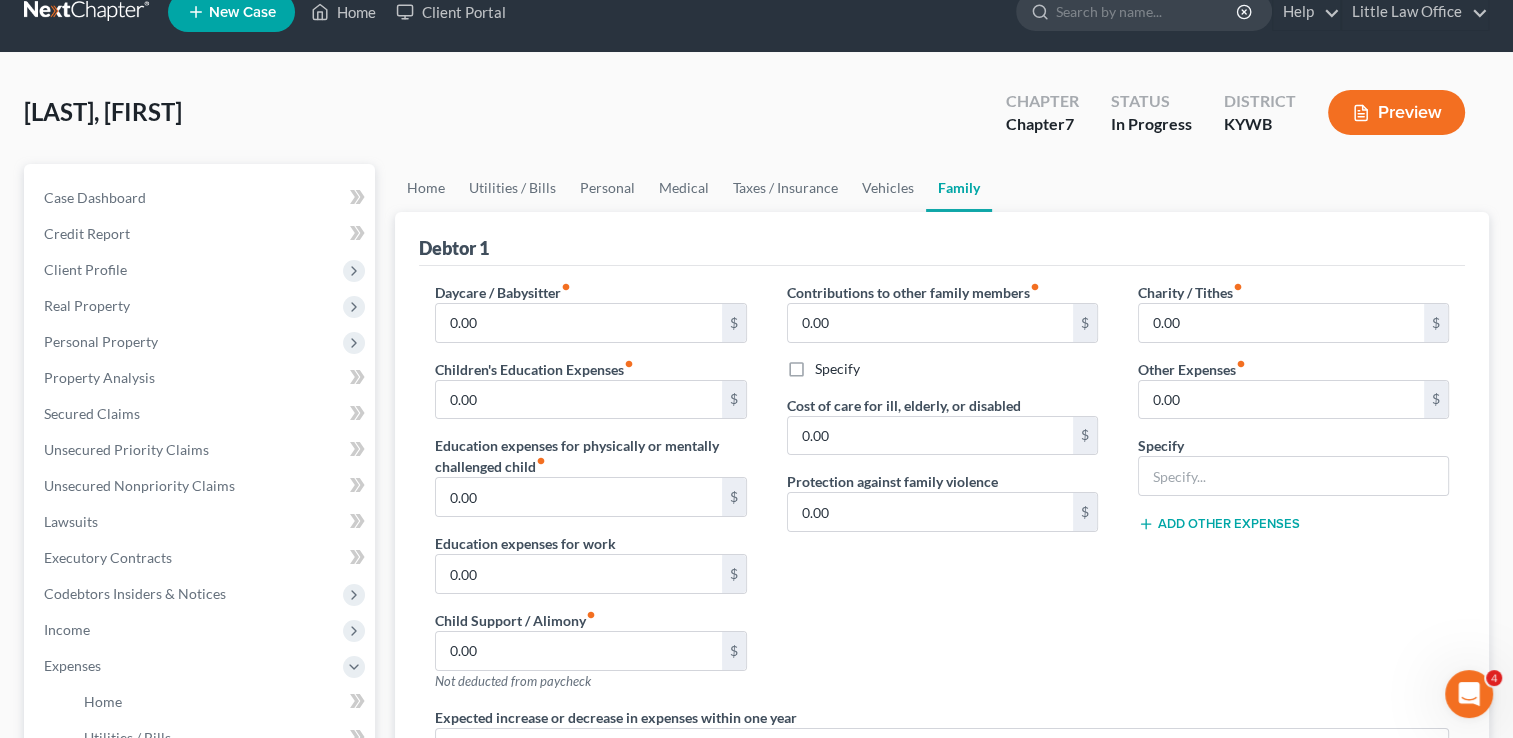 scroll, scrollTop: 0, scrollLeft: 0, axis: both 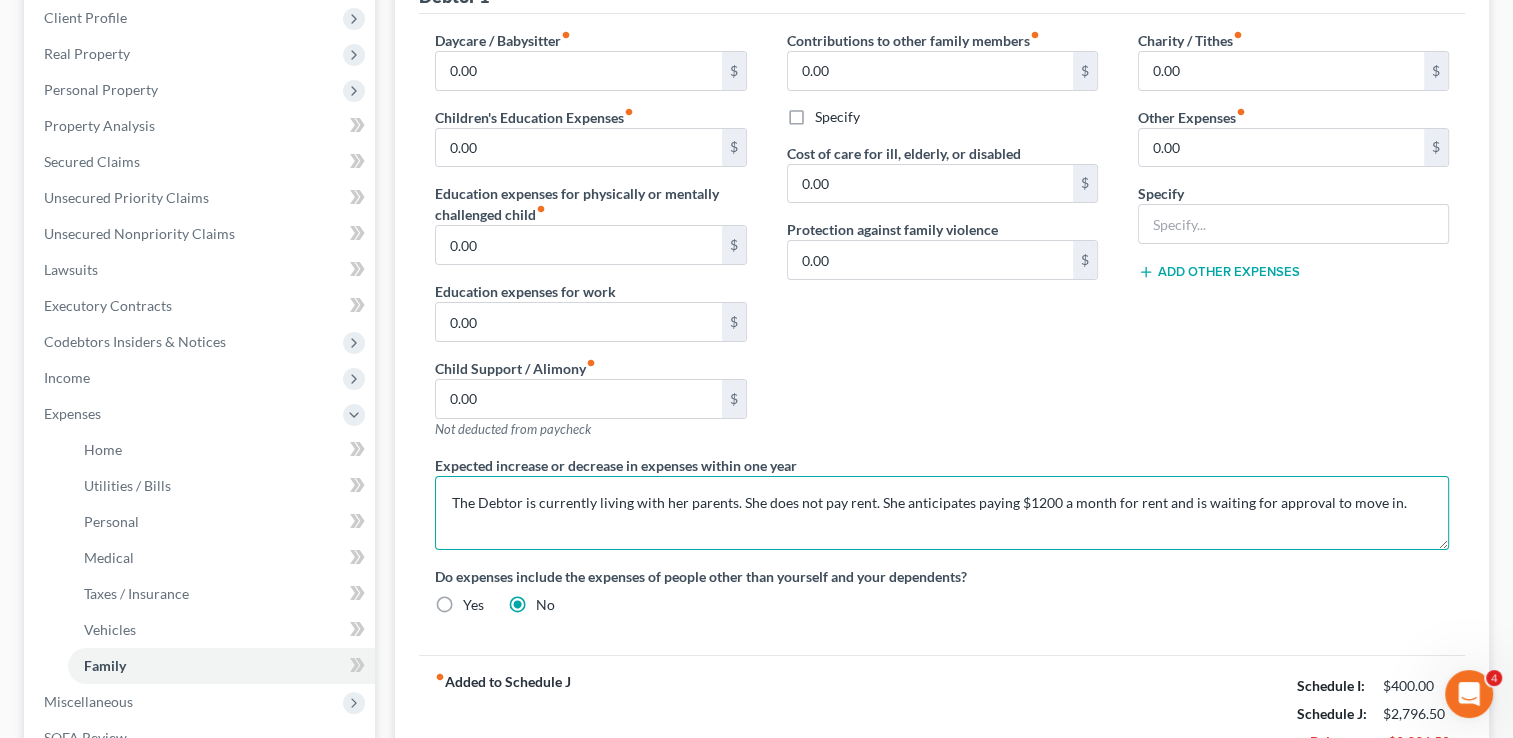 click on "The Debtor is currently living with her parents. She does not pay rent. She anticipates paying $1200 a month for rent and is waiting for approval to move in." at bounding box center [942, 513] 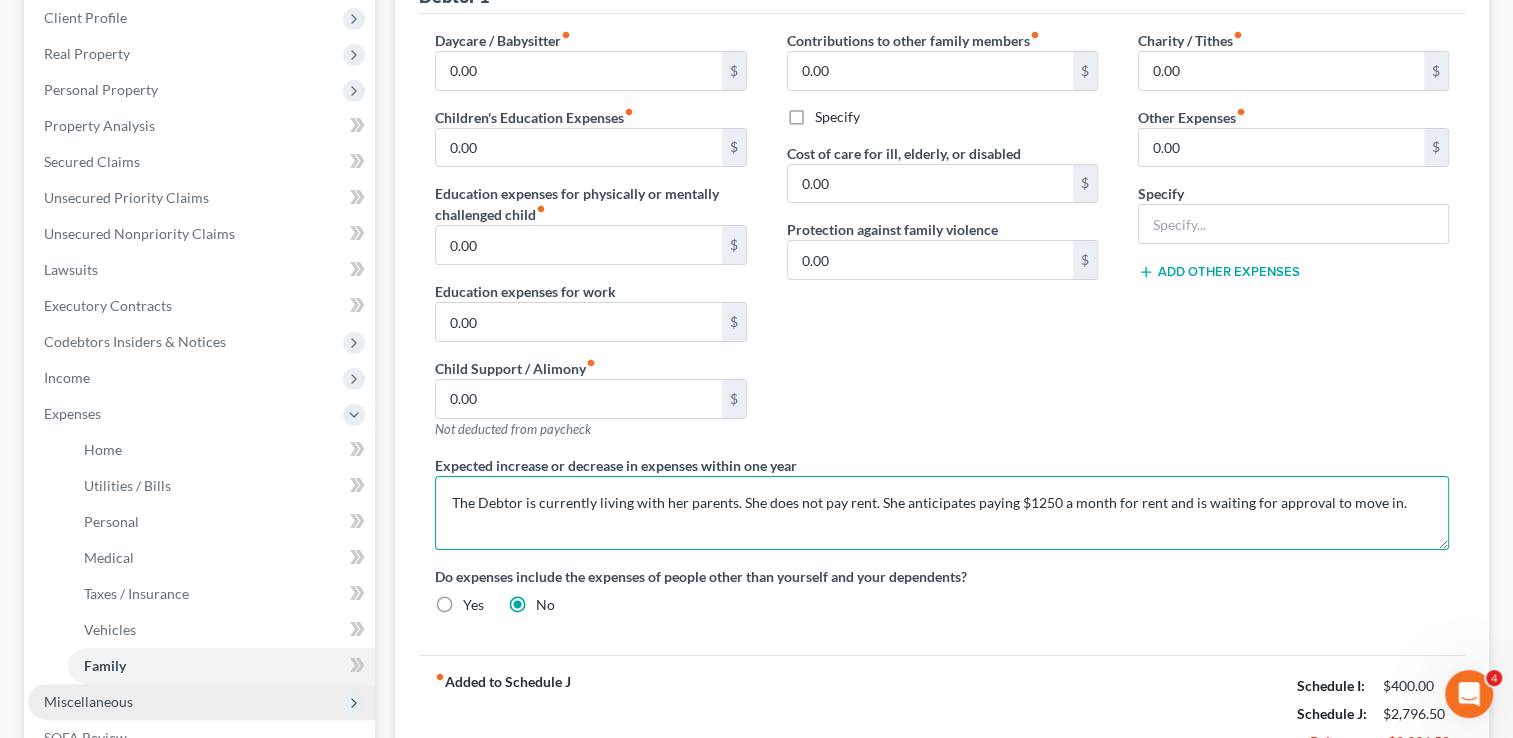 type on "The Debtor is currently living with her parents. She does not pay rent. She anticipates paying $1250 a month for rent and is waiting for approval to move in." 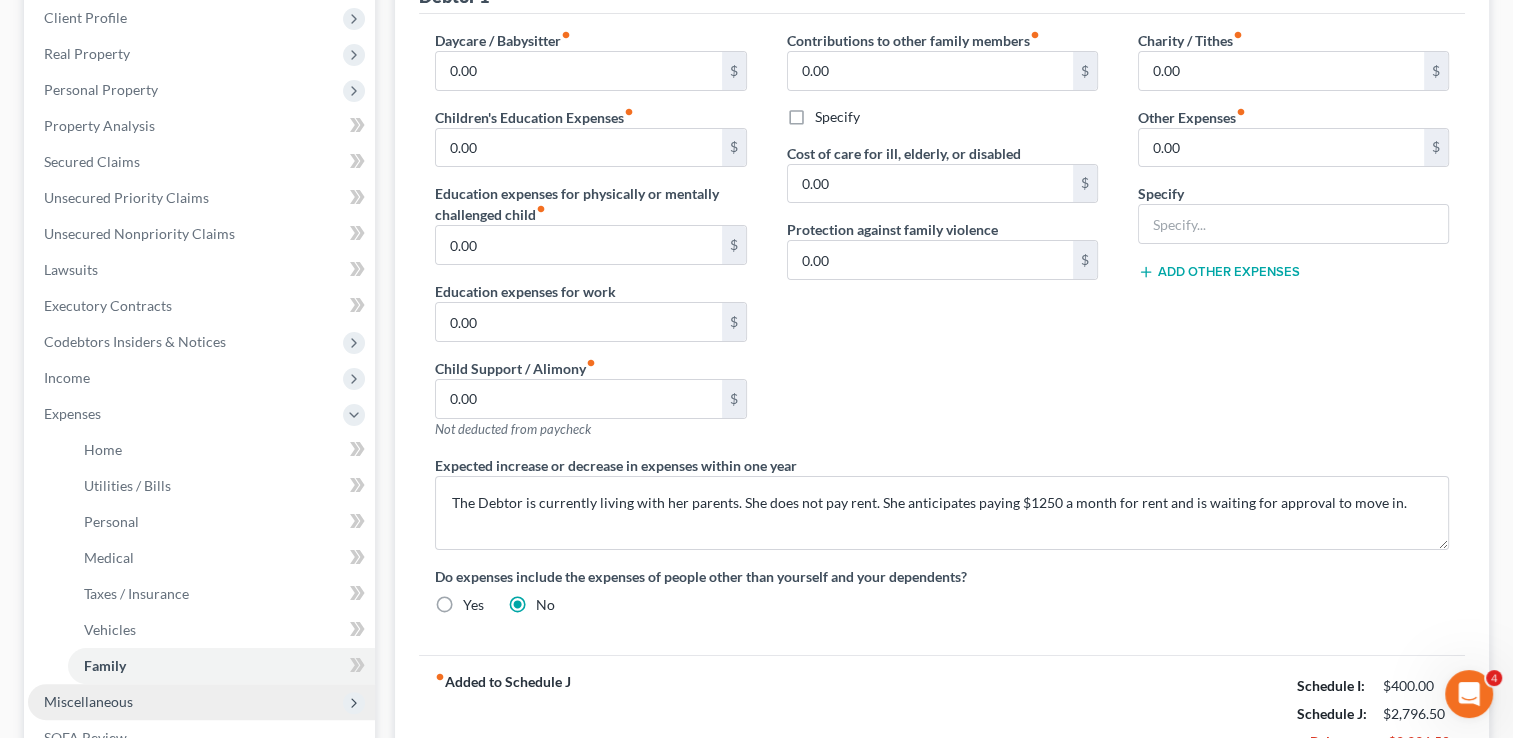 click on "Miscellaneous" at bounding box center (88, 701) 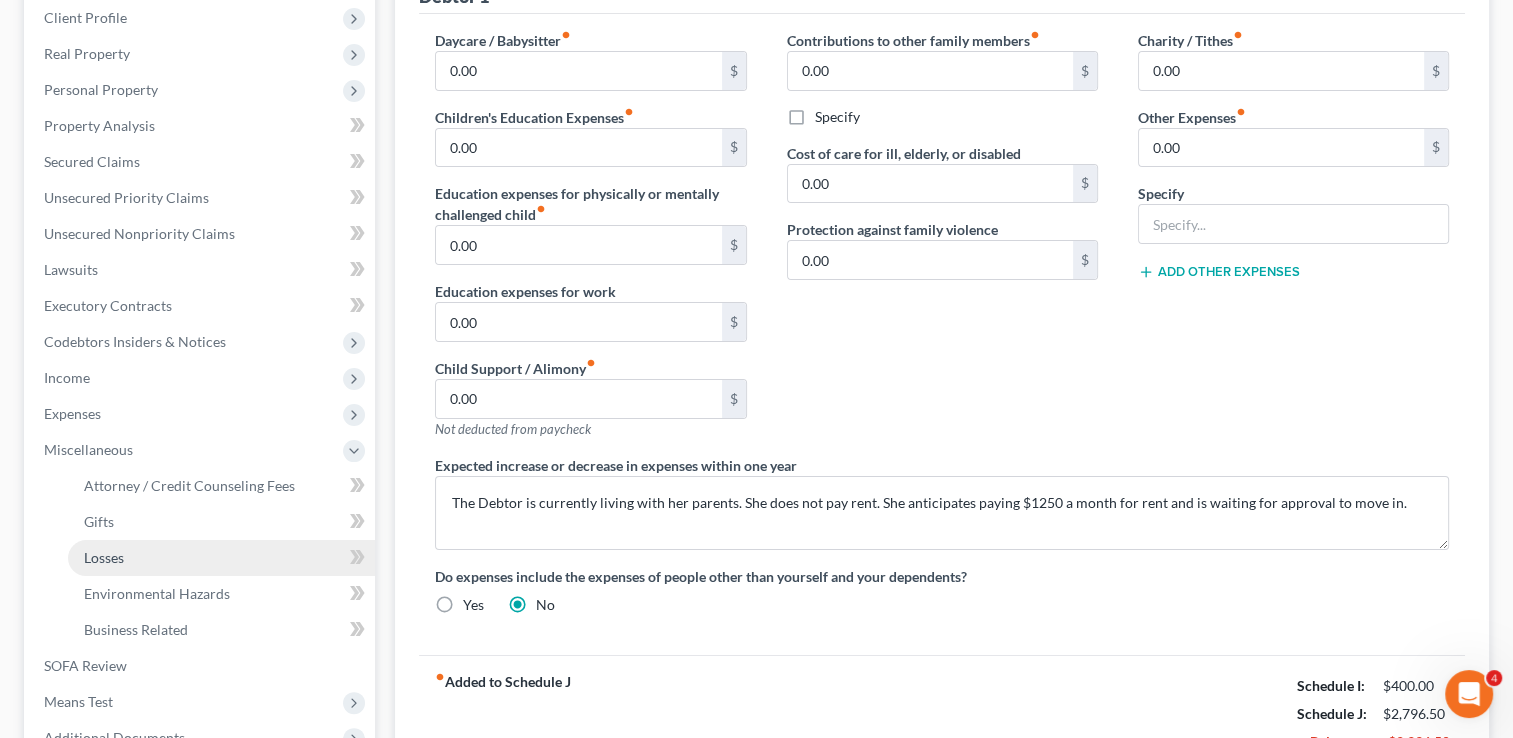 click on "Losses" at bounding box center [221, 558] 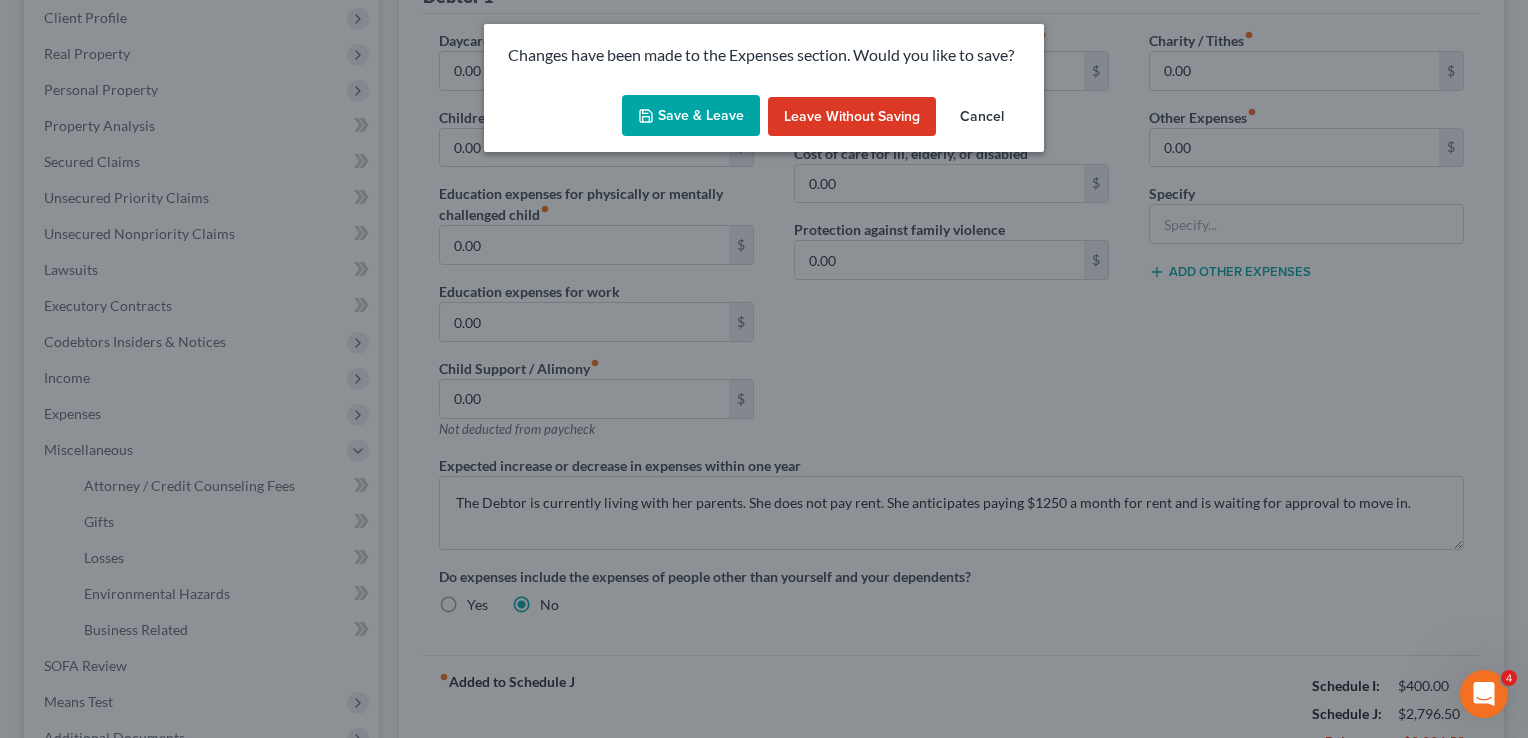 click on "Save & Leave" at bounding box center (691, 116) 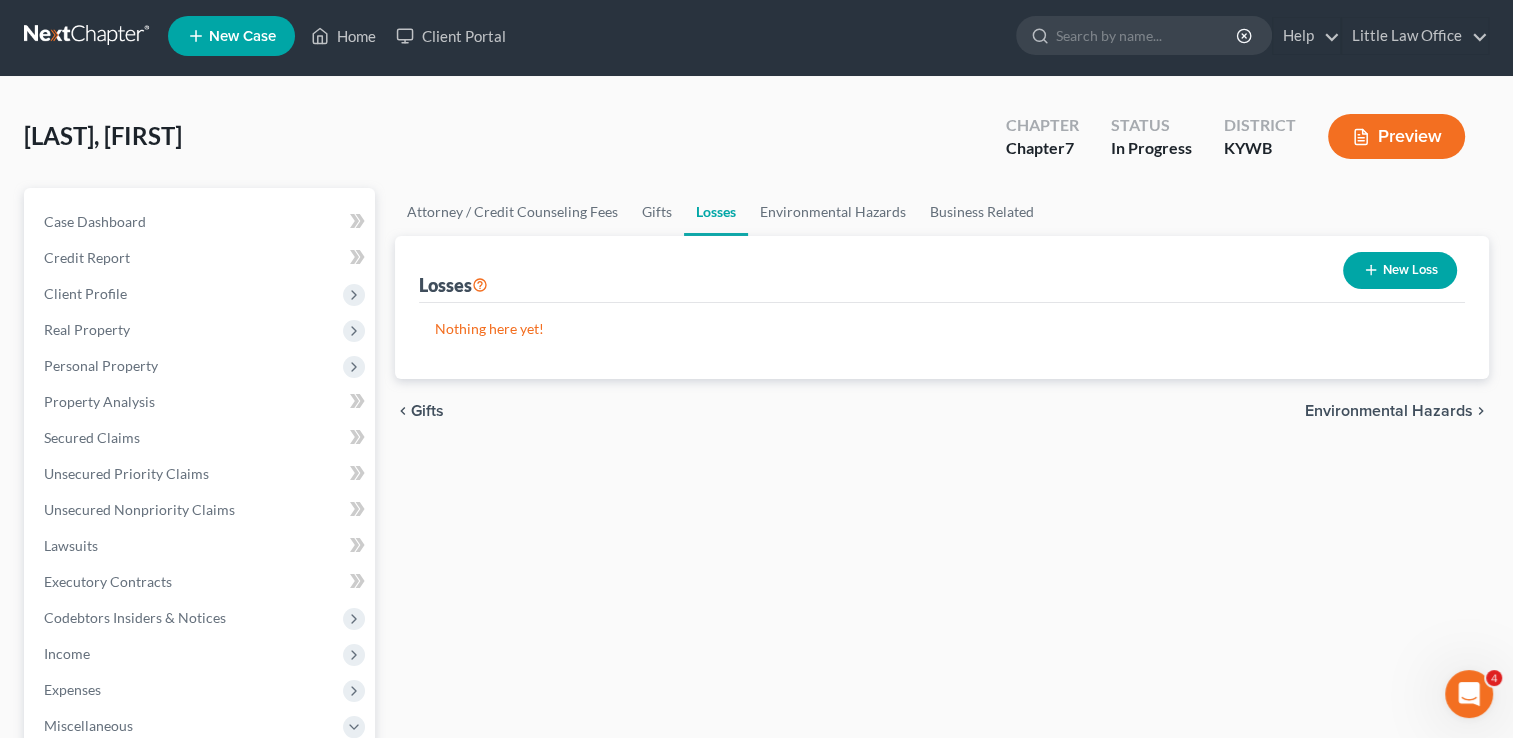 scroll, scrollTop: 0, scrollLeft: 0, axis: both 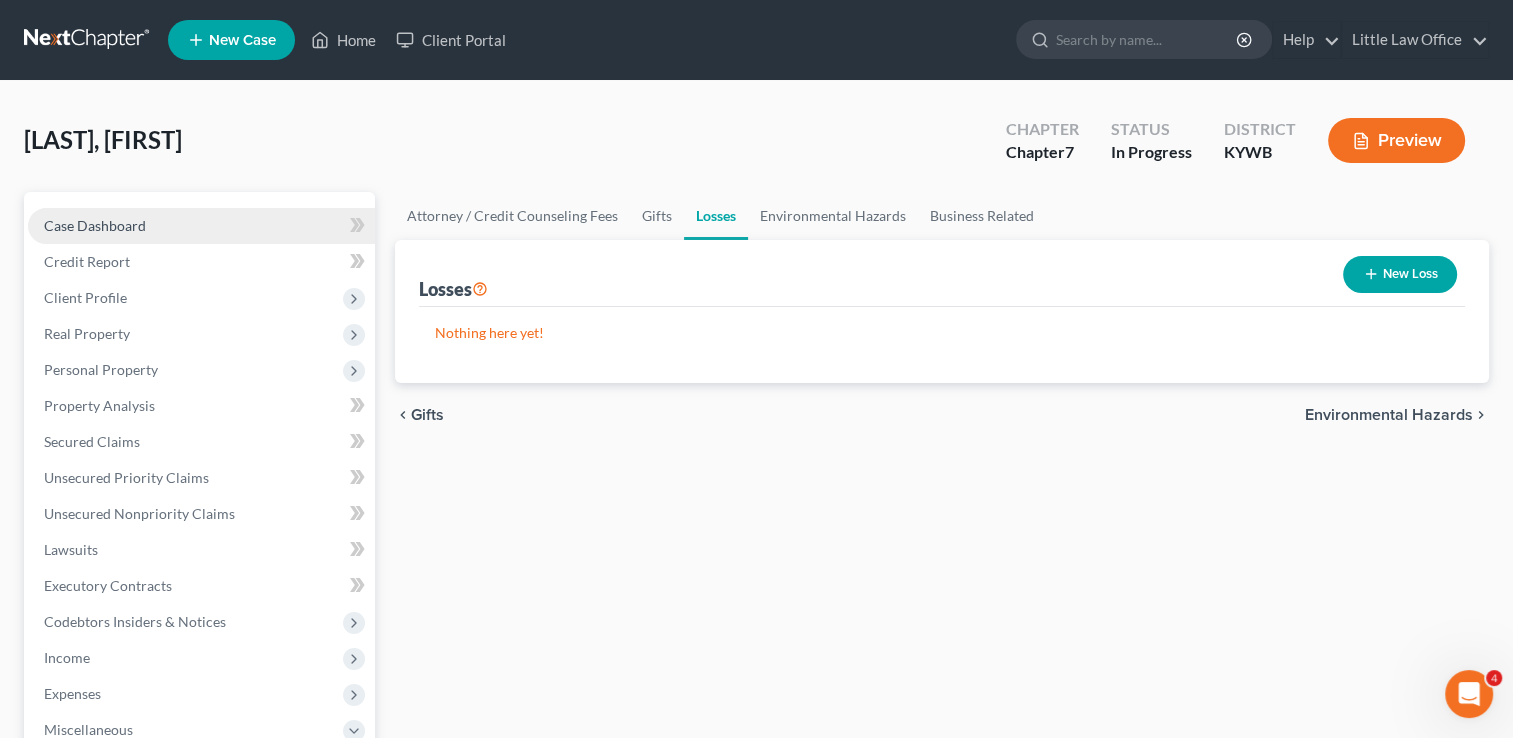 click on "Case Dashboard" at bounding box center (95, 225) 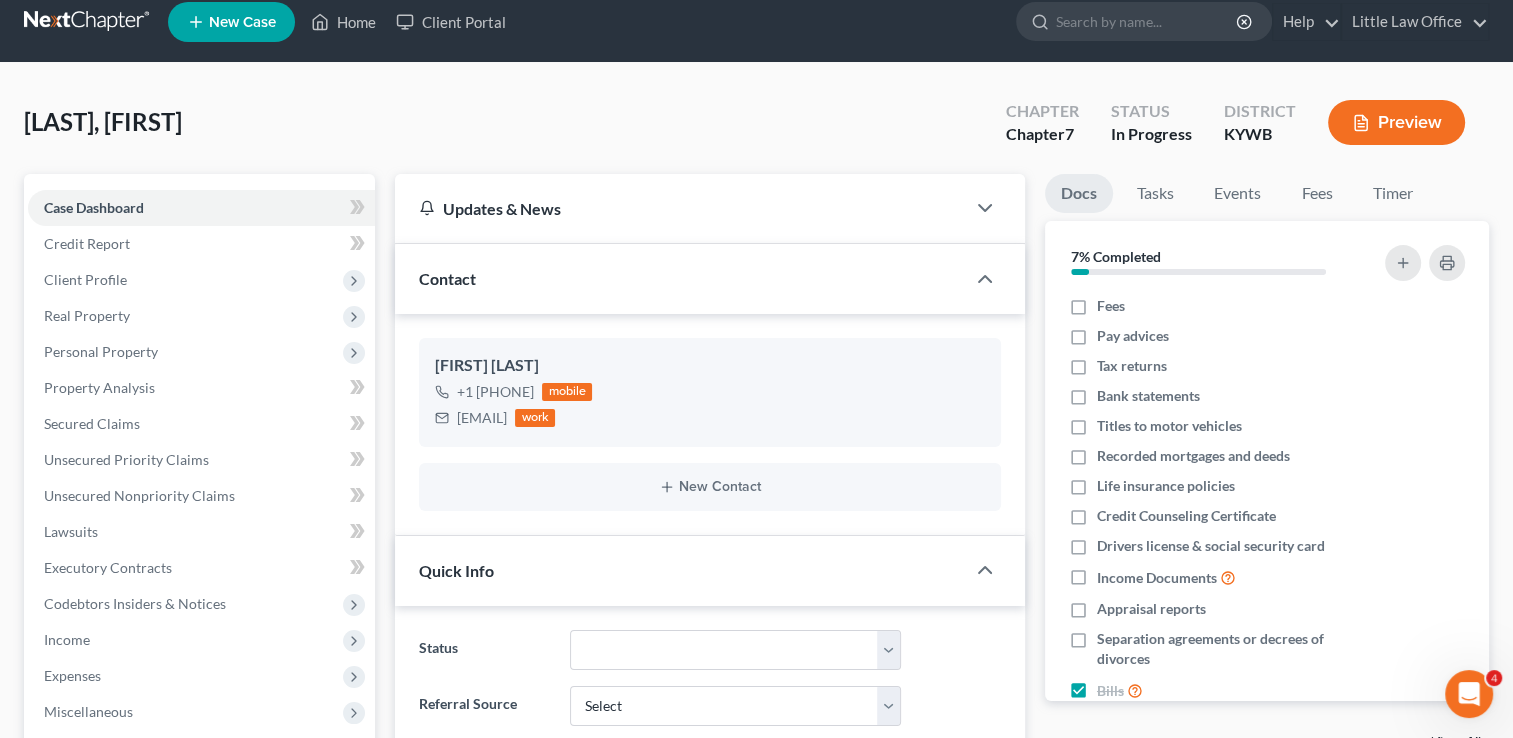 scroll, scrollTop: 0, scrollLeft: 0, axis: both 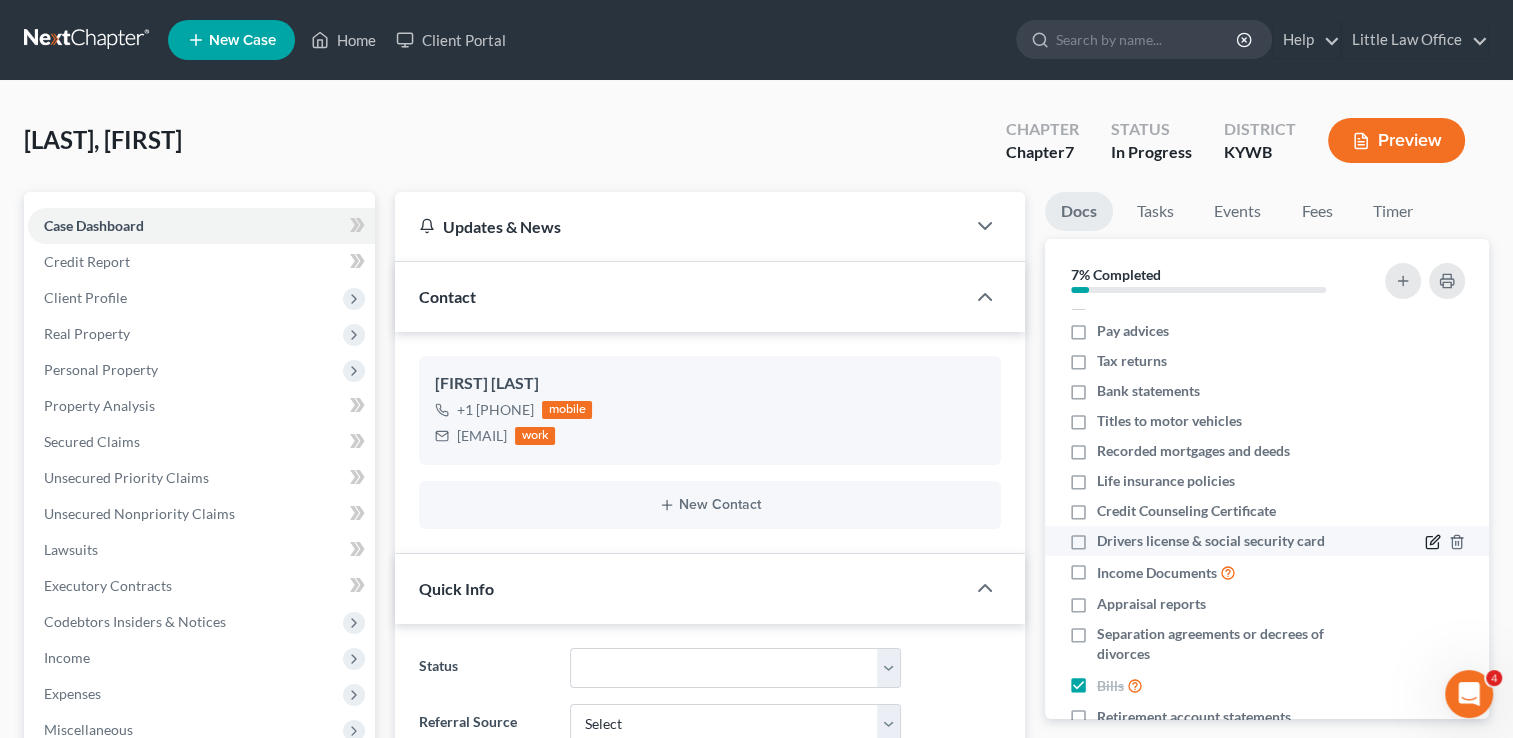 click 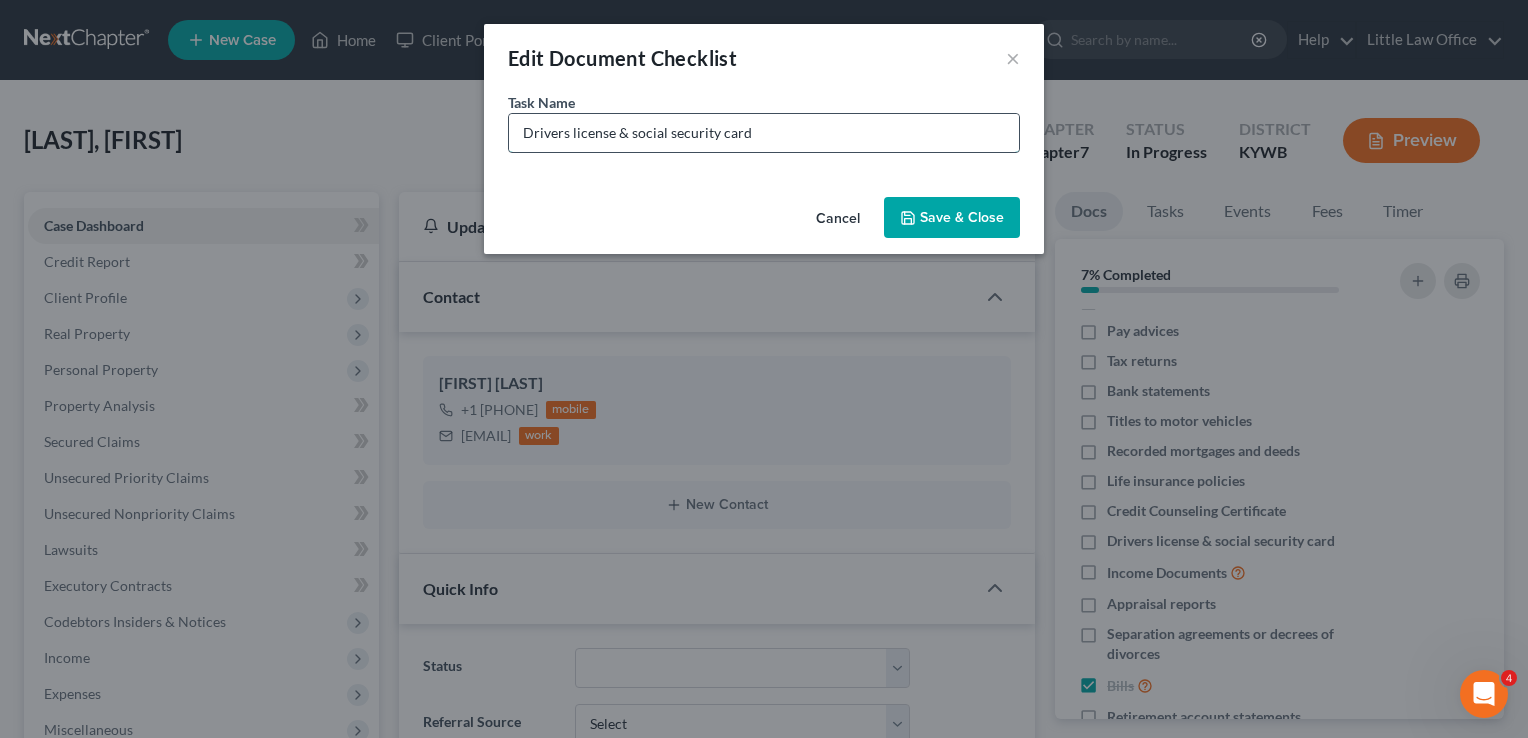 click on "Drivers license & social security card" at bounding box center [764, 133] 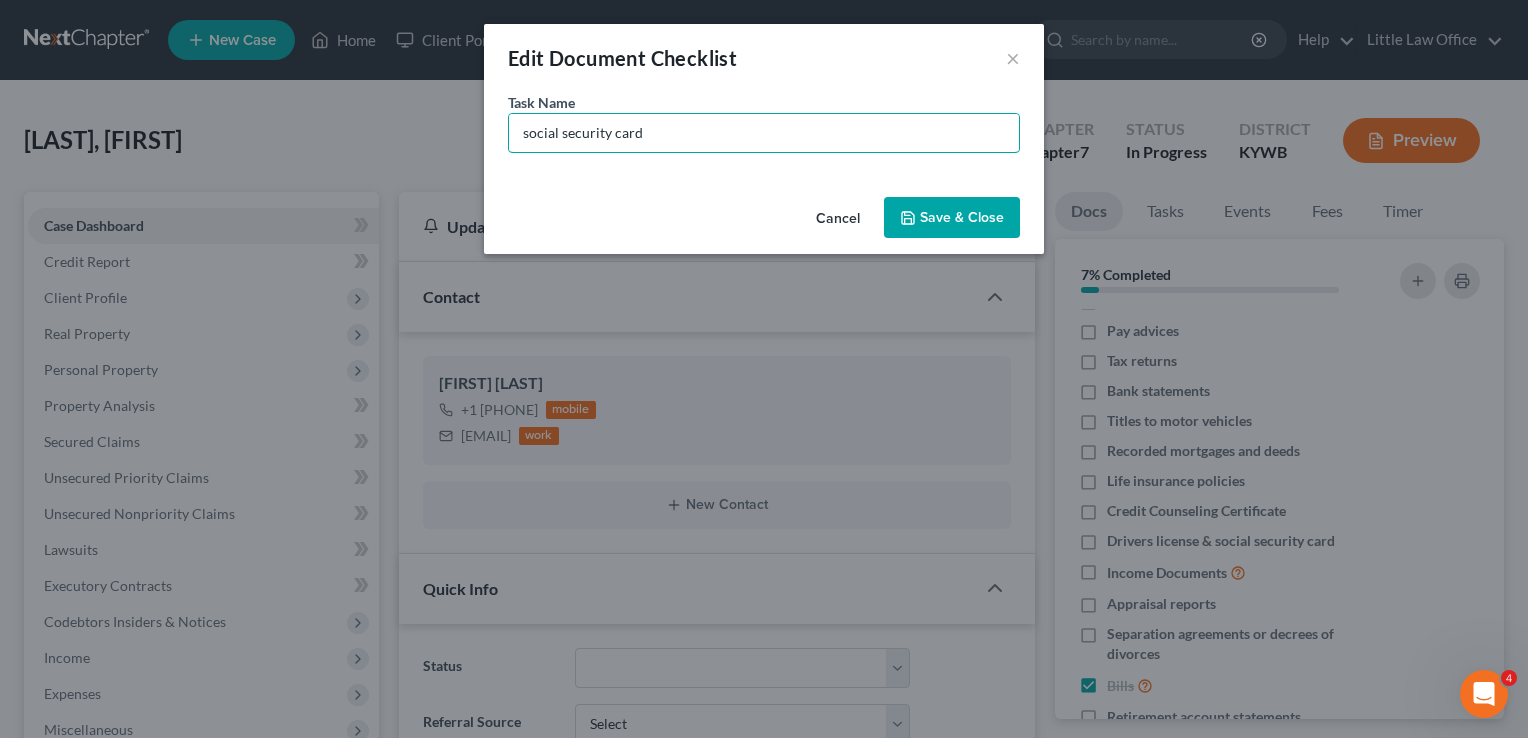 type on "social security card" 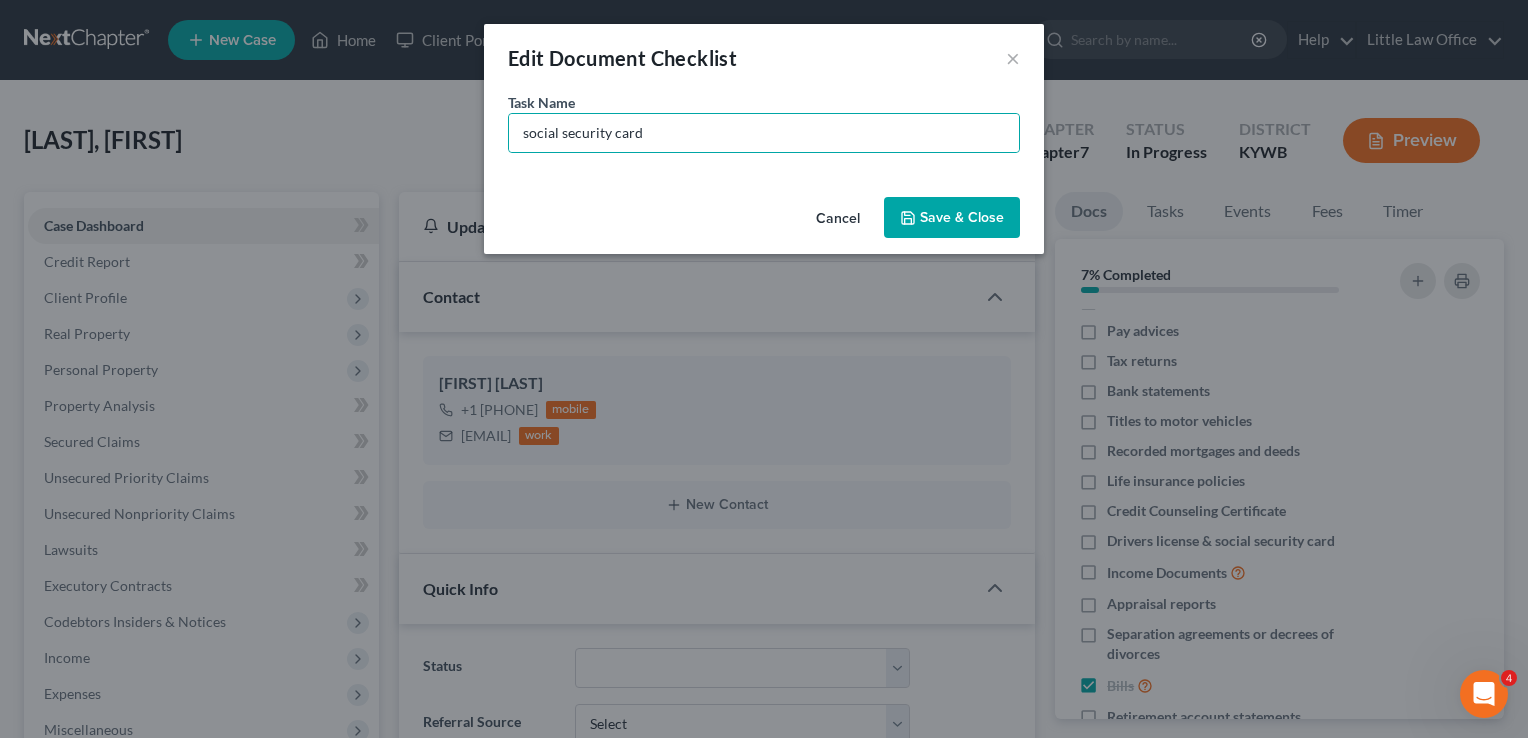 click on "Save & Close" at bounding box center (952, 218) 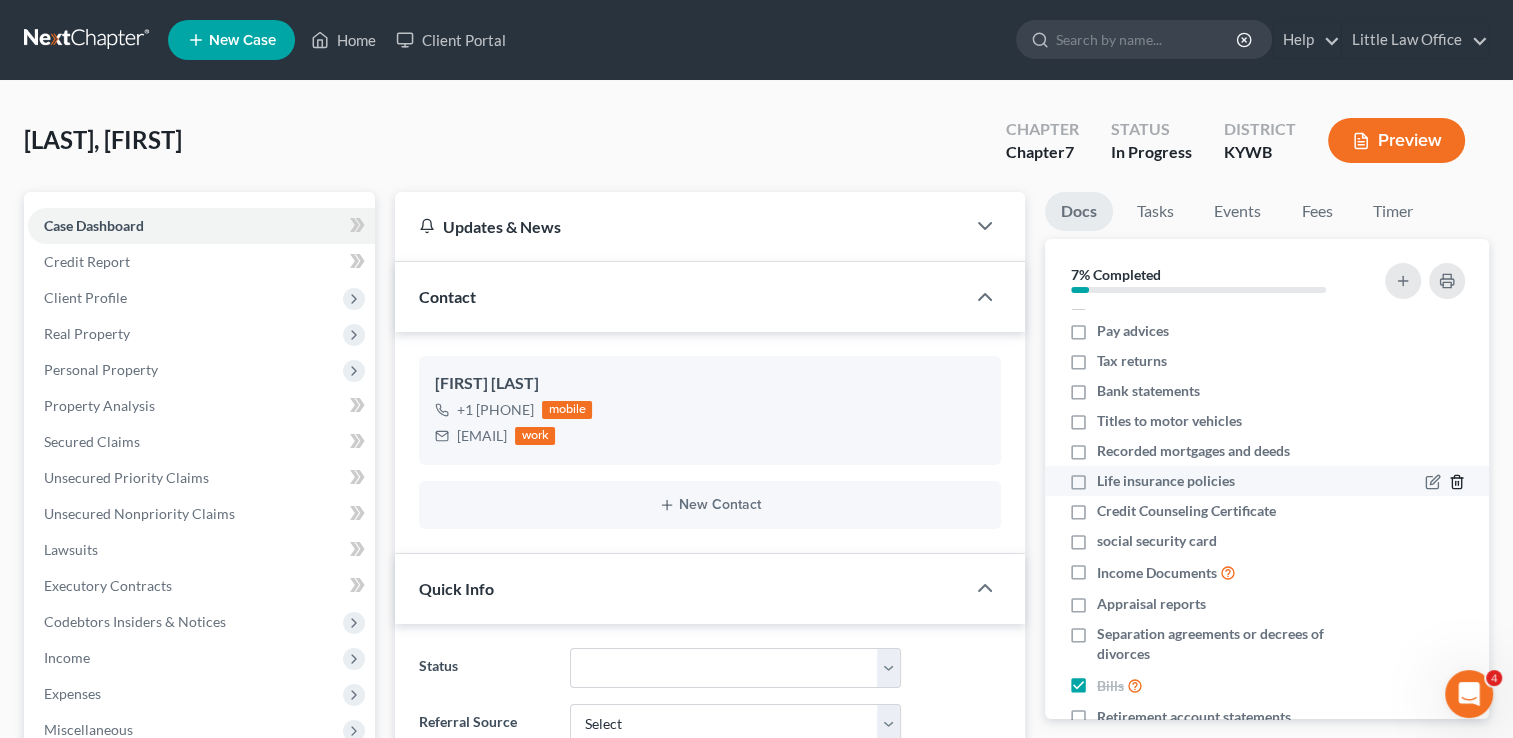 click 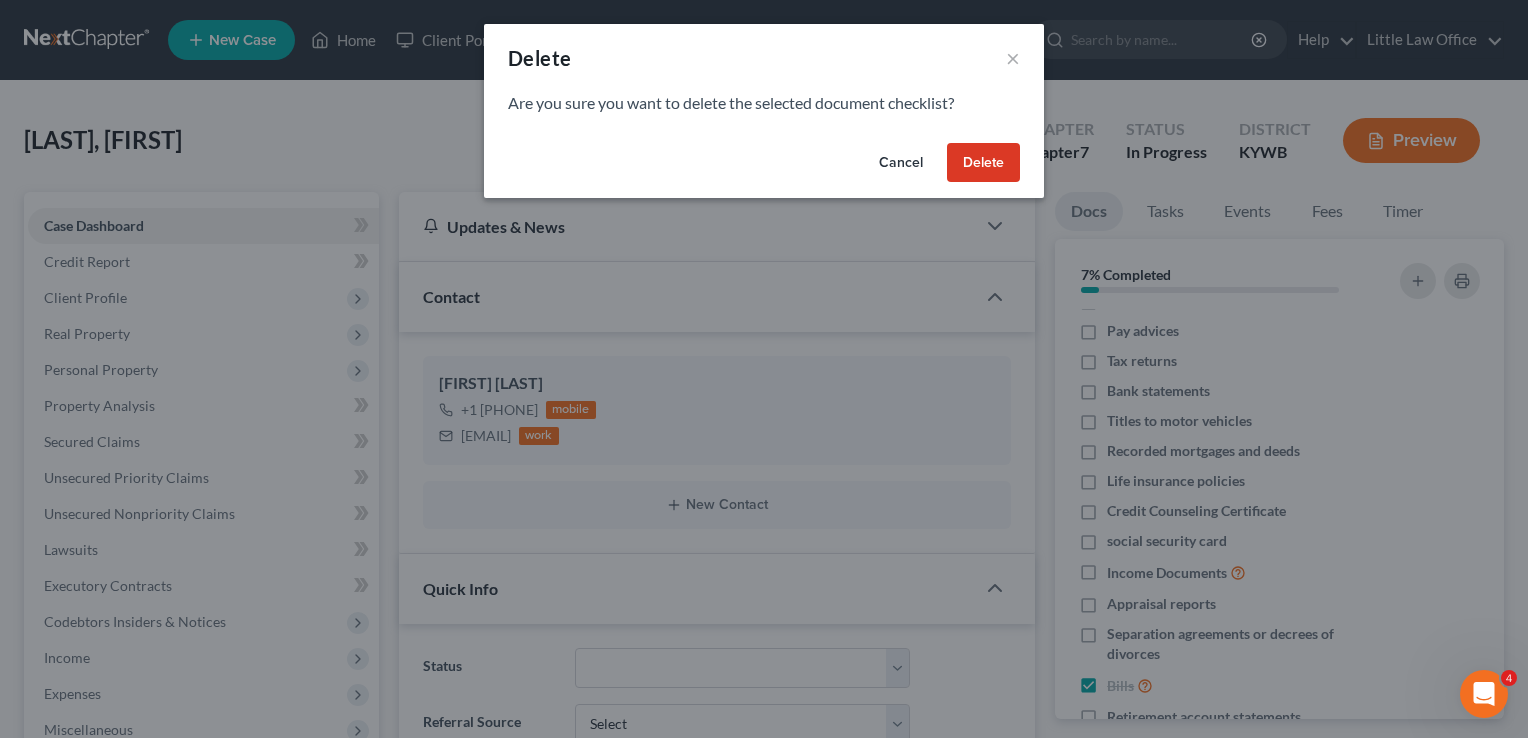 click on "Delete" at bounding box center [983, 163] 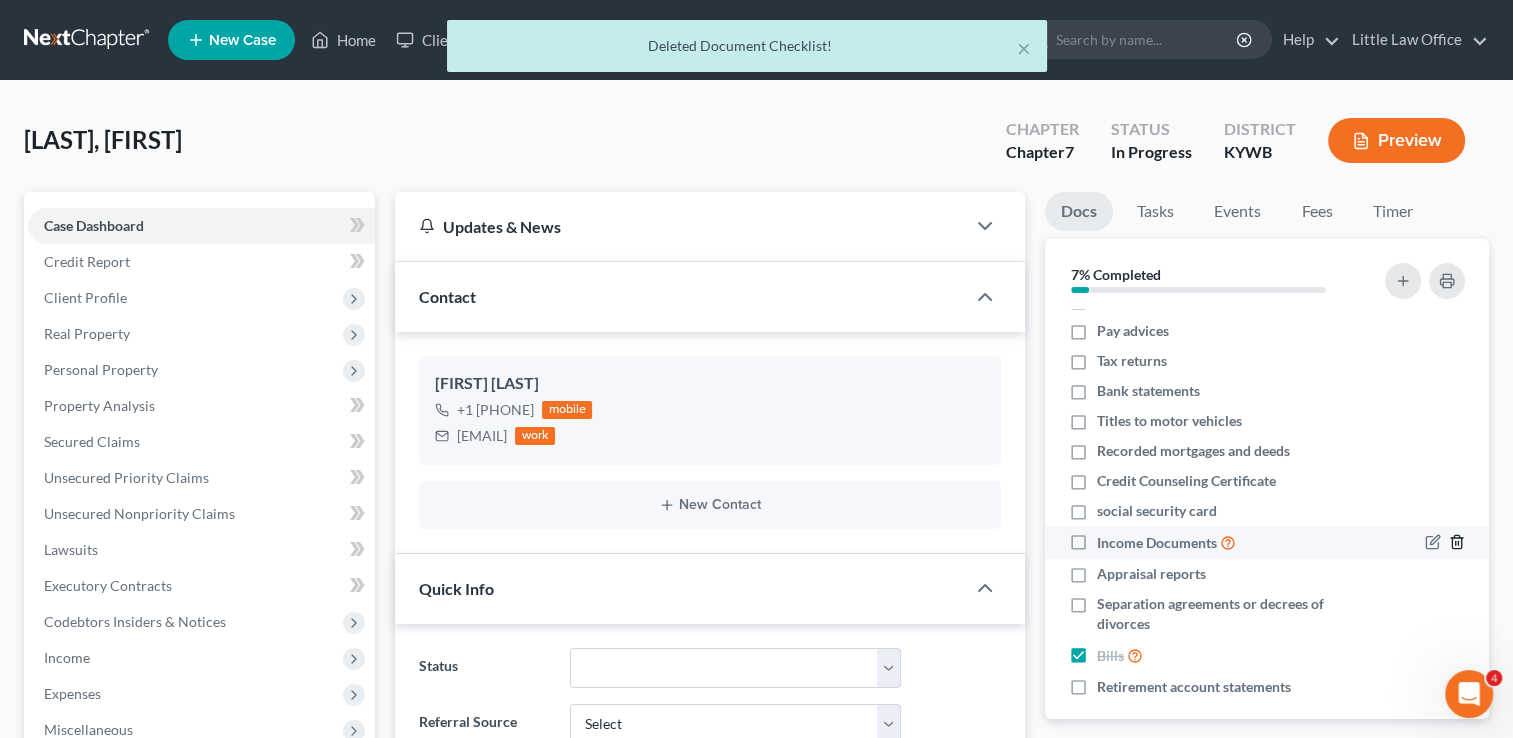 click 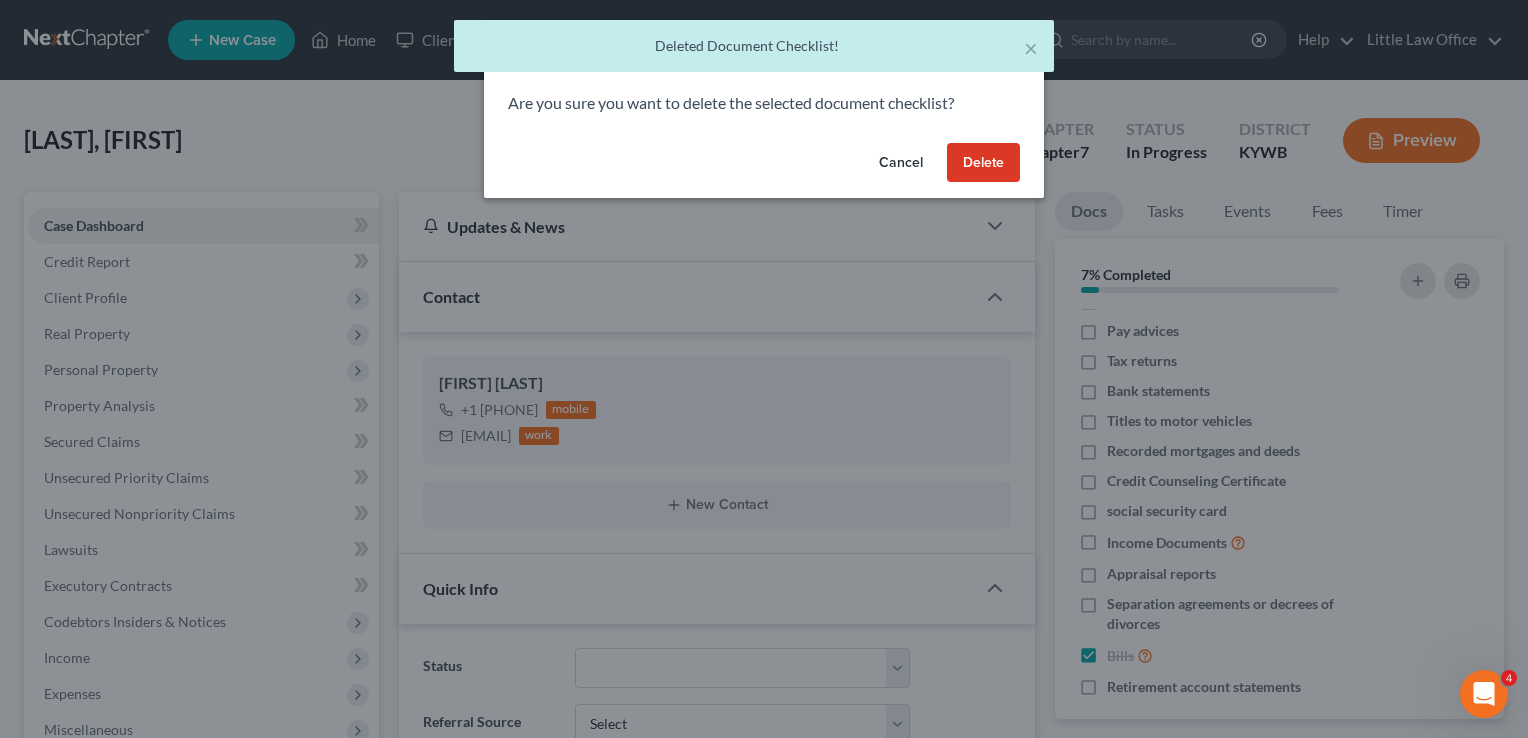 click on "Delete" at bounding box center [983, 163] 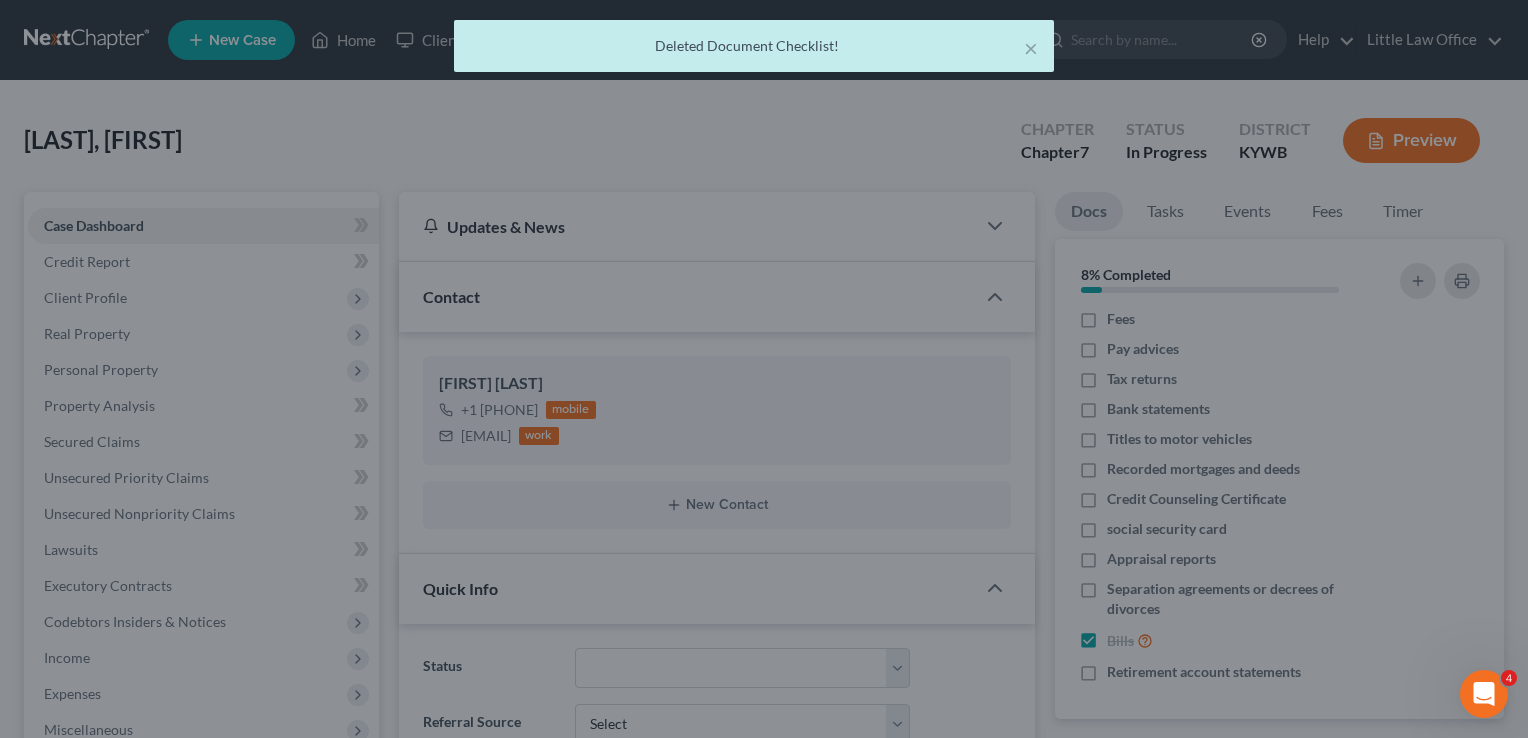 scroll, scrollTop: 5, scrollLeft: 0, axis: vertical 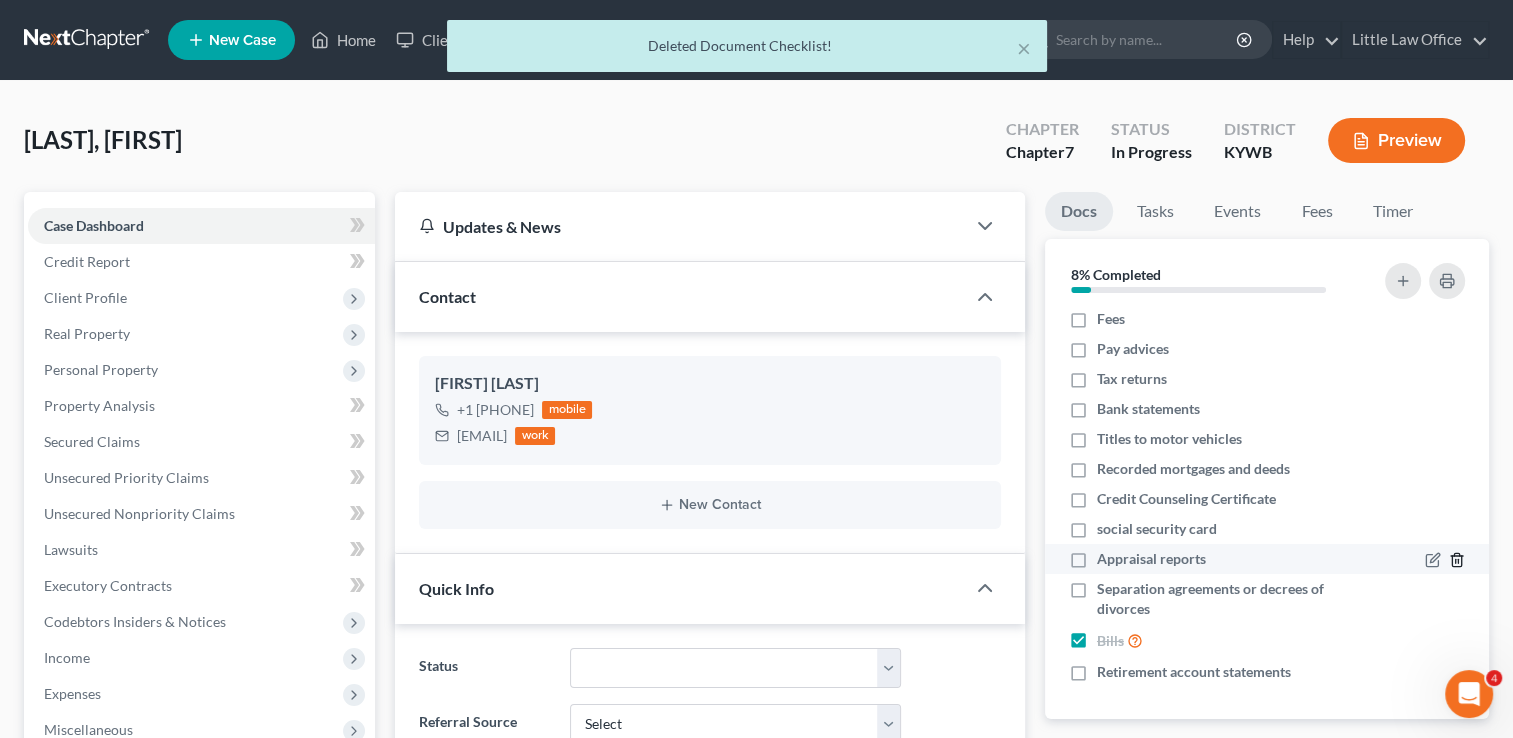 click 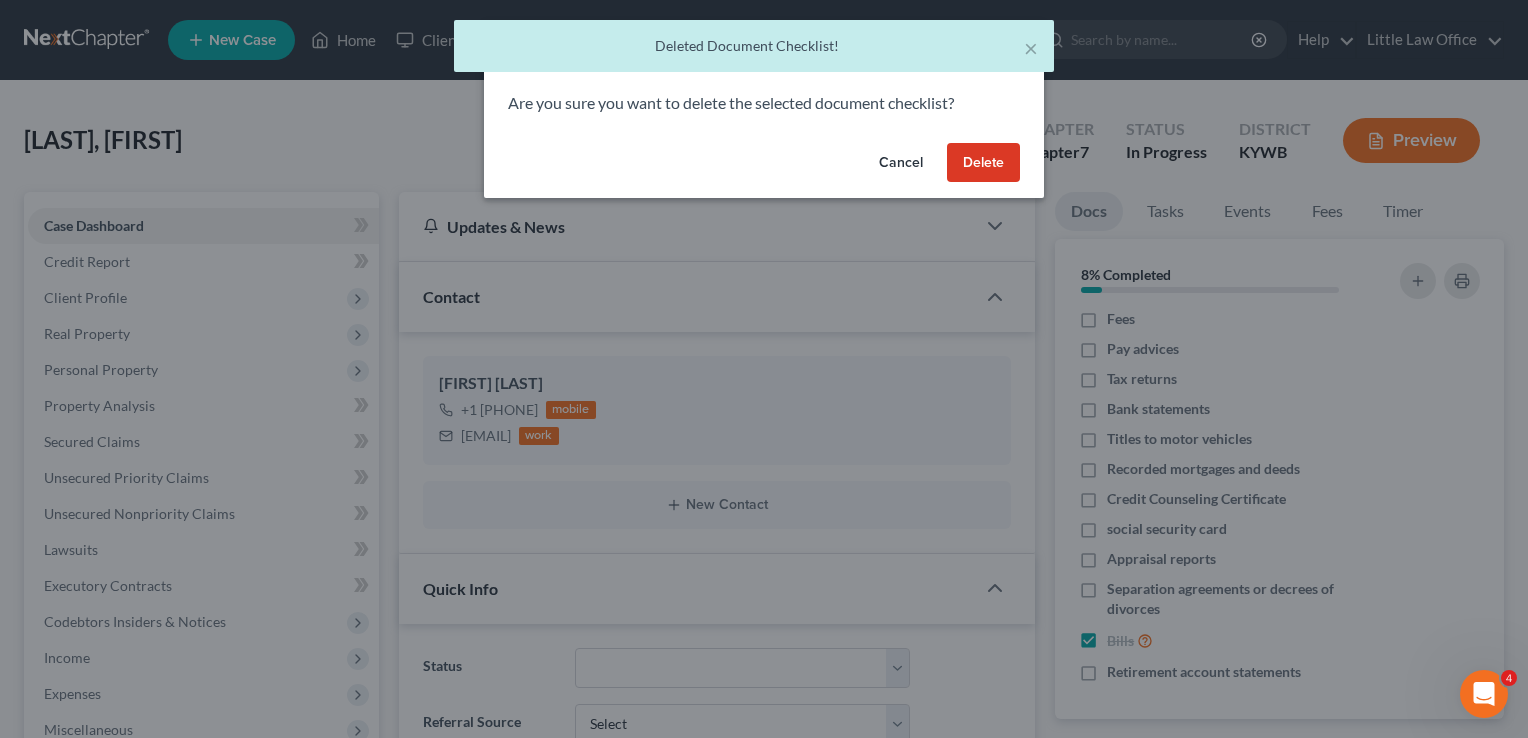 click on "Delete" at bounding box center (983, 163) 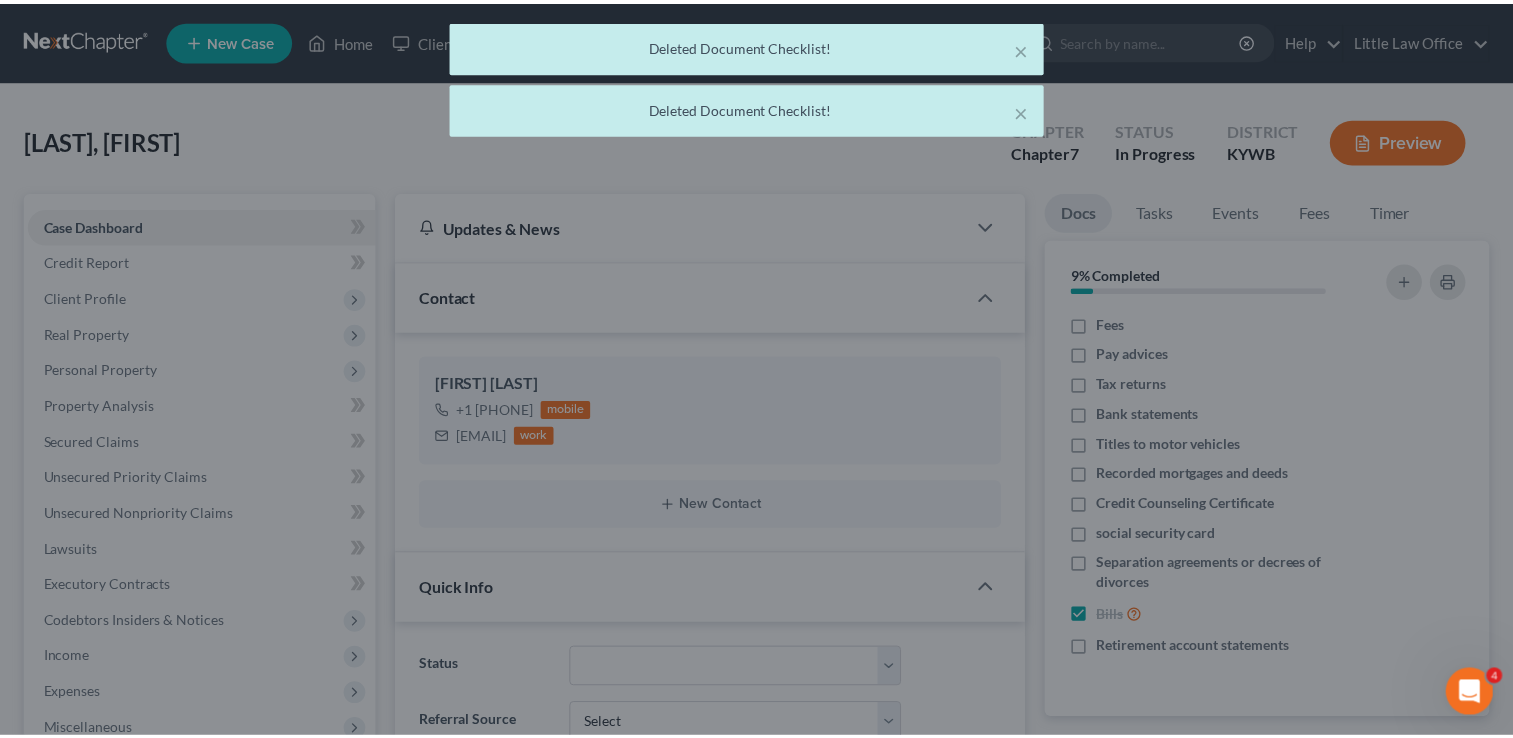 scroll, scrollTop: 0, scrollLeft: 0, axis: both 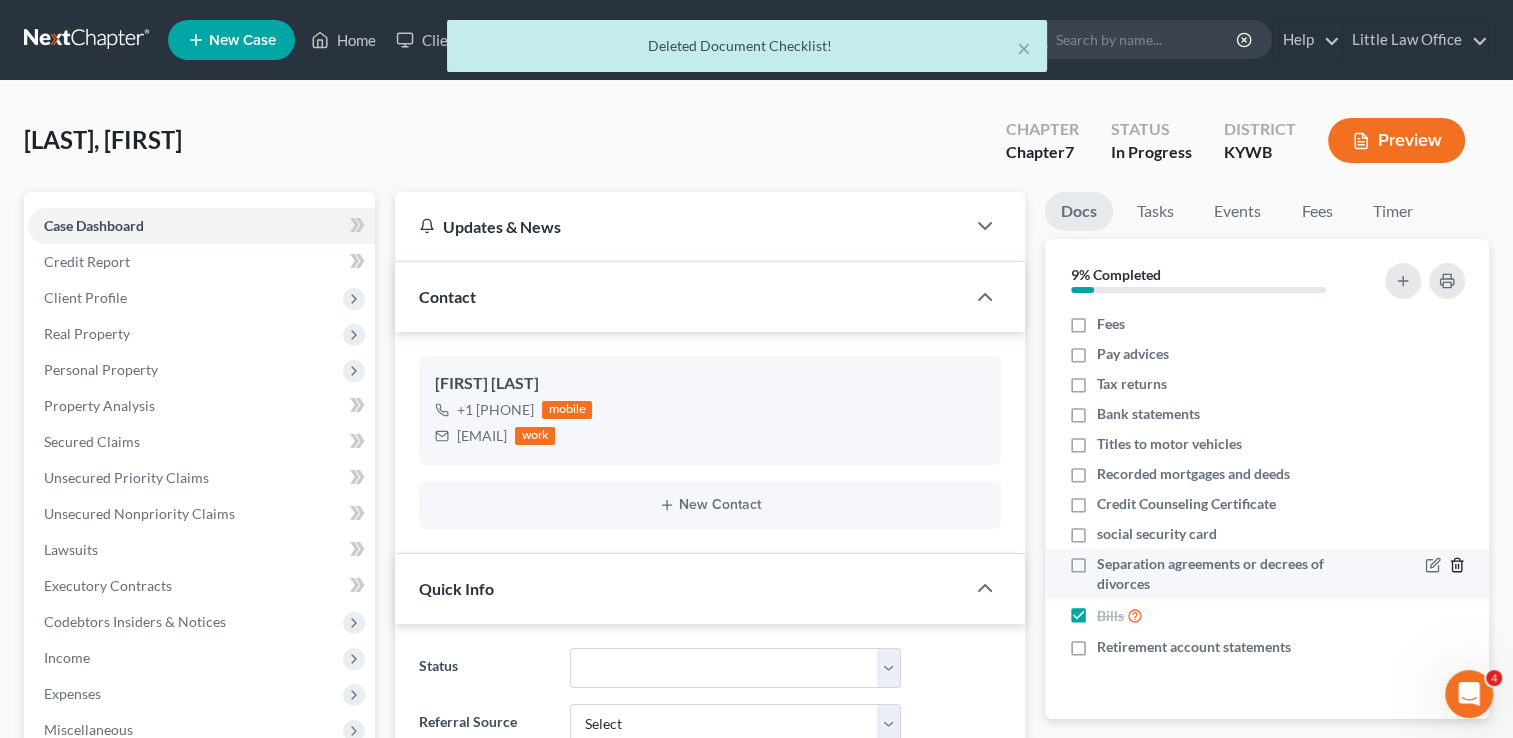 click 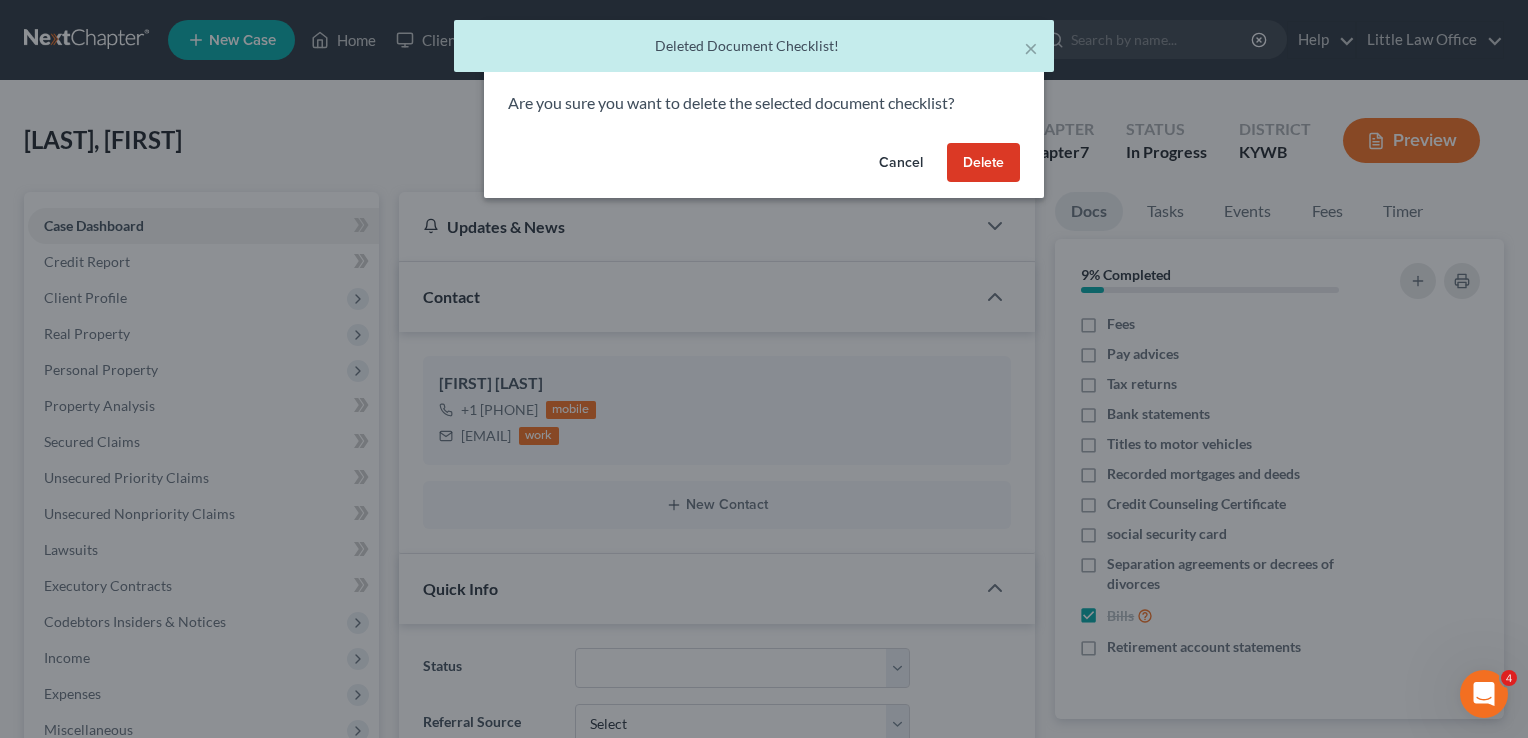 click on "Delete" at bounding box center (983, 163) 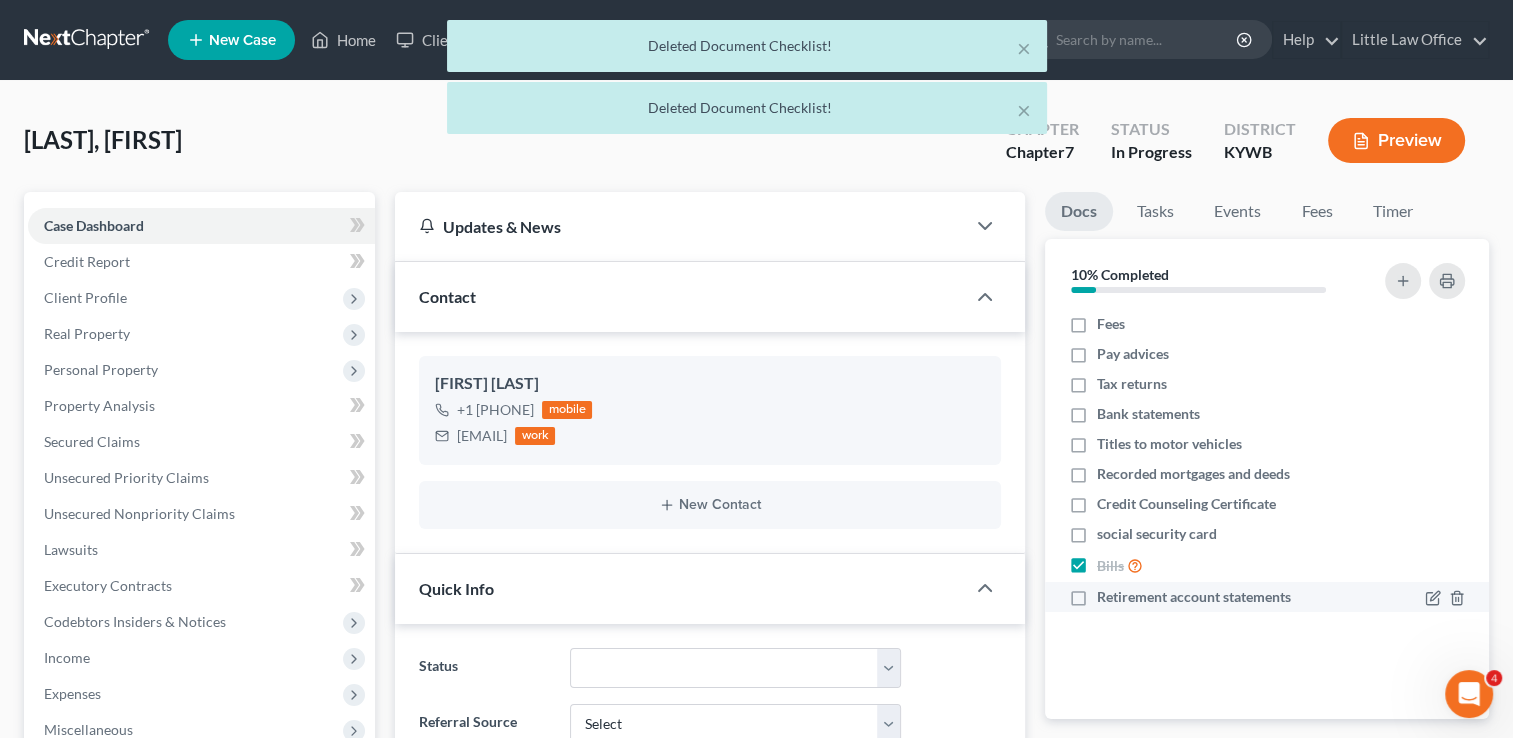 click on "Retirement account statements" at bounding box center [1194, 597] 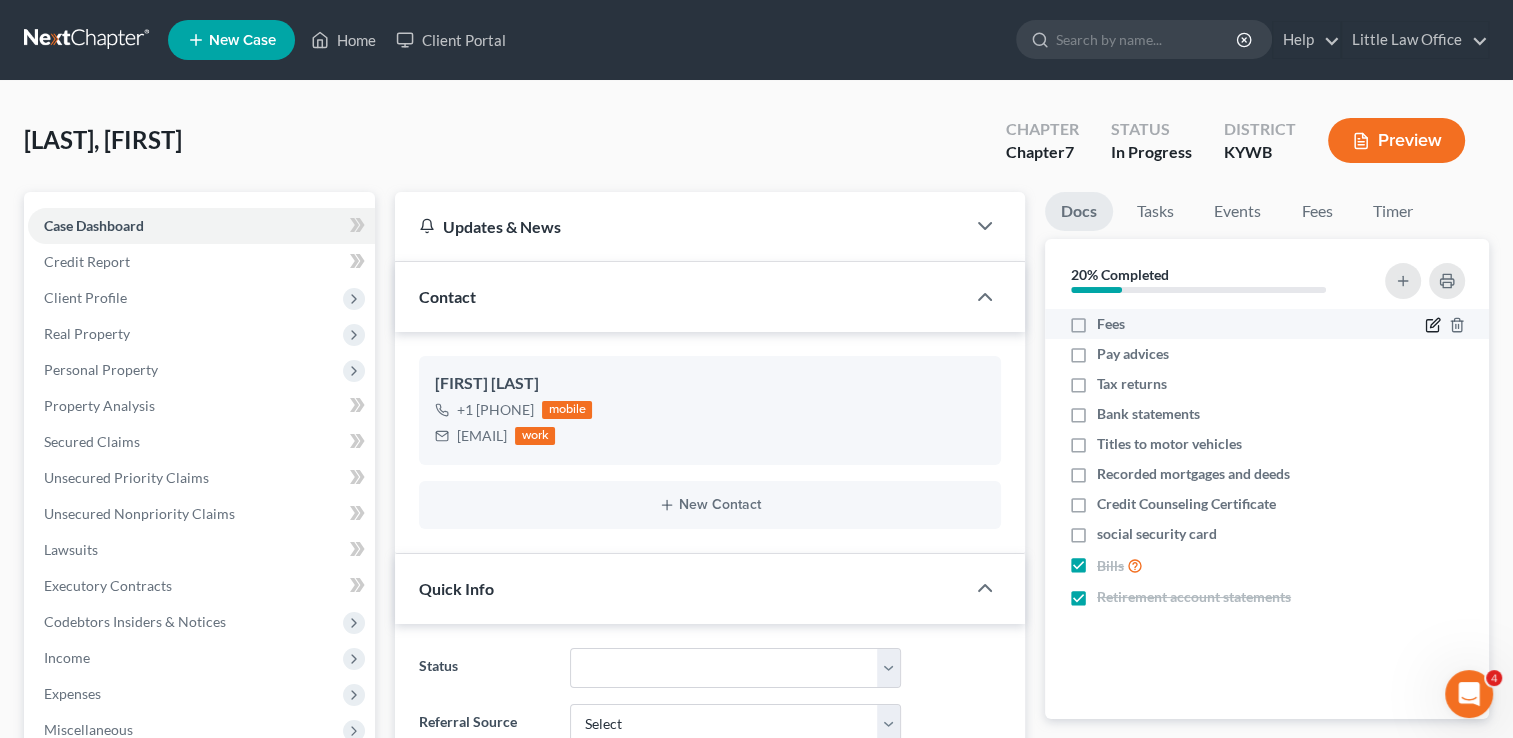 click 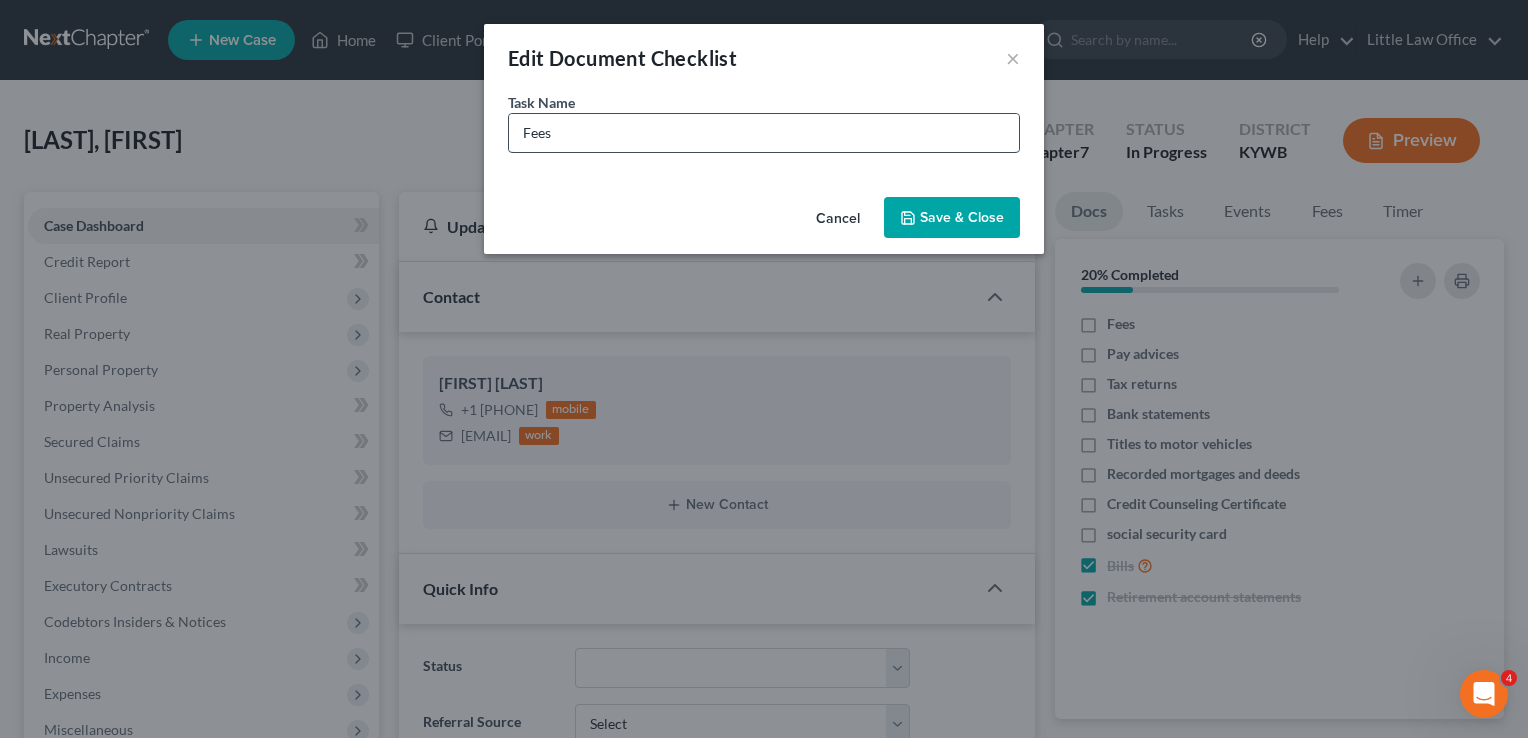 click on "Fees" at bounding box center (764, 133) 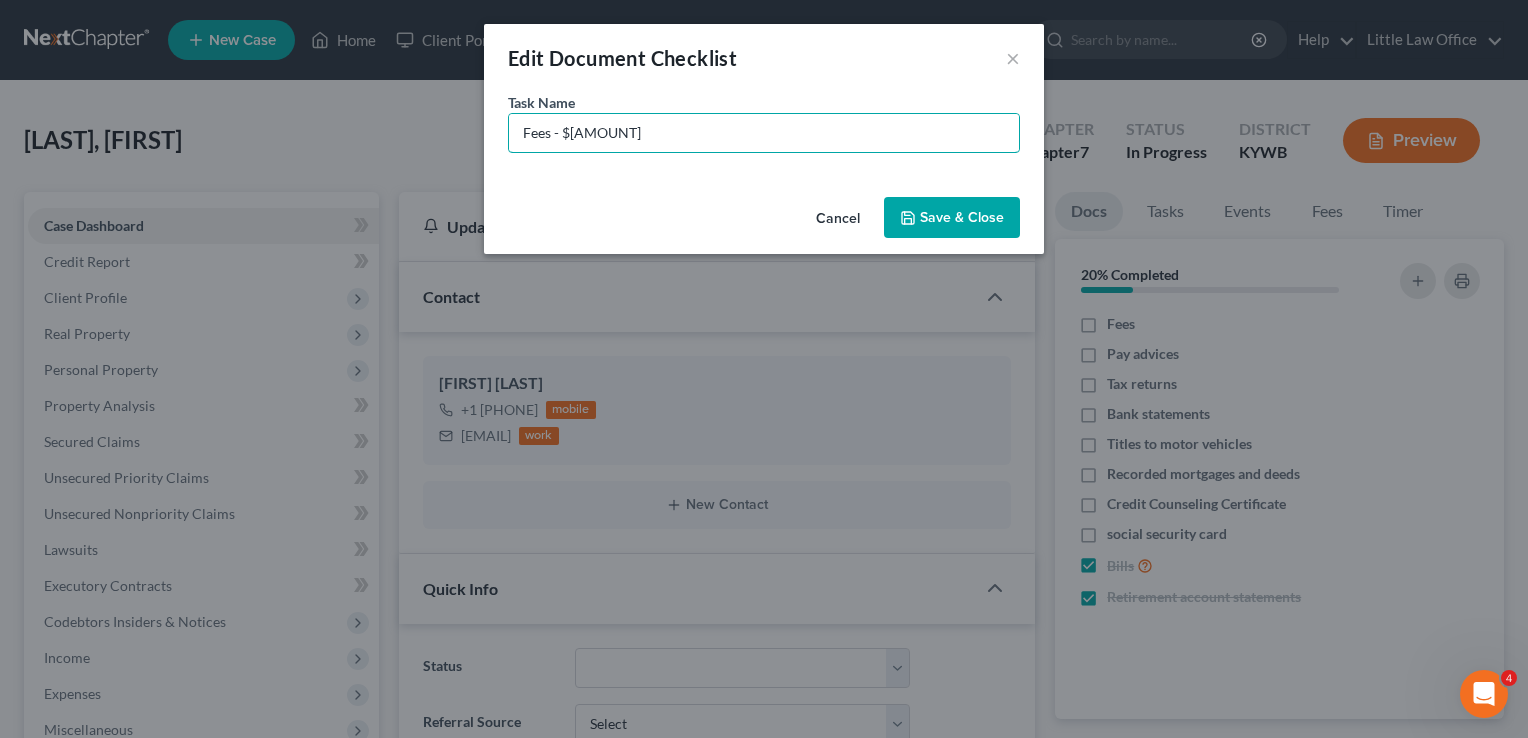 type on "Fees - $1100" 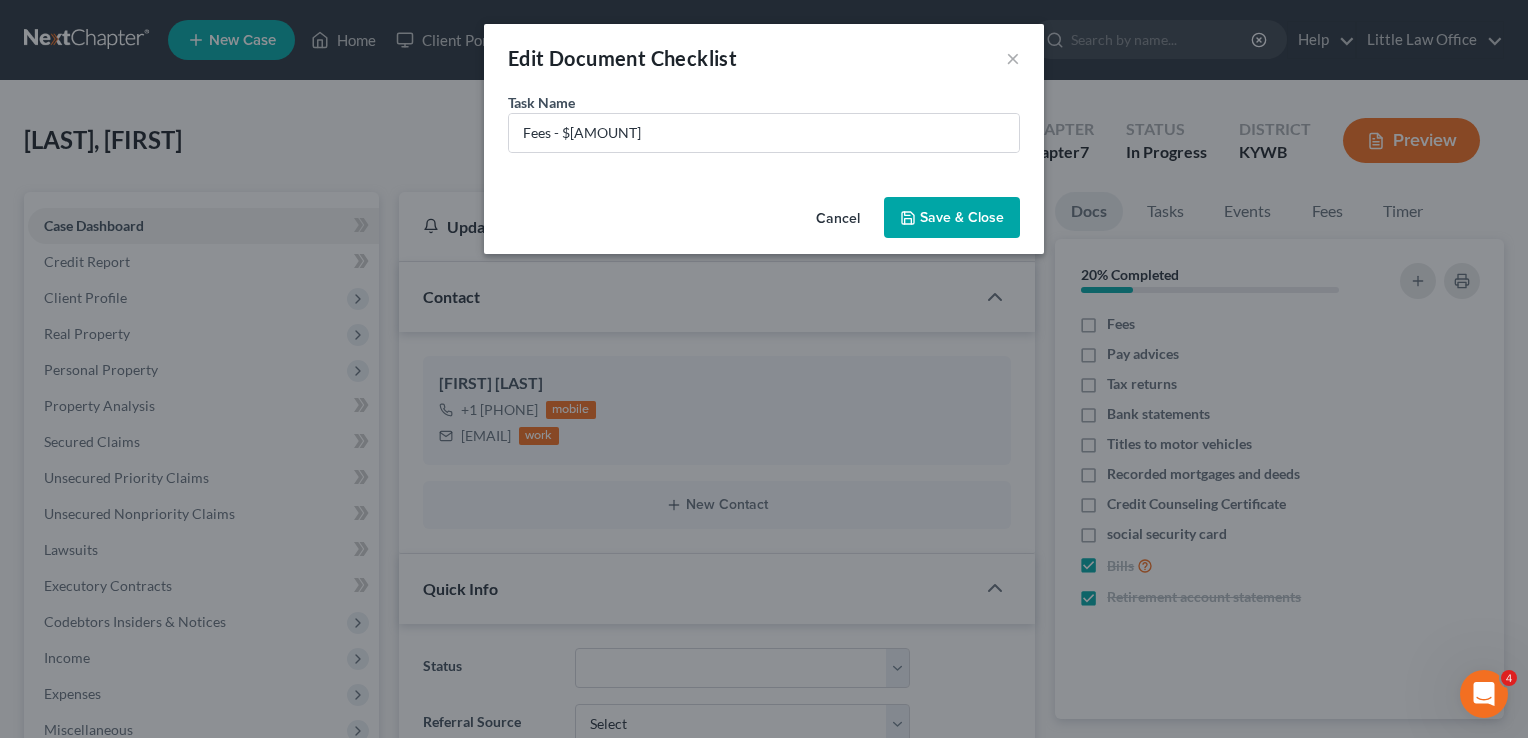 click on "Save & Close" at bounding box center [952, 218] 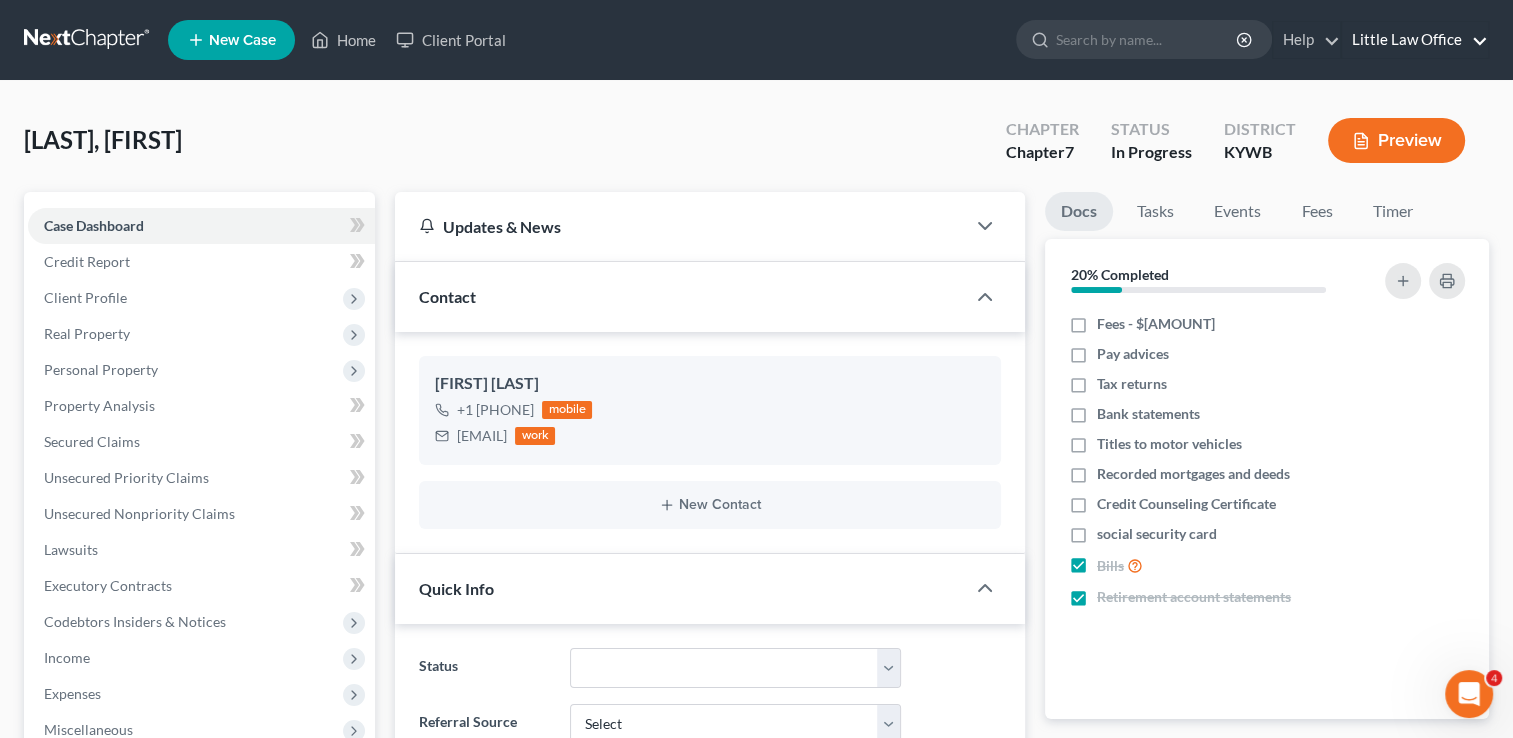 click on "Little Law Office" at bounding box center [1415, 40] 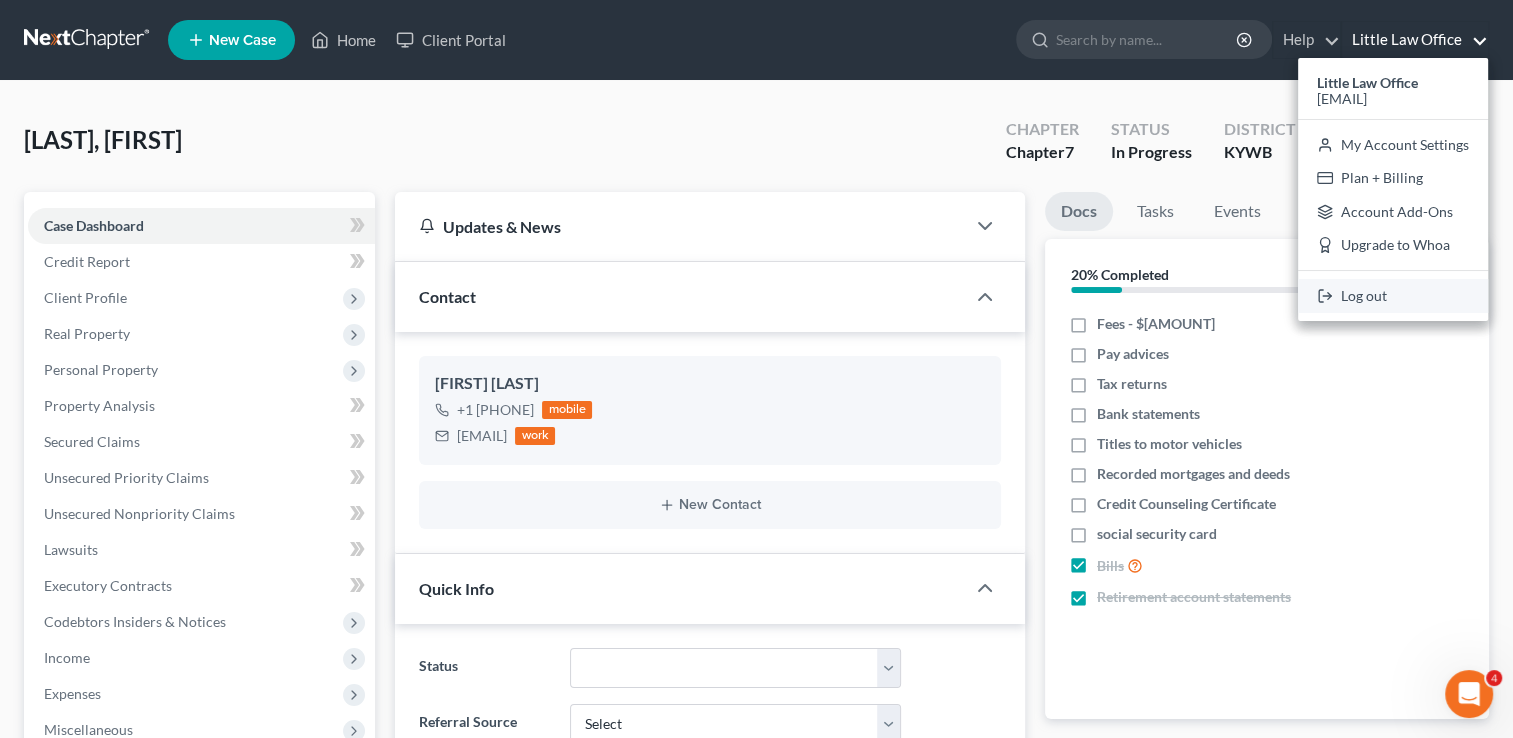 click on "Log out" at bounding box center [1393, 296] 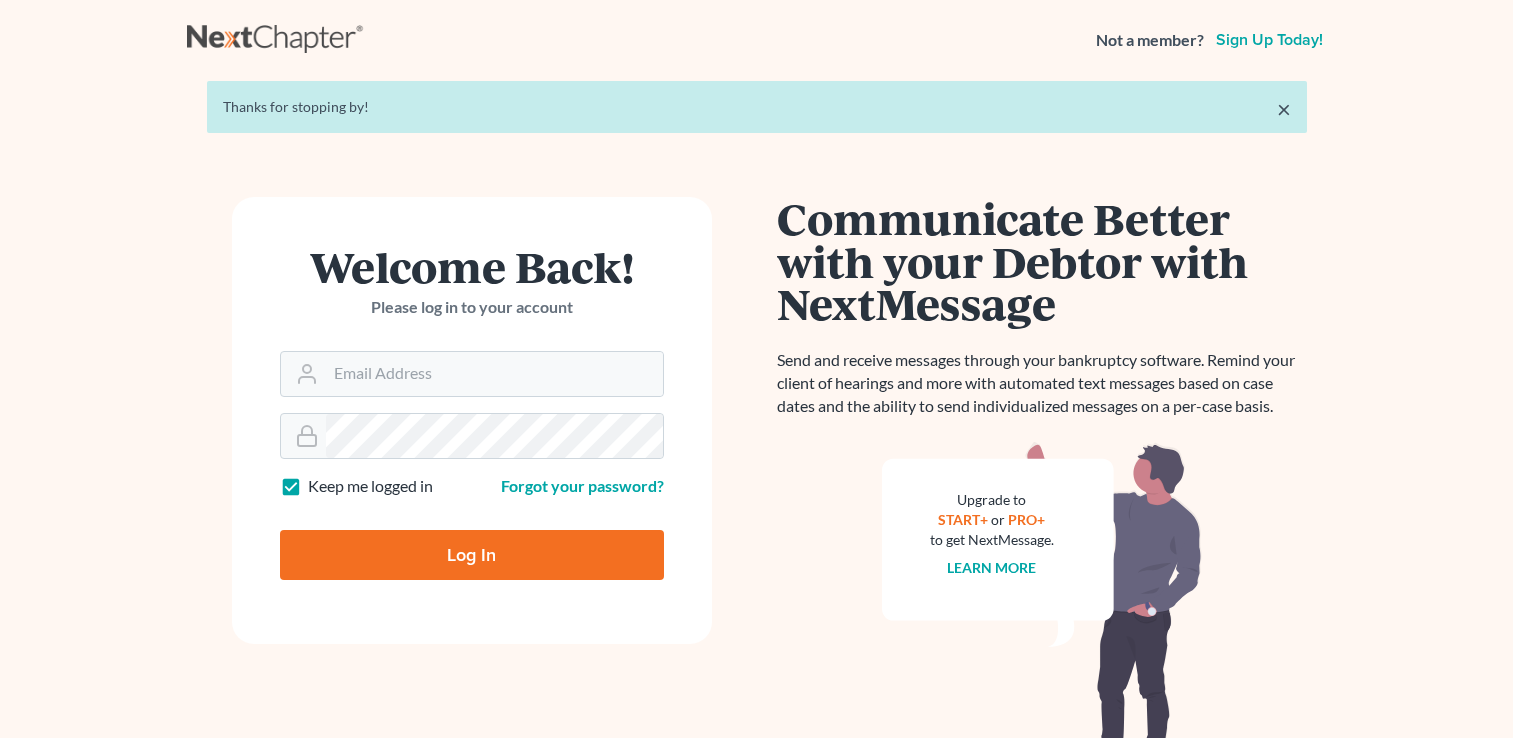 scroll, scrollTop: 0, scrollLeft: 0, axis: both 